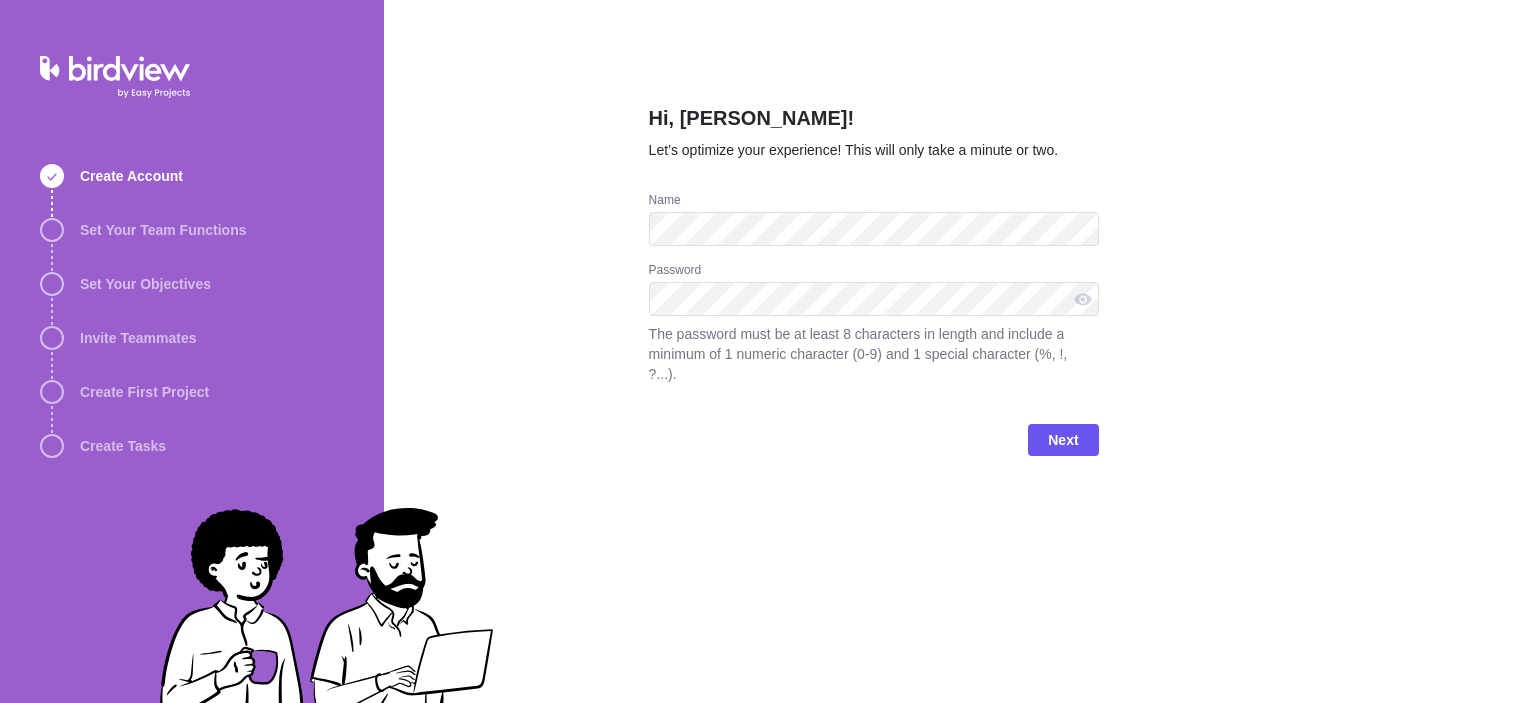 scroll, scrollTop: 0, scrollLeft: 0, axis: both 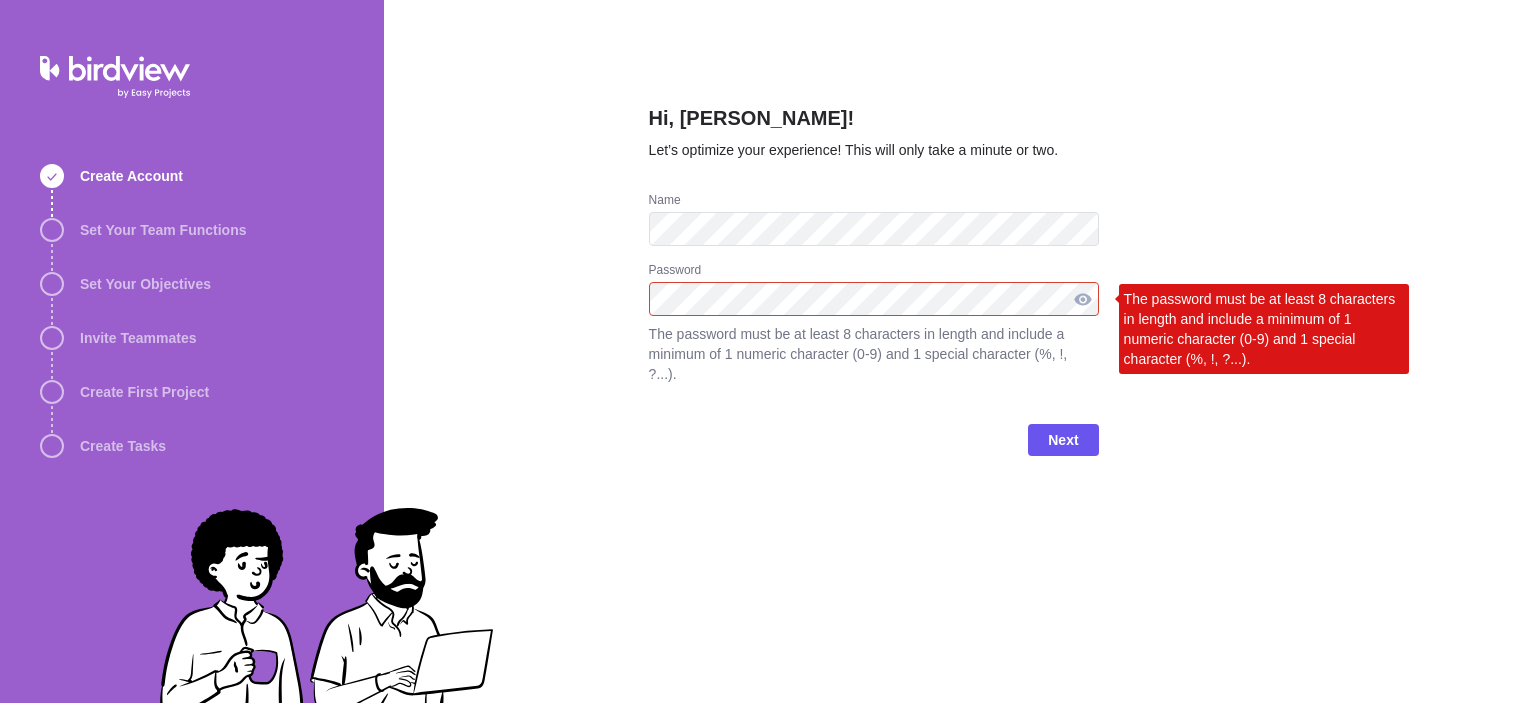 click at bounding box center (1083, 299) 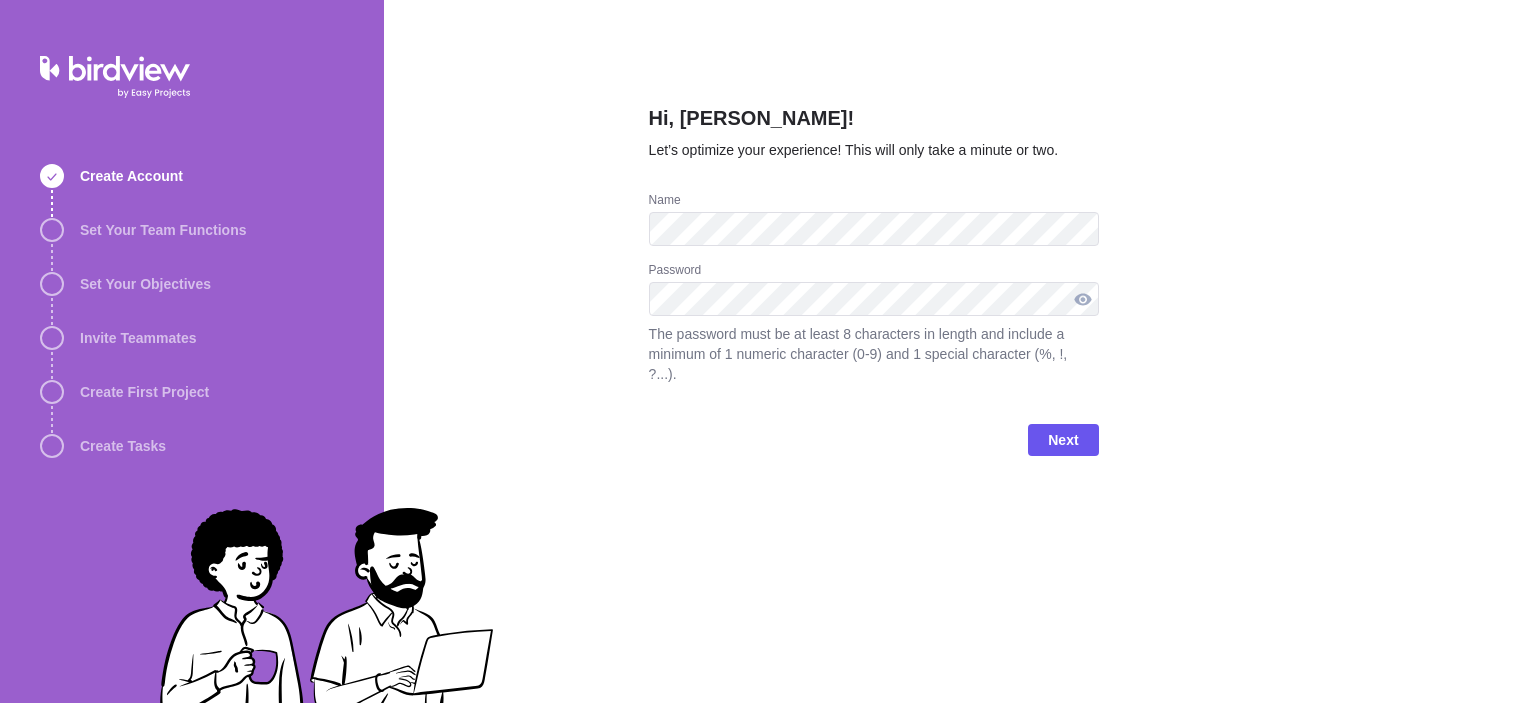 click at bounding box center (1083, 299) 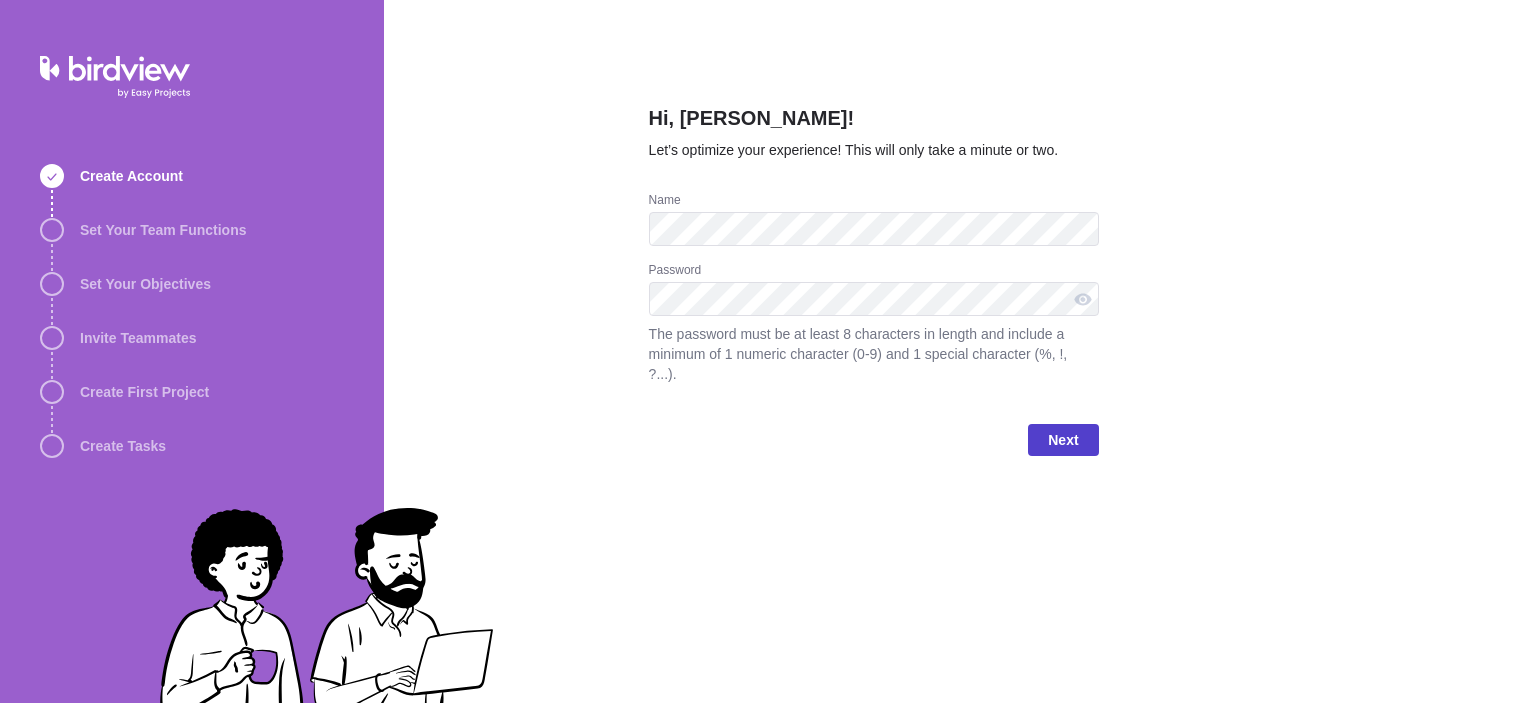 click on "Next" at bounding box center (1063, 440) 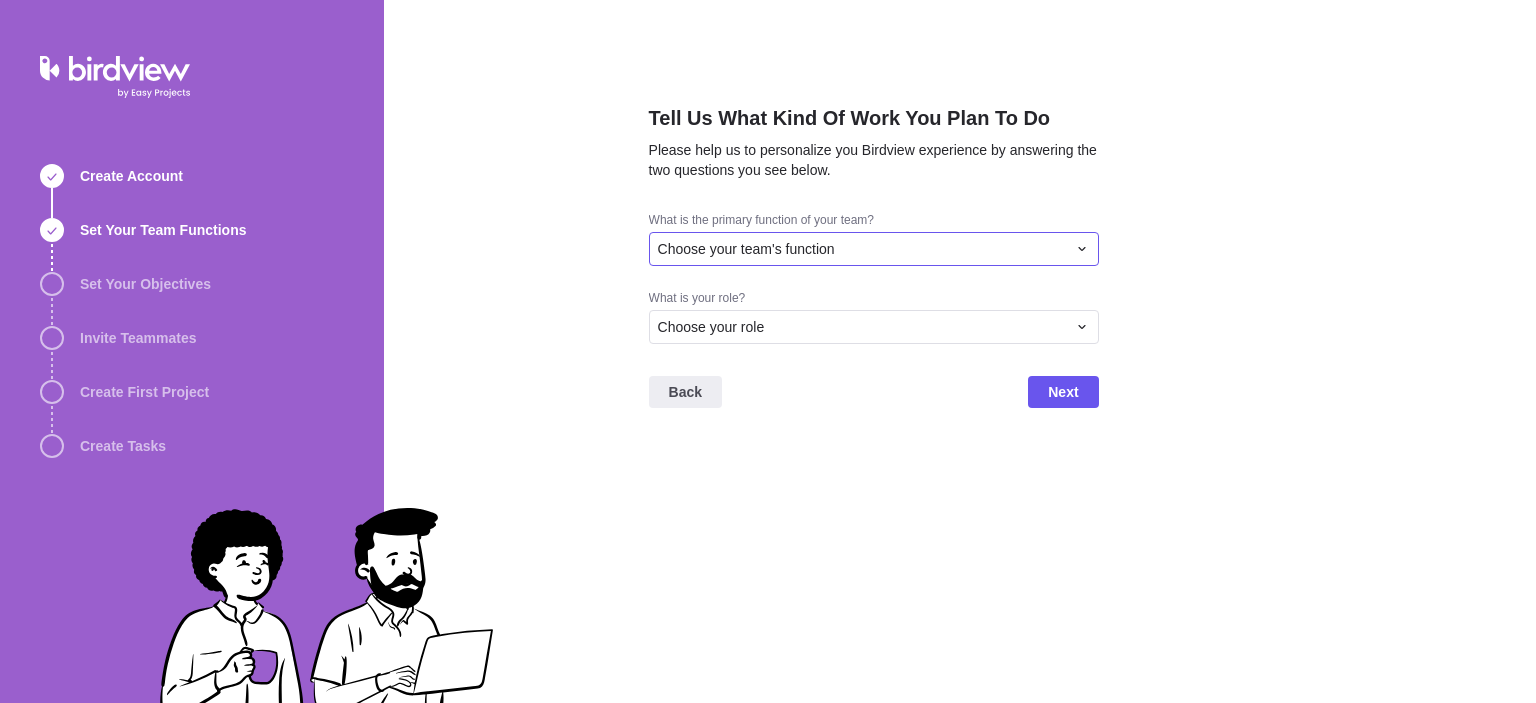 click on "Choose your team's function" at bounding box center (874, 249) 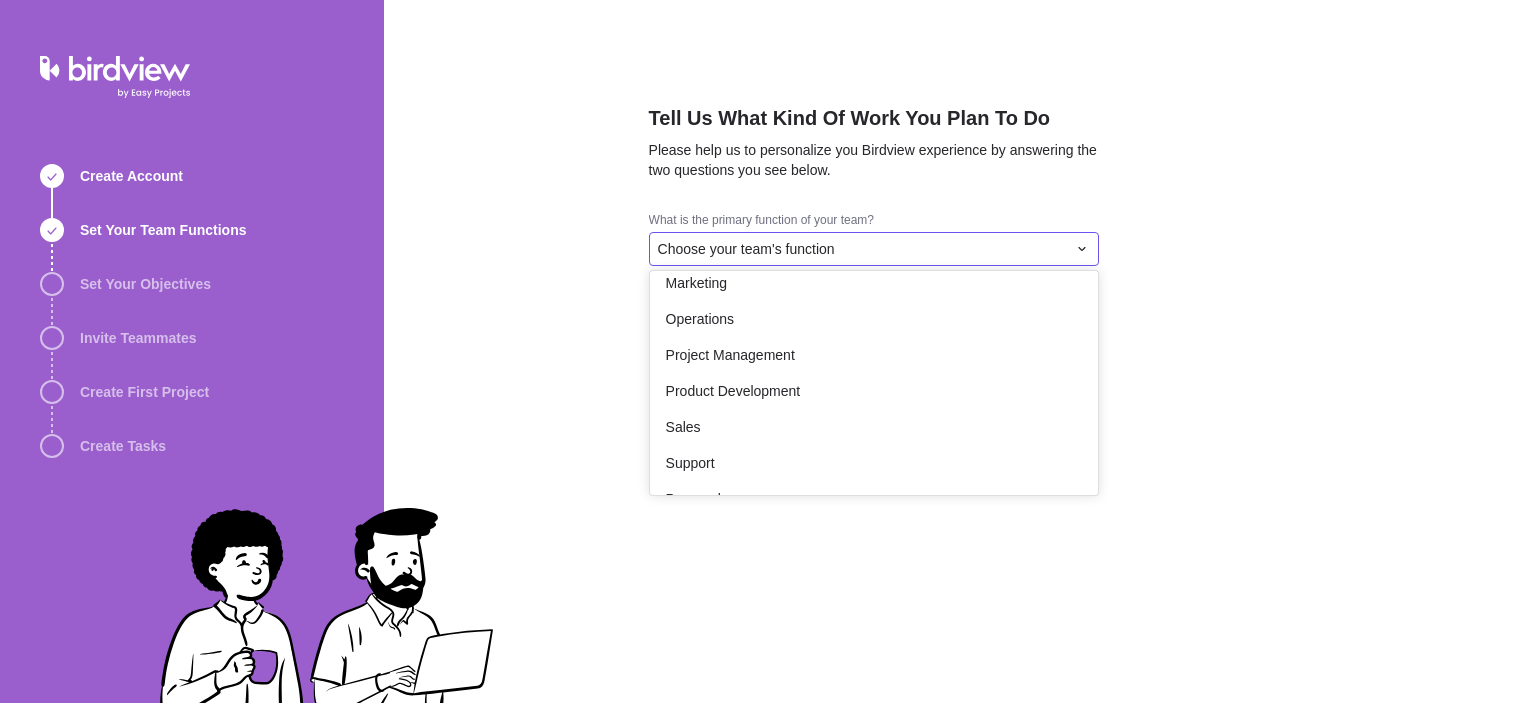 scroll, scrollTop: 268, scrollLeft: 0, axis: vertical 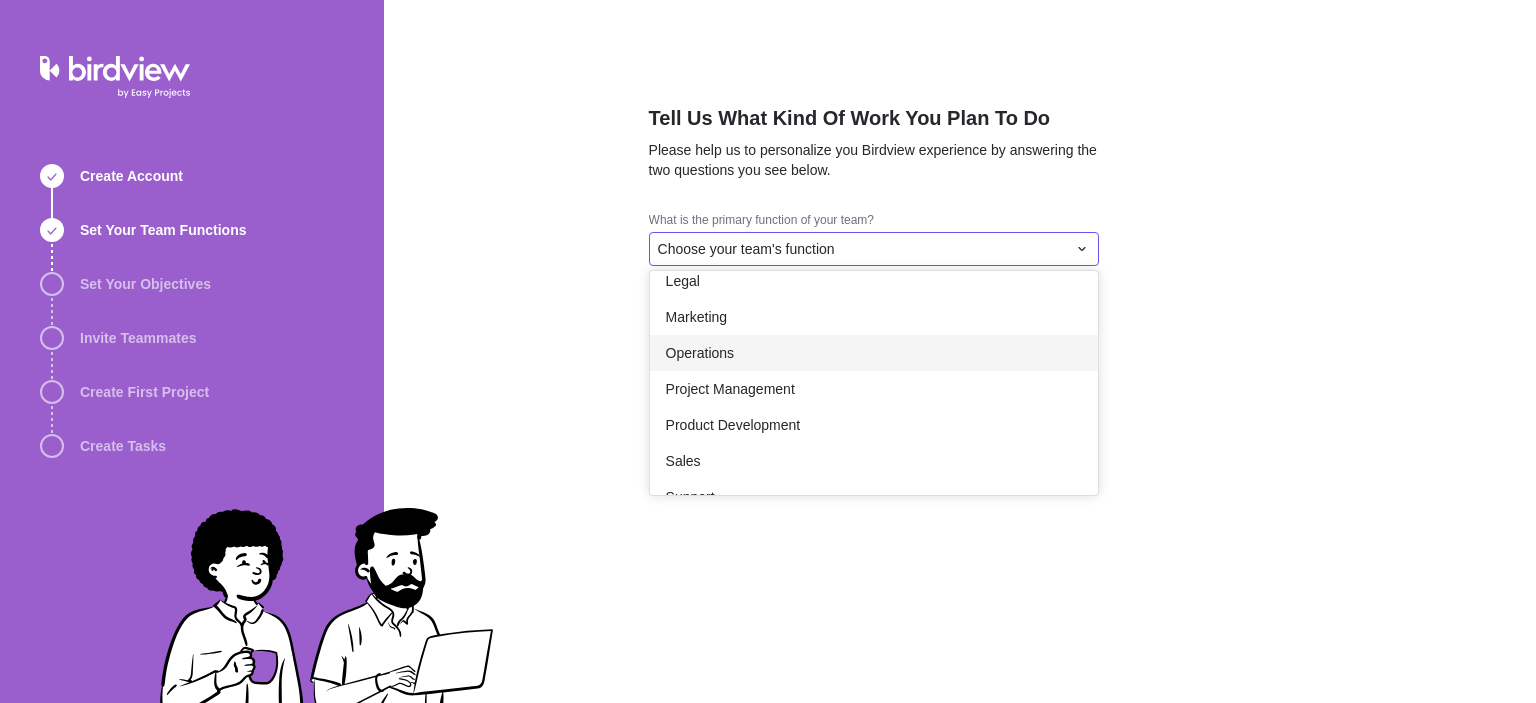 click on "Operations" at bounding box center [874, 353] 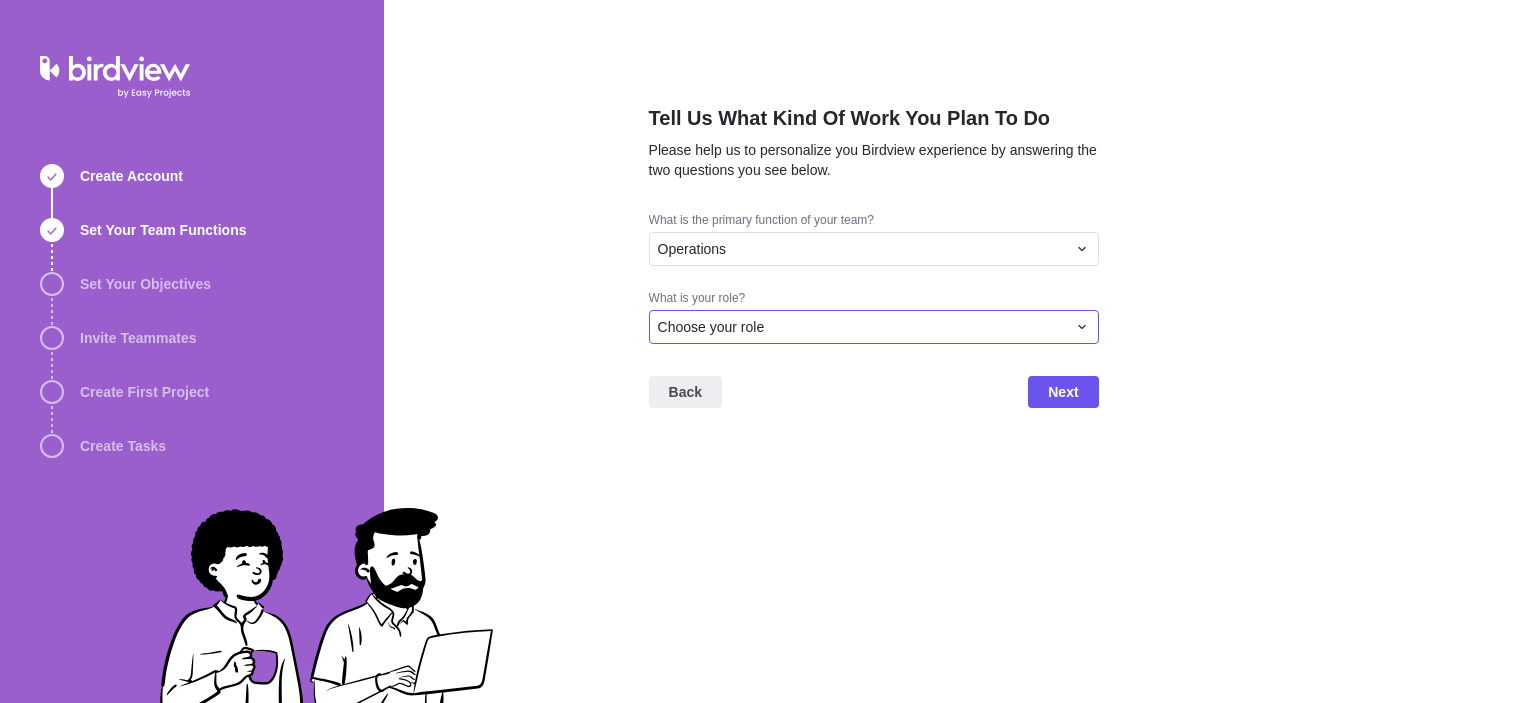 click on "Choose your role" at bounding box center [862, 327] 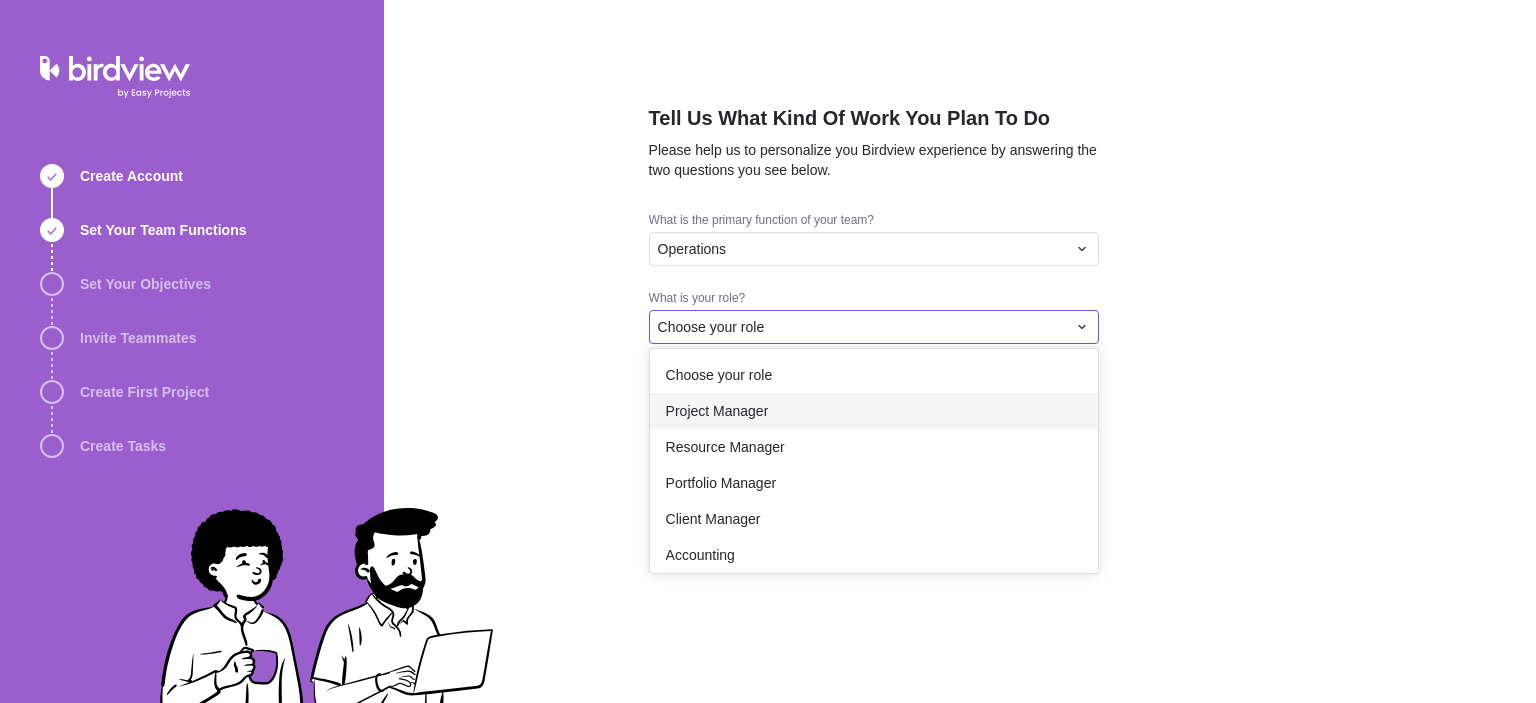 click on "Project Manager" at bounding box center (874, 411) 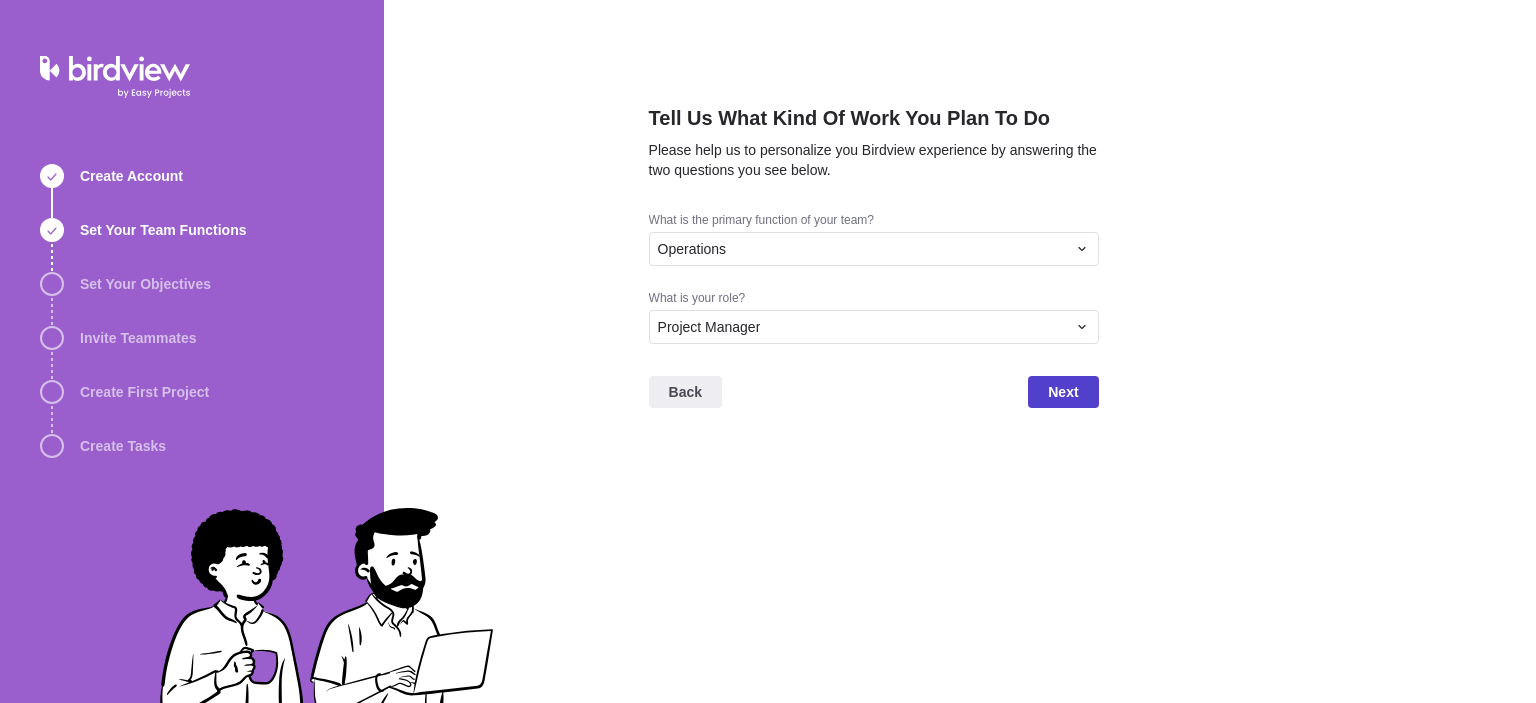 click on "Next" at bounding box center [1063, 392] 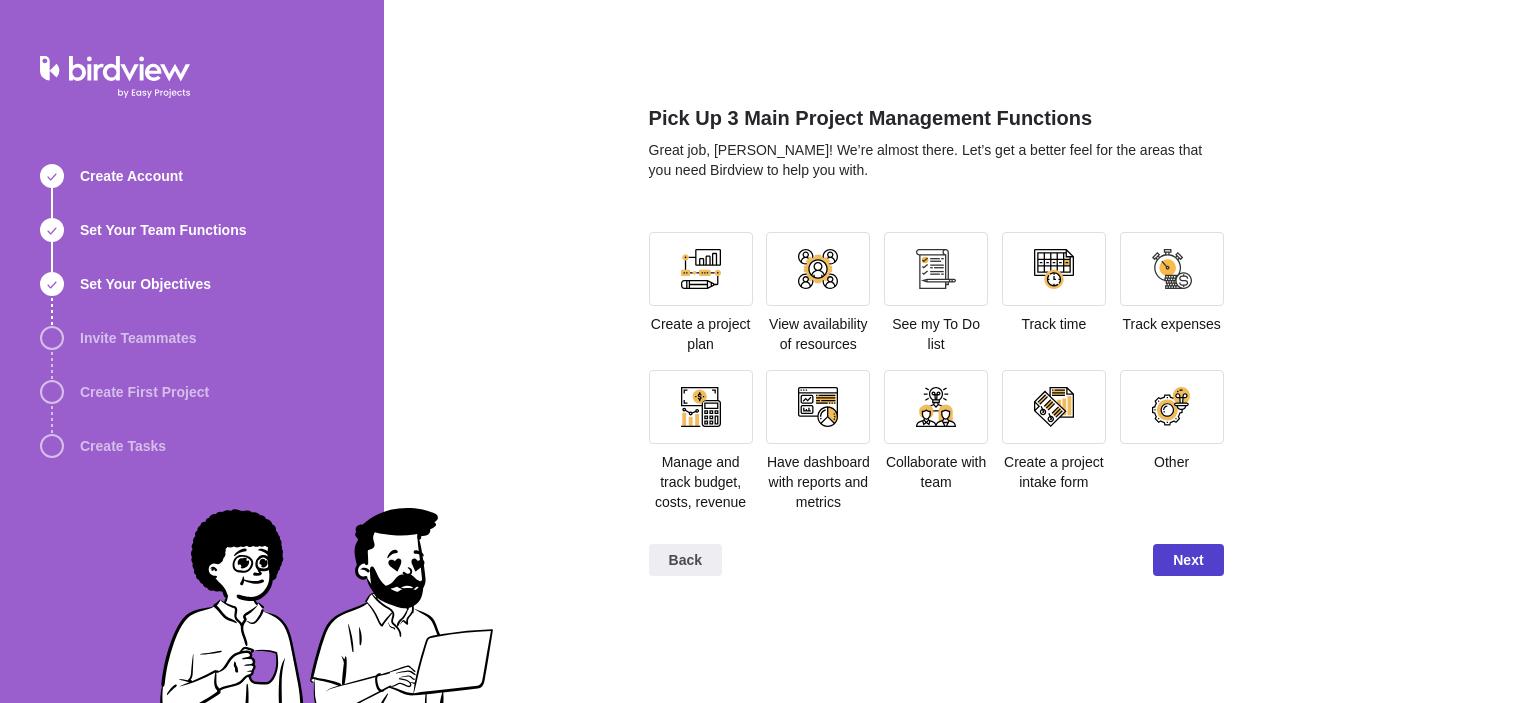 click on "Next" at bounding box center (1188, 560) 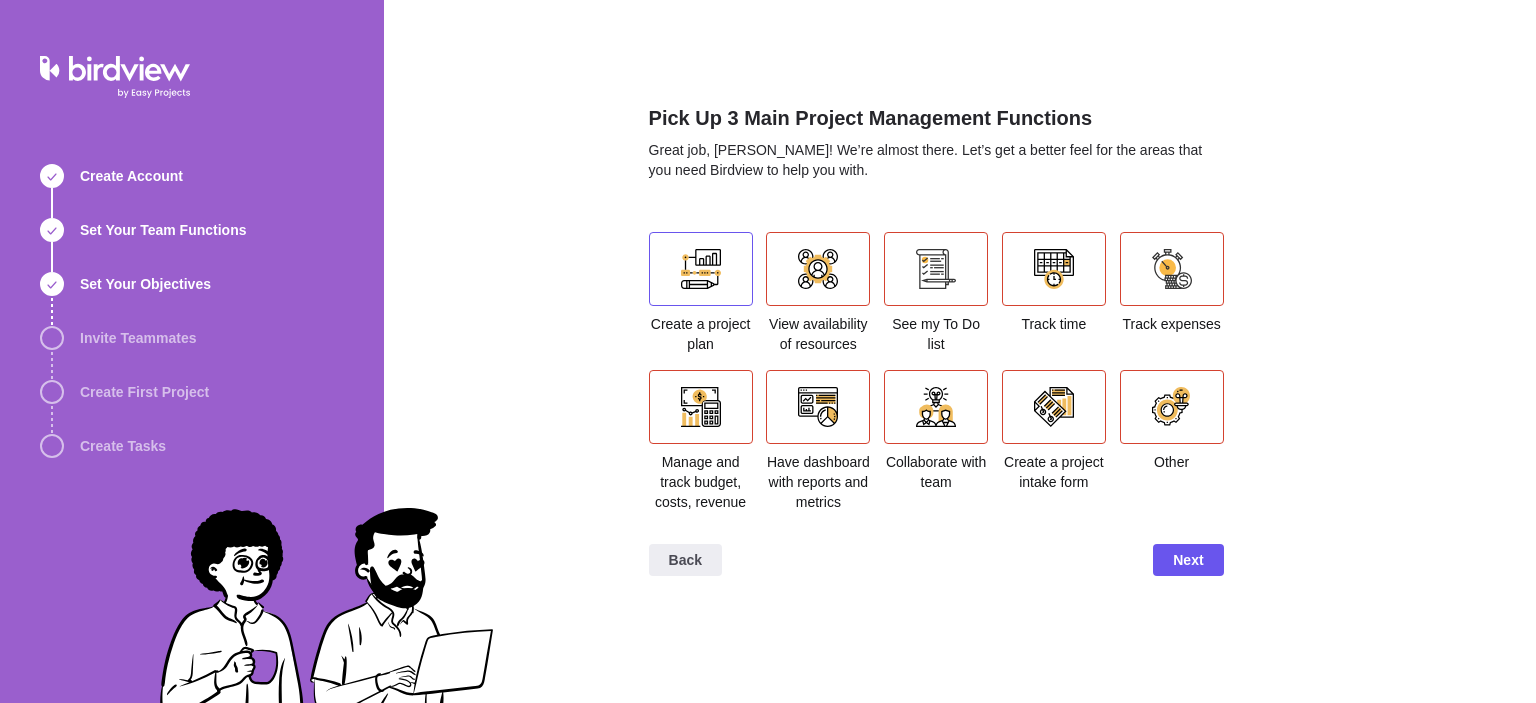 click at bounding box center [701, 269] 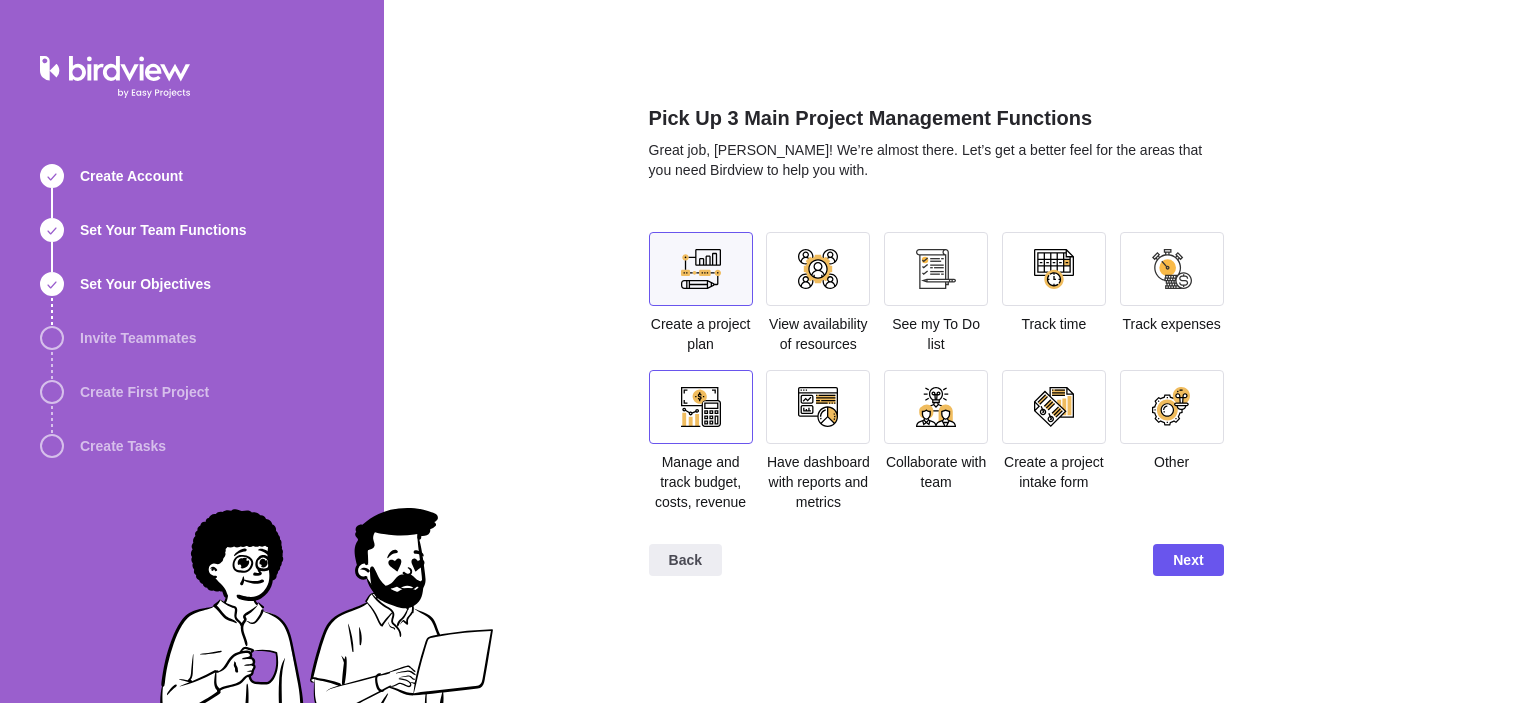click at bounding box center [701, 407] 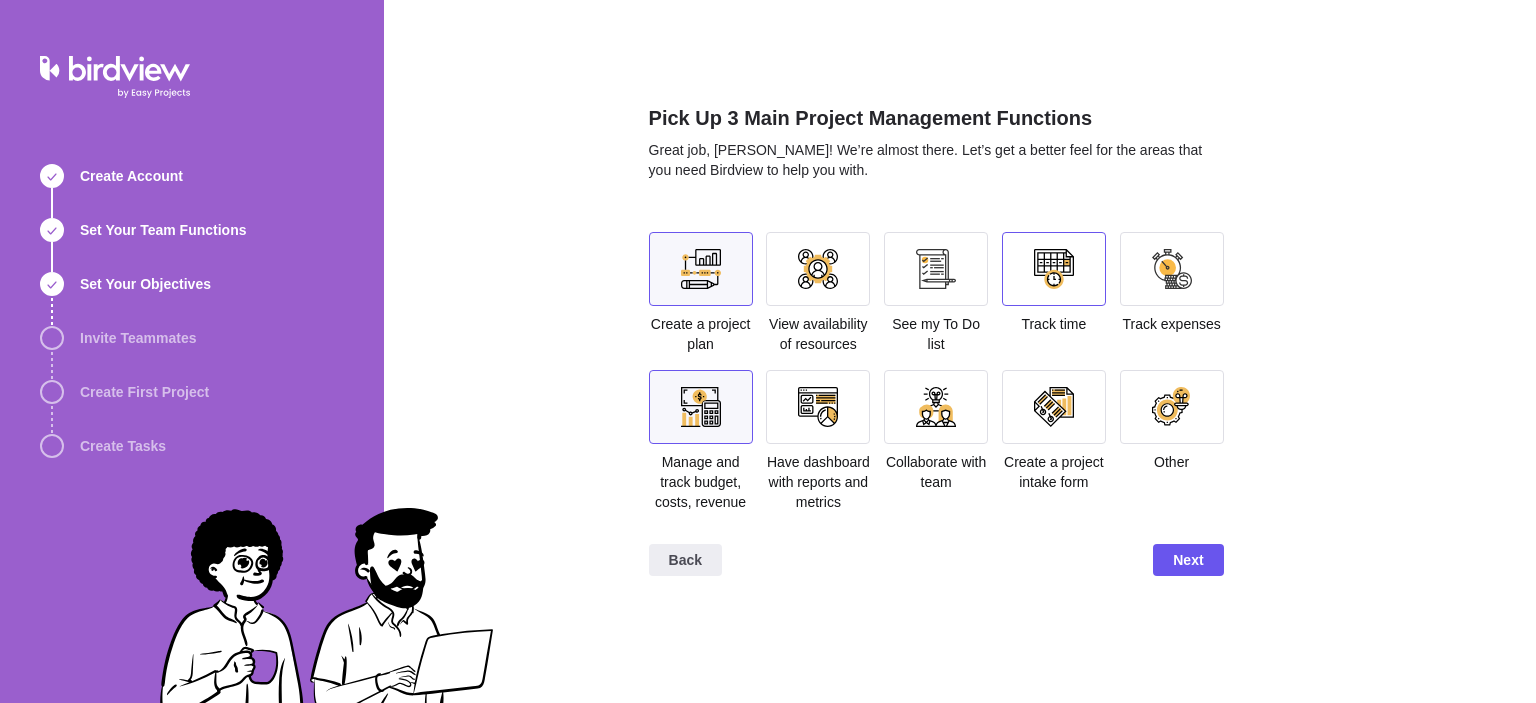 click at bounding box center (1054, 269) 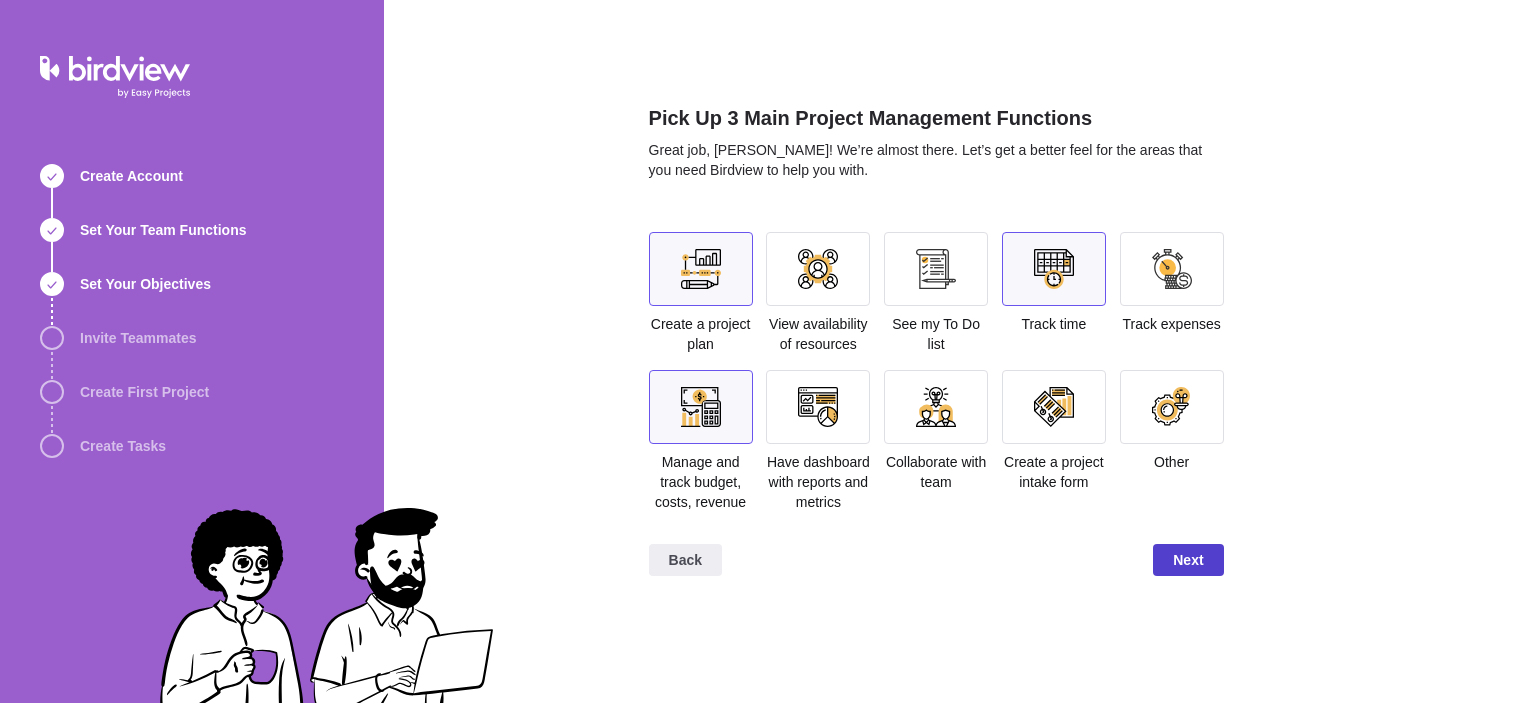 click on "Next" at bounding box center [1188, 560] 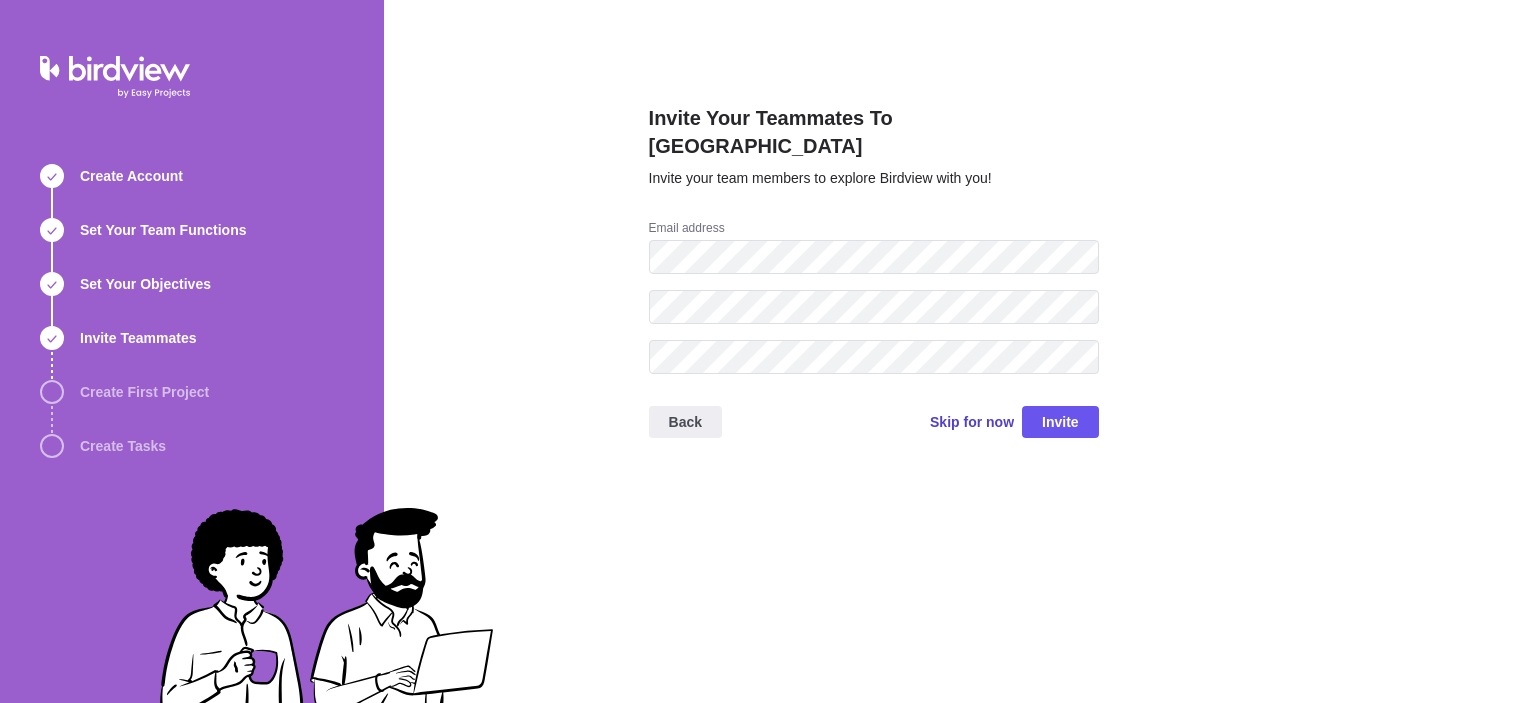 click on "Skip for now" at bounding box center (972, 422) 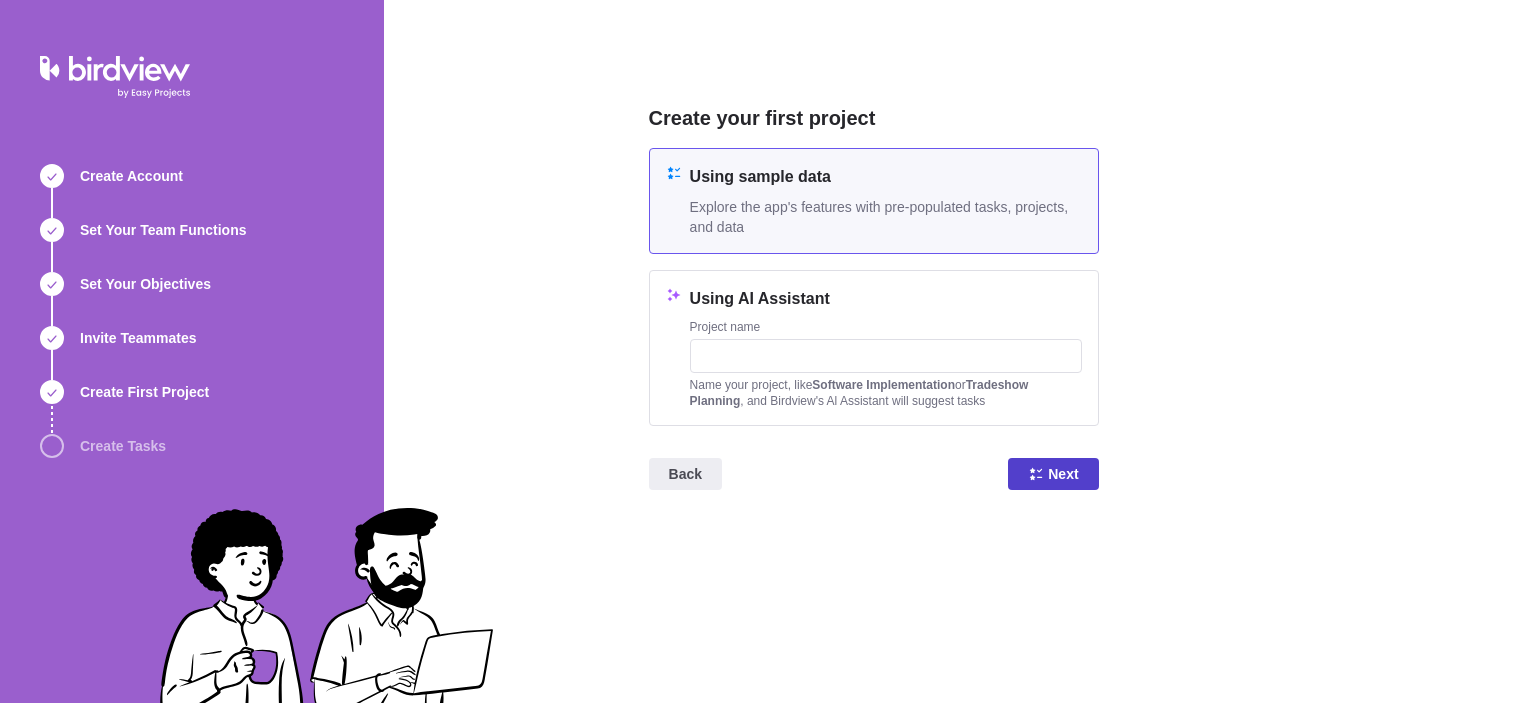 click on "Next" at bounding box center [1053, 474] 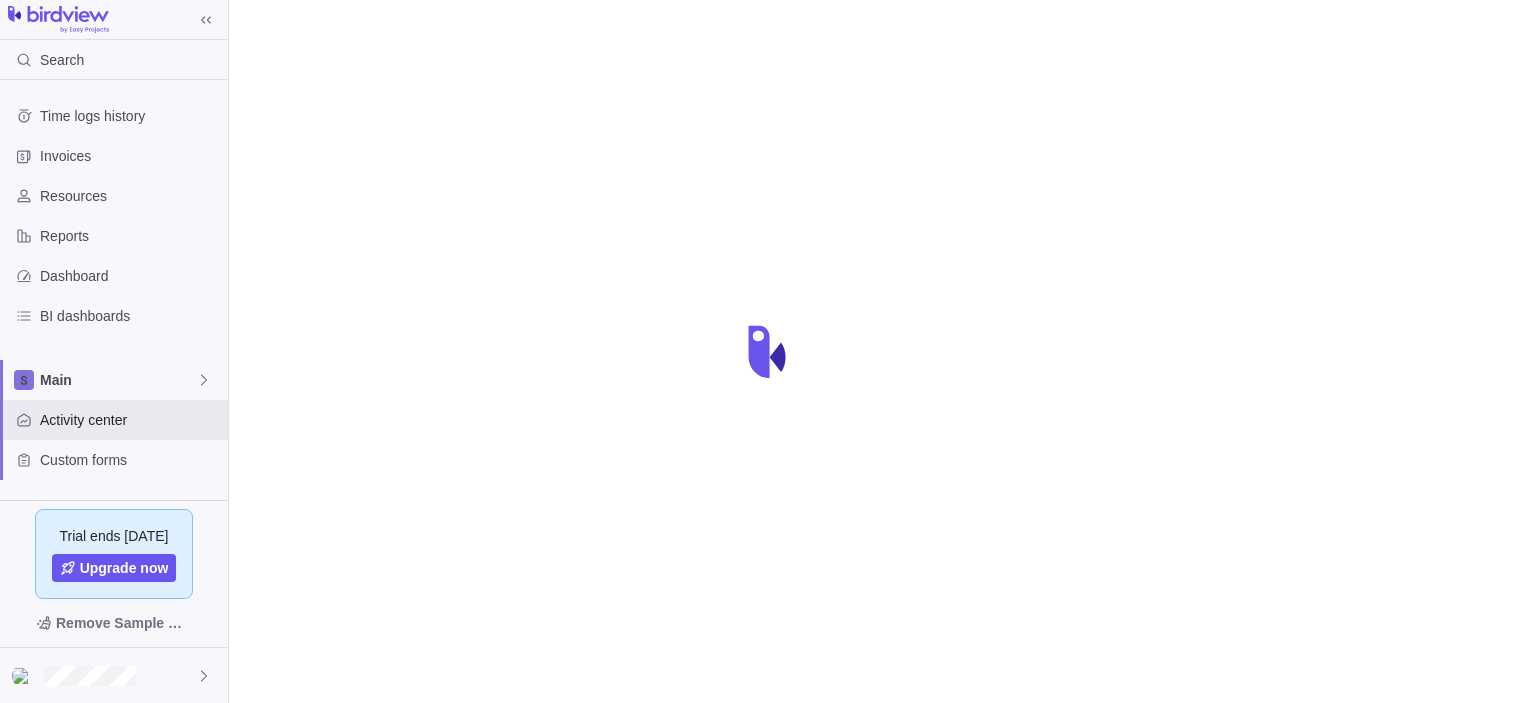 scroll, scrollTop: 0, scrollLeft: 0, axis: both 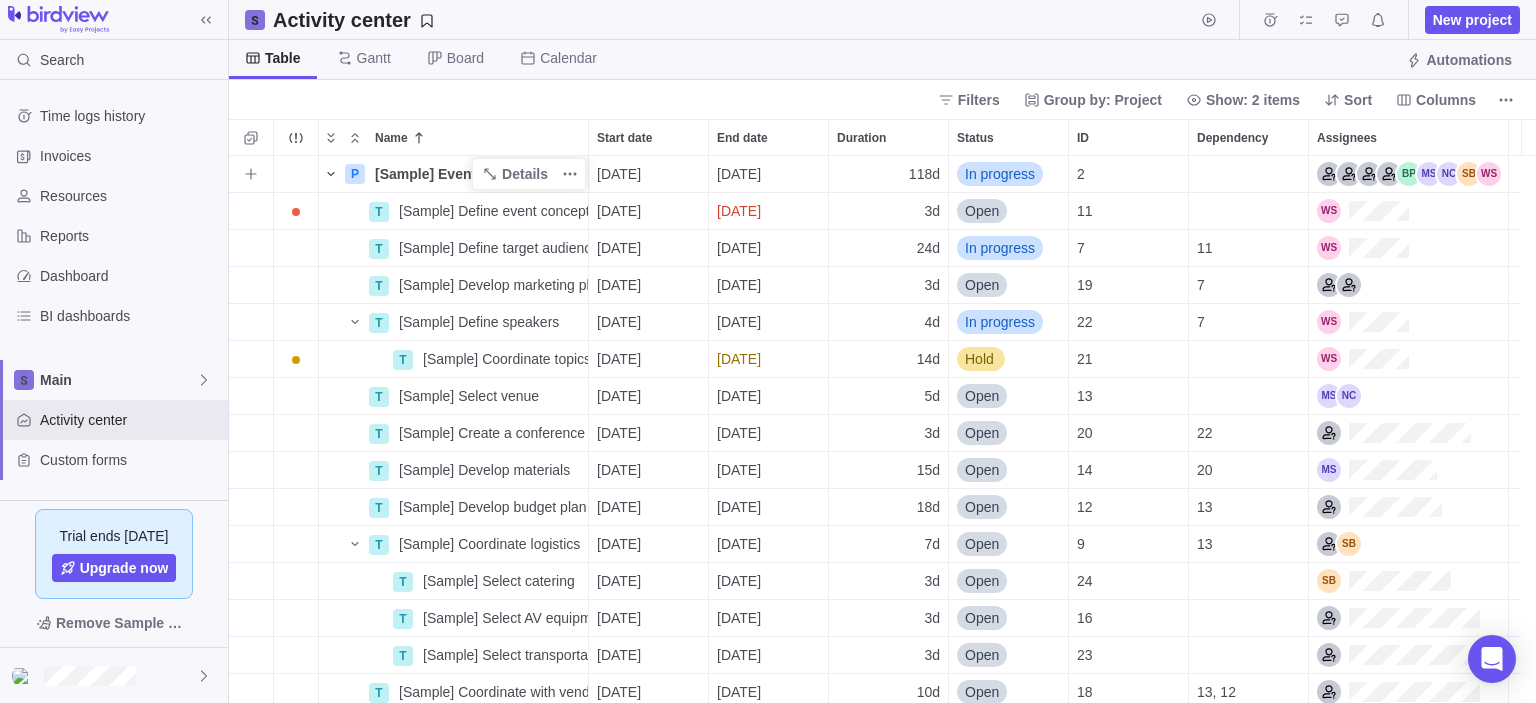 click 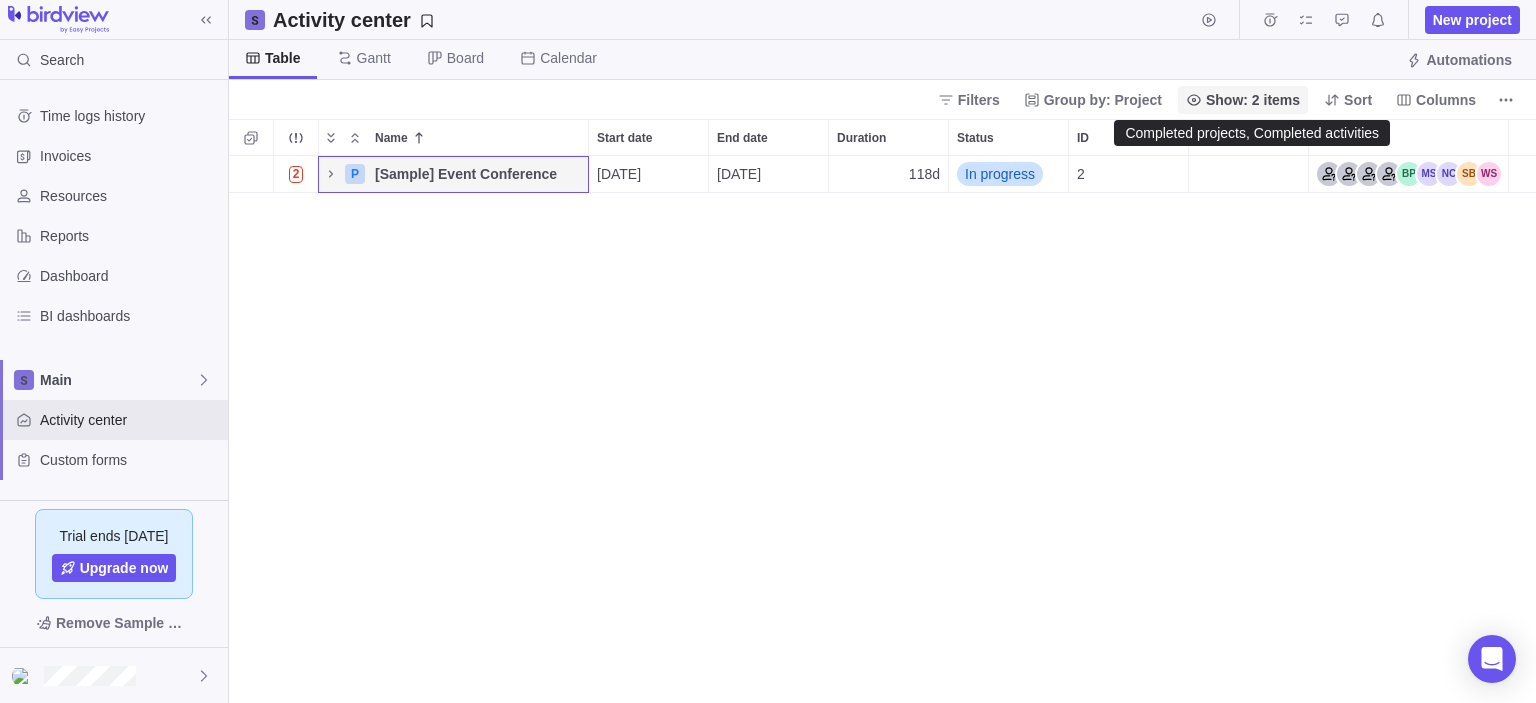 click on "Show: 2 items" at bounding box center (1253, 100) 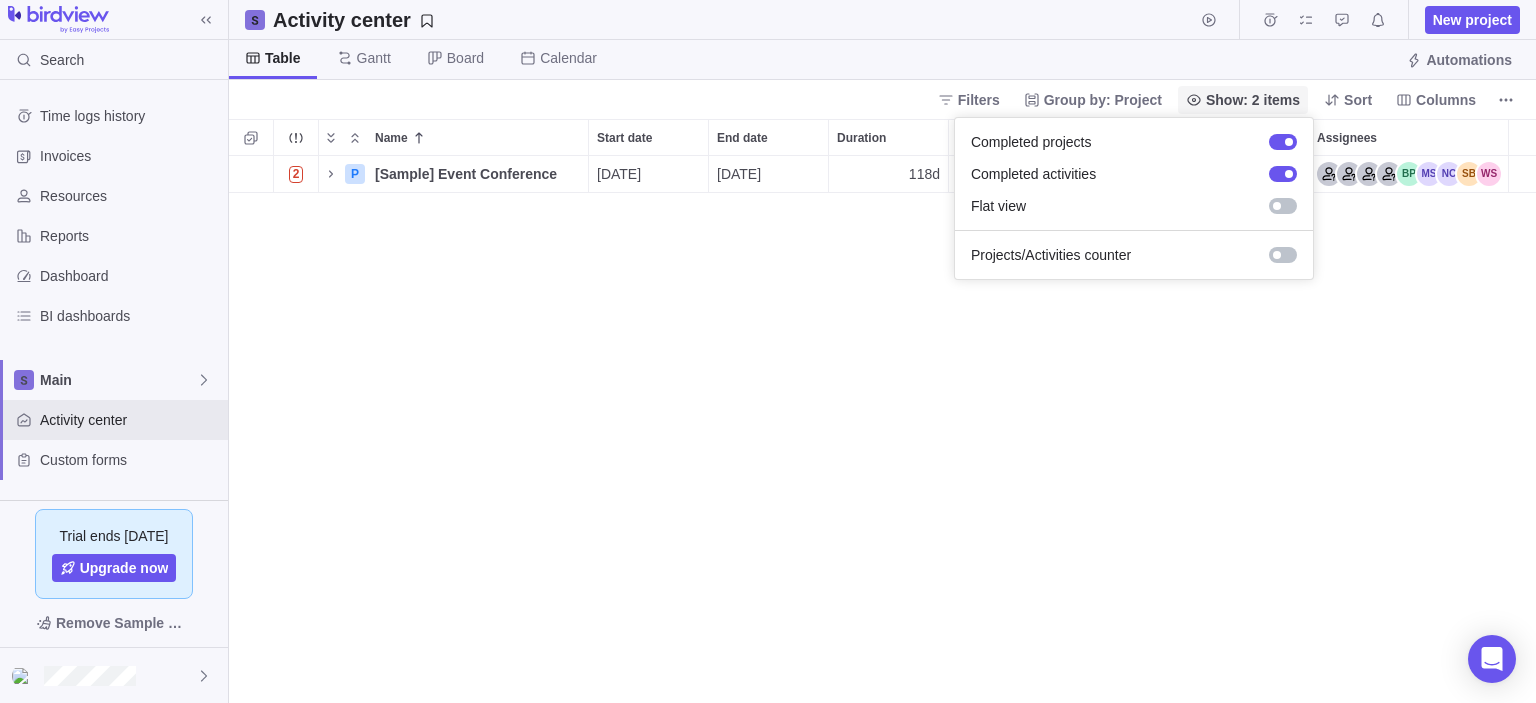 click on "Show: 2 items" at bounding box center [1253, 100] 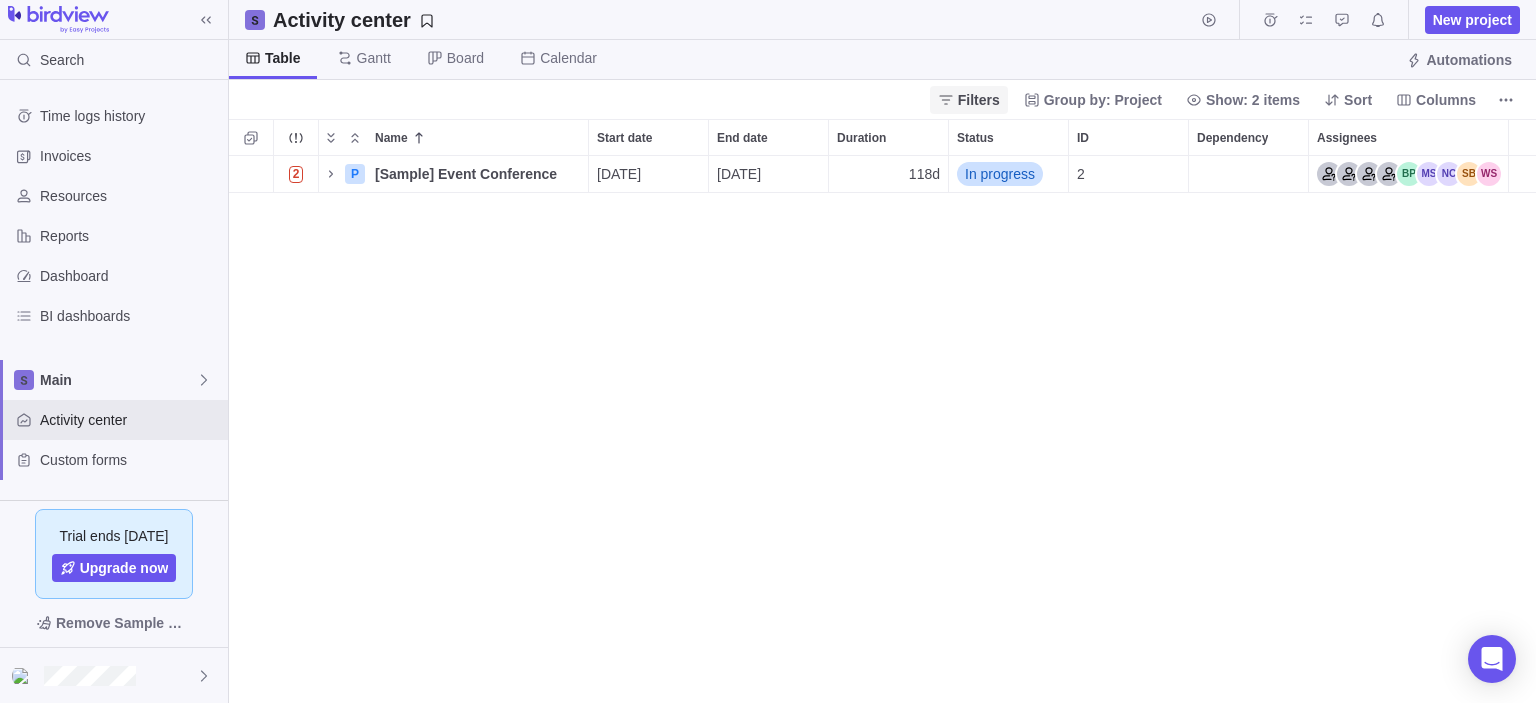 click on "Filters" at bounding box center (979, 100) 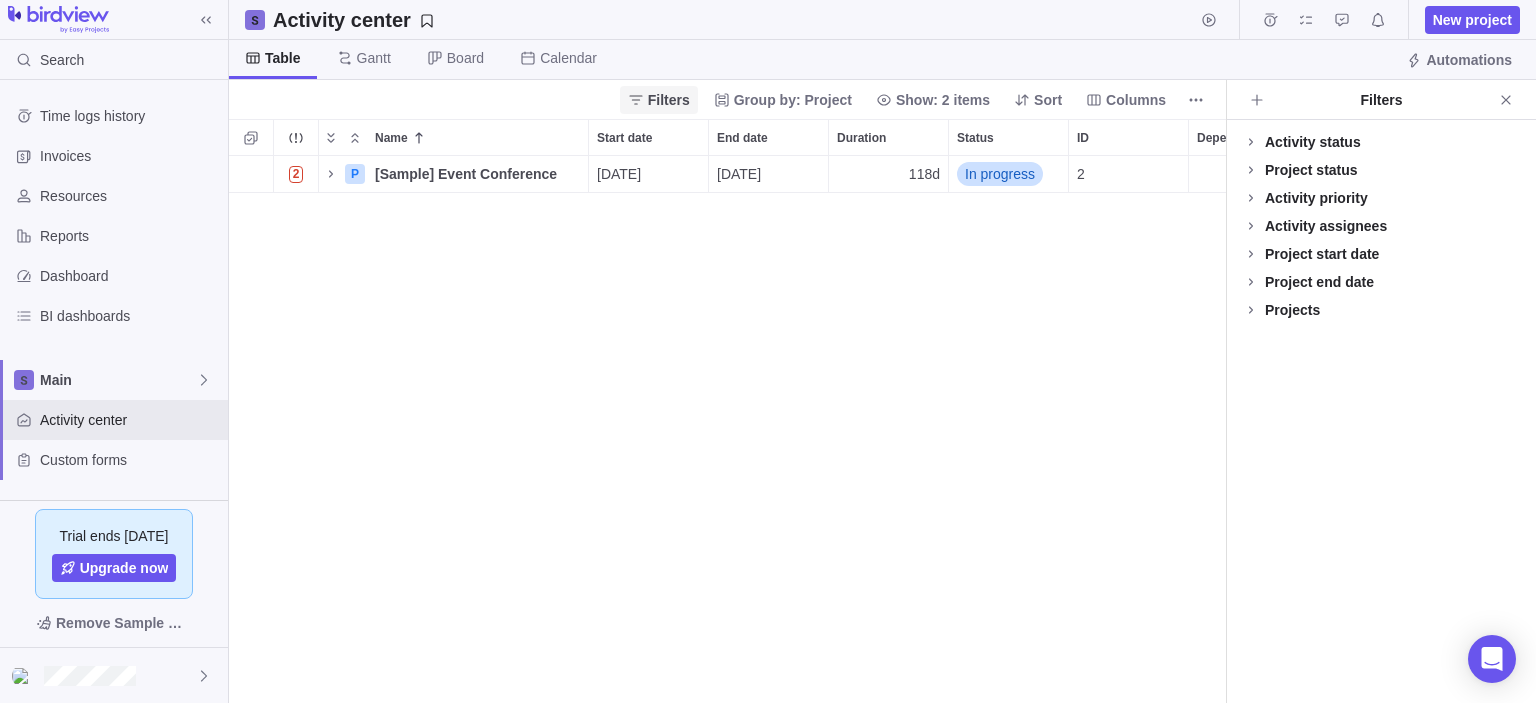 scroll, scrollTop: 532, scrollLeft: 981, axis: both 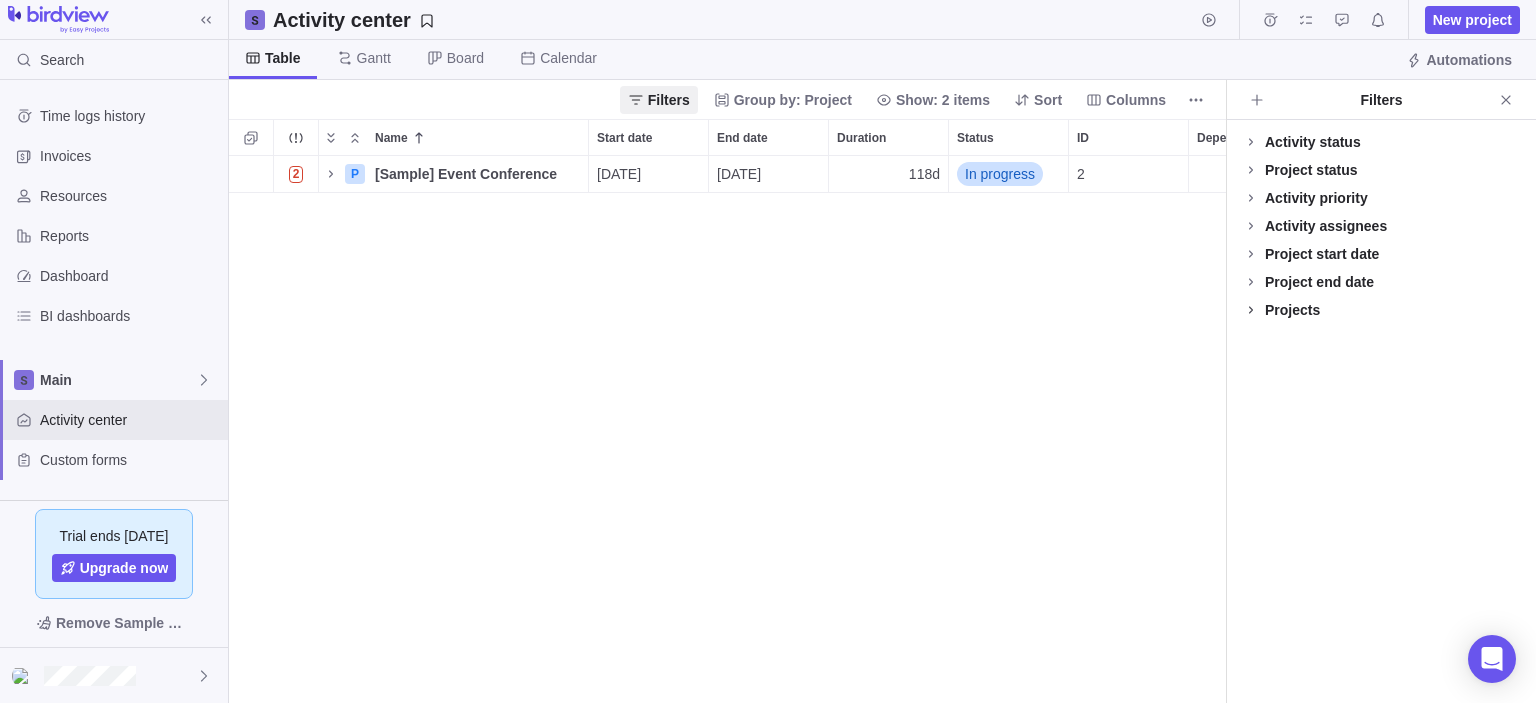 click 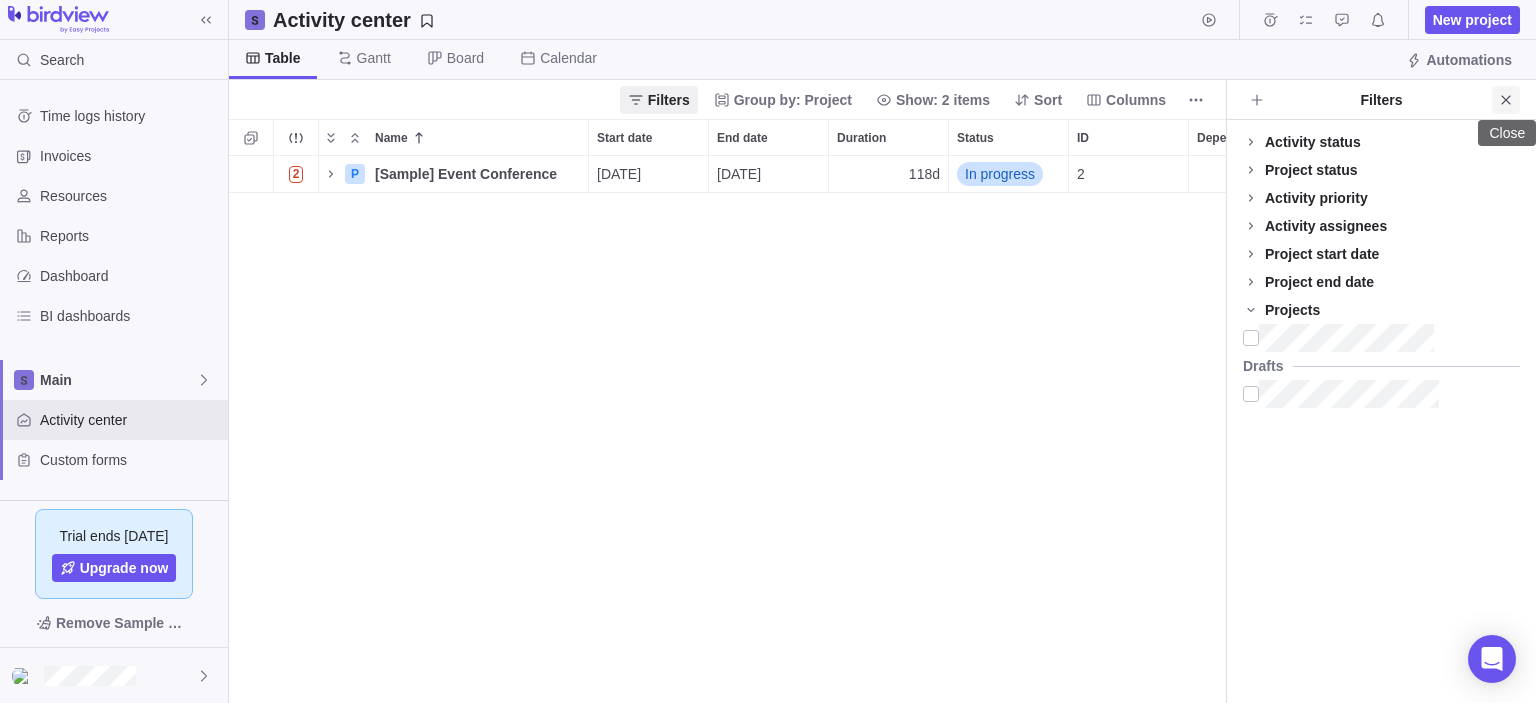 click 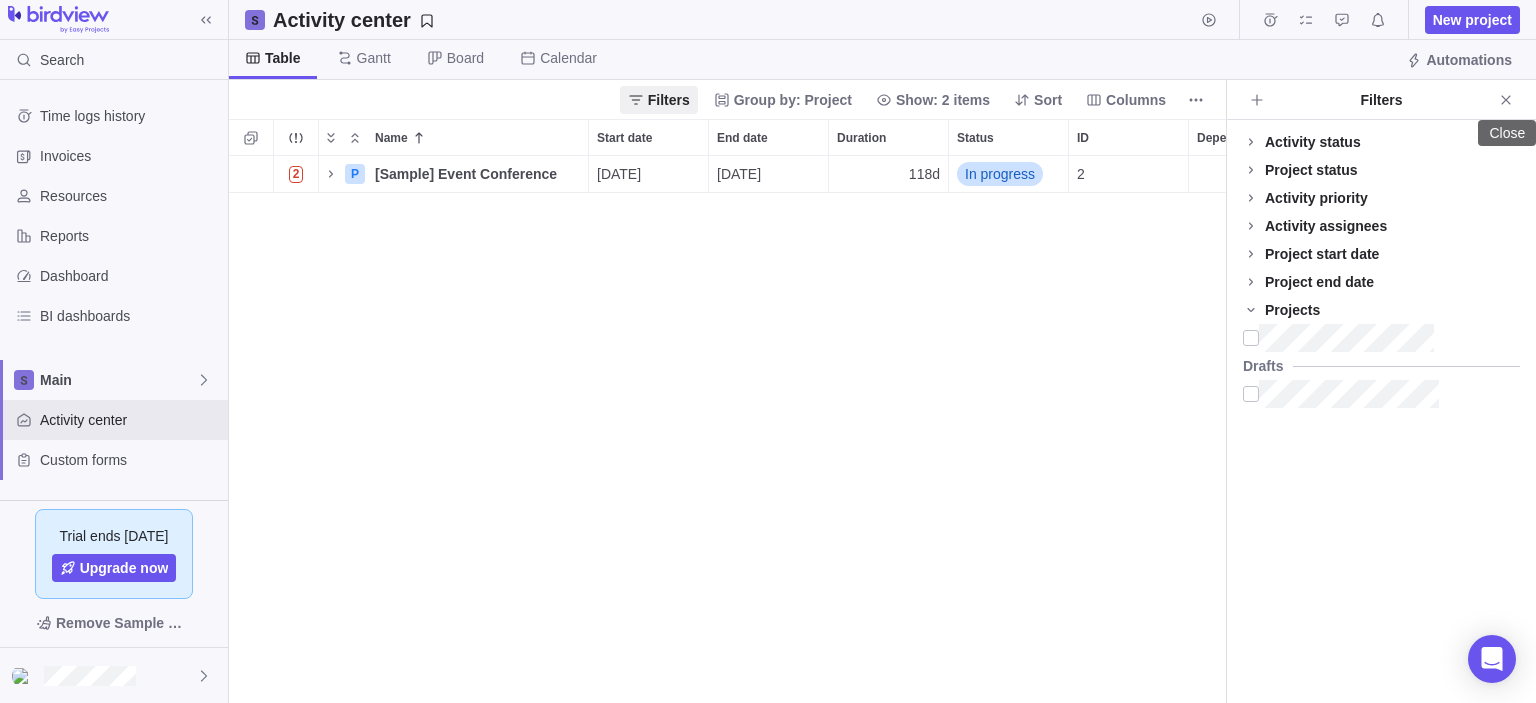 scroll, scrollTop: 16, scrollLeft: 16, axis: both 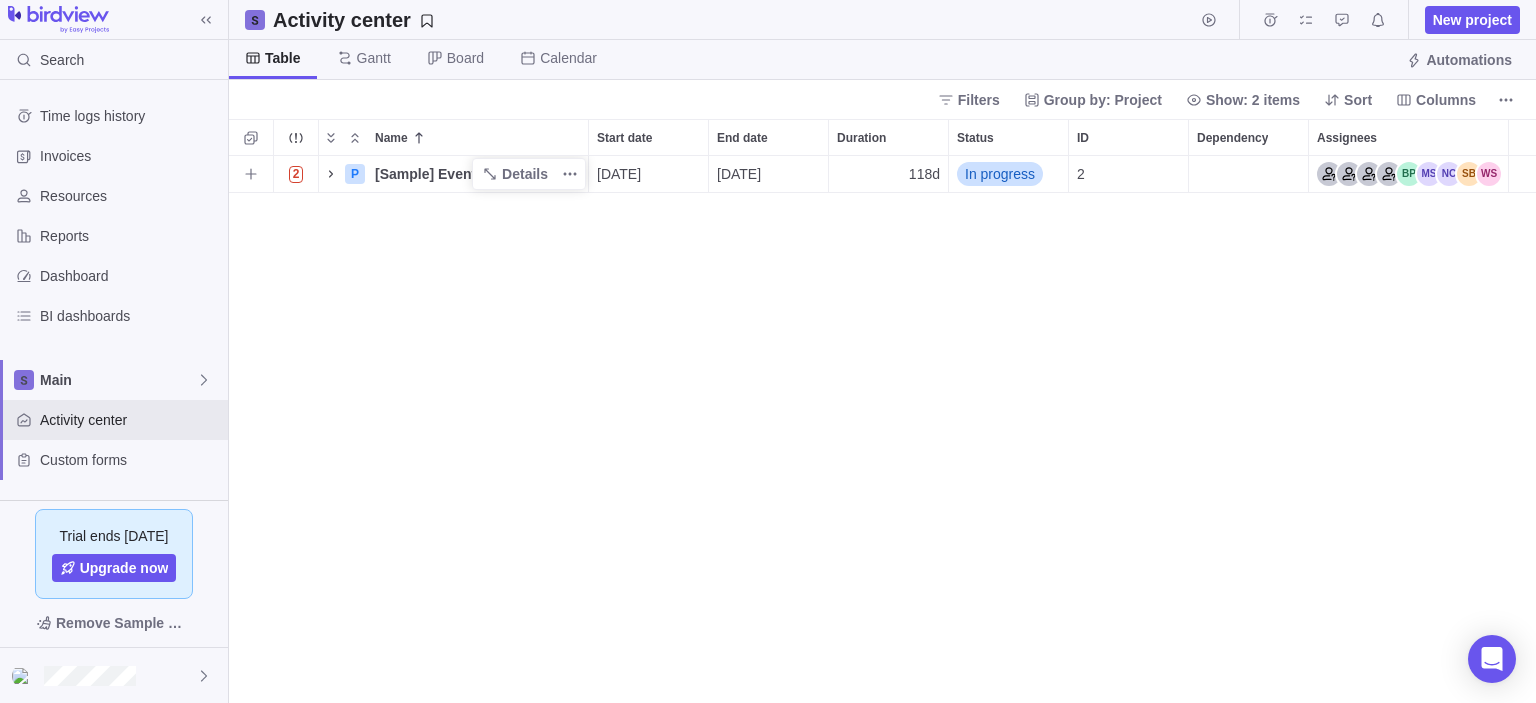 click 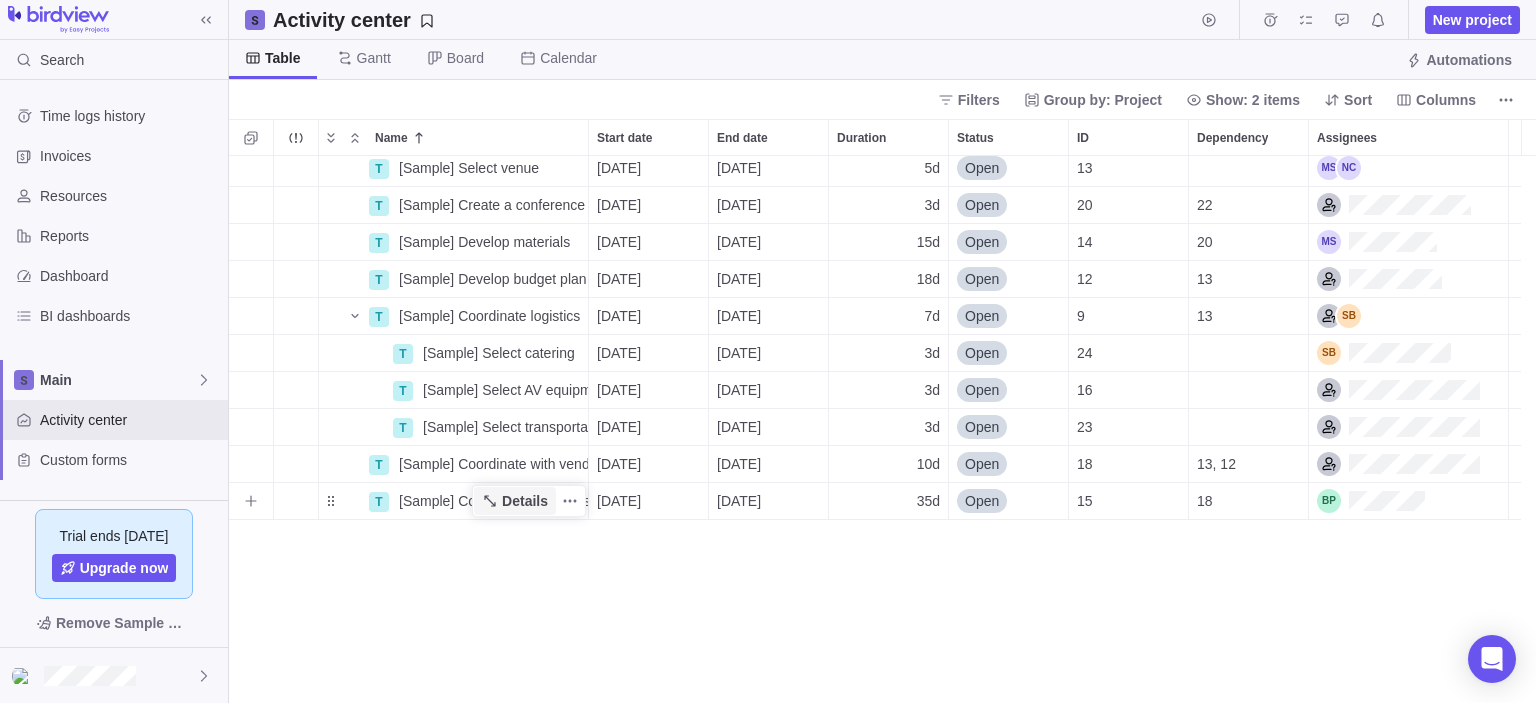 scroll, scrollTop: 0, scrollLeft: 0, axis: both 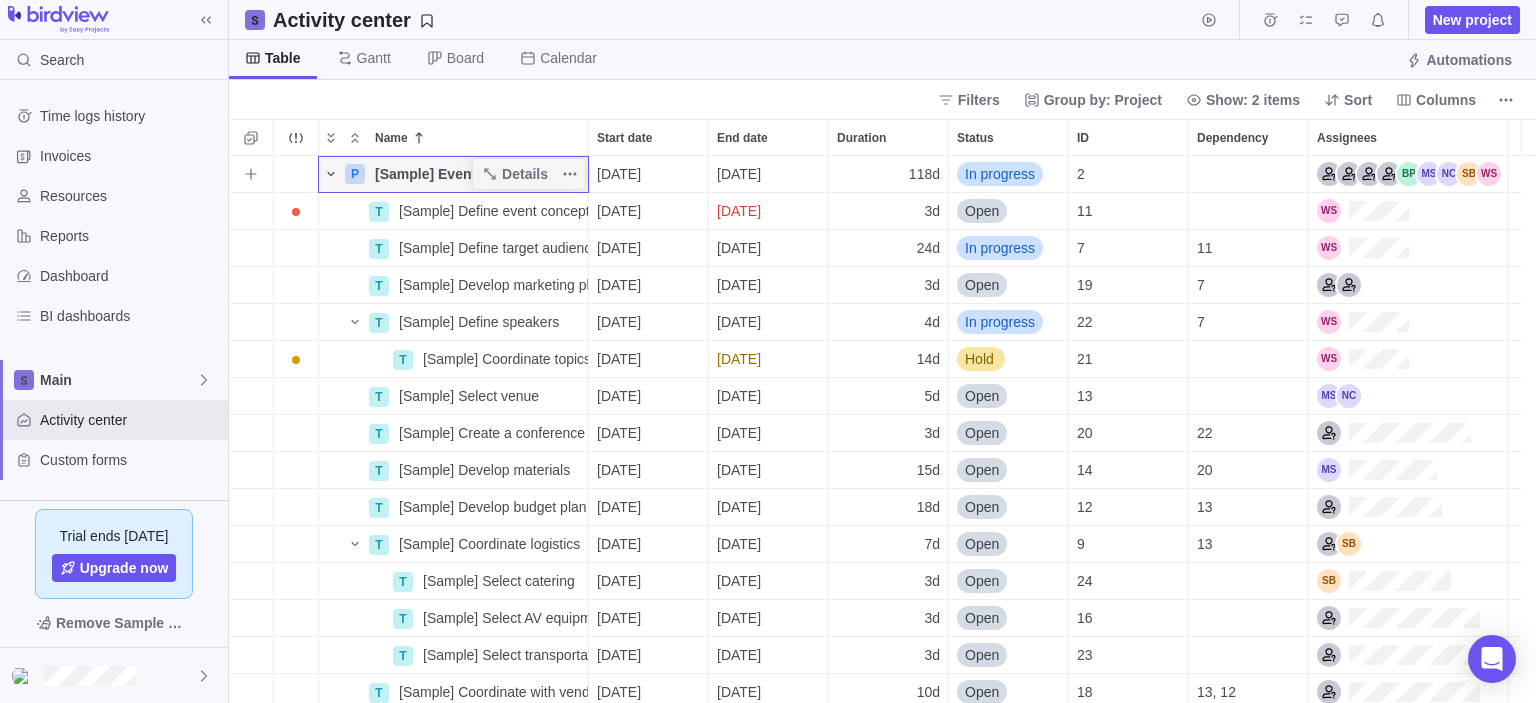 click 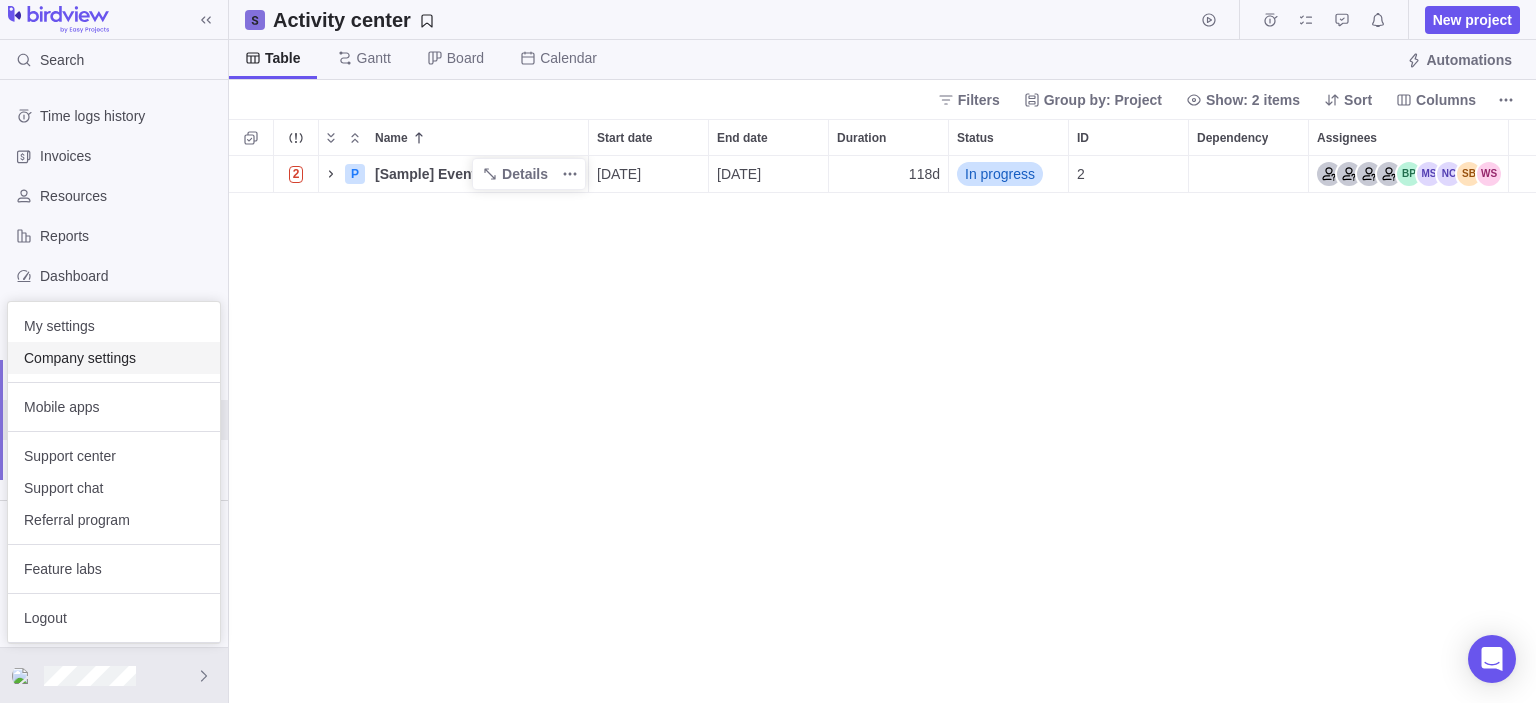 click on "Company settings" at bounding box center [114, 358] 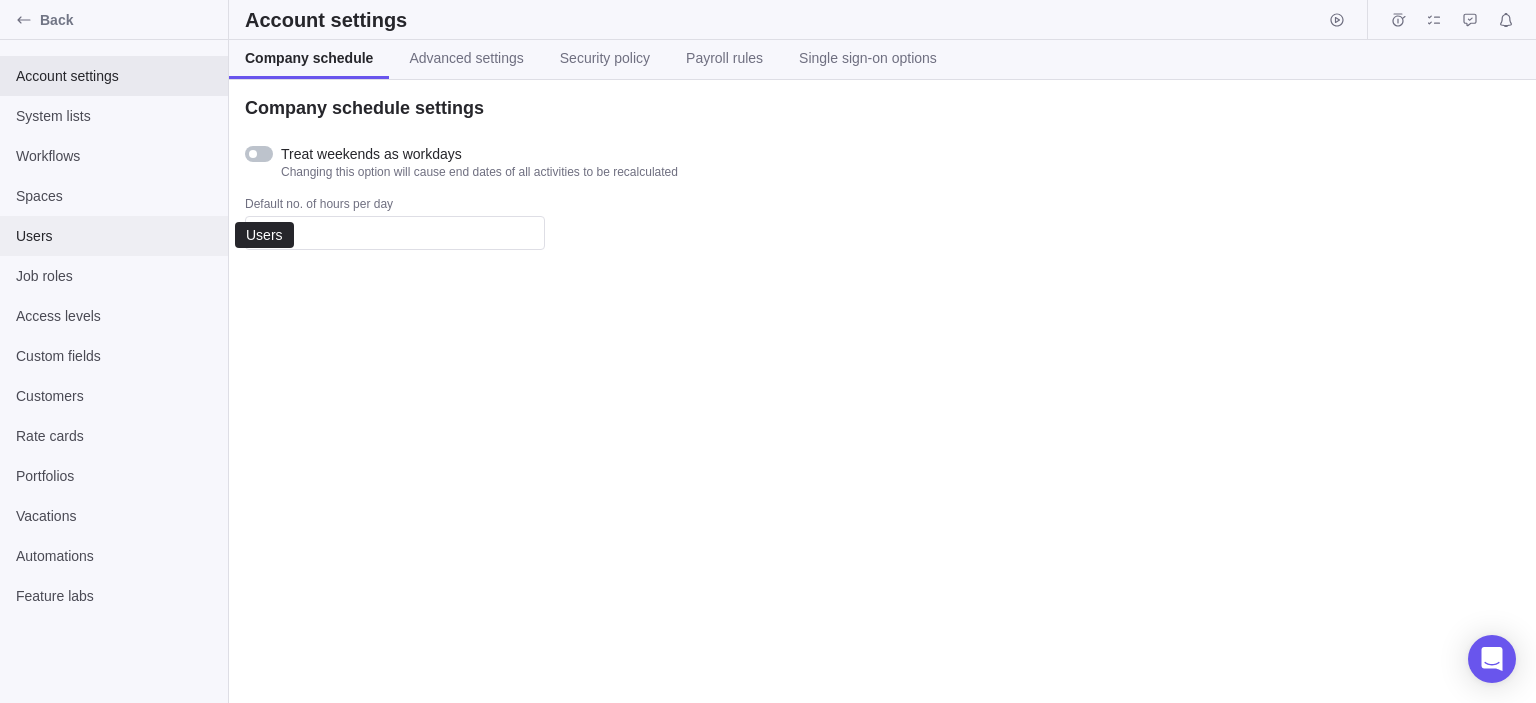 click on "Users" at bounding box center (114, 236) 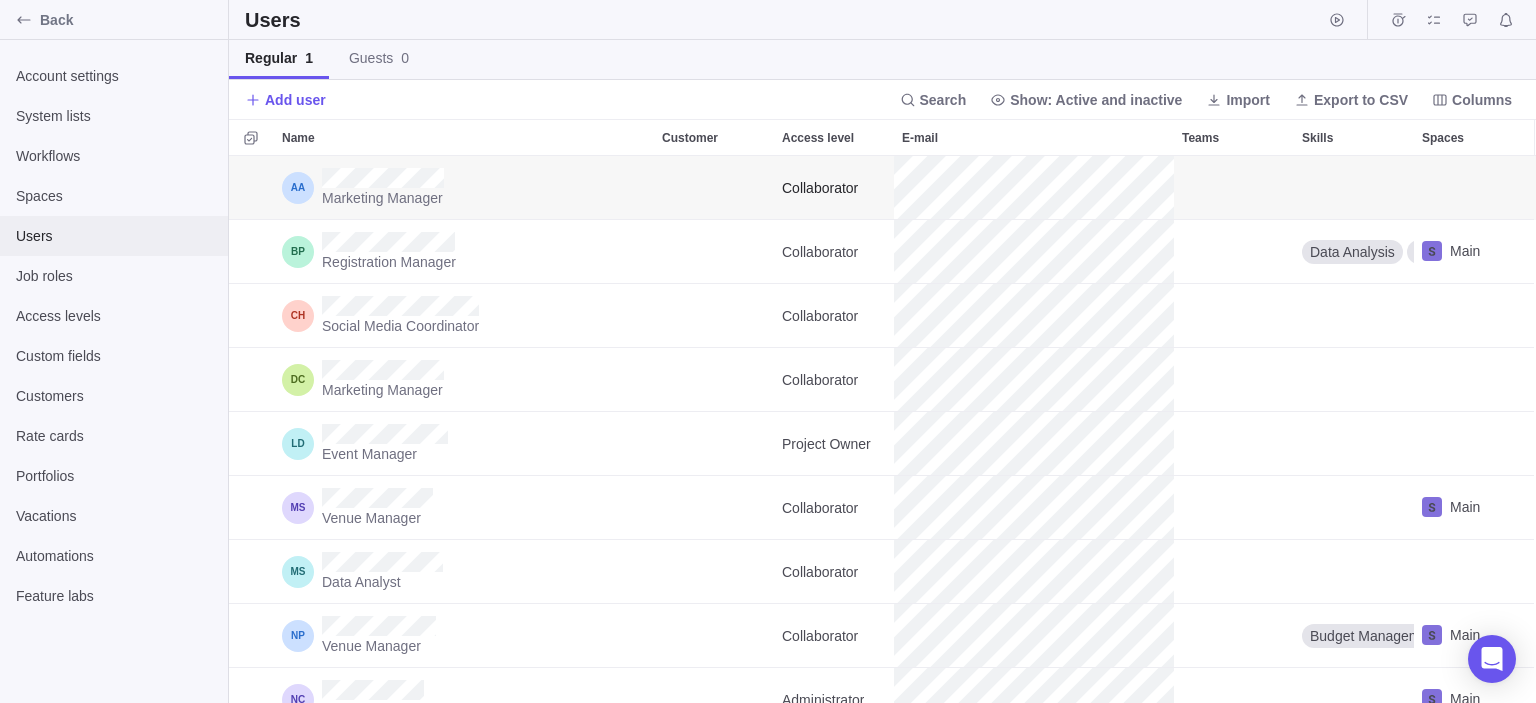 scroll, scrollTop: 16, scrollLeft: 16, axis: both 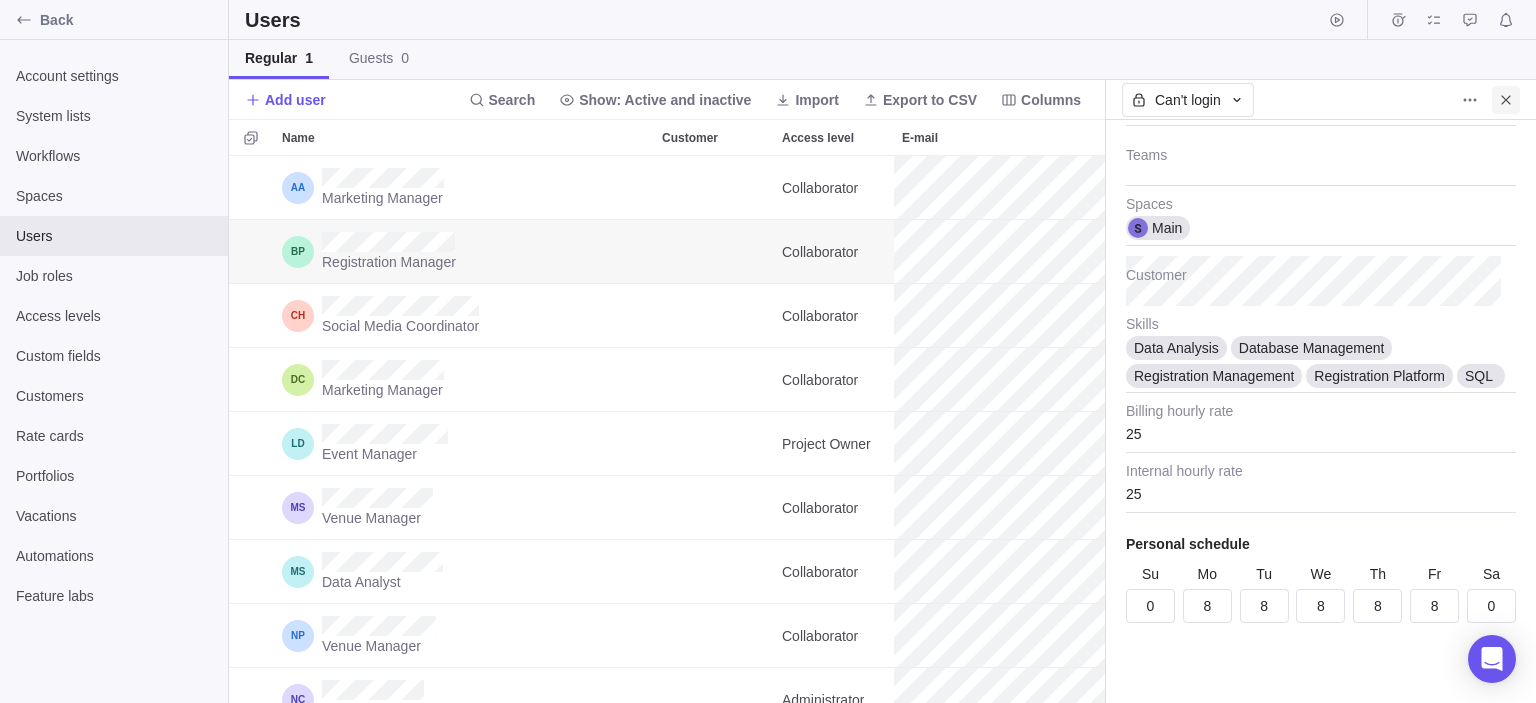 click 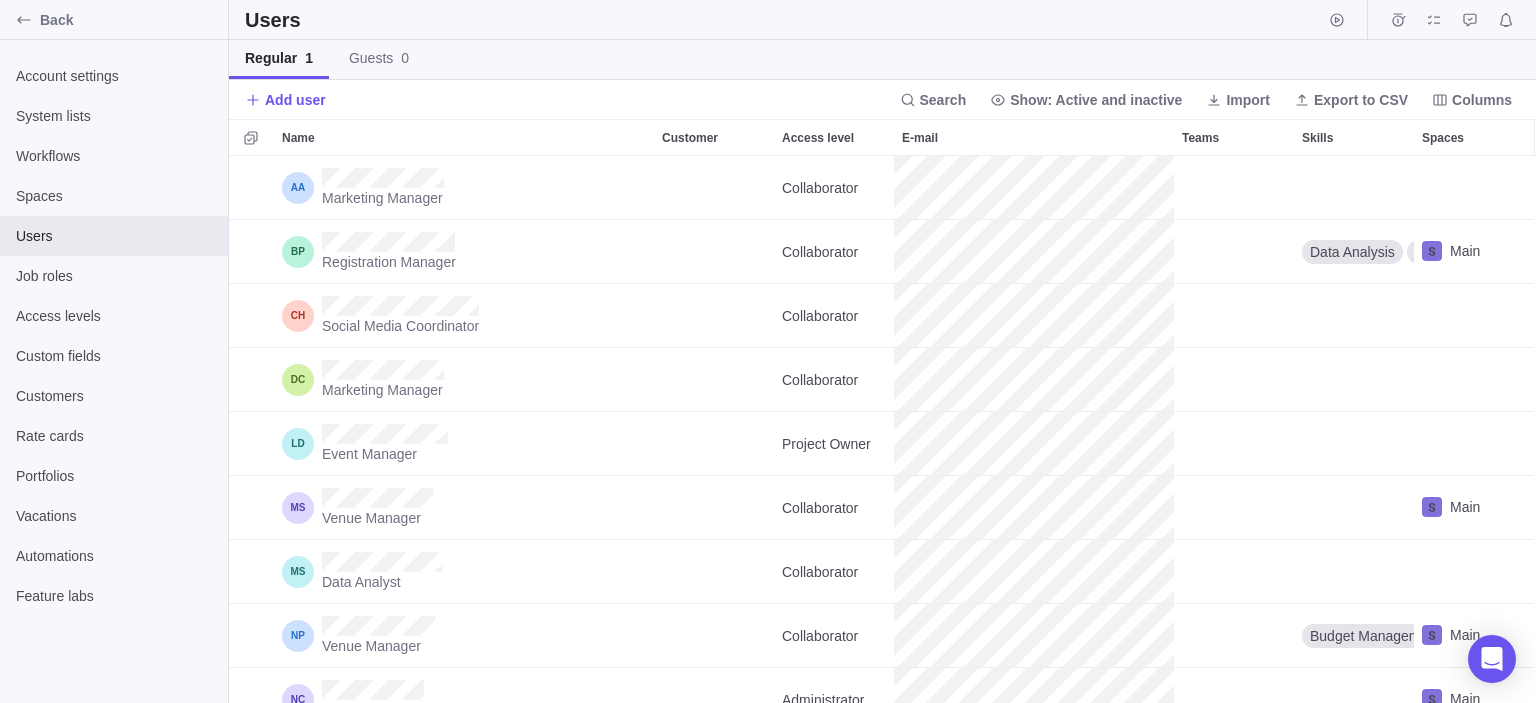 scroll, scrollTop: 16, scrollLeft: 16, axis: both 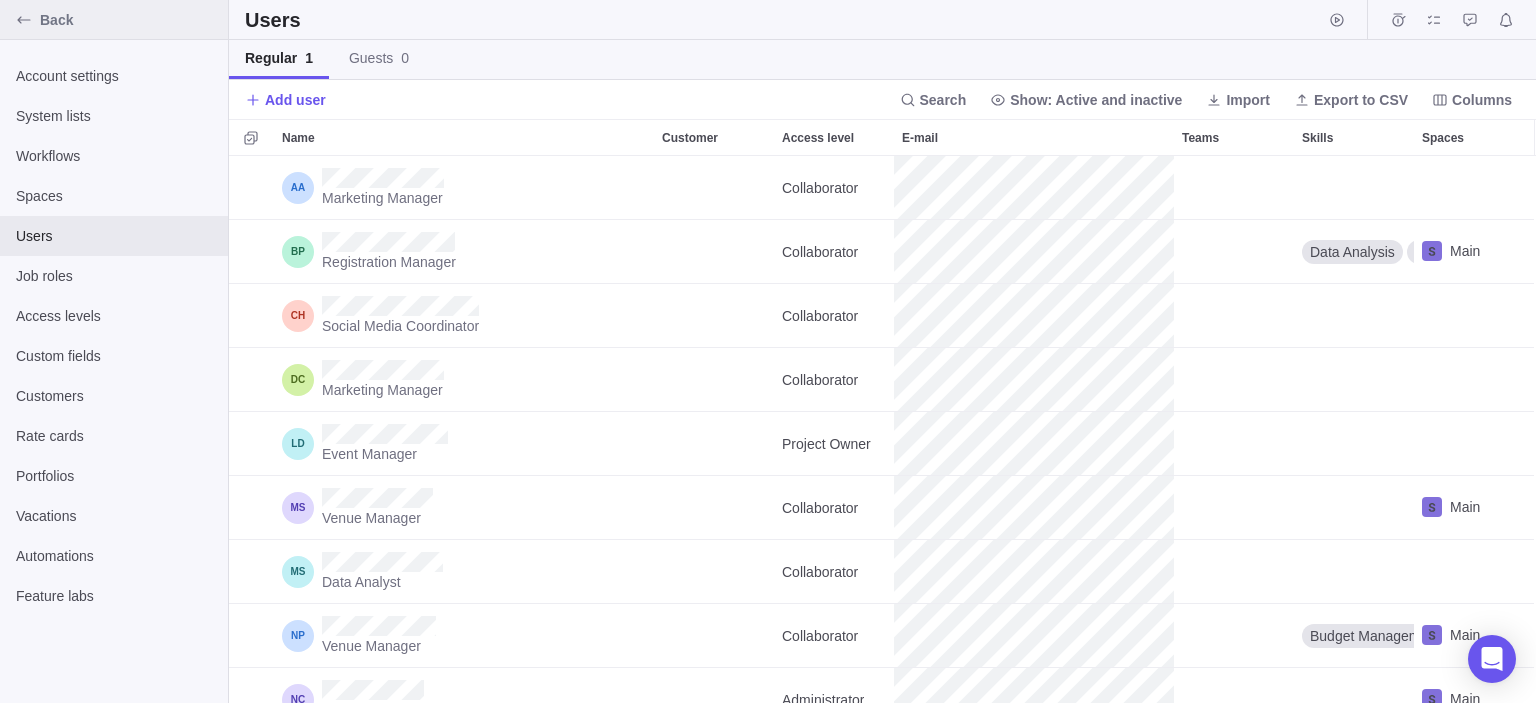 click 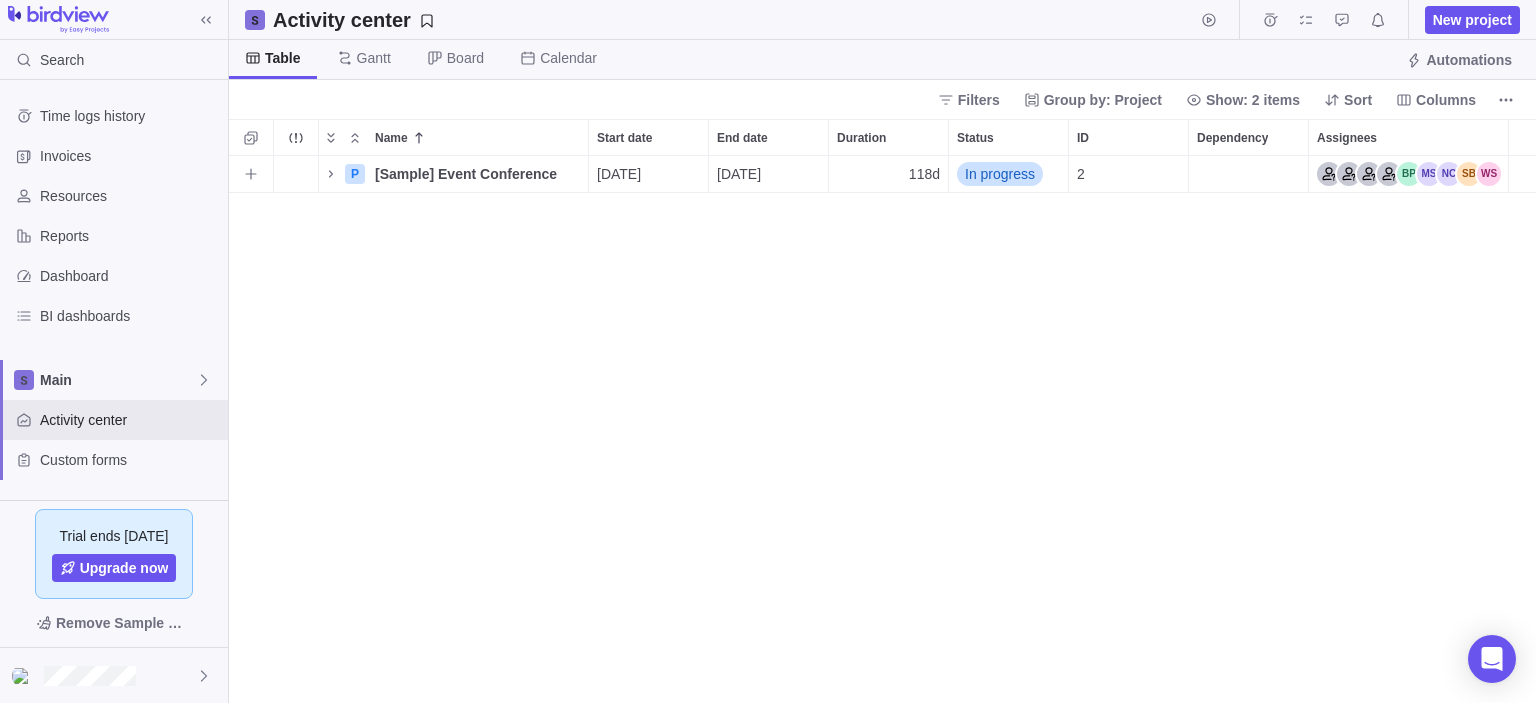 scroll, scrollTop: 16, scrollLeft: 16, axis: both 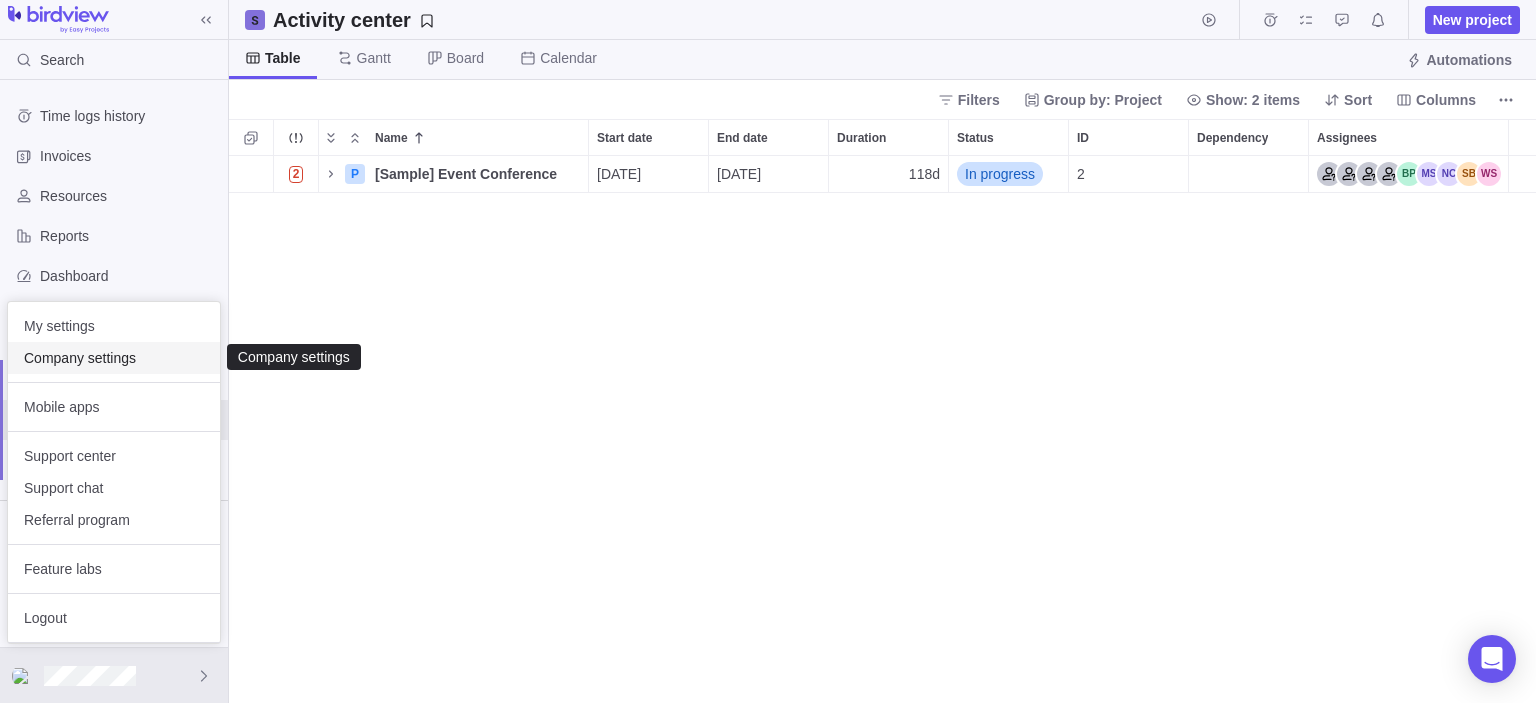click on "Company settings" at bounding box center (114, 358) 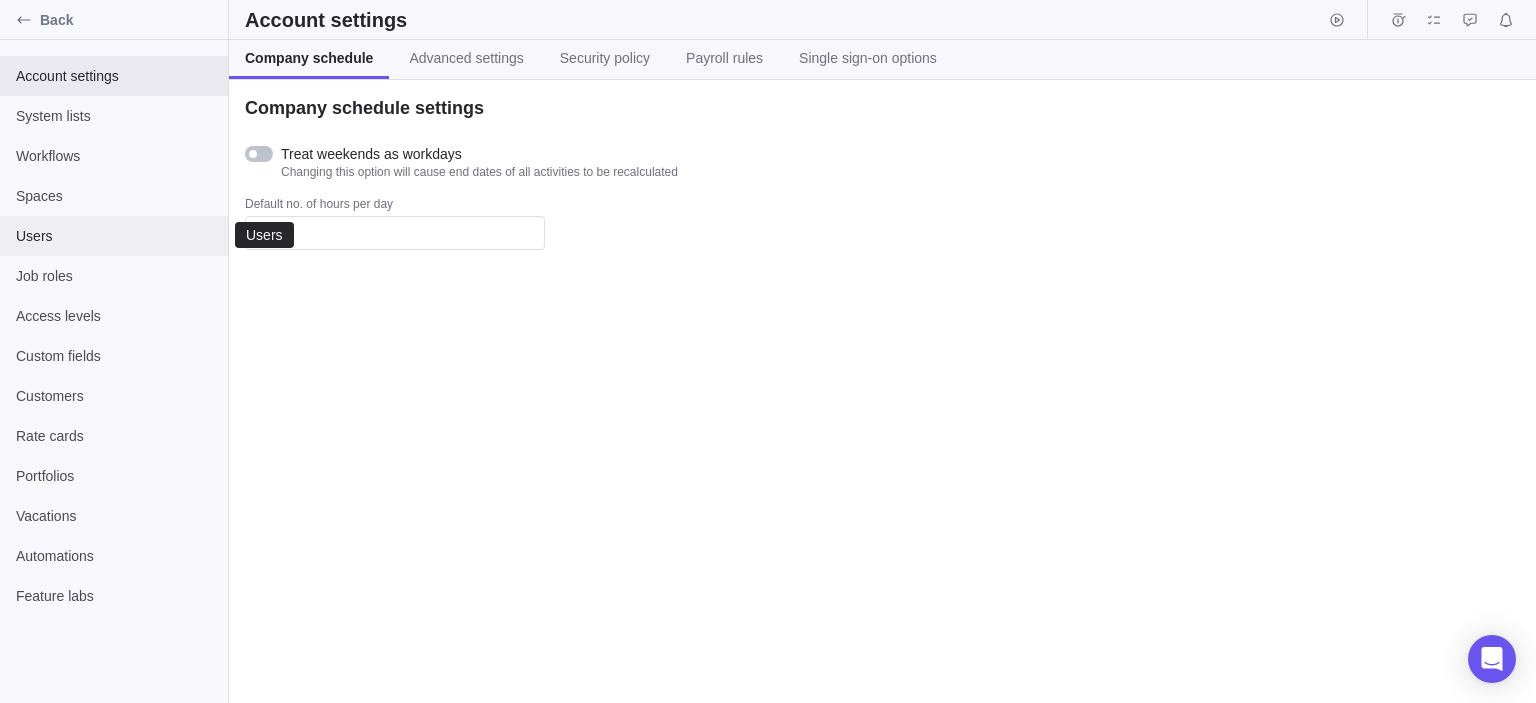 click on "Users" at bounding box center (114, 236) 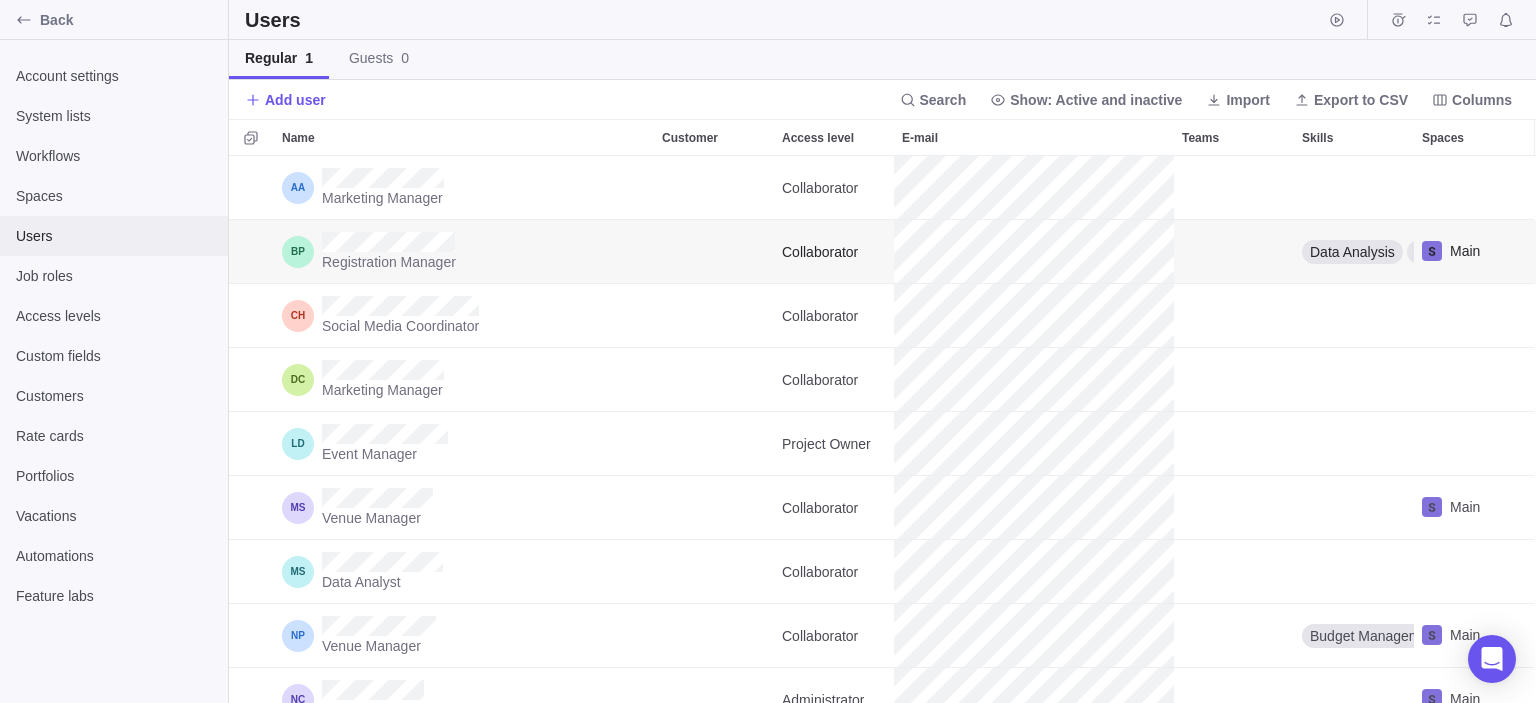 scroll, scrollTop: 16, scrollLeft: 16, axis: both 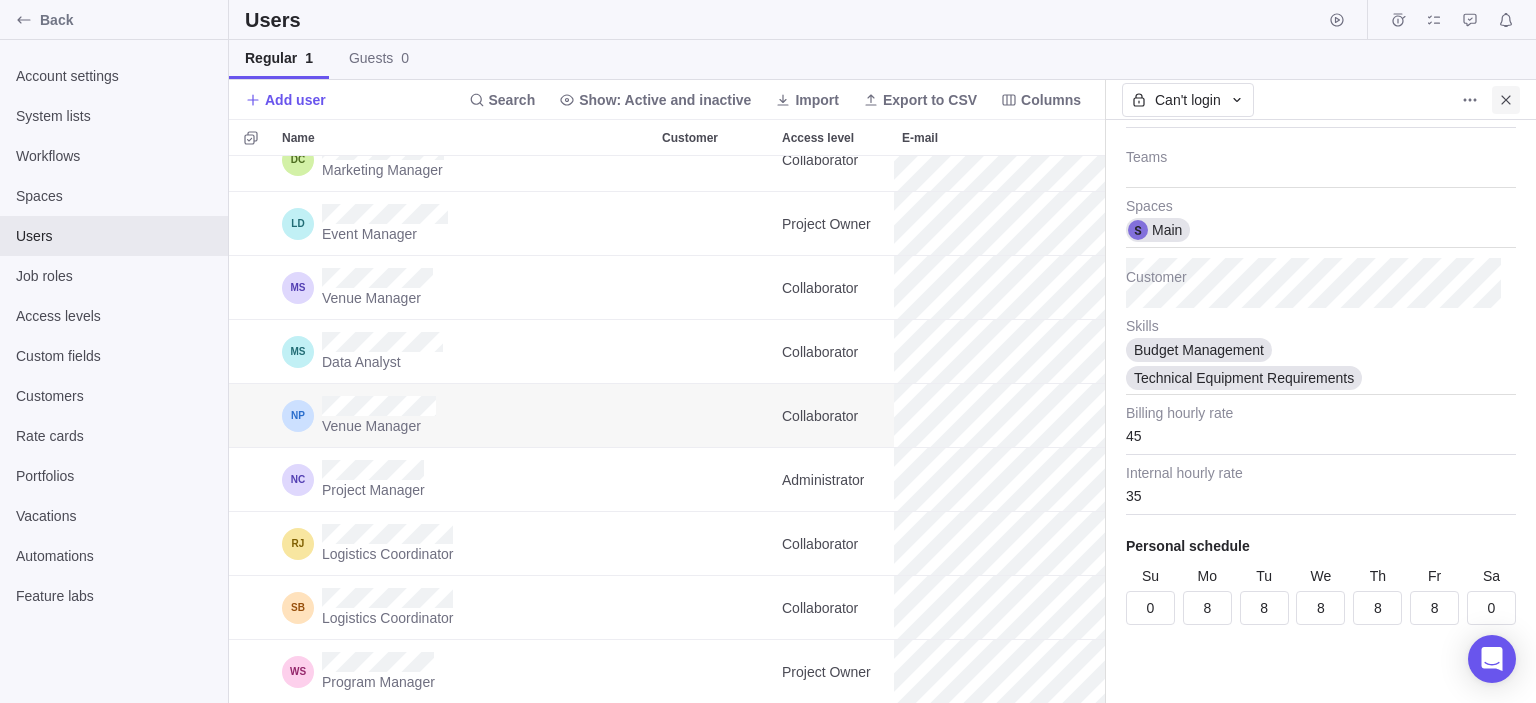 click 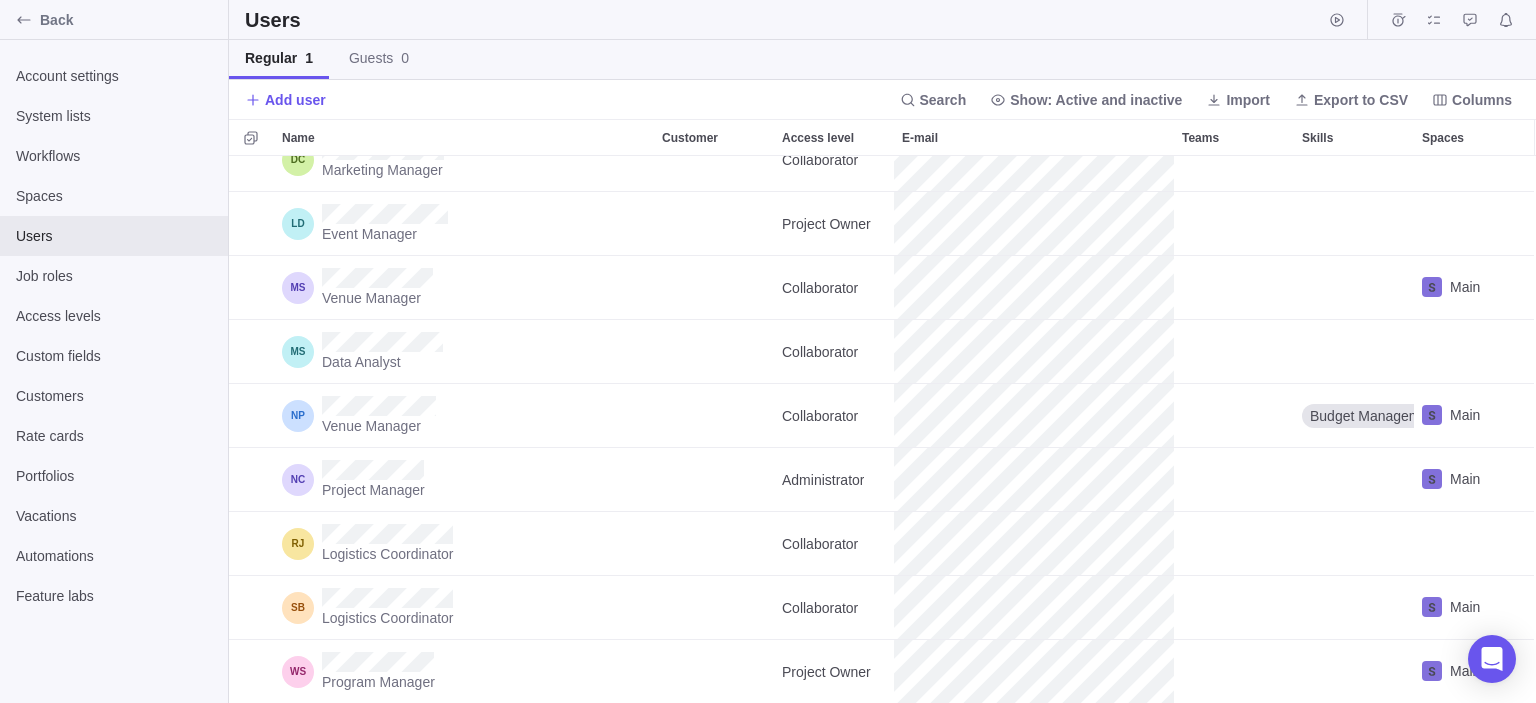 scroll, scrollTop: 16, scrollLeft: 16, axis: both 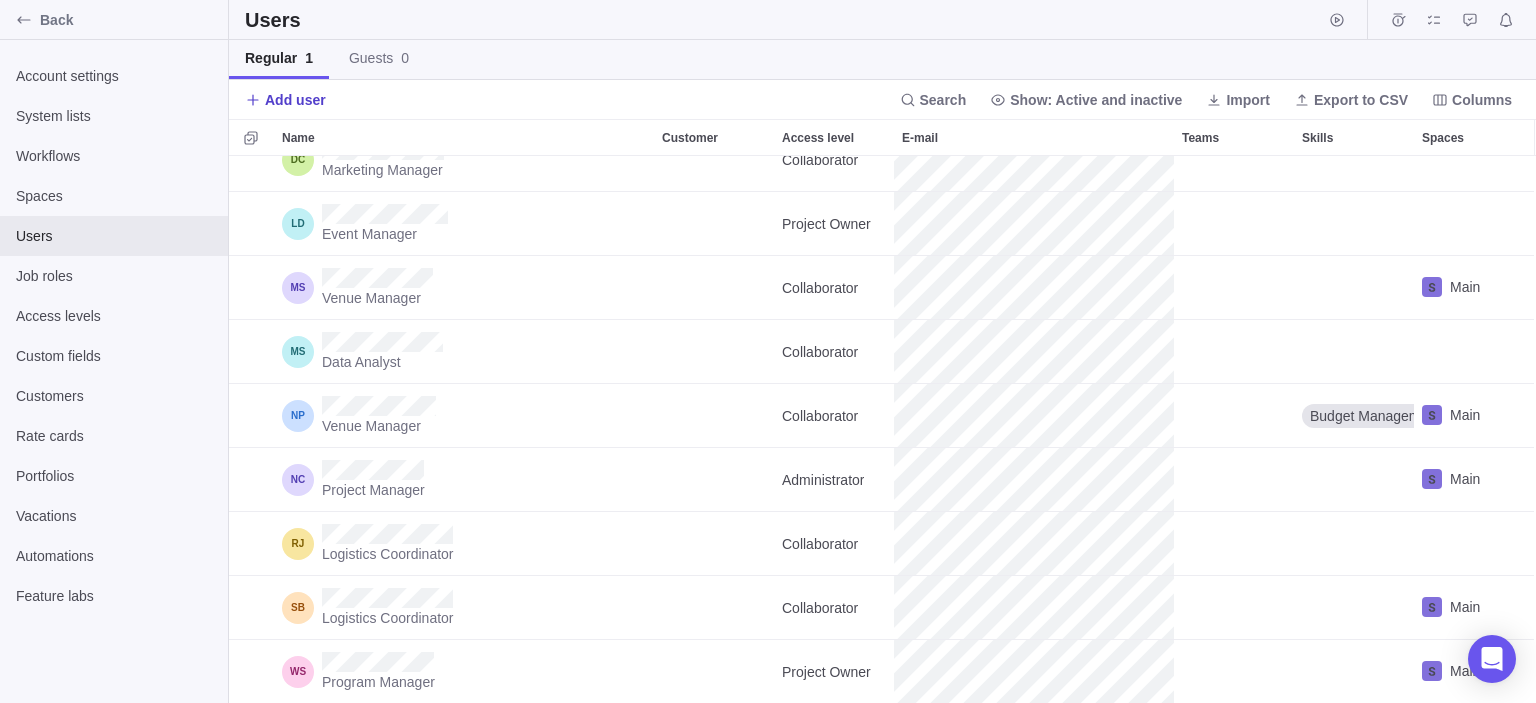 click on "Add user" at bounding box center (295, 100) 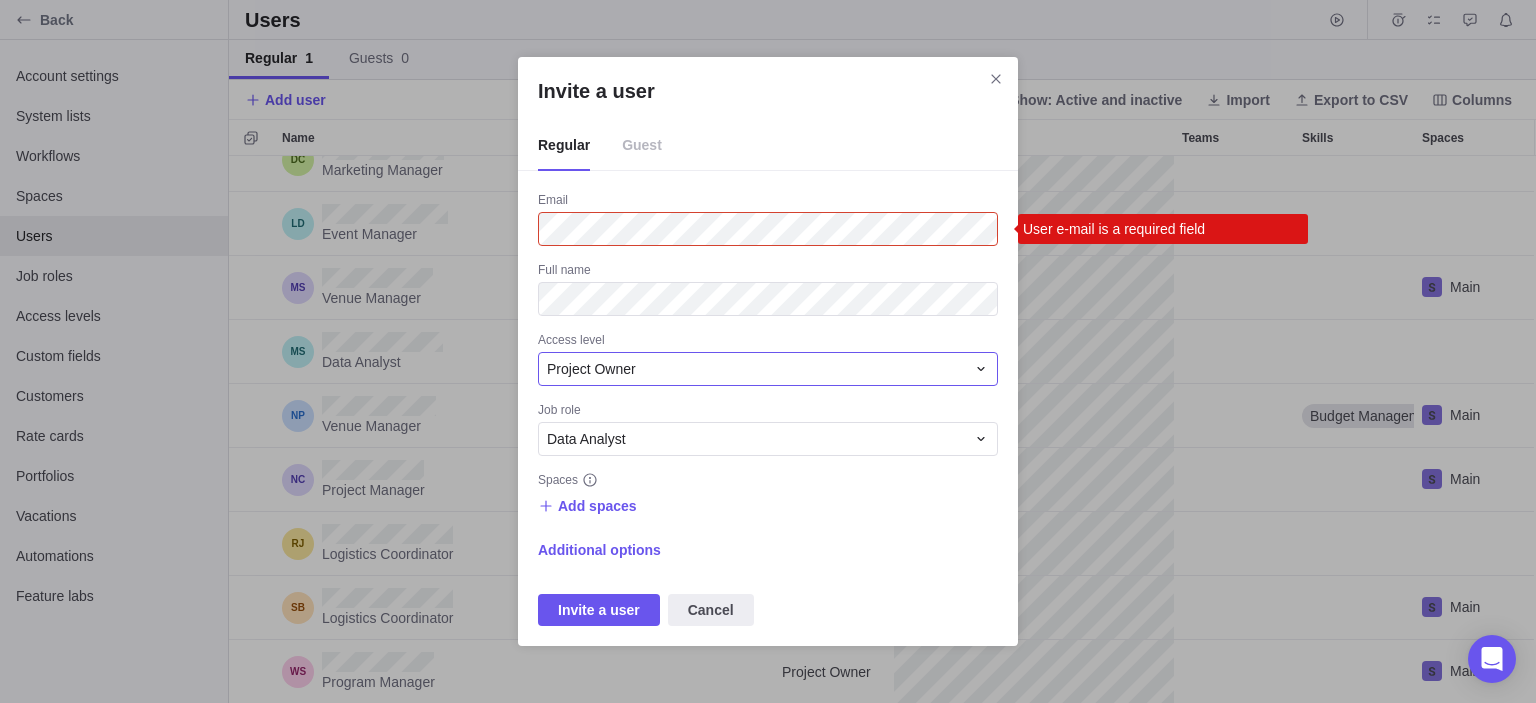 click on "Project Owner" at bounding box center [756, 369] 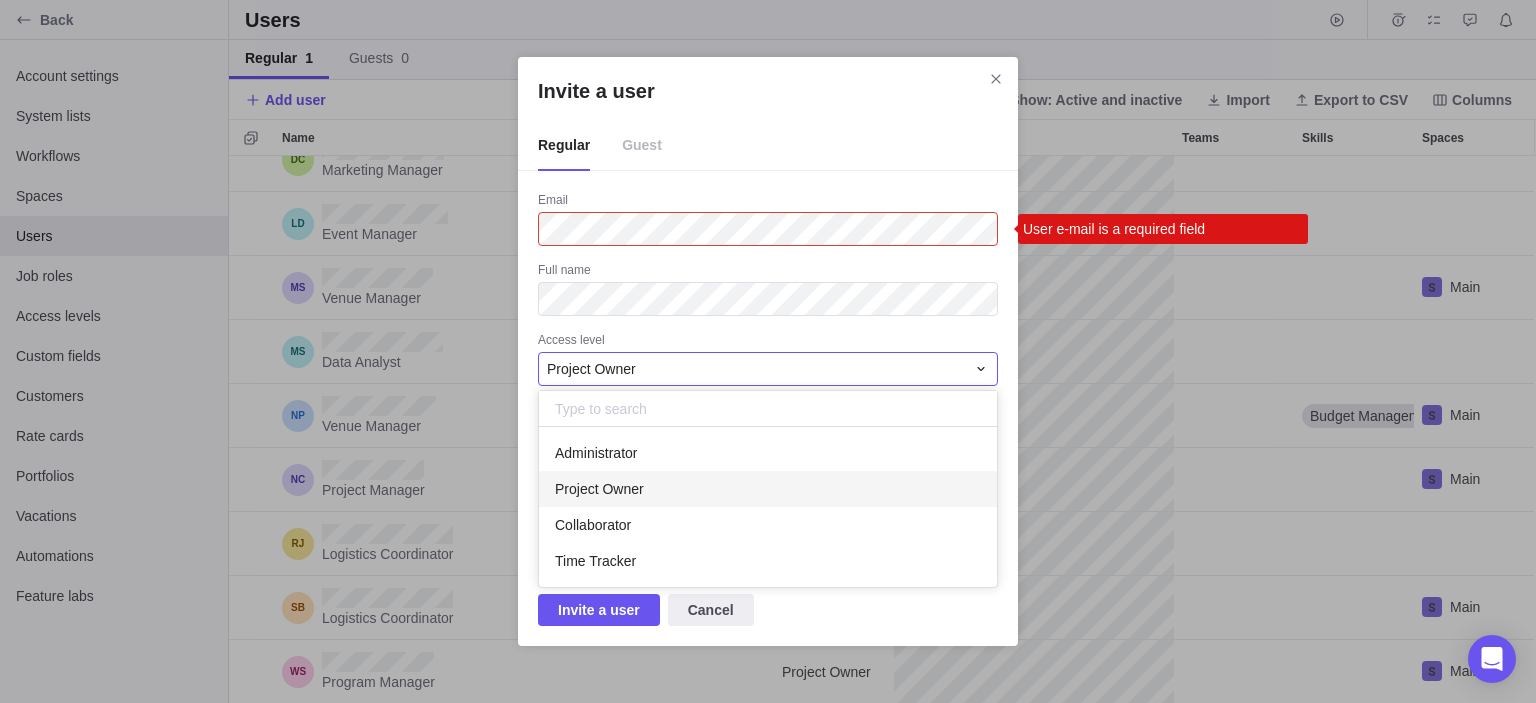 scroll, scrollTop: 16, scrollLeft: 16, axis: both 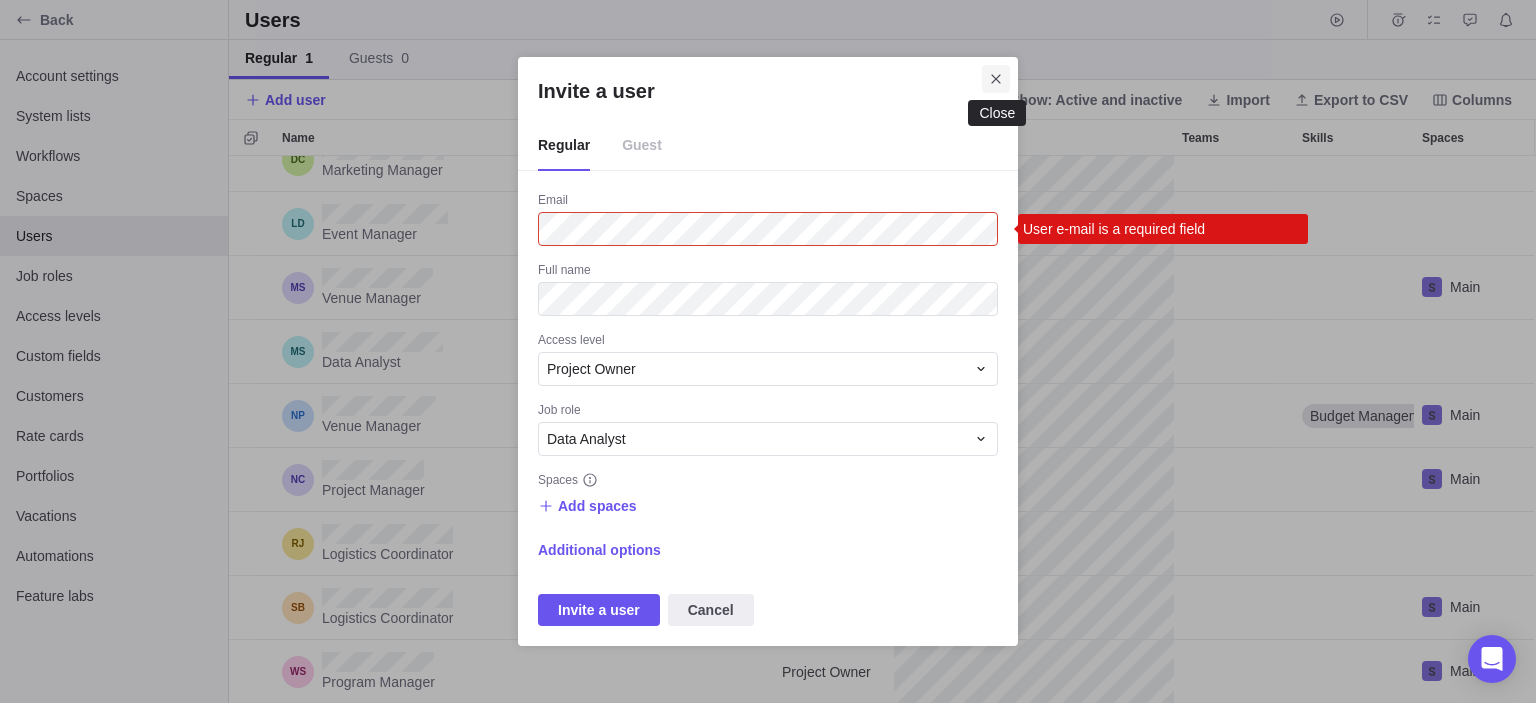 click 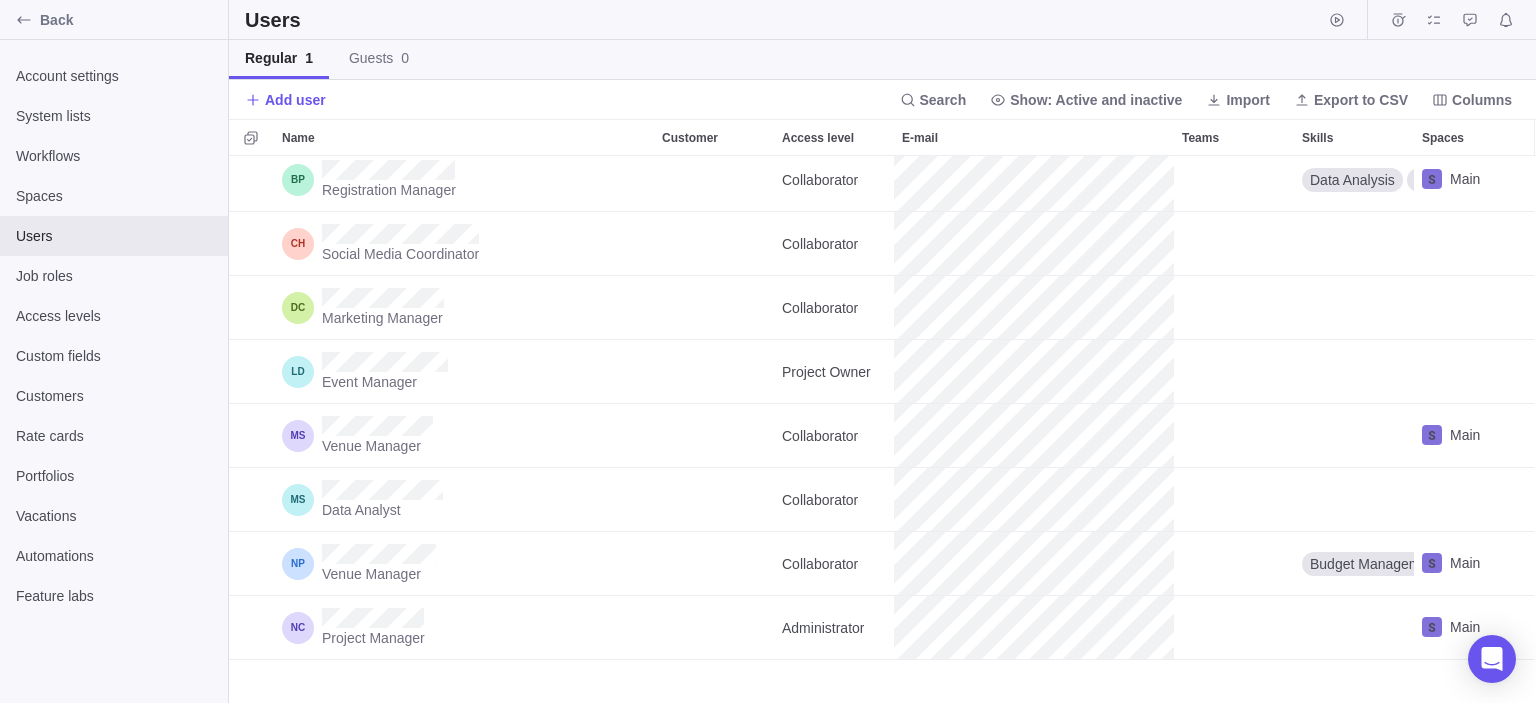 scroll, scrollTop: 0, scrollLeft: 0, axis: both 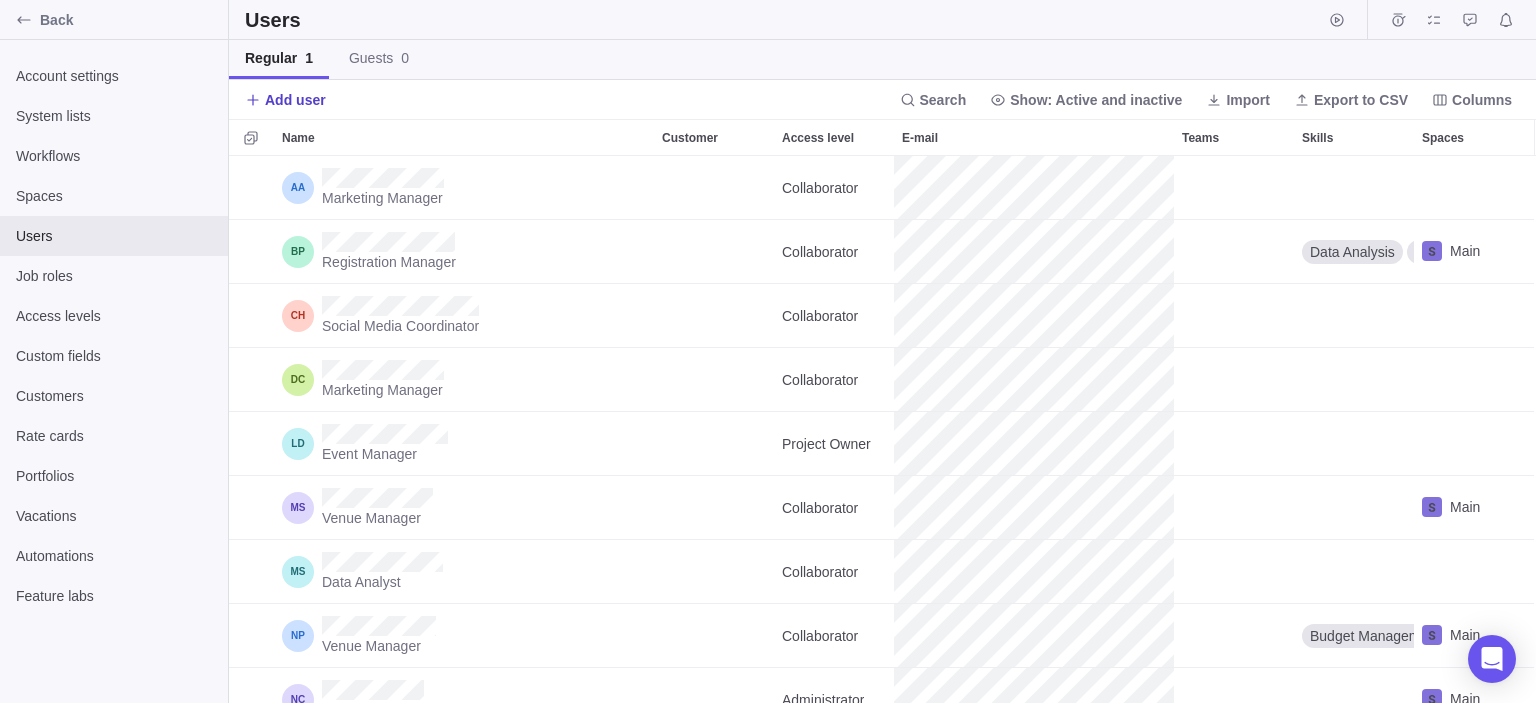 click on "Add user" at bounding box center (295, 100) 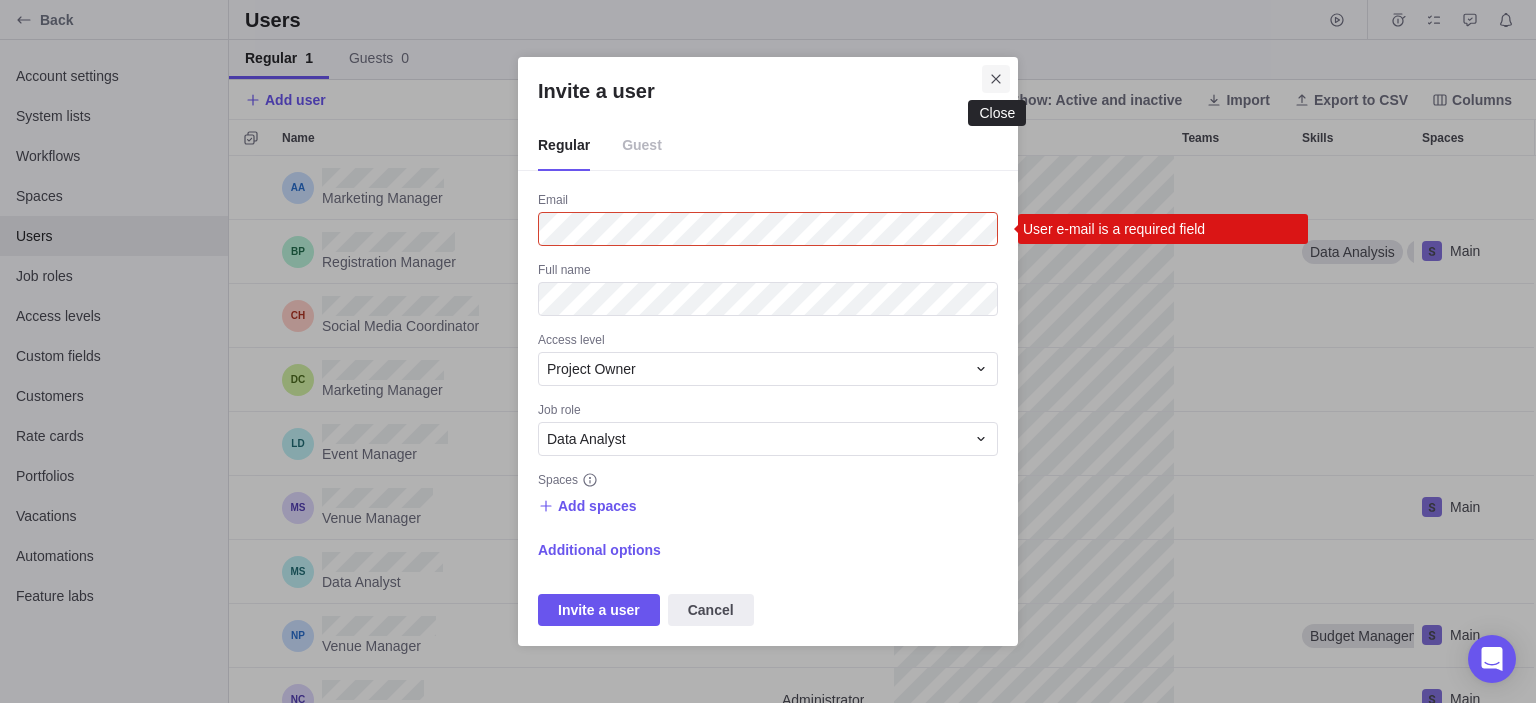 click 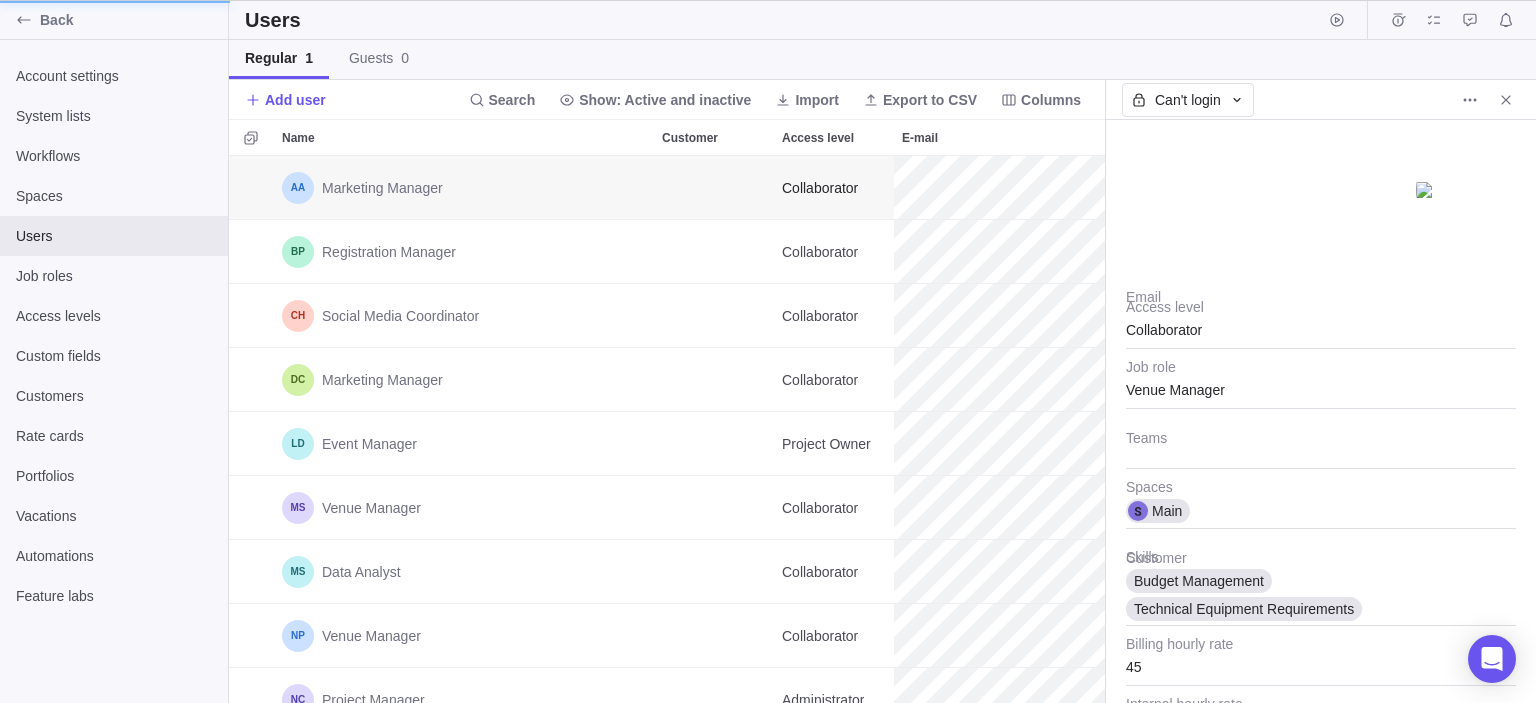 scroll, scrollTop: 532, scrollLeft: 860, axis: both 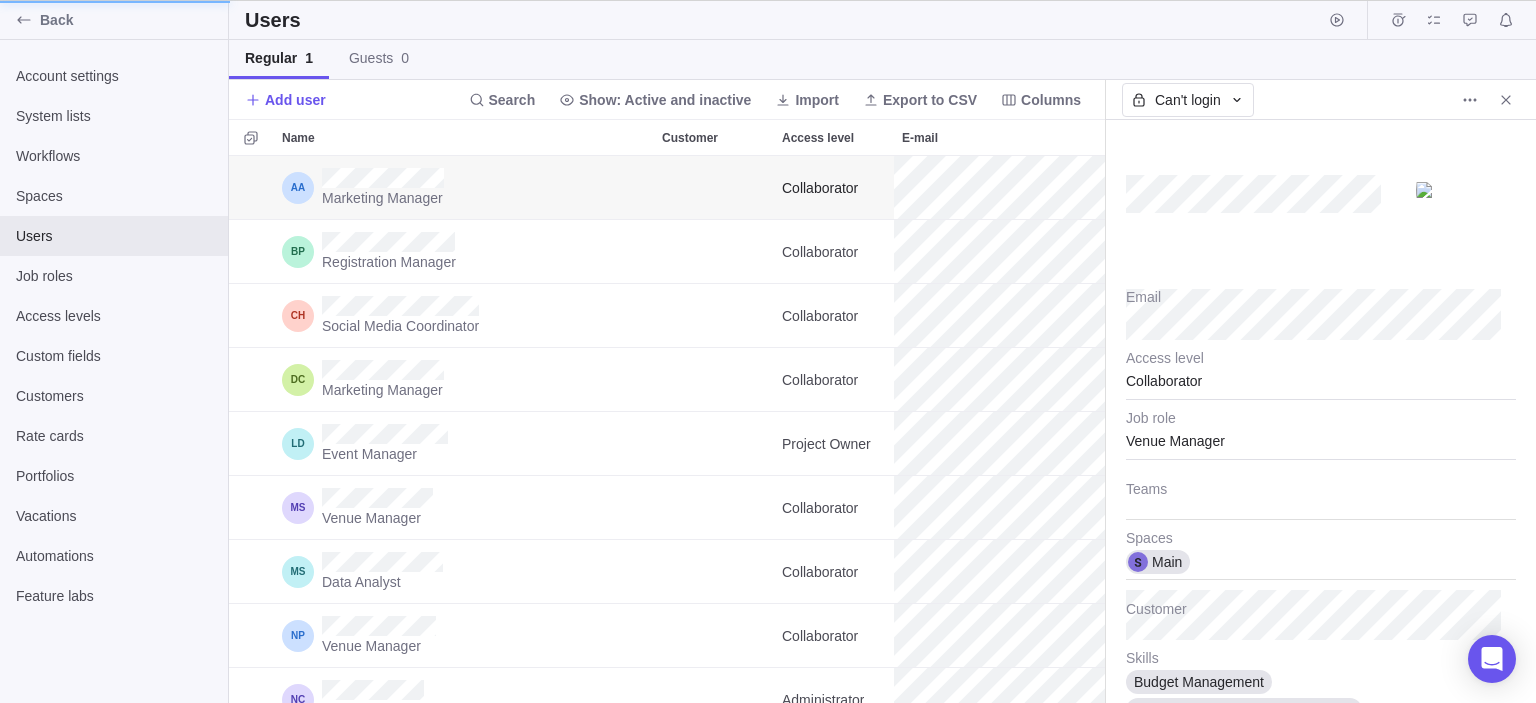 type on "x" 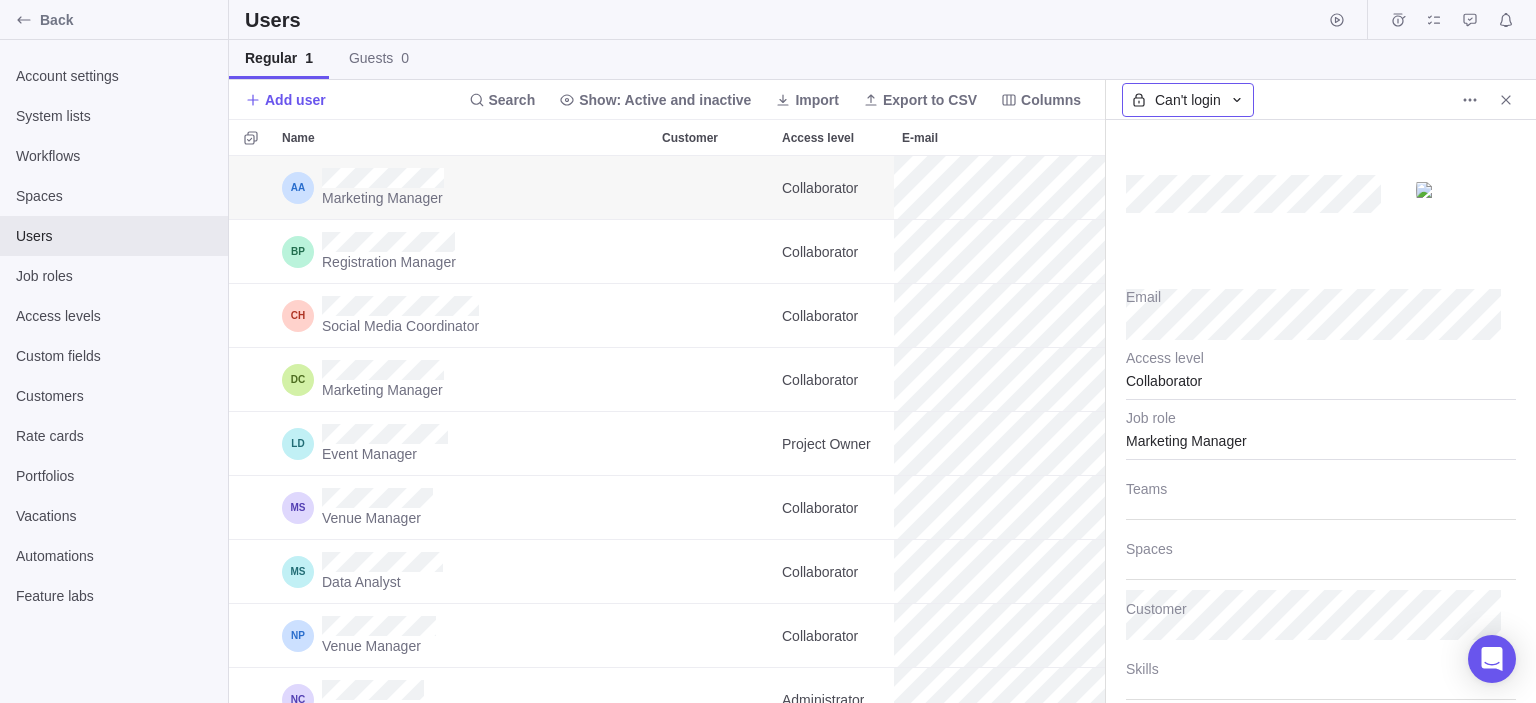 click 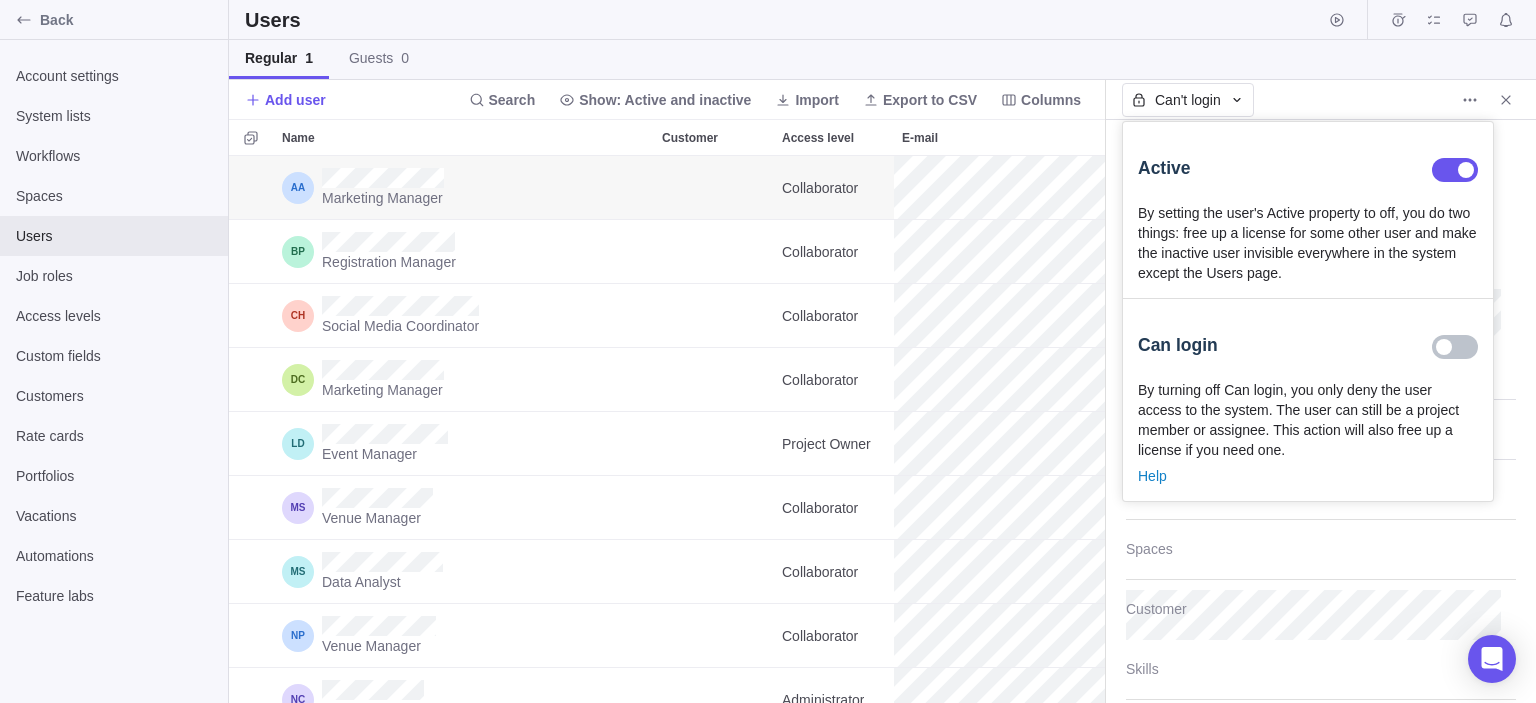 click on "Back Account settings System lists Workflows Spaces Users Job roles Access levels Custom fields Customers Rate cards Portfolios Vacations Automations Feature labs Users Regular 1 Guests 0 Add user Search Show: Active and inactive Import Export to CSV Columns Name Customer Access level E-mail Teams Skills Spaces Marketing Manager Collaborator Registration Manager Collaborator Data Analysis Database Management Registration Platform Registration Management SQL Main Social Media Coordinator Collaborator Marketing Manager Collaborator Event Manager Project Owner Venue Manager Collaborator Main Data Analyst Collaborator Venue Manager Collaborator Budget Management Technical Equipment Requirements Main Project Manager Administrator Main Can't login Active By setting the user's Active property to off, you do two things: free up a license for some other user and make the inactive user invisible everywhere in the system except the Users page. Can login Help Email Collaborator Access level Marketing Manager" at bounding box center (768, 351) 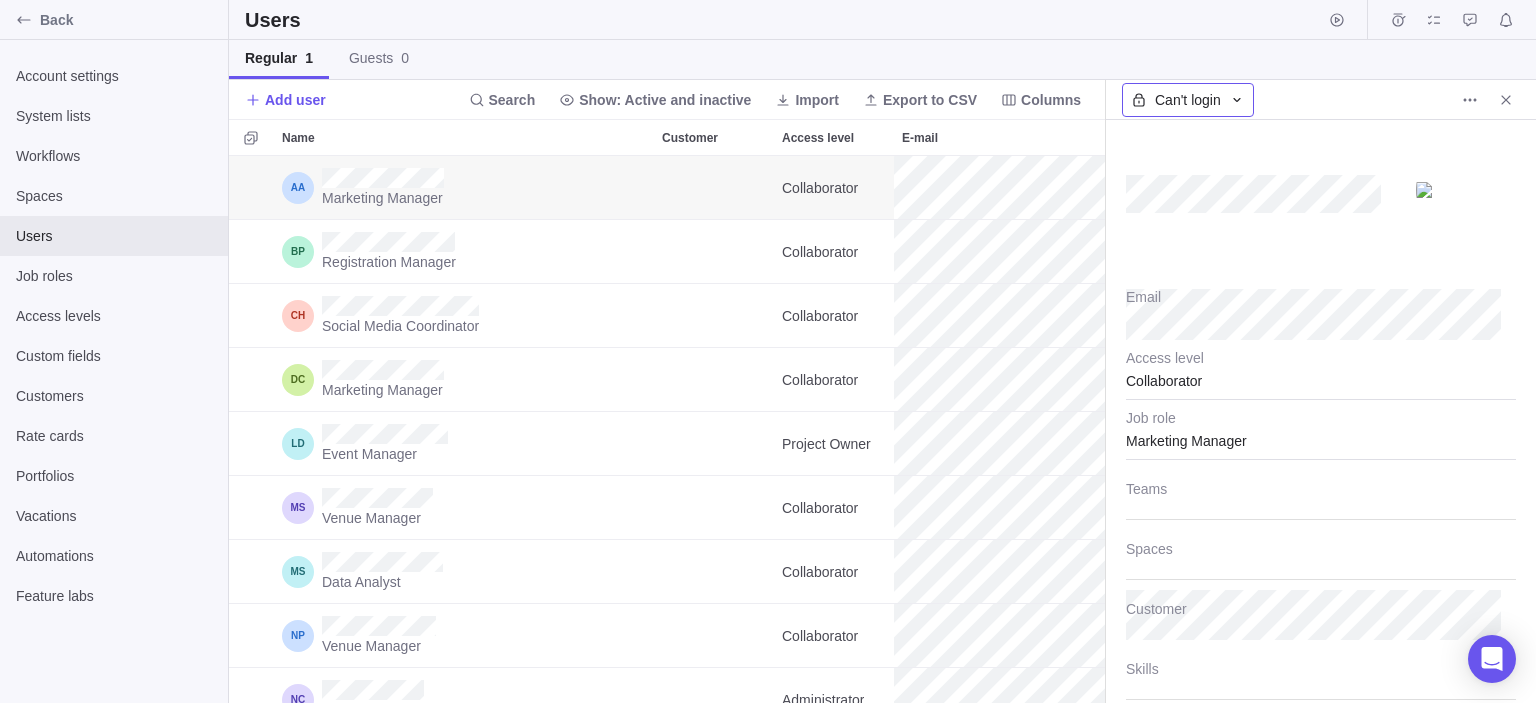 click 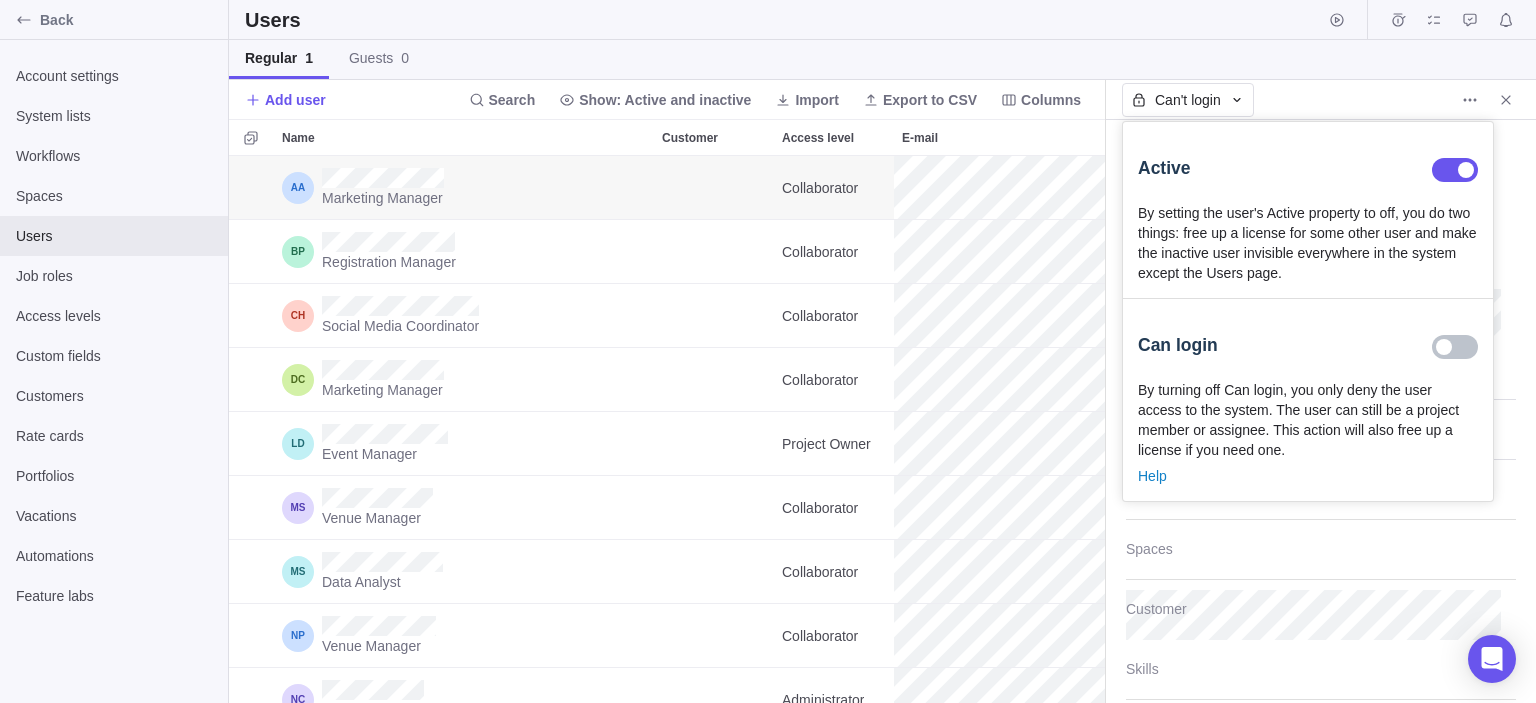 click on "Back Account settings System lists Workflows Spaces Users Job roles Access levels Custom fields Customers Rate cards Portfolios Vacations Automations Feature labs Users Regular 1 Guests 0 Add user Search Show: Active and inactive Import Export to CSV Columns Name Customer Access level E-mail Teams Skills Spaces Marketing Manager Collaborator Registration Manager Collaborator Data Analysis Database Management Registration Platform Registration Management SQL Main Social Media Coordinator Collaborator Marketing Manager Collaborator Event Manager Project Owner Venue Manager Collaborator Main Data Analyst Collaborator Venue Manager Collaborator Budget Management Technical Equipment Requirements Main Project Manager Administrator Main Can't login Active By setting the user's Active property to off, you do two things: free up a license for some other user and make the inactive user invisible everywhere in the system except the Users page. Can login Help Email Collaborator Access level Marketing Manager" at bounding box center (768, 351) 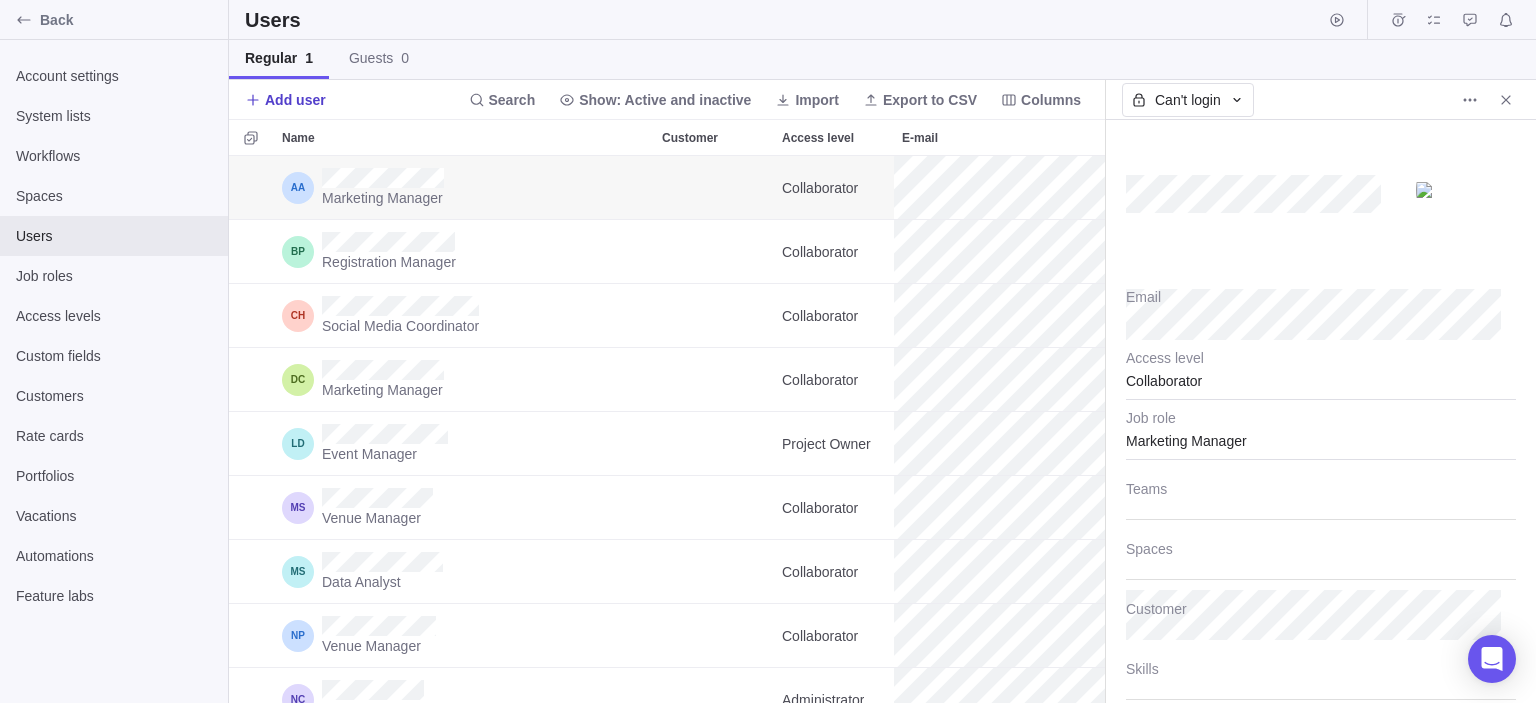 click on "Add user" at bounding box center [295, 100] 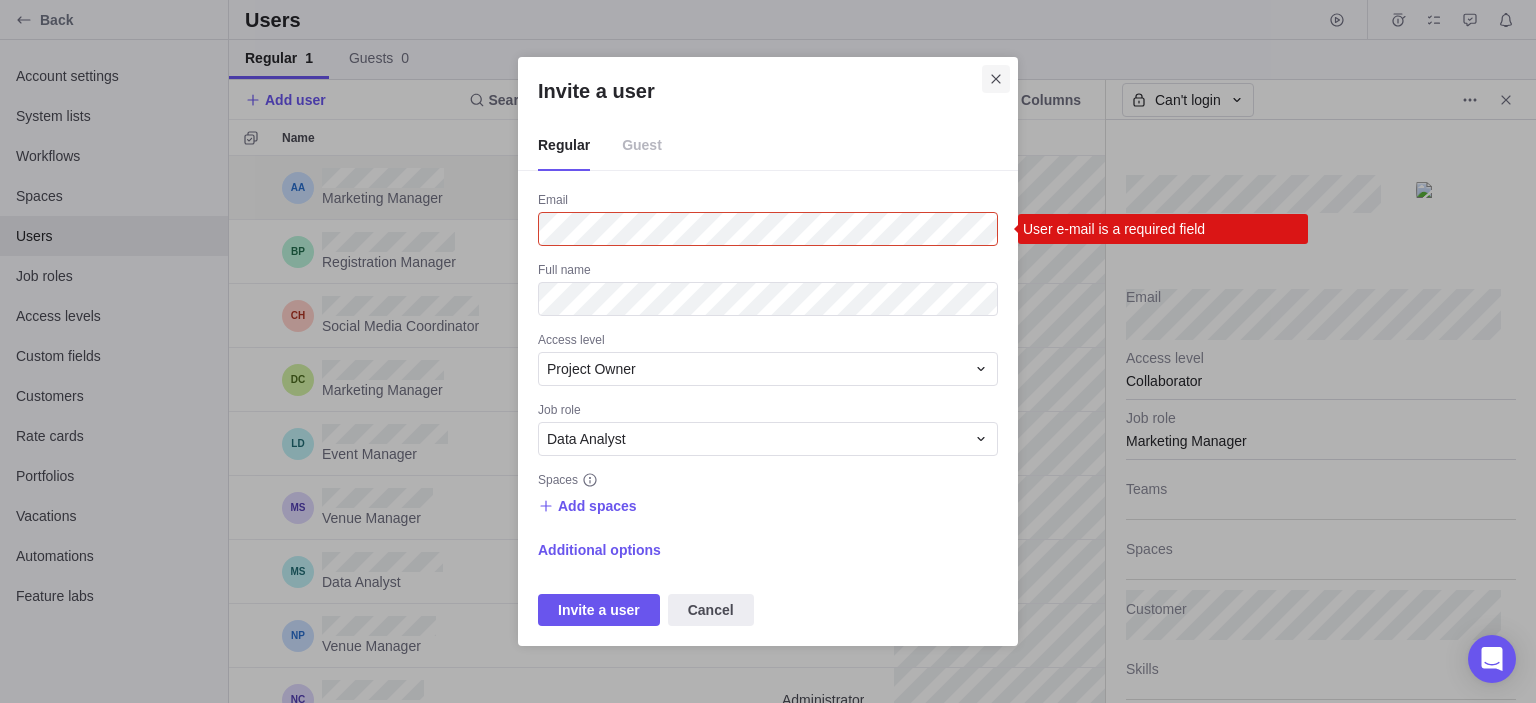 click 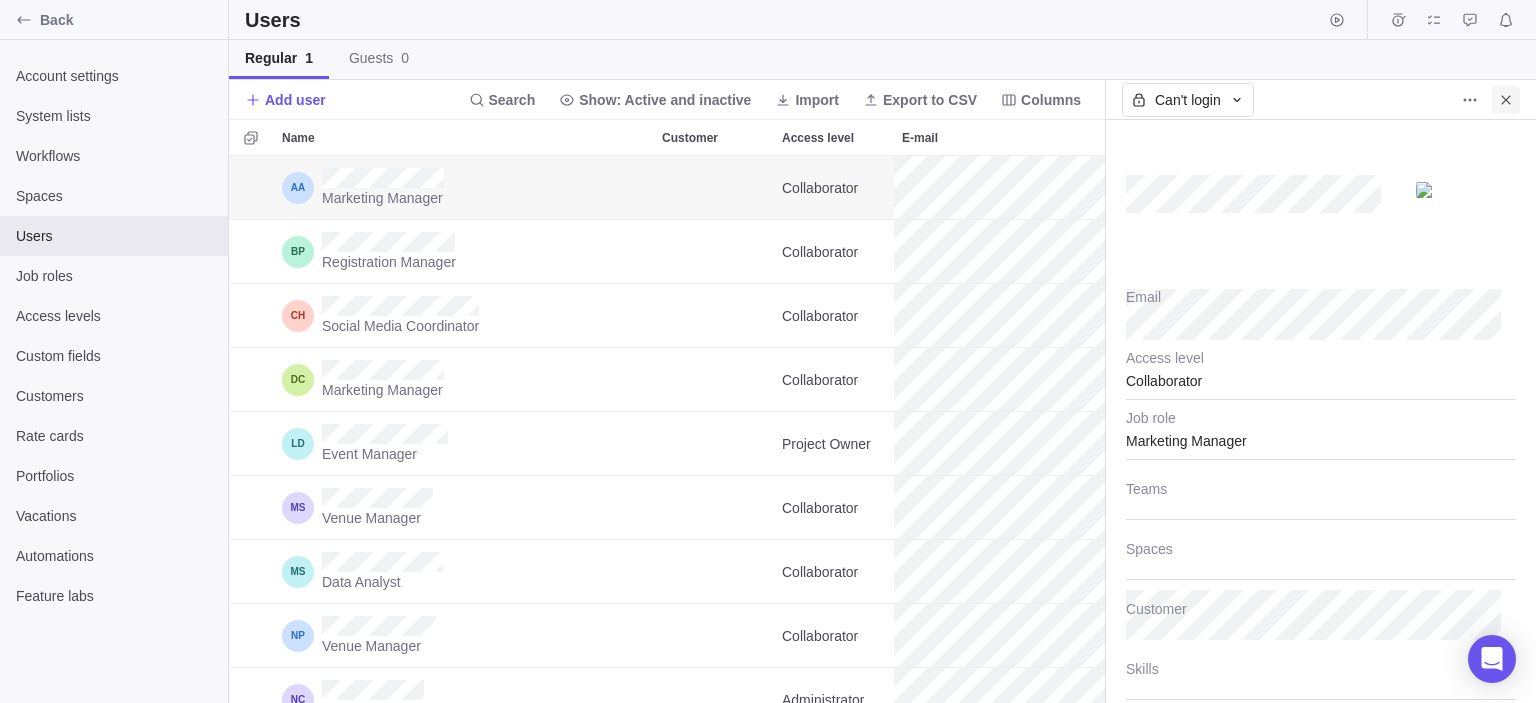 click 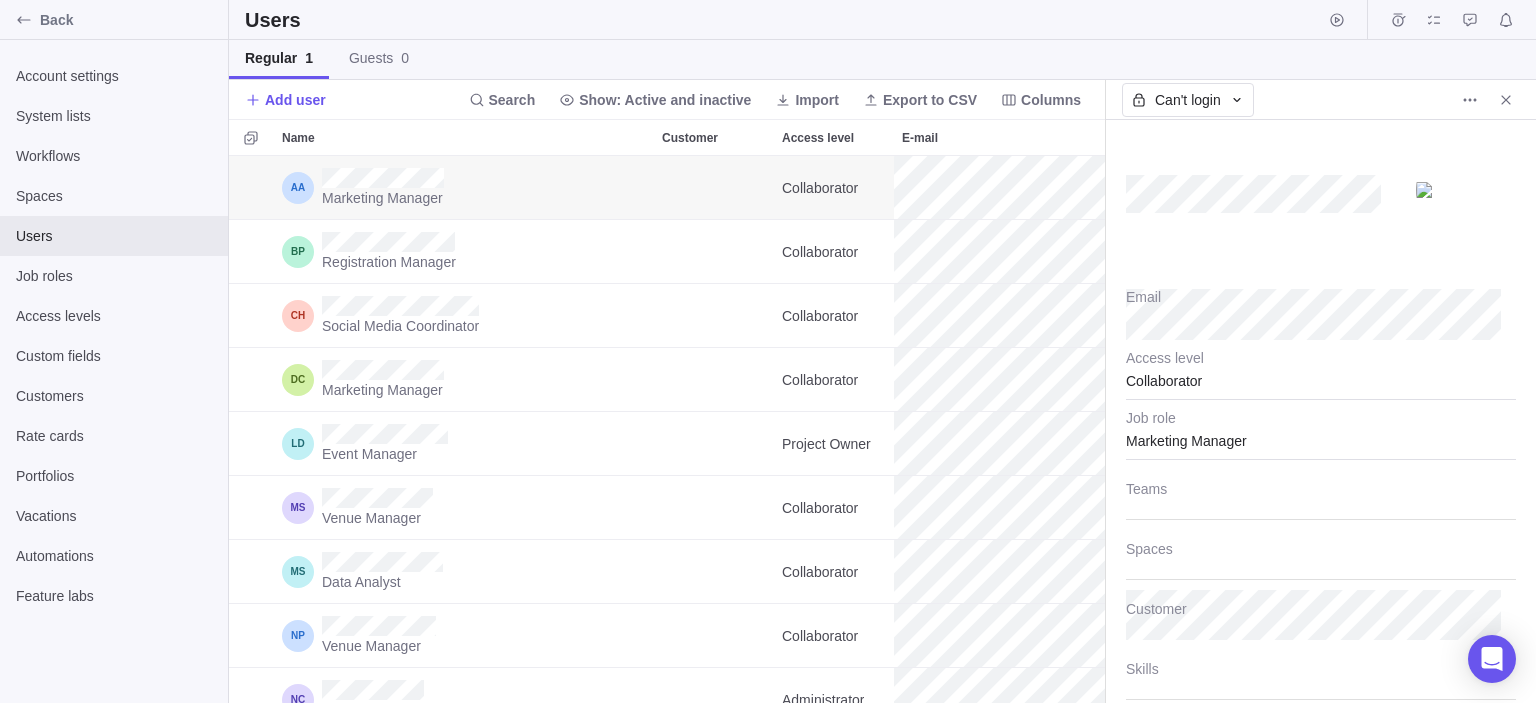 scroll, scrollTop: 16, scrollLeft: 16, axis: both 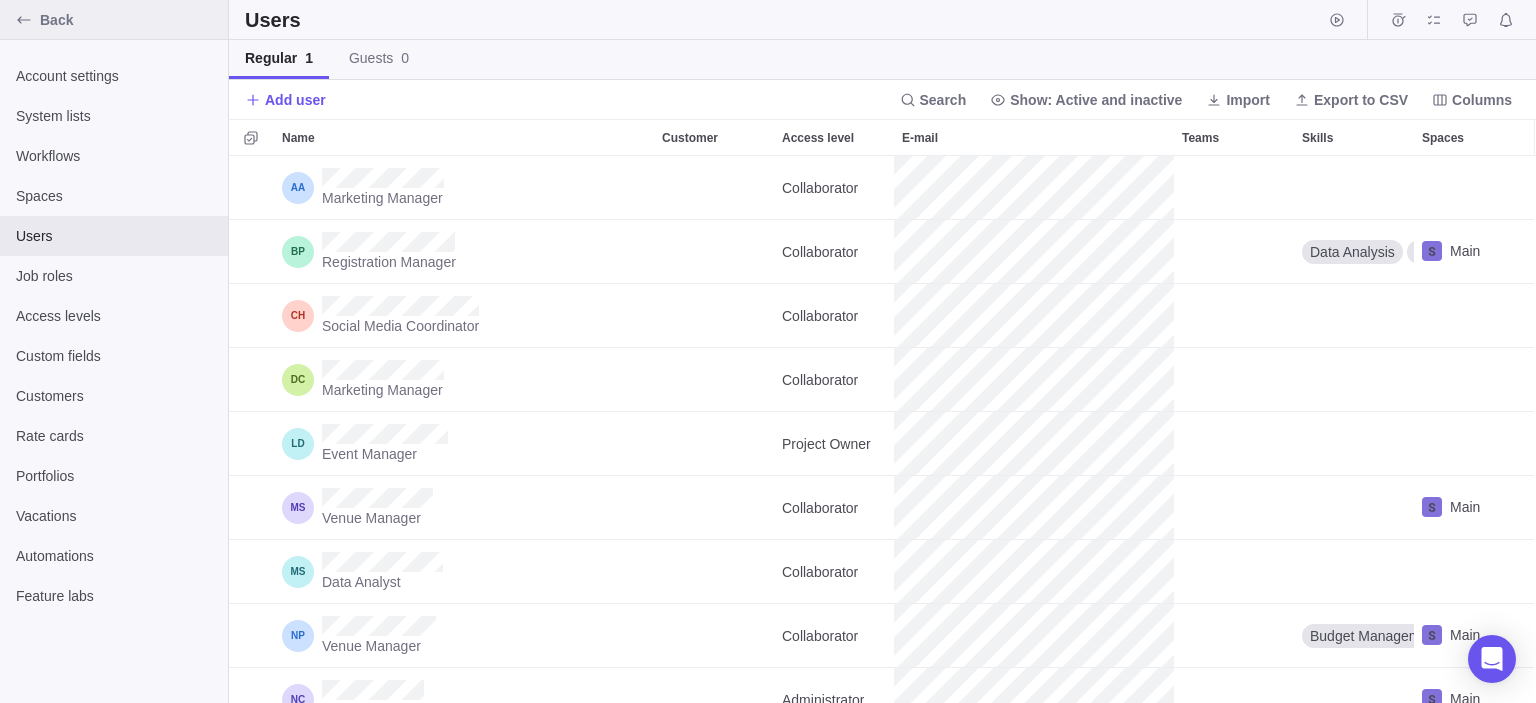 click 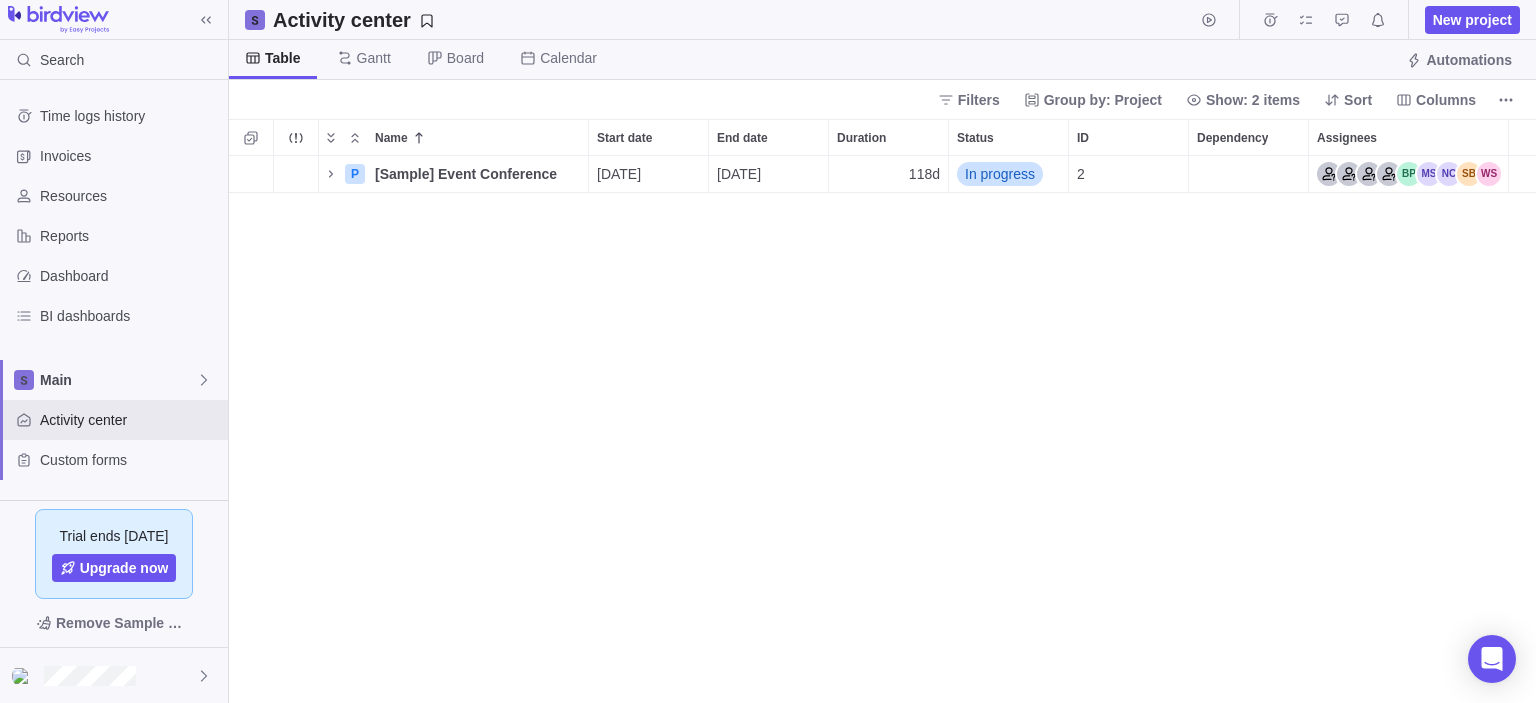 scroll, scrollTop: 16, scrollLeft: 16, axis: both 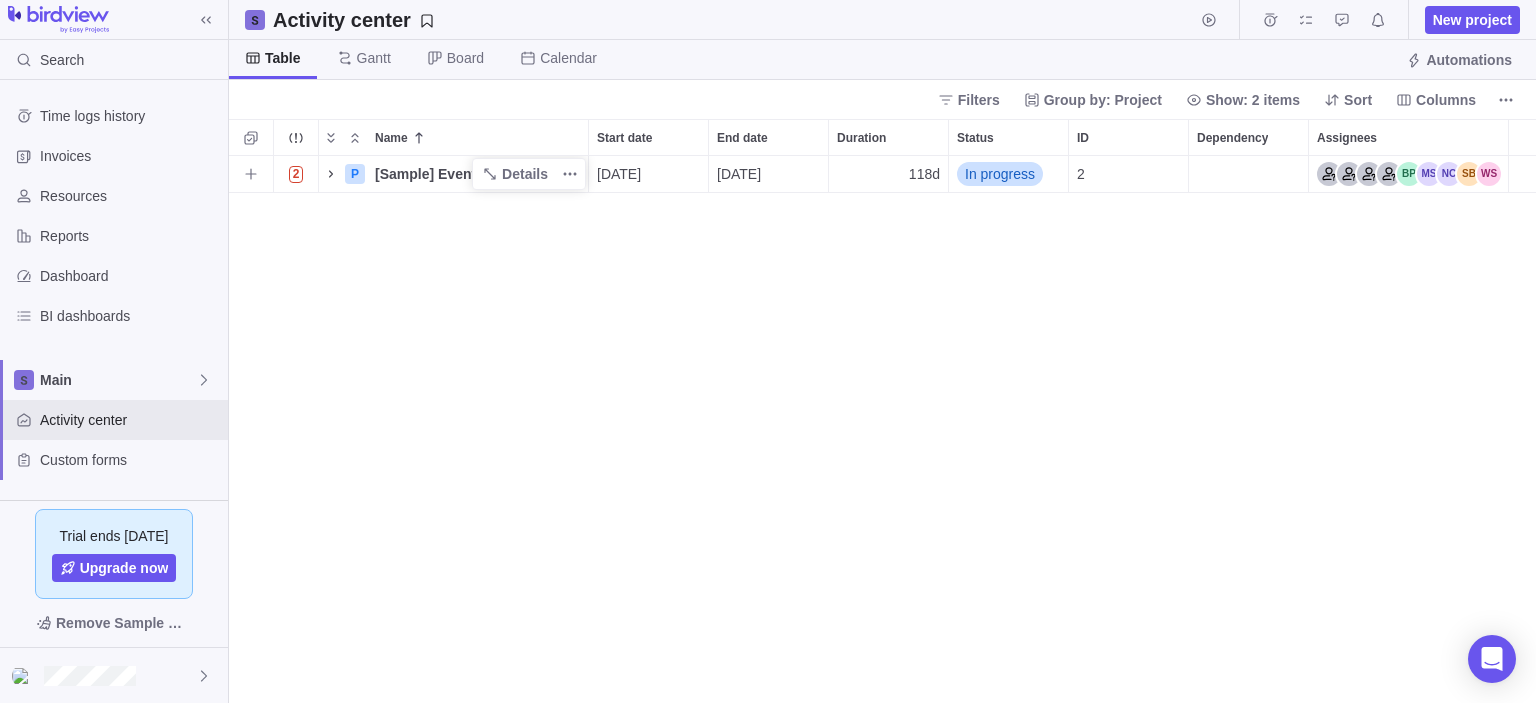 click 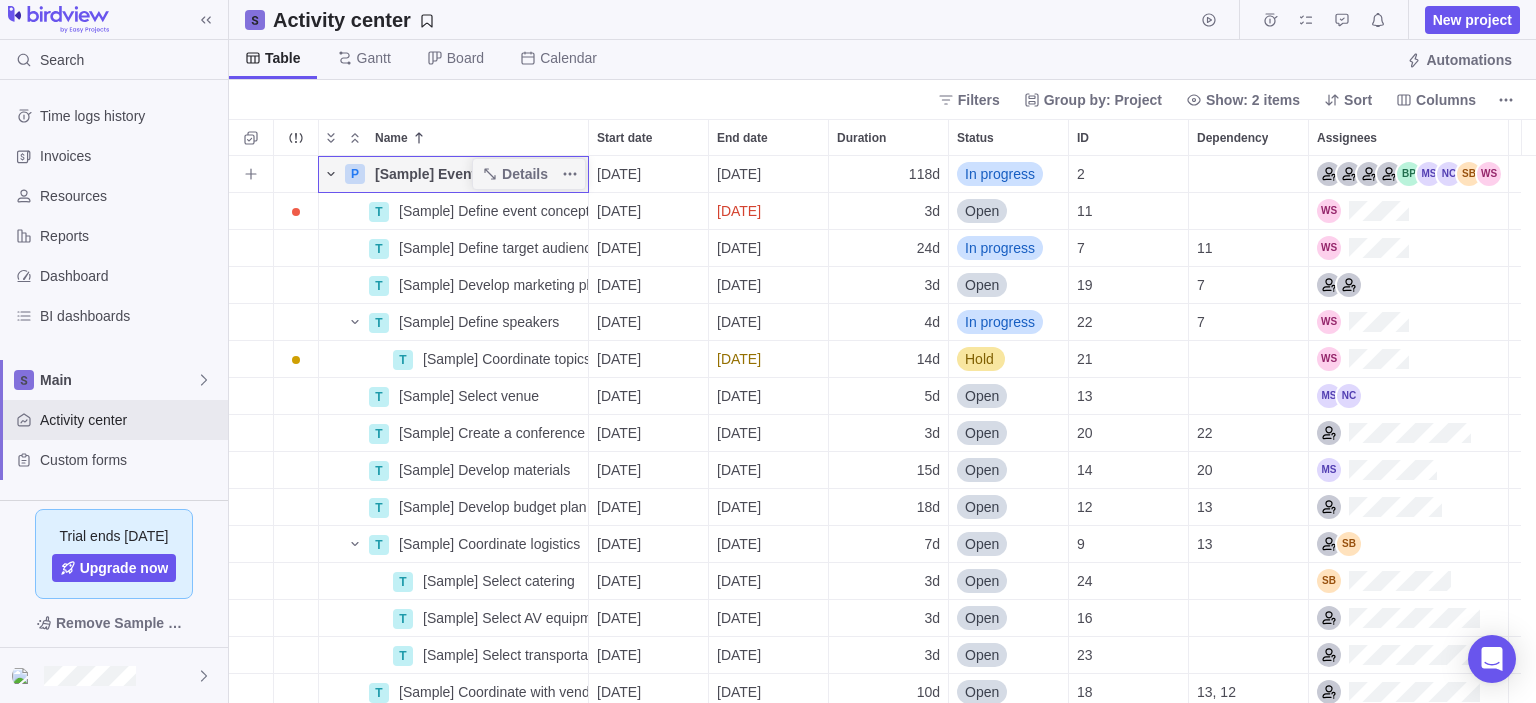 click 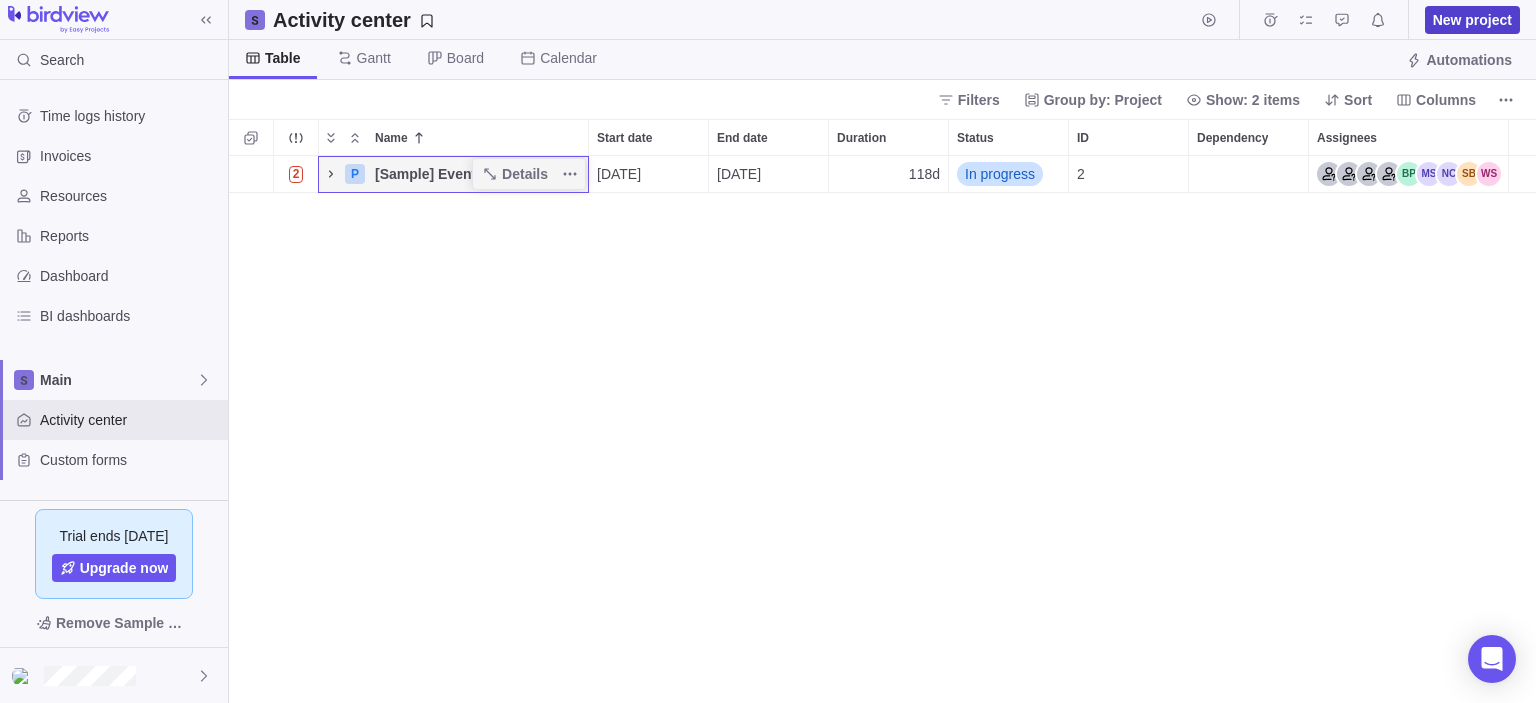 click on "New project" at bounding box center [1472, 20] 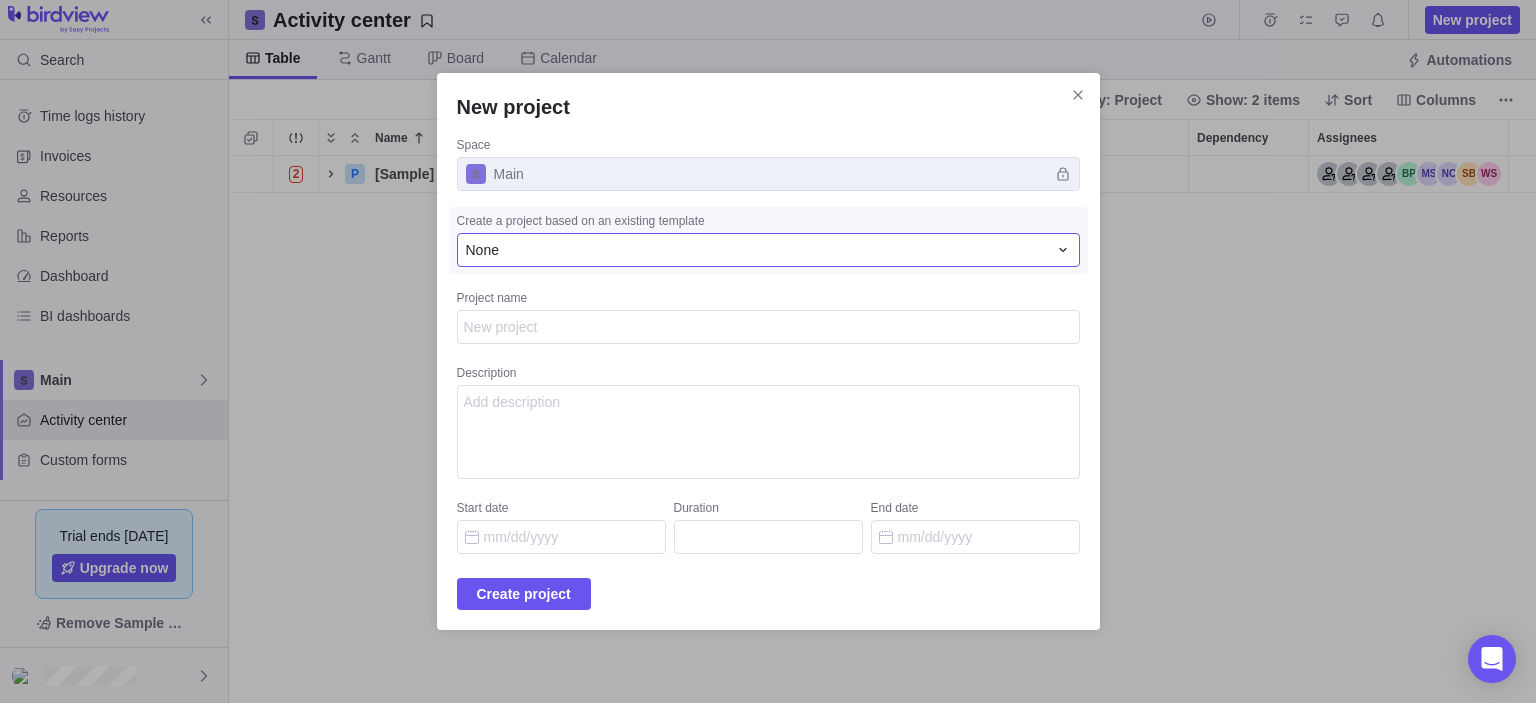 click on "None" at bounding box center (756, 250) 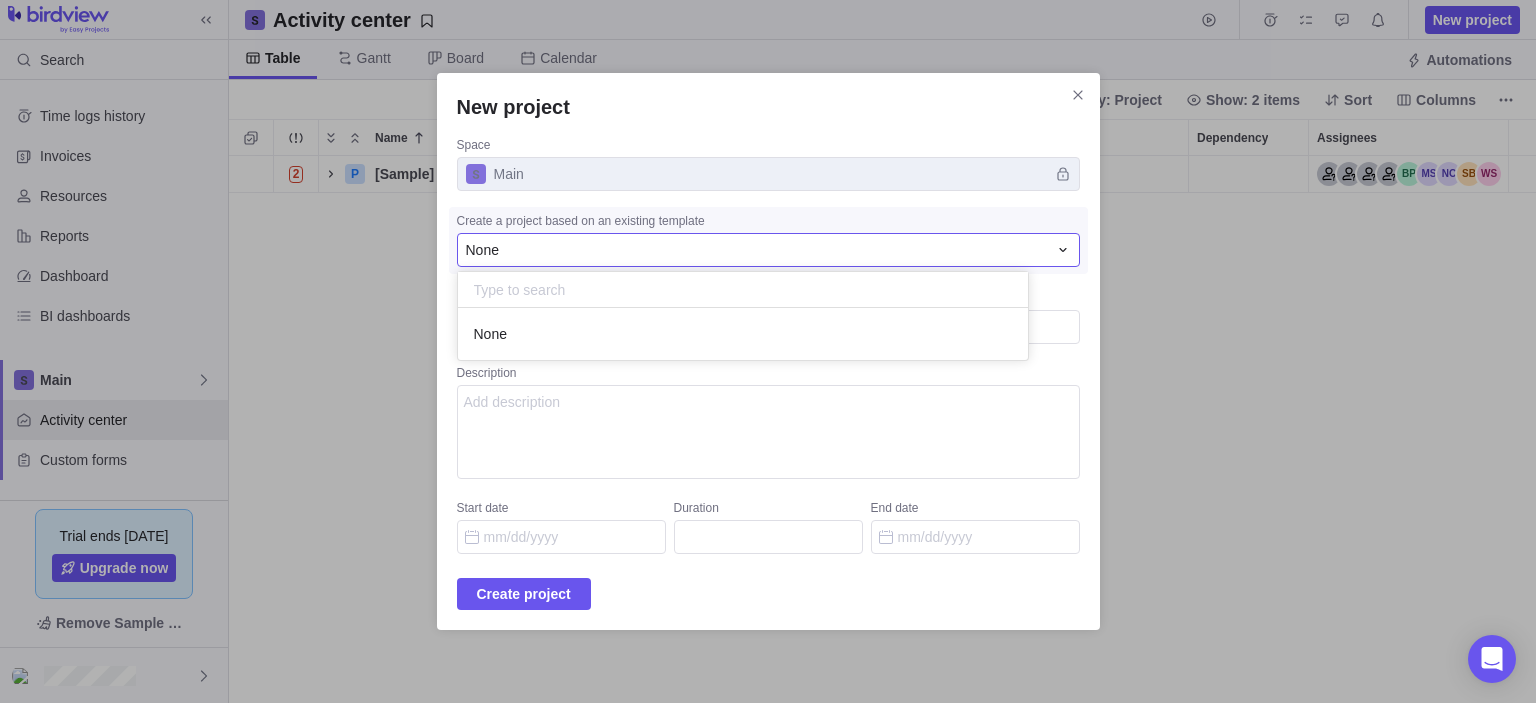 scroll, scrollTop: 16, scrollLeft: 16, axis: both 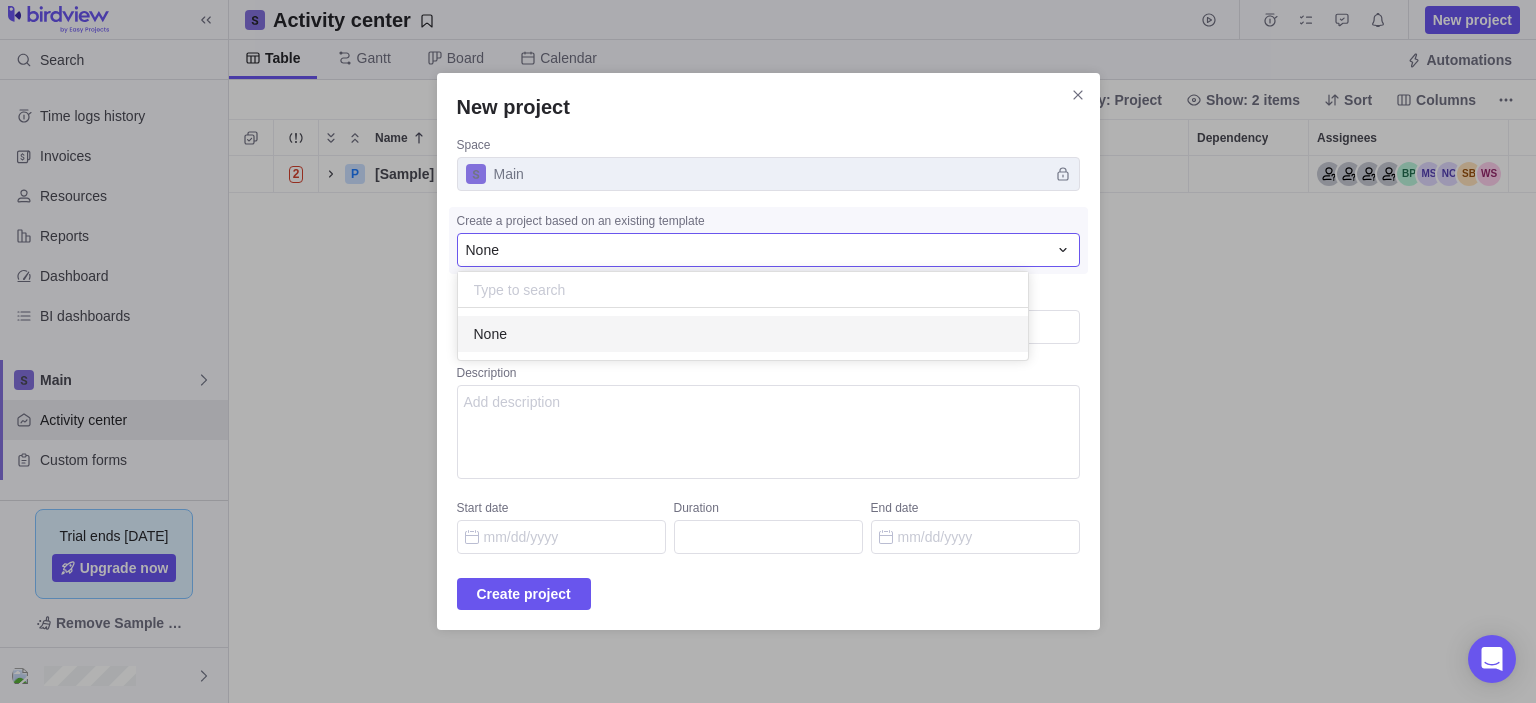click on "New project Space Main Create a project based on an existing template None None Project name Description Start date Duration End date Create project" at bounding box center [768, 351] 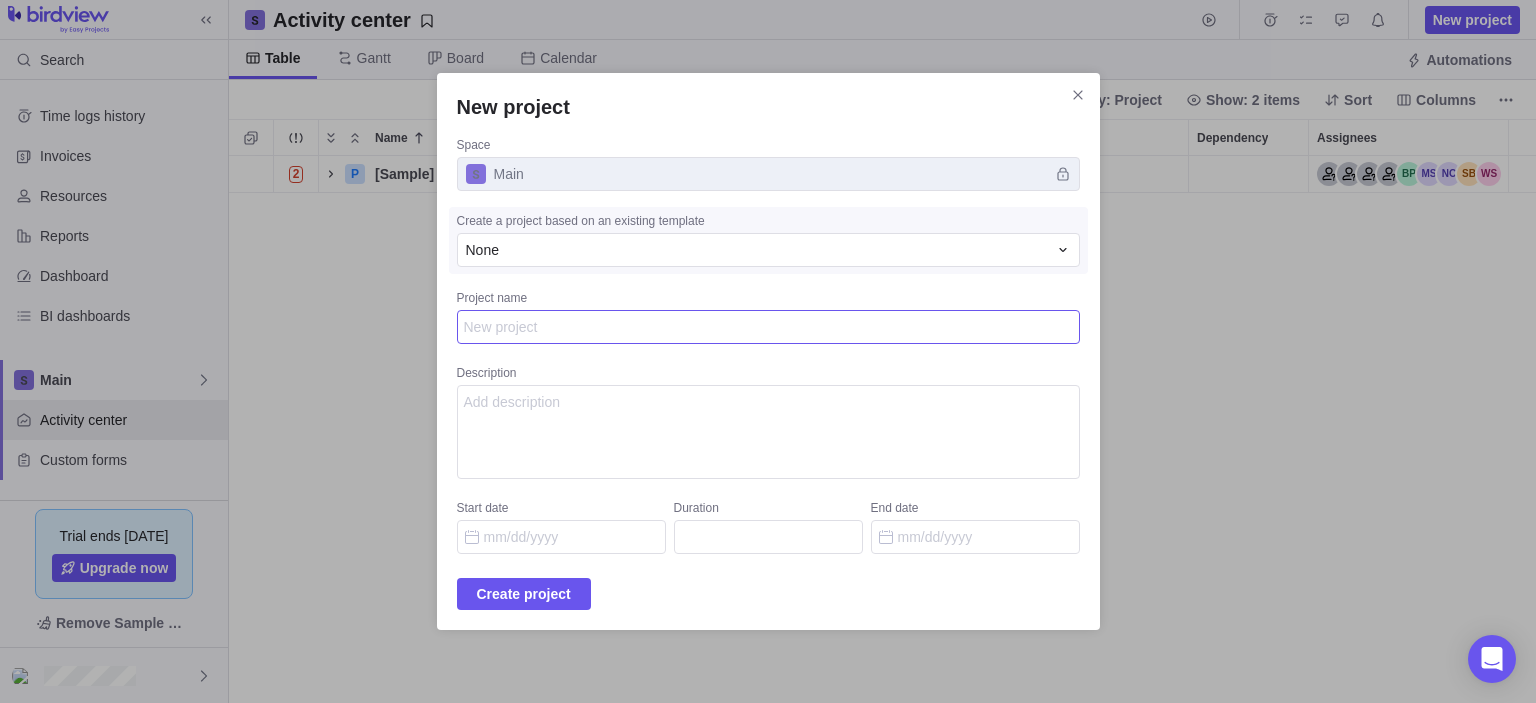 click on "Project name" at bounding box center [768, 327] 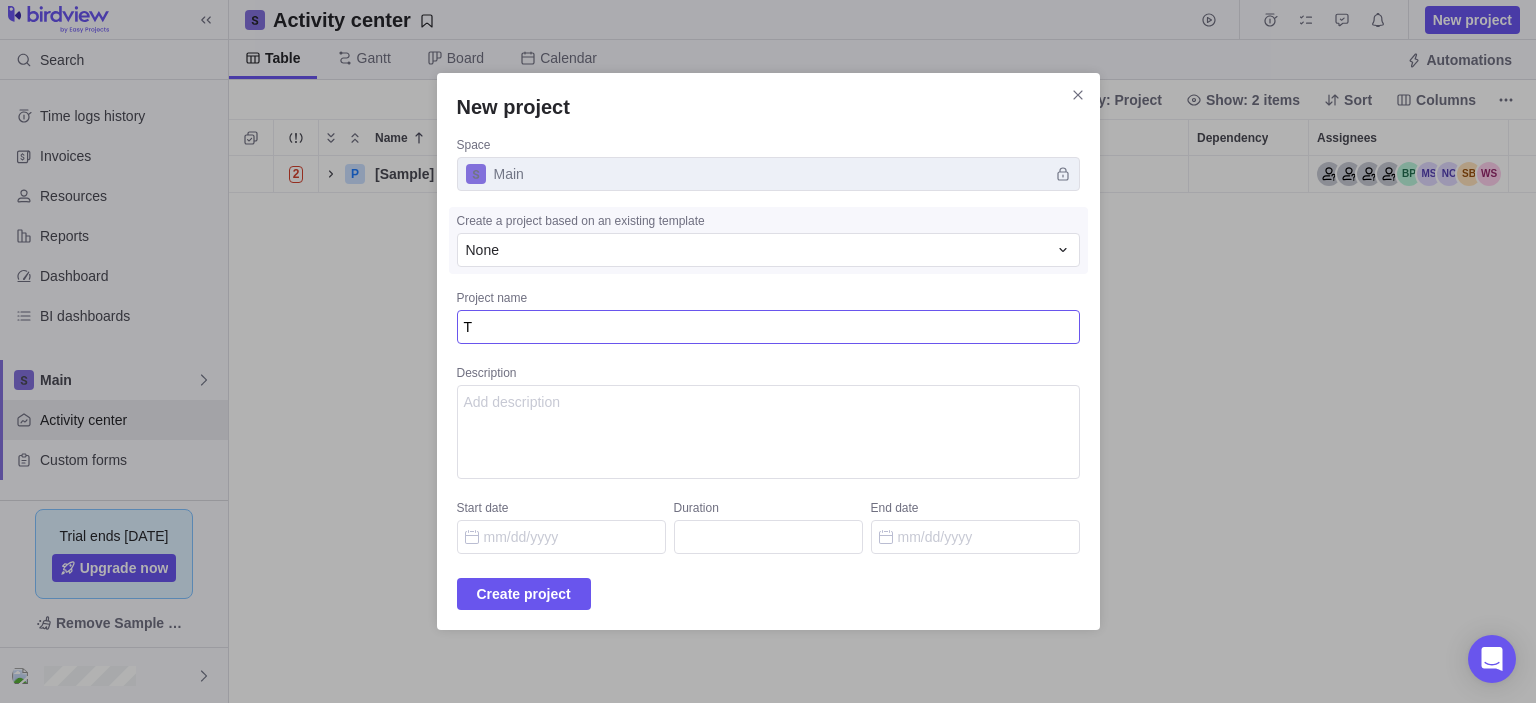 type on "x" 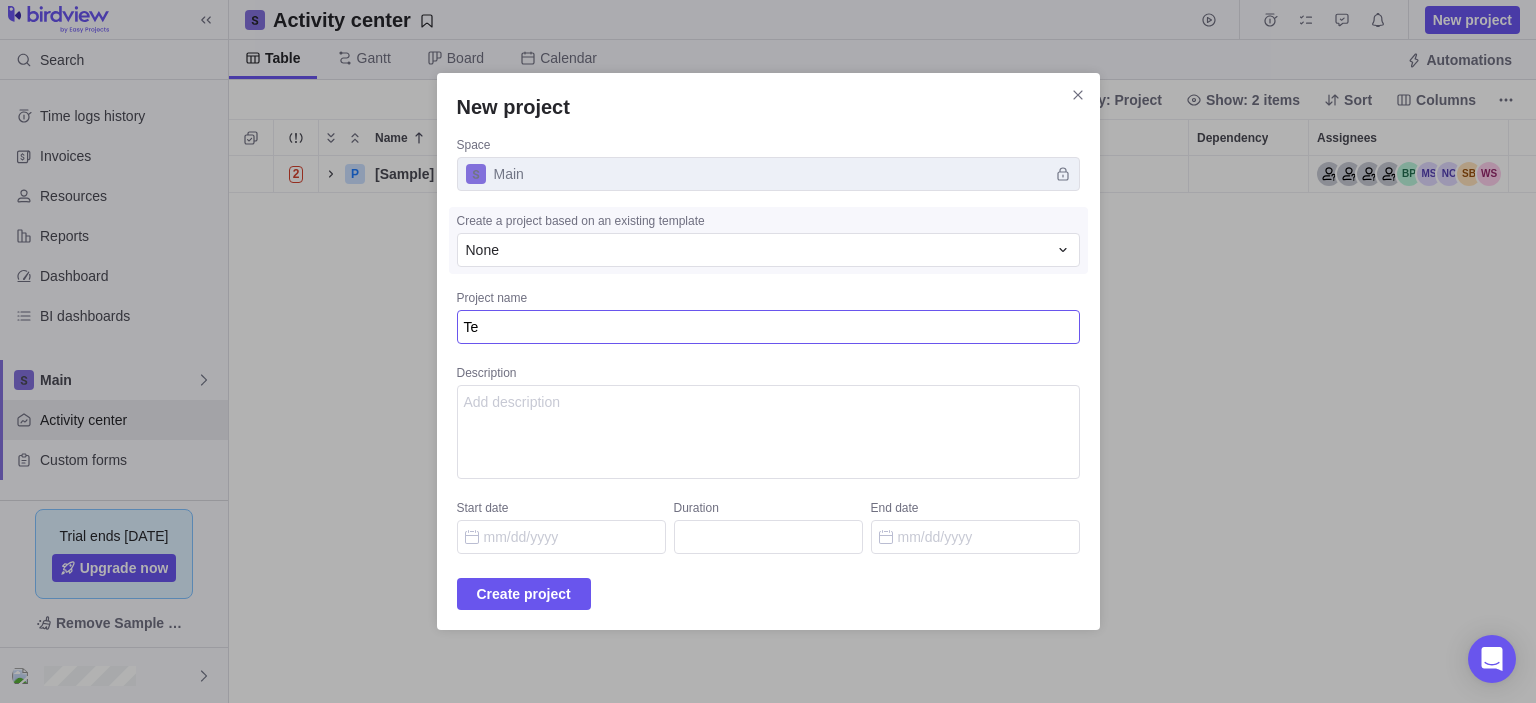 type on "x" 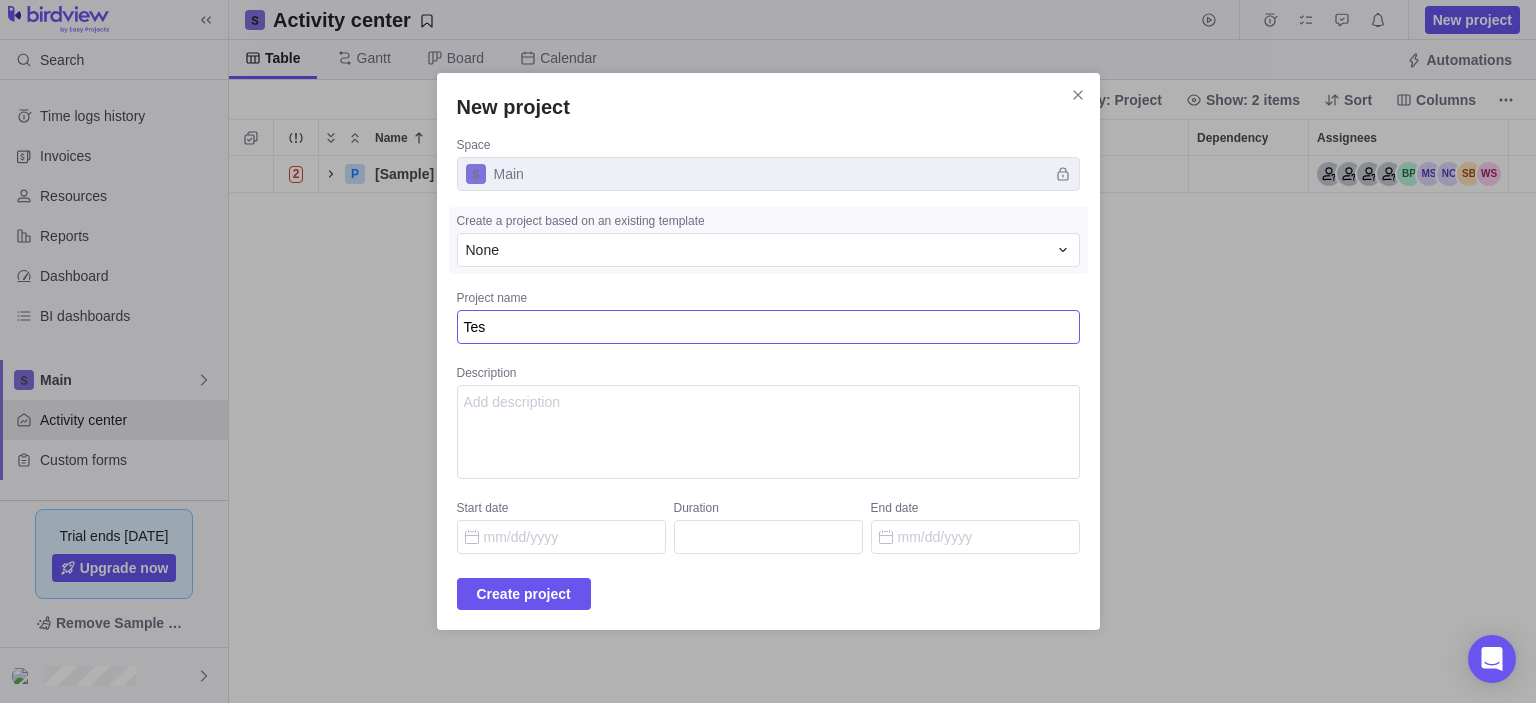 type on "x" 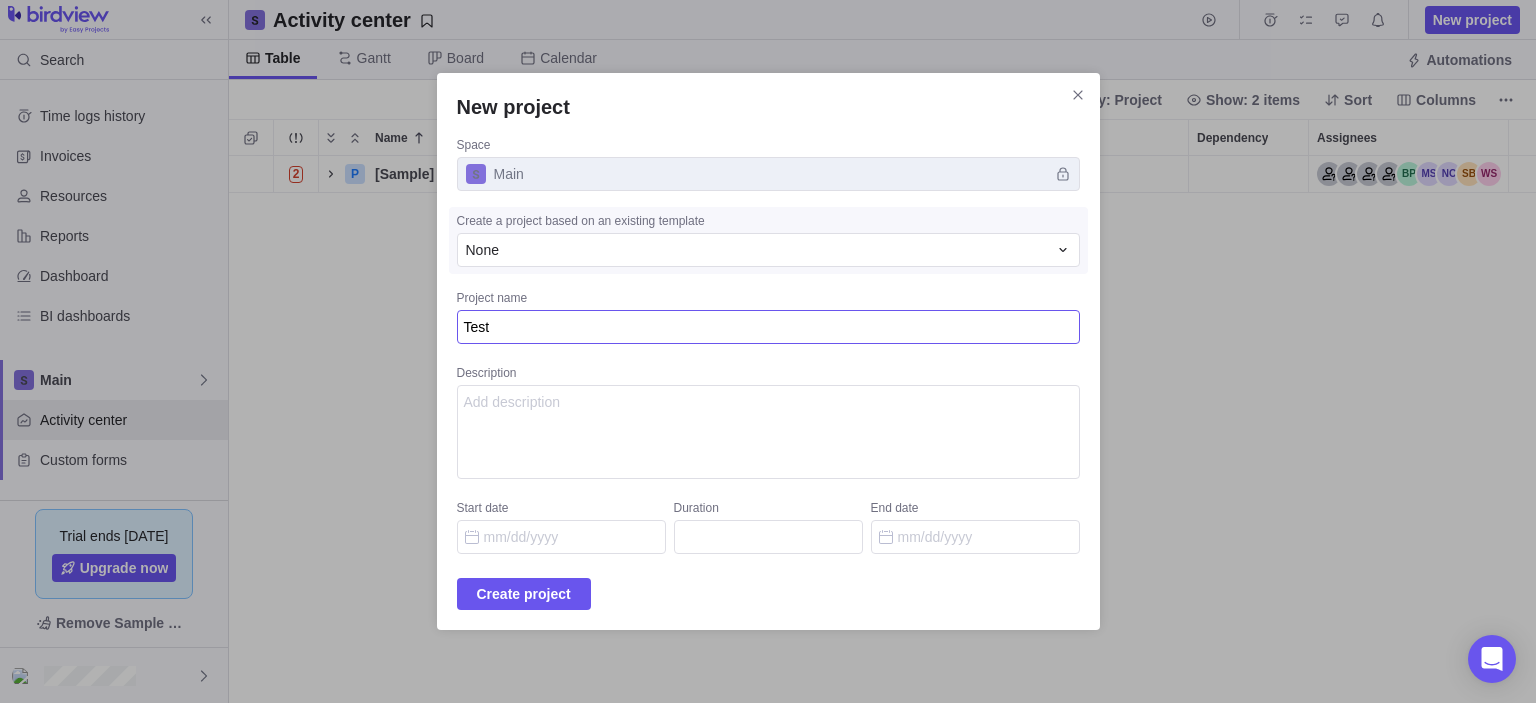 type on "x" 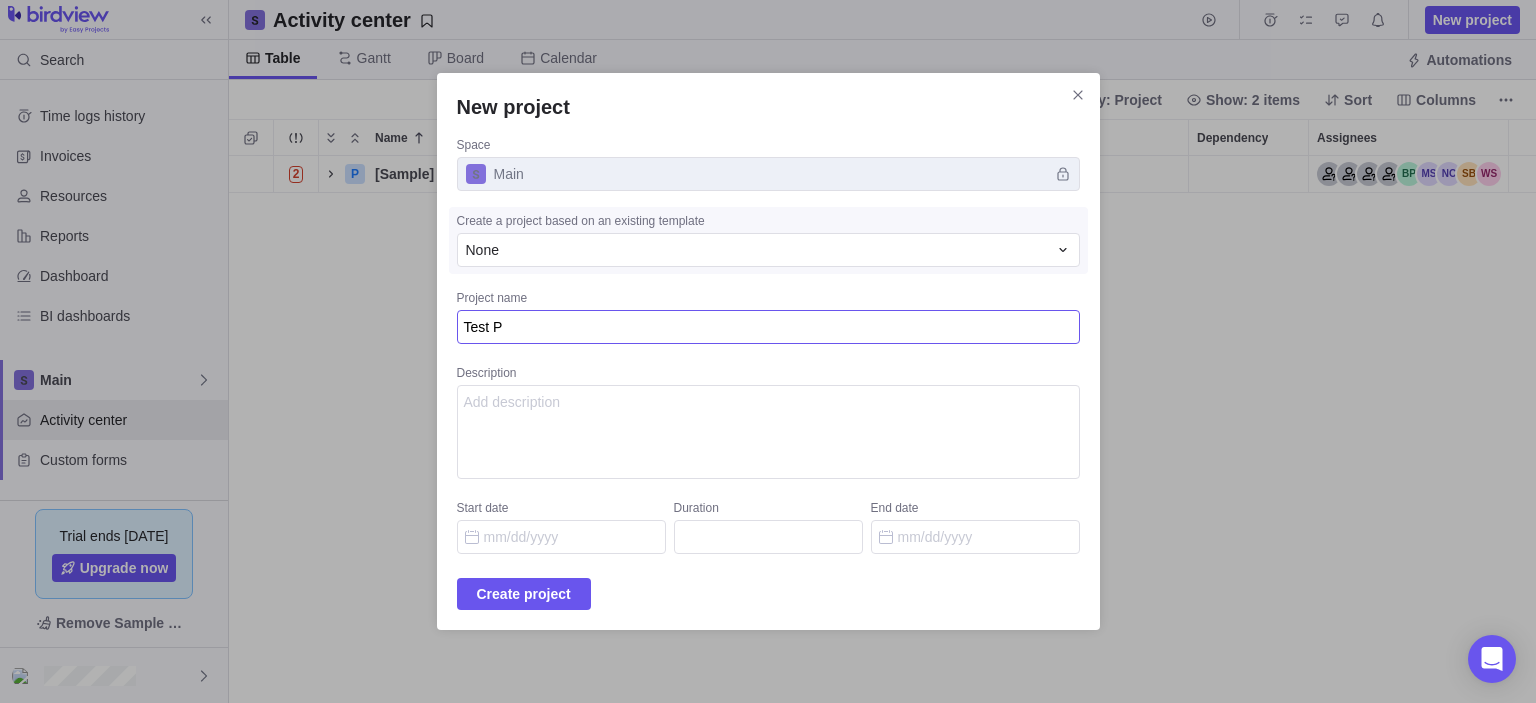 type on "x" 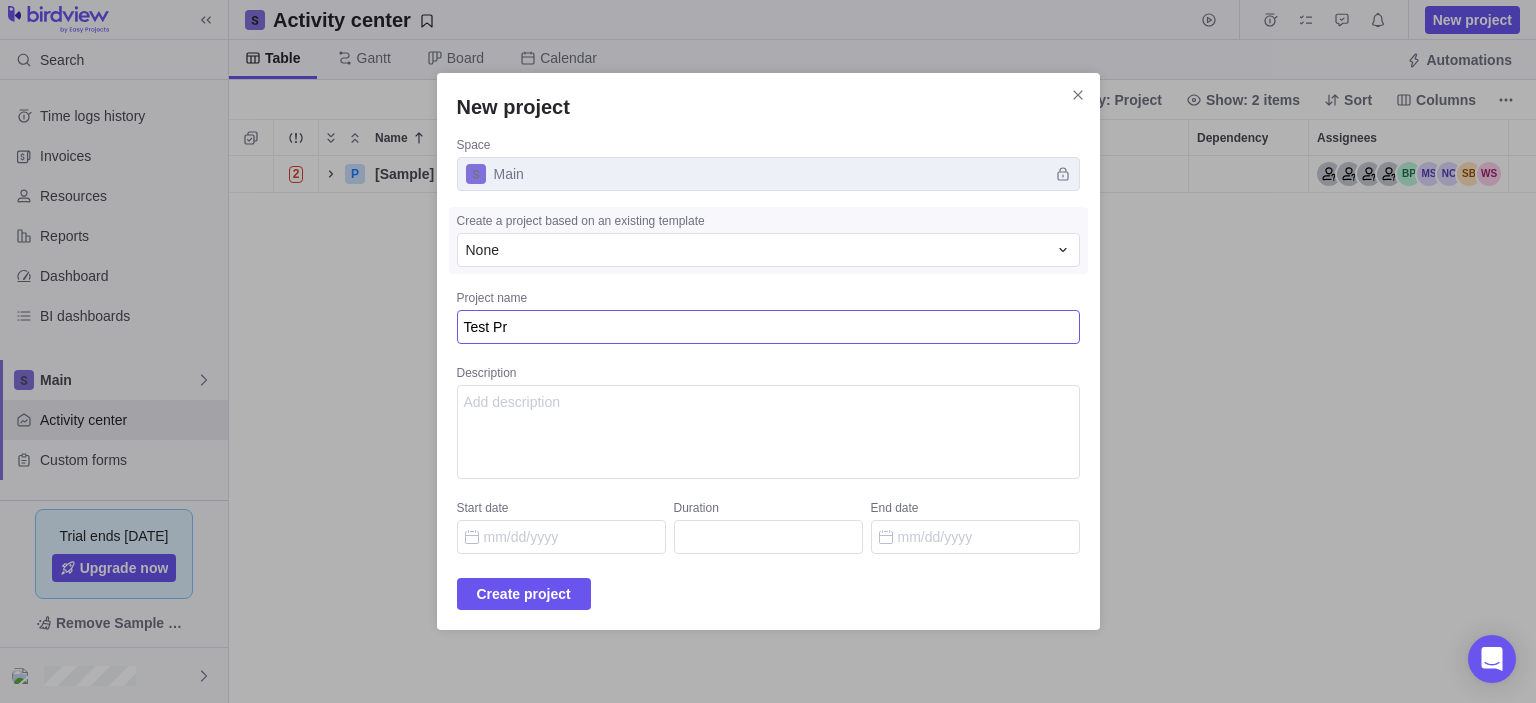 type on "x" 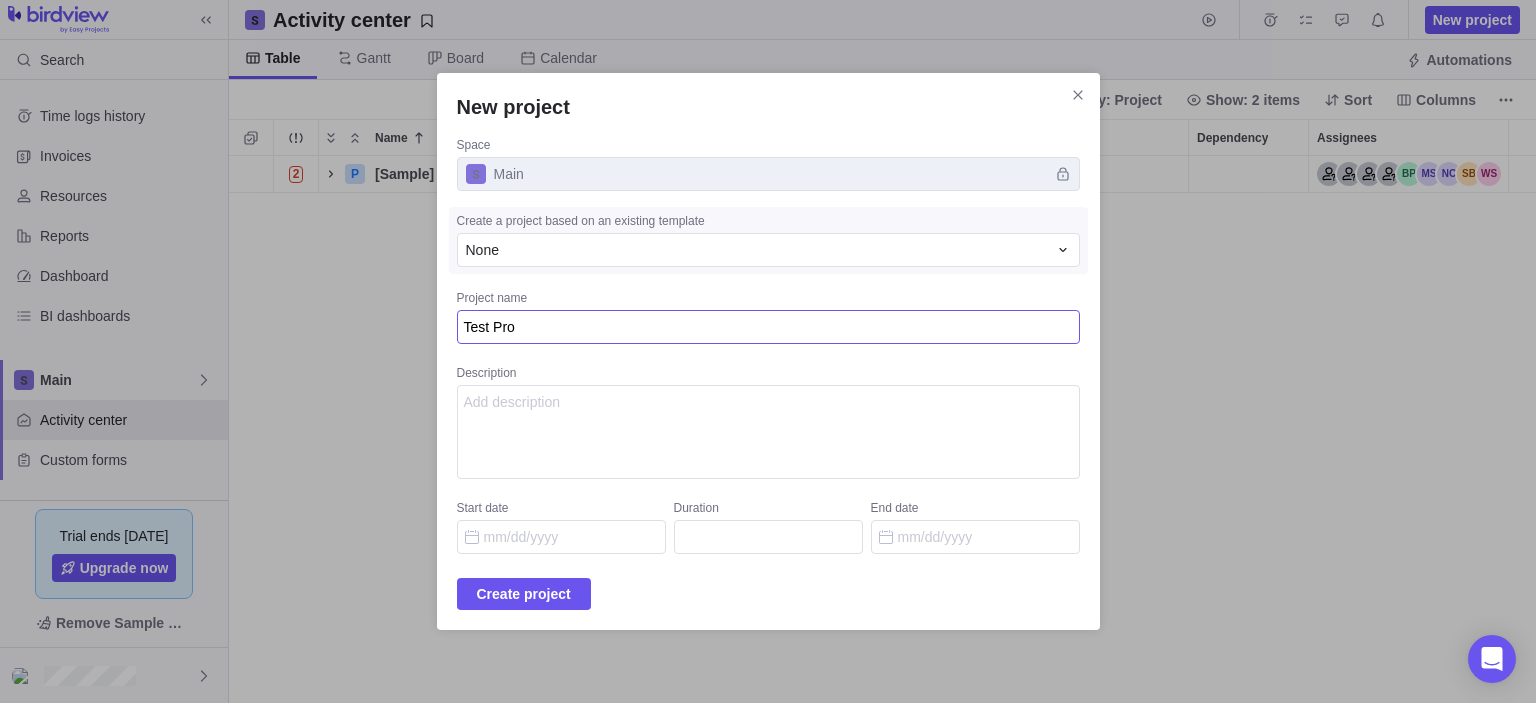 type on "x" 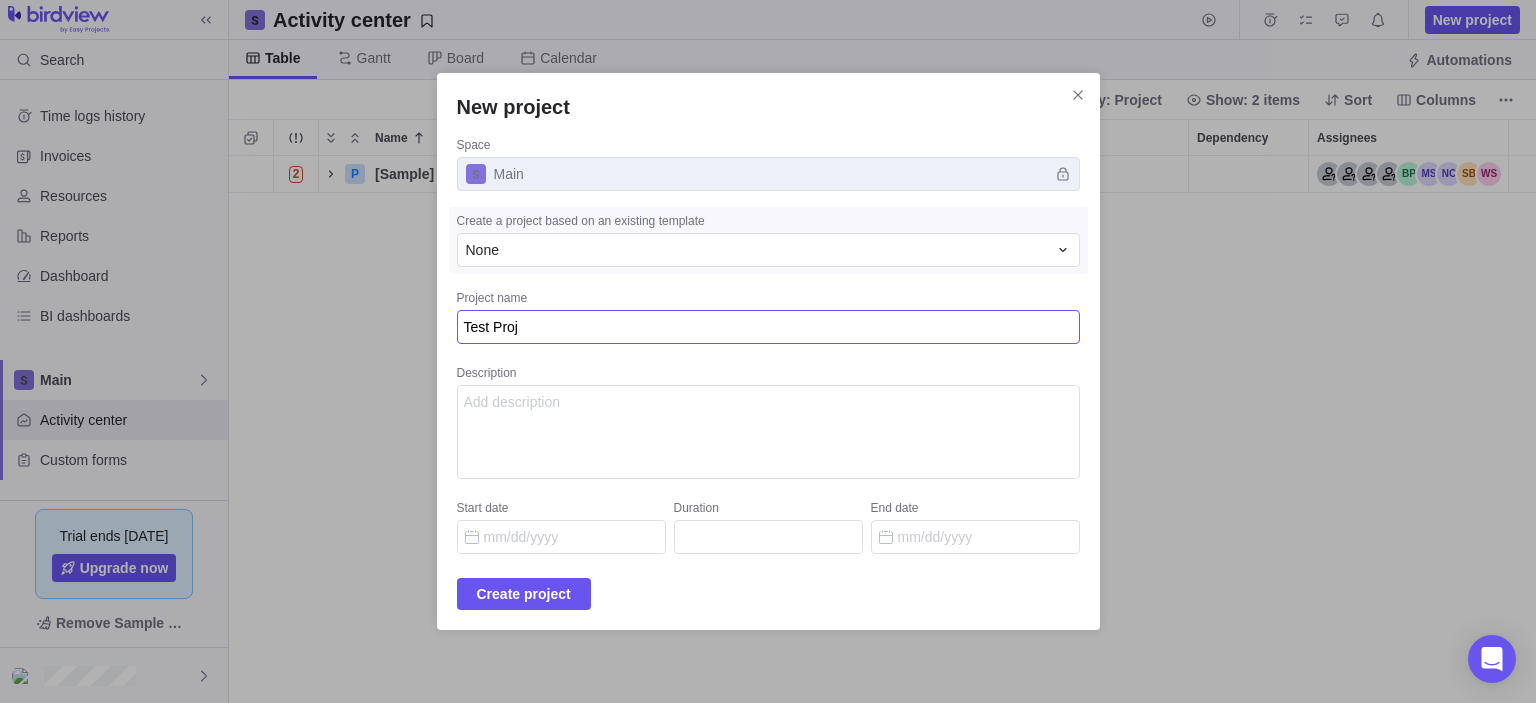 type on "x" 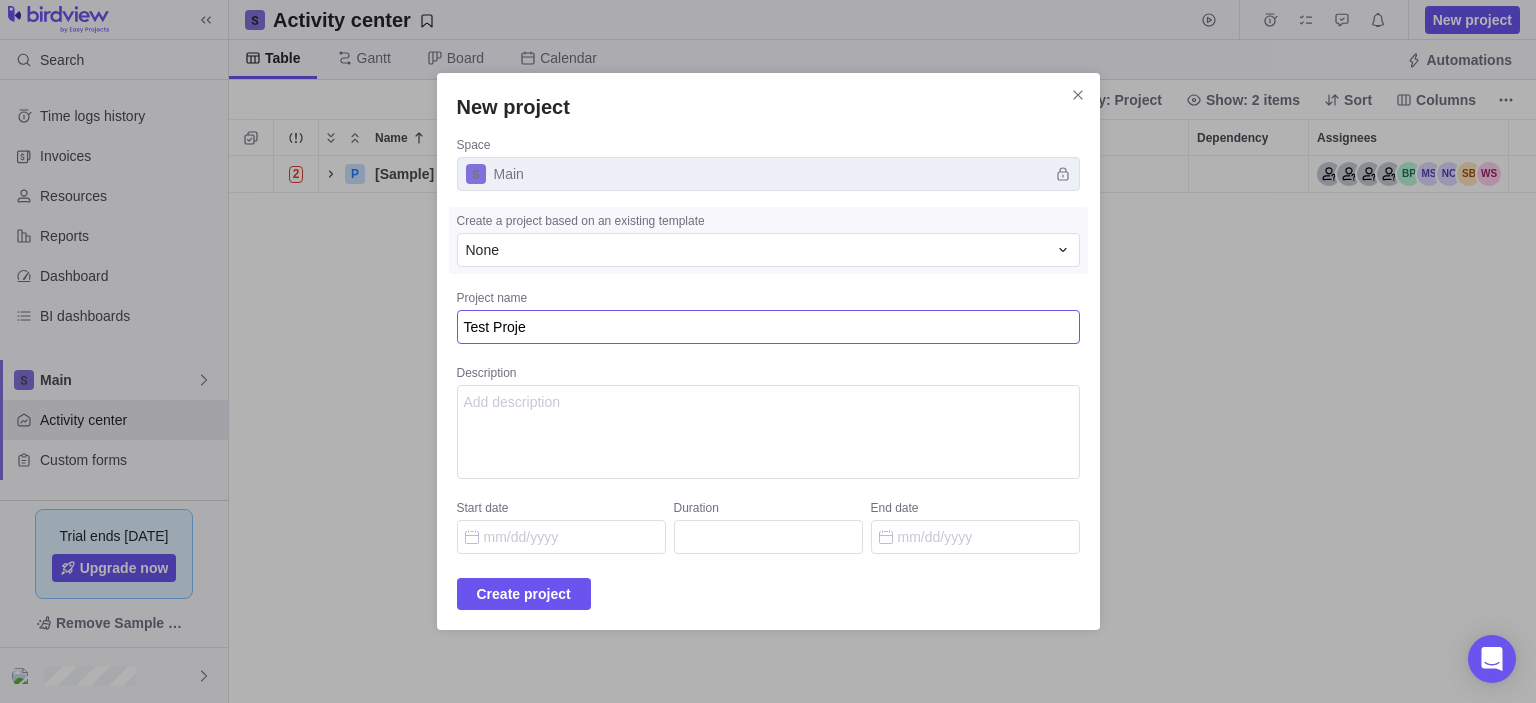 type on "x" 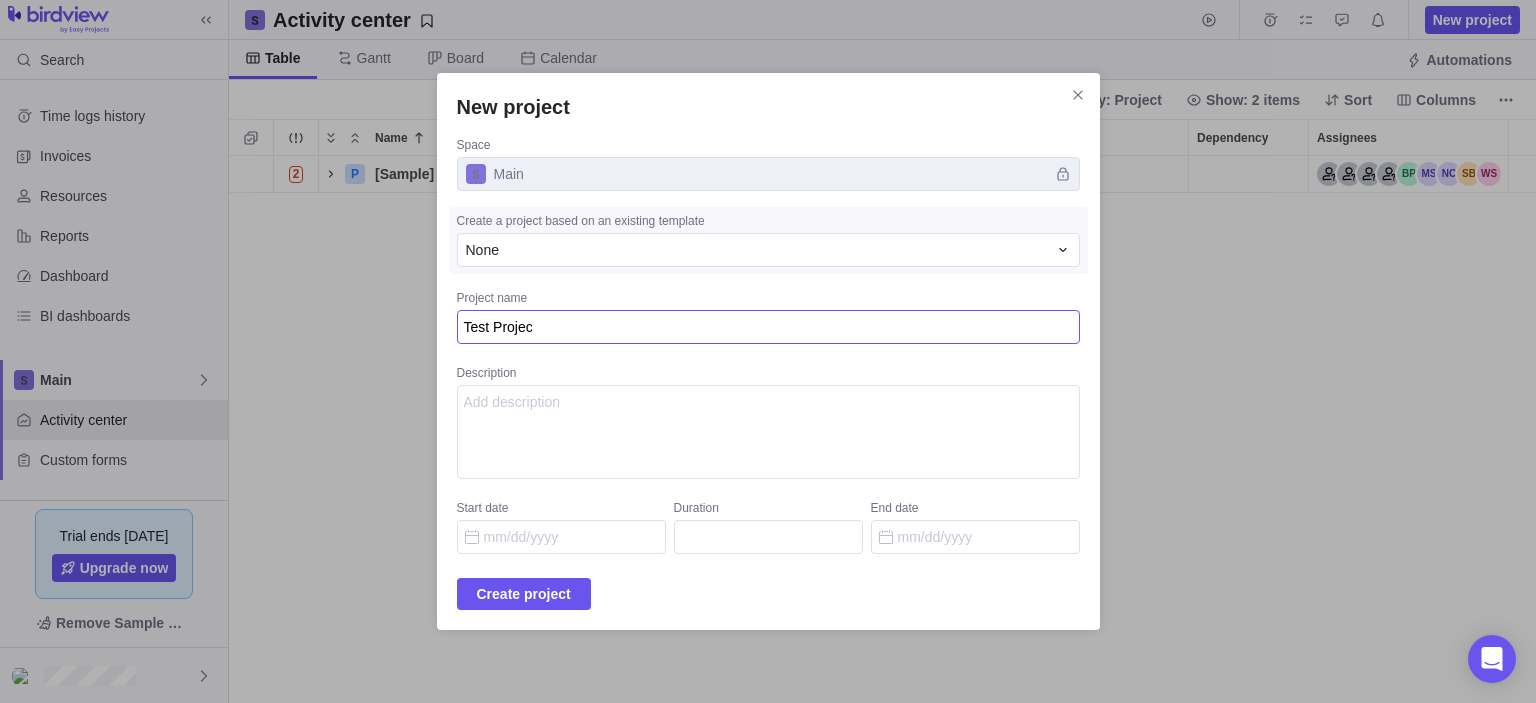 type on "x" 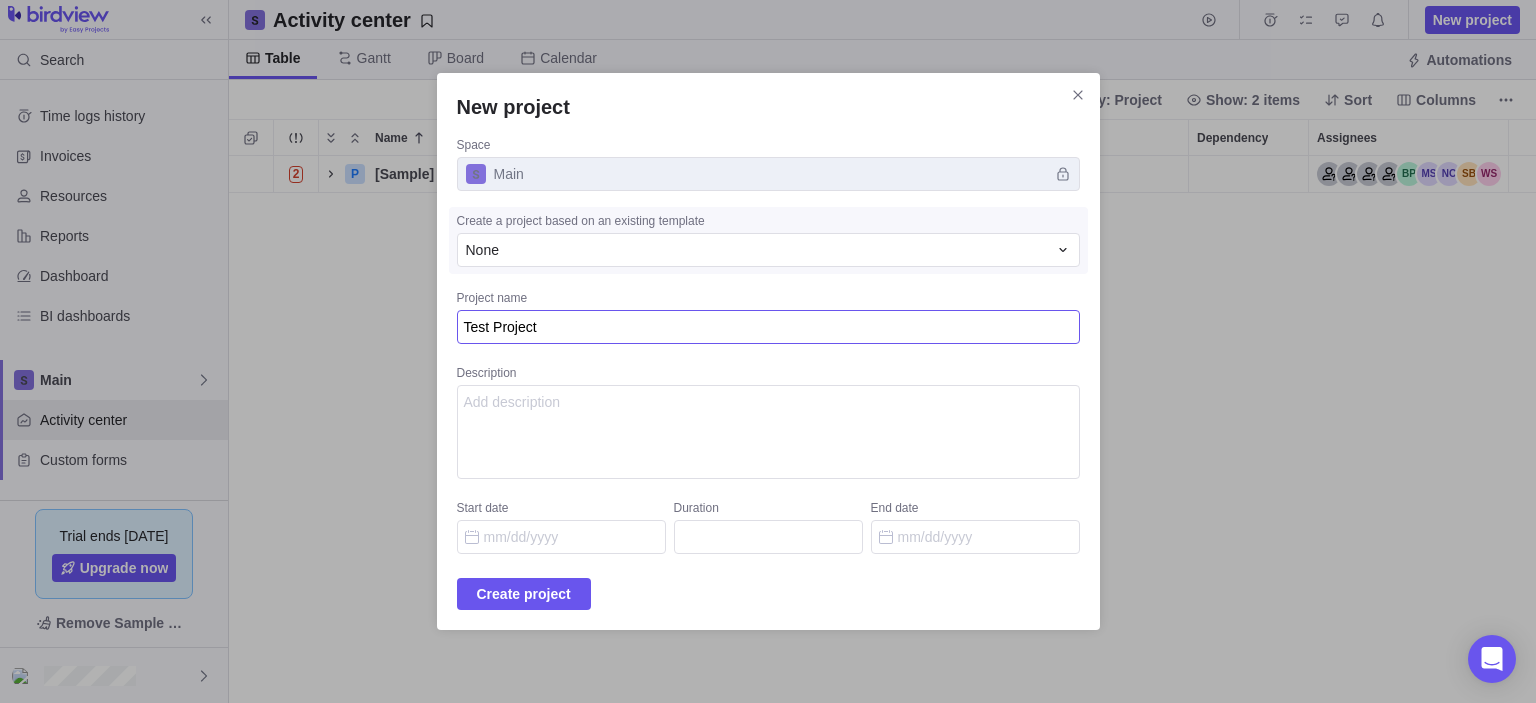 type on "x" 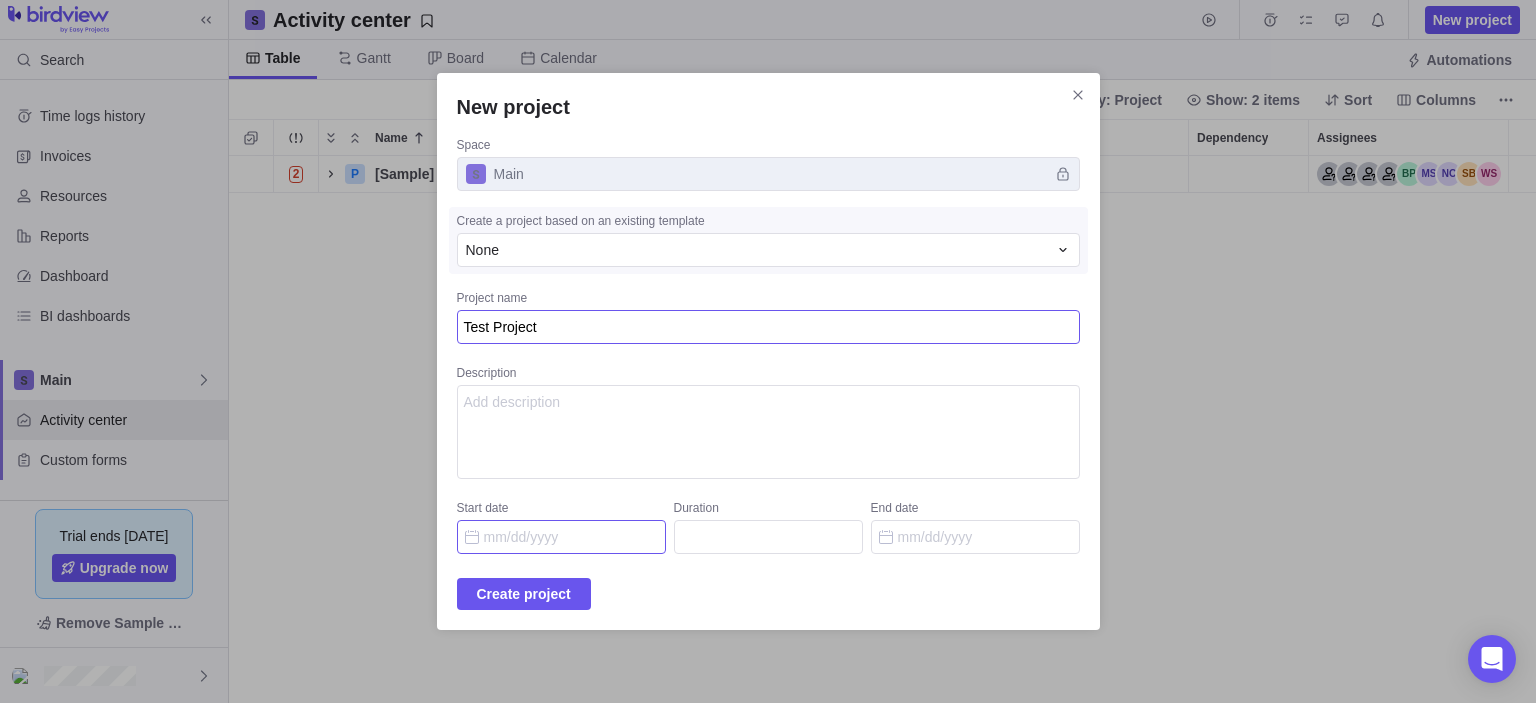 type on "Test Project" 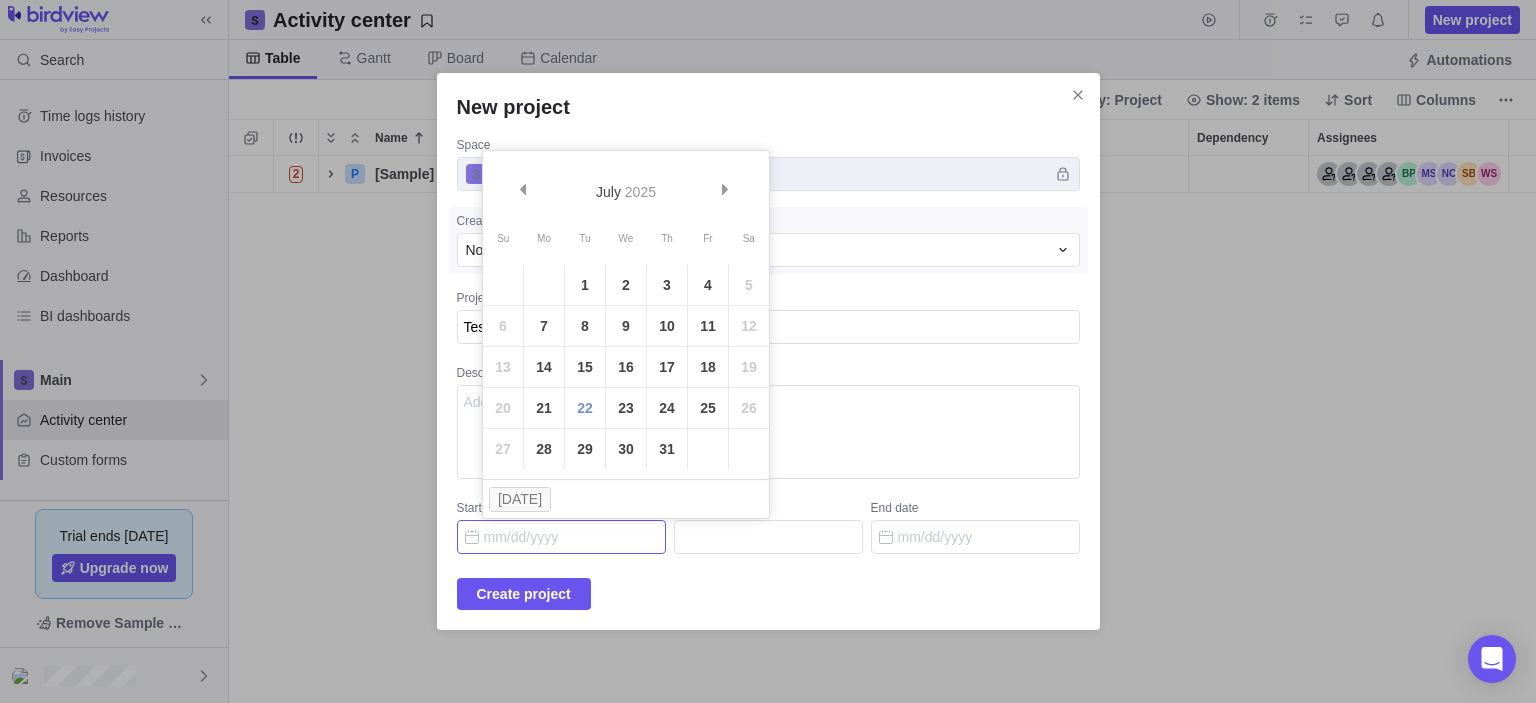 click on "Start date" at bounding box center [561, 537] 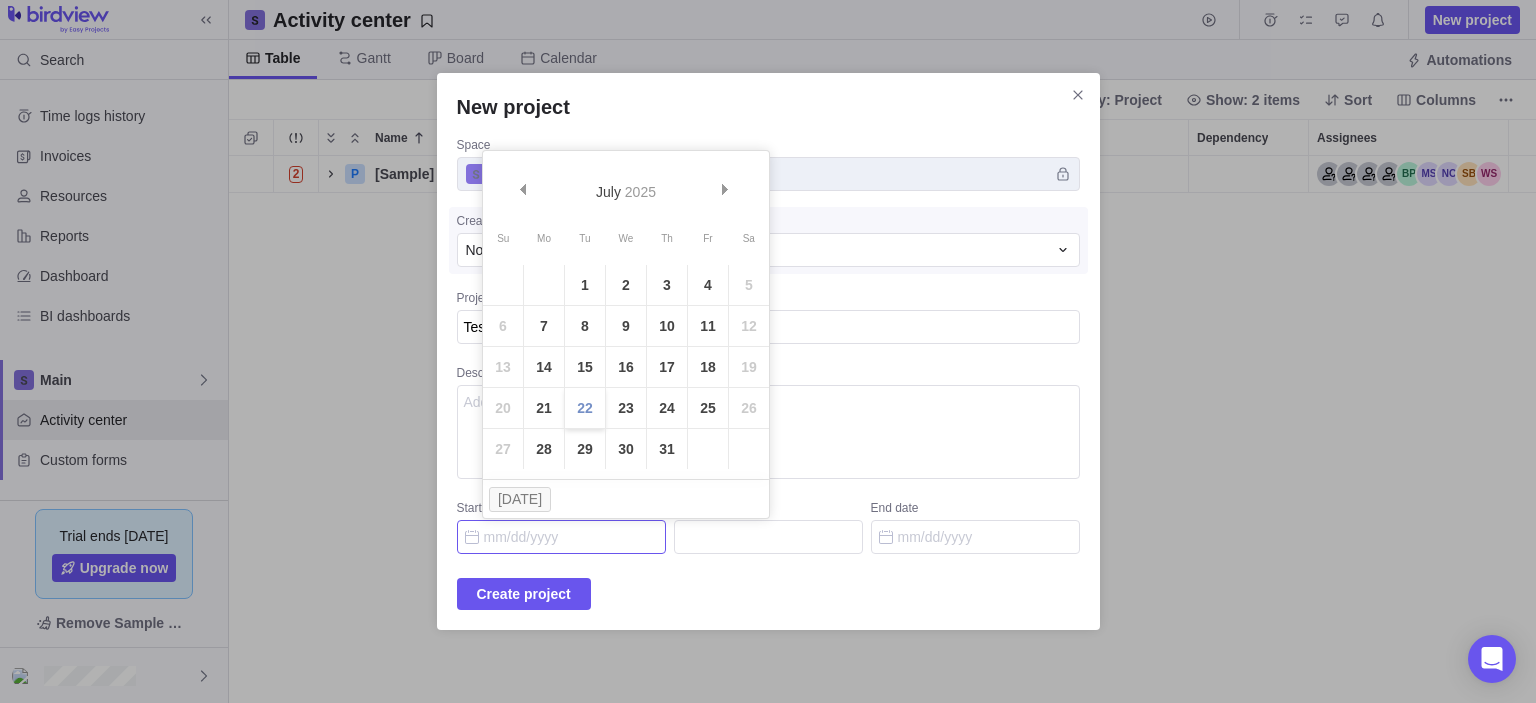 click on "22" at bounding box center (585, 408) 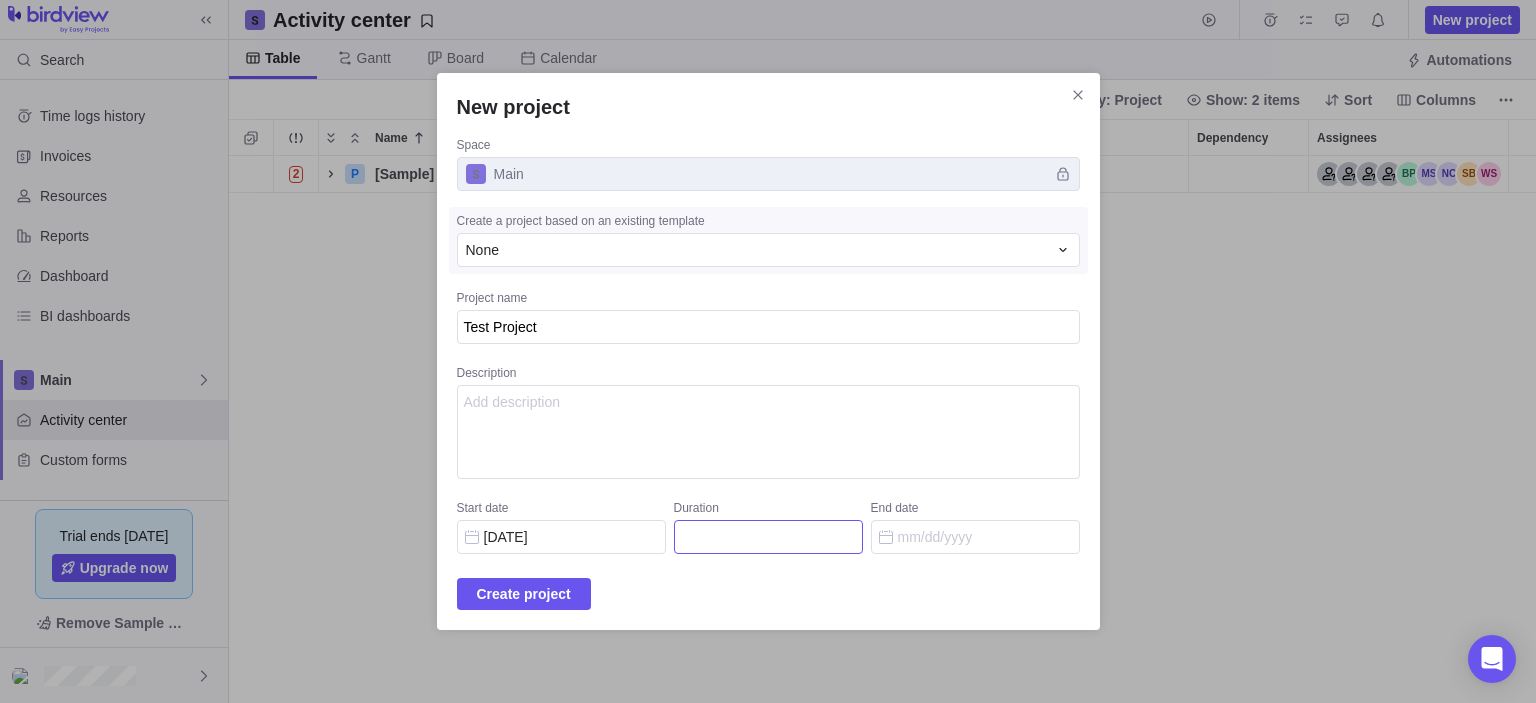 click on "Duration" at bounding box center (768, 537) 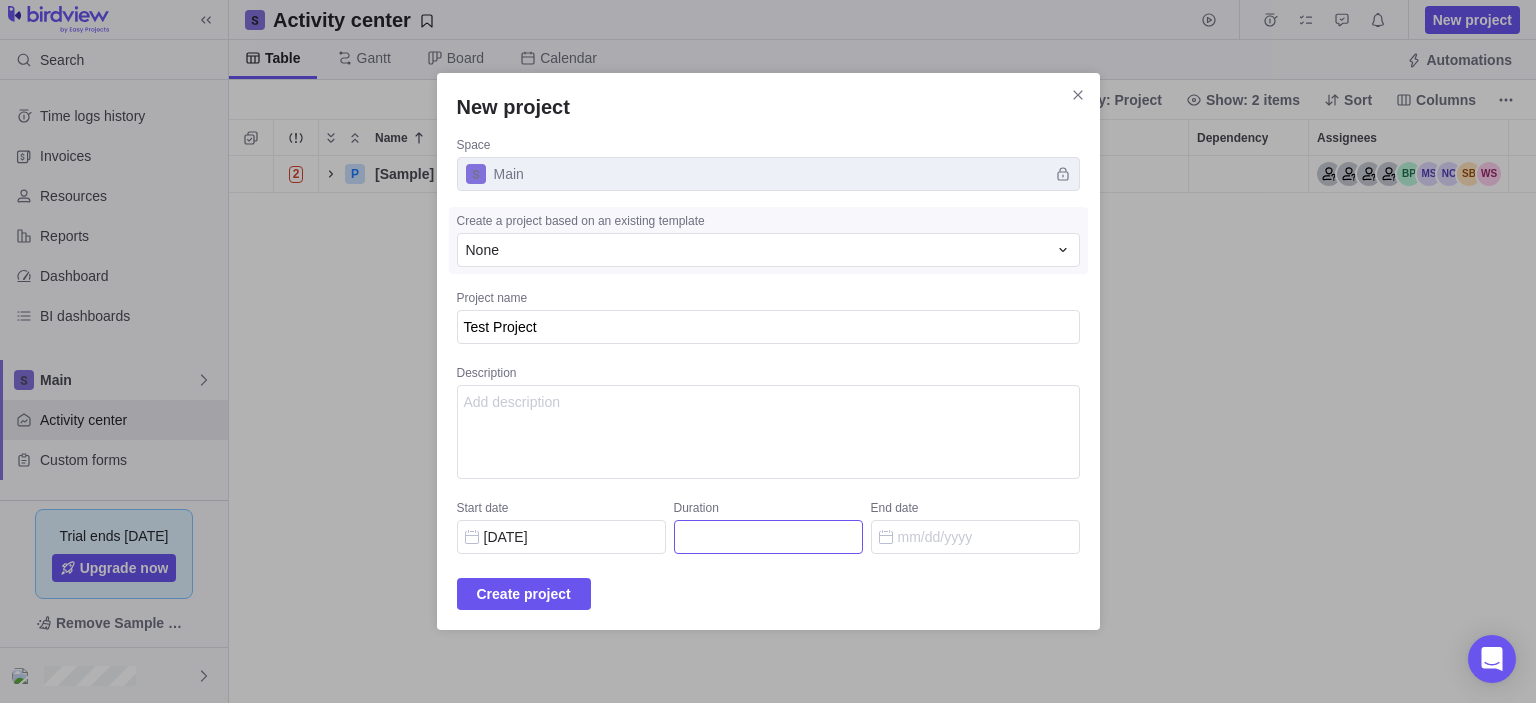 type on "1" 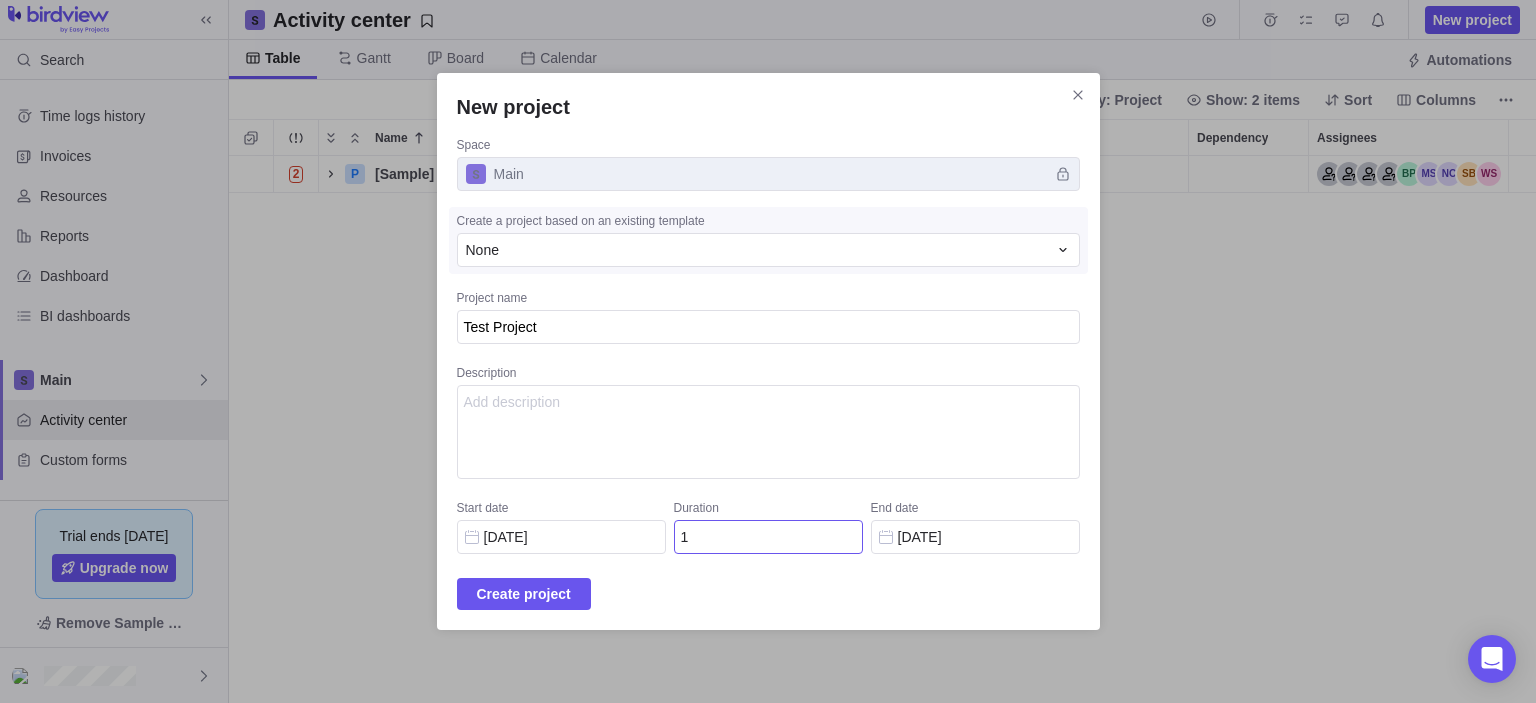 type on "10" 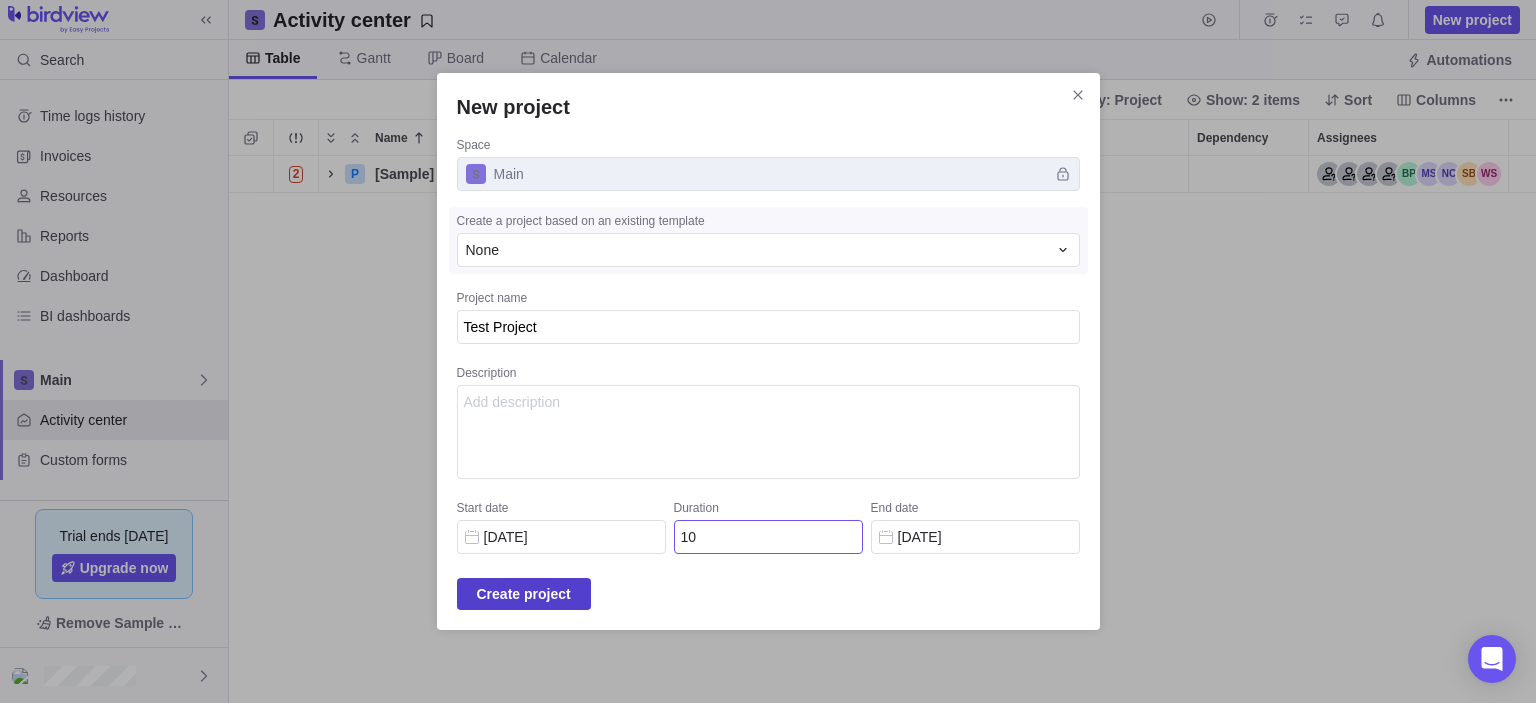 type on "10" 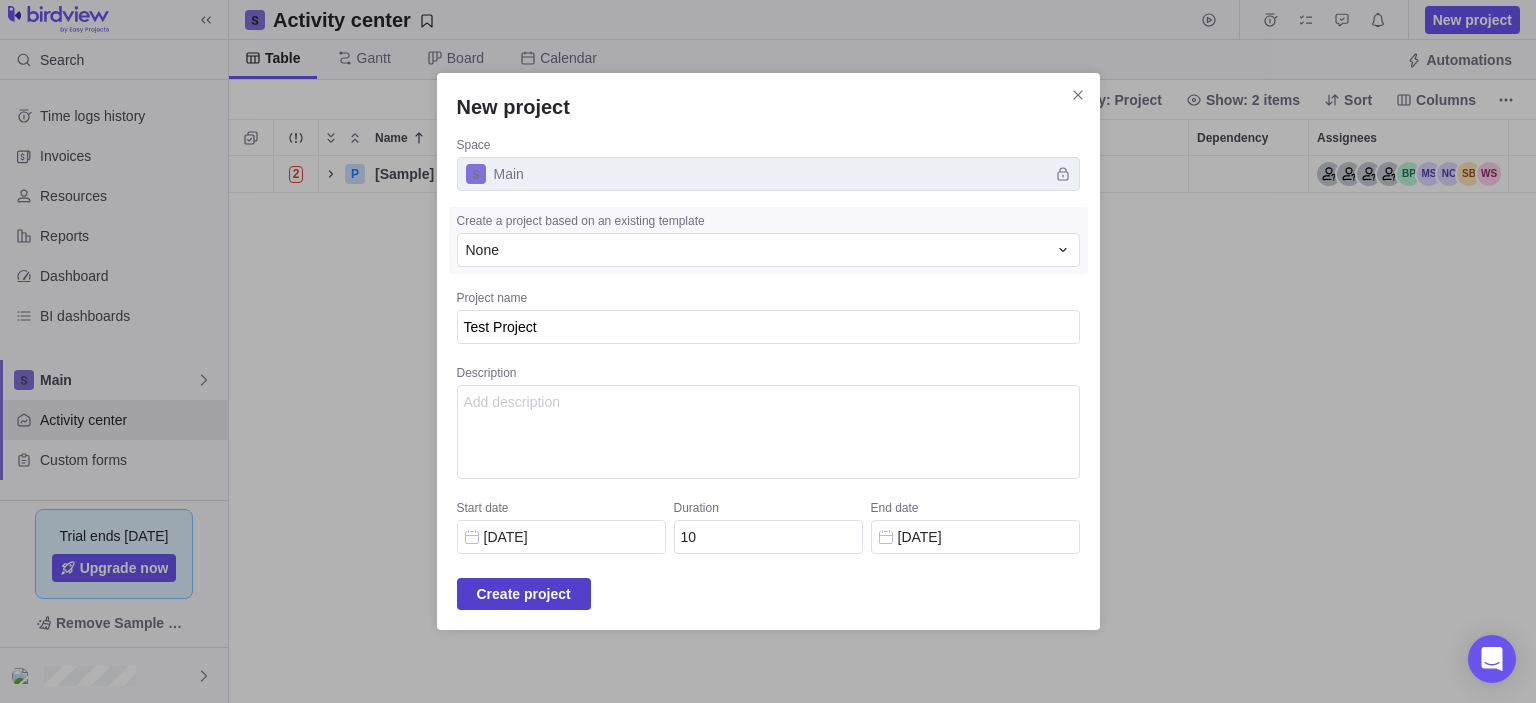 click on "Create project" at bounding box center (524, 594) 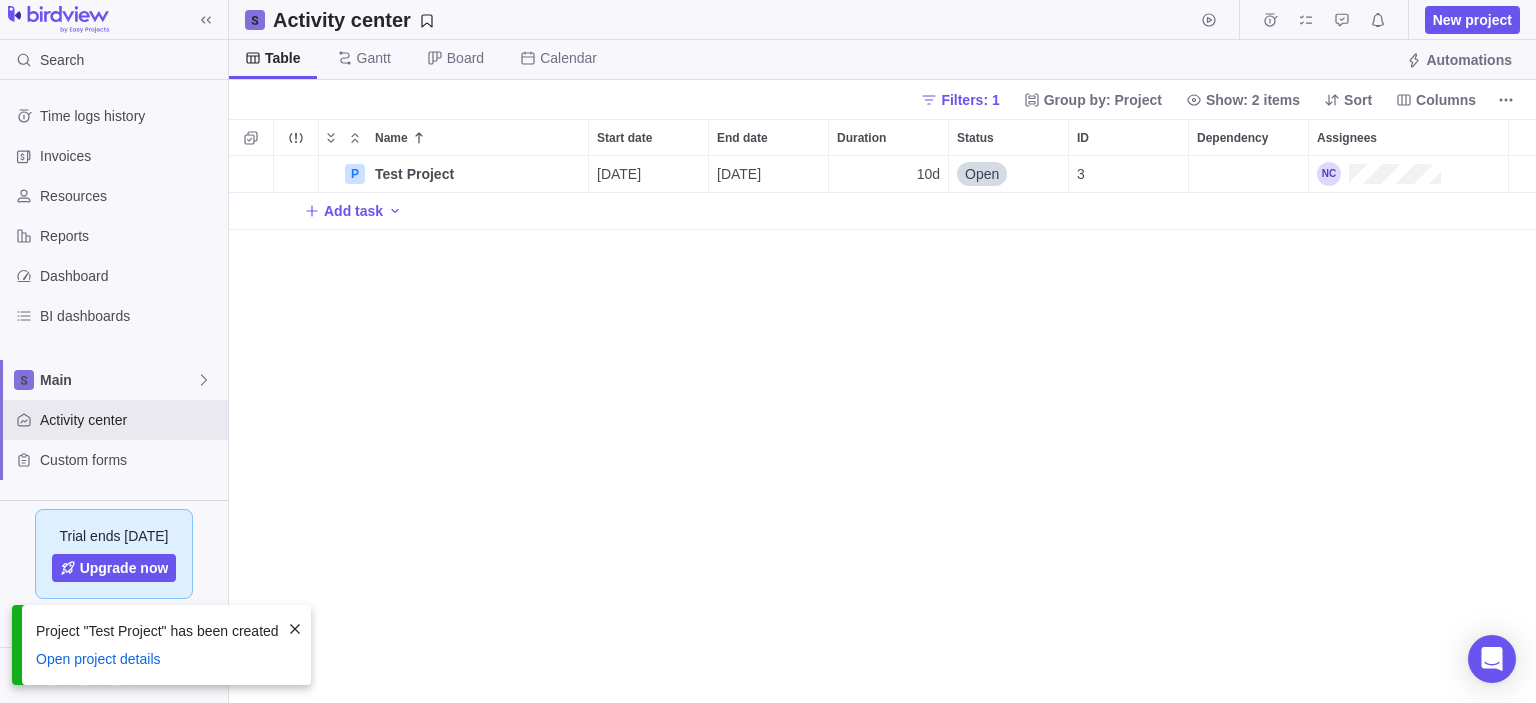 scroll, scrollTop: 16, scrollLeft: 16, axis: both 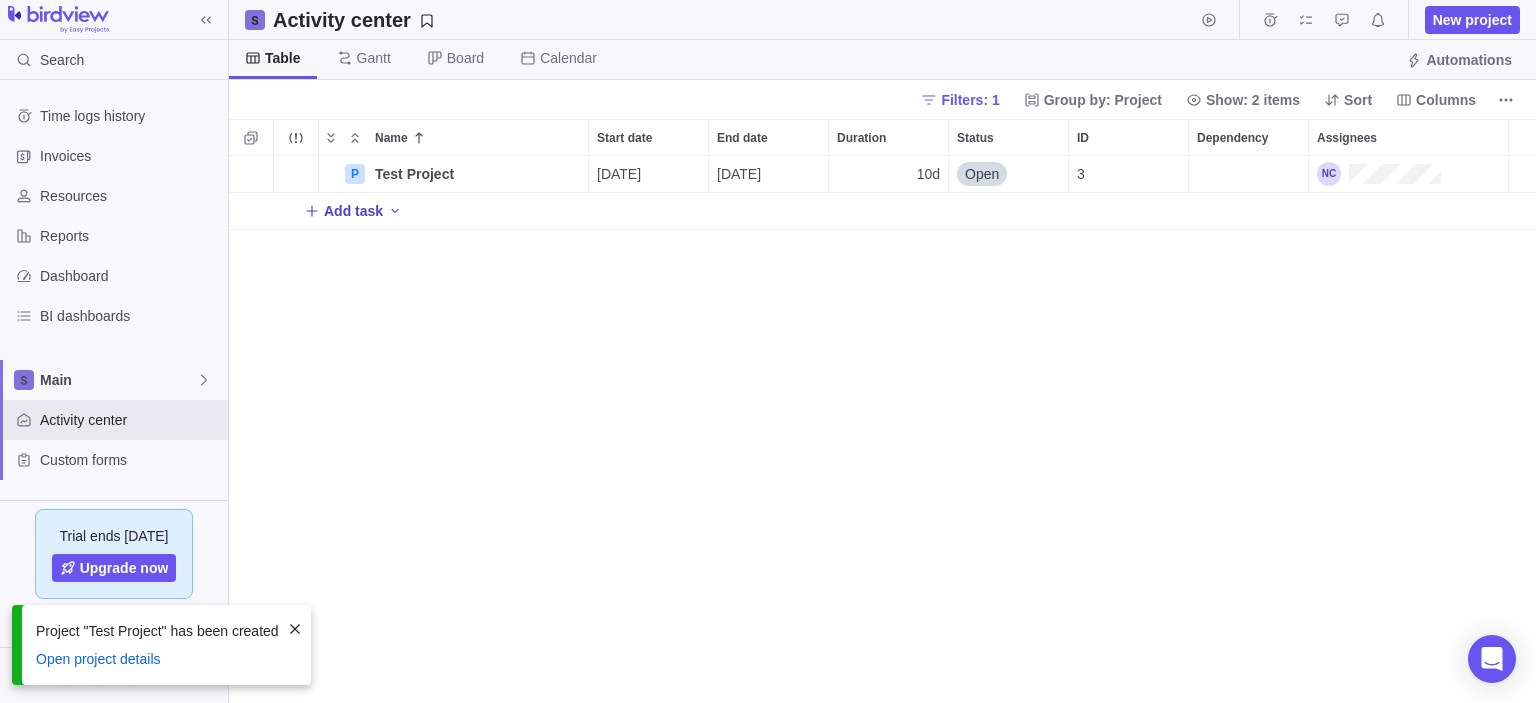 click 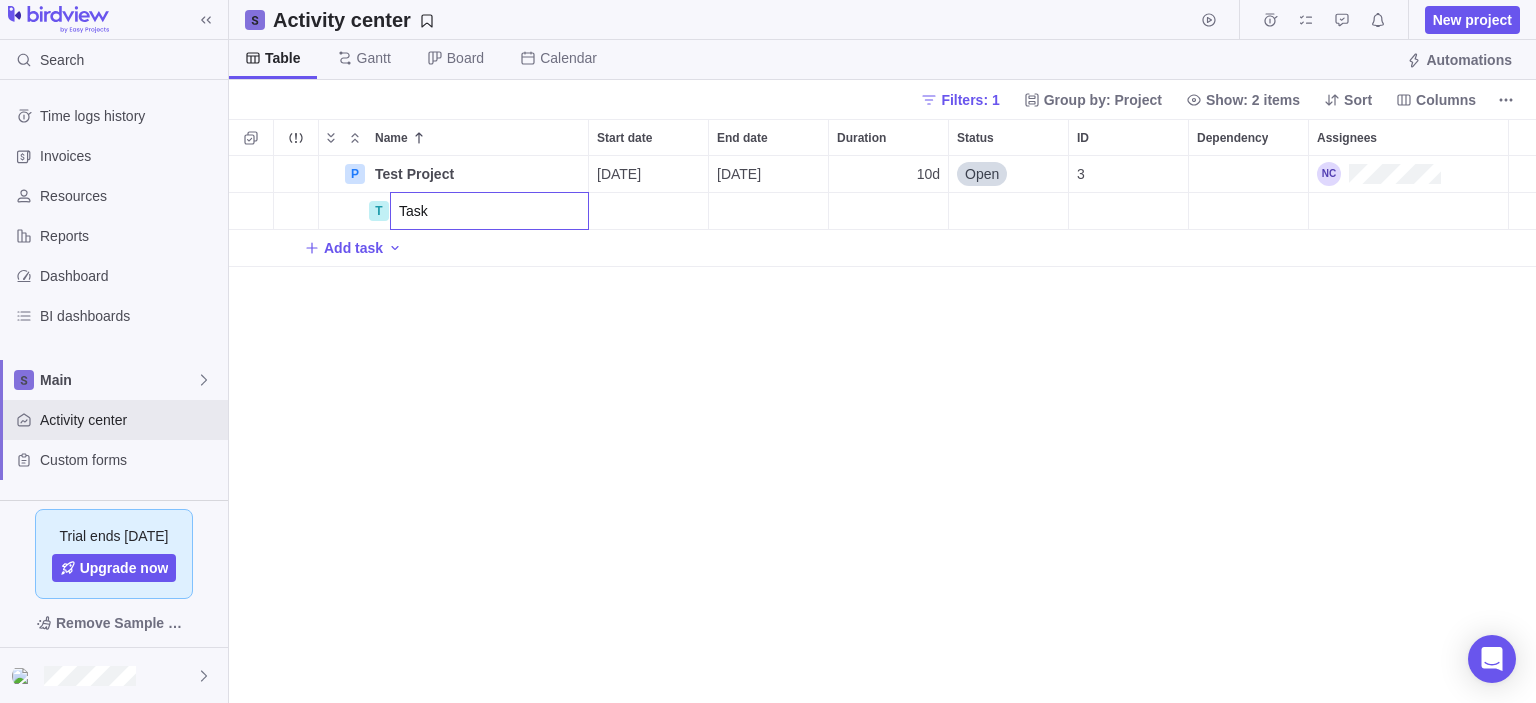type on "Task 1" 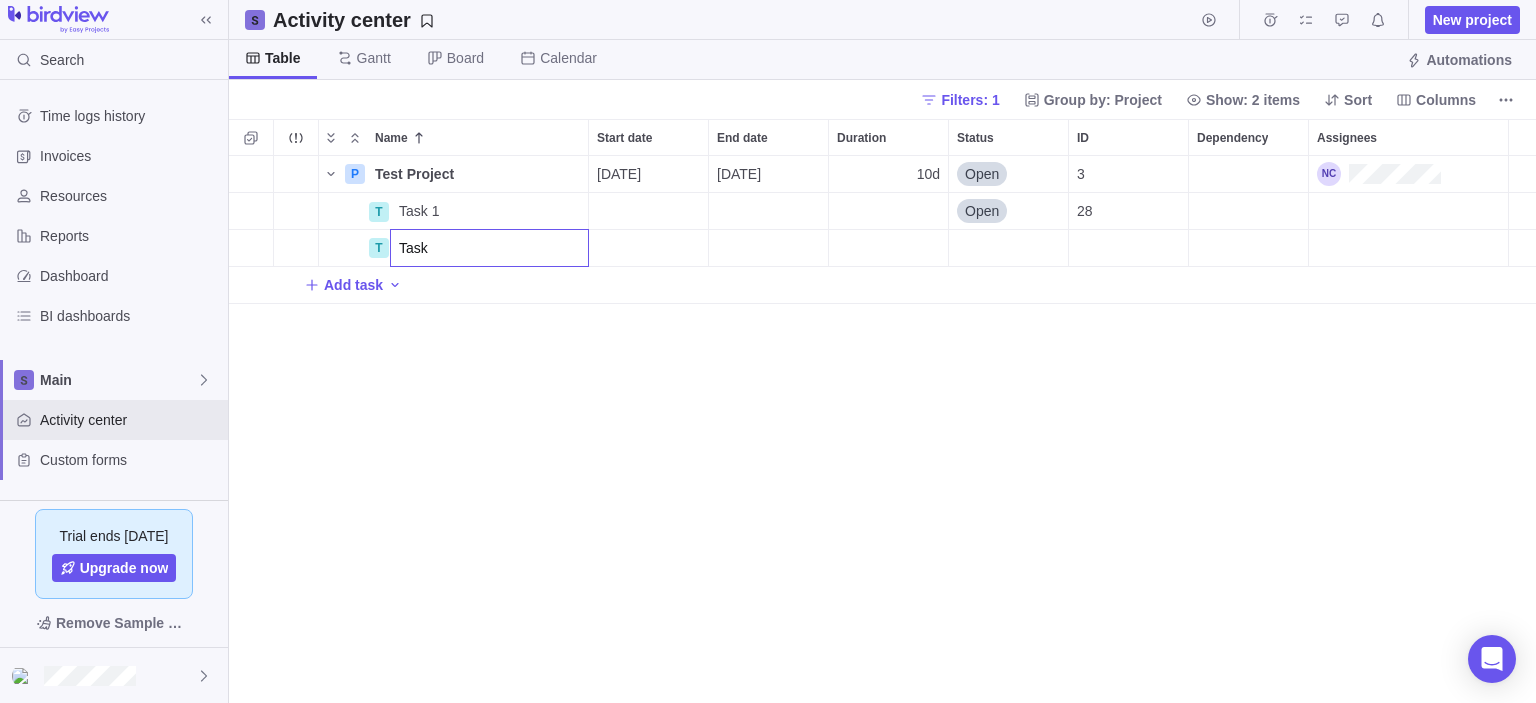 type on "Task 2" 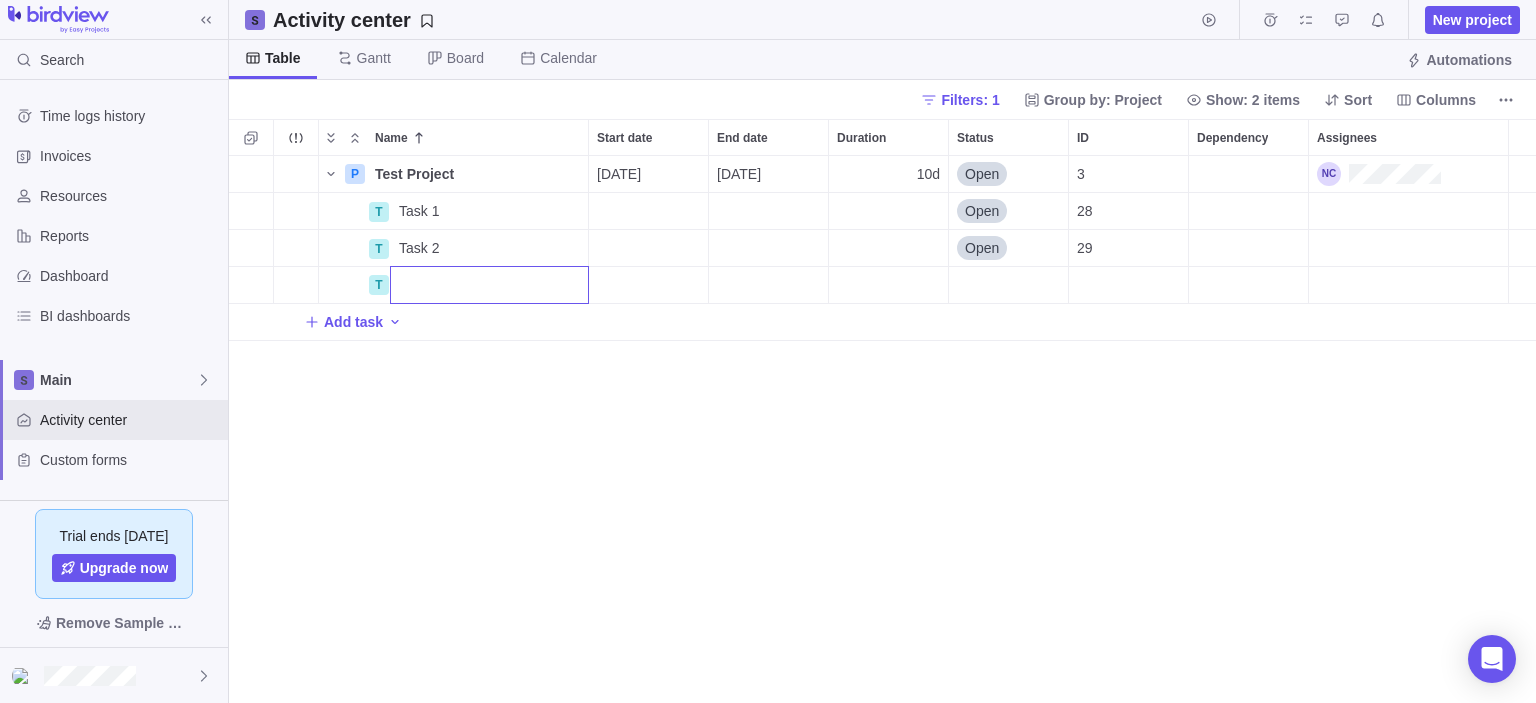 click on "Name Start date End date Duration Status ID Dependency Assignees P Test Project Details [DATE] [DATE] 10d Open 3 T Task 1 Details Open 28 T Task 2 Details Open 29 T Add task" at bounding box center (882, 411) 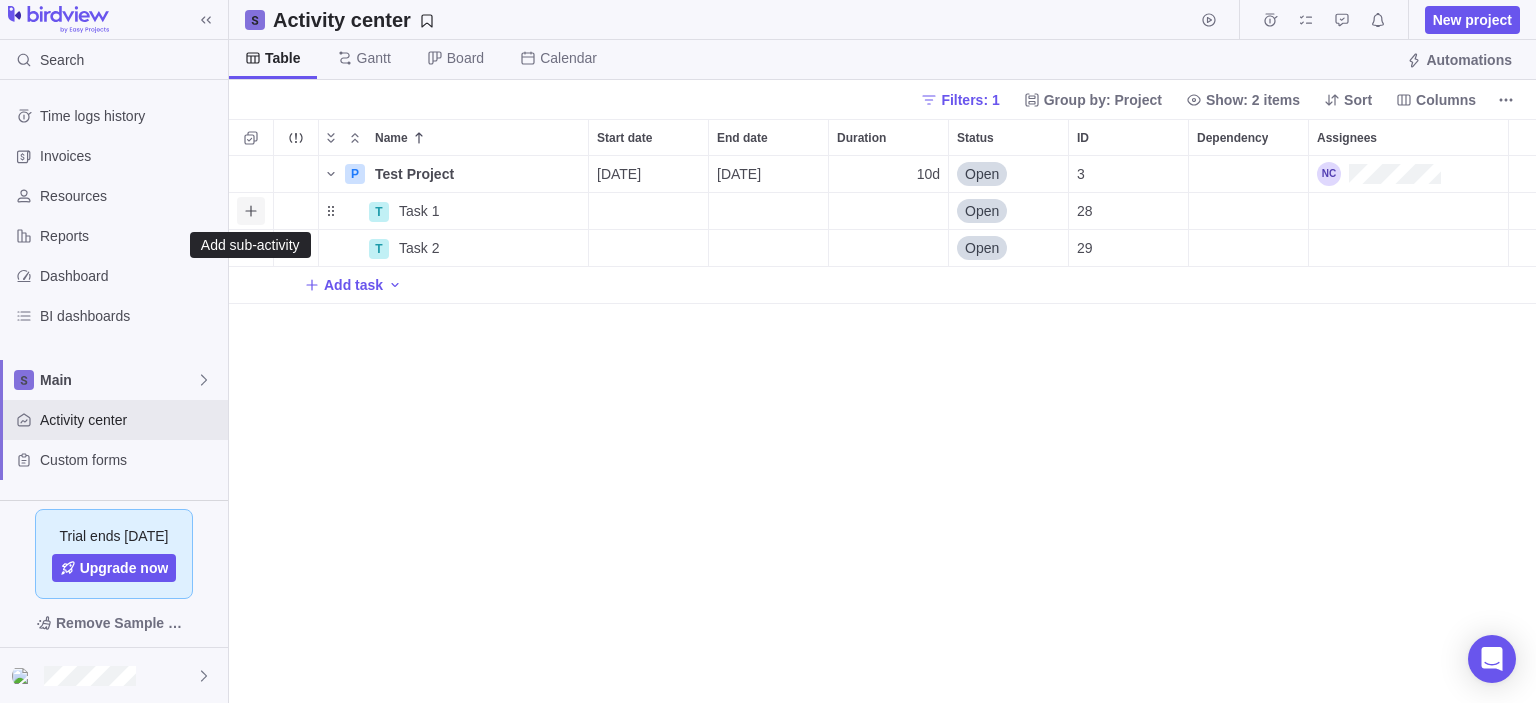 click 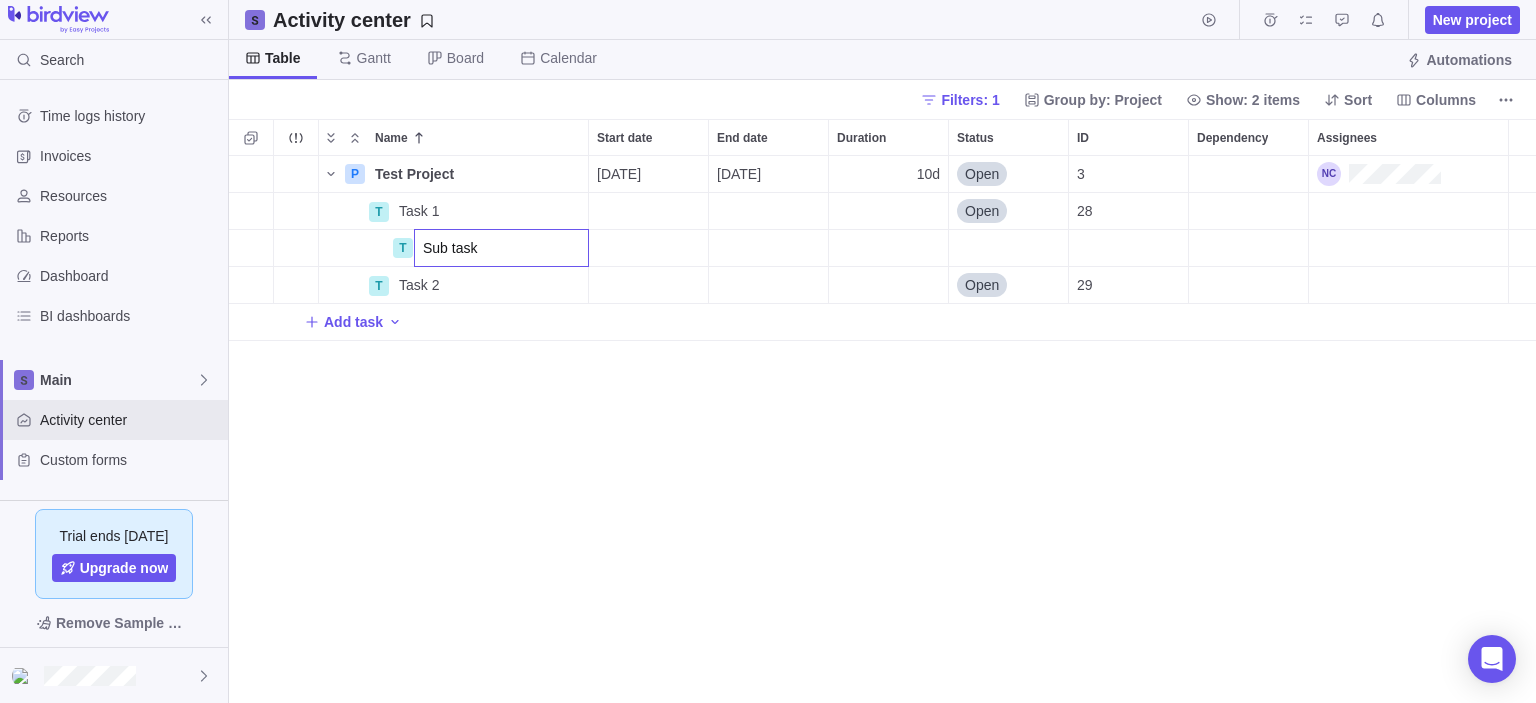 type on "Sub task 1" 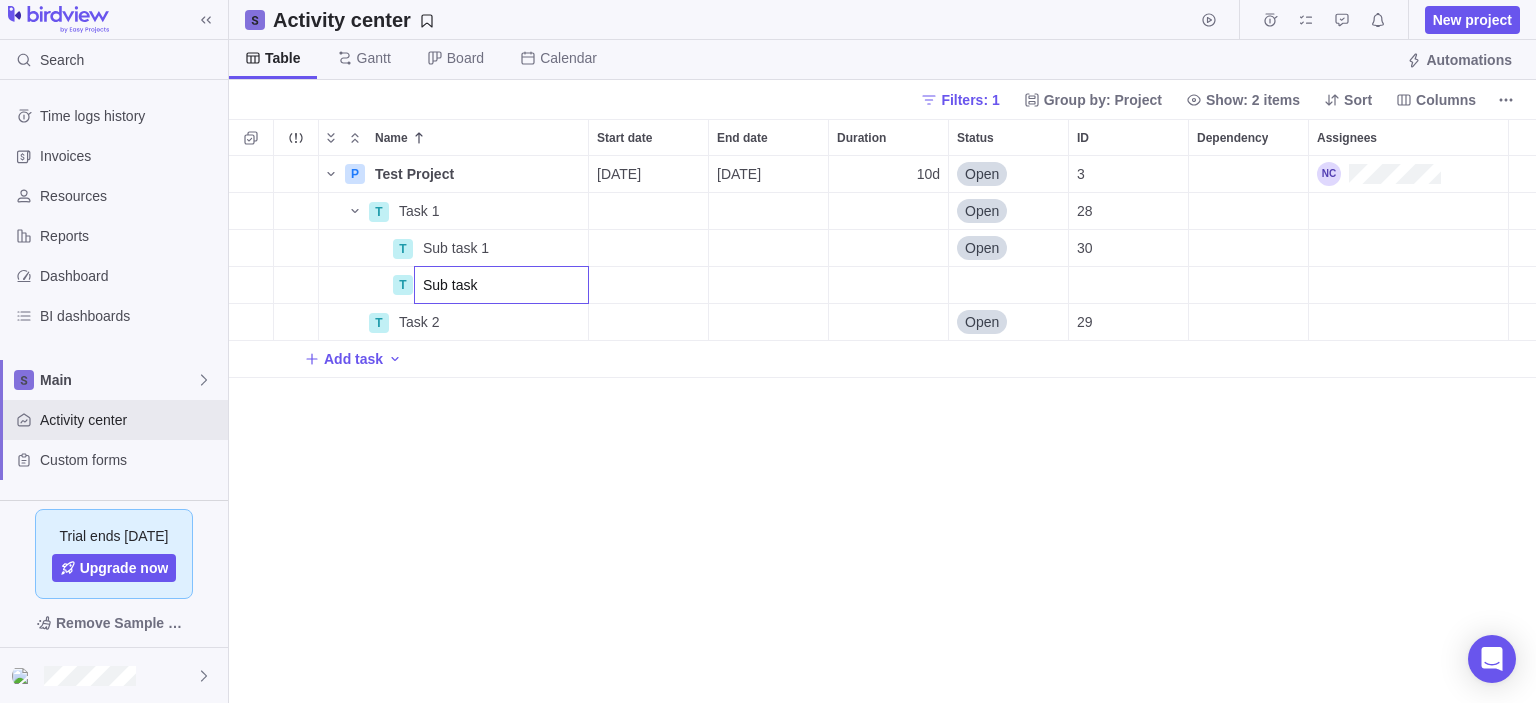 type on "Sub task 2" 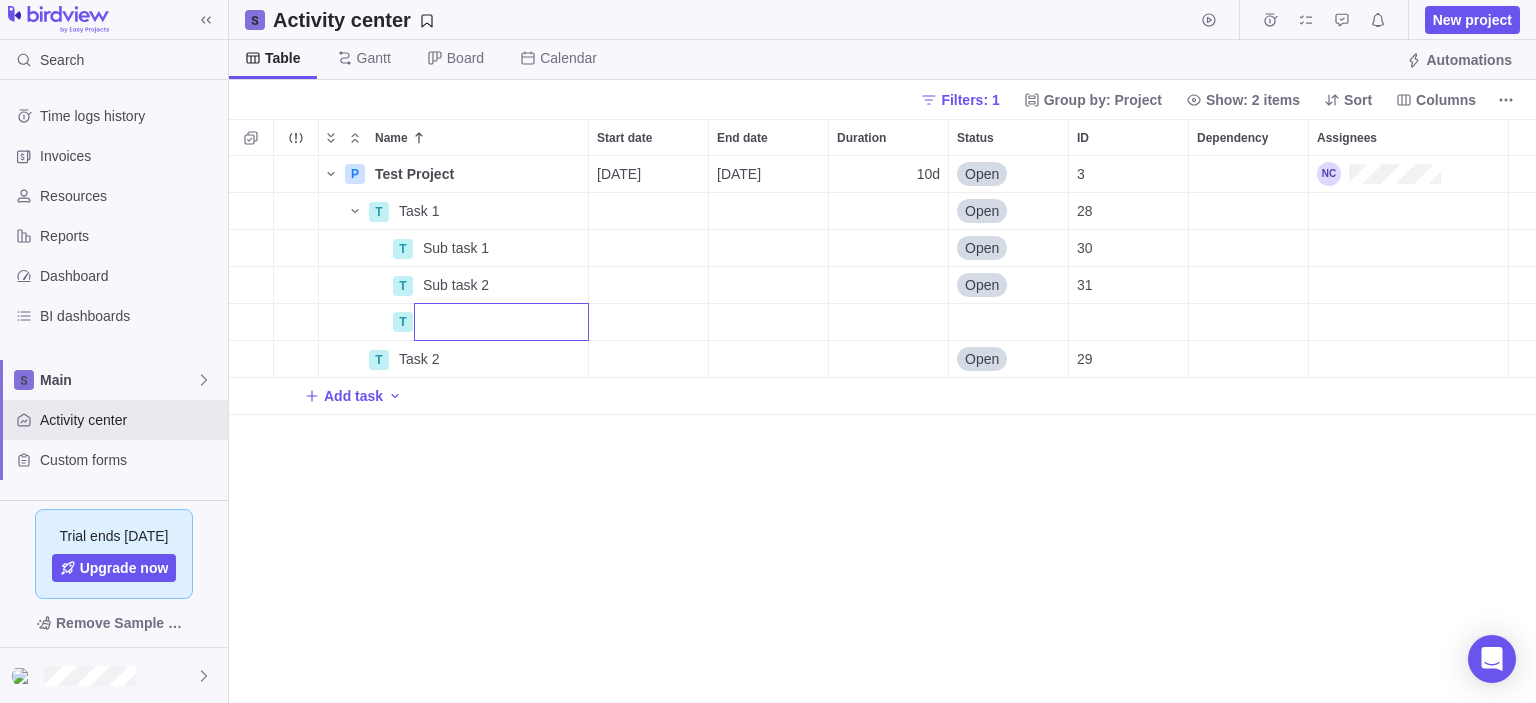 click on "Name Start date End date Duration Status ID Dependency Assignees P Test Project Details [DATE] [DATE] 10d Open 3 T Task 1 Details Open 28 T Sub task 1 Details Open 30 T Sub task 2 Details Open 31 T T Task 2 Details Open 29 Add task" at bounding box center (882, 411) 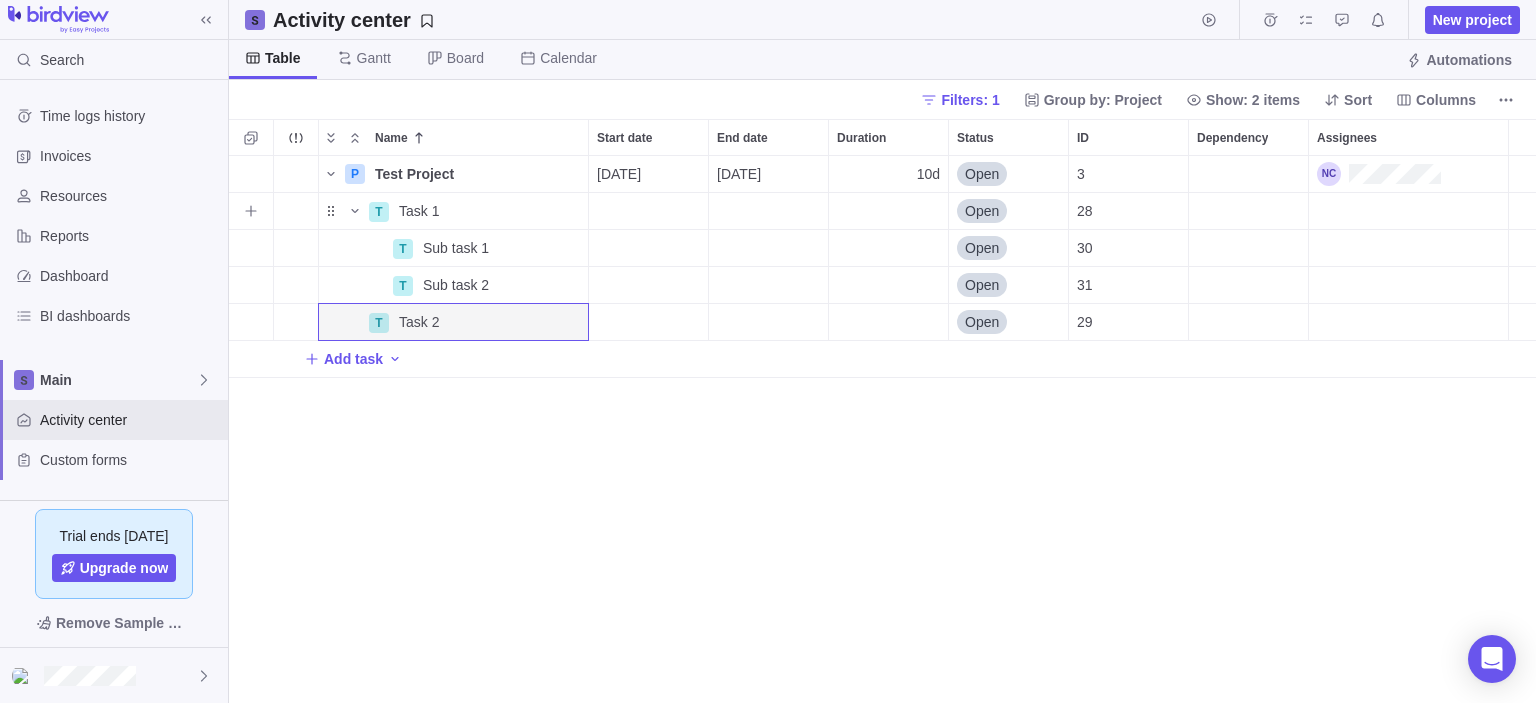 click at bounding box center (648, 211) 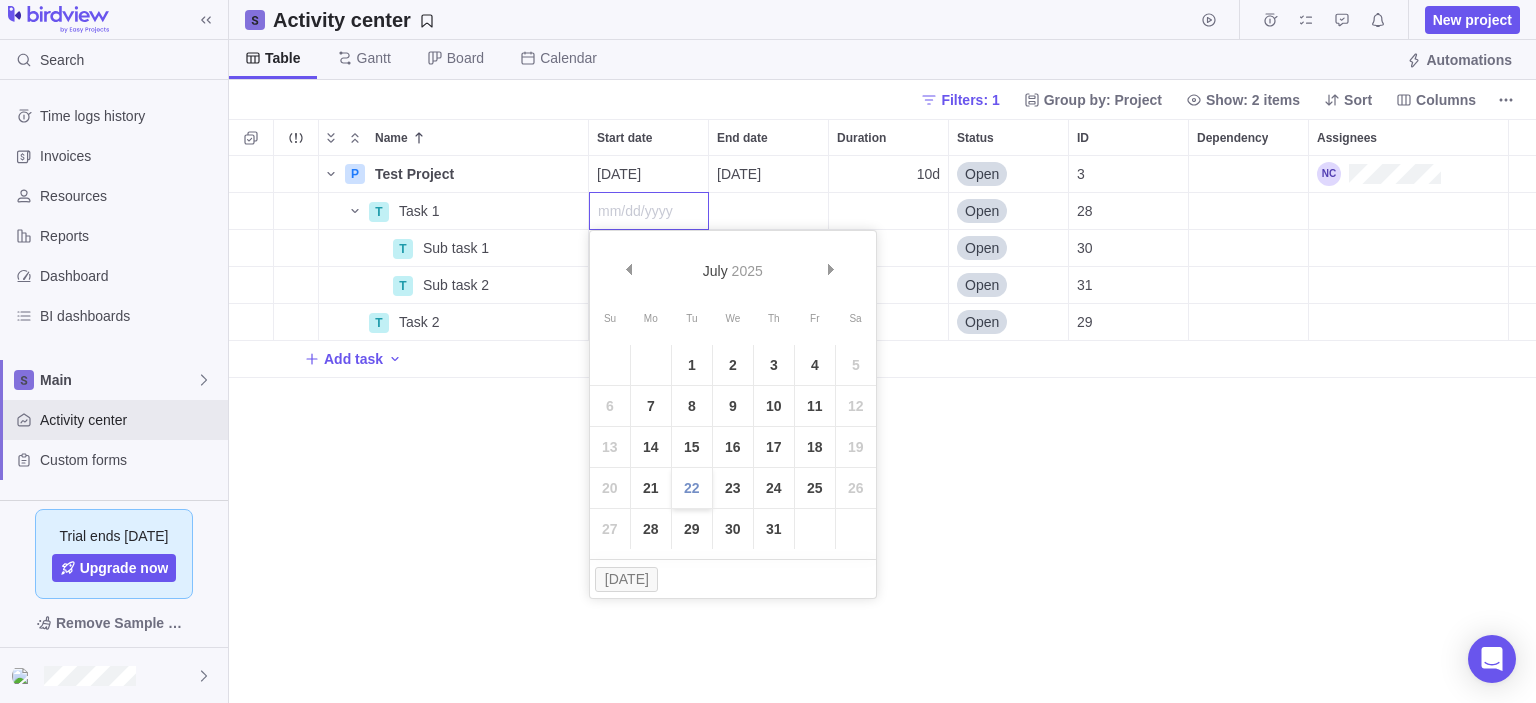click on "22" at bounding box center (692, 488) 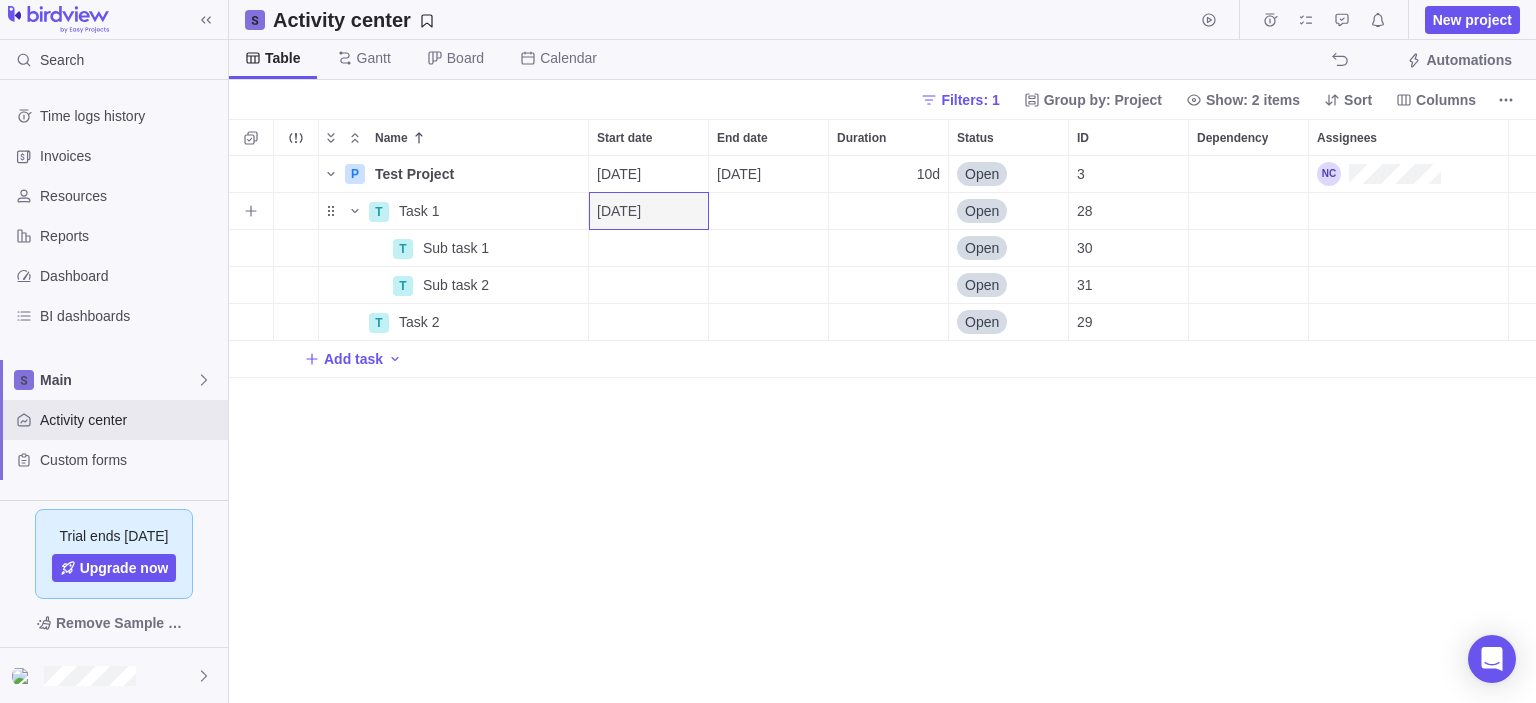 click at bounding box center (768, 211) 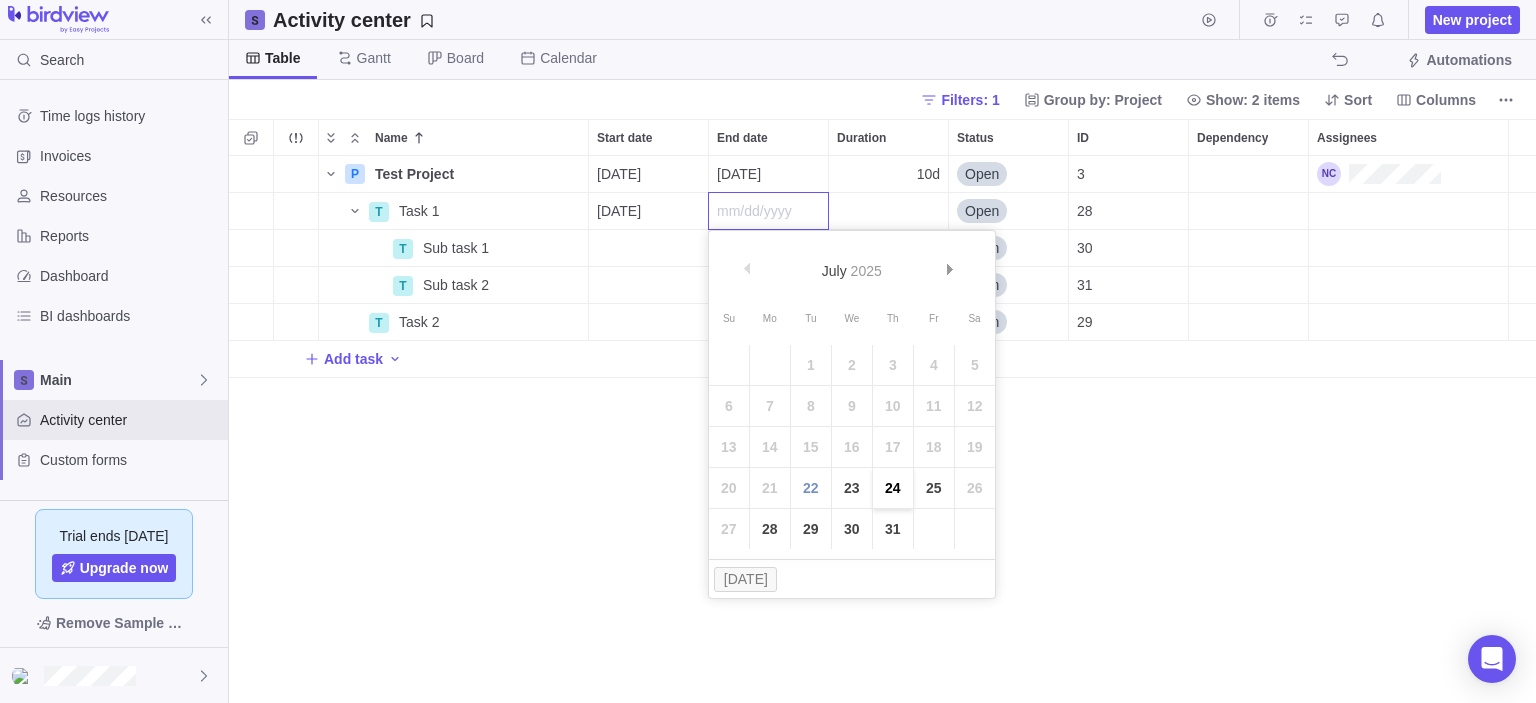 click on "24" at bounding box center [893, 488] 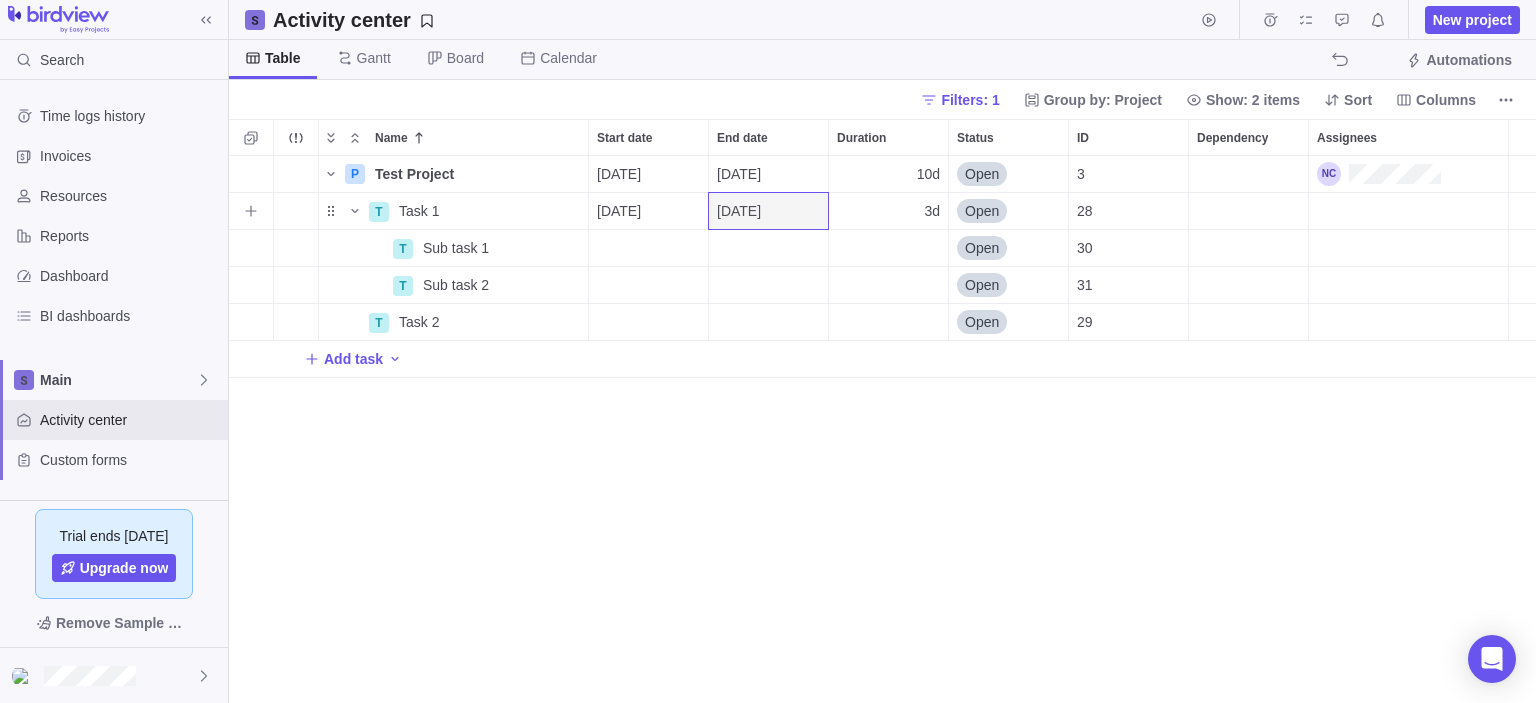 click on "[DATE]" at bounding box center (739, 211) 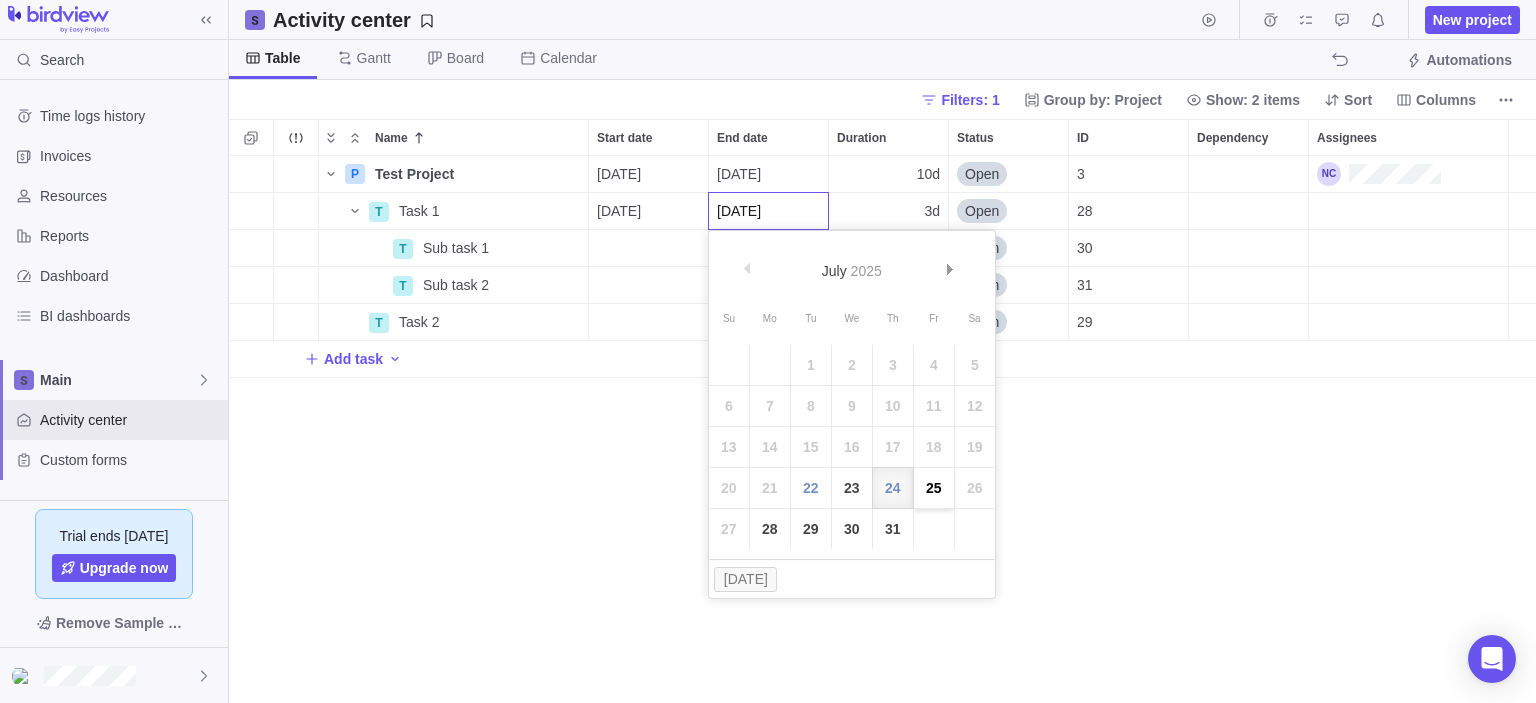 click on "25" at bounding box center (934, 488) 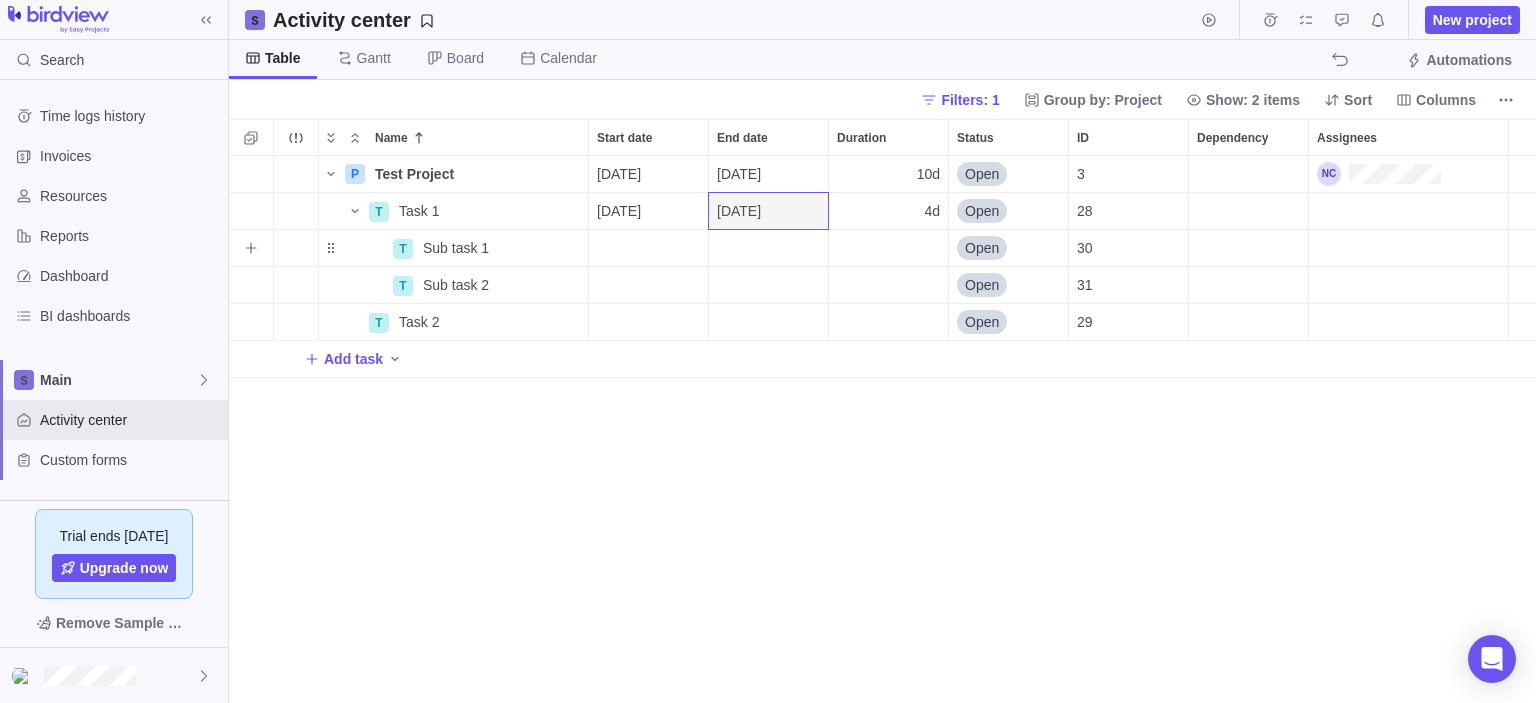 click at bounding box center [648, 248] 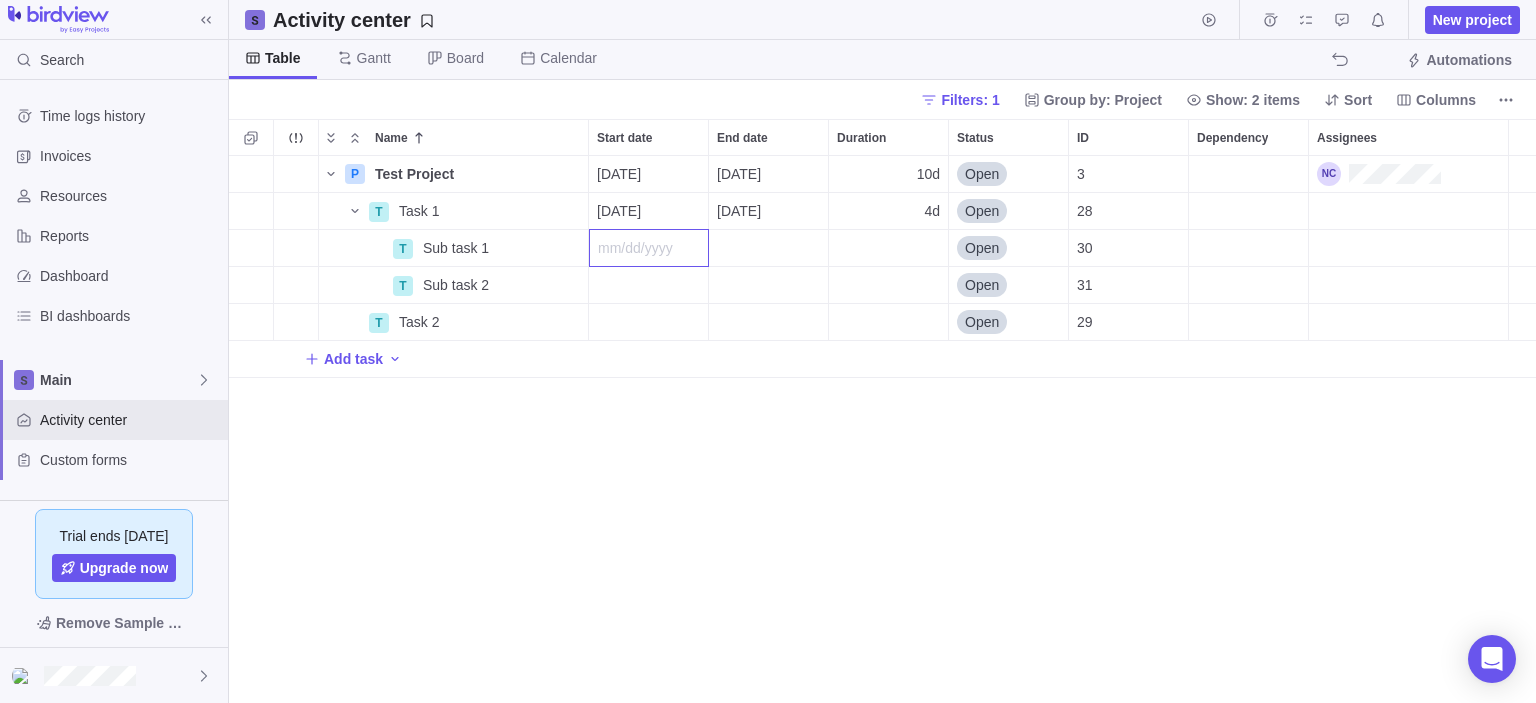 click on "Name Start date End date Duration Status ID Dependency Assignees P Test Project Details [DATE] [DATE] 10d Open 3 T Task 1 Details [DATE] [DATE] 4d Open 28 T Sub task 1 Details Open 30 T Sub task 2 Details Open 31 T Task 2 Details Open 29 Add task" at bounding box center (882, 411) 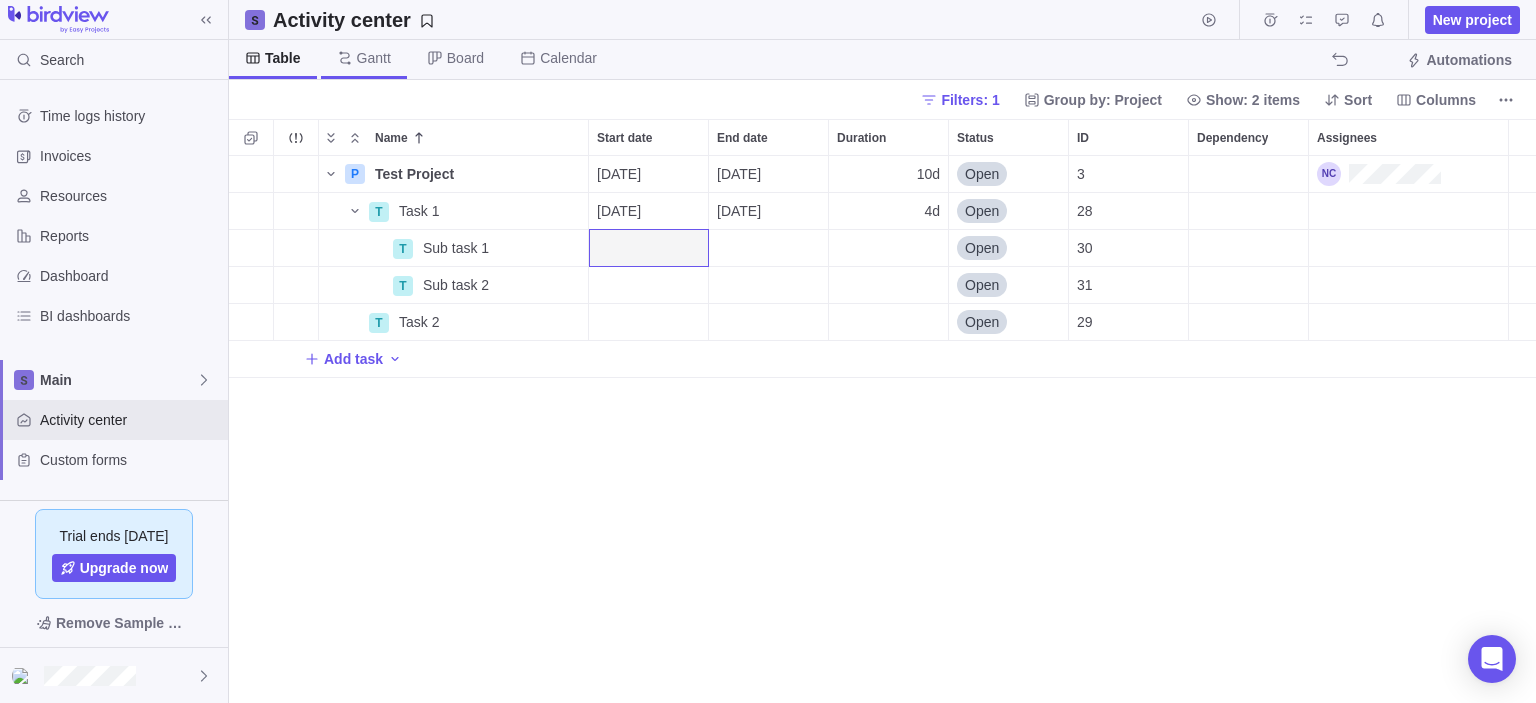 click on "Gantt" at bounding box center [374, 58] 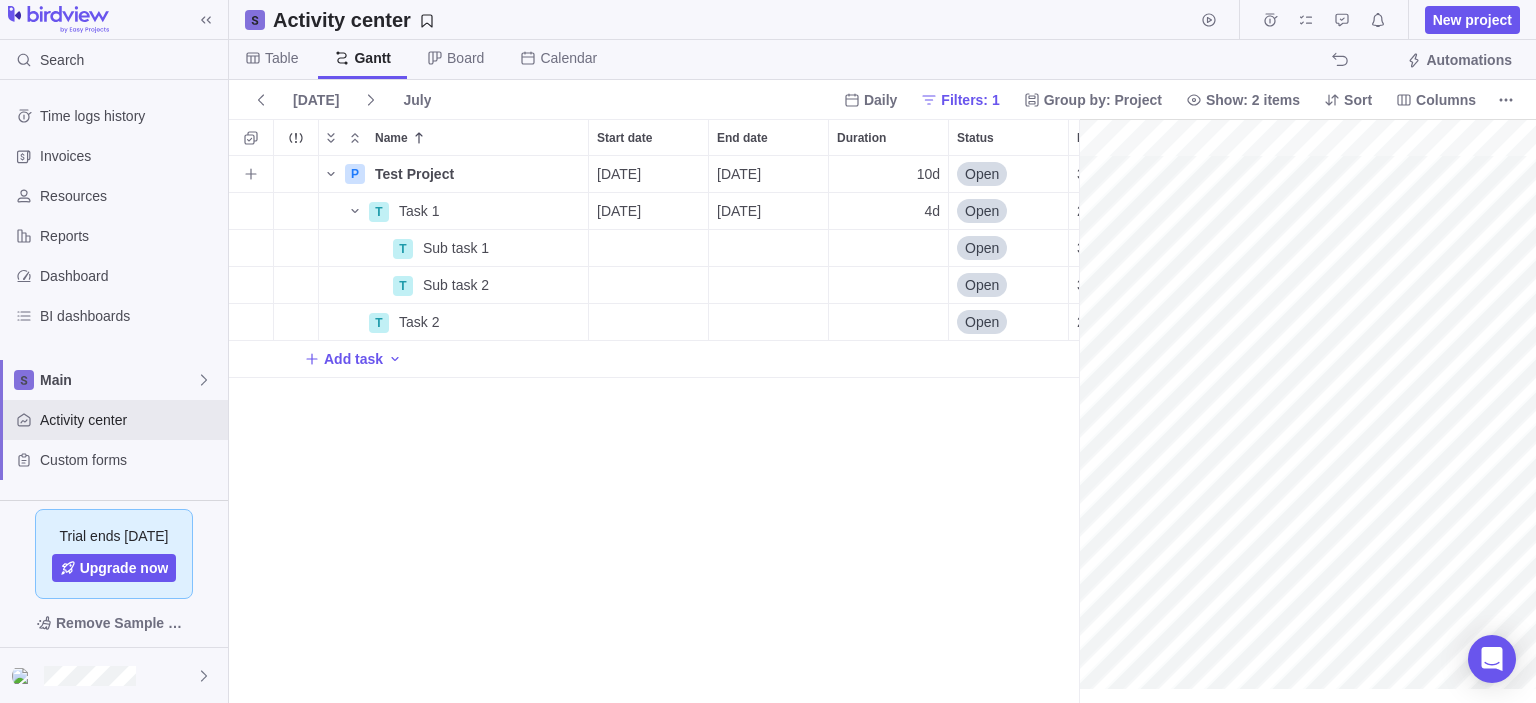 scroll, scrollTop: 532, scrollLeft: 834, axis: both 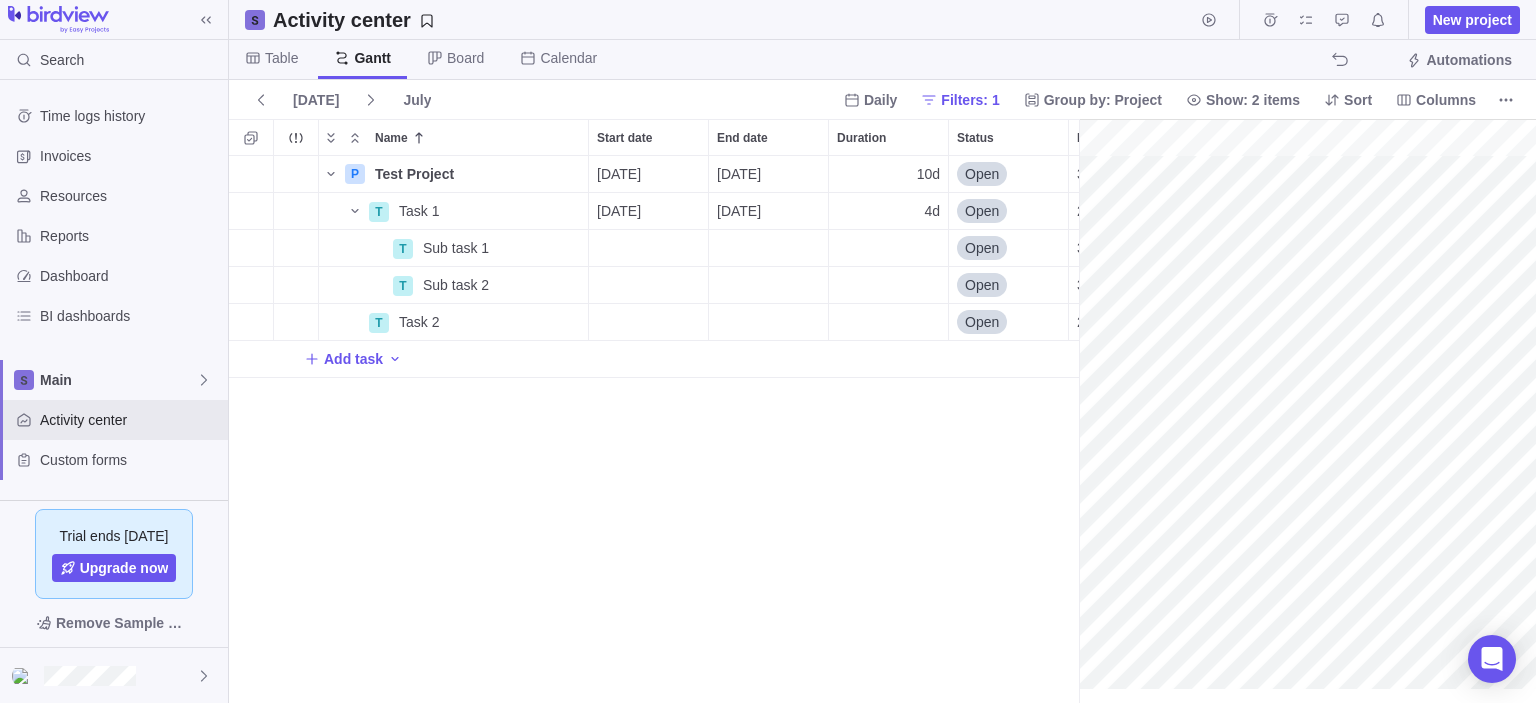 click at bounding box center (1307, 411) 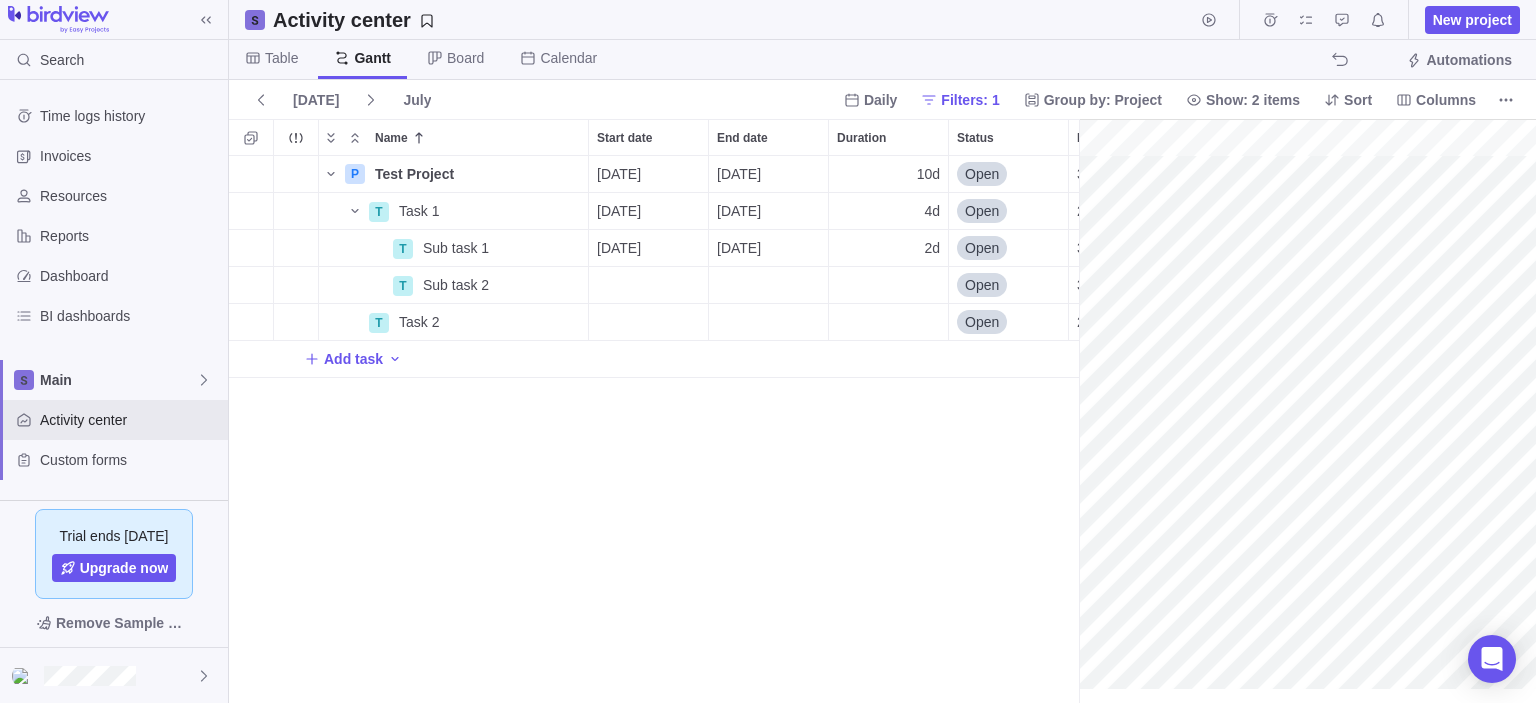 scroll, scrollTop: 0, scrollLeft: 219, axis: horizontal 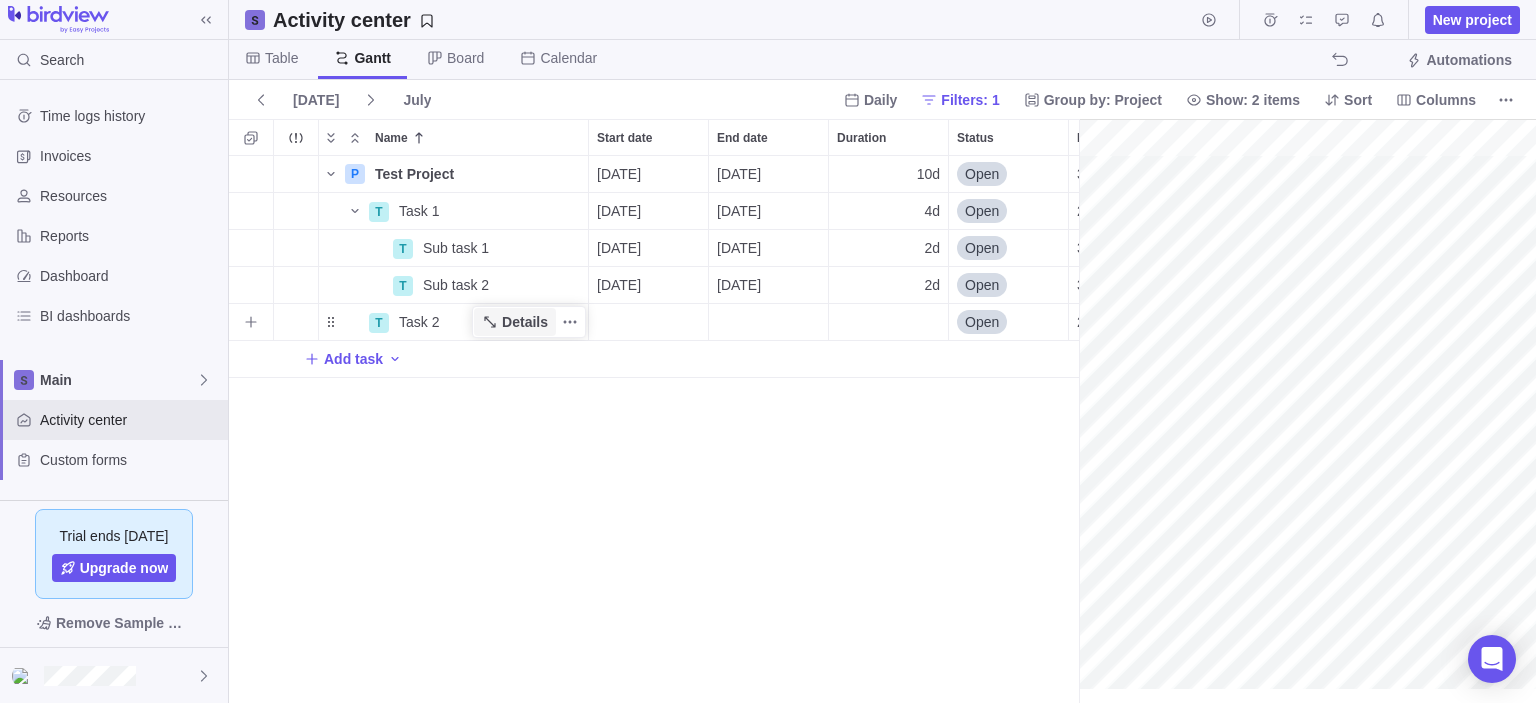 click on "Details" at bounding box center [525, 322] 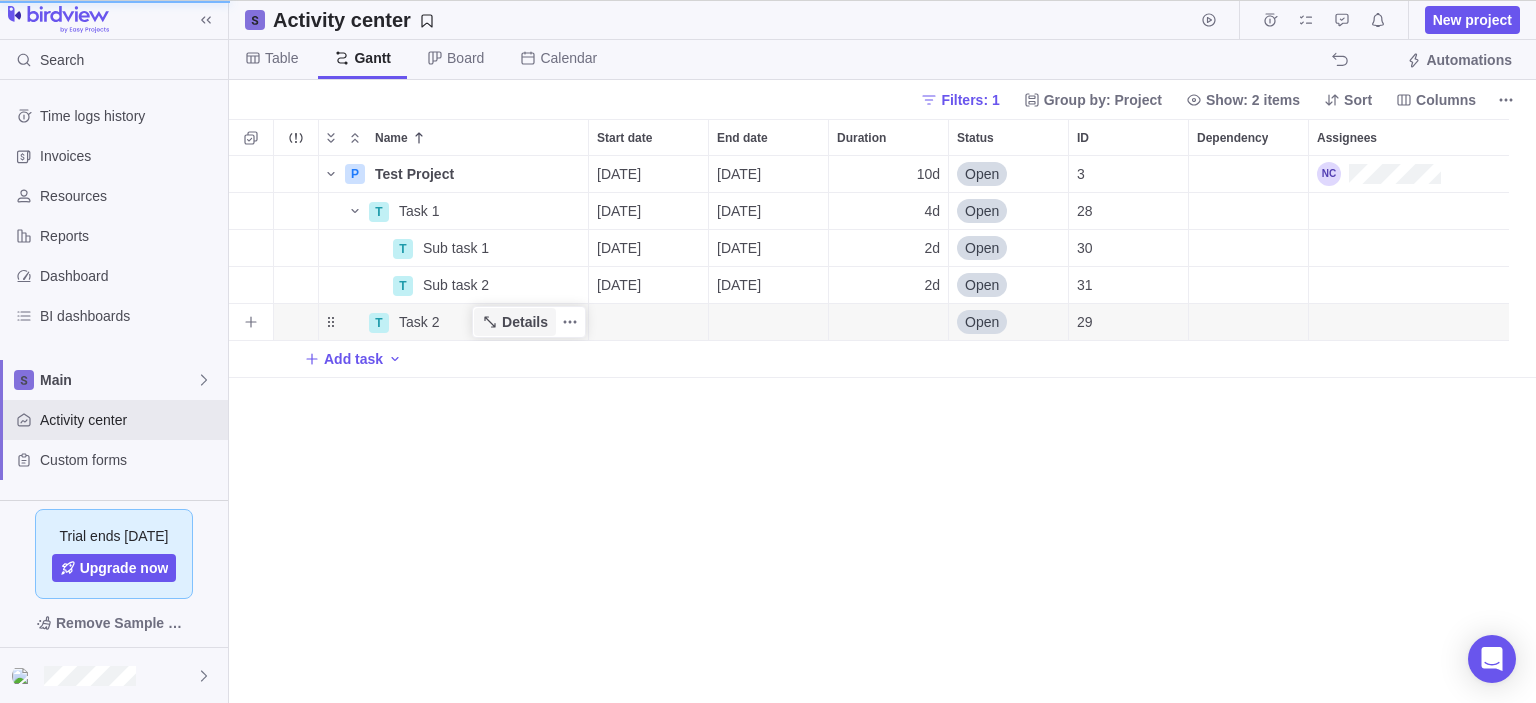 scroll, scrollTop: 16, scrollLeft: 16, axis: both 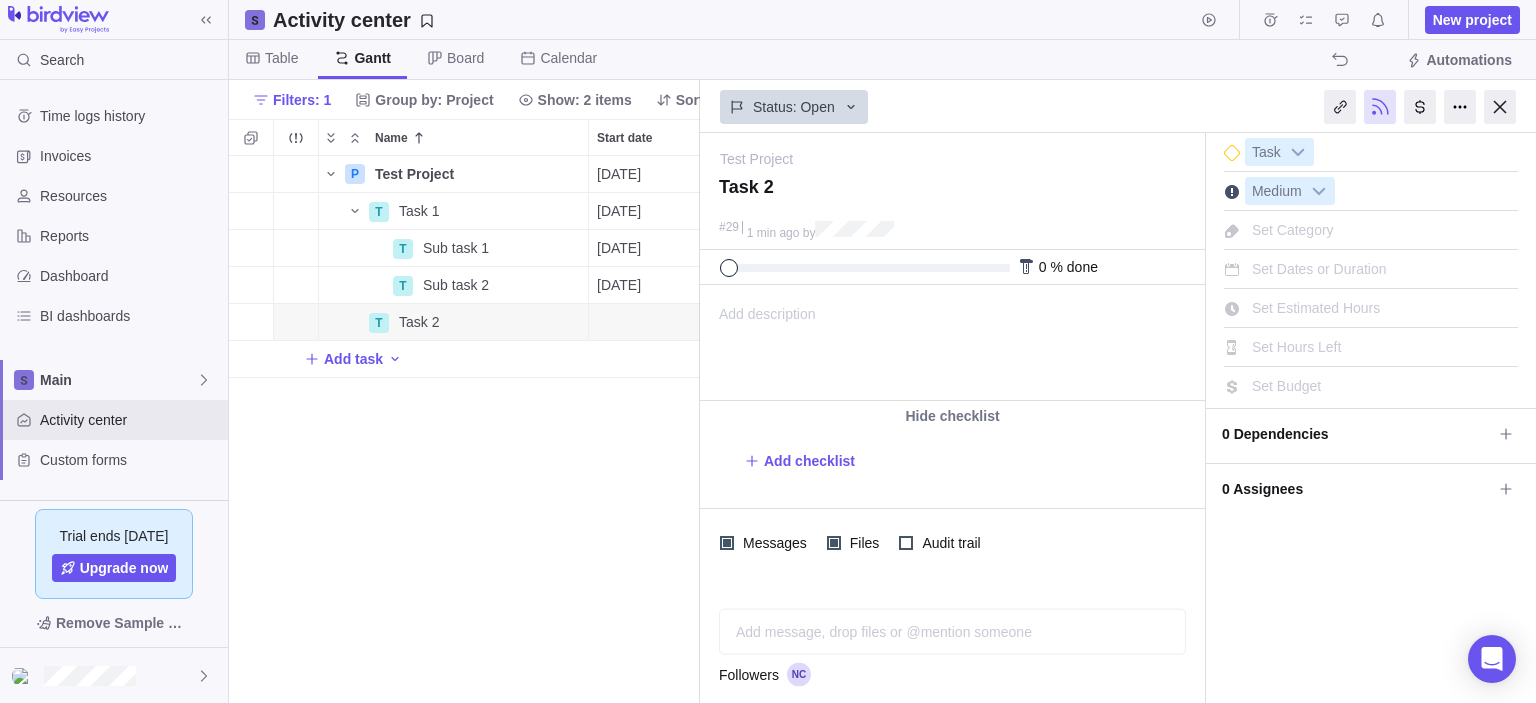 click on "Set Dates or Duration" at bounding box center (1319, 269) 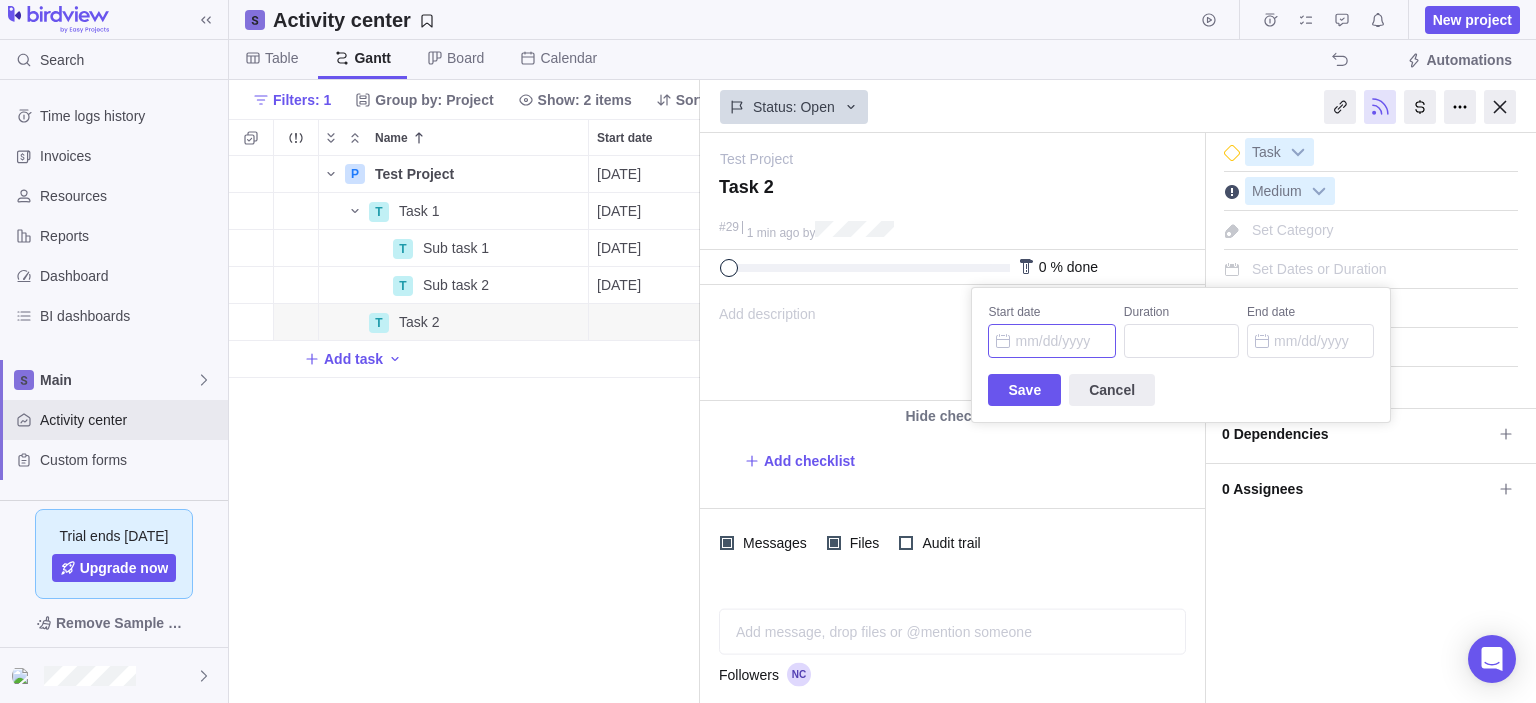 click on "Start date" at bounding box center (1051, 341) 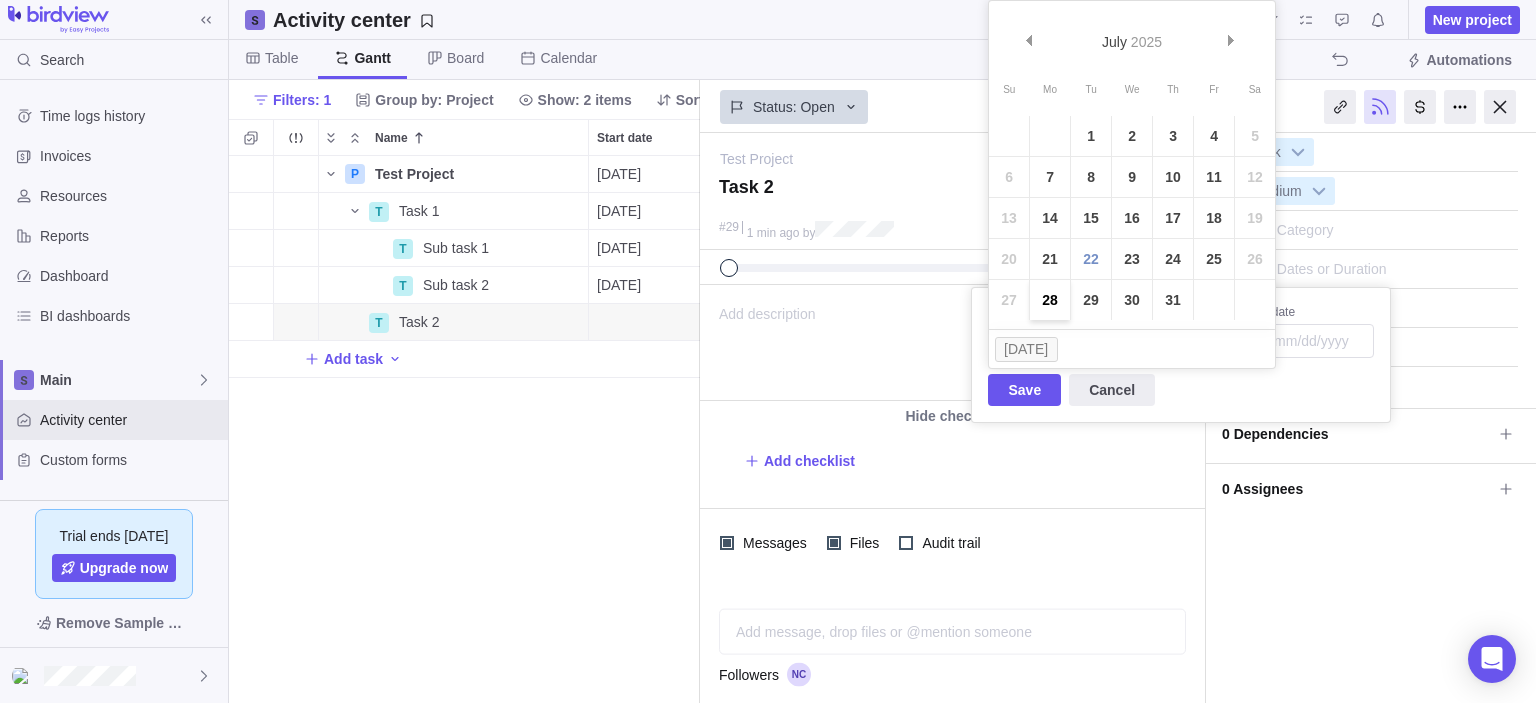 click on "28" at bounding box center [1050, 300] 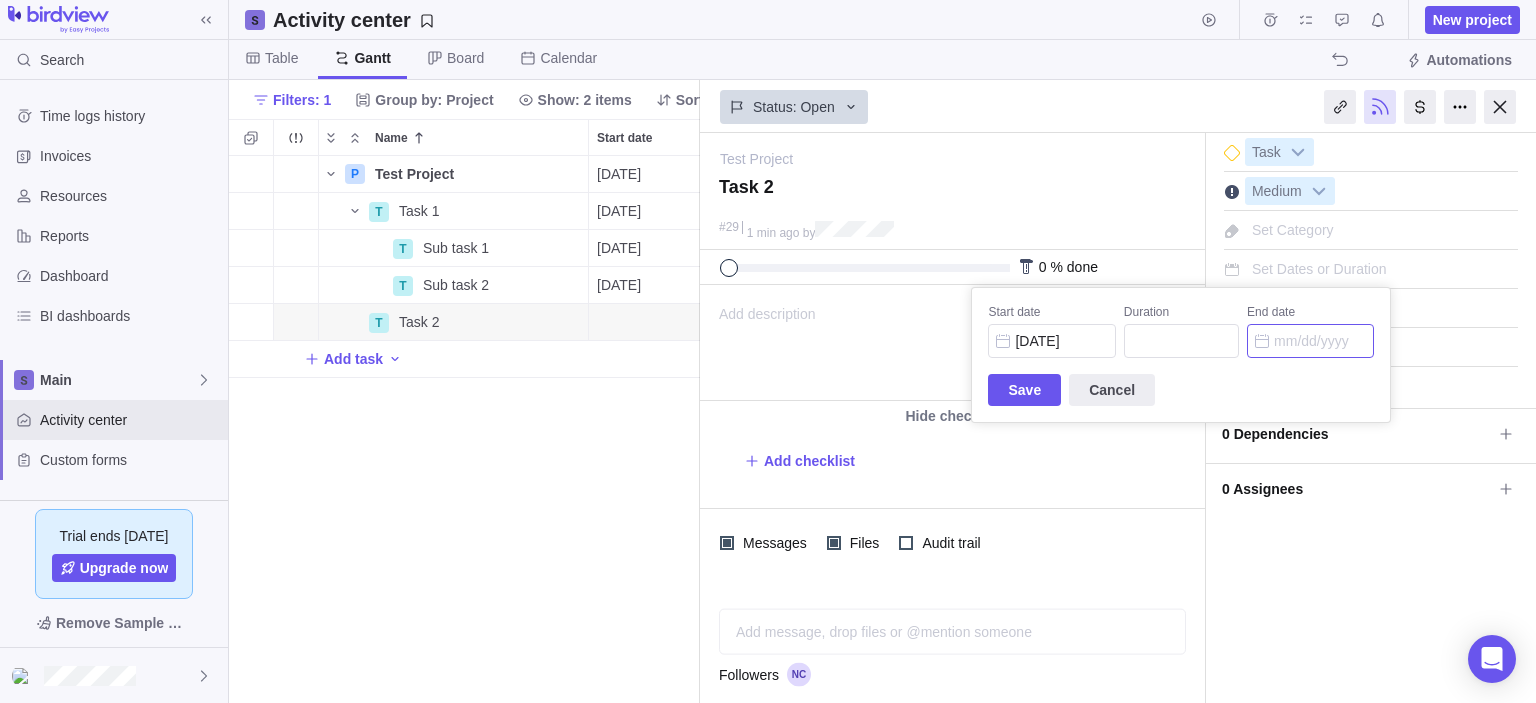 click on "End date" at bounding box center [1310, 341] 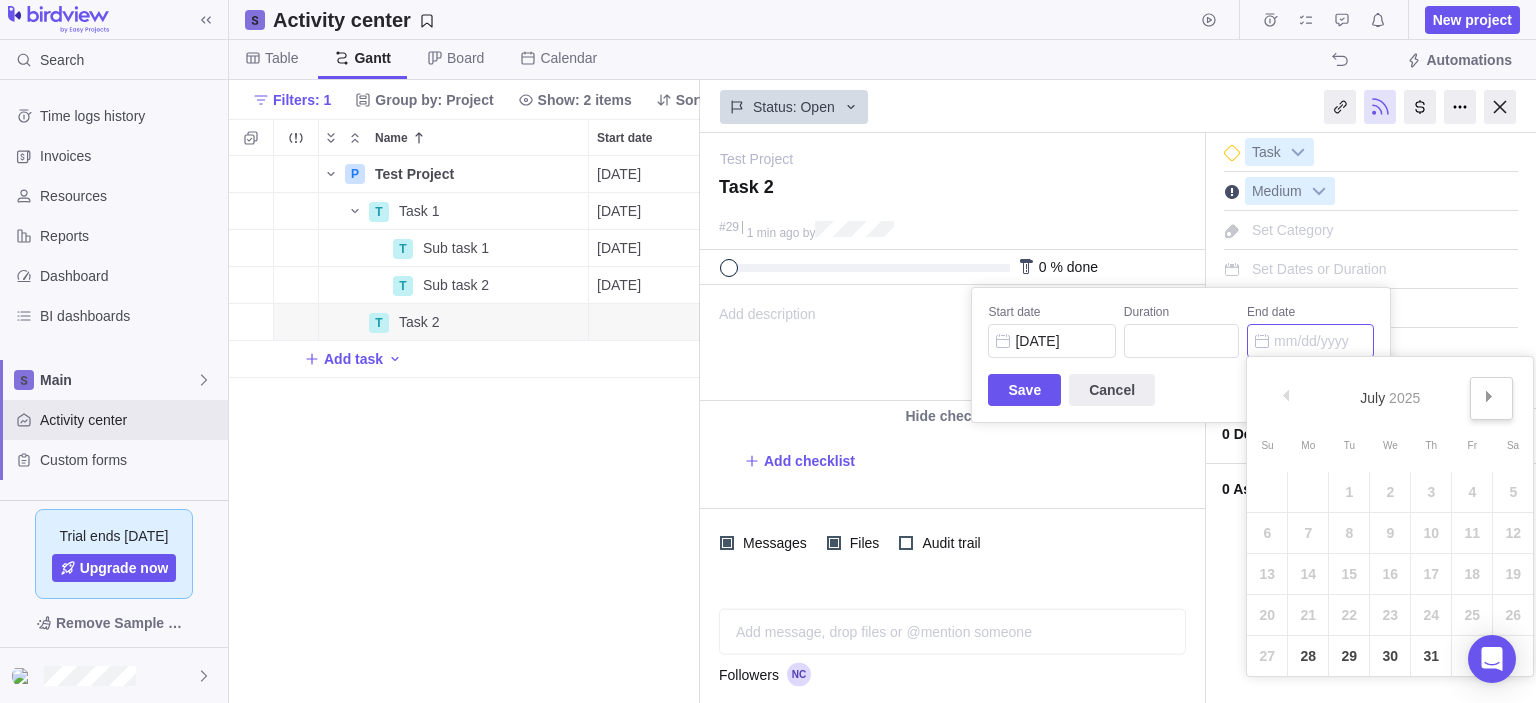 click on "Next" at bounding box center (1491, 398) 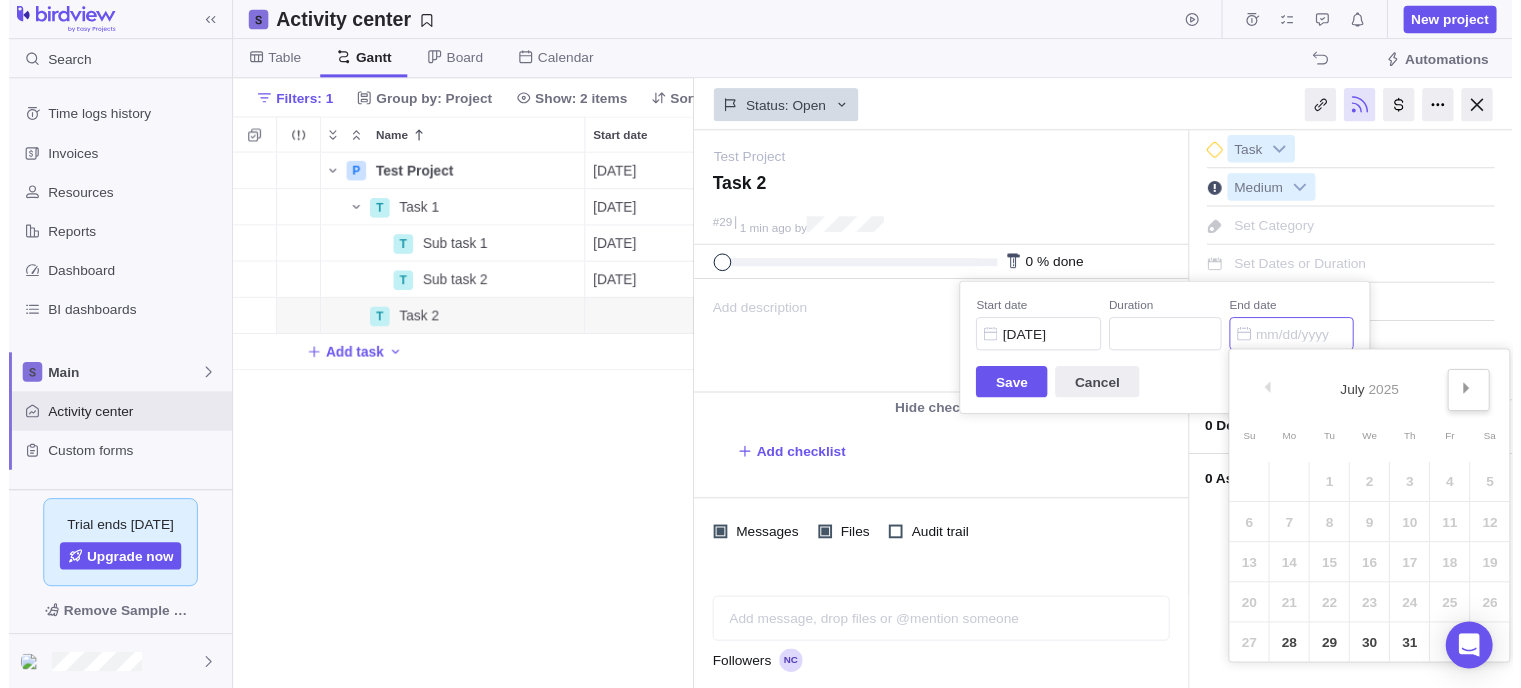 scroll, scrollTop: 516, scrollLeft: 440, axis: both 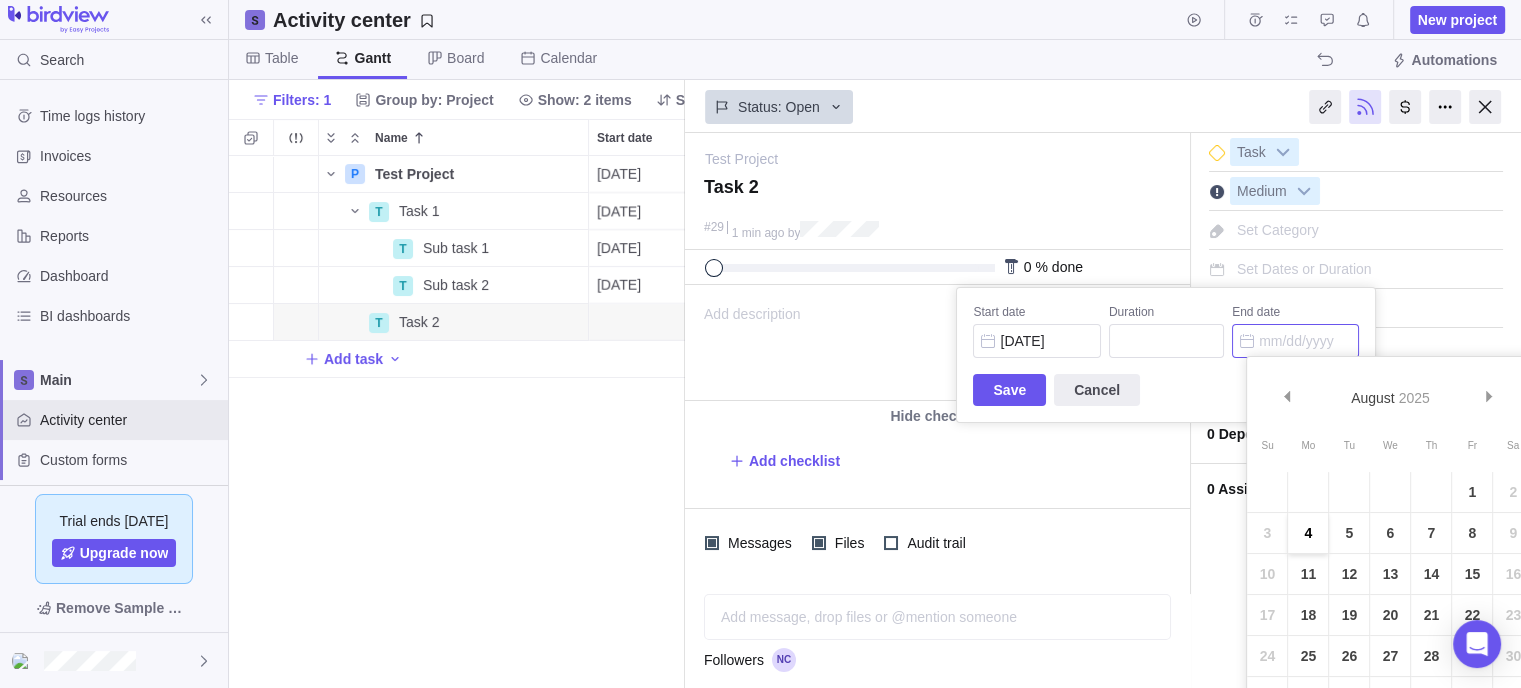 click on "4" at bounding box center (1308, 533) 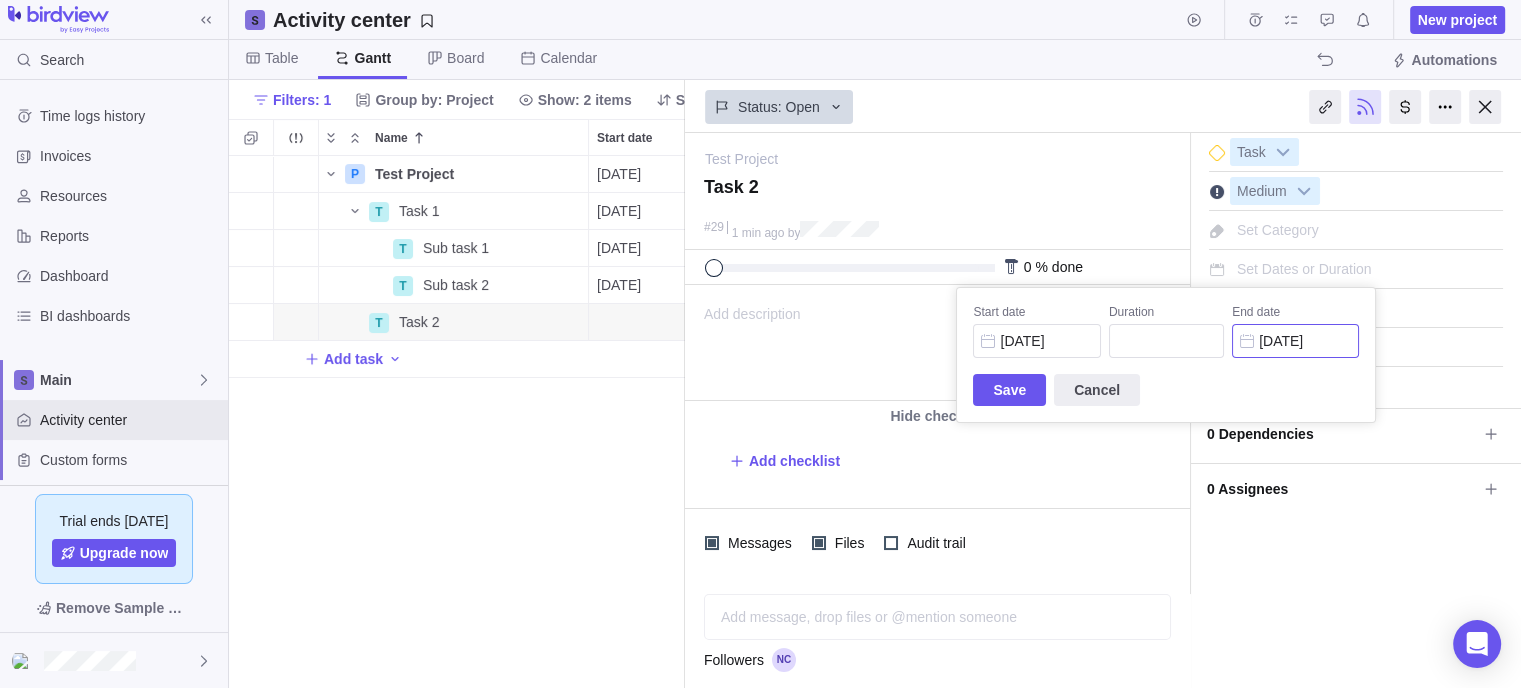 type on "6" 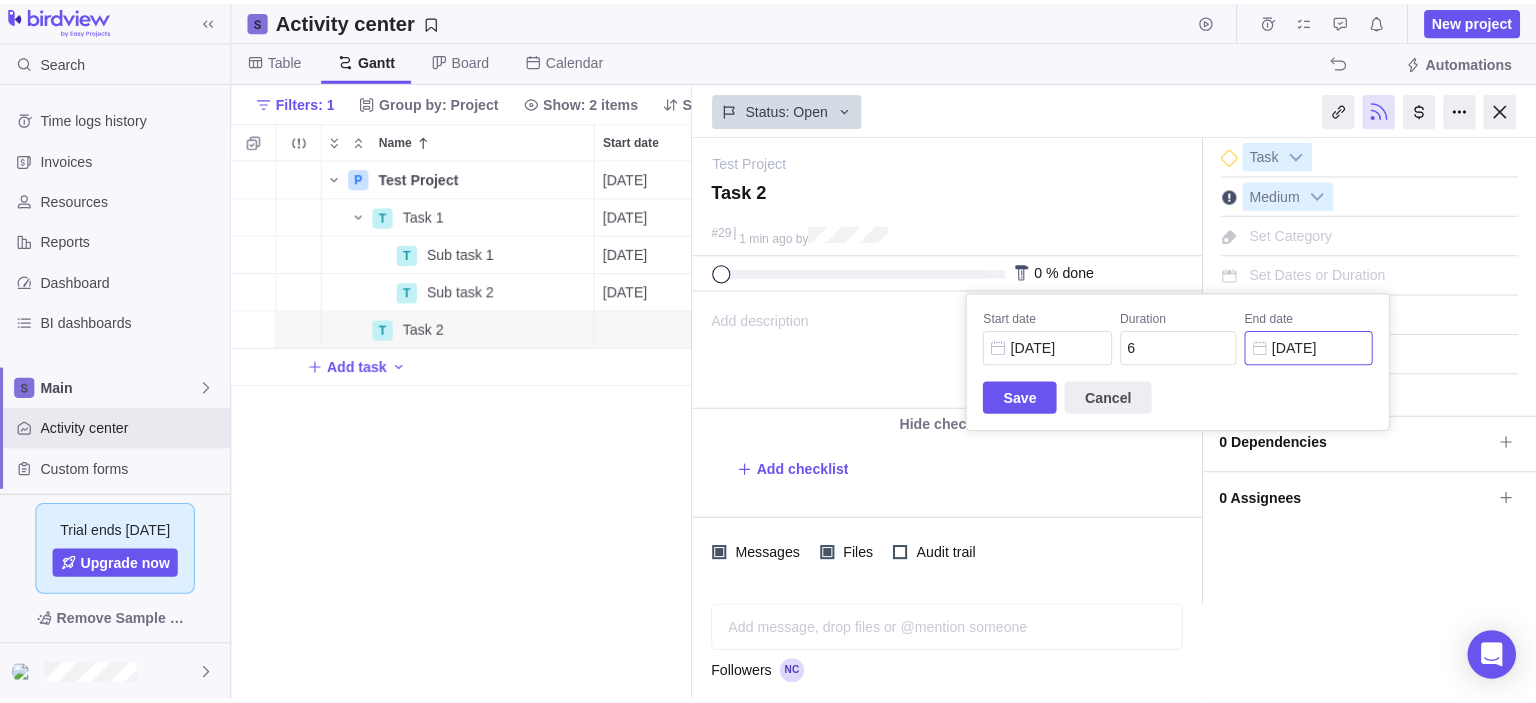 scroll, scrollTop: 16, scrollLeft: 16, axis: both 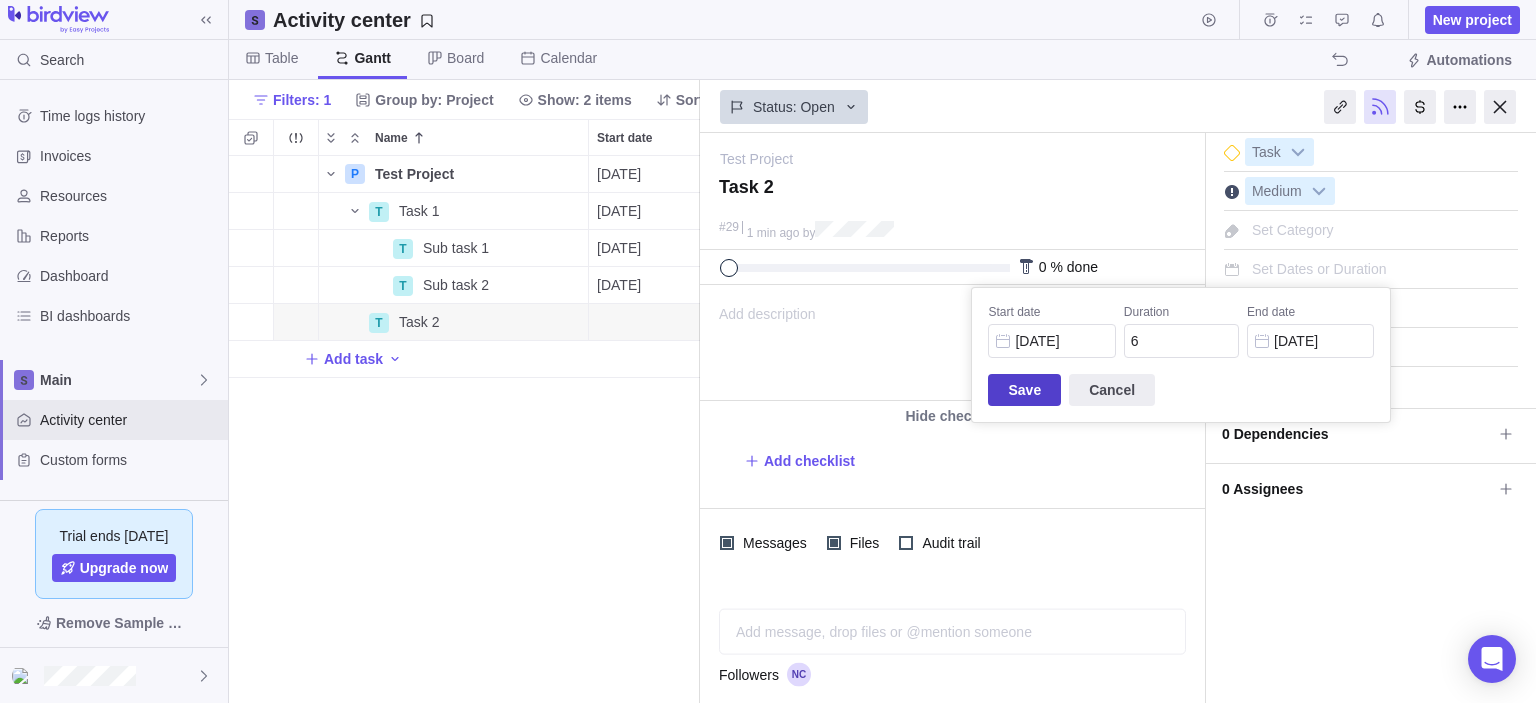 click on "Save" at bounding box center (1024, 390) 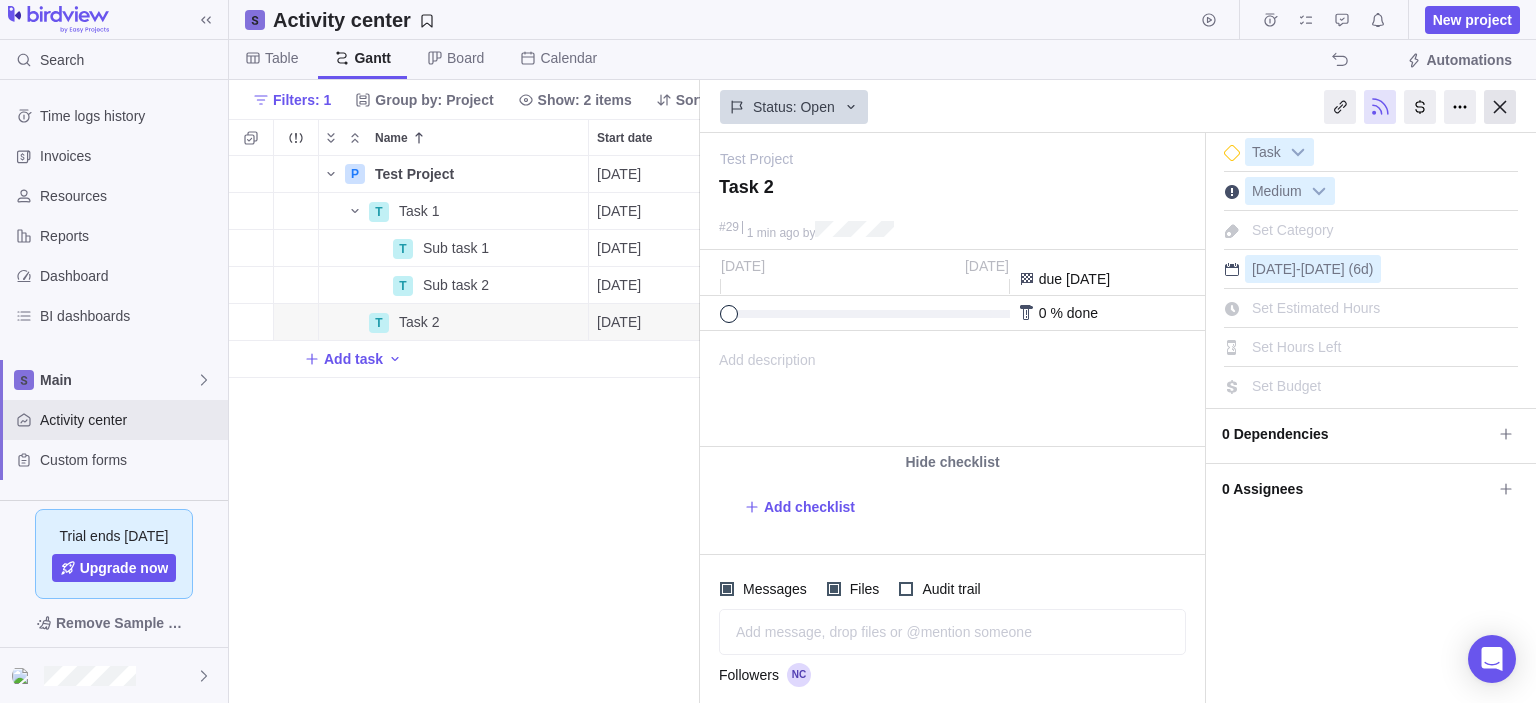click at bounding box center [1500, 107] 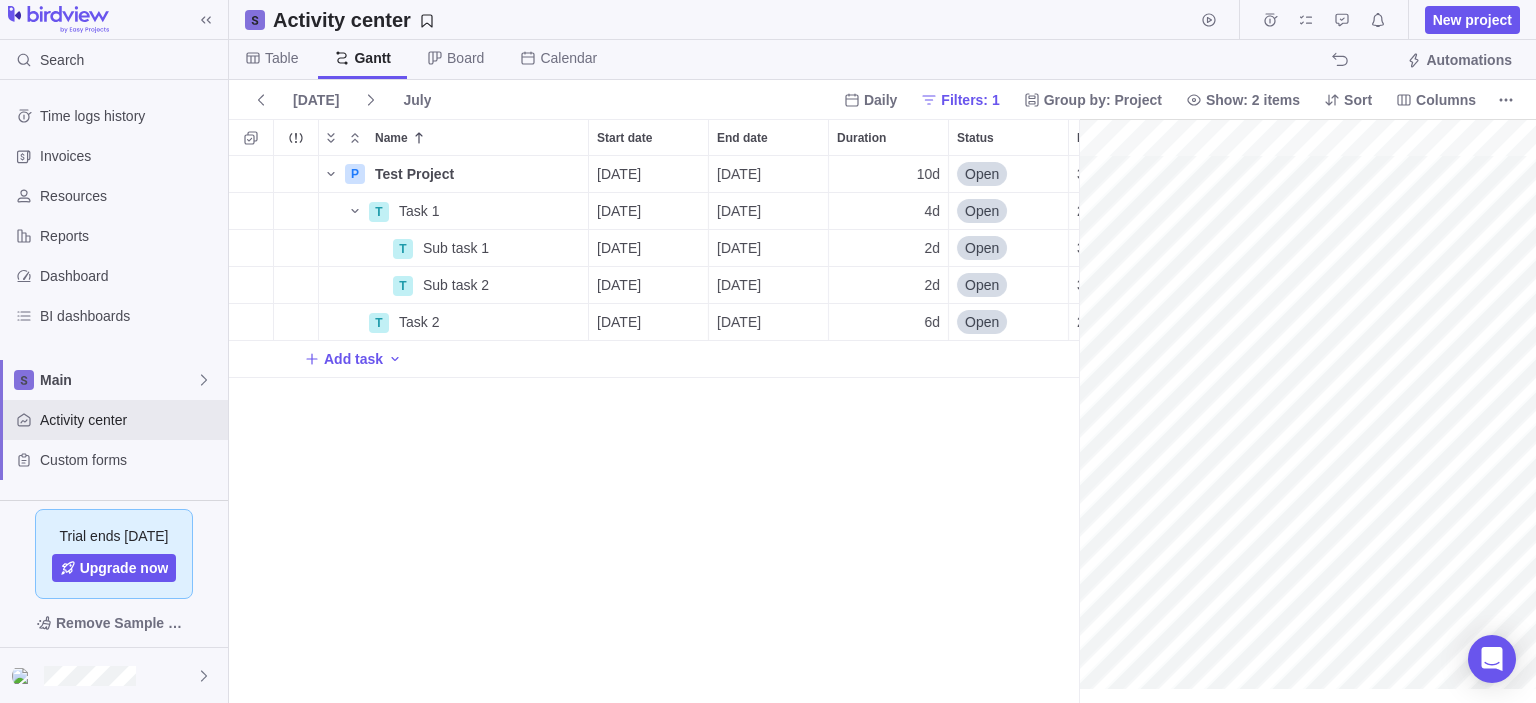 scroll, scrollTop: 16, scrollLeft: 16, axis: both 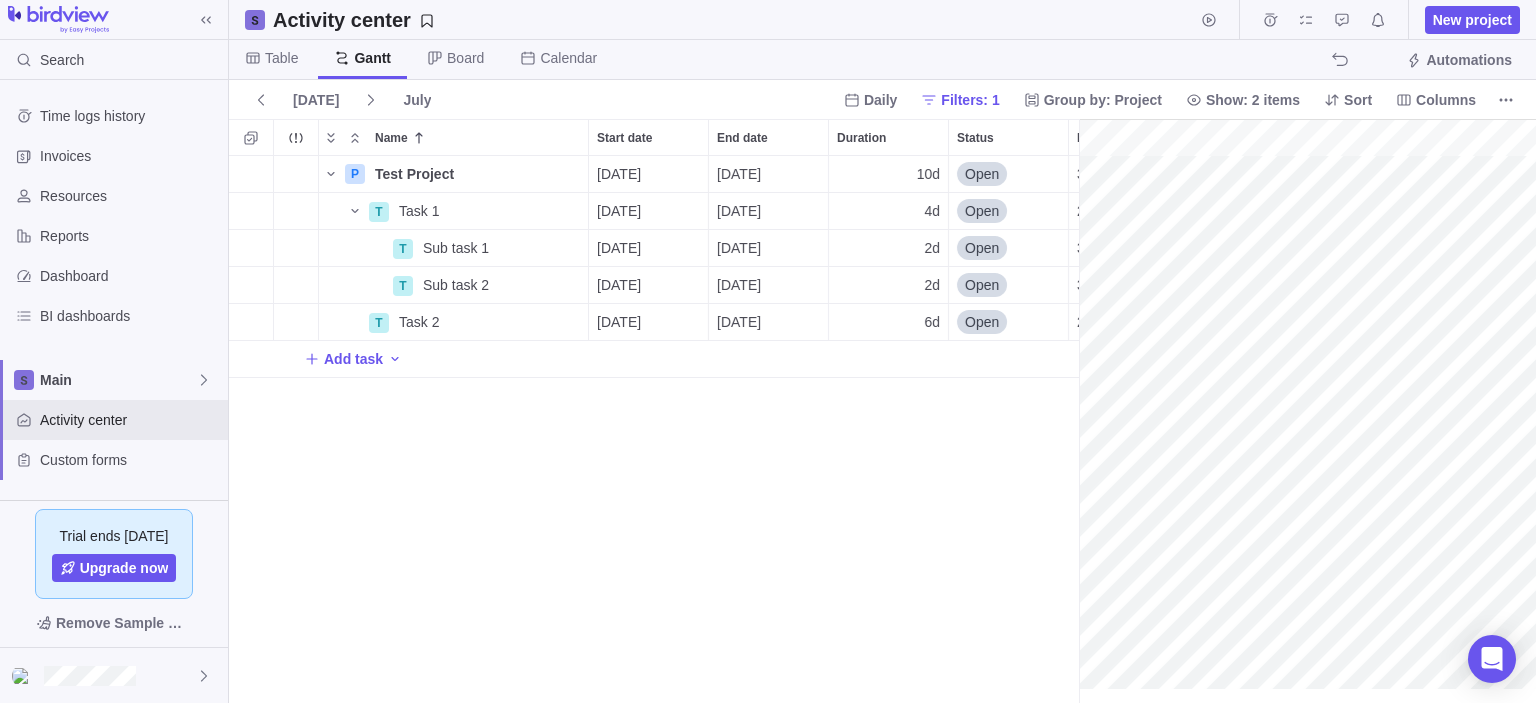 click at bounding box center [1307, 411] 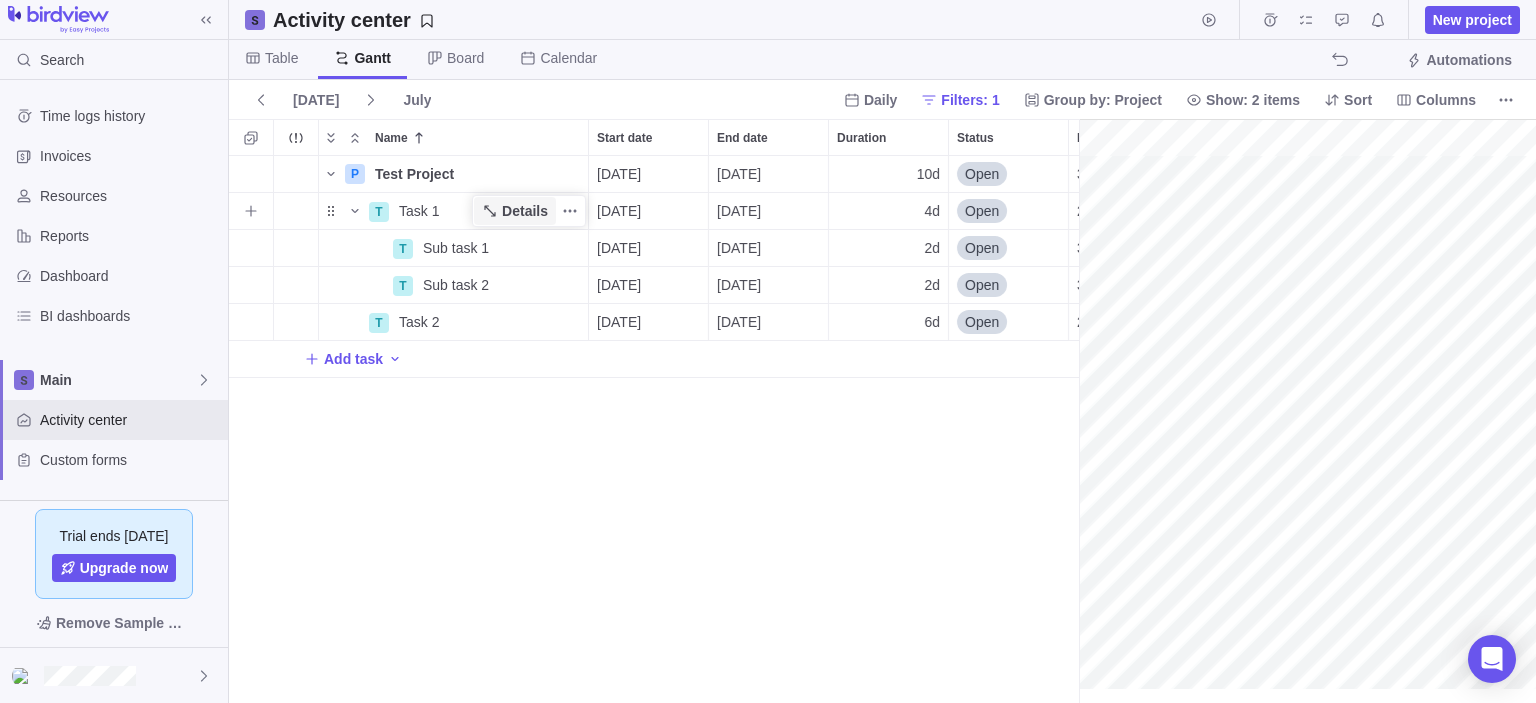 click on "Details" at bounding box center [525, 211] 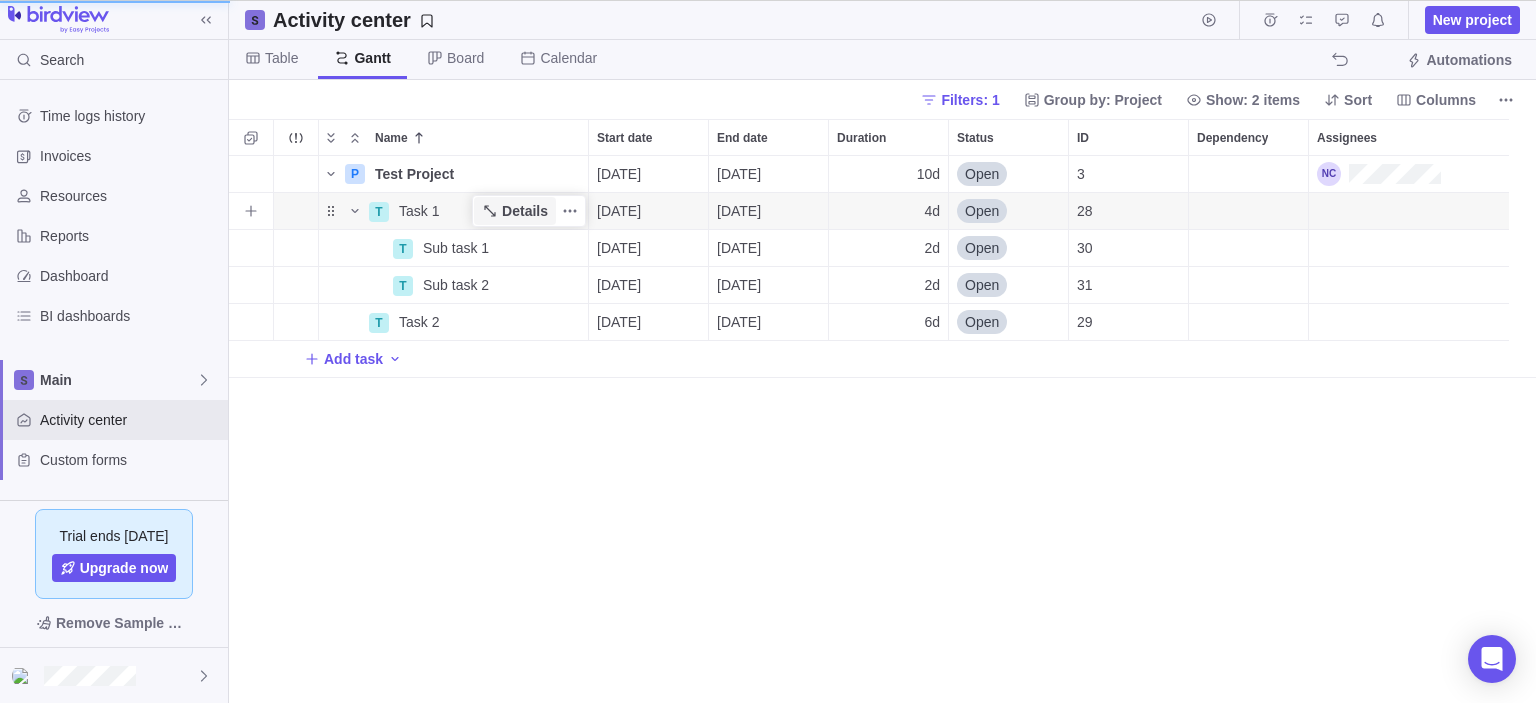 scroll, scrollTop: 16, scrollLeft: 16, axis: both 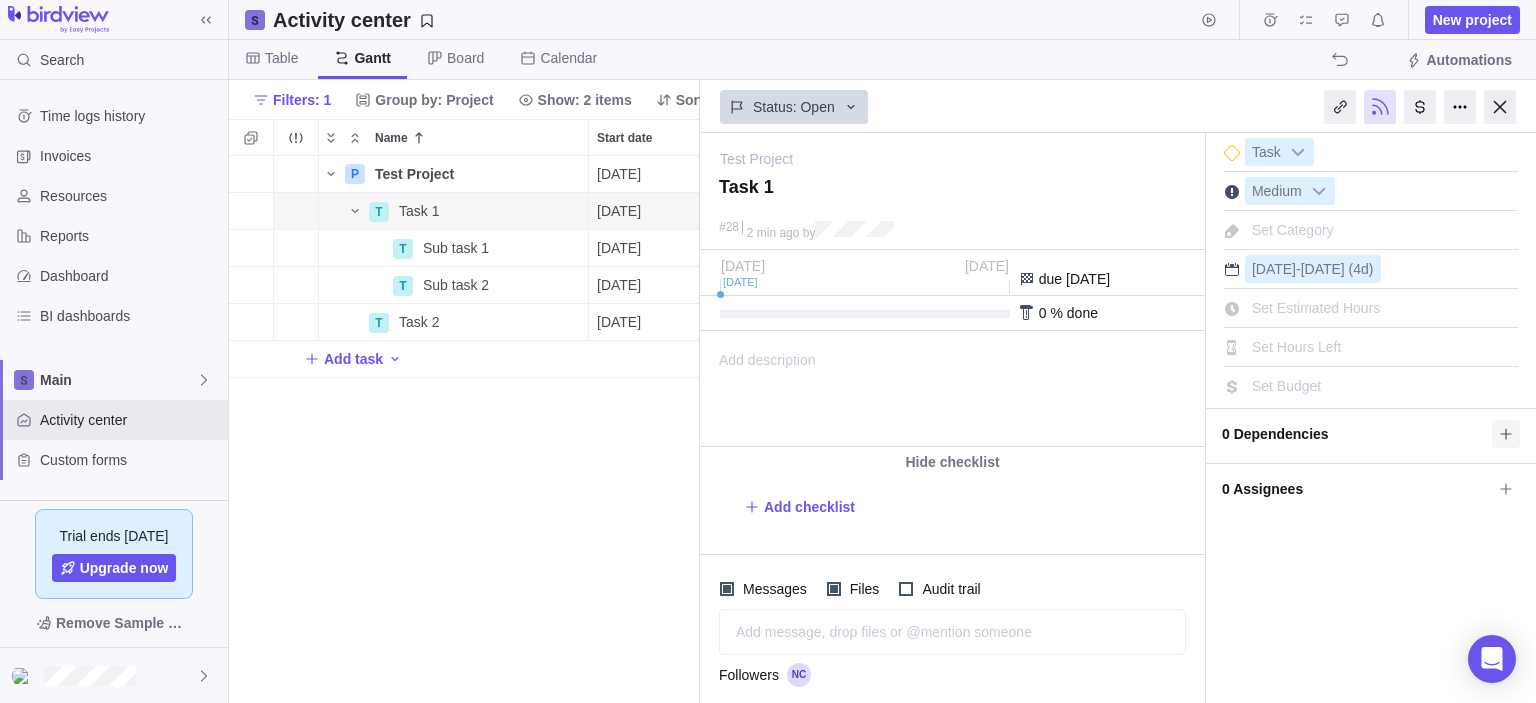 click 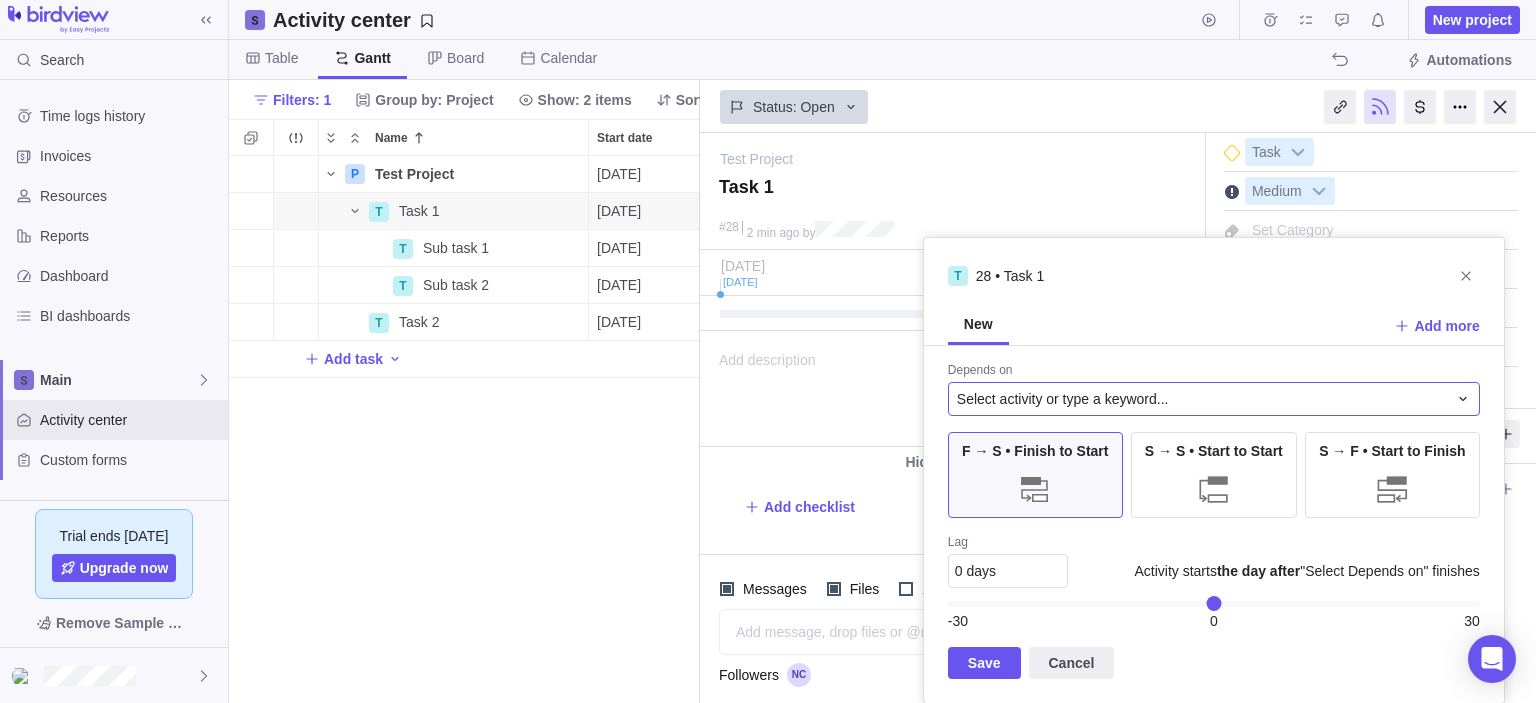 click on "Select activity or type a keyword..." at bounding box center (1202, 399) 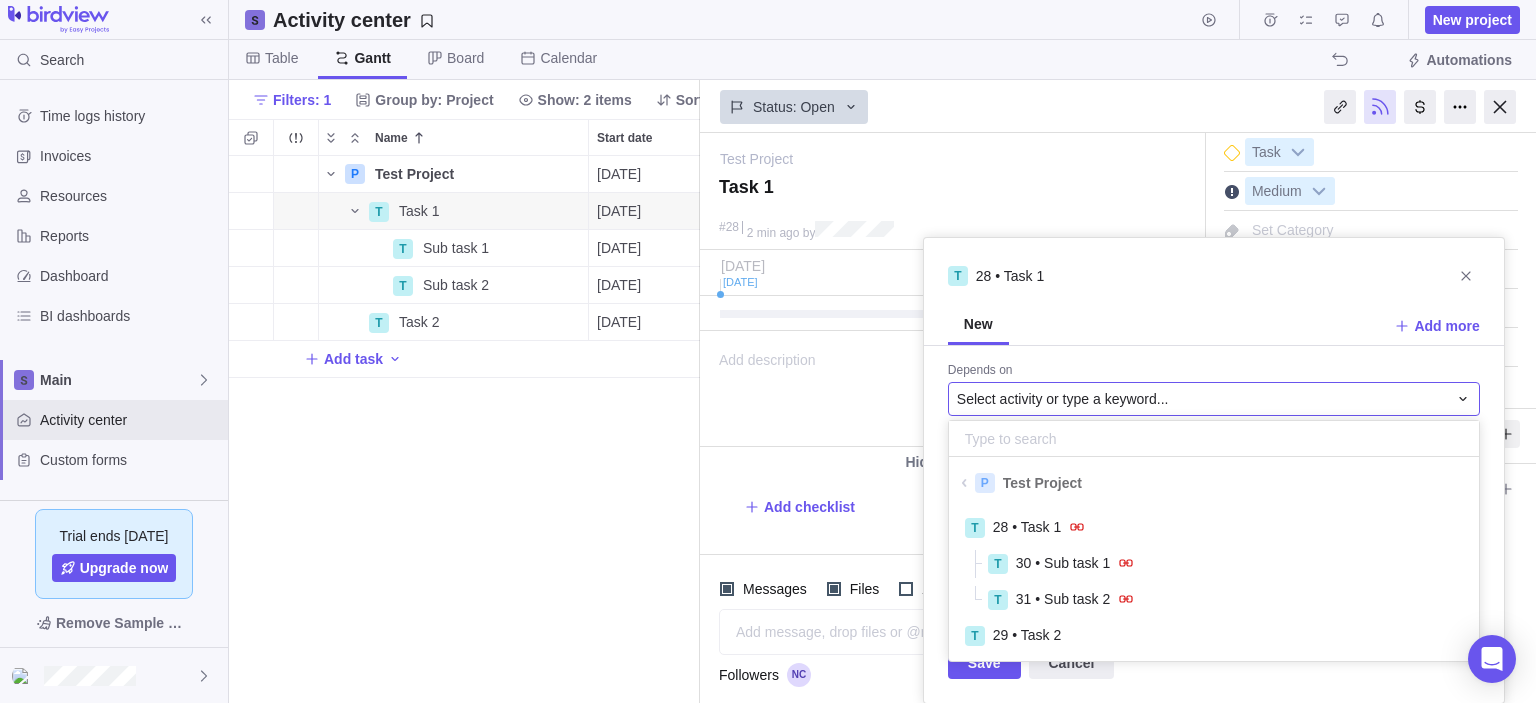 scroll, scrollTop: 16, scrollLeft: 16, axis: both 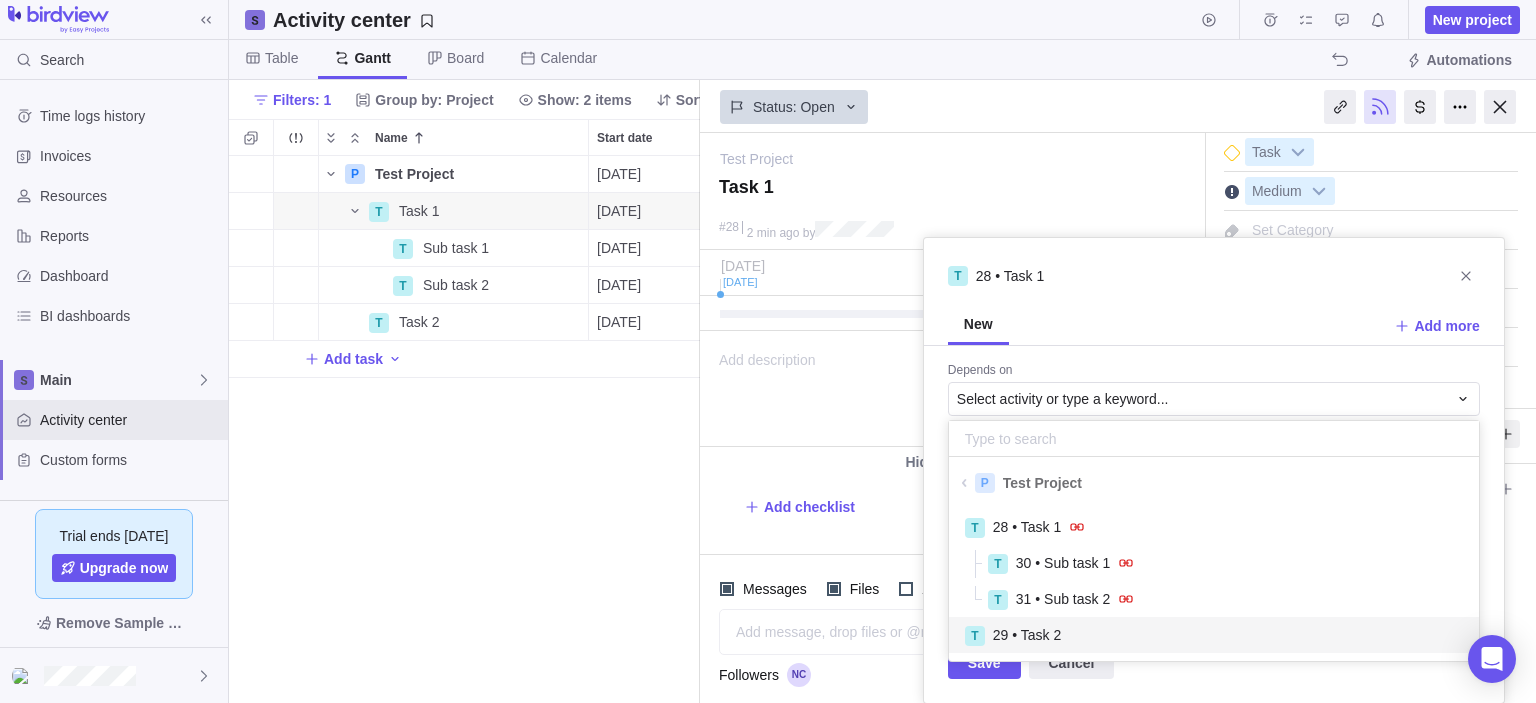 click on "29 • Task 2" at bounding box center (1027, 635) 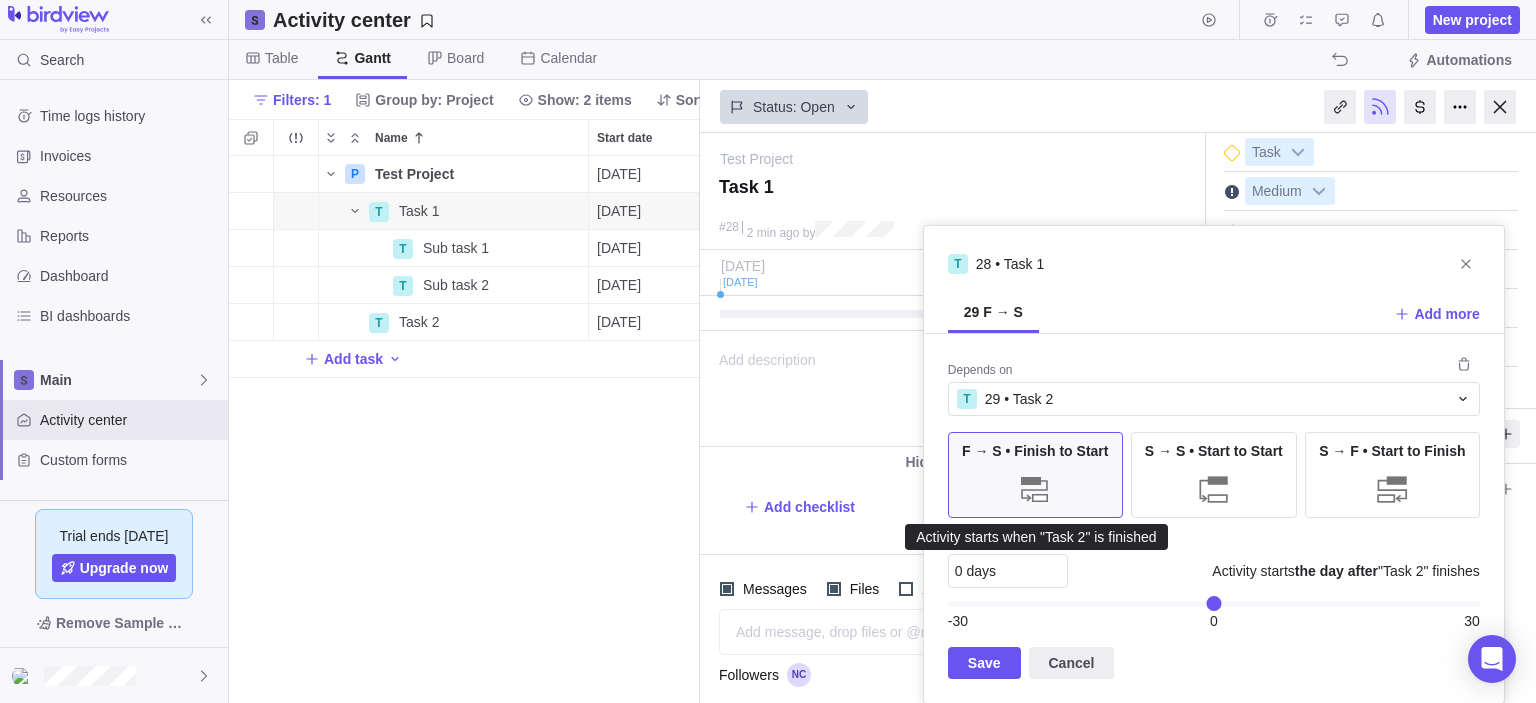 click on "F → S • Finish to Start" at bounding box center (1035, 475) 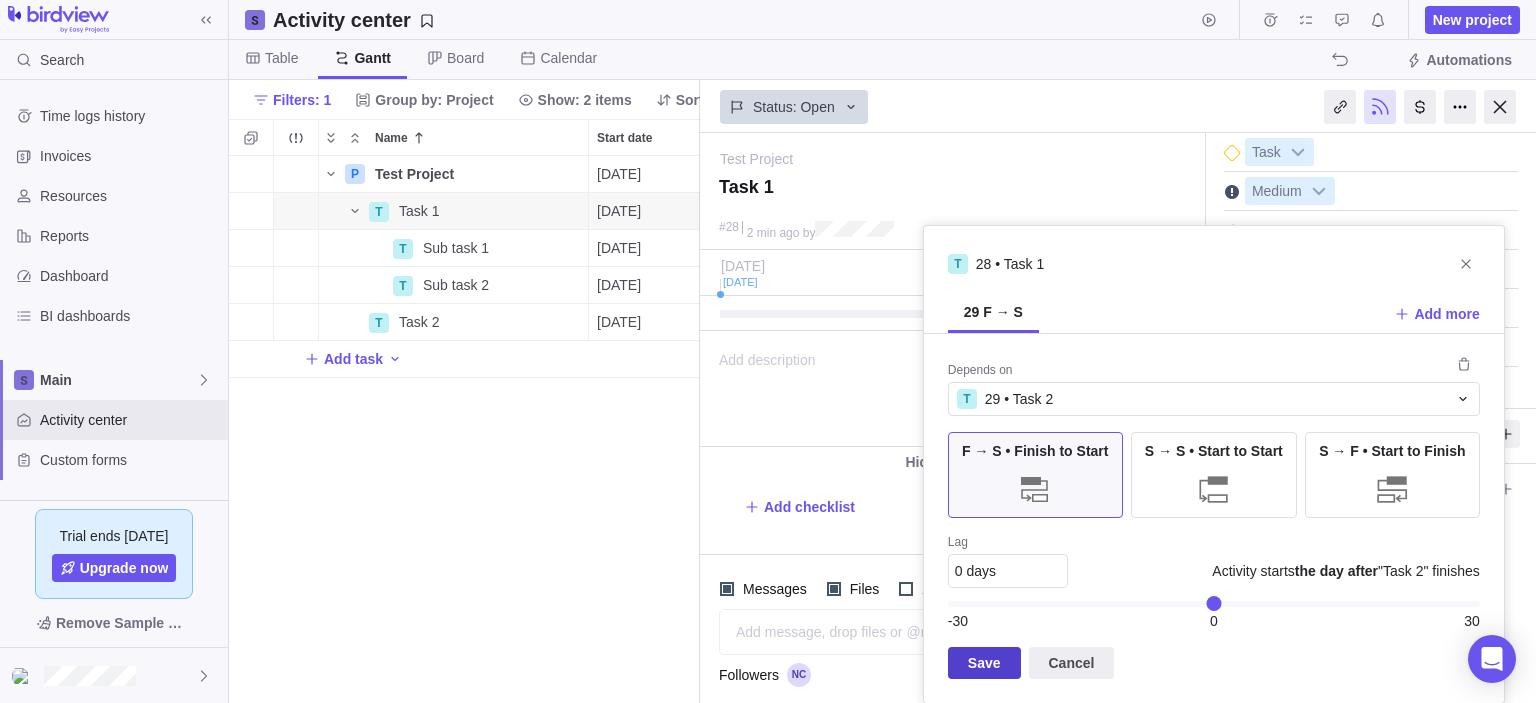 click on "Save" at bounding box center [984, 663] 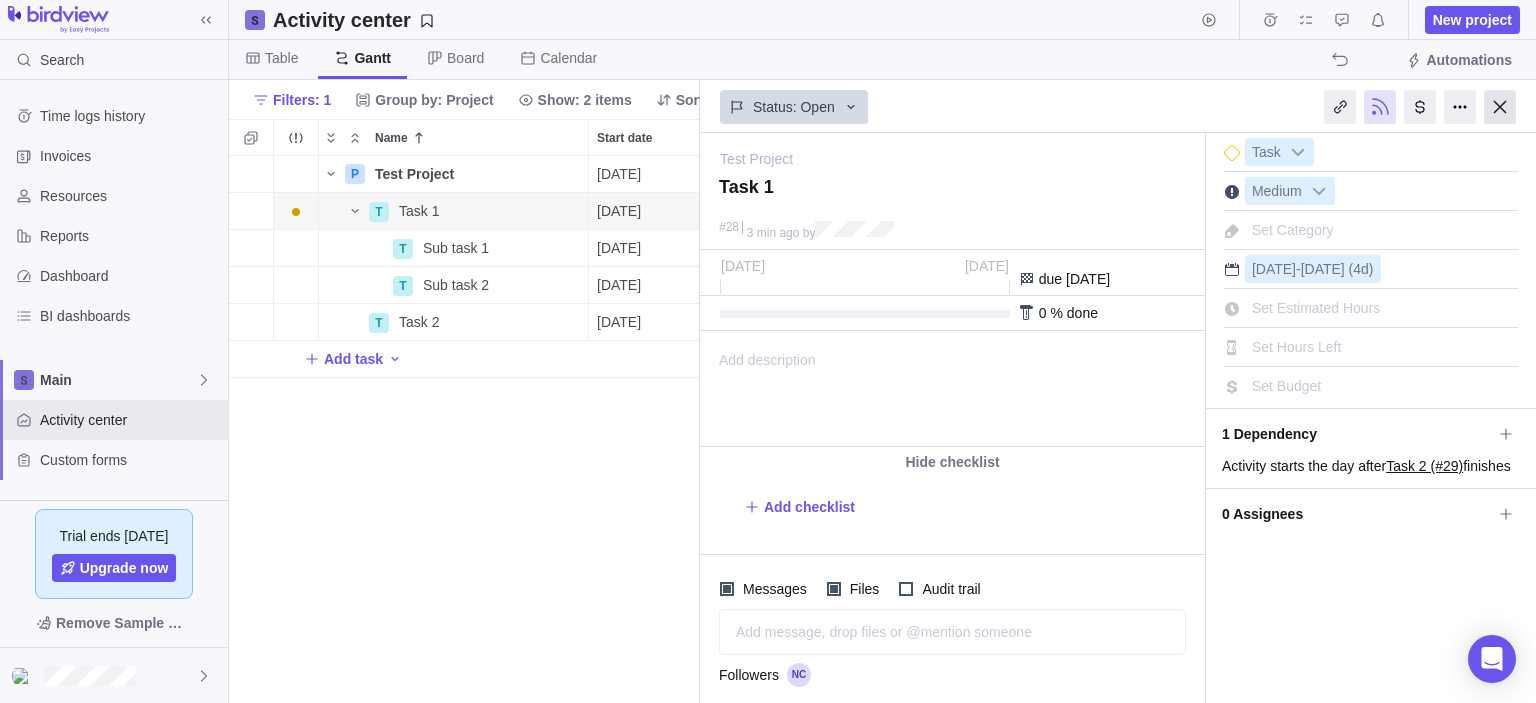 click at bounding box center (1500, 107) 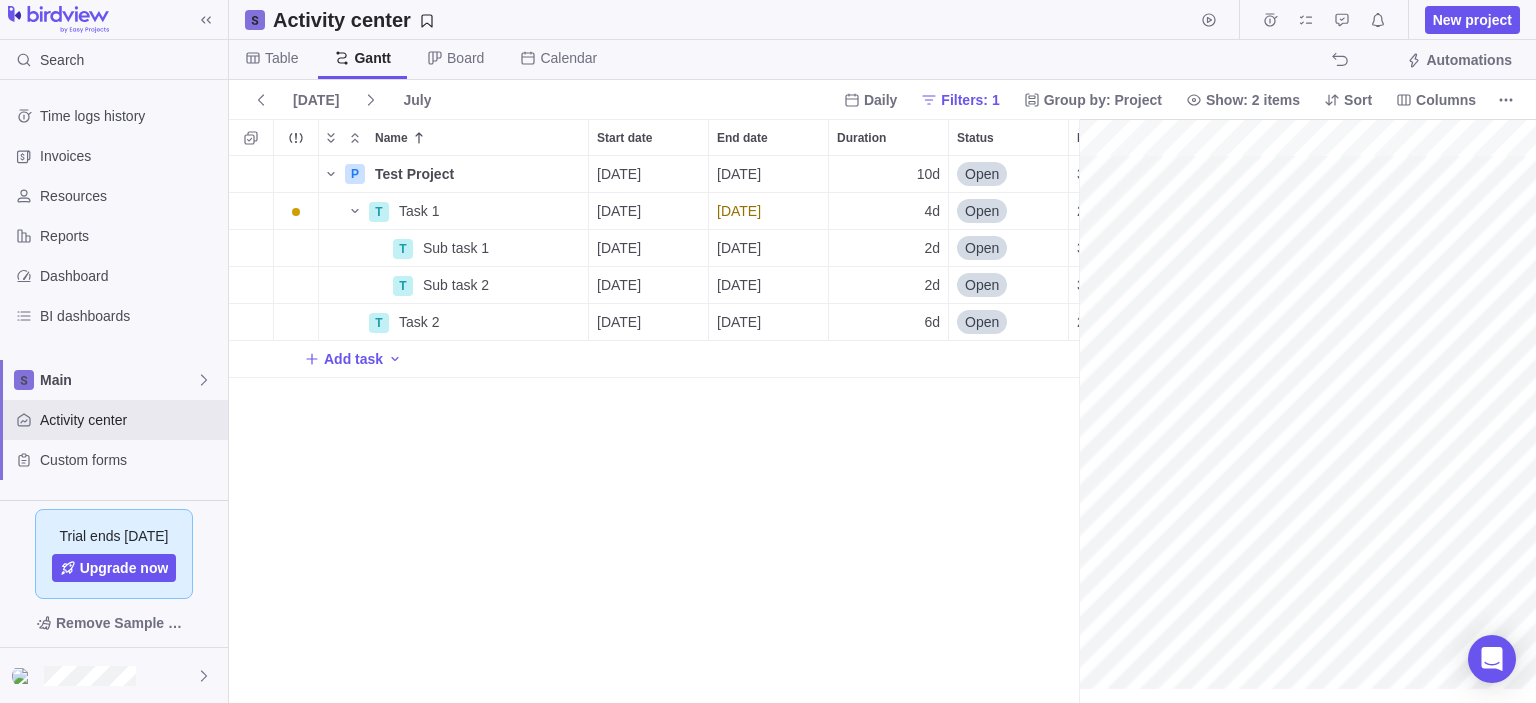 scroll, scrollTop: 16, scrollLeft: 16, axis: both 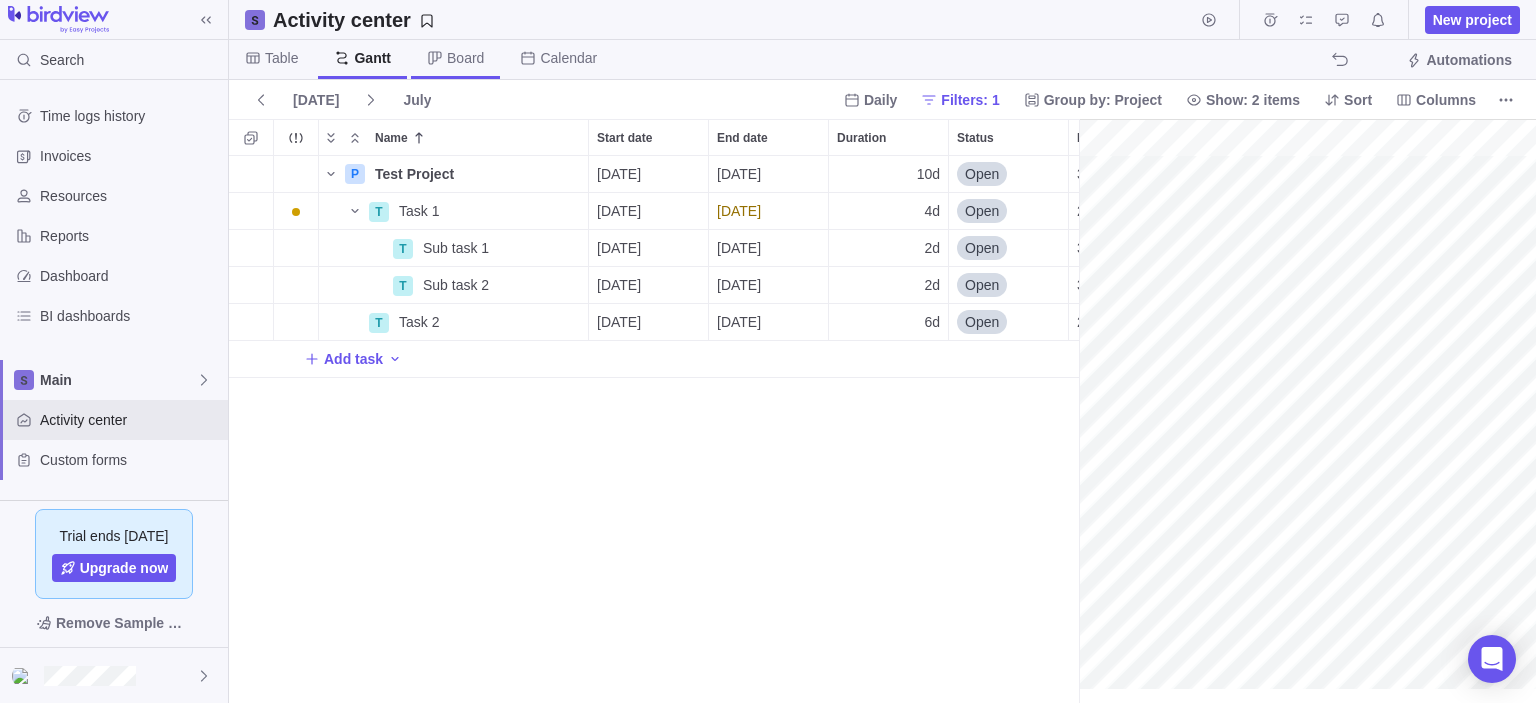 click on "Board" at bounding box center [455, 59] 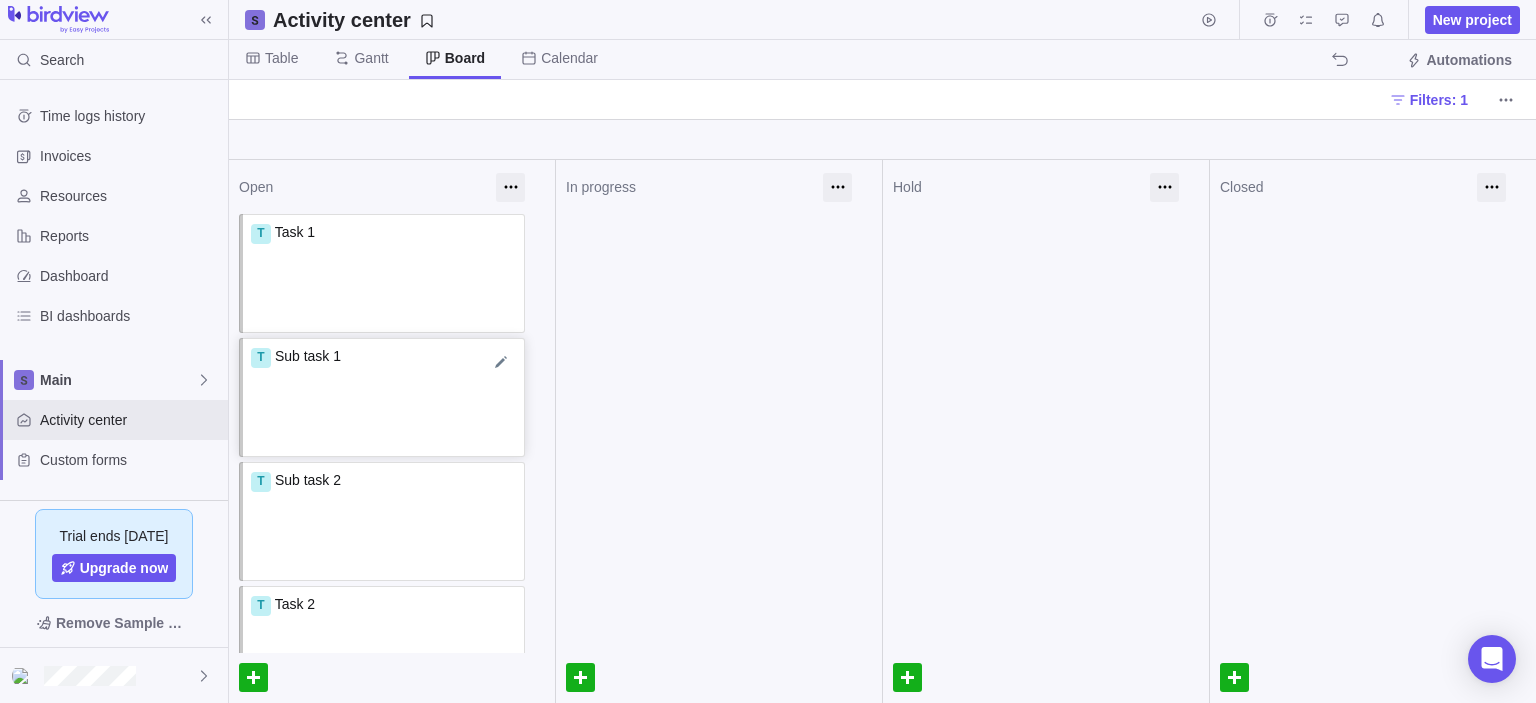 click on "Sub task 1" at bounding box center [308, 356] 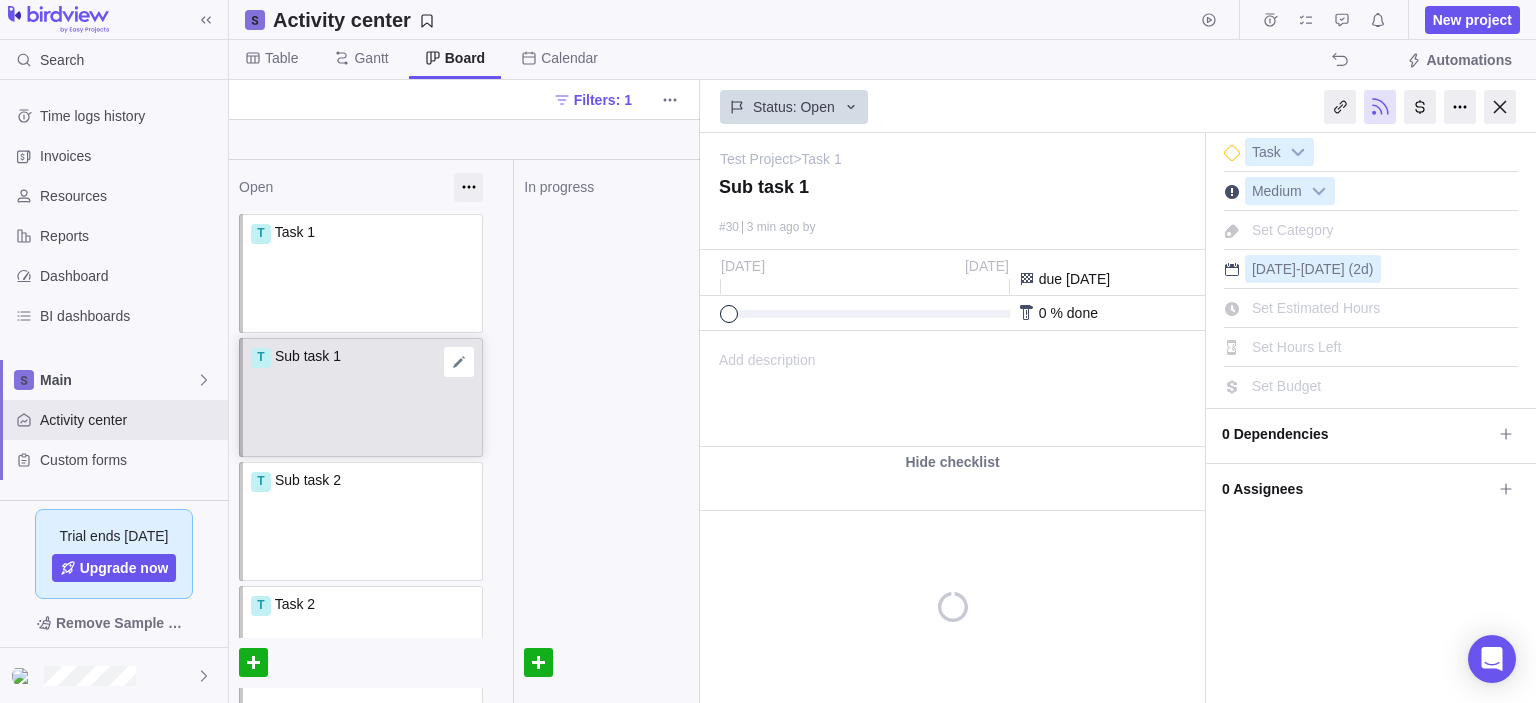 scroll, scrollTop: 0, scrollLeft: 0, axis: both 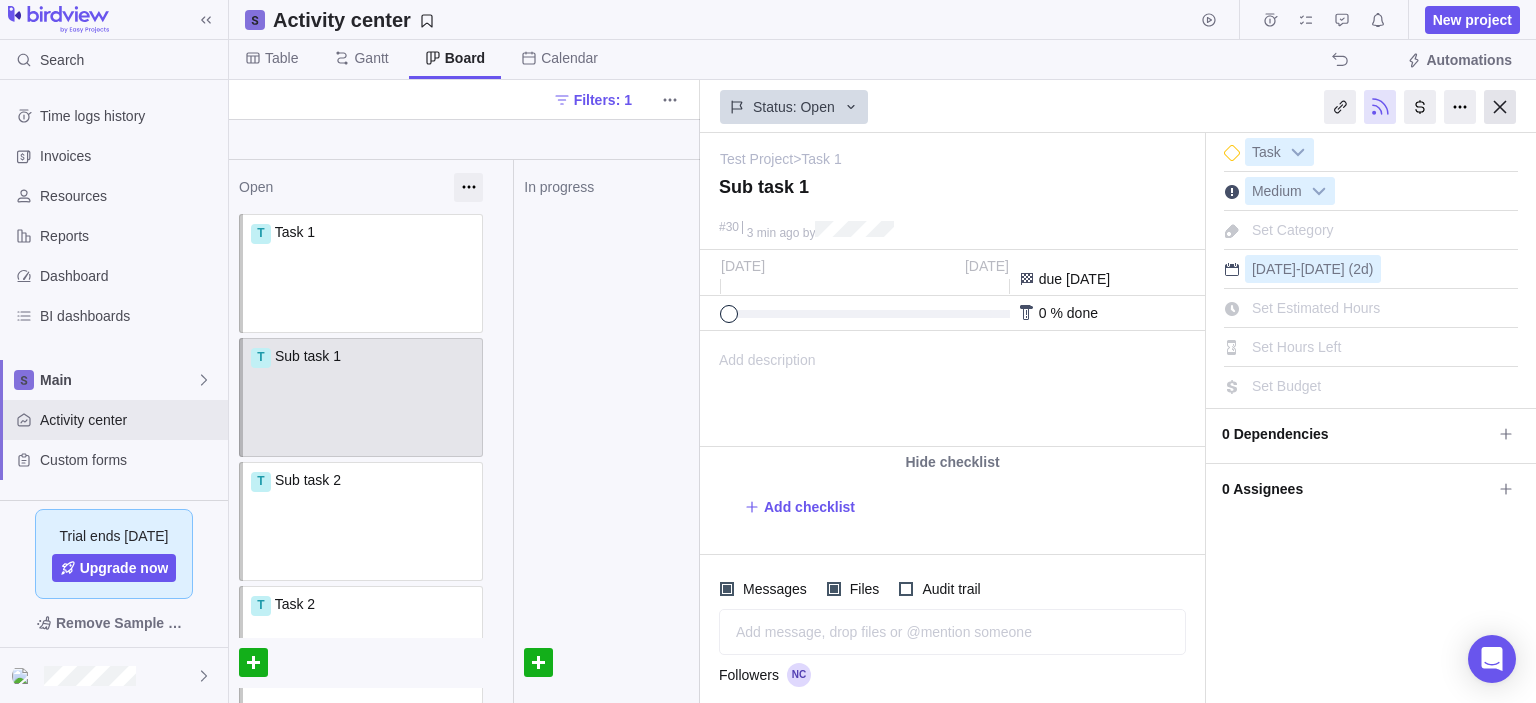 click at bounding box center (1500, 107) 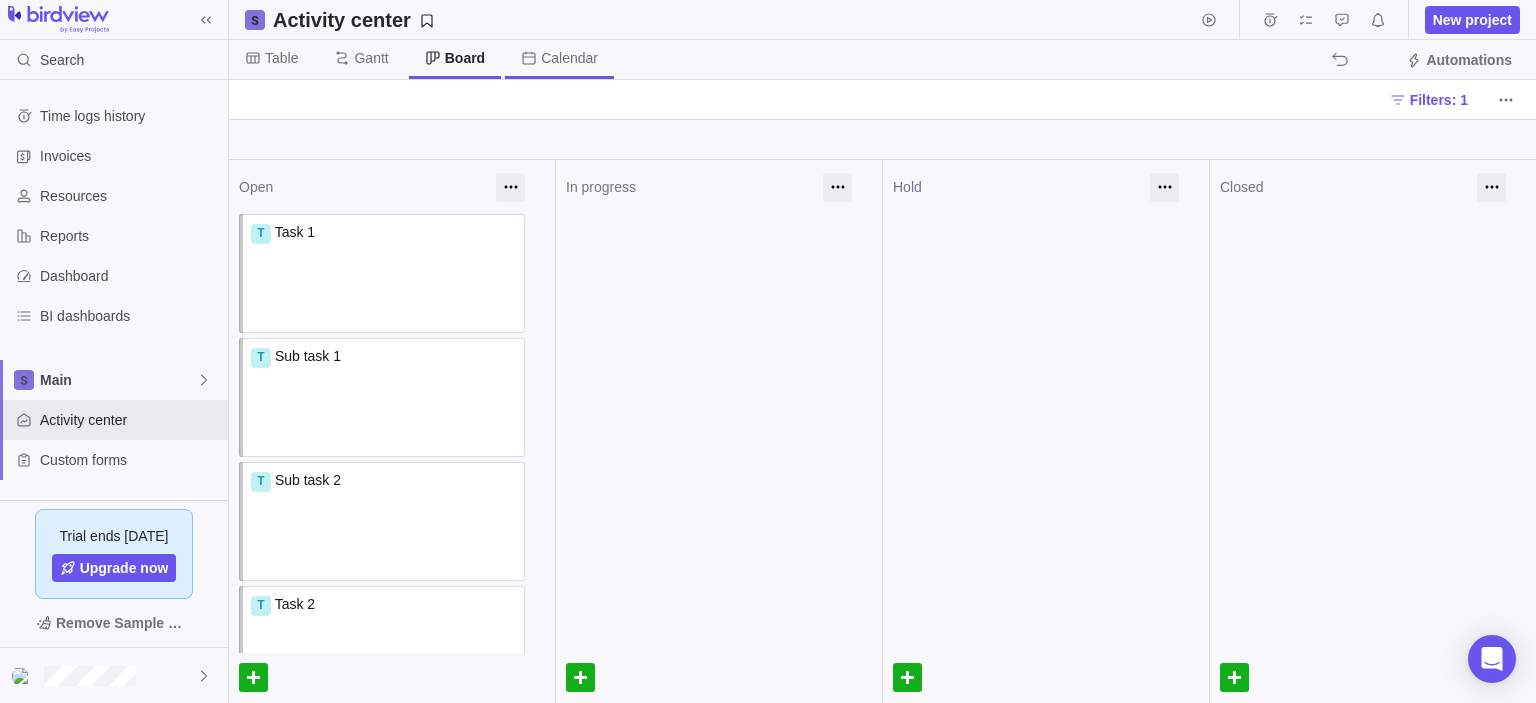 click on "Calendar" at bounding box center [569, 58] 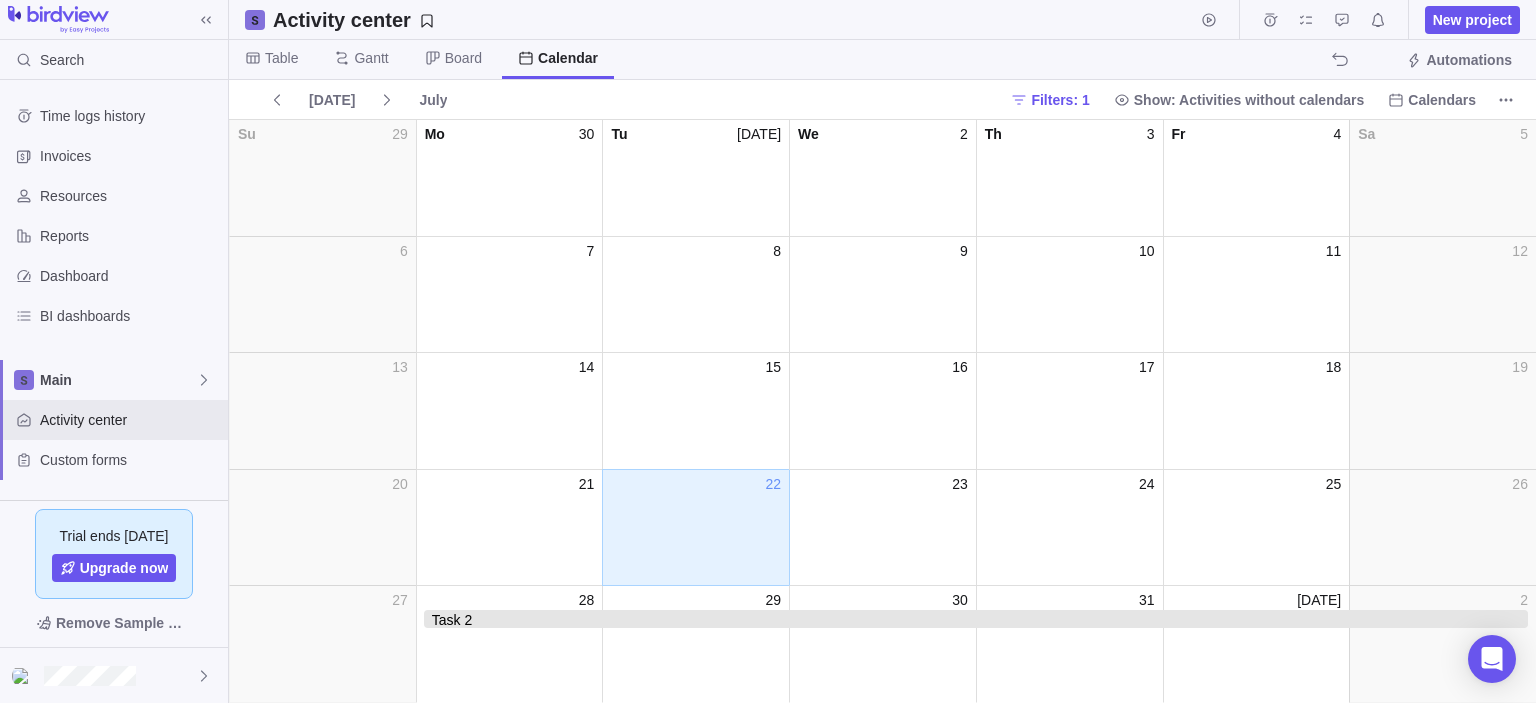 click at bounding box center [695, 538] 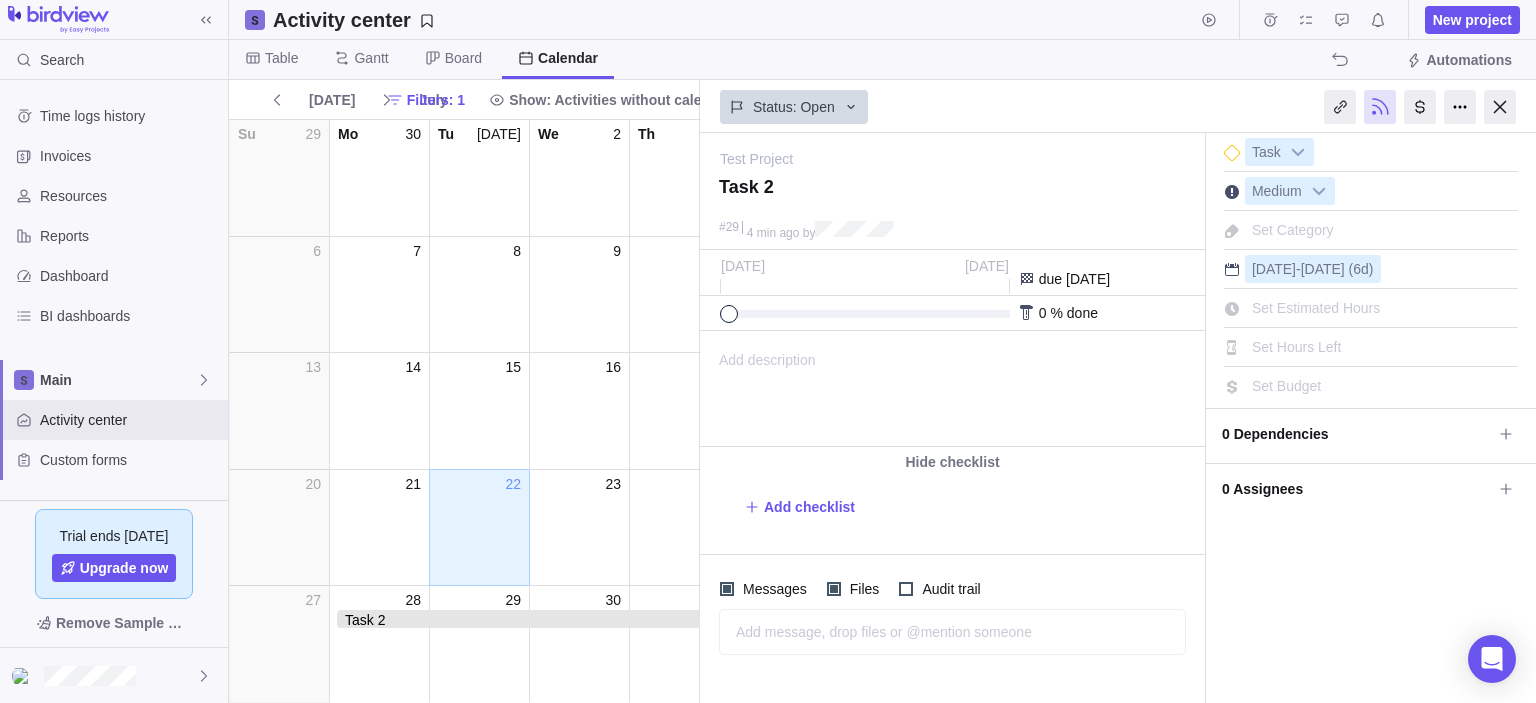 scroll, scrollTop: 0, scrollLeft: 0, axis: both 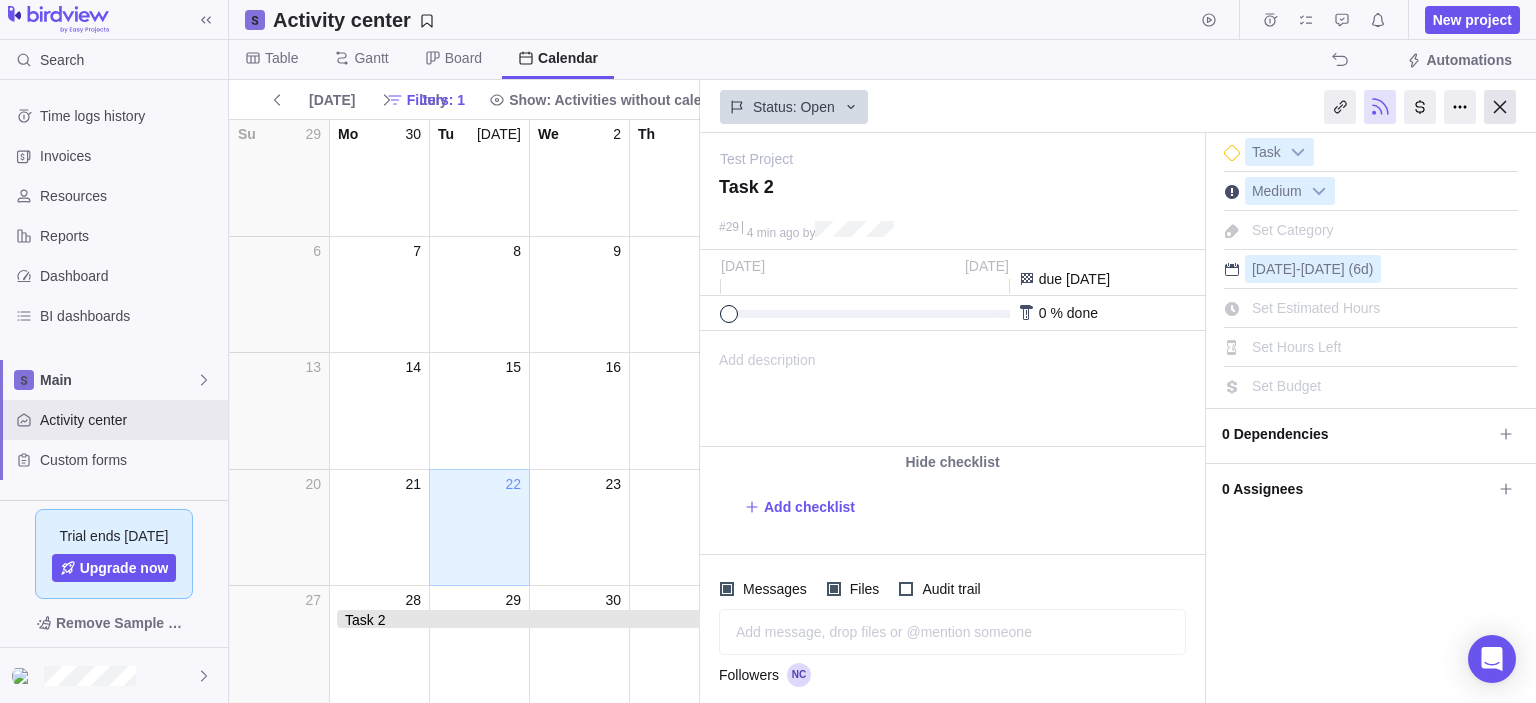 click at bounding box center [1500, 107] 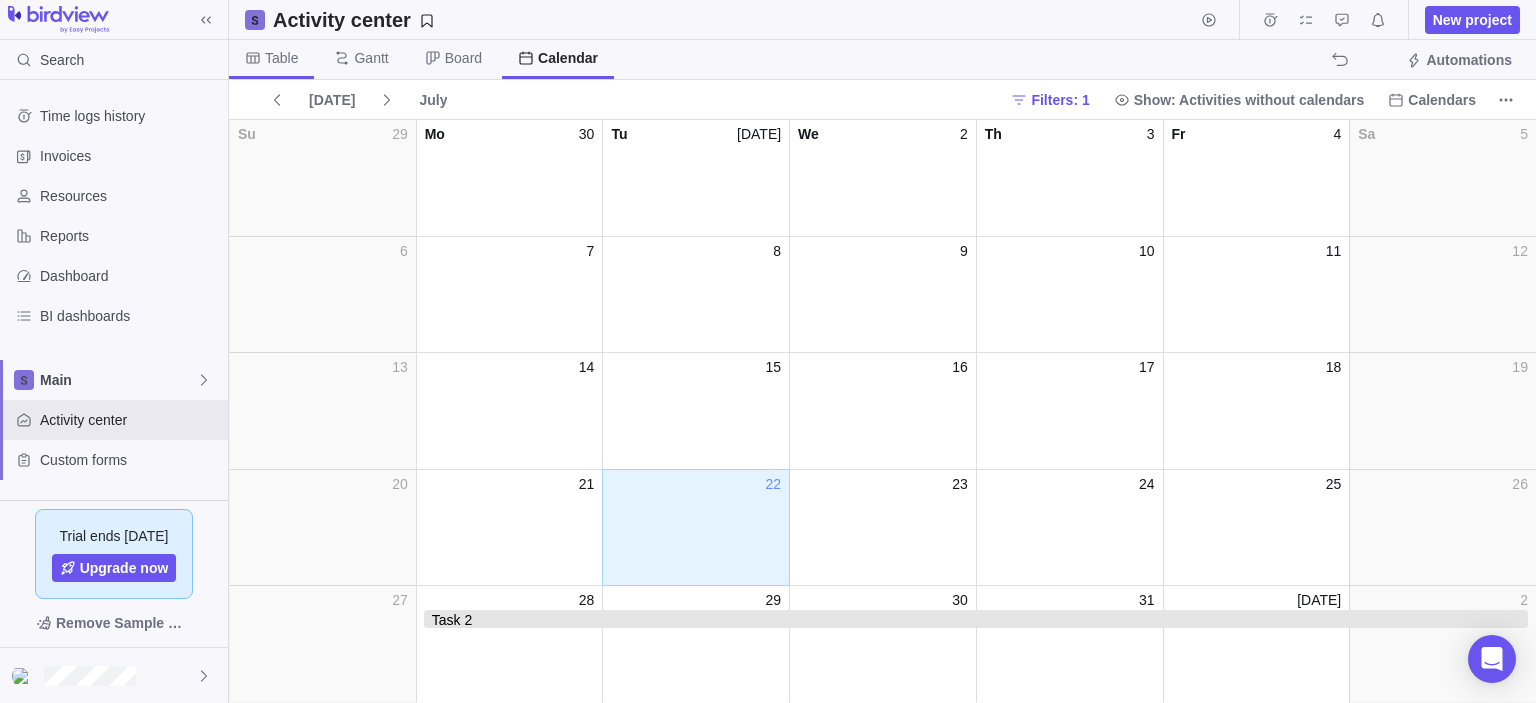 click on "Table" at bounding box center (281, 58) 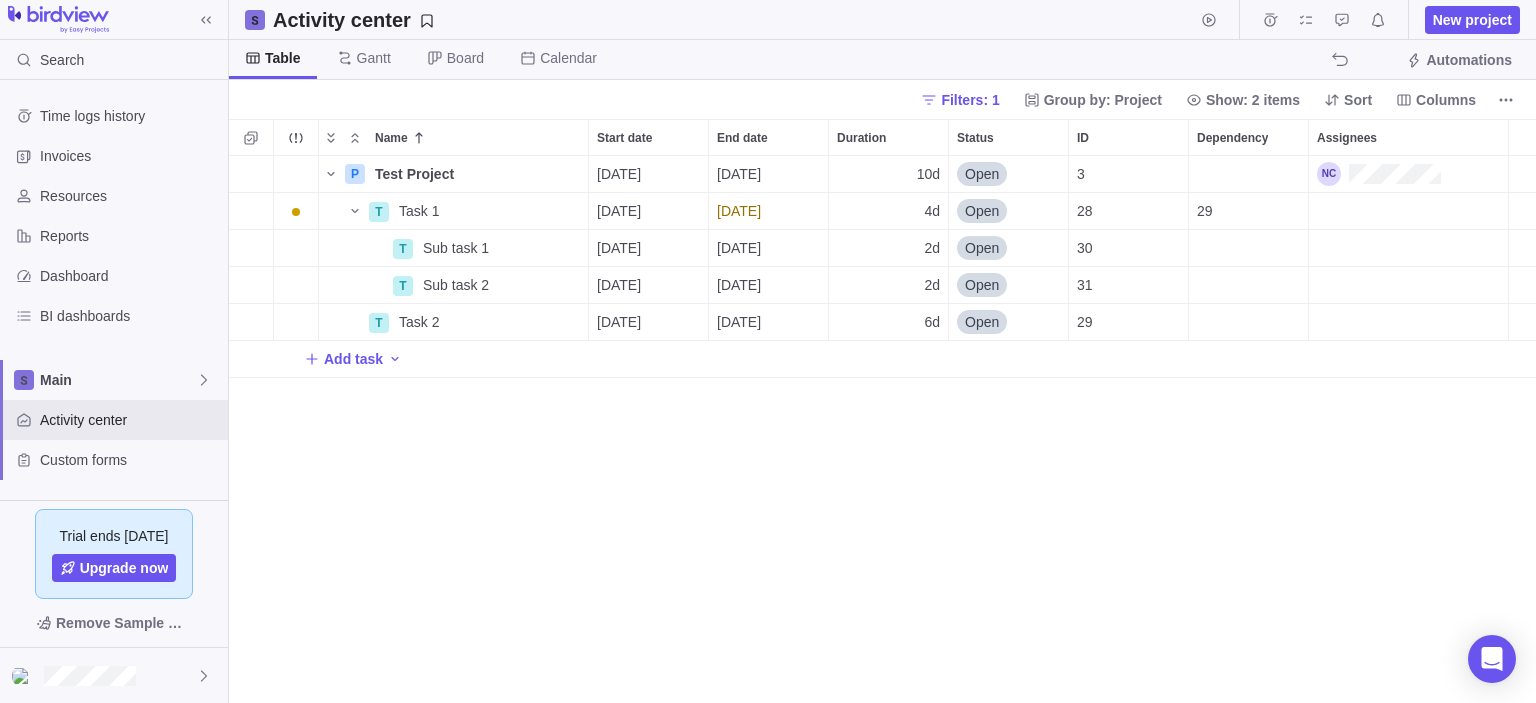 scroll, scrollTop: 532, scrollLeft: 1292, axis: both 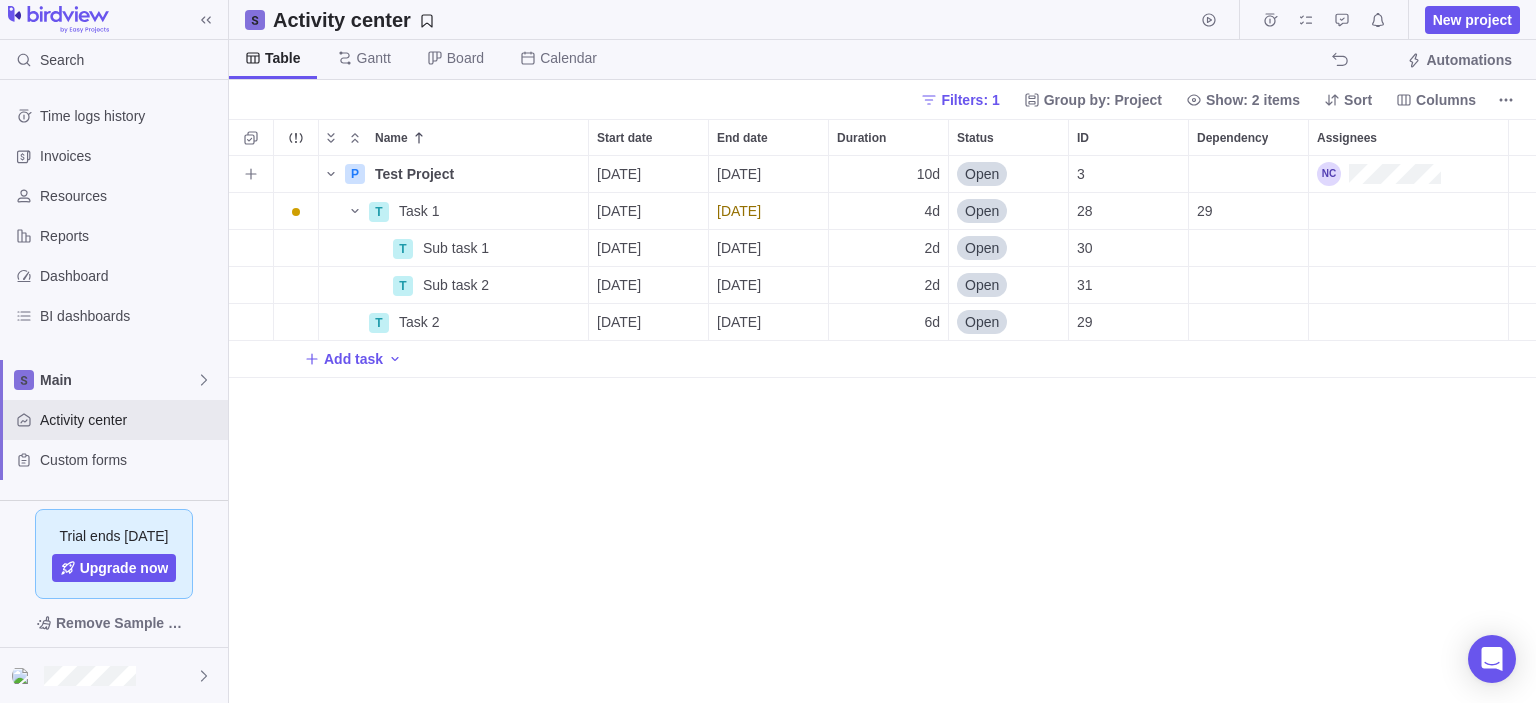 click on "Open" at bounding box center (982, 174) 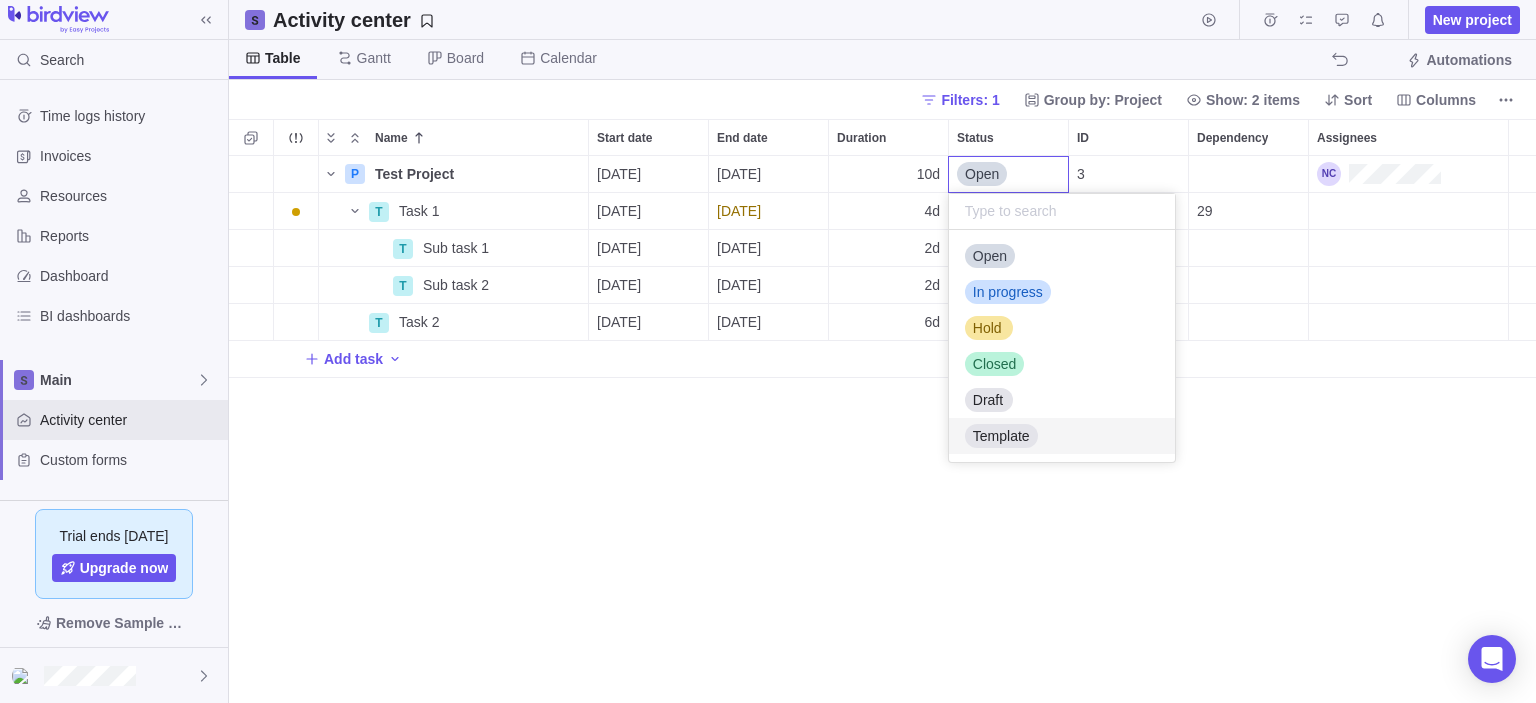 click on "Name Start date End date Duration Status ID Dependency Assignees P Test Project Details [DATE] [DATE] 10d Open 3 T Task 1 Details [DATE] [DATE] 4d Open 28 29 T Sub task 1 Details [DATE] [DATE] 2d Open 30 T Sub task 2 Details [DATE] [DATE] 2d Open 31 T Task 2 Details [DATE] [DATE] 6d Open 29 Add task" at bounding box center [882, 411] 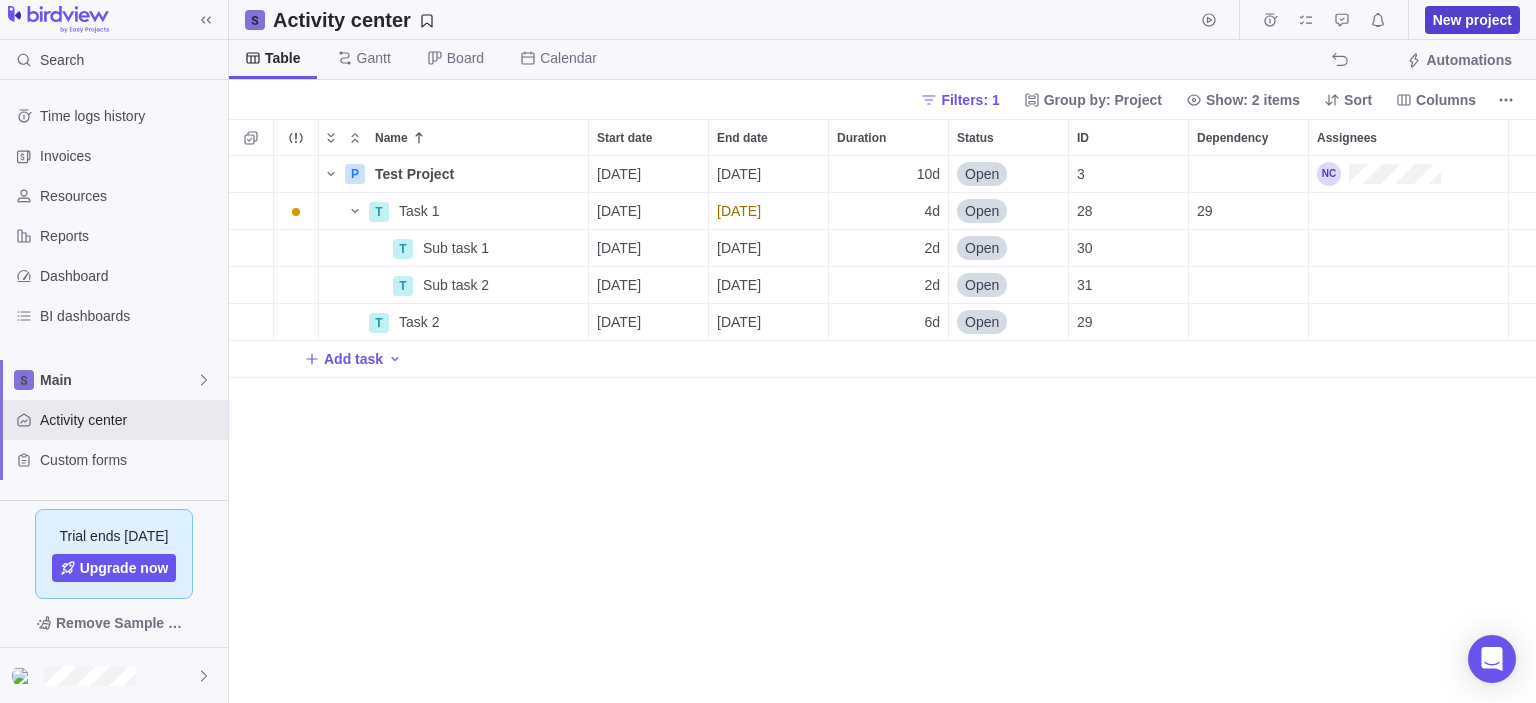 click on "New project" at bounding box center [1472, 20] 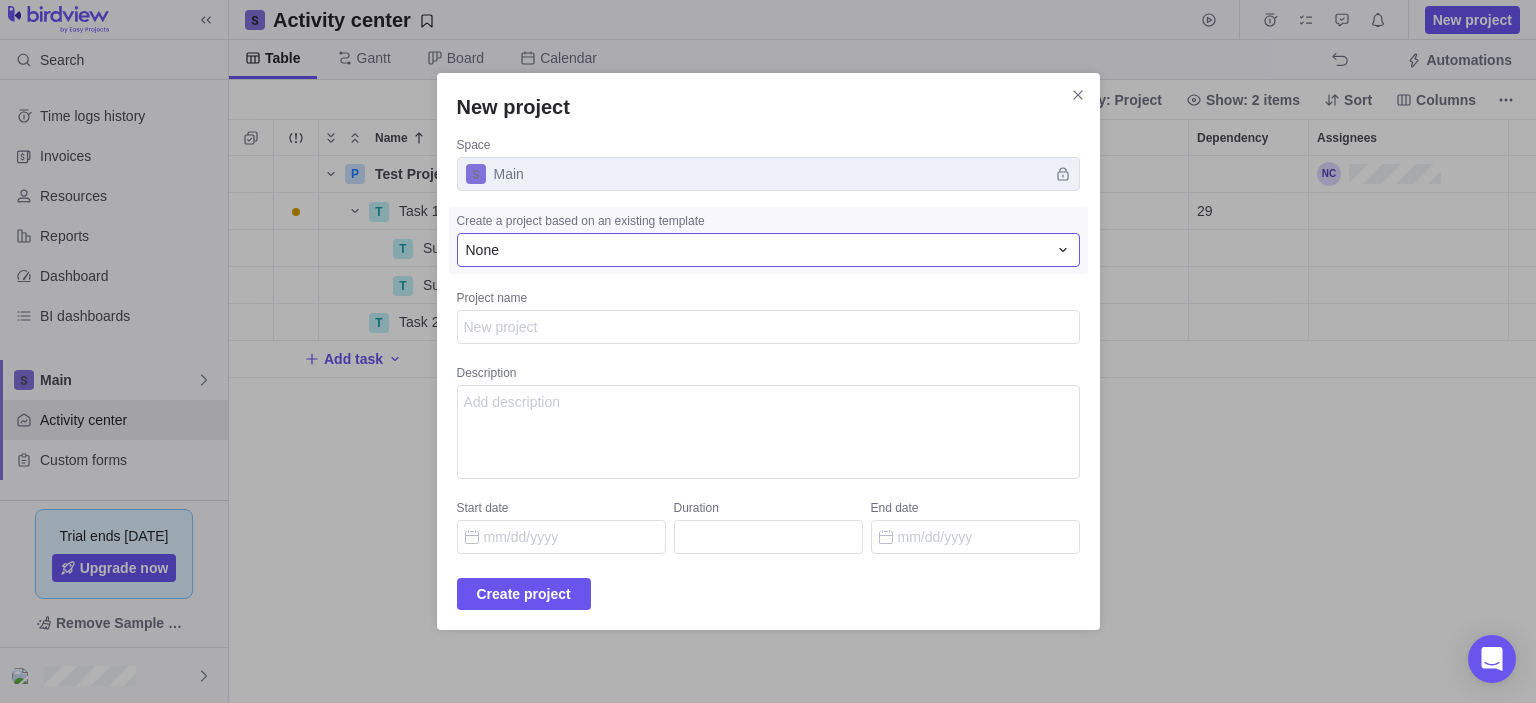 type on "x" 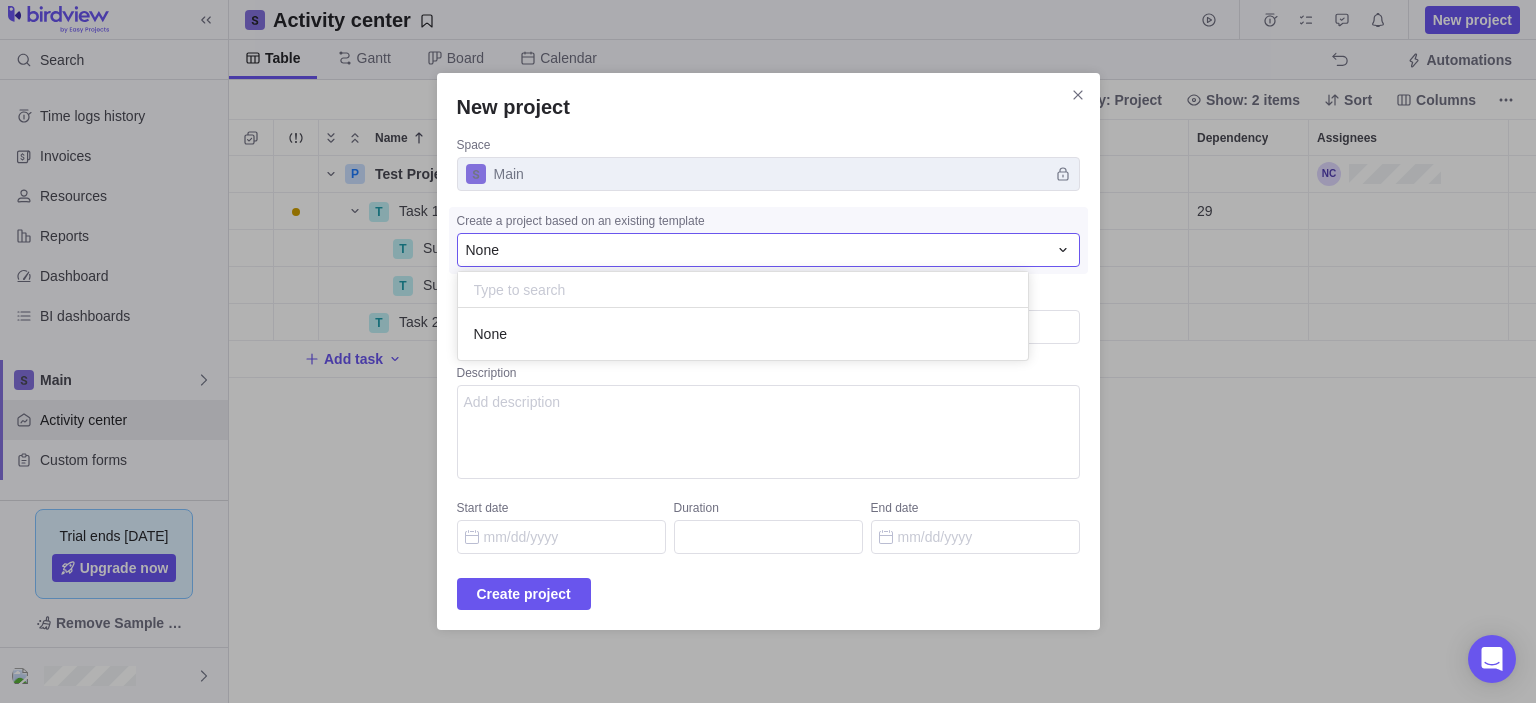scroll, scrollTop: 16, scrollLeft: 16, axis: both 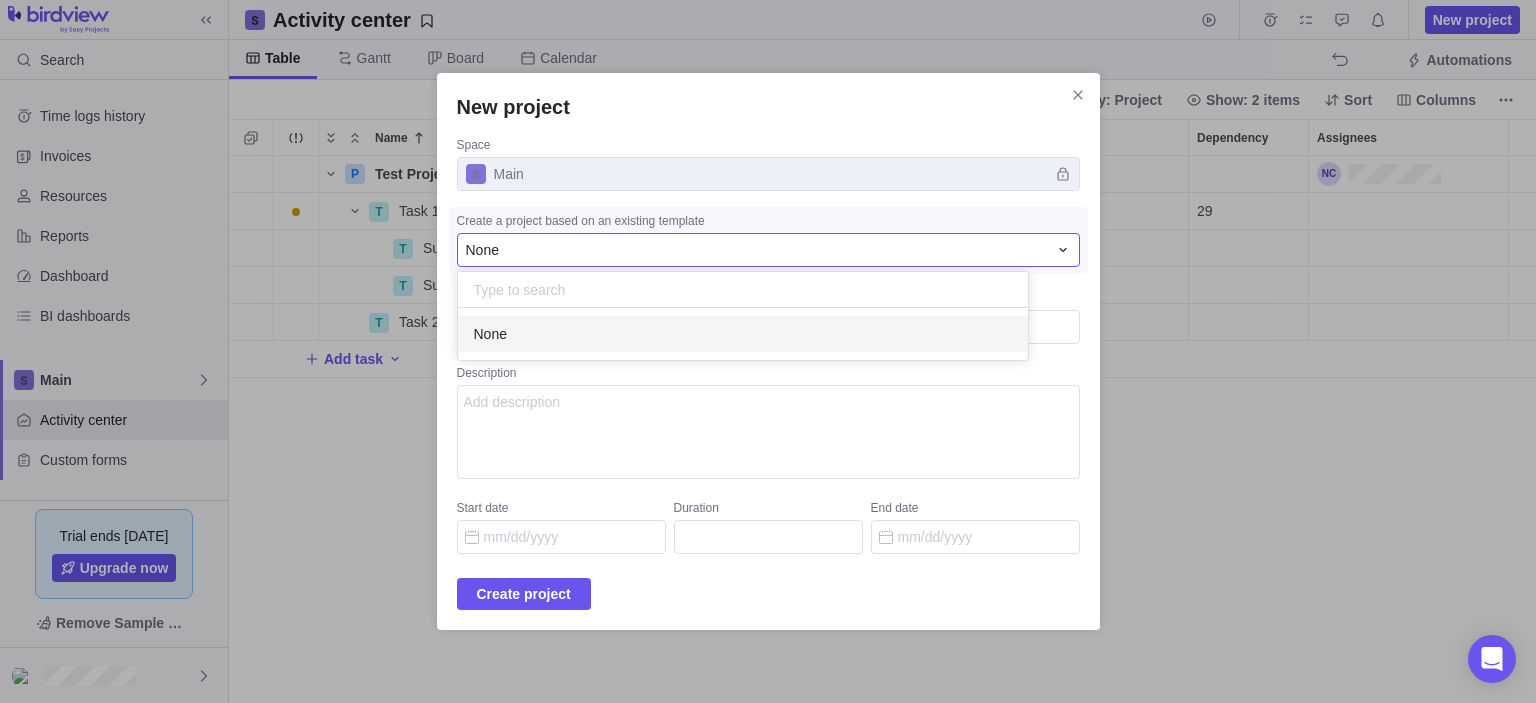 click on "New project Space Main Create a project based on an existing template None None Project name Description Start date Duration End date Create project" at bounding box center (768, 351) 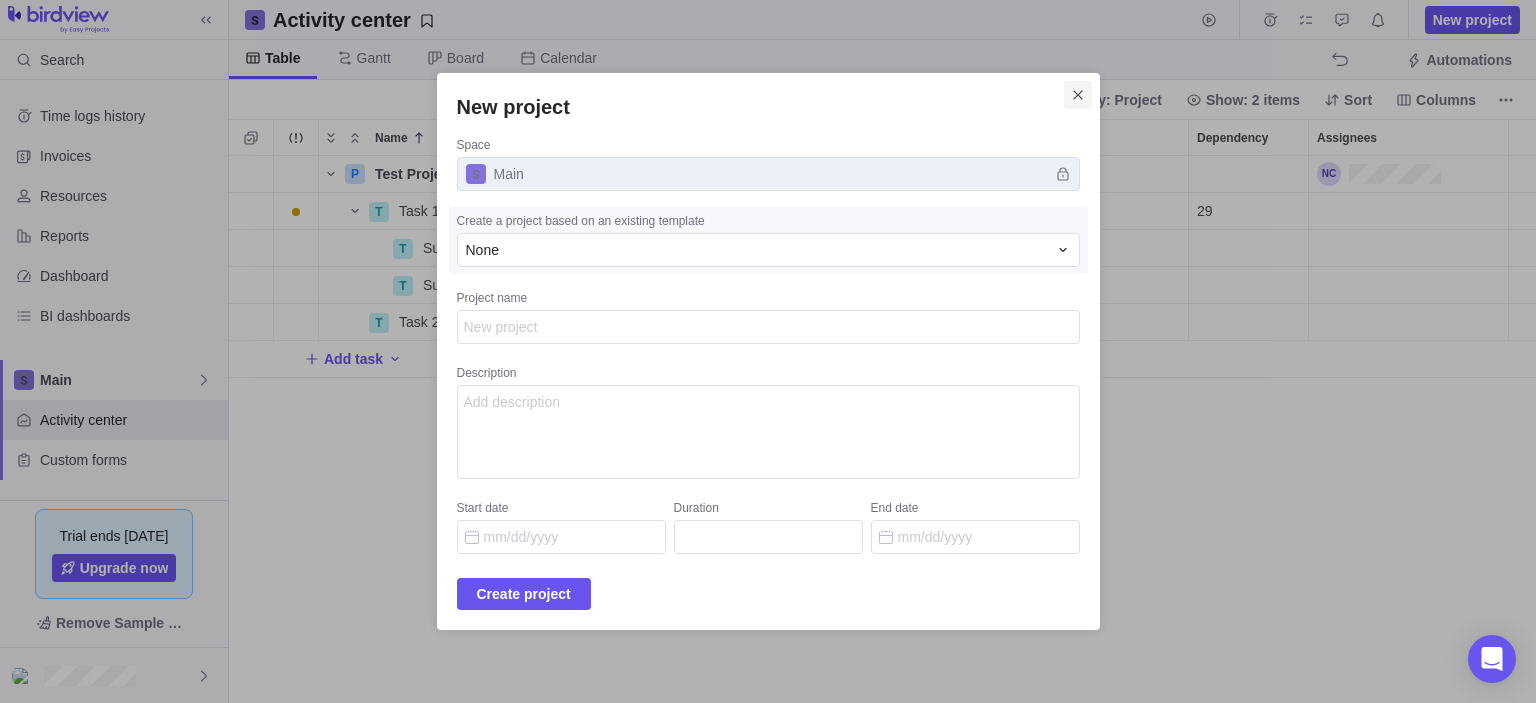 click 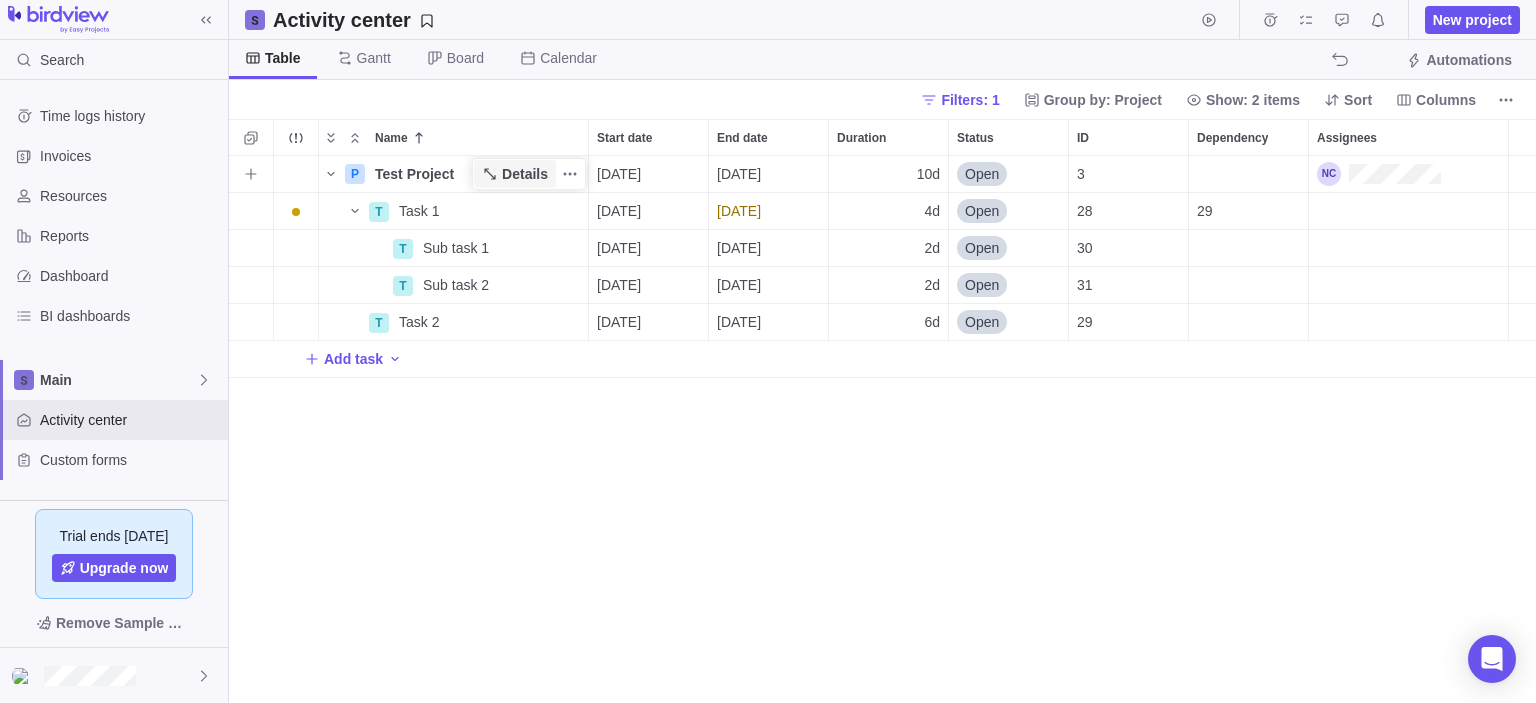 click on "Details" at bounding box center [525, 174] 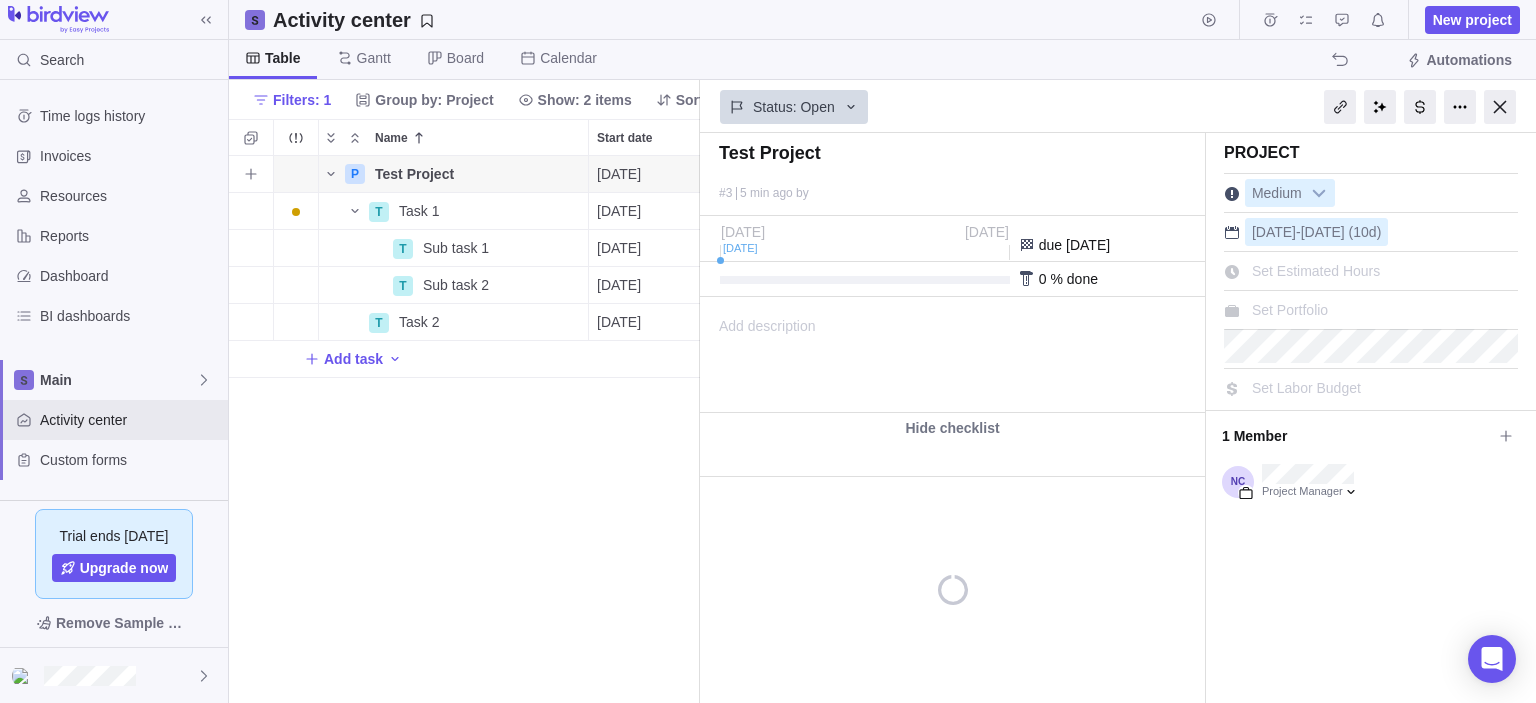 scroll, scrollTop: 532, scrollLeft: 456, axis: both 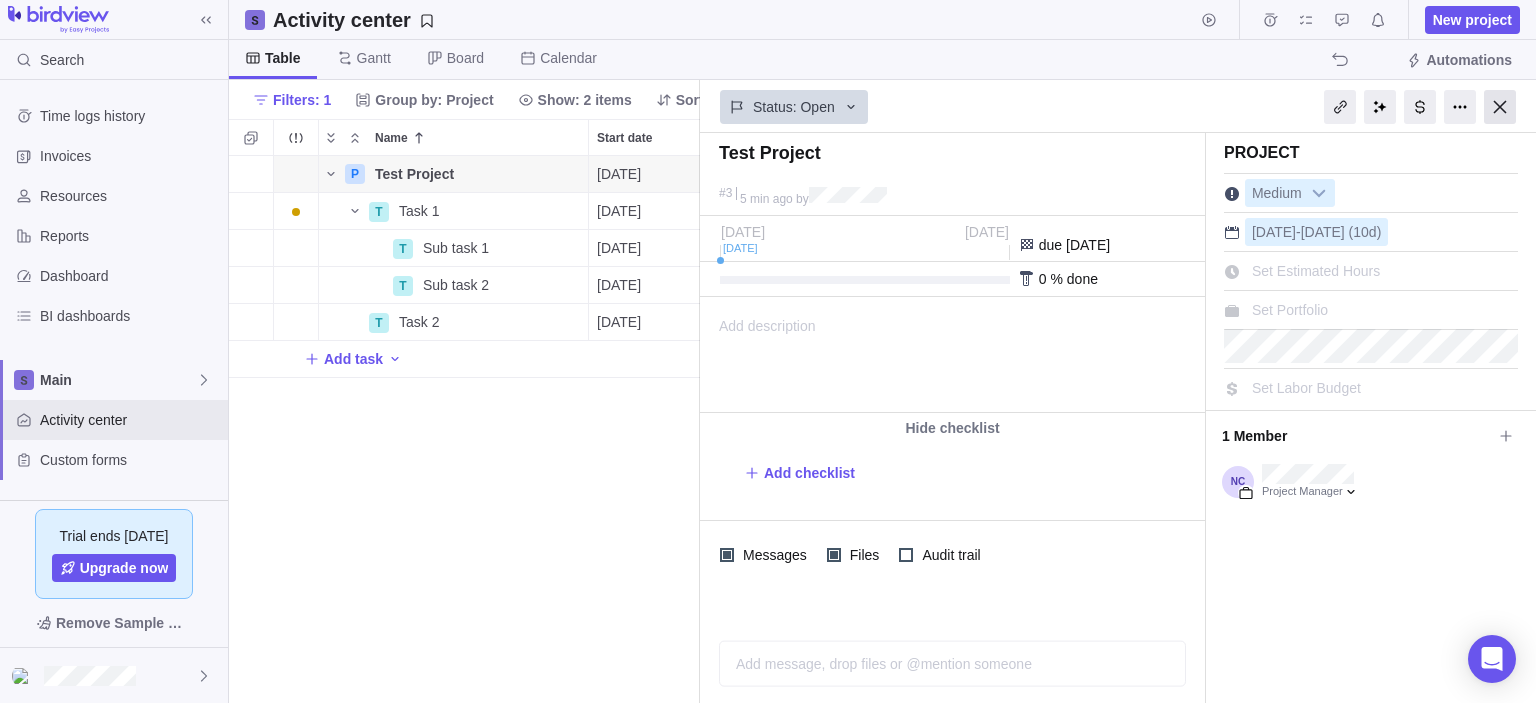 click at bounding box center (1500, 107) 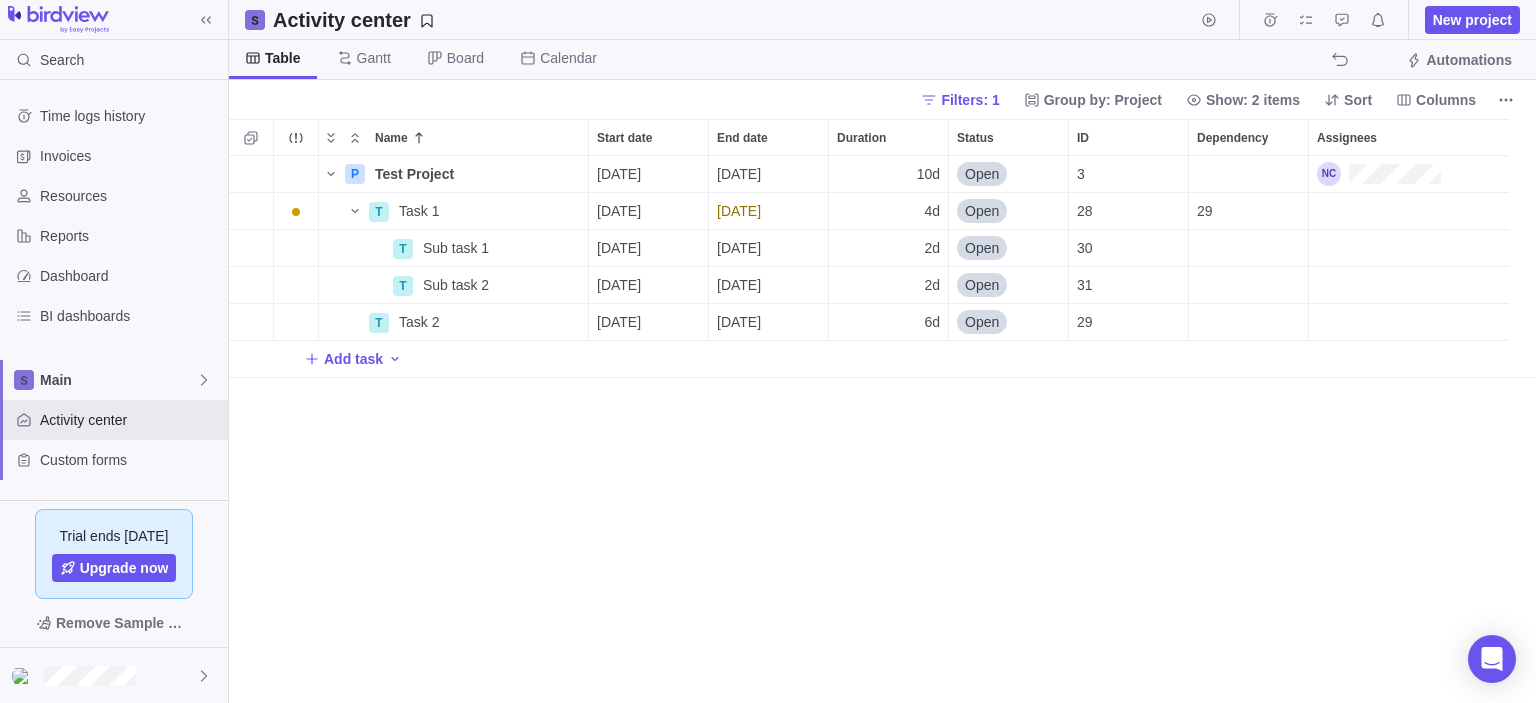 scroll, scrollTop: 16, scrollLeft: 16, axis: both 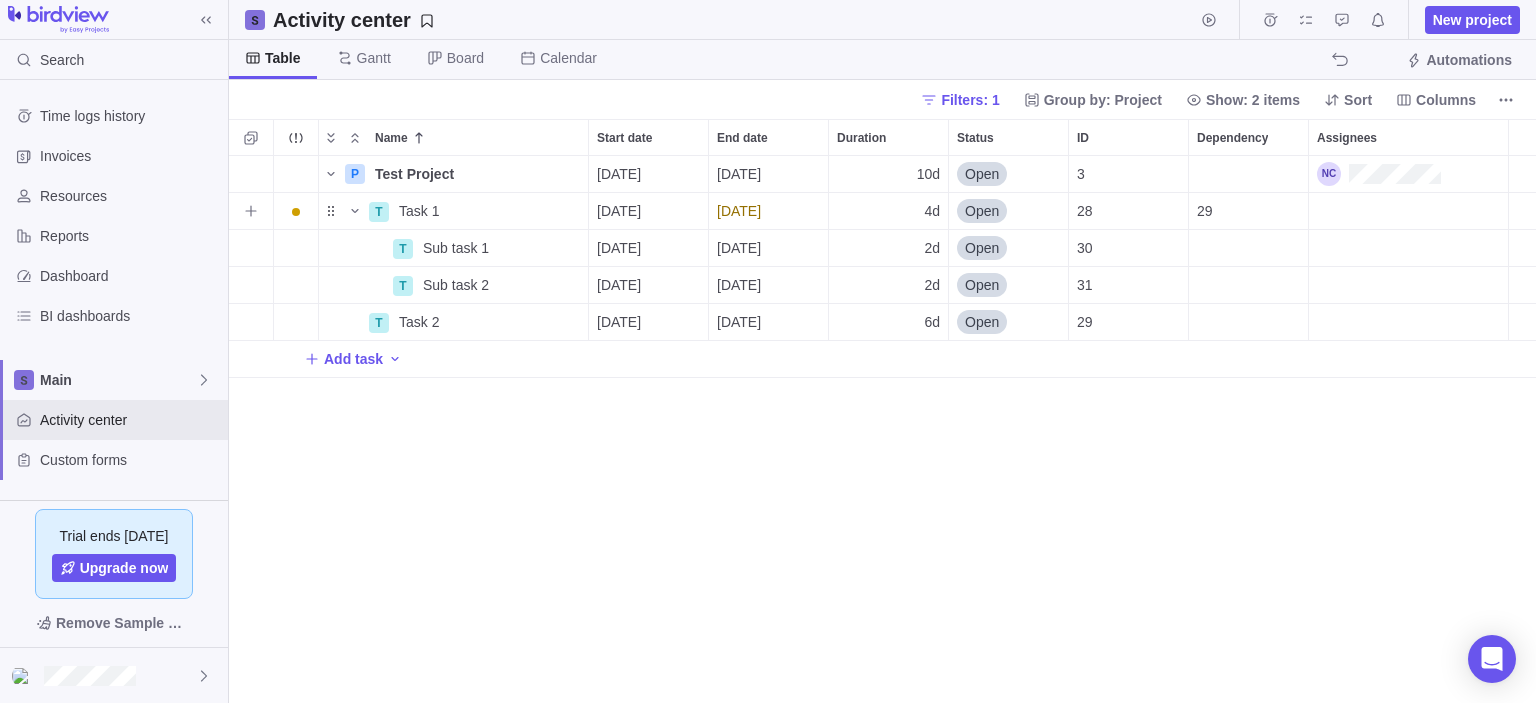 click on "Open" at bounding box center (982, 211) 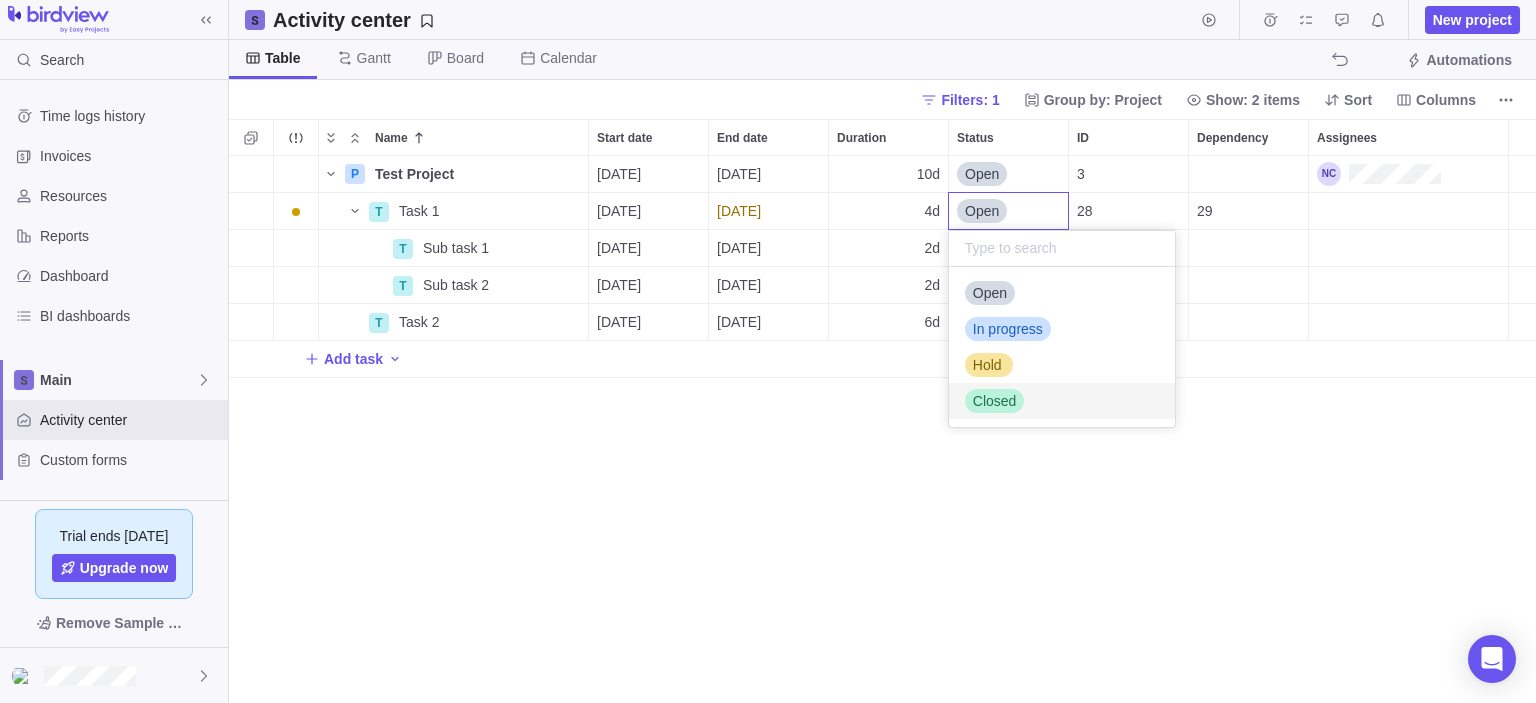 click on "Name Start date End date Duration Status ID Dependency Assignees P Test Project Details [DATE] [DATE] 10d Open 3 T Task 1 Details [DATE] [DATE] 4d Open 28 29 T Sub task 1 Details [DATE] [DATE] 2d Open 30 T Sub task 2 Details [DATE] [DATE] 2d Open 31 T Task 2 Details [DATE] [DATE] 6d Open 29 Add task" at bounding box center [882, 411] 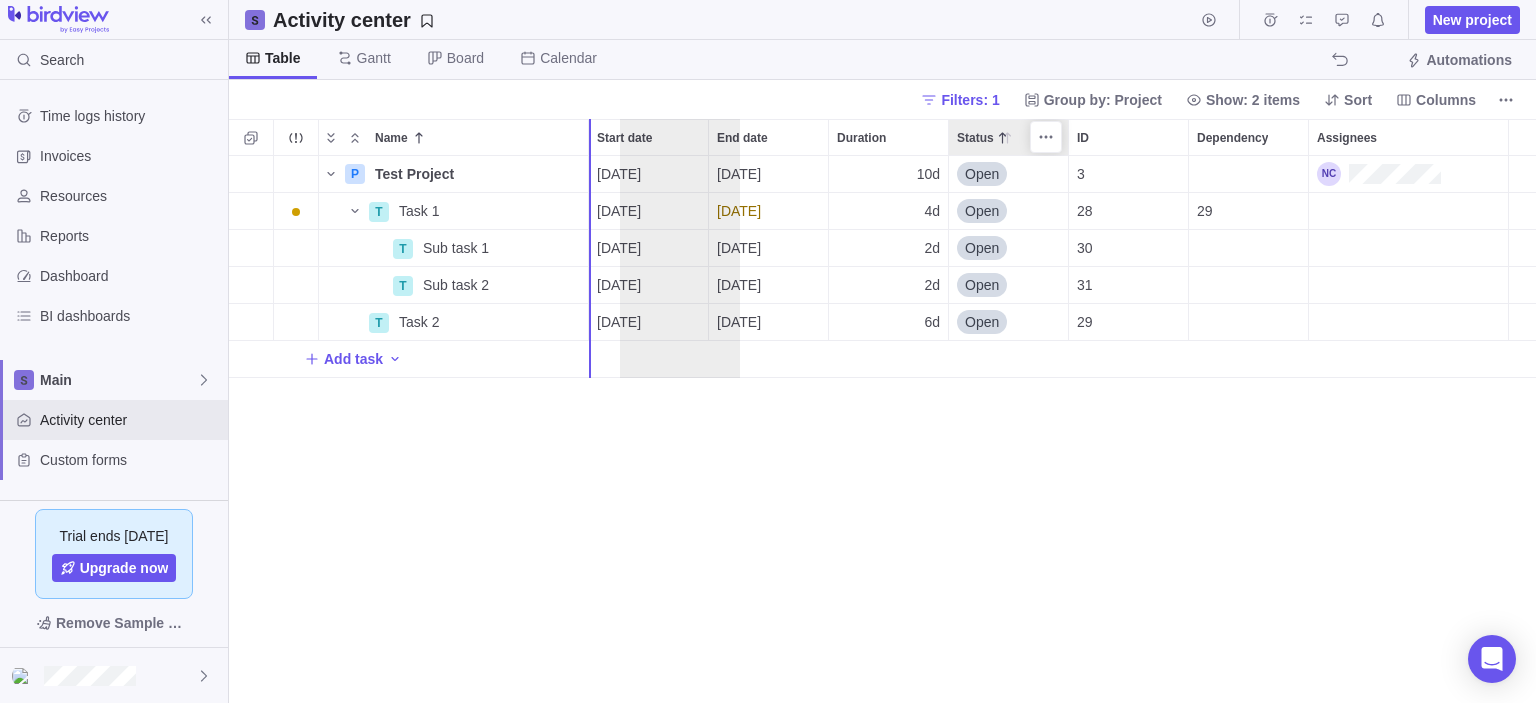 drag, startPoint x: 1016, startPoint y: 135, endPoint x: 680, endPoint y: 124, distance: 336.18002 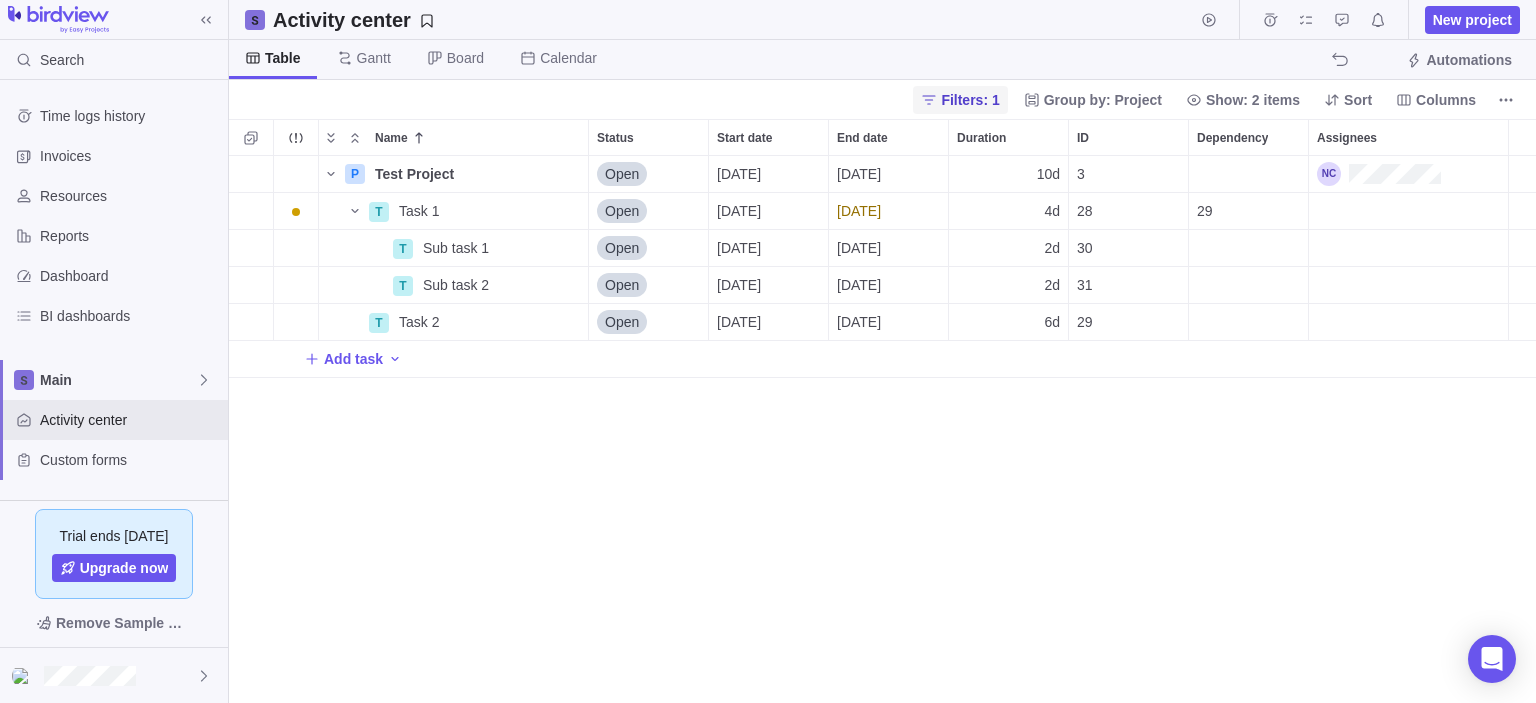 click on "Filters: 1" at bounding box center (970, 100) 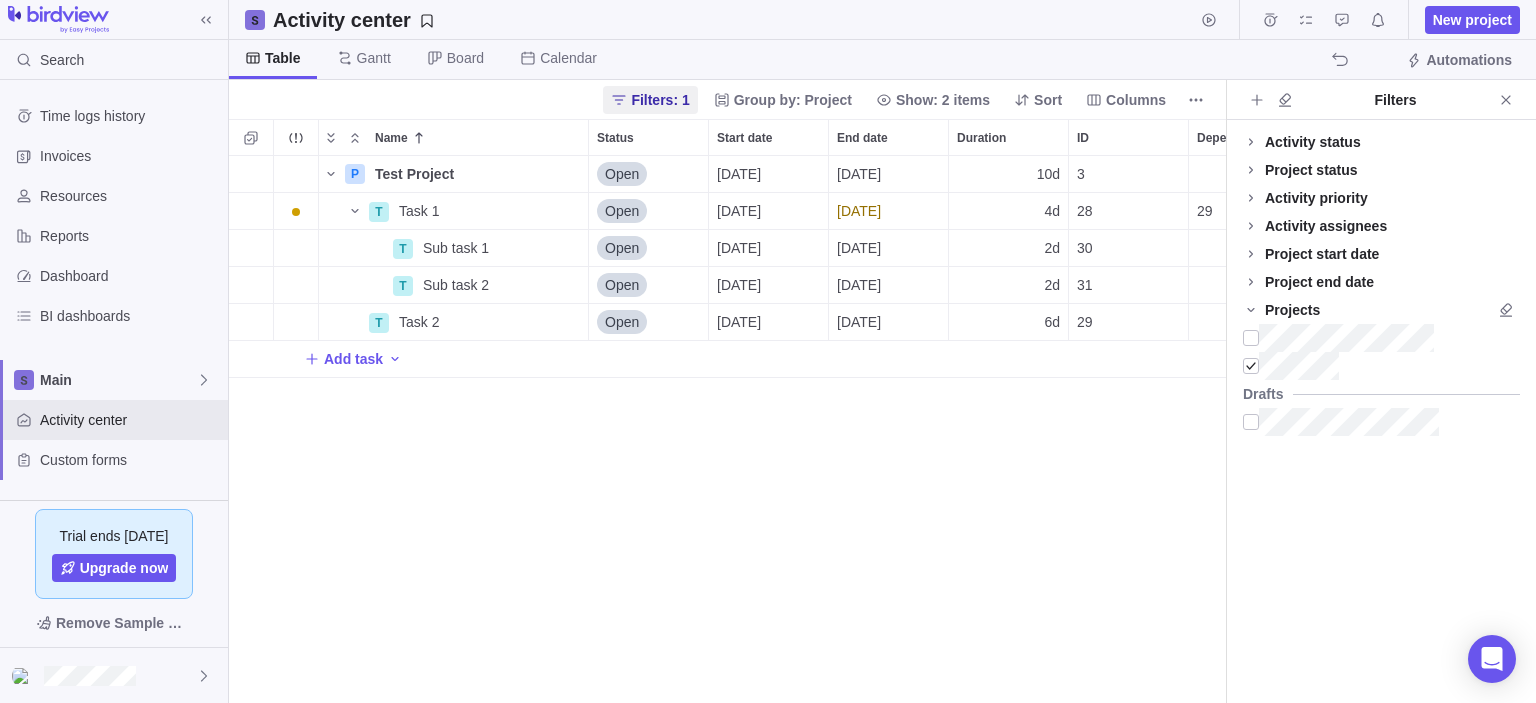scroll, scrollTop: 532, scrollLeft: 981, axis: both 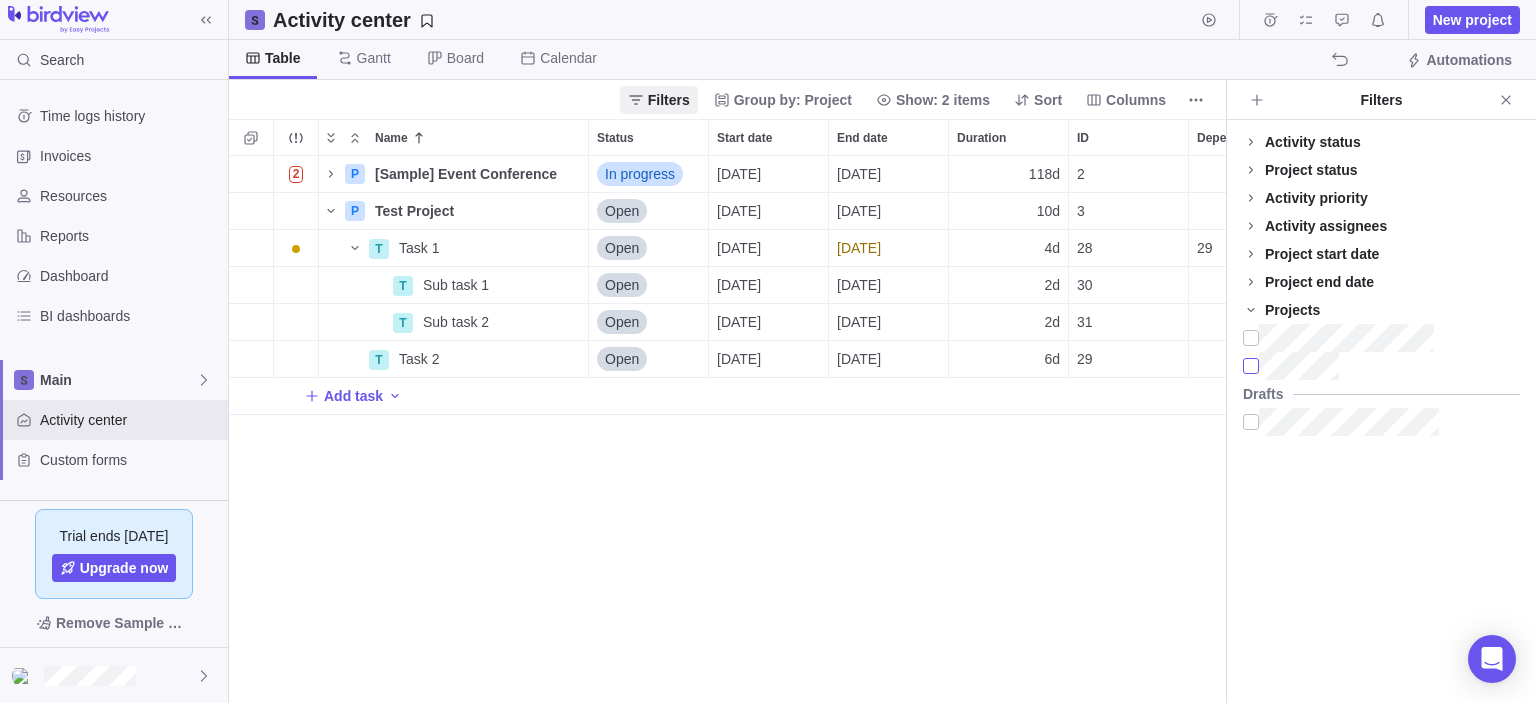 click at bounding box center [1251, 366] 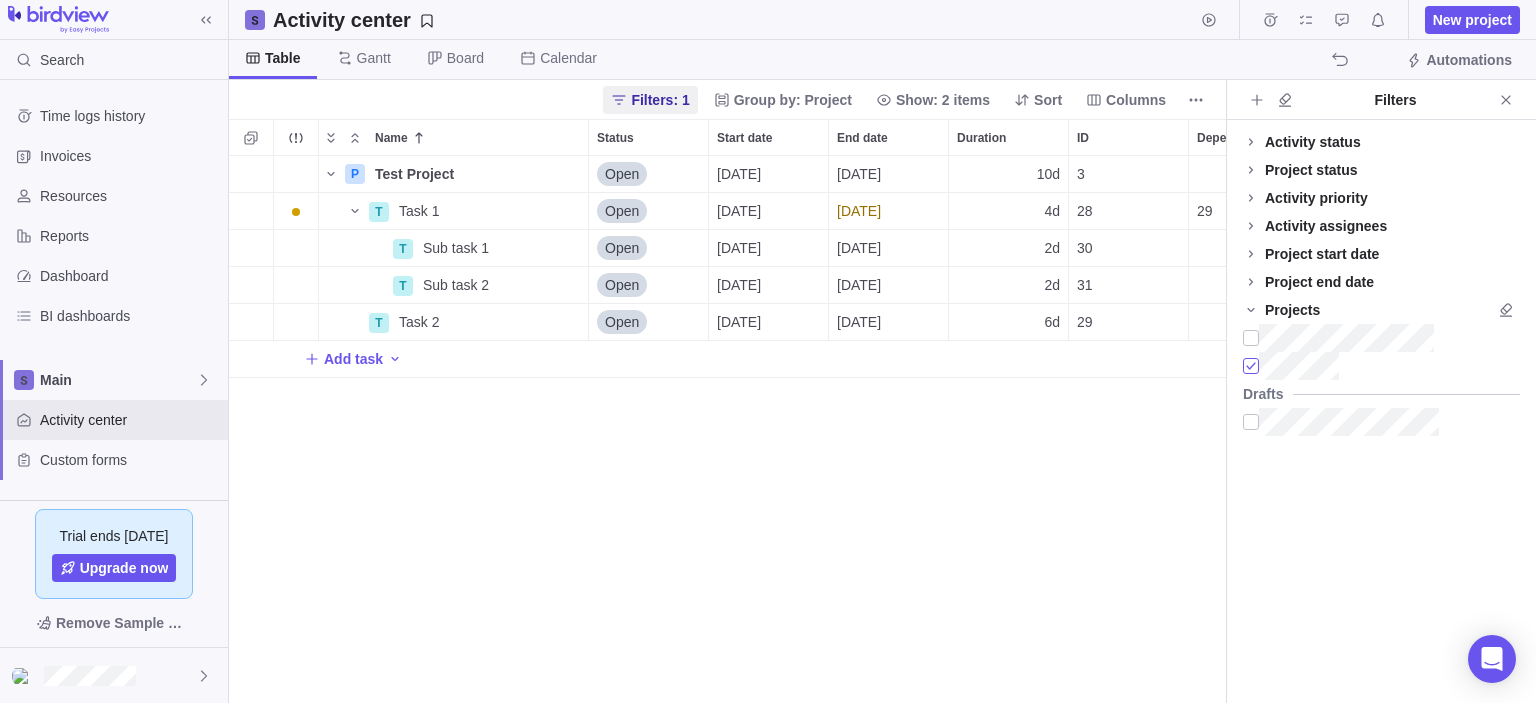 scroll, scrollTop: 16, scrollLeft: 16, axis: both 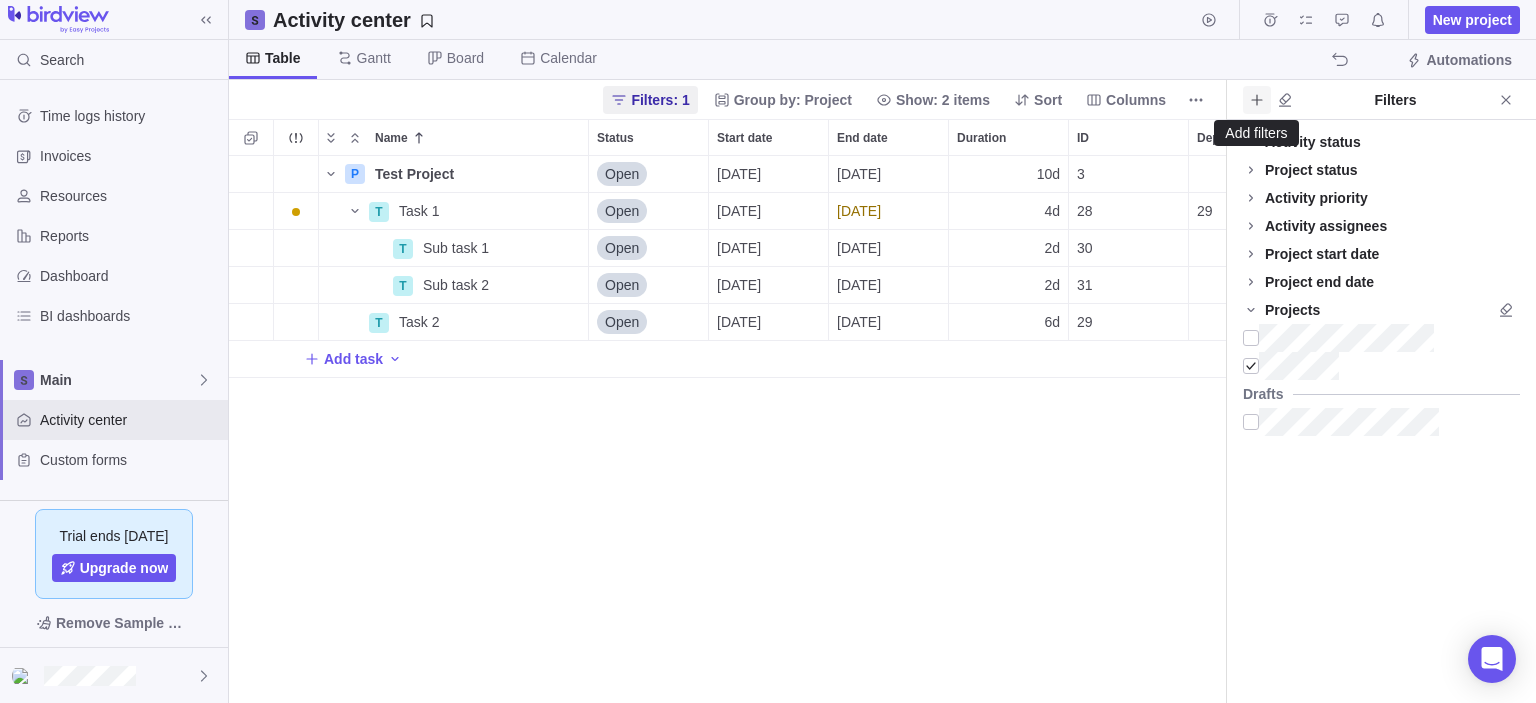 click 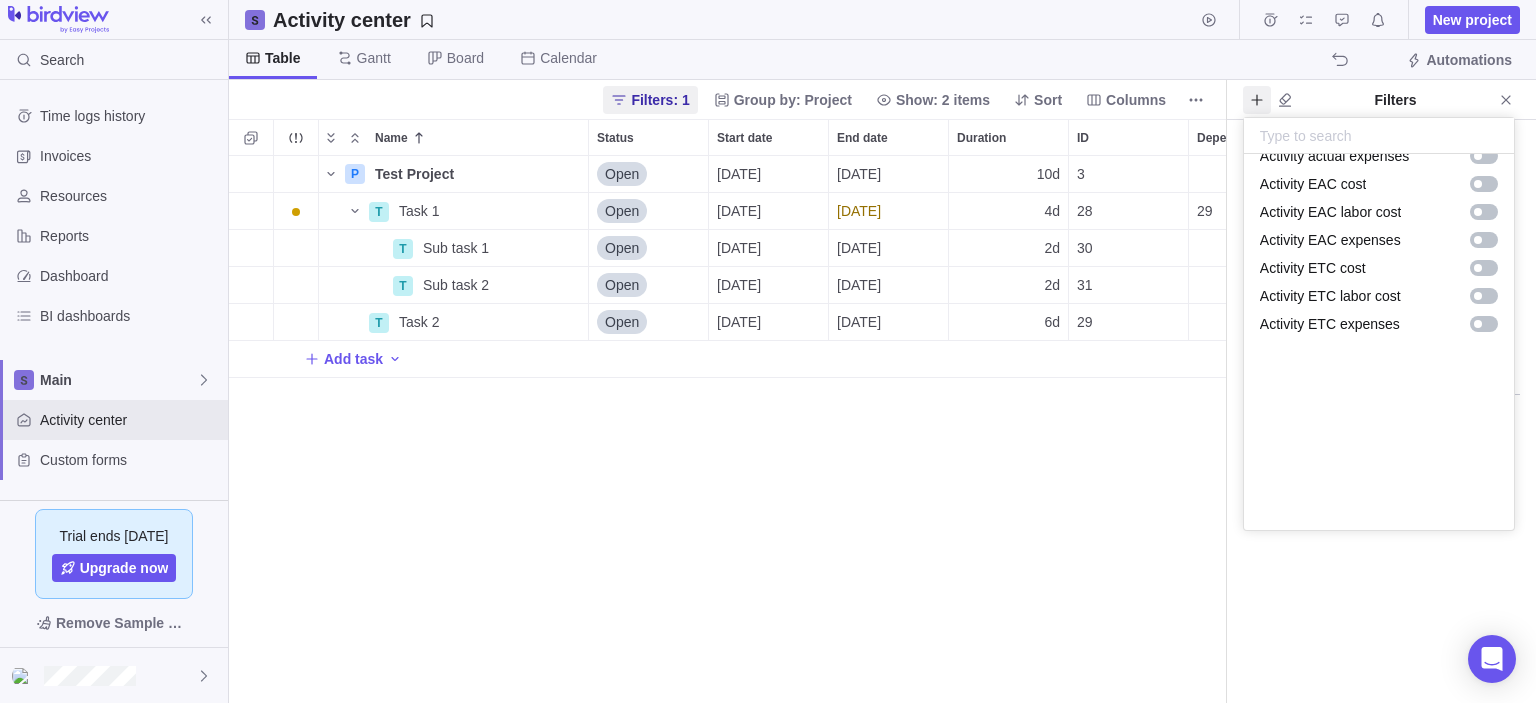 scroll, scrollTop: 900, scrollLeft: 0, axis: vertical 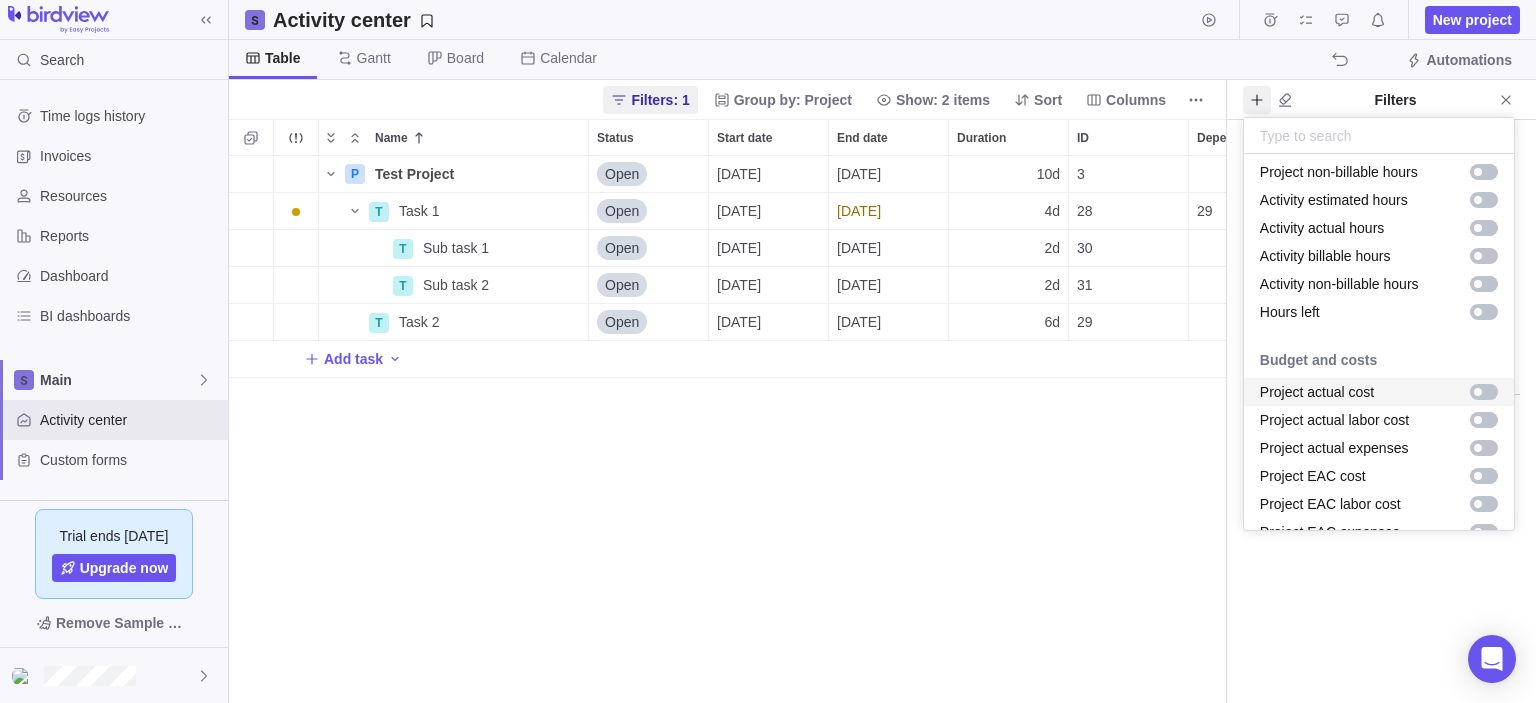 click on "Search Time logs history Invoices Resources Reports Dashboard BI dashboards Main Activity center Custom forms Saved views Get Started Project Financials Flat Fee Project Financials T&M Upcoming Milestones Trial ends [DATE] Upgrade now Remove Sample Data Activity center New project Table [PERSON_NAME] Board Calendar Automations Filters: 1 Group by: Project Show: 2 items Sort Columns Name Status Start date End date Duration ID Dependency Assignees P Test Project Details Open [DATE] [DATE] 10d 3 T Task 1 Details Open [DATE] [DATE] 4d 28 29 T Sub task 1 Details Open [DATE] [DATE] 2d 30 T Sub task 2 Details Open [DATE] [DATE] 2d 31 T Task 2 Details Open [DATE] [DATE] 6d 29 Add task Filters Activity status Default Workflow Project status Default Workflow Activity priority Activity assignees More Project start date Previous year Previous month Previous week [DATE] [DATE] This week This month This year Next week Next month Filter by period Project end date [DATE]" at bounding box center [768, 351] 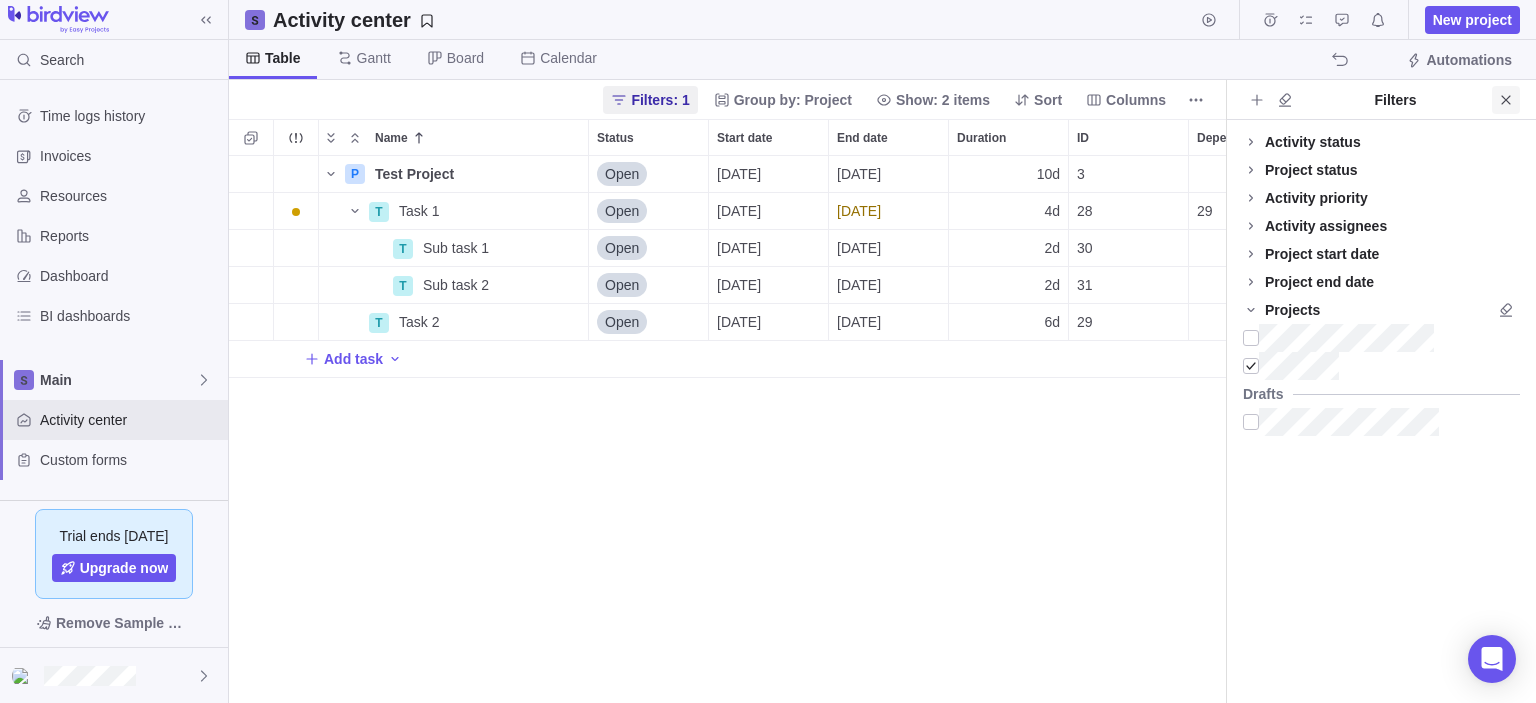 click 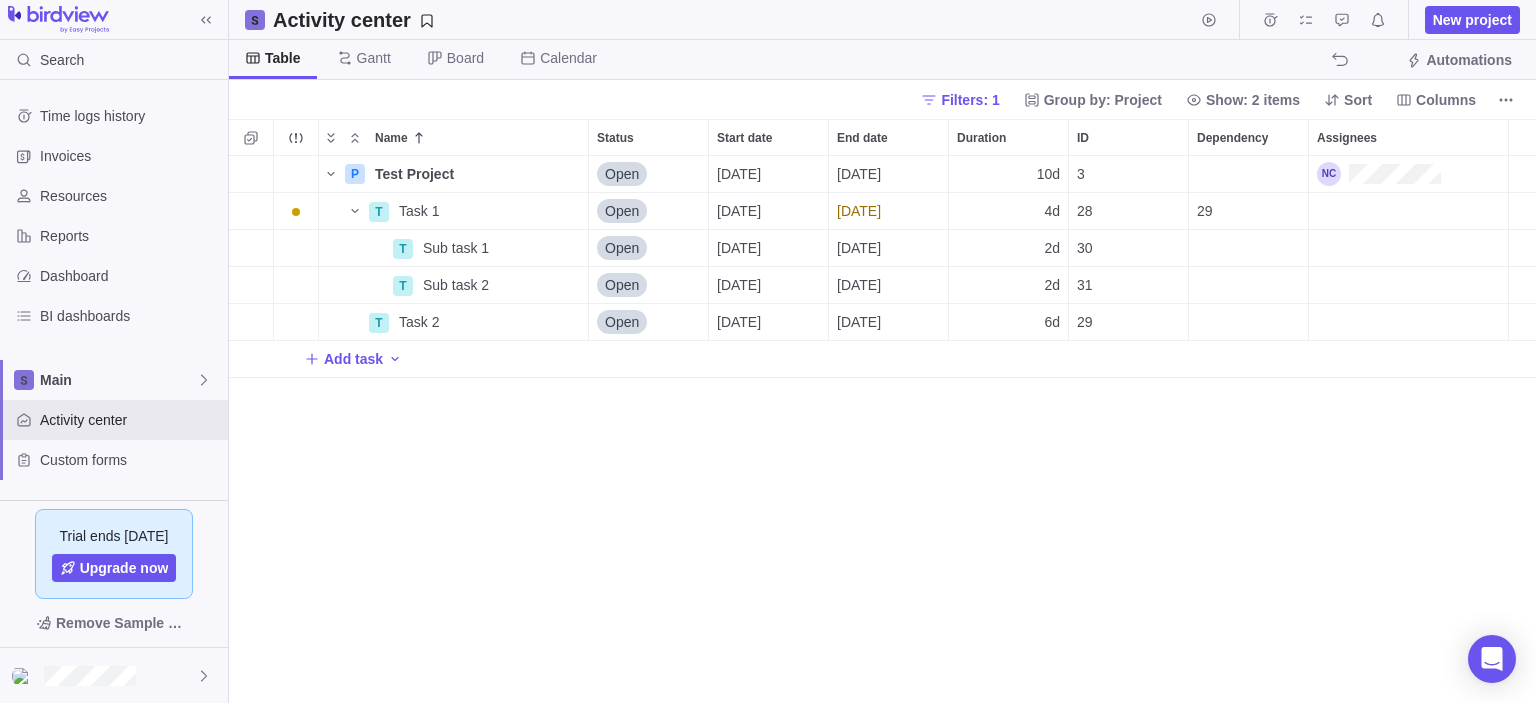 scroll, scrollTop: 16, scrollLeft: 16, axis: both 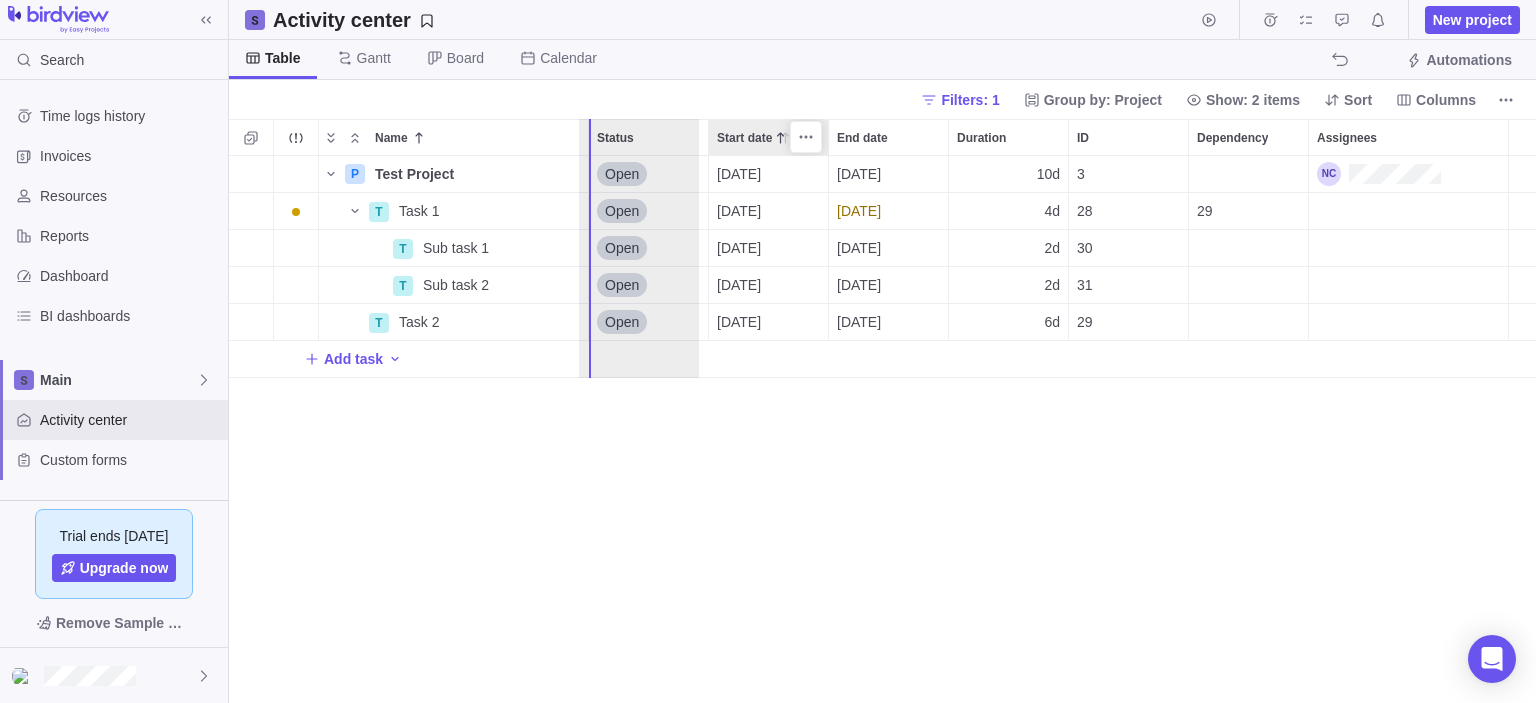 drag, startPoint x: 753, startPoint y: 153, endPoint x: 618, endPoint y: 148, distance: 135.09256 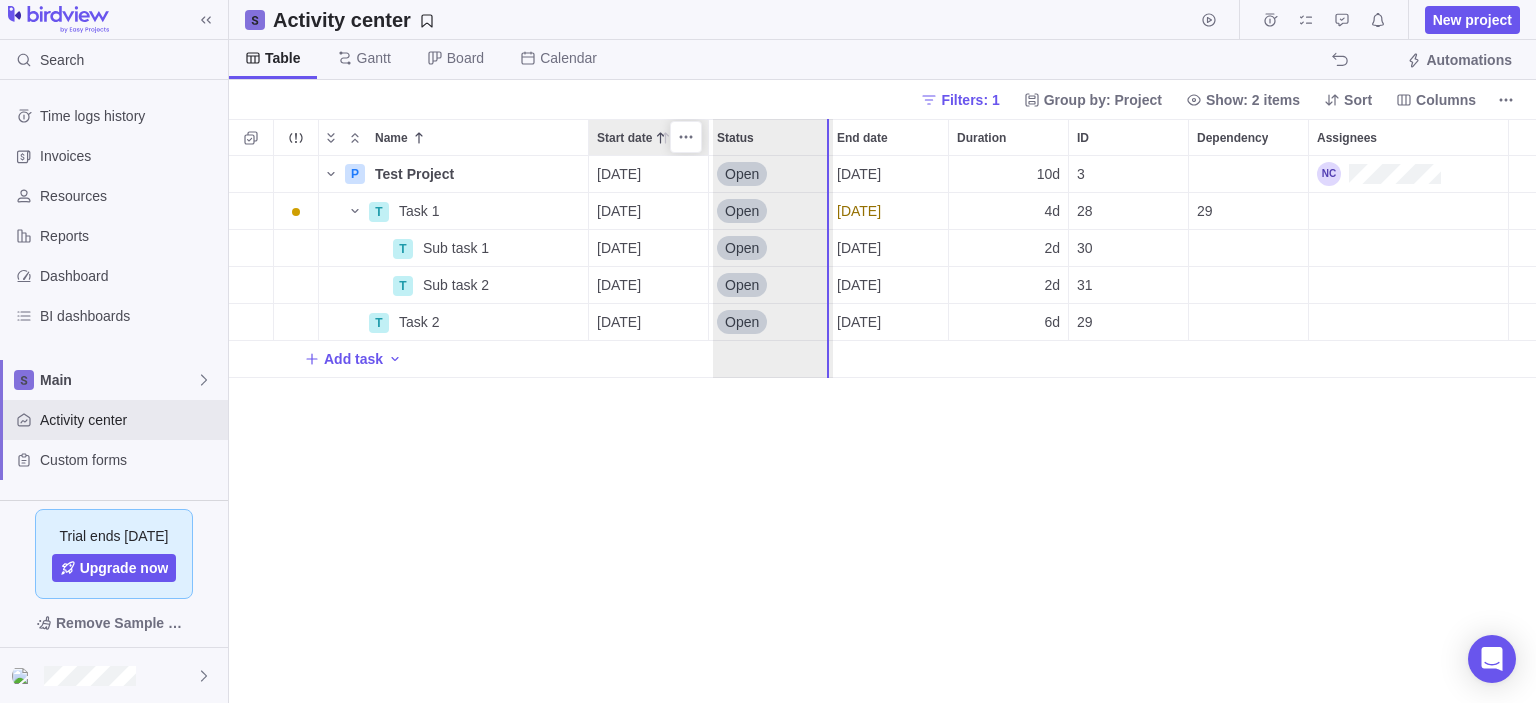 drag, startPoint x: 648, startPoint y: 147, endPoint x: 782, endPoint y: 141, distance: 134.13426 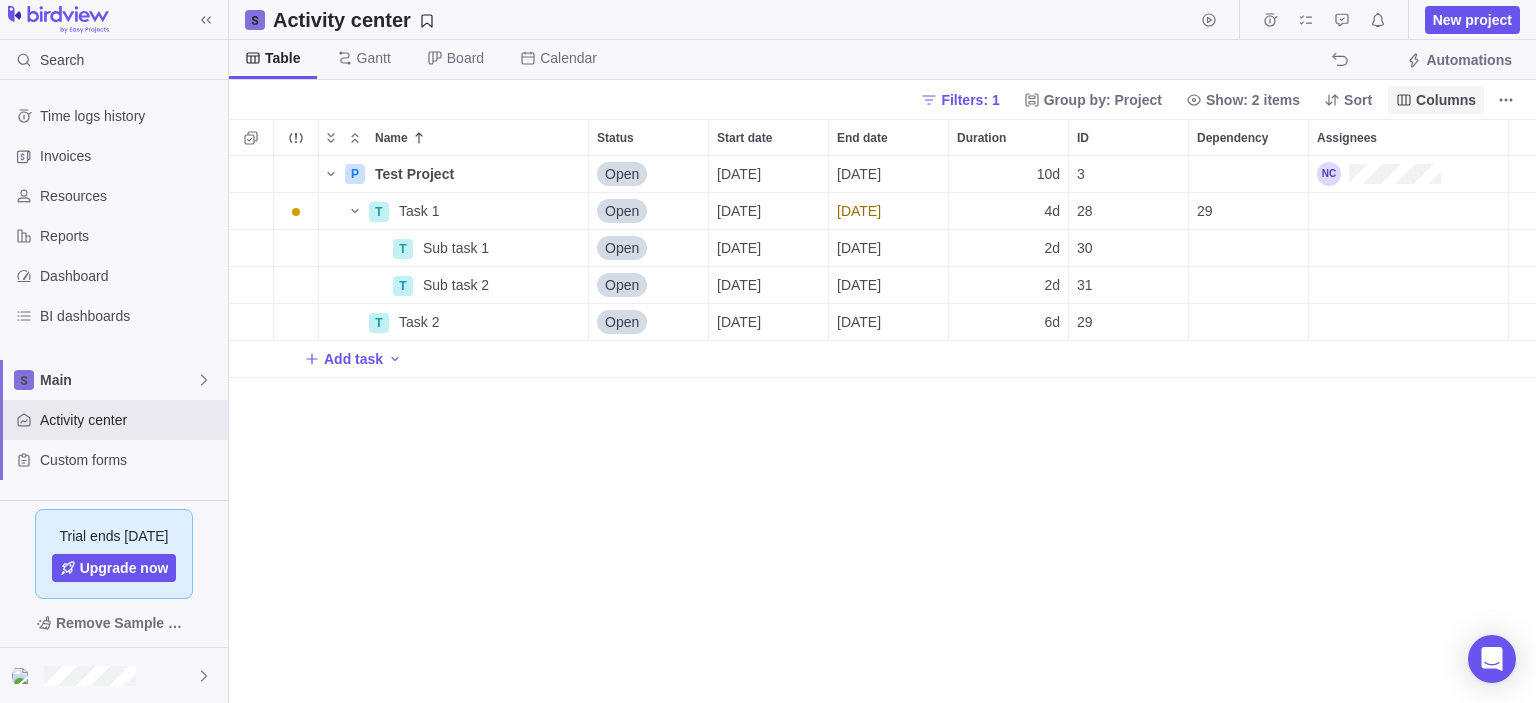 click on "Columns" at bounding box center [1446, 100] 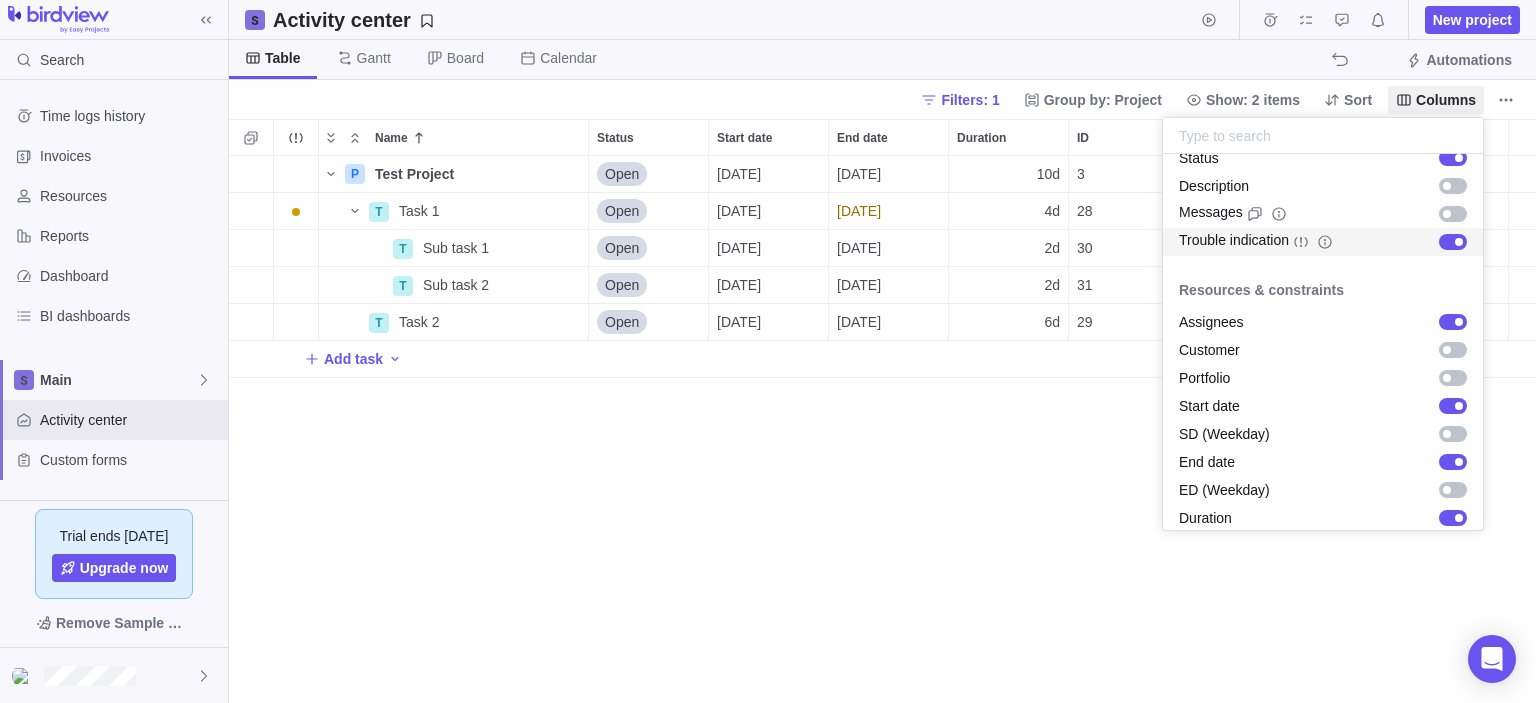 scroll, scrollTop: 200, scrollLeft: 0, axis: vertical 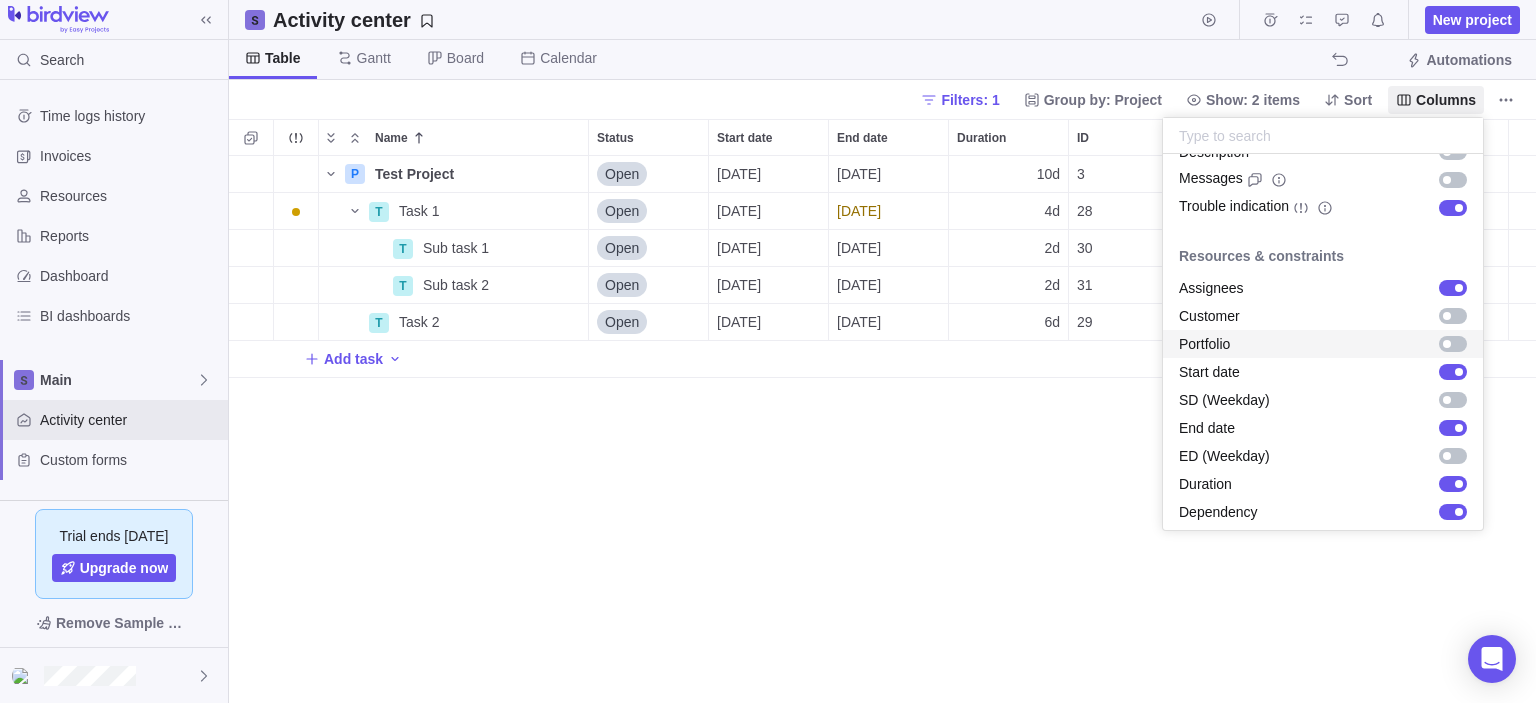 click at bounding box center (1453, 344) 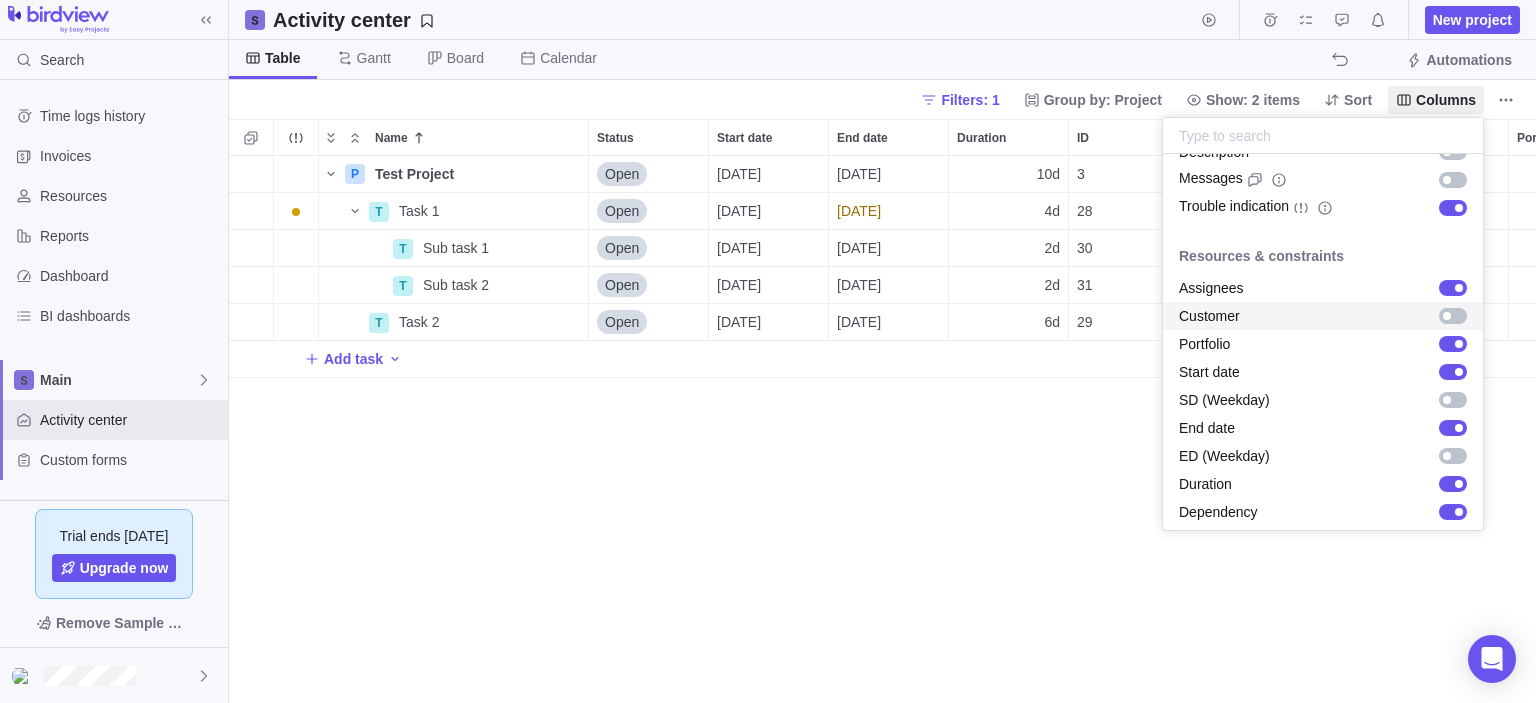 click at bounding box center [1453, 316] 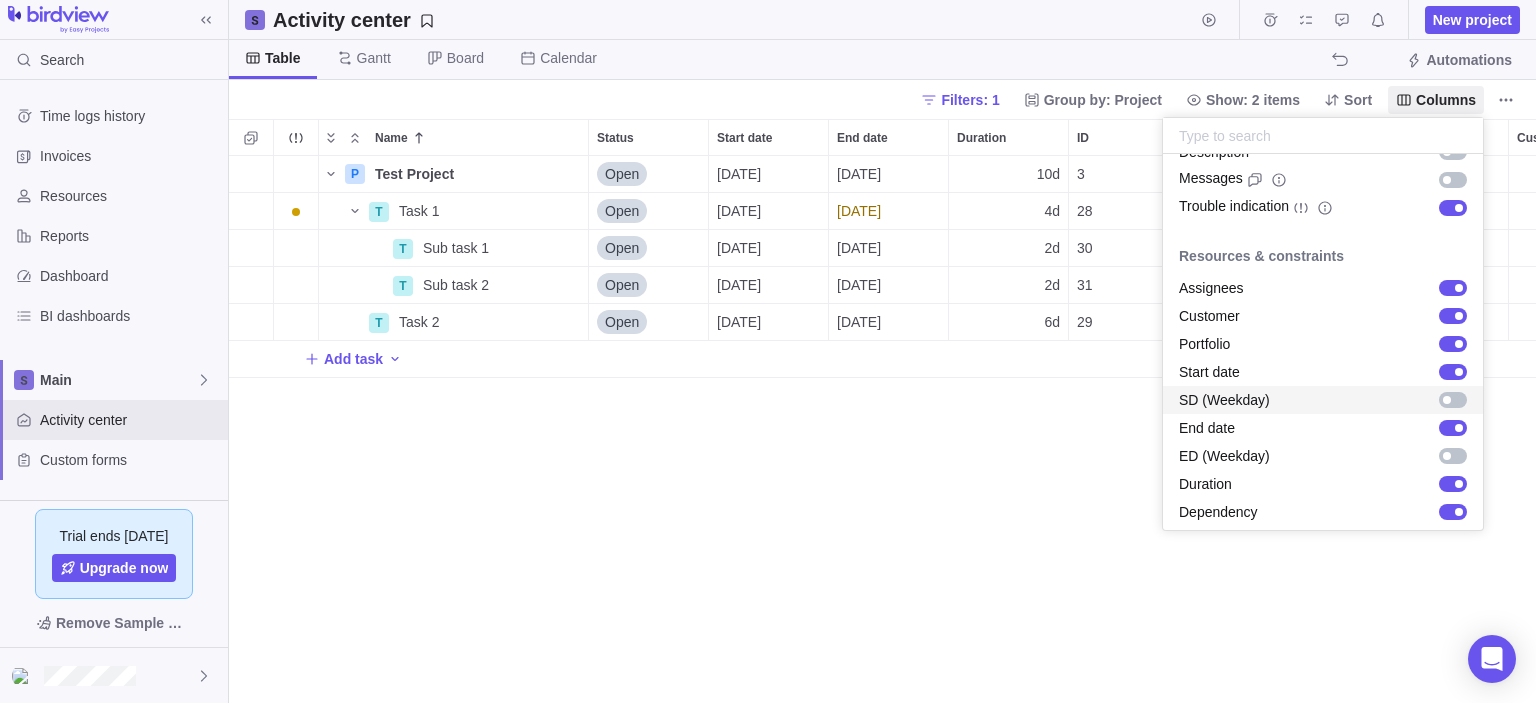 click on "Search Time logs history Invoices Resources Reports Dashboard BI dashboards Main Activity center Custom forms Saved views Get Started Project Financials Flat Fee Project Financials T&M Upcoming Milestones Trial ends [DATE] Upgrade now Remove Sample Data Activity center New project Table [PERSON_NAME] Board Calendar Automations Filters: 1 Group by: Project Show: 2 items Sort Columns Name Status Start date End date Duration ID Dependency Assignees Customer Portfolio P Test Project Details Open [DATE] [DATE] 10d 3 T Task 1 Details Open [DATE] [DATE] 4d 28 29 T Sub task 1 Details Open [DATE] [DATE] 2d 30 T Sub task 2 Details Open [DATE] [DATE] 2d 31 T Task 2 Details Open [DATE] [DATE] 6d 29 Add task Filters Activity status Default Workflow Project status Default Workflow Activity priority Activity assignees More Project start date Previous year Previous month Previous week [DATE] [DATE] This week This month This year Next week Next month Filter by period [DATE]" at bounding box center (768, 351) 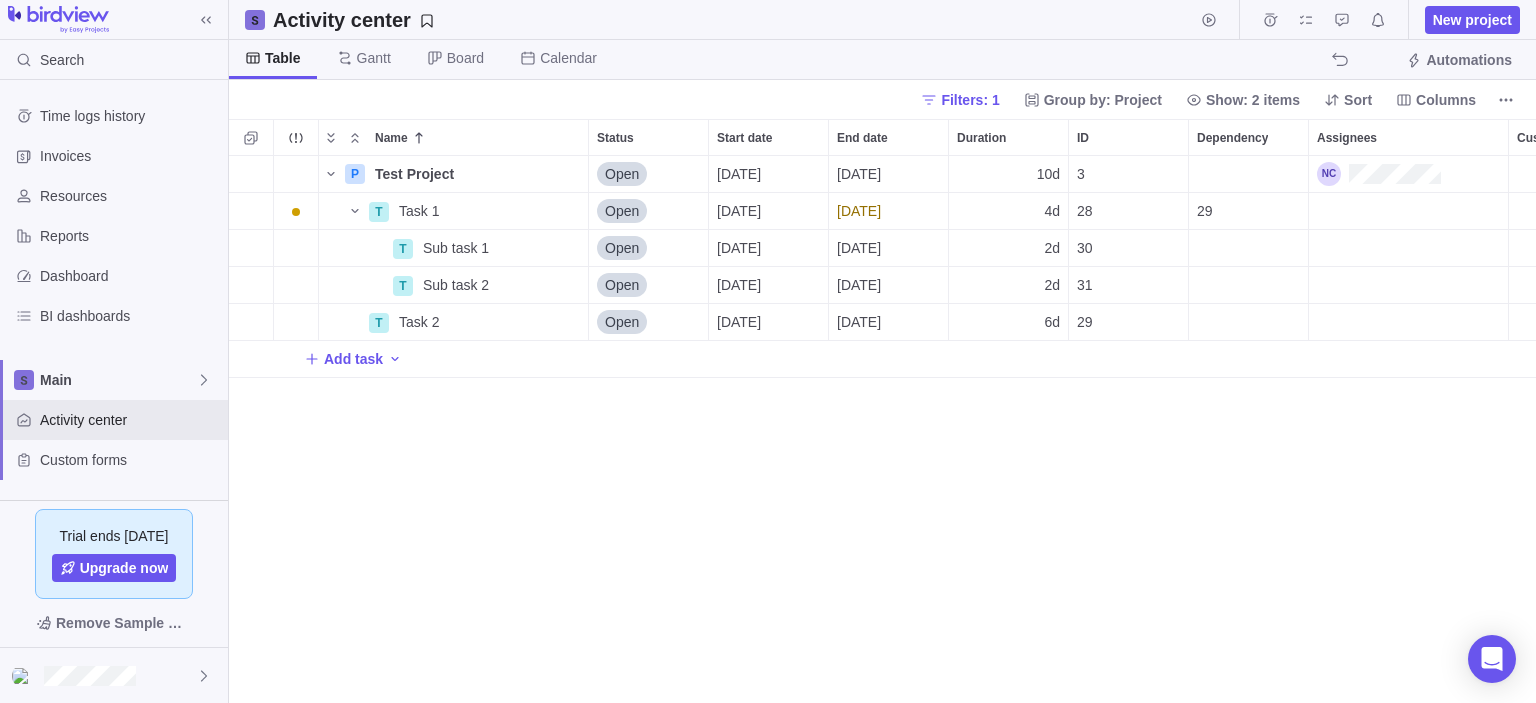 scroll, scrollTop: 0, scrollLeft: 75, axis: horizontal 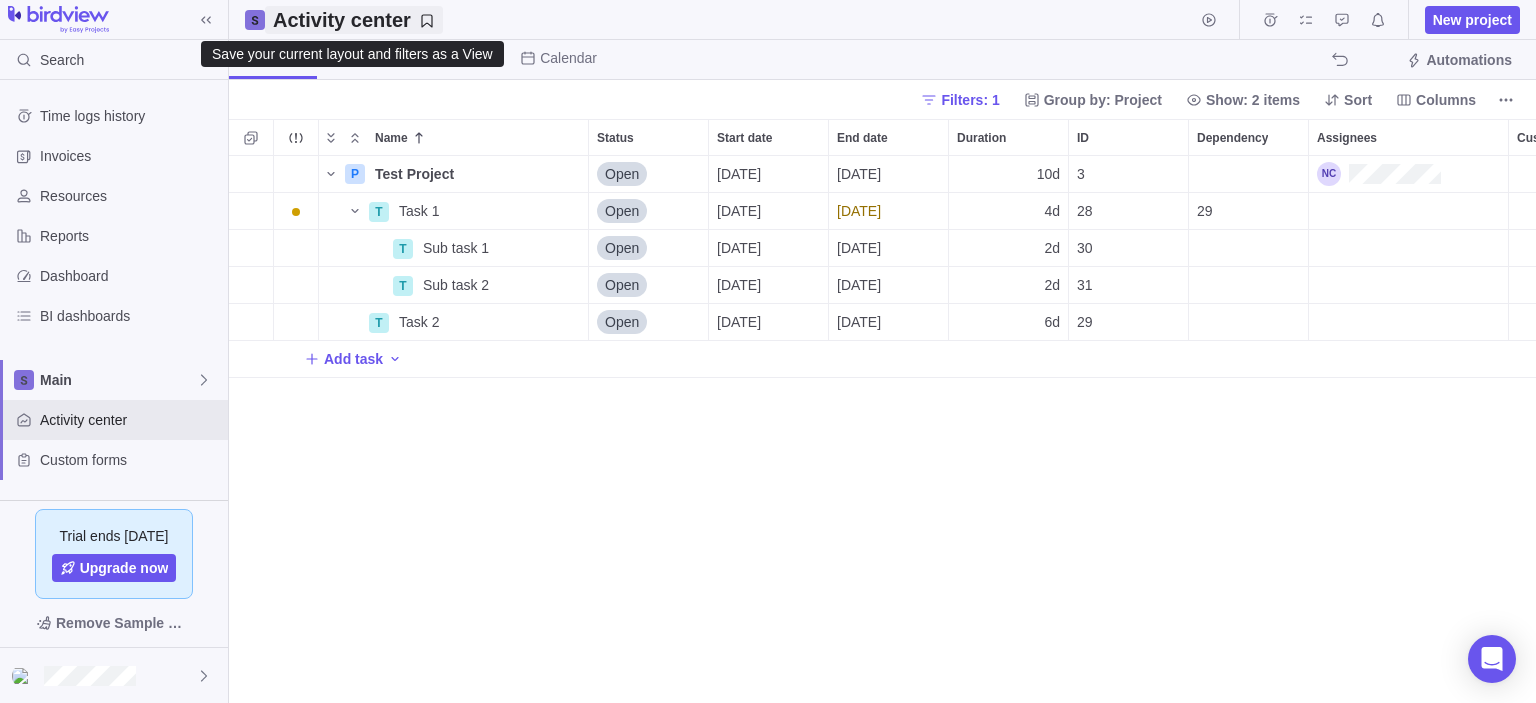 click 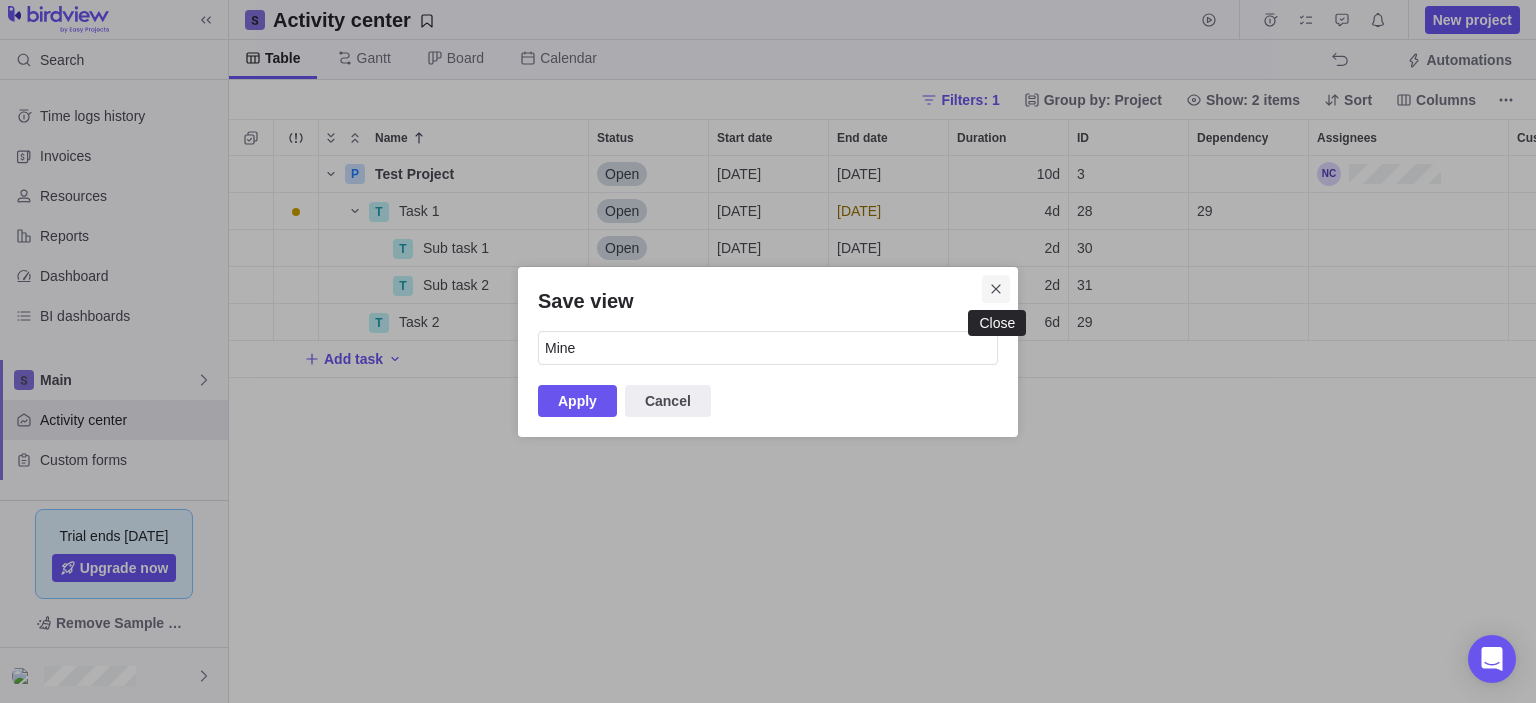 click 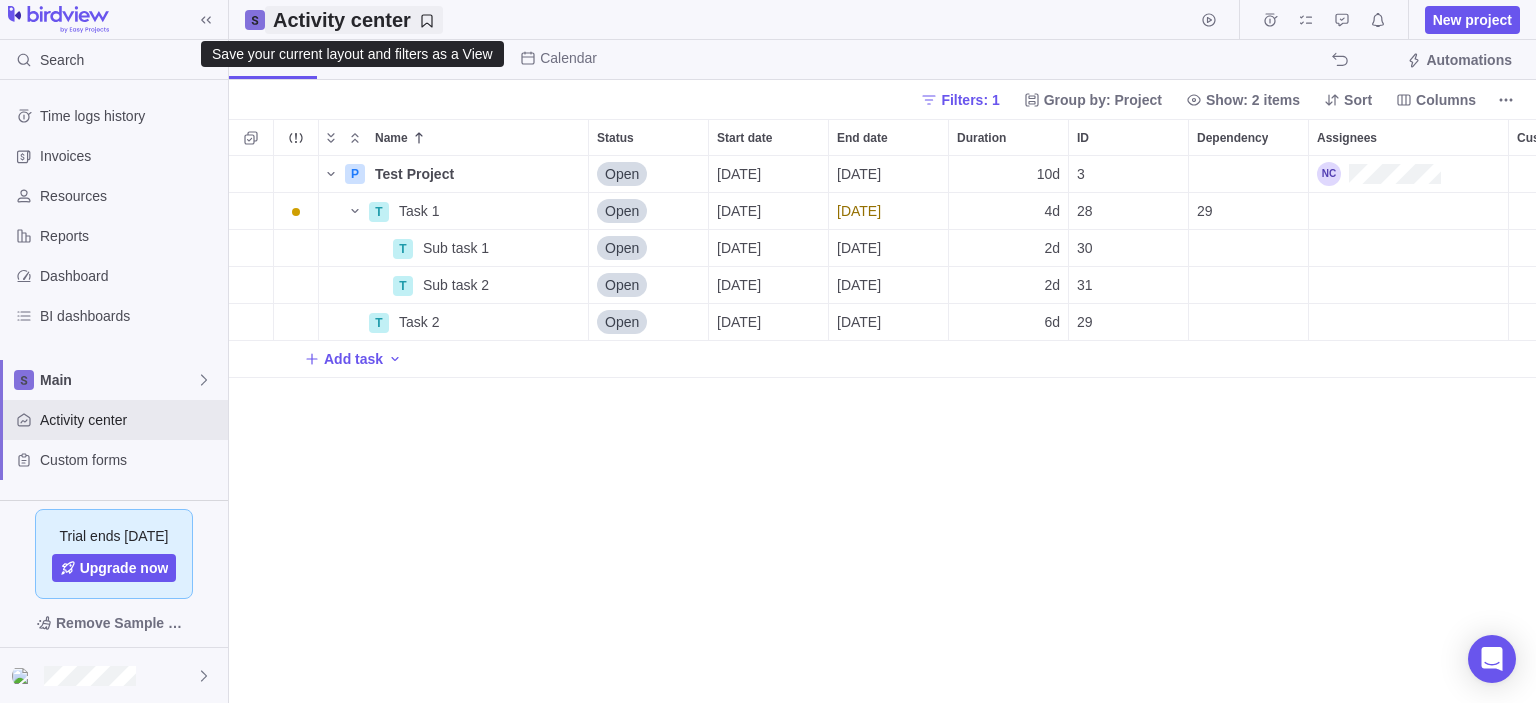 click 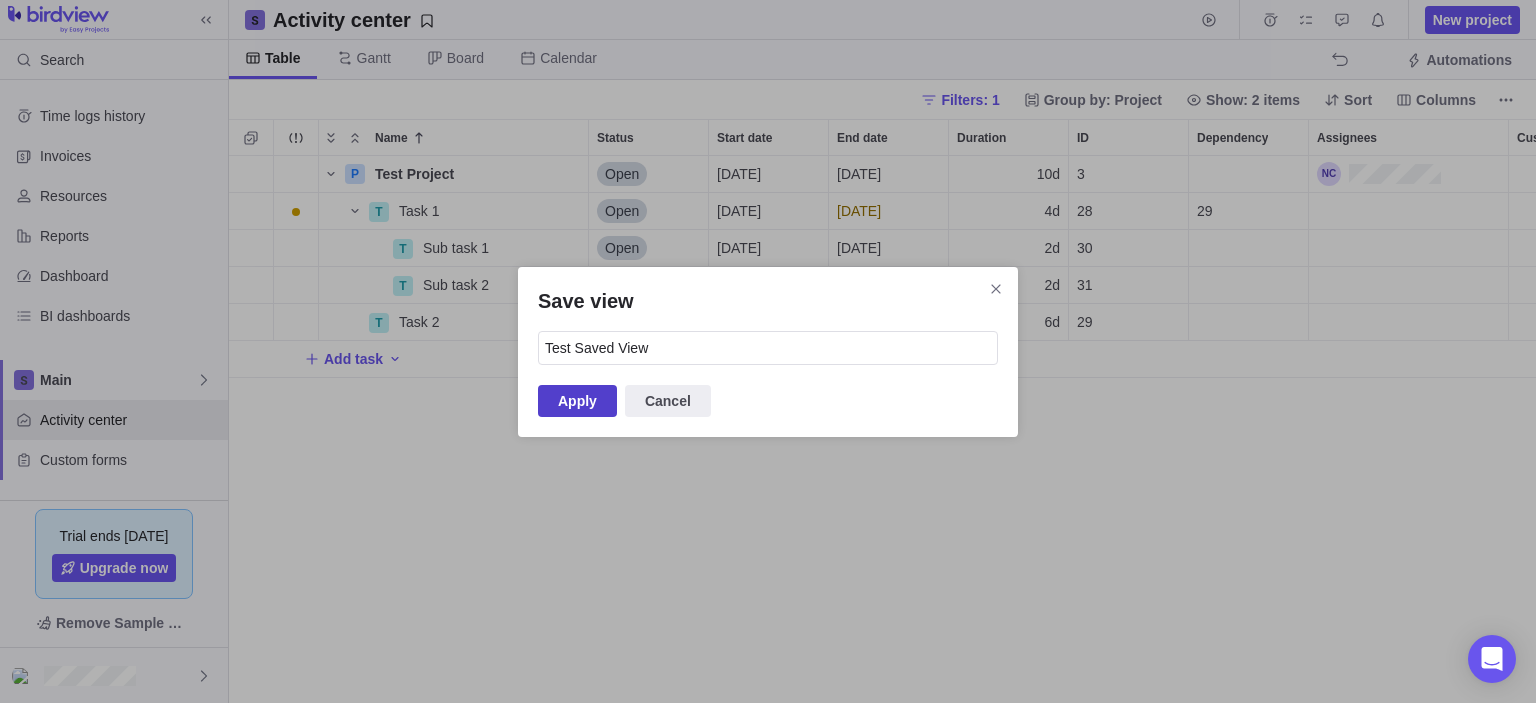 type on "Test Saved View" 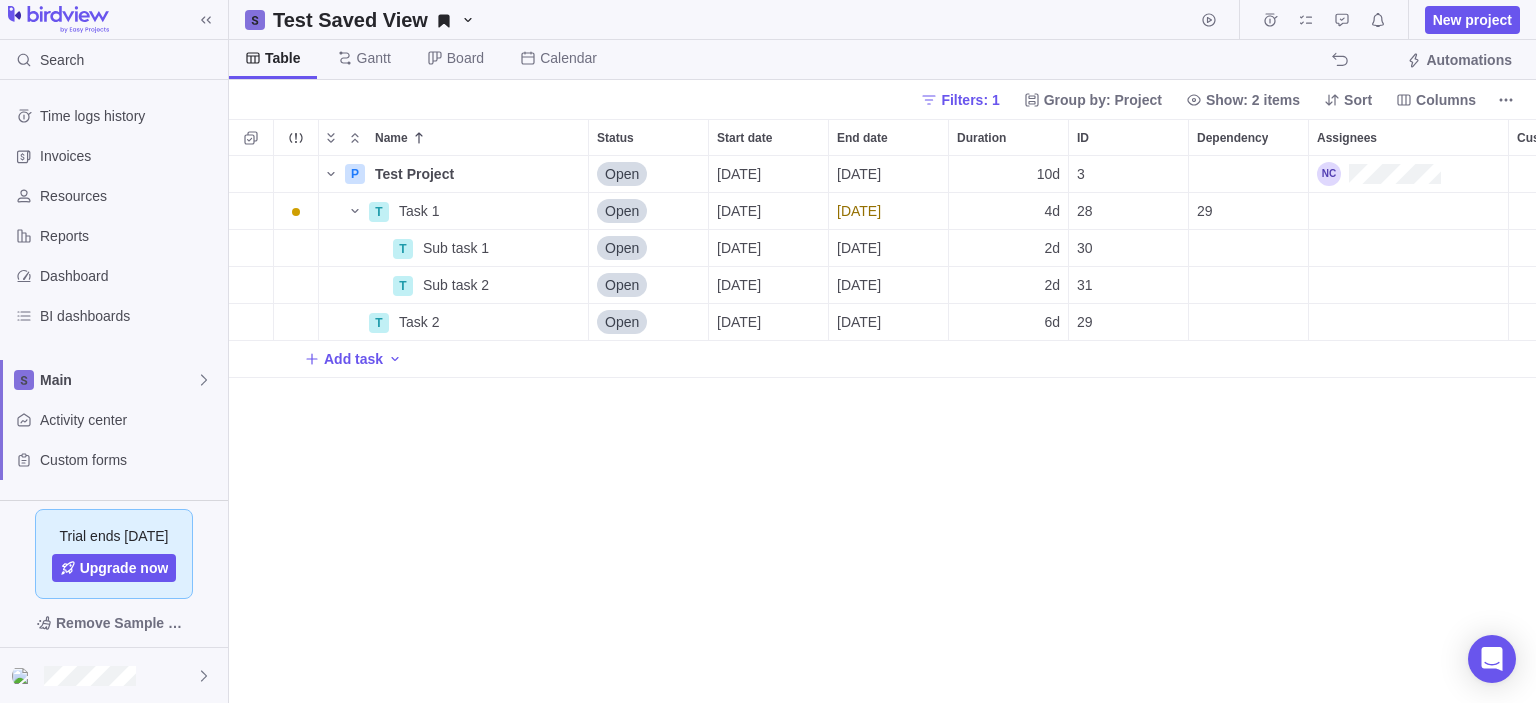 scroll, scrollTop: 532, scrollLeft: 1292, axis: both 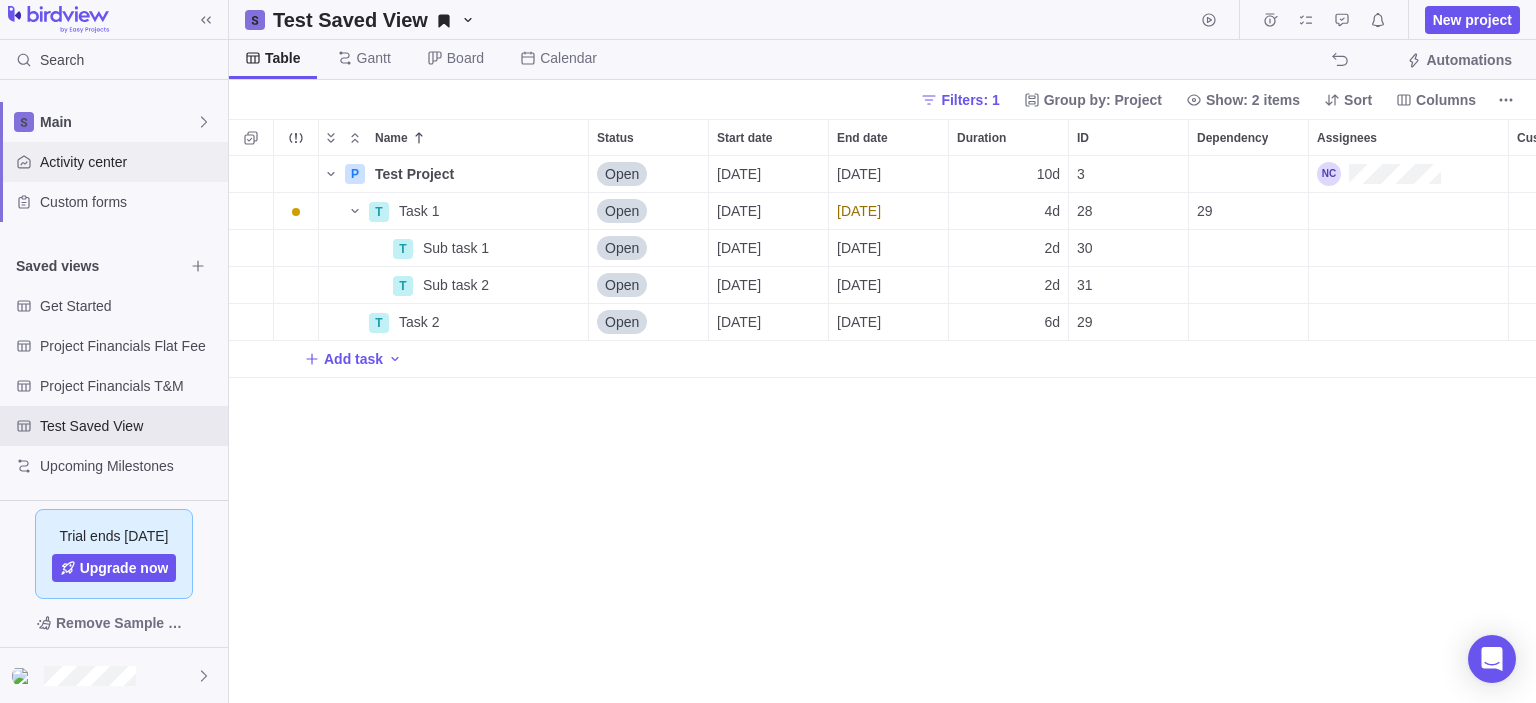 click on "Activity center" at bounding box center [130, 162] 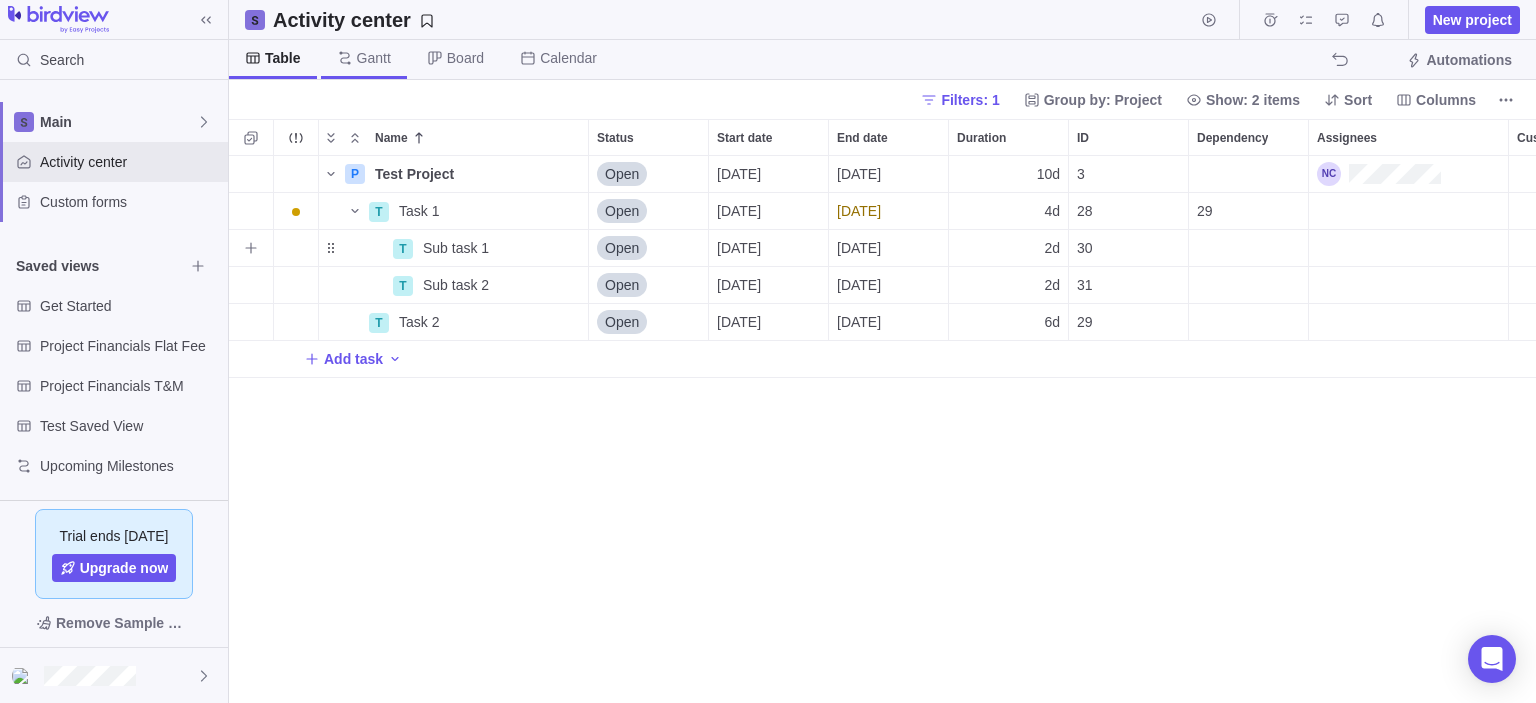 scroll, scrollTop: 16, scrollLeft: 16, axis: both 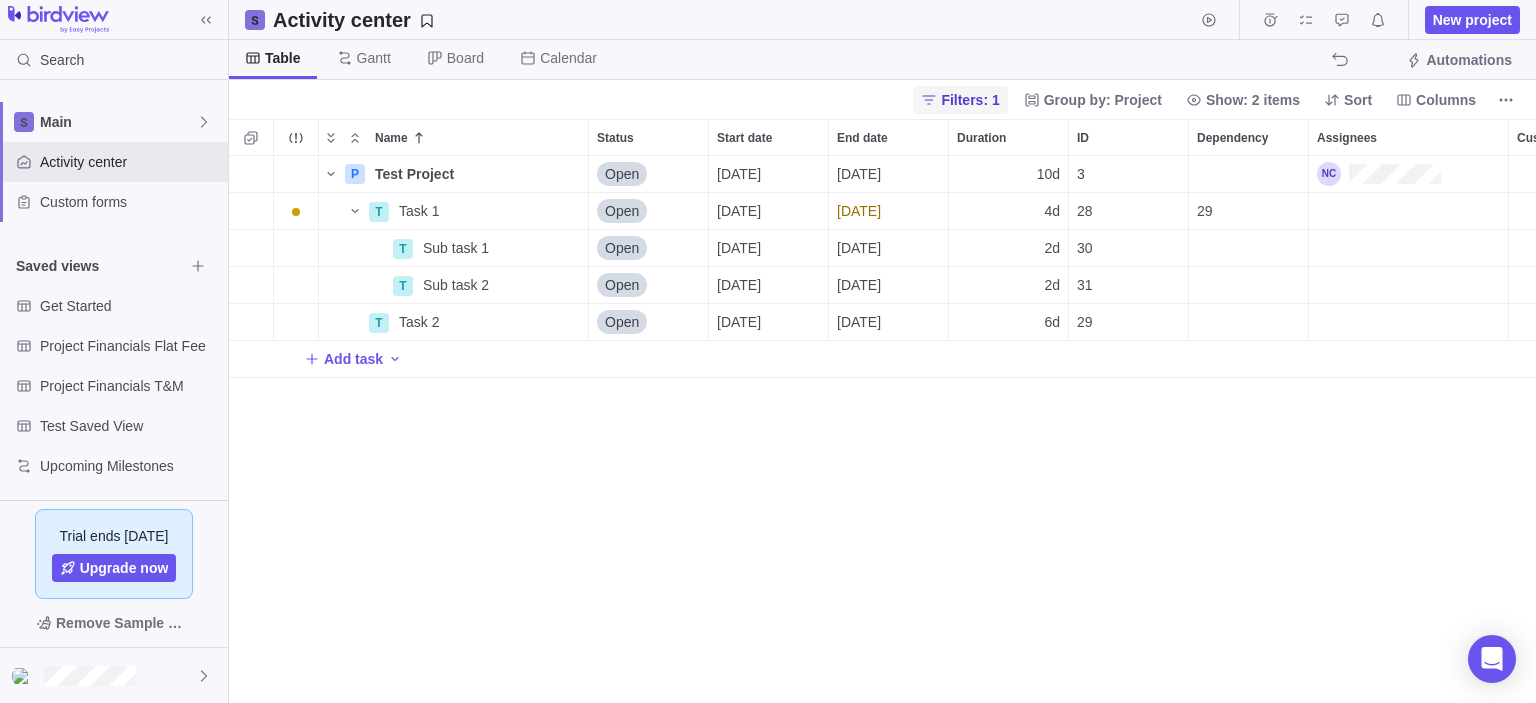 click on "Filters: 1" at bounding box center [970, 100] 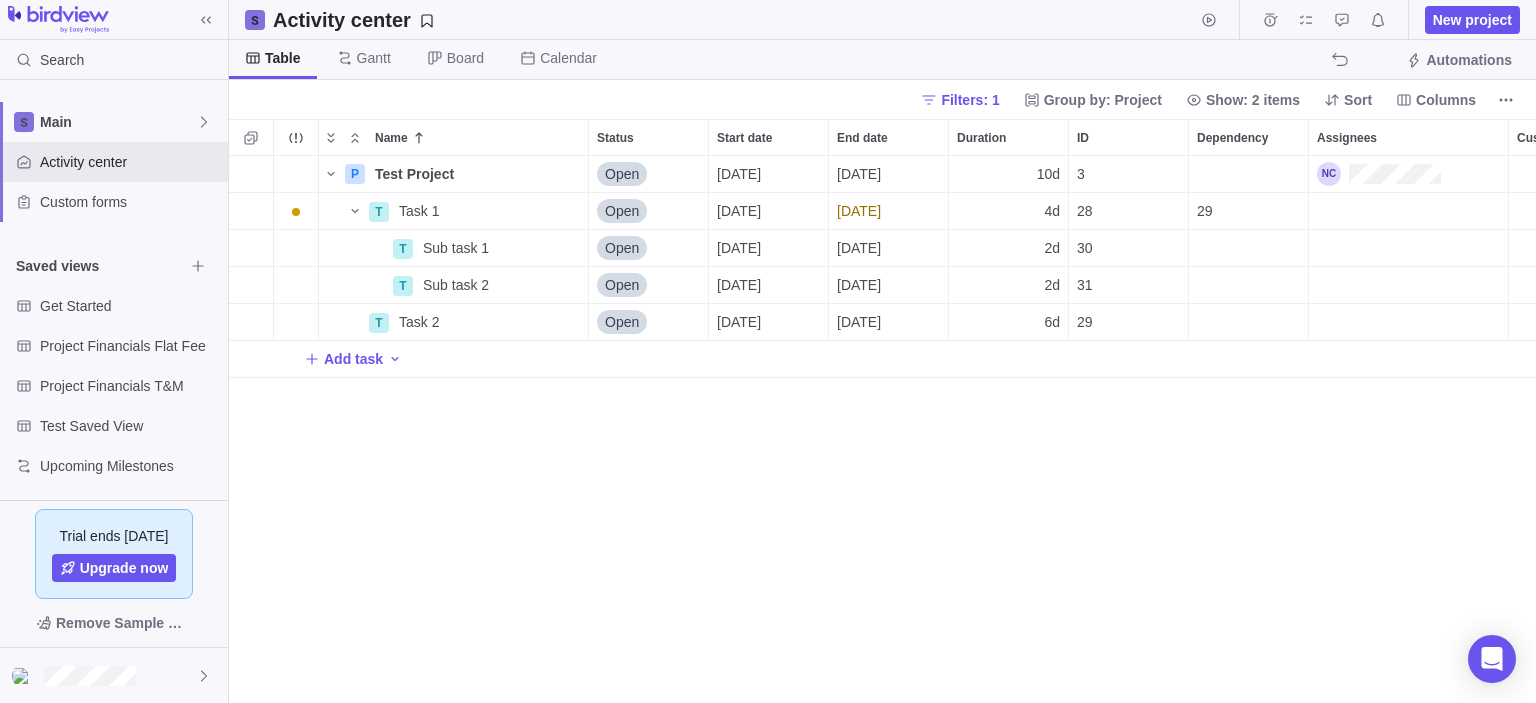scroll, scrollTop: 532, scrollLeft: 981, axis: both 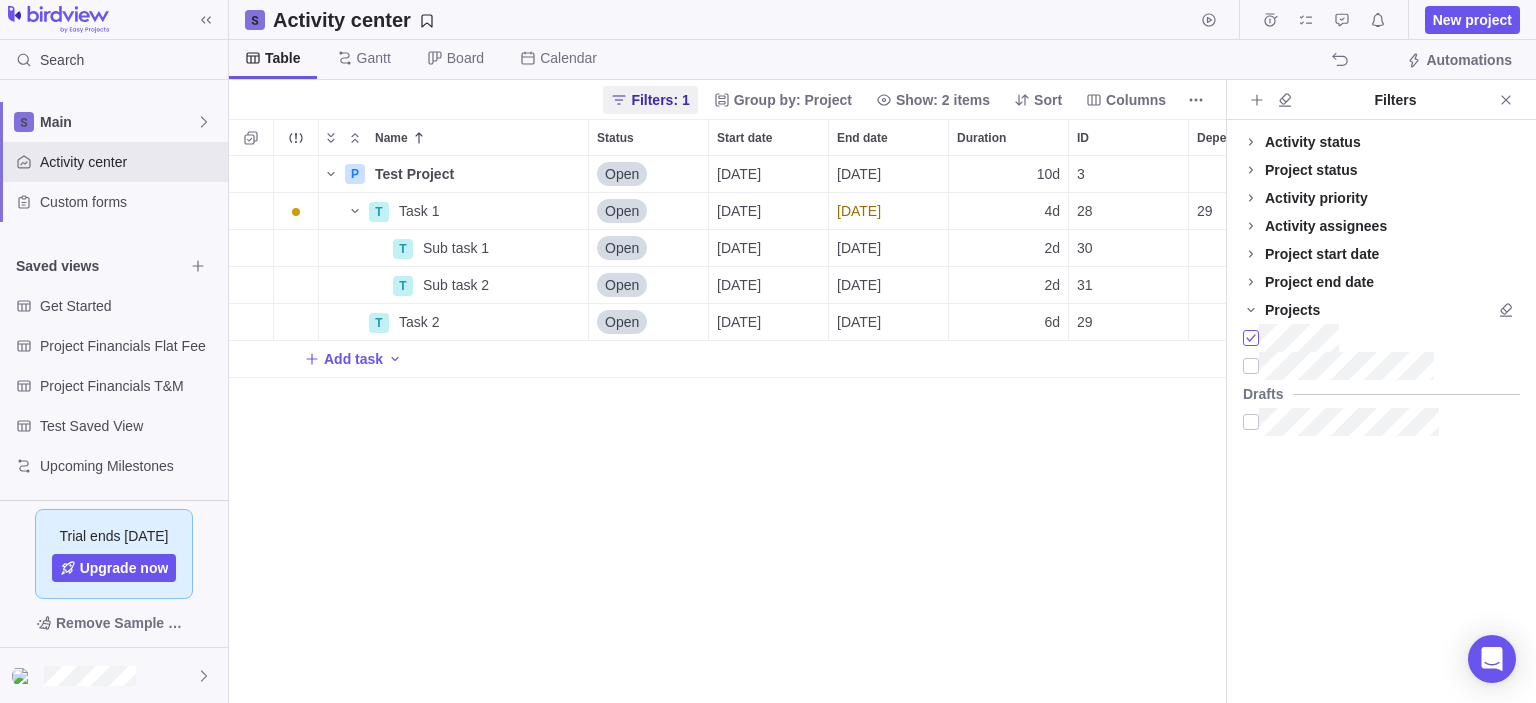 click at bounding box center [1251, 338] 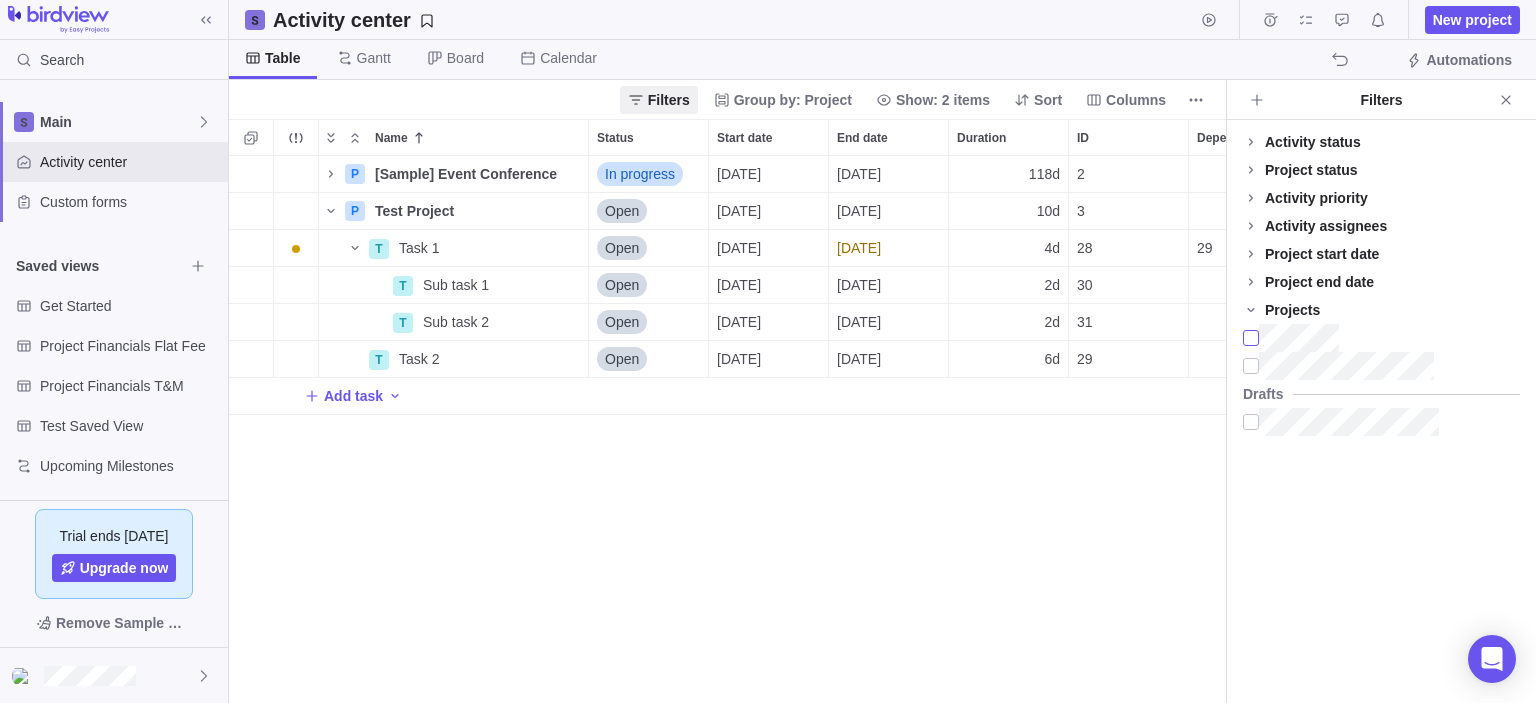 scroll, scrollTop: 16, scrollLeft: 16, axis: both 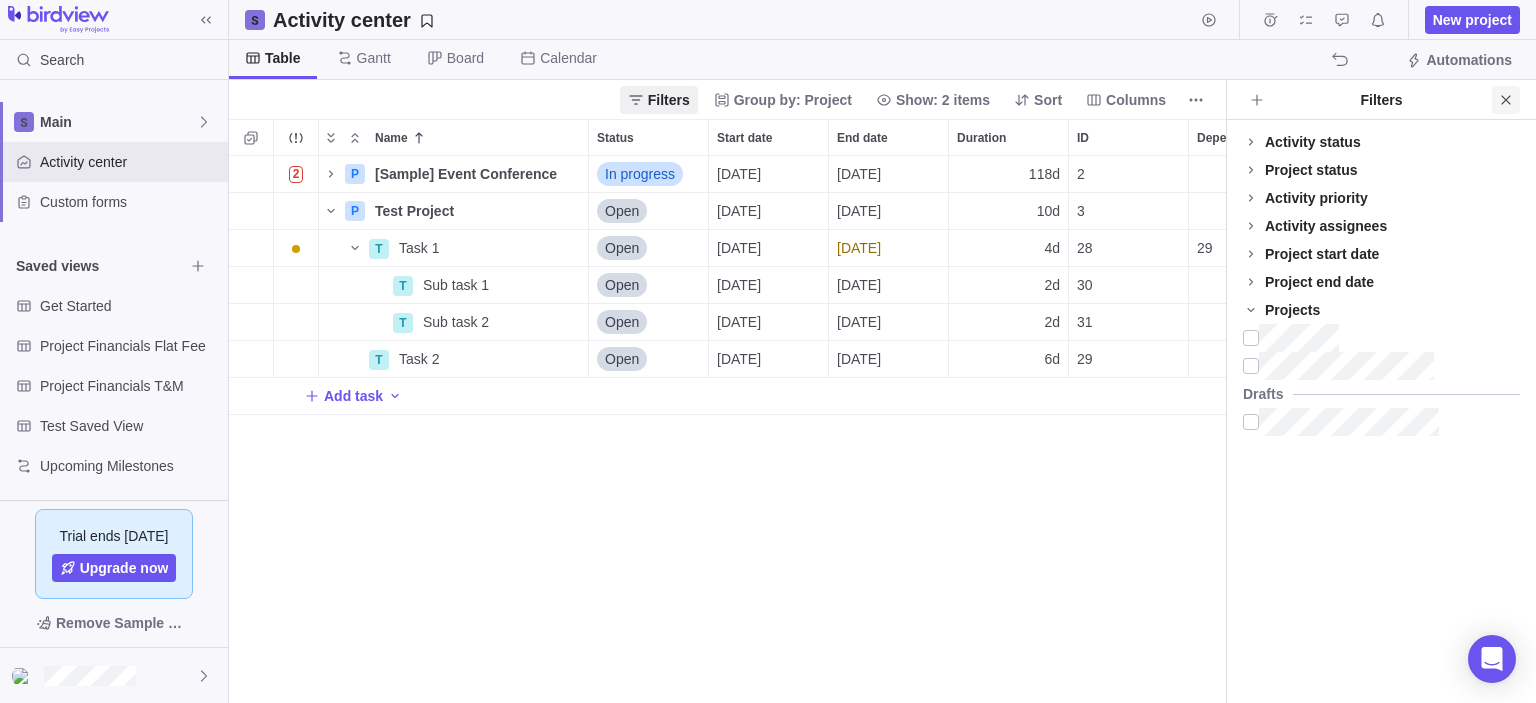 click 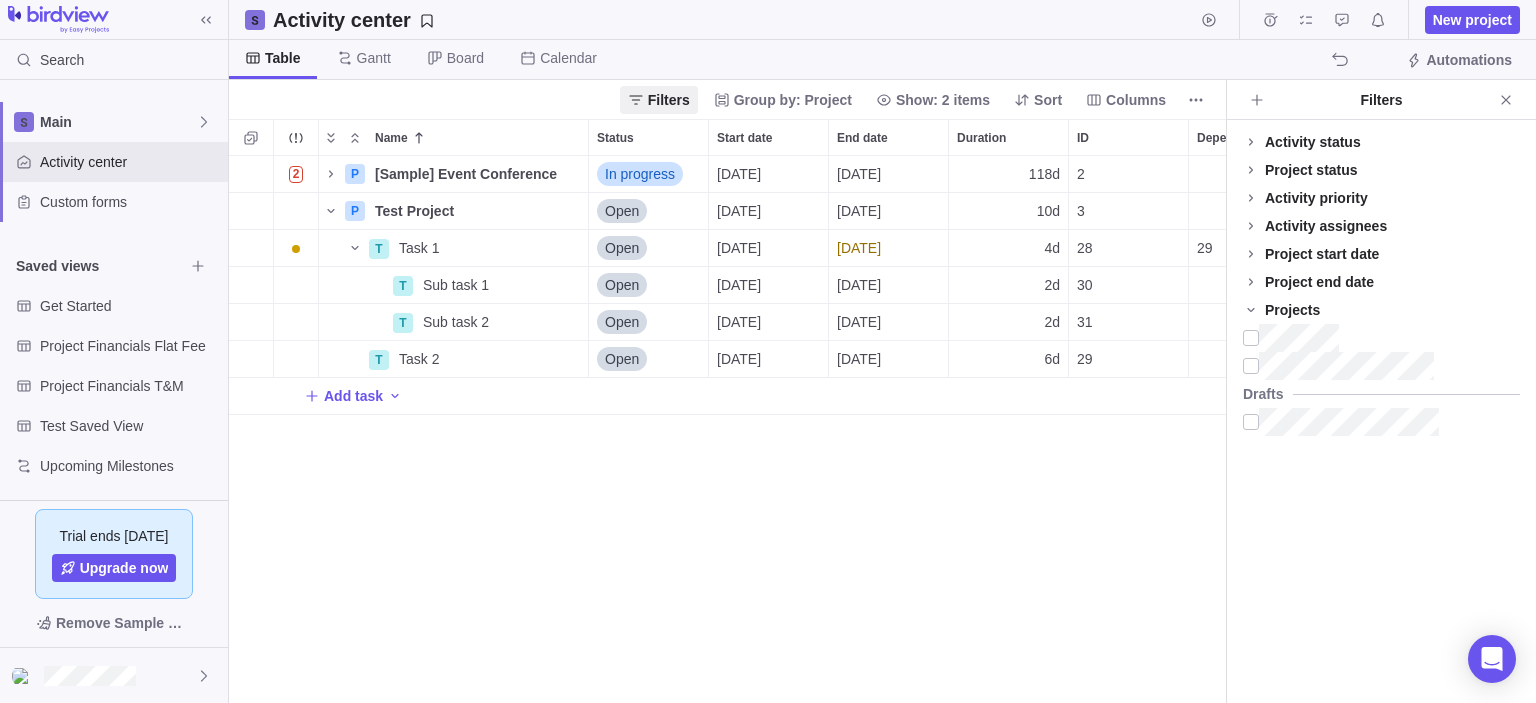 scroll, scrollTop: 16, scrollLeft: 16, axis: both 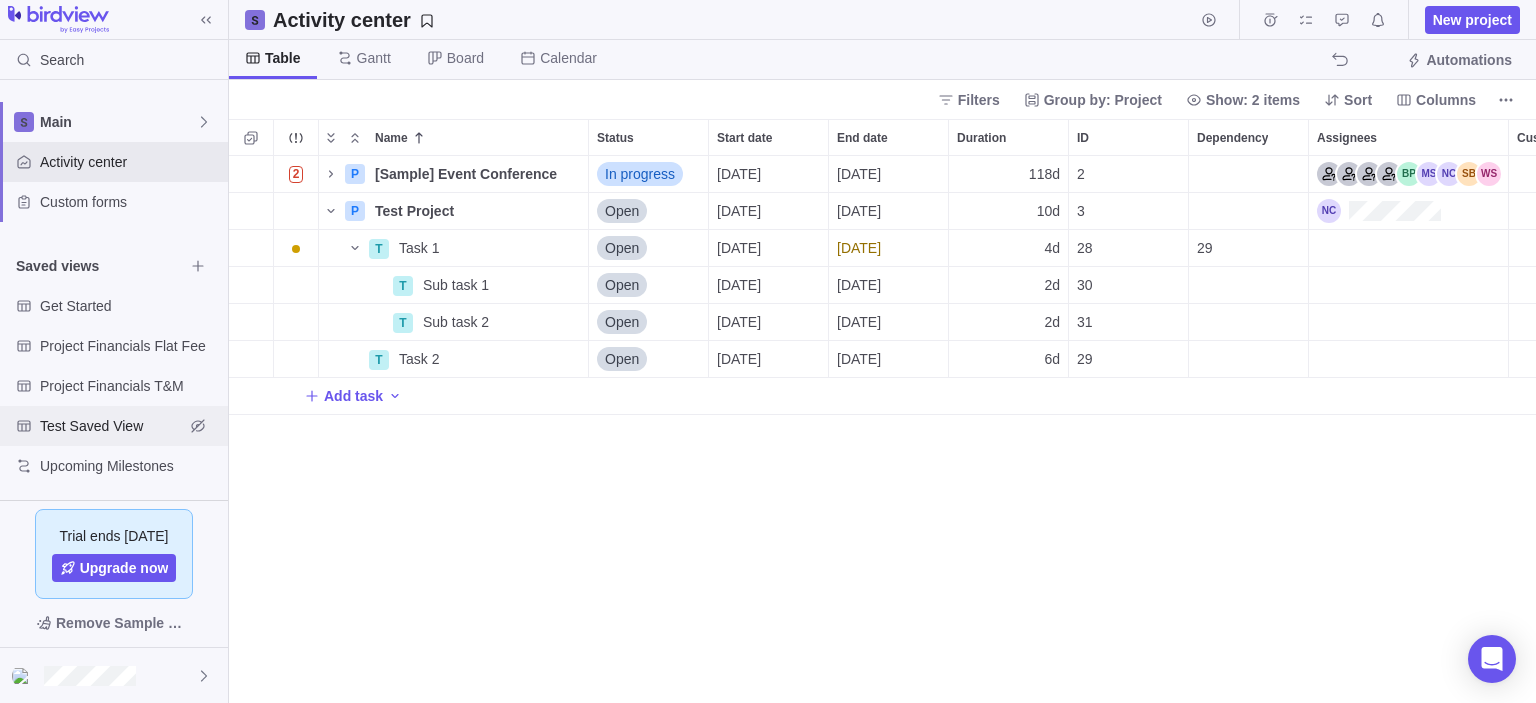click on "Test Saved View" at bounding box center [112, 426] 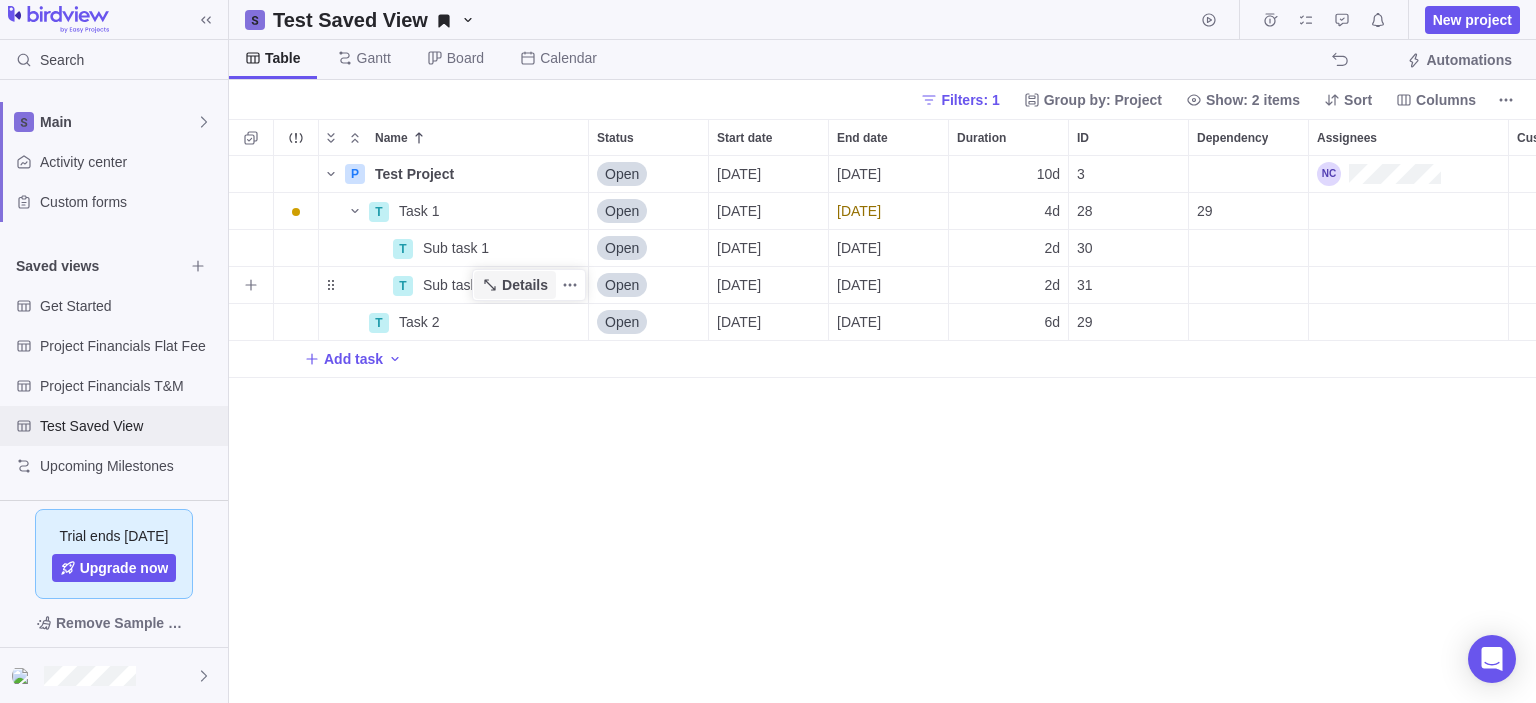 scroll, scrollTop: 16, scrollLeft: 16, axis: both 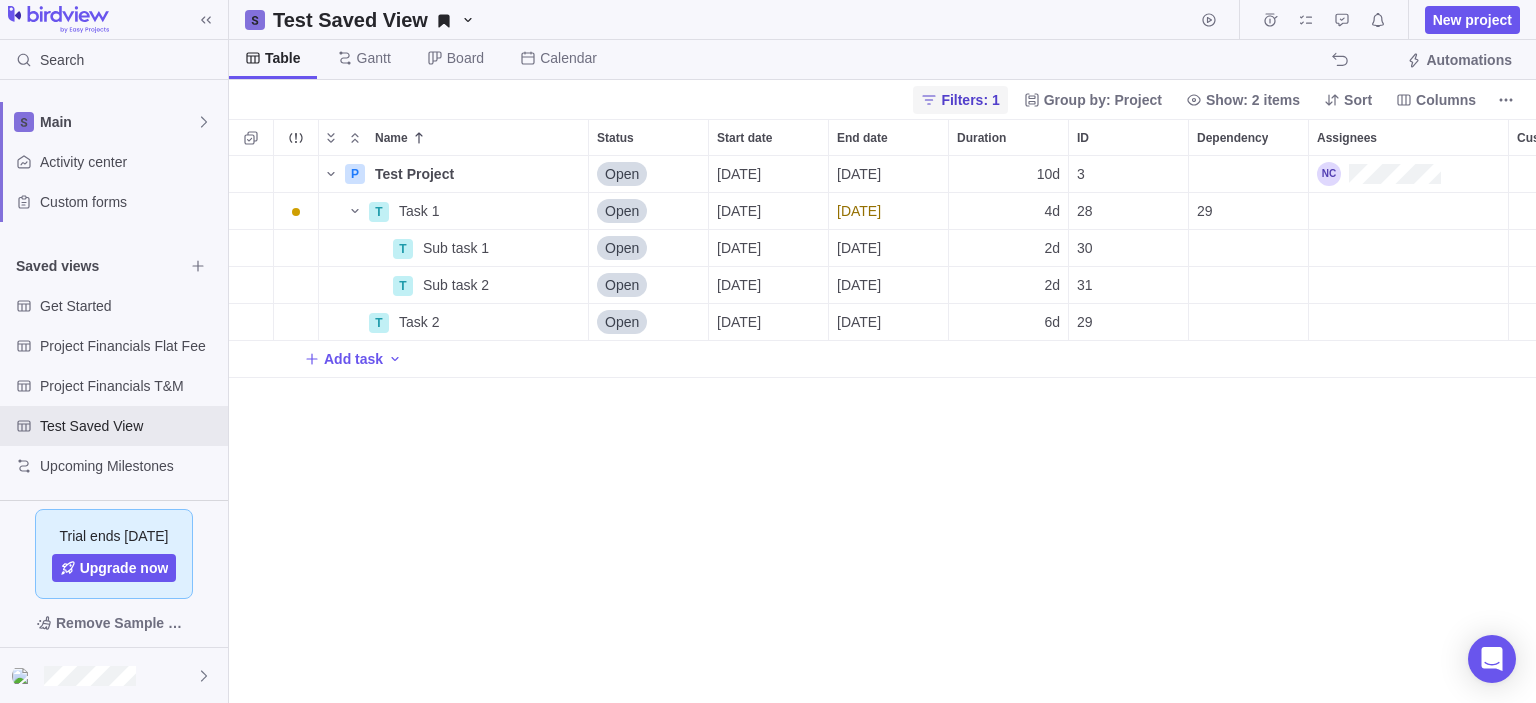 click on "Filters: 1" at bounding box center (970, 100) 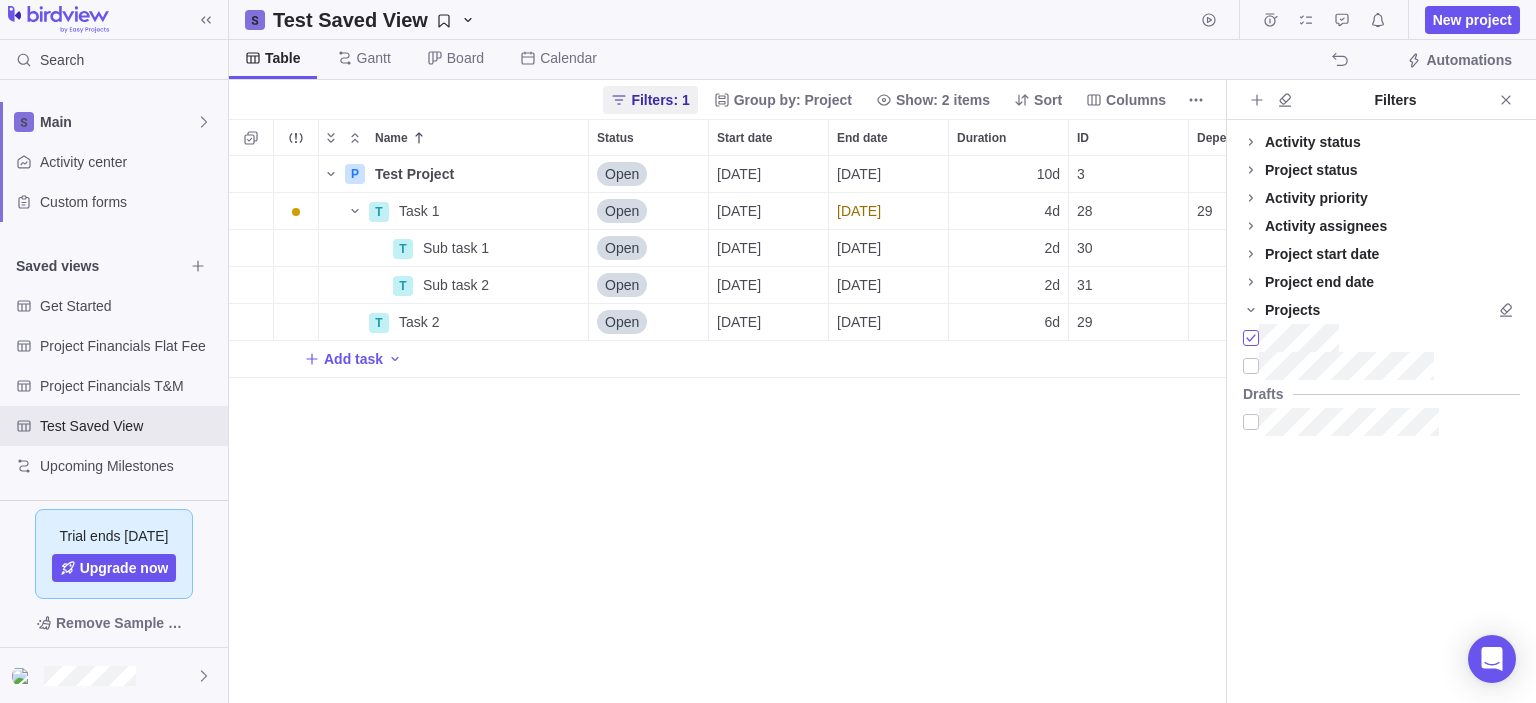 click at bounding box center [1251, 338] 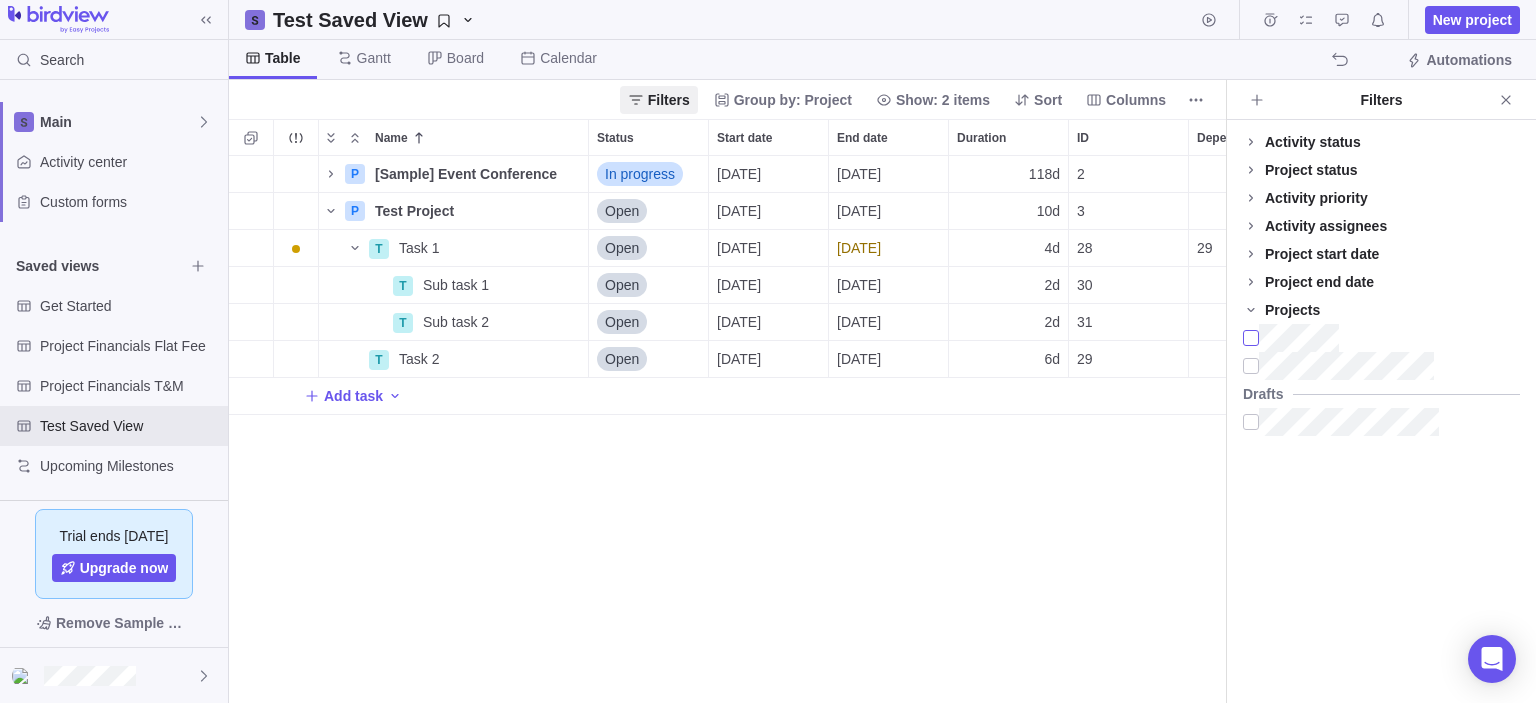 scroll, scrollTop: 16, scrollLeft: 16, axis: both 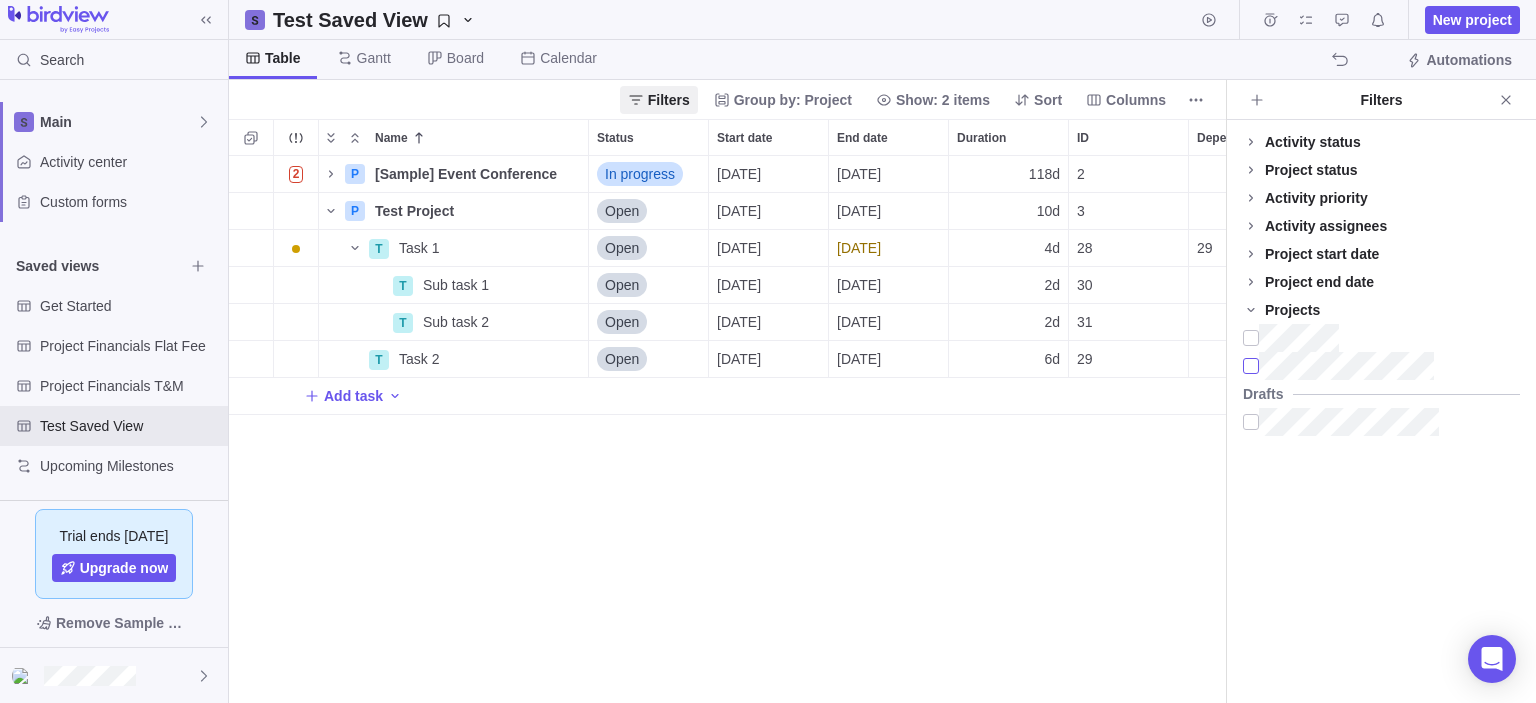 click at bounding box center (1251, 366) 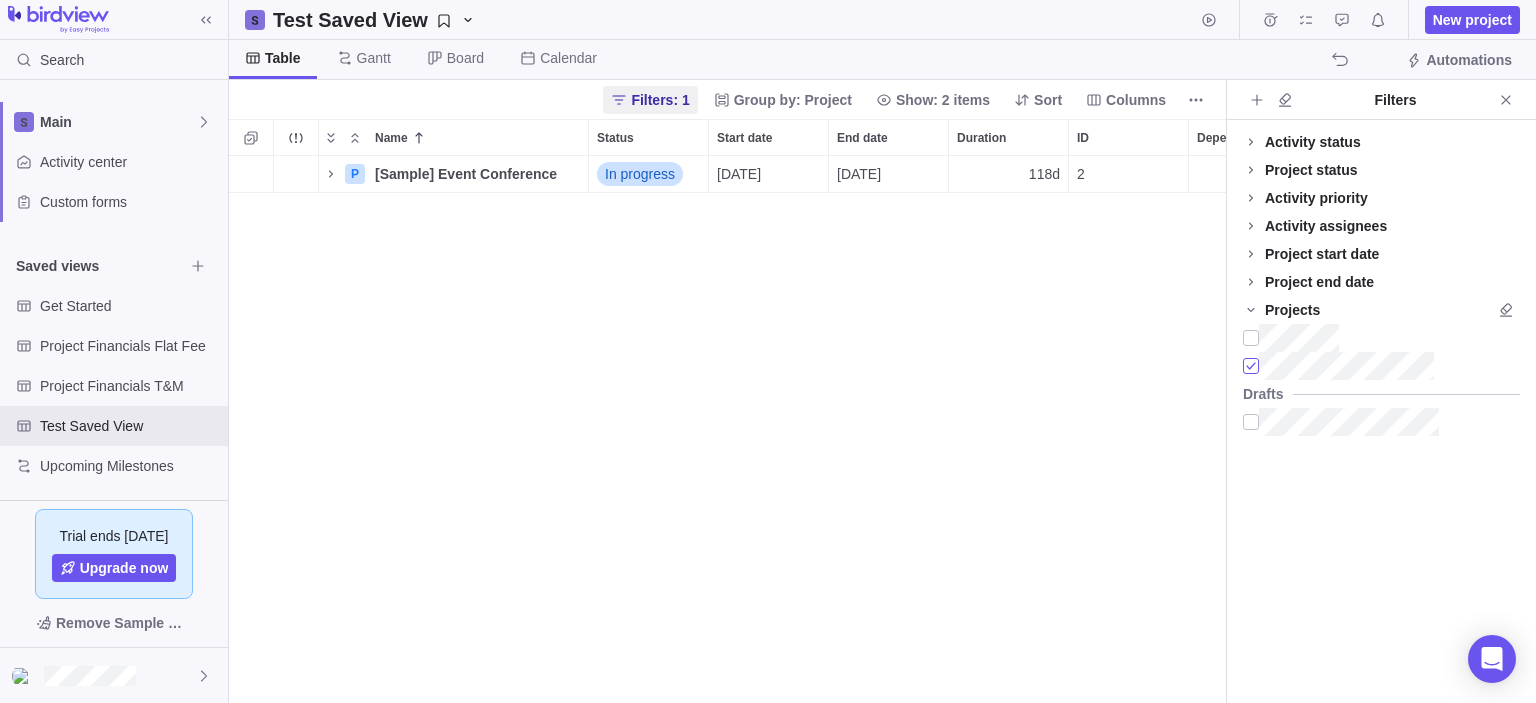 scroll, scrollTop: 16, scrollLeft: 16, axis: both 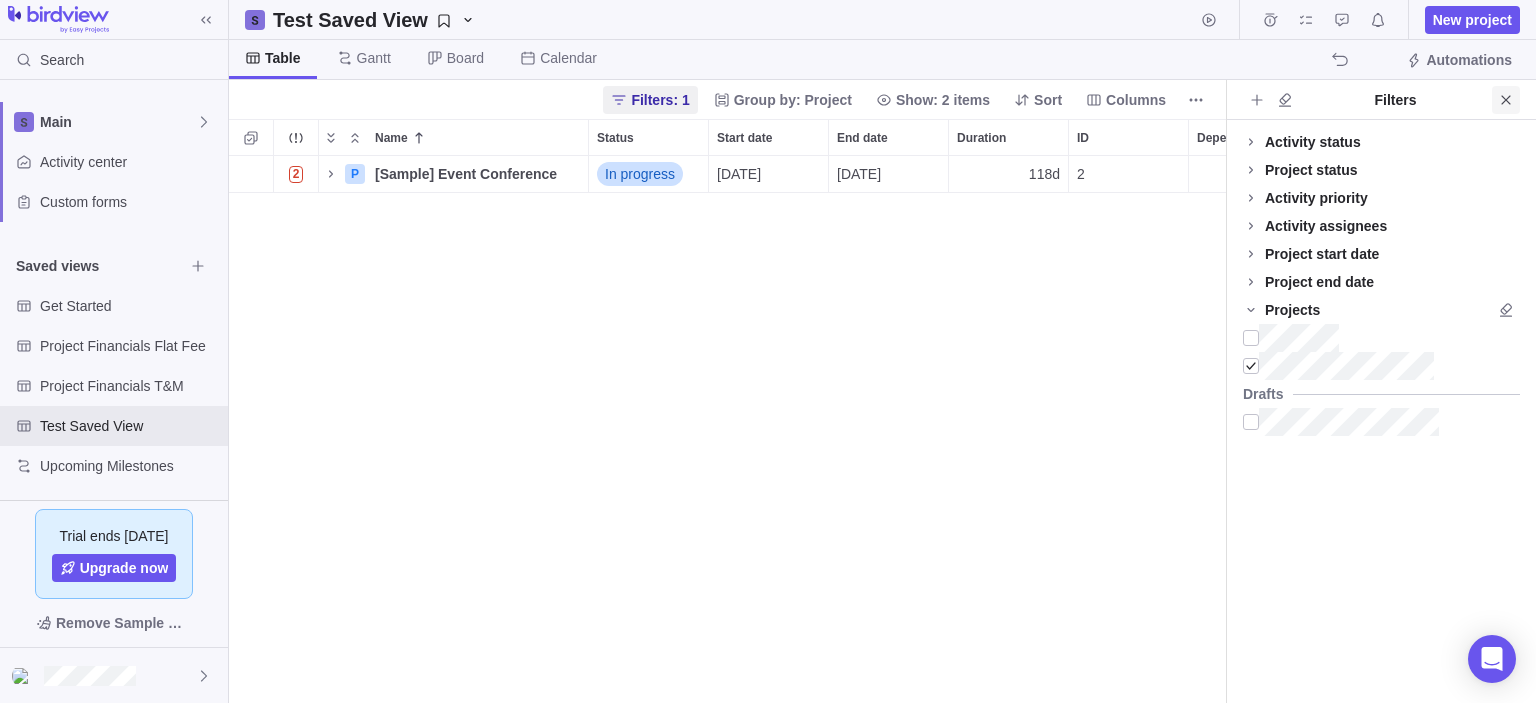 click 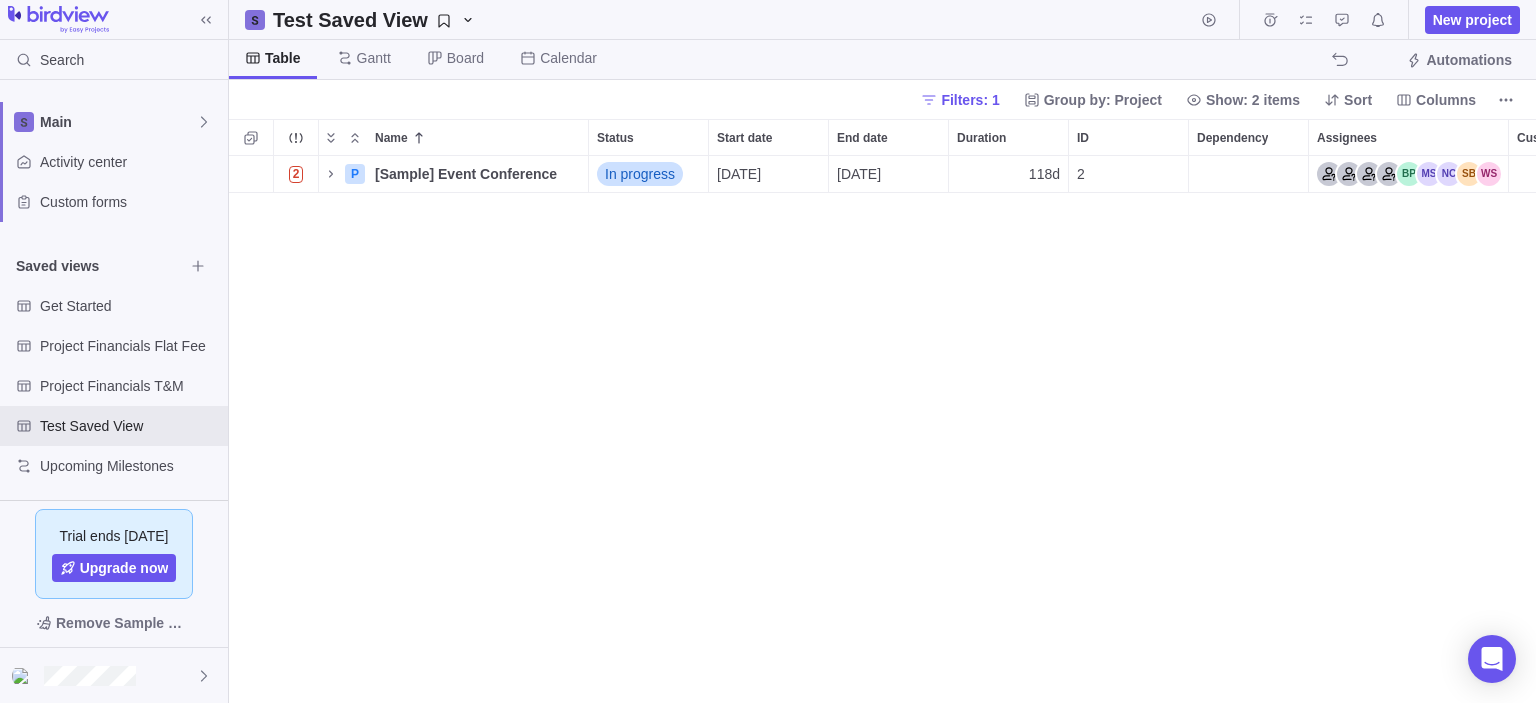 scroll, scrollTop: 16, scrollLeft: 16, axis: both 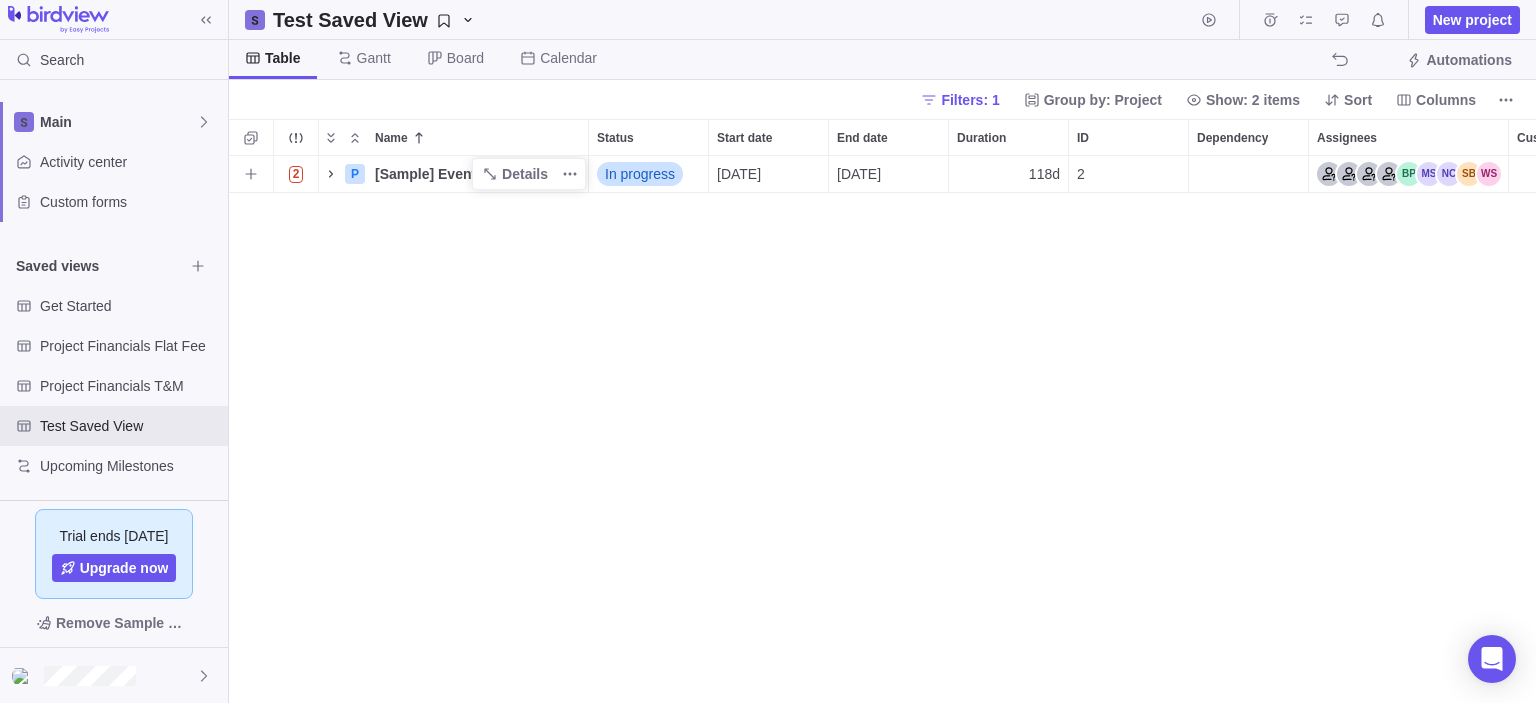 click 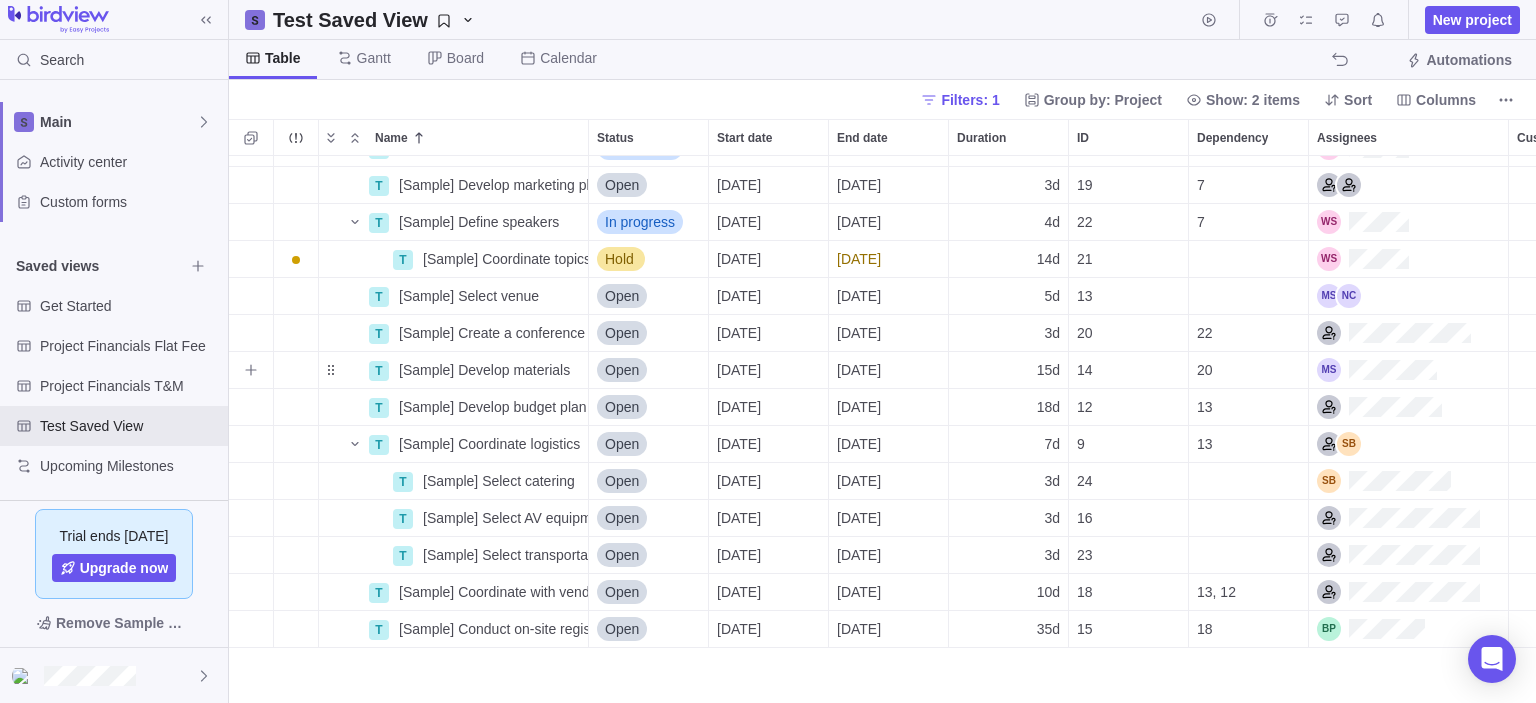 scroll, scrollTop: 0, scrollLeft: 0, axis: both 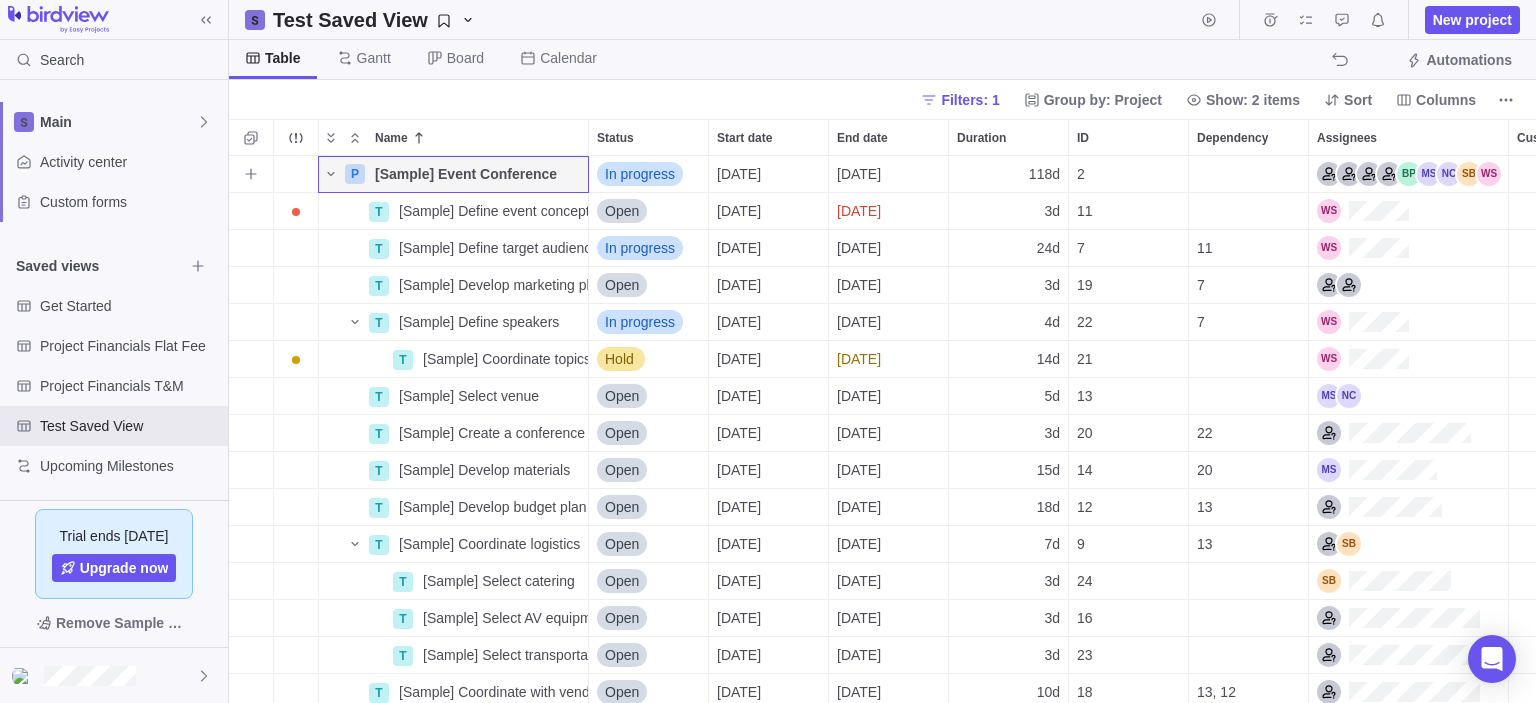 click on "In progress" at bounding box center (640, 174) 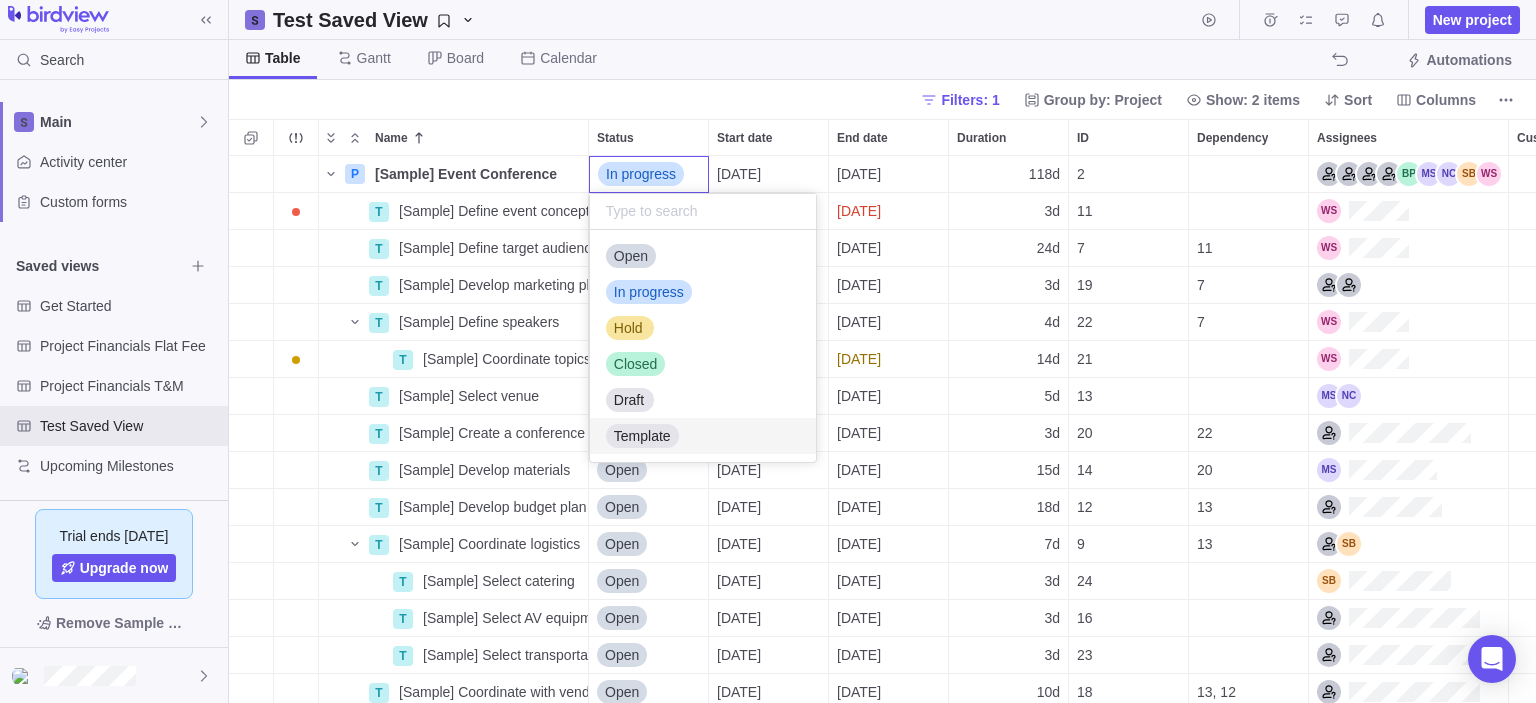 click on "Template" at bounding box center (642, 436) 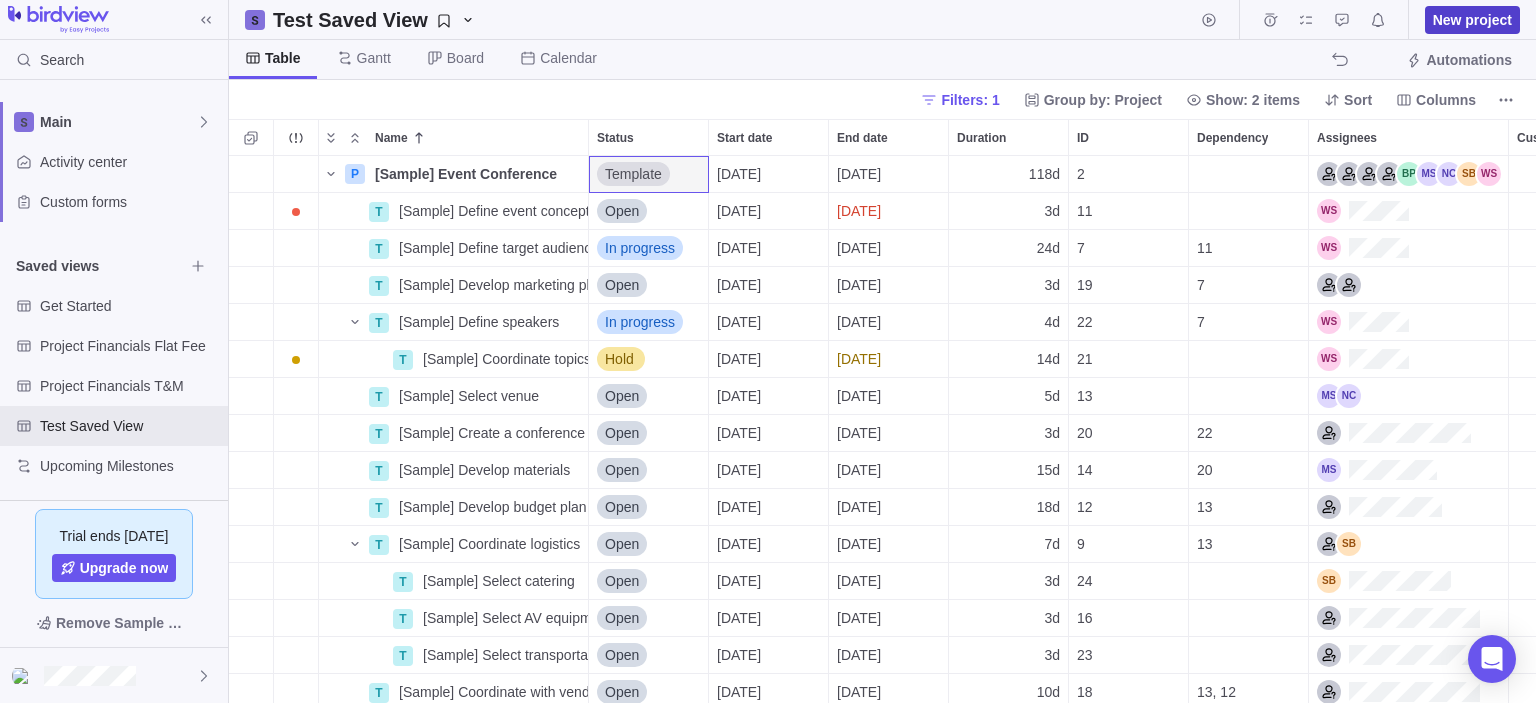click on "New project" at bounding box center [1472, 20] 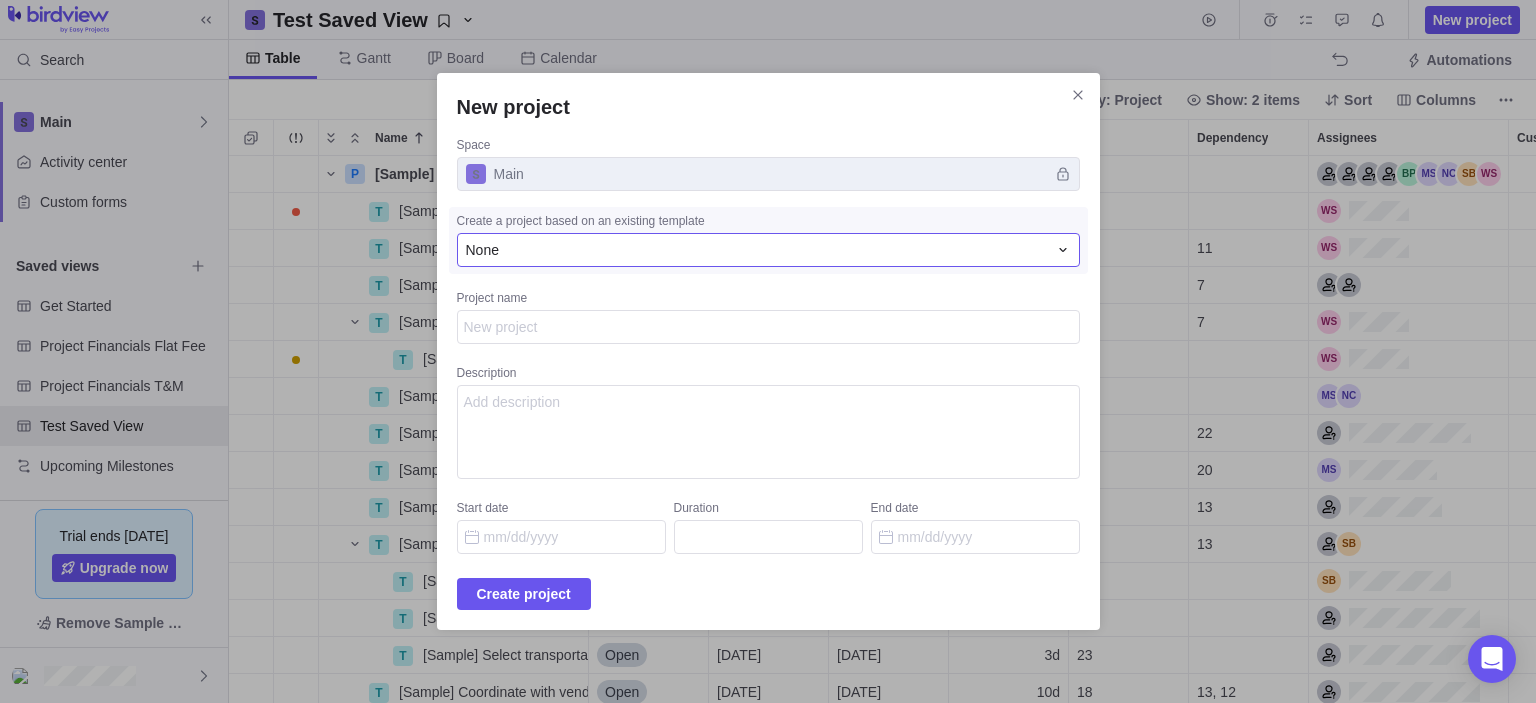 click on "None" at bounding box center (756, 250) 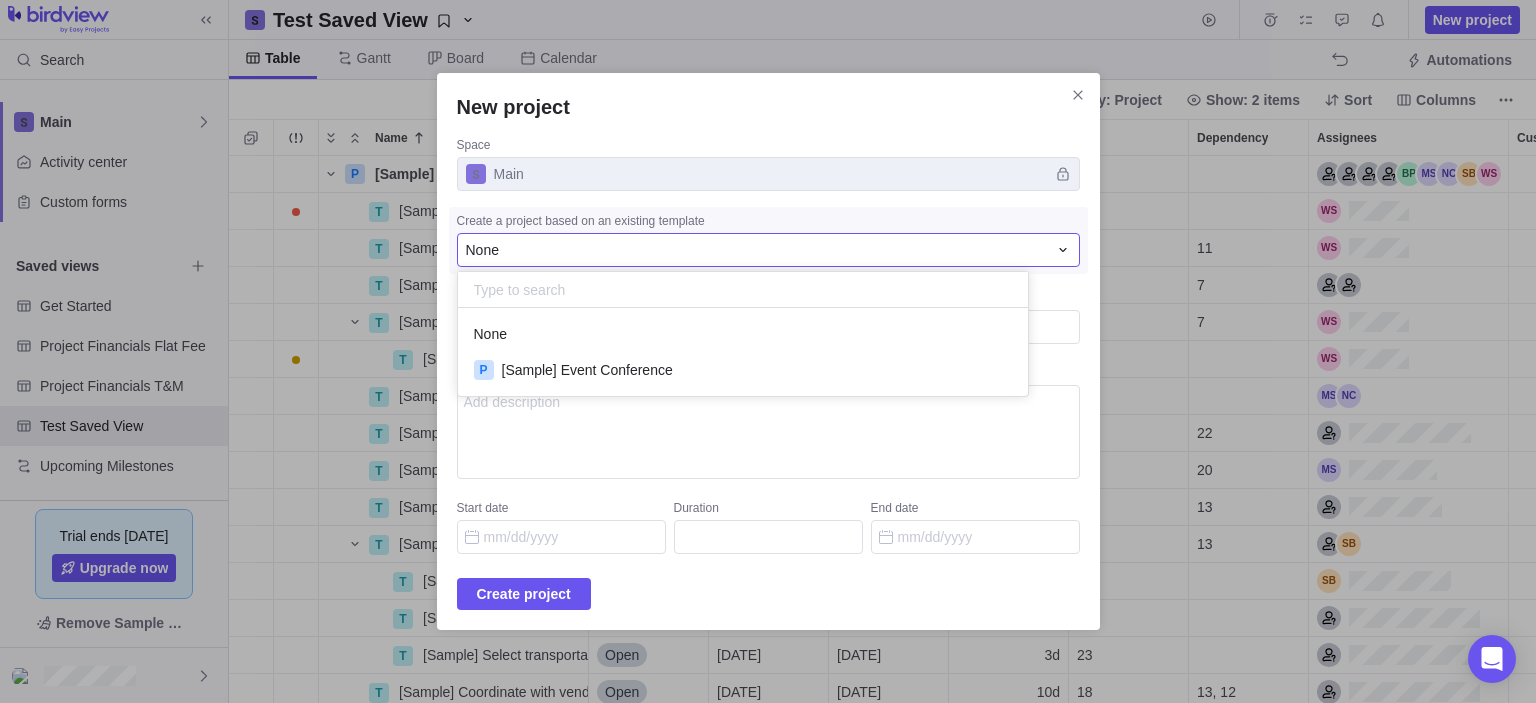 scroll, scrollTop: 16, scrollLeft: 16, axis: both 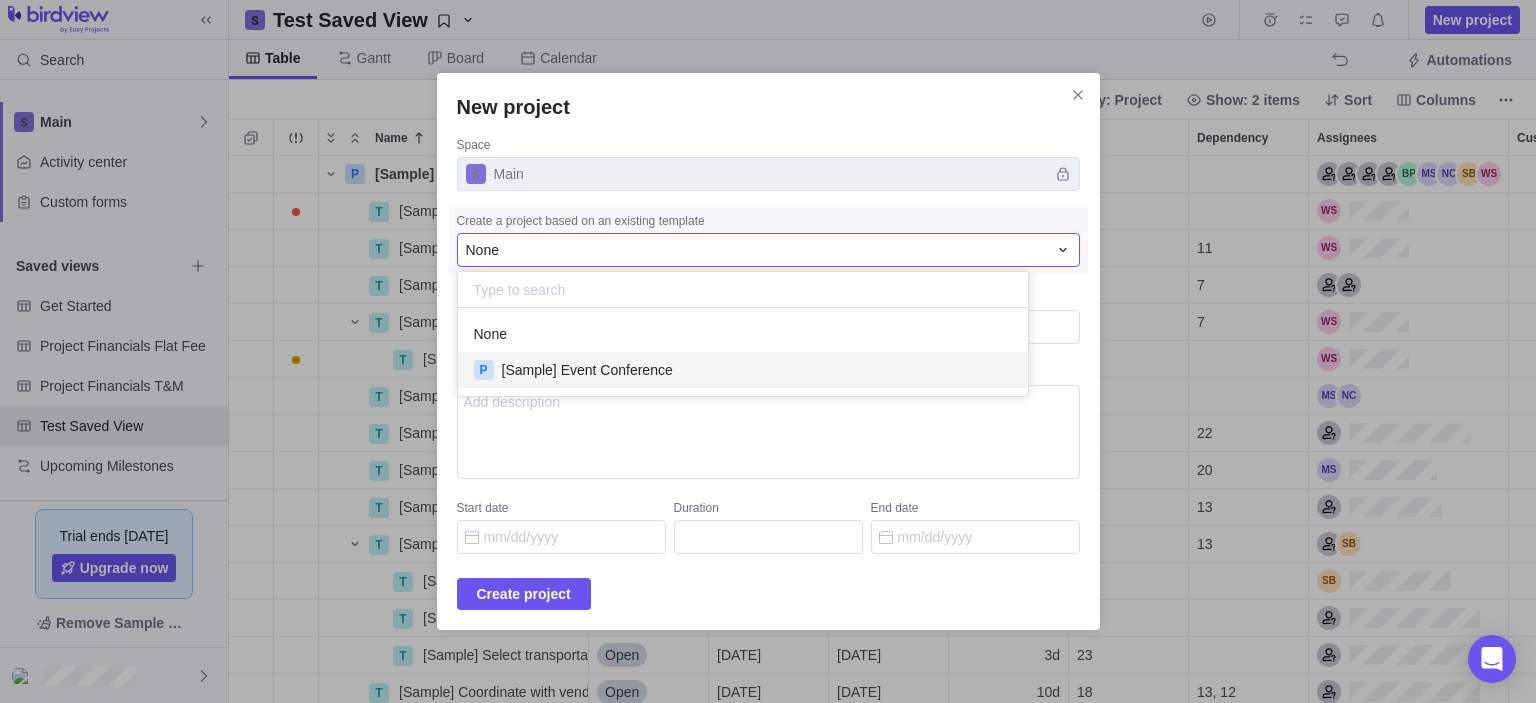 click on "[Sample] Event Conference" at bounding box center (587, 370) 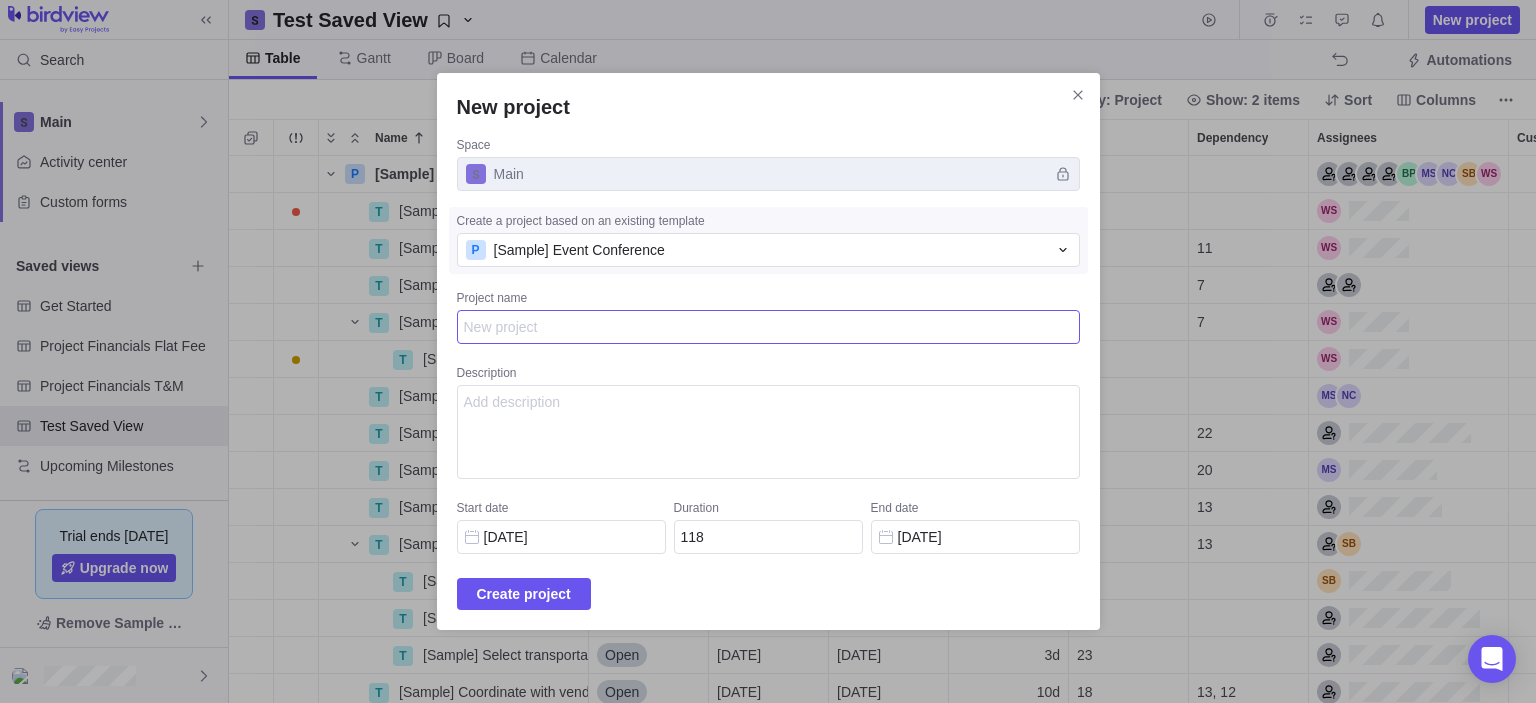 click on "Project name" at bounding box center (768, 327) 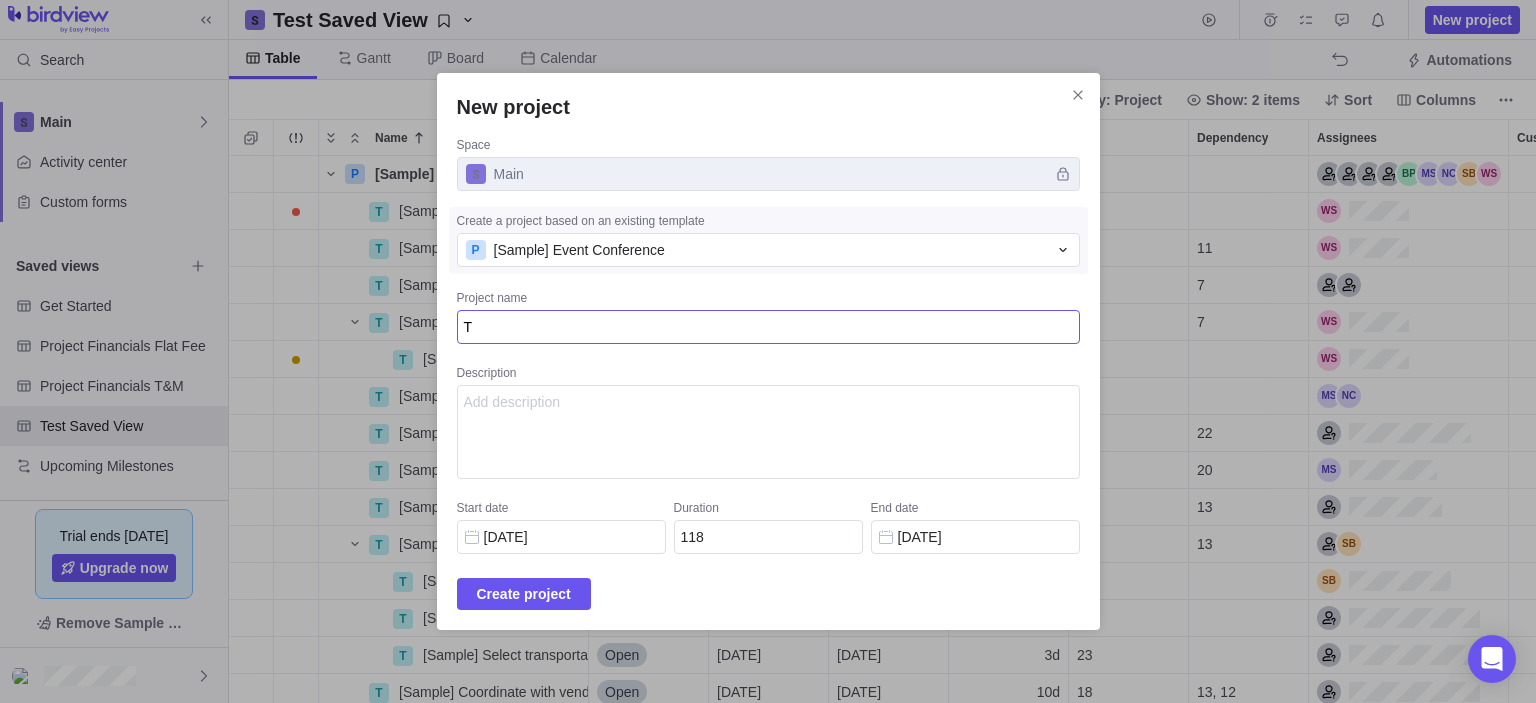 type on "x" 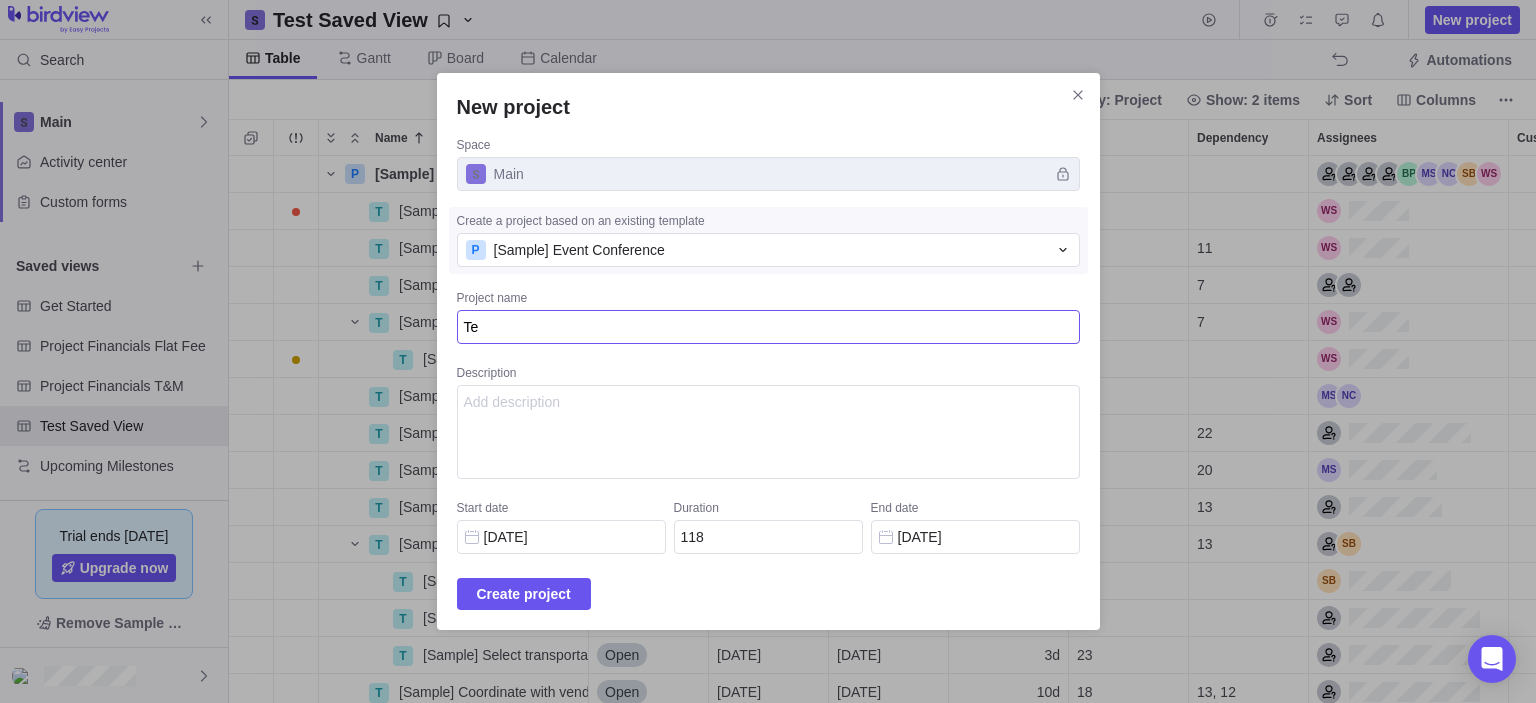 type on "x" 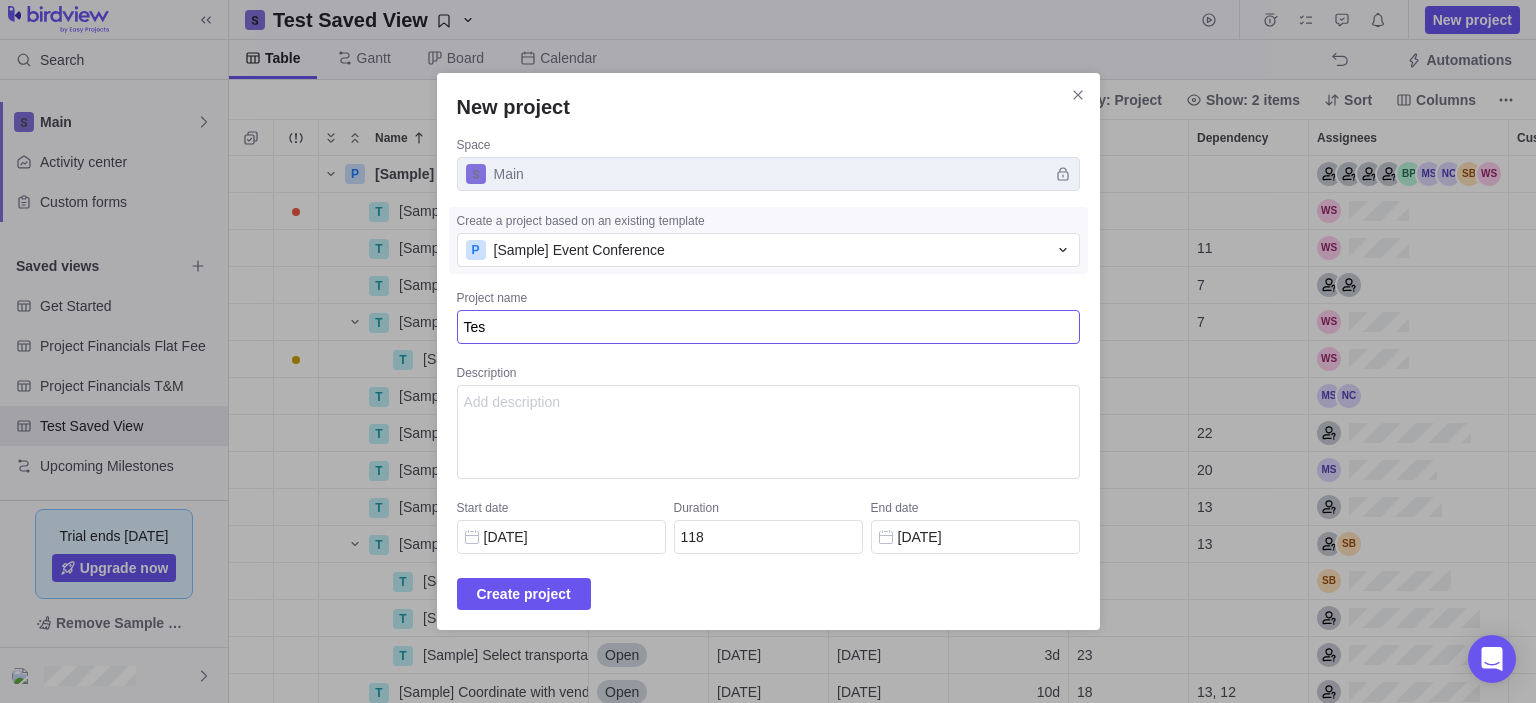 type on "x" 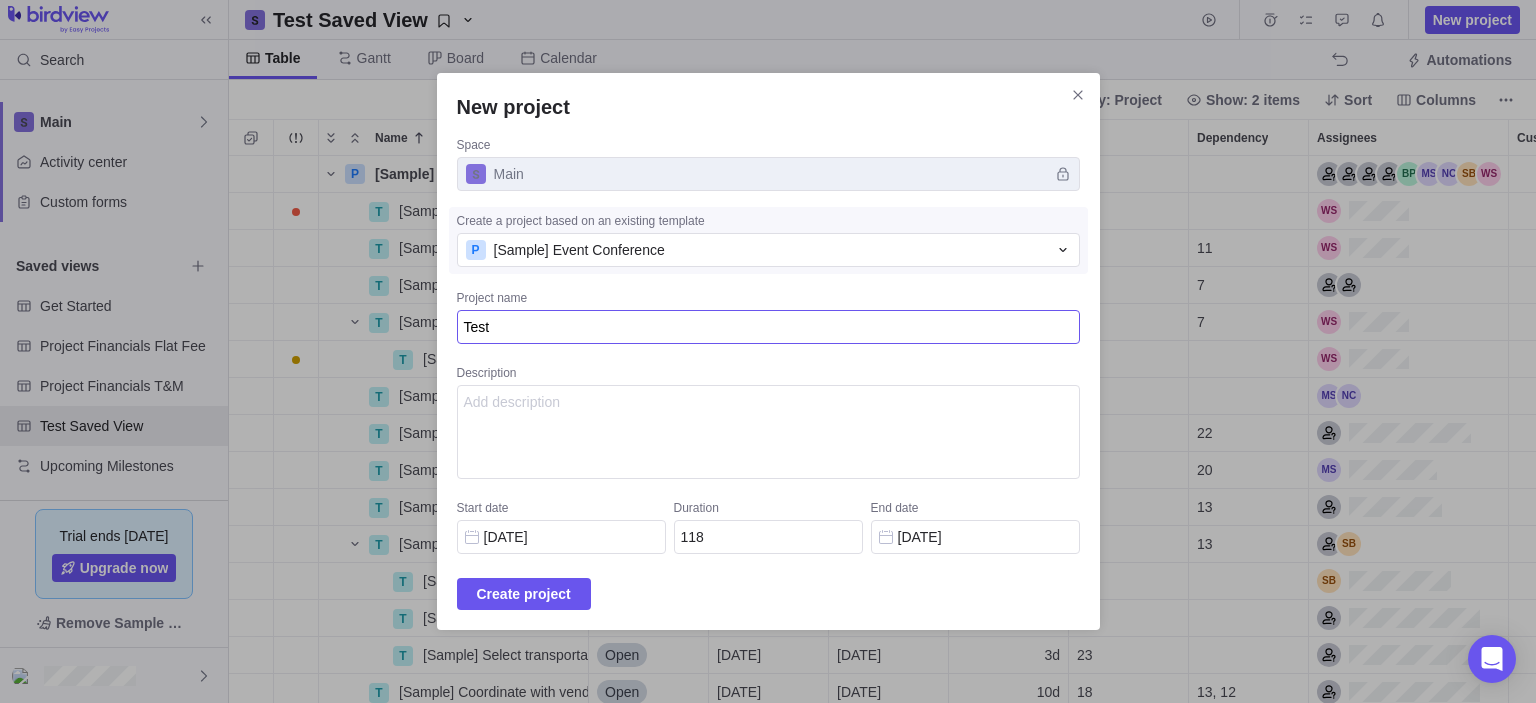 type on "x" 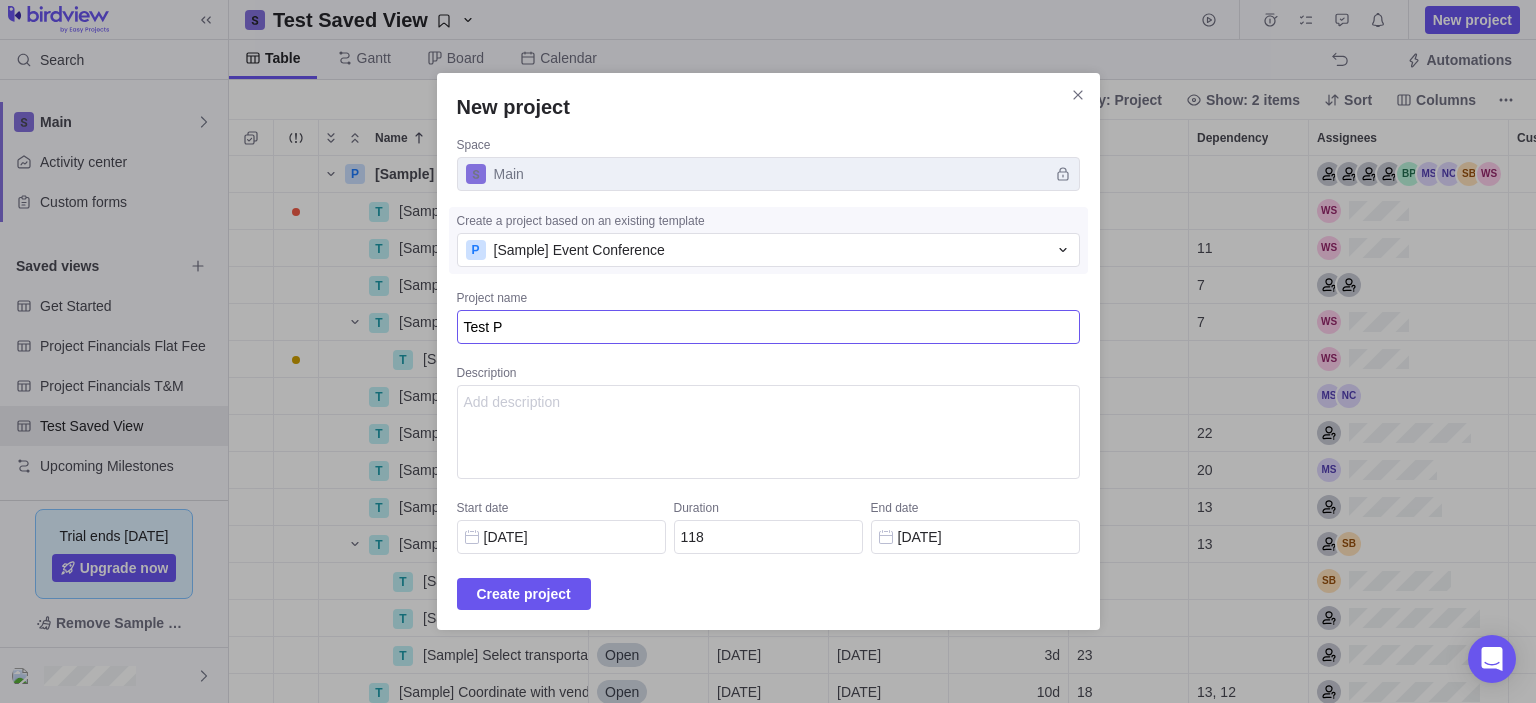 type on "x" 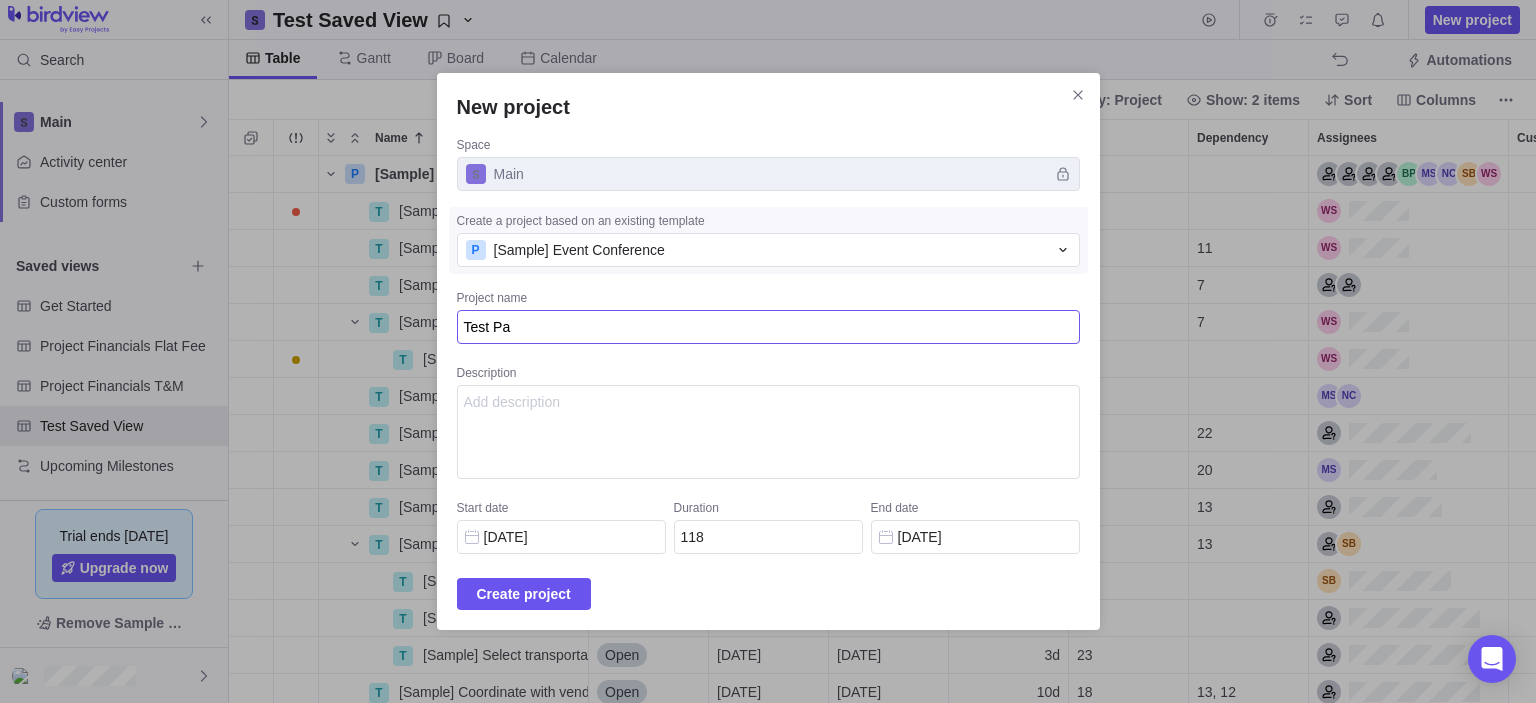 type on "x" 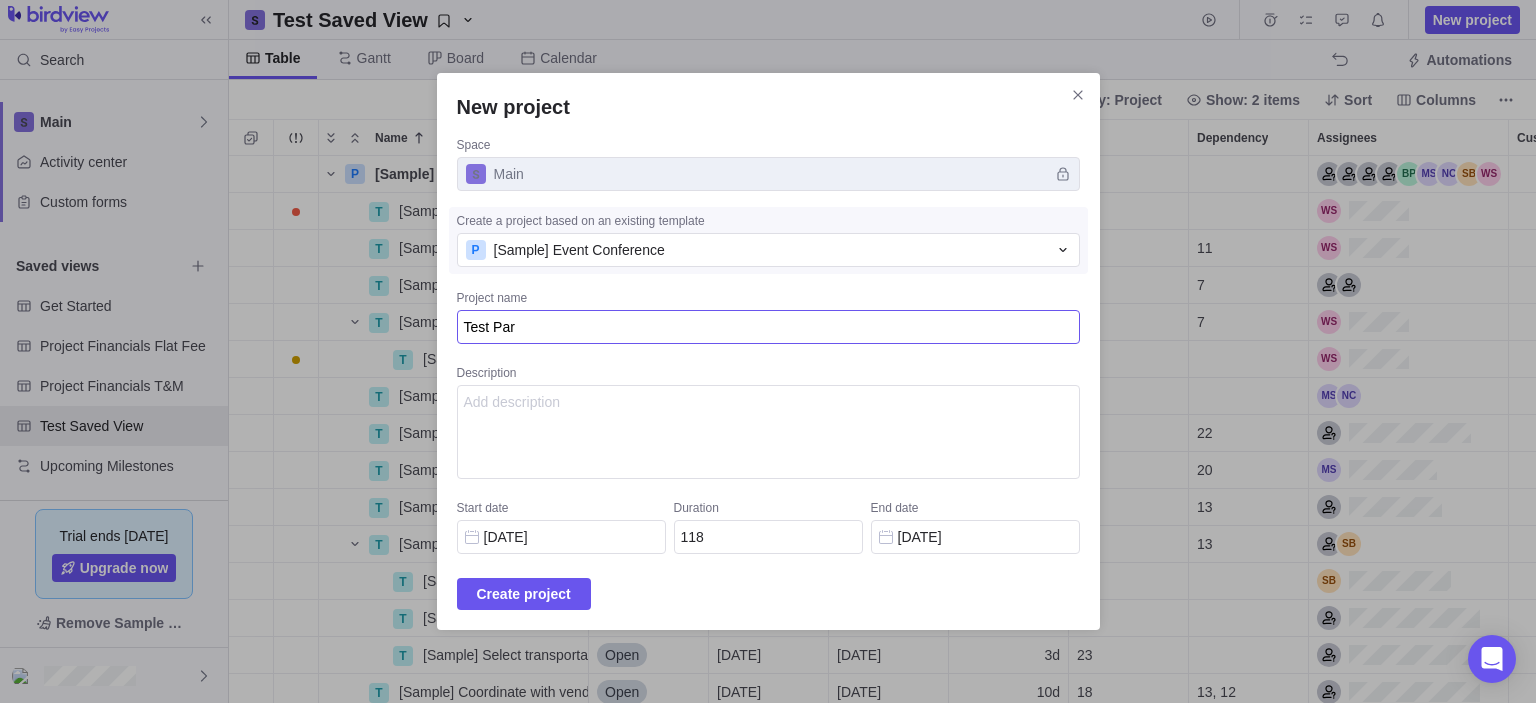 type on "x" 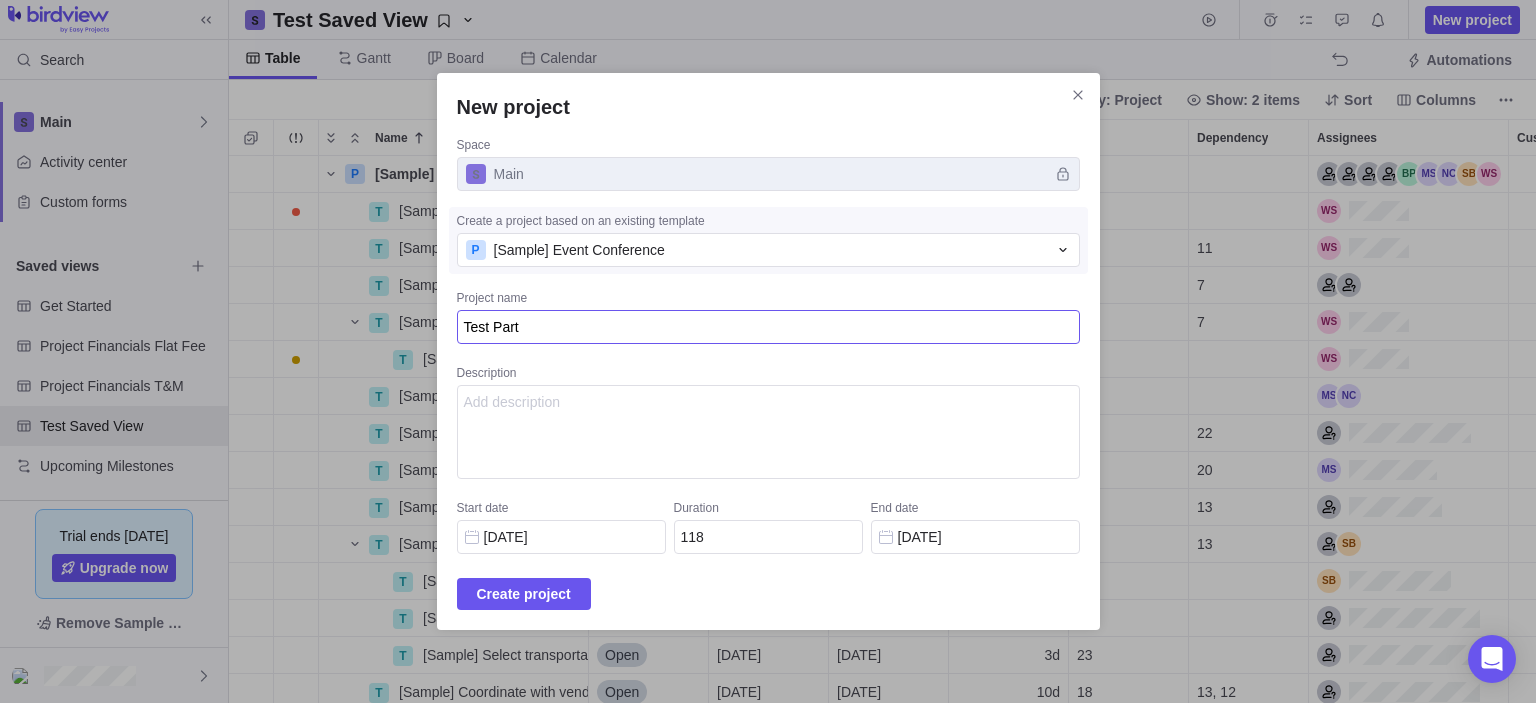 type on "x" 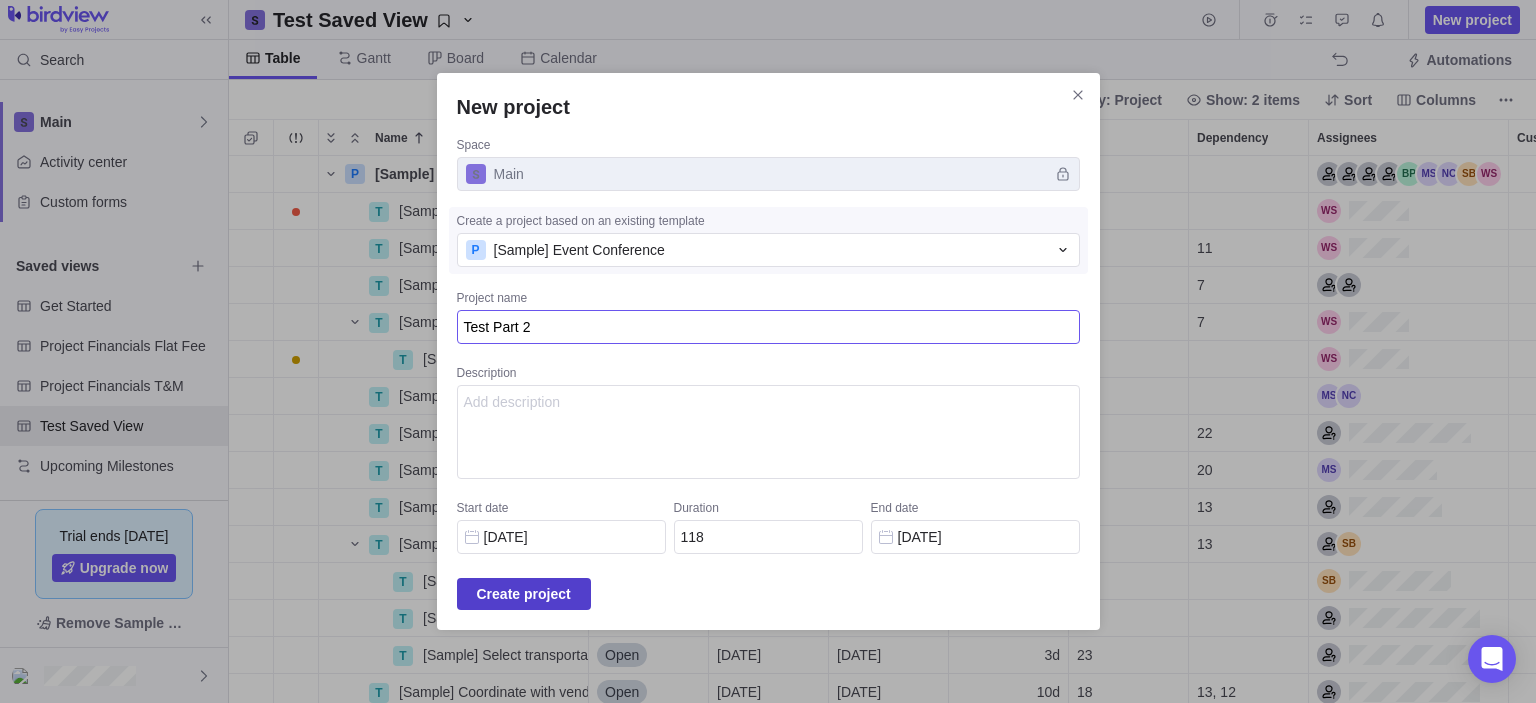 type on "Test Part 2" 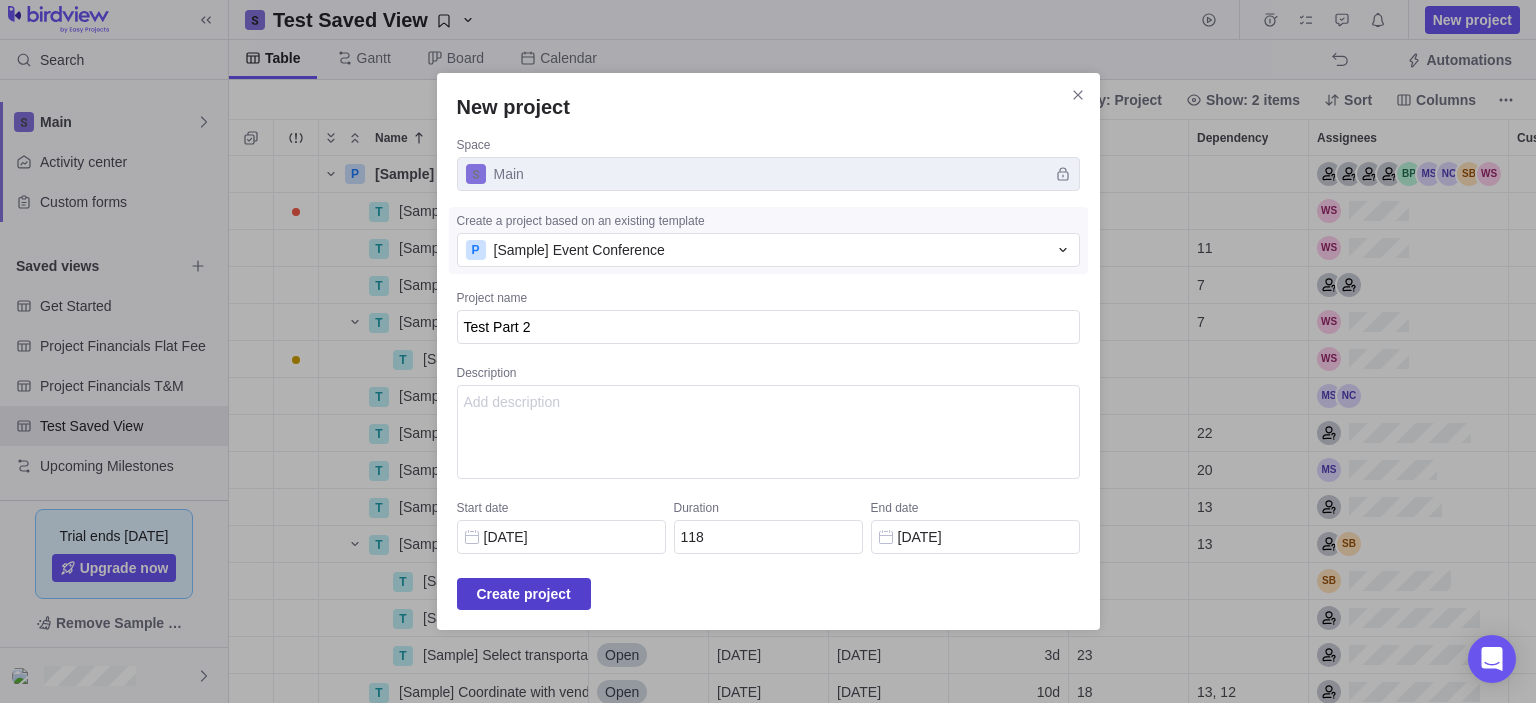 click on "Create project" at bounding box center (524, 594) 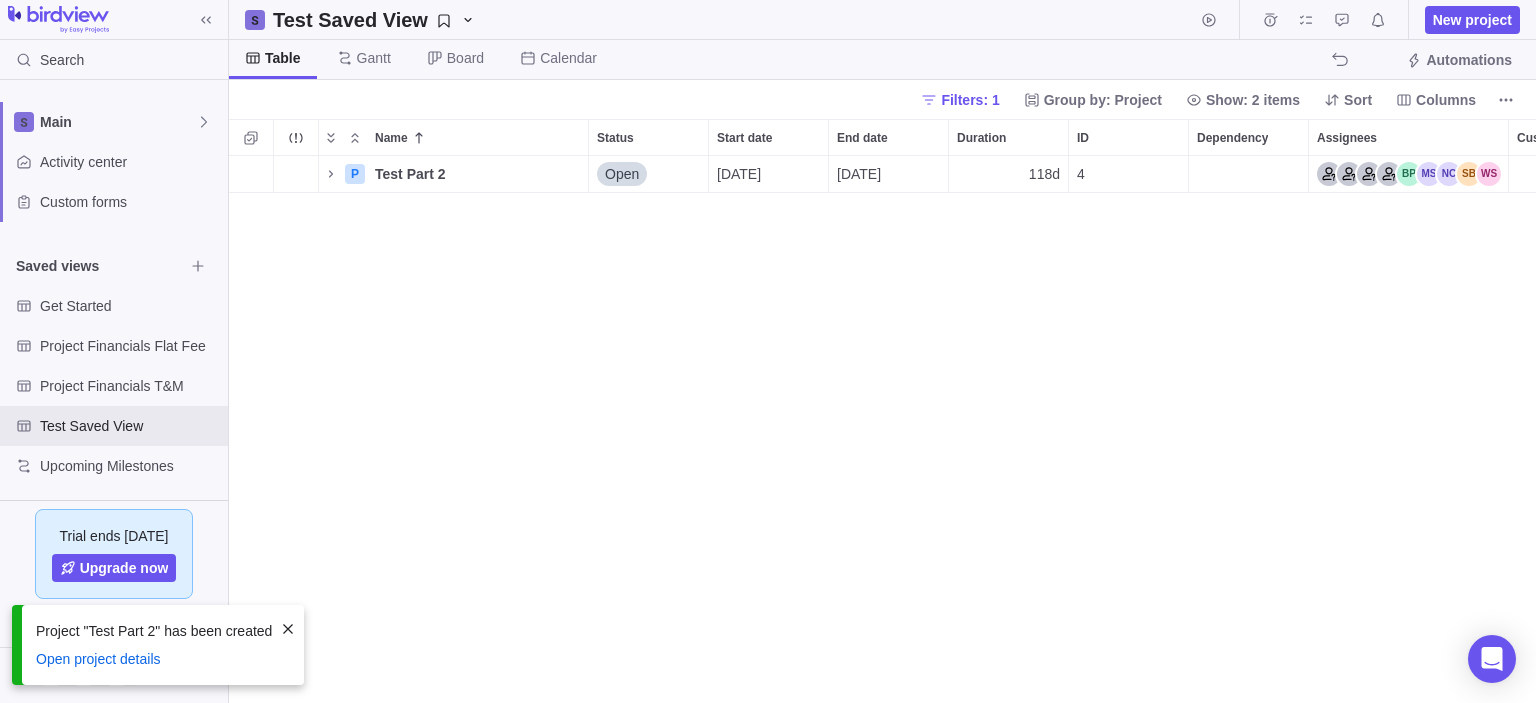 scroll, scrollTop: 532, scrollLeft: 1292, axis: both 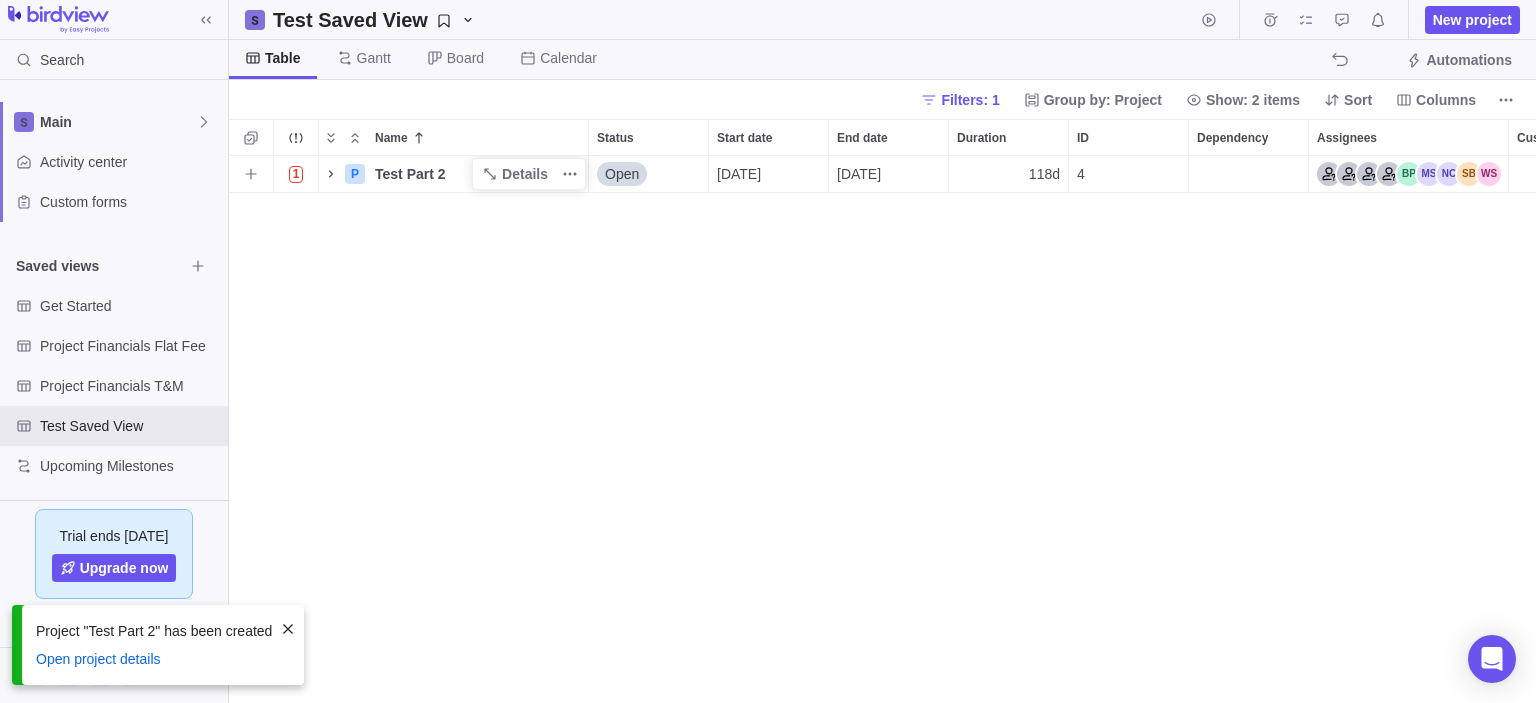 click 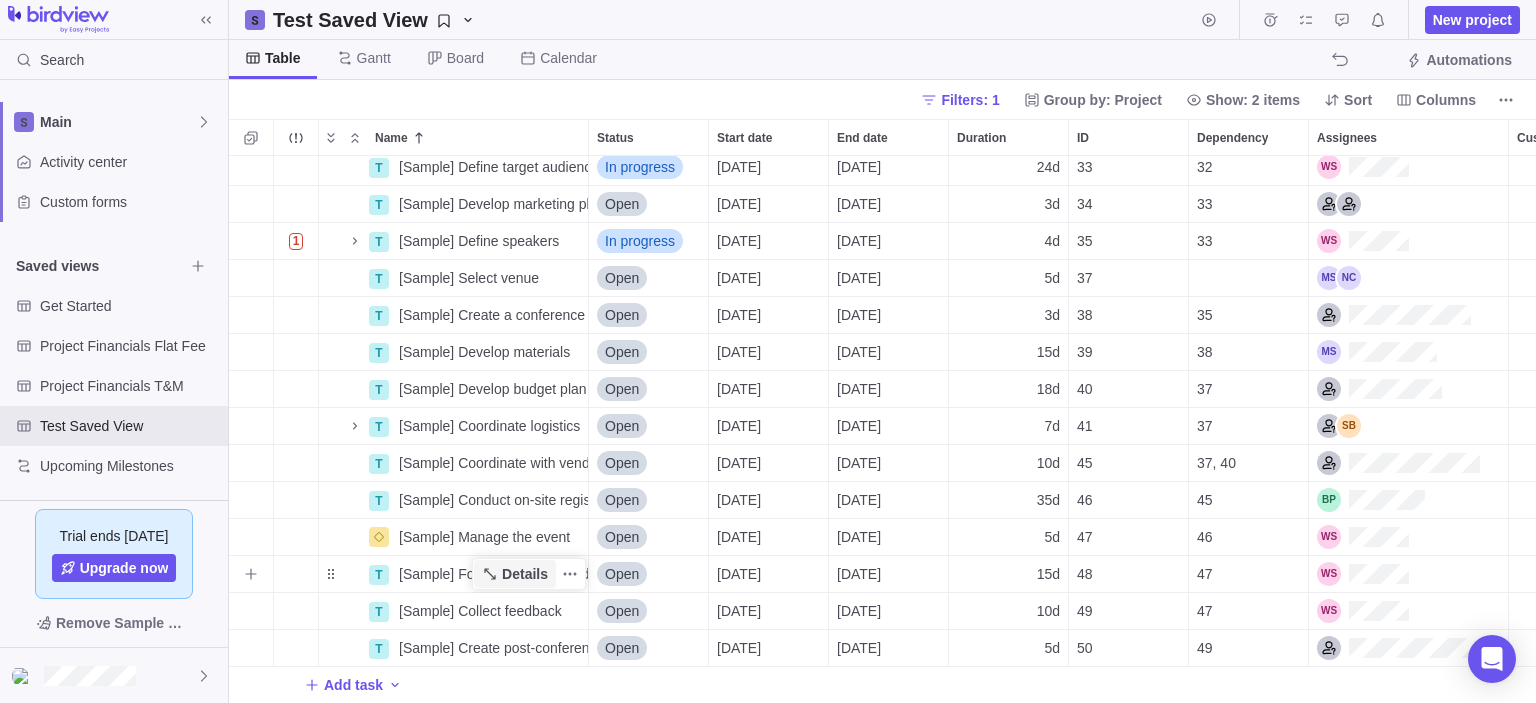 scroll, scrollTop: 0, scrollLeft: 0, axis: both 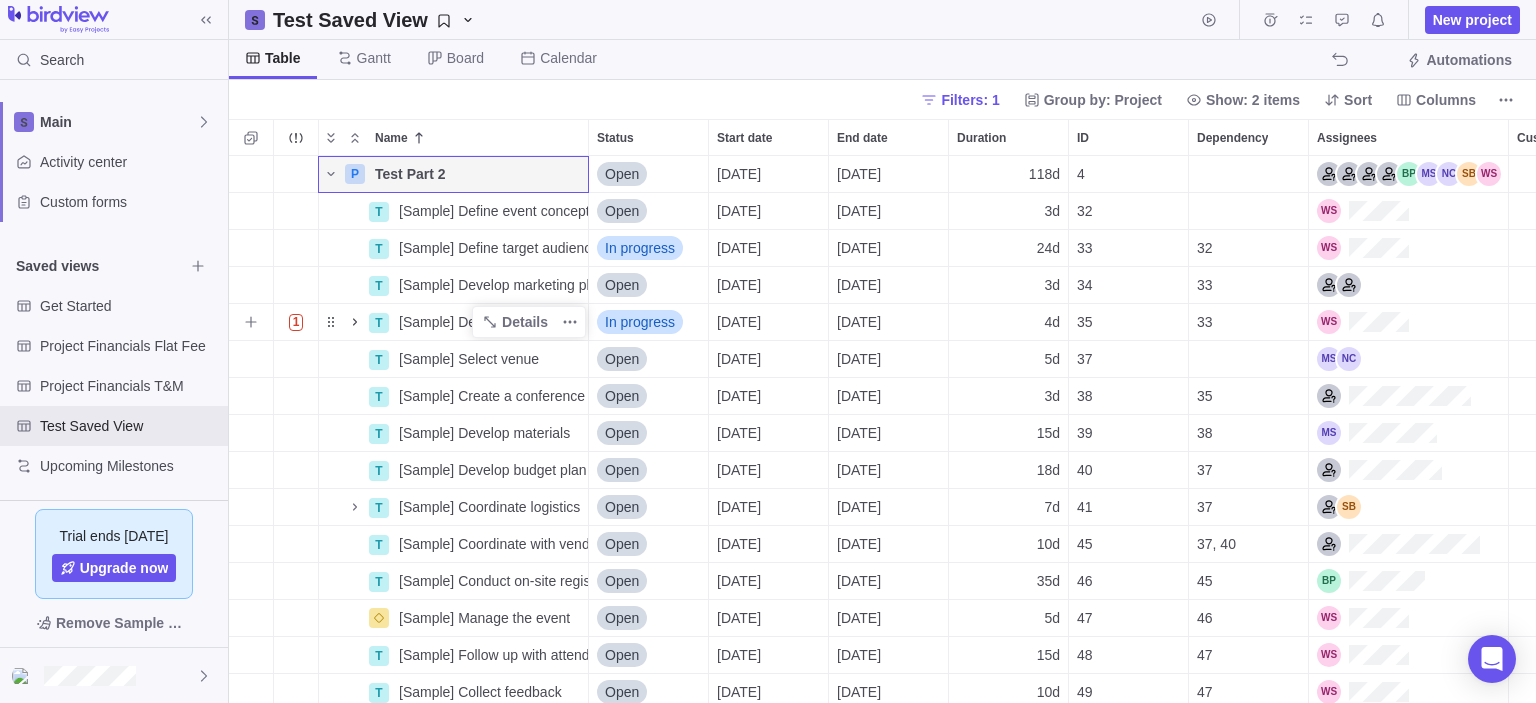 click 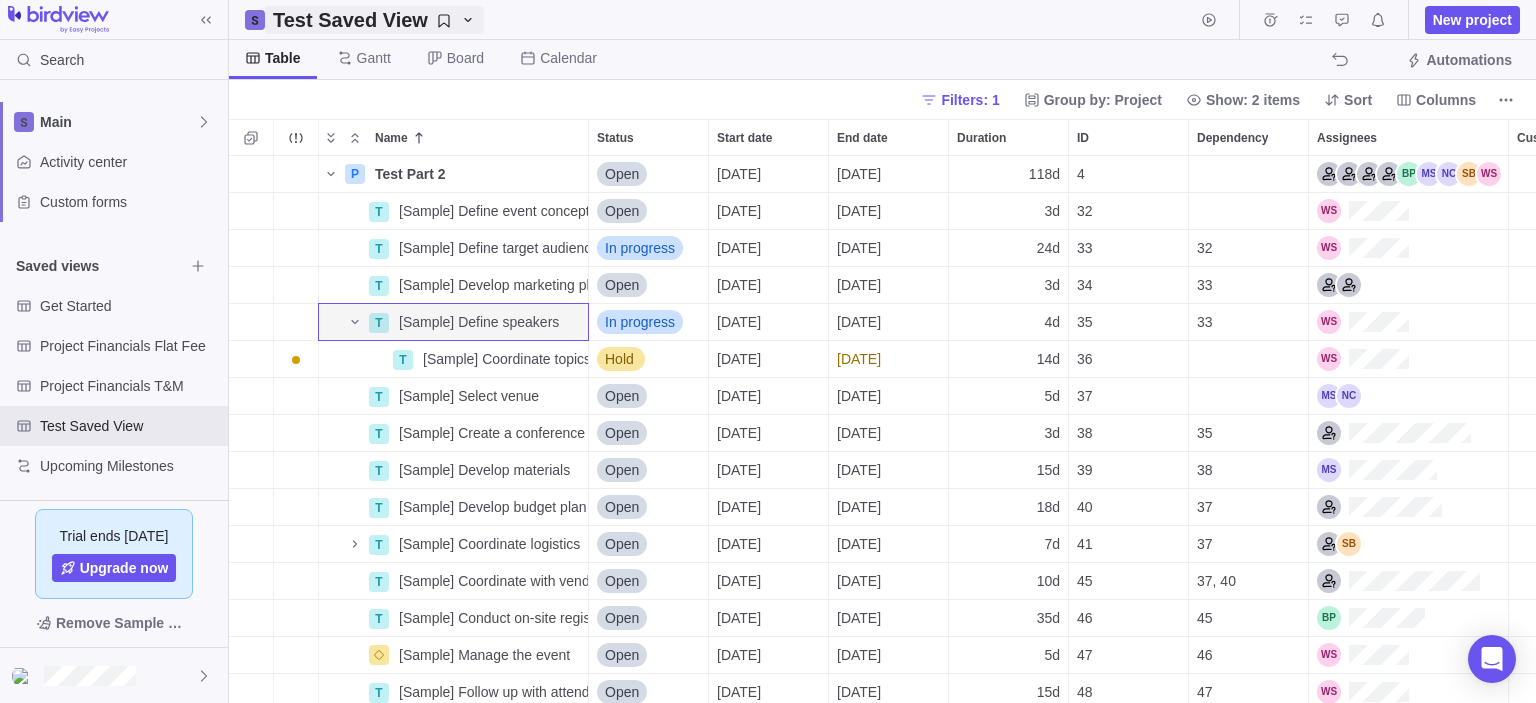 click 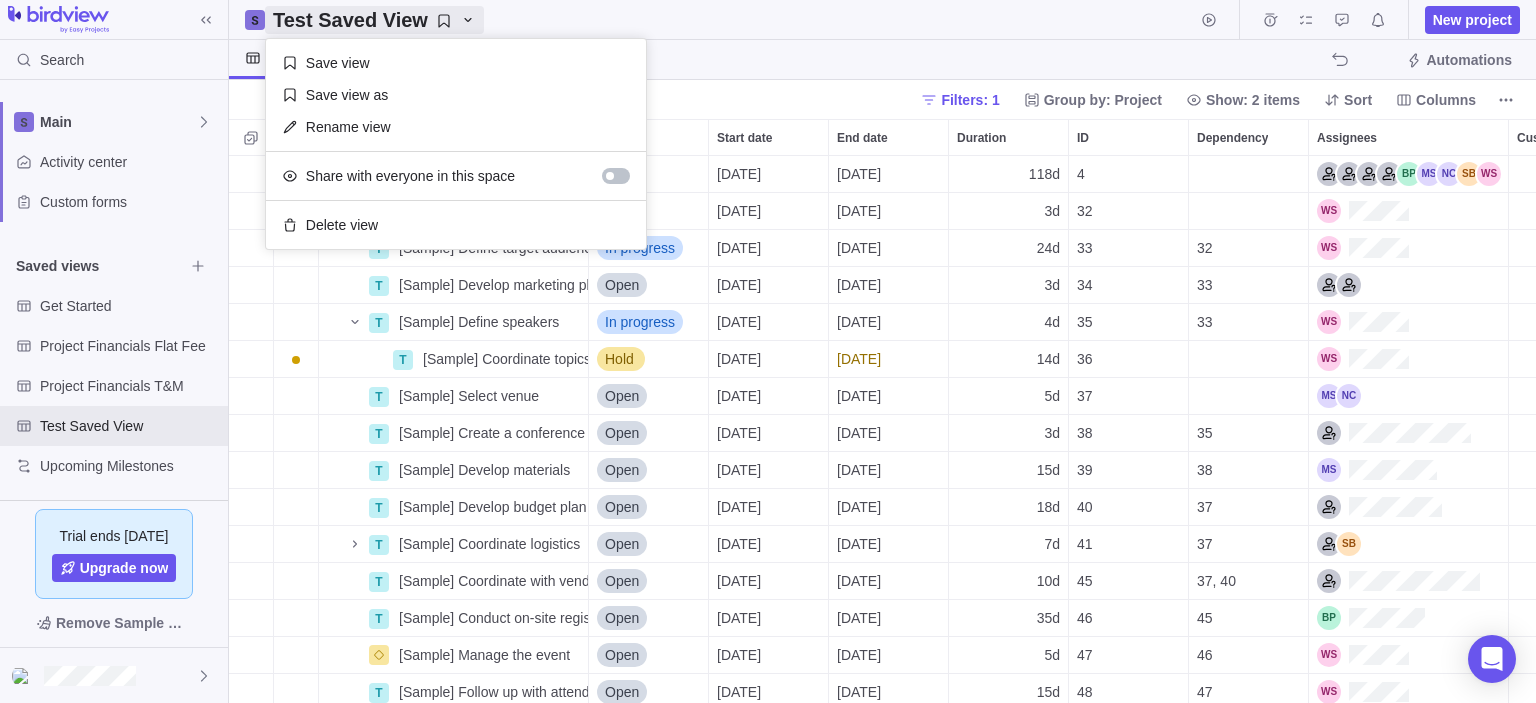 click on "Search Time logs history Invoices Resources Reports Dashboard BI dashboards Main Activity center Custom forms Saved views Get Started Project Financials Flat Fee Project Financials T&M Test Saved View Upcoming Milestones Trial ends [DATE] Upgrade now Remove Sample Data Test Saved View New project Table [PERSON_NAME] Board Calendar Automations Filters: 1 Group by: Project Show: 2 items Sort Columns Name Status Start date End date Duration ID Dependency Assignees Customer Portfolio P Test Part 2 Details Open [DATE] [DATE] 118d 4 T [Sample] Define event concept Details Open [DATE] [DATE] 3d 32 T [Sample] Define target audience Details In progress [DATE] [DATE] 24d 33 32 T [Sample] Develop marketing plan Details Open [DATE] [DATE] 3d 34 33 T [Sample] Define speakers Details In progress [DATE] [DATE] 4d 35 33 T [Sample] Coordinate topics with speakers Details Hold [DATE] [DATE] 14d 36 T [Sample] Select venue Details Open [DATE] [DATE] 5d 37 T Details" at bounding box center (768, 351) 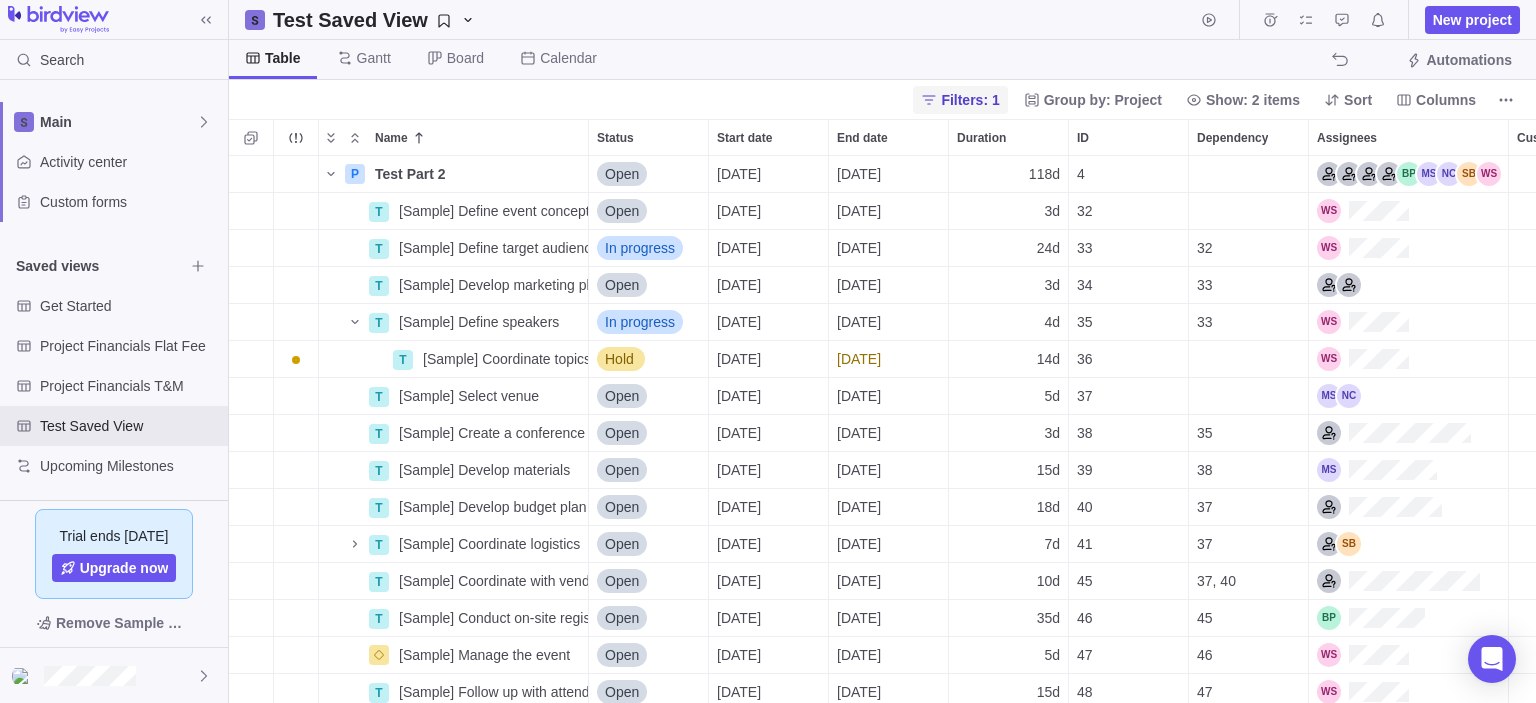 click on "Filters: 1" at bounding box center (970, 100) 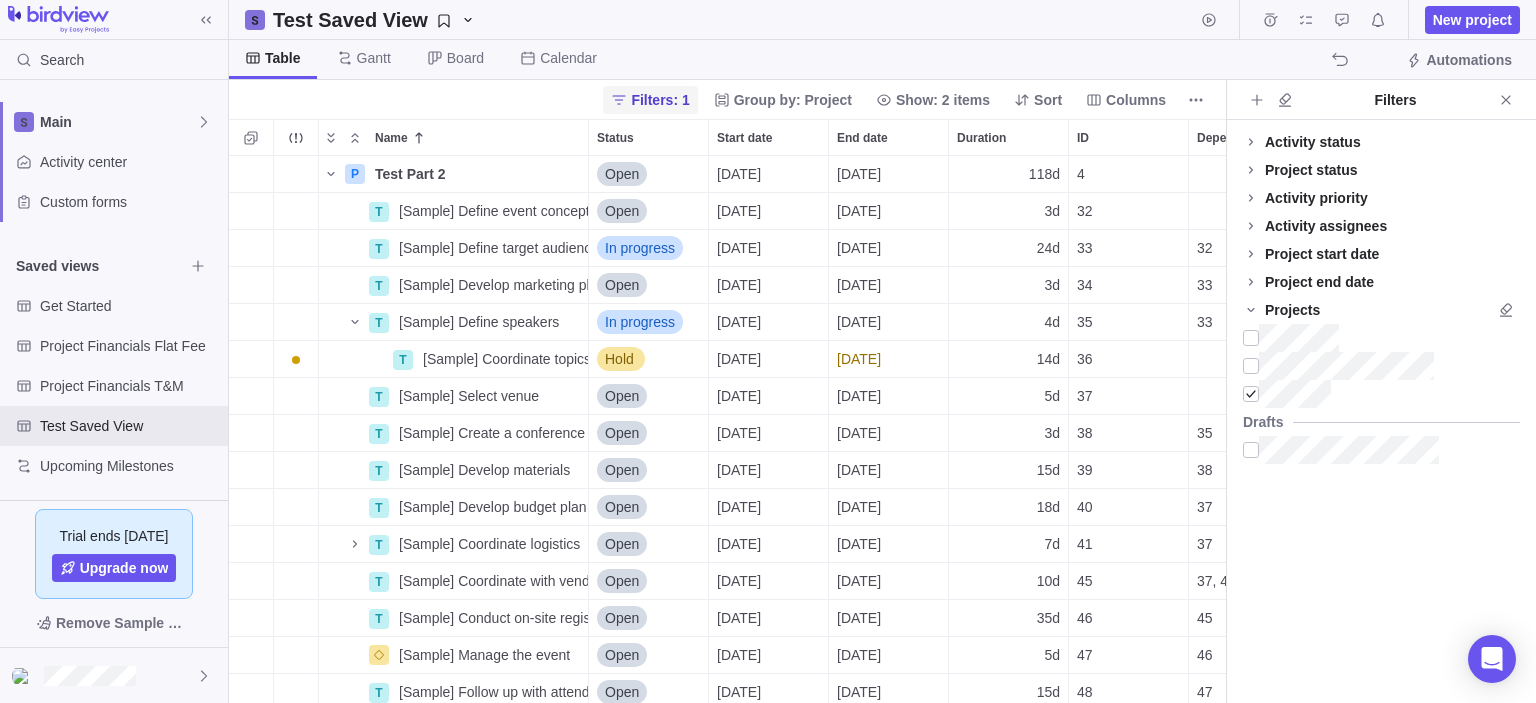 scroll, scrollTop: 532, scrollLeft: 981, axis: both 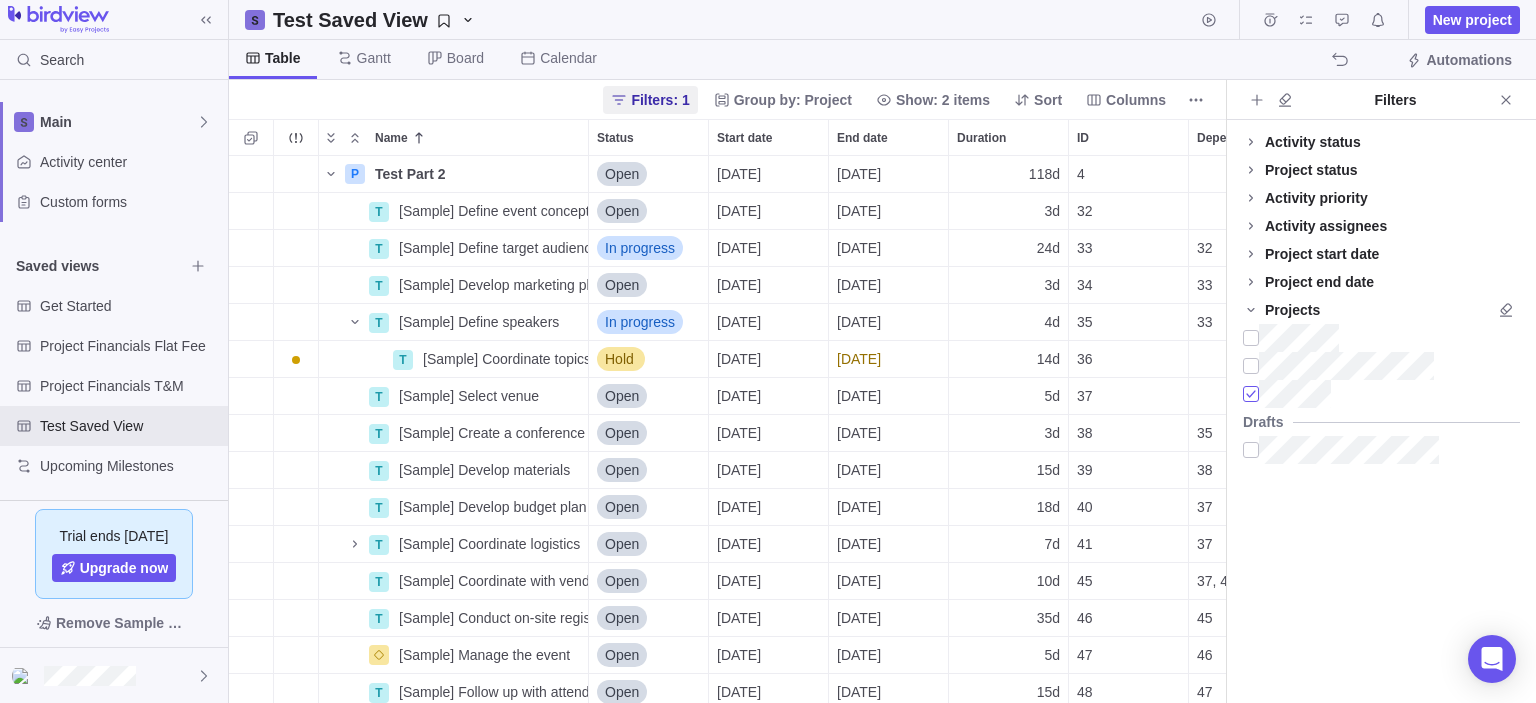 click at bounding box center [1251, 394] 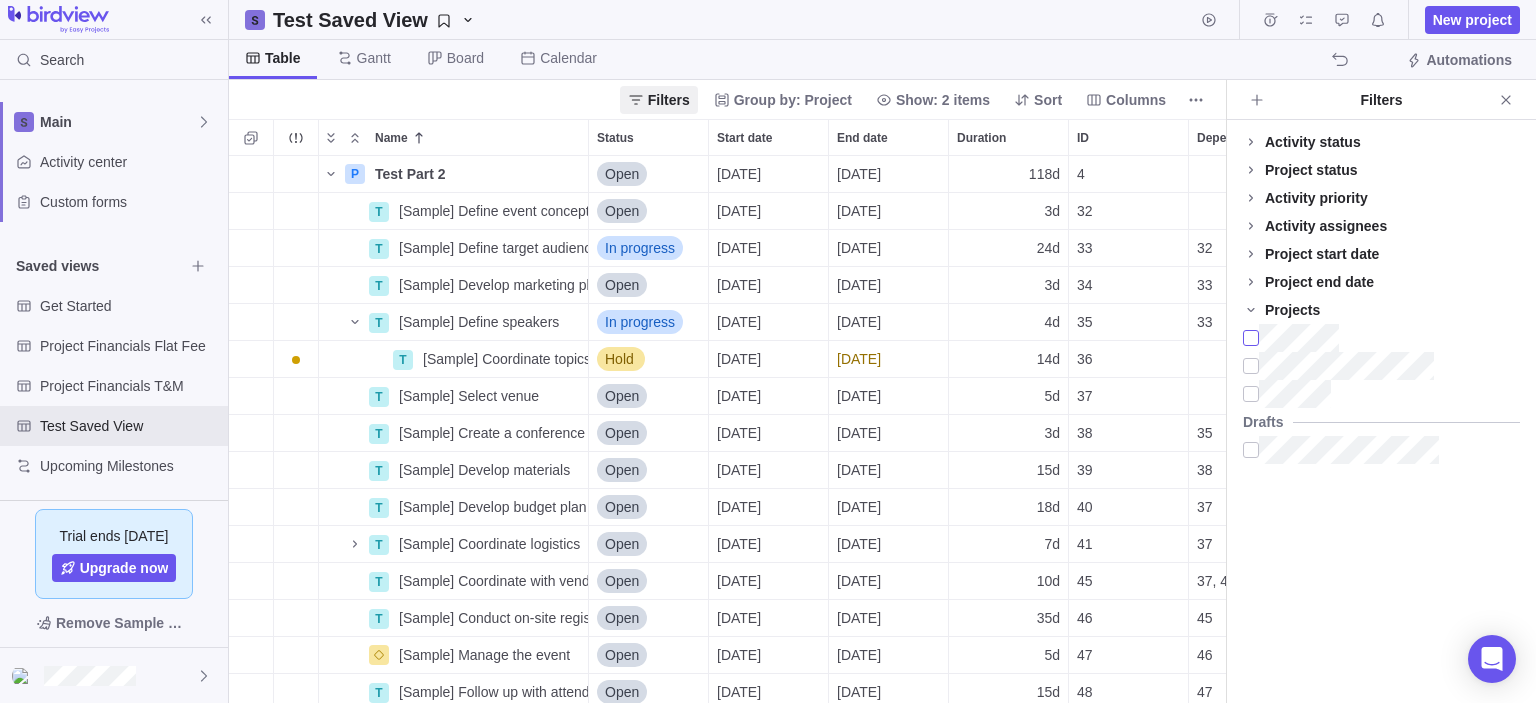 click at bounding box center (1251, 338) 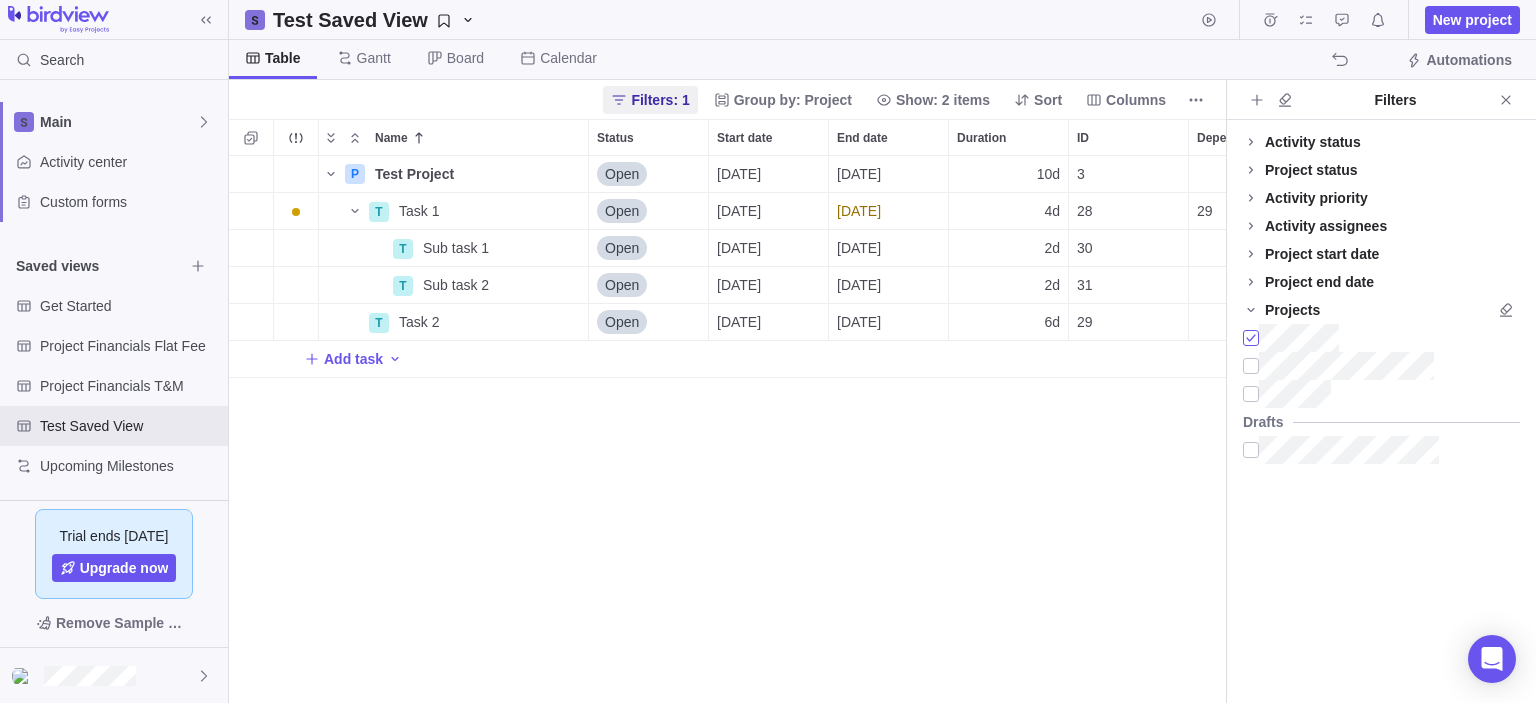 scroll, scrollTop: 16, scrollLeft: 16, axis: both 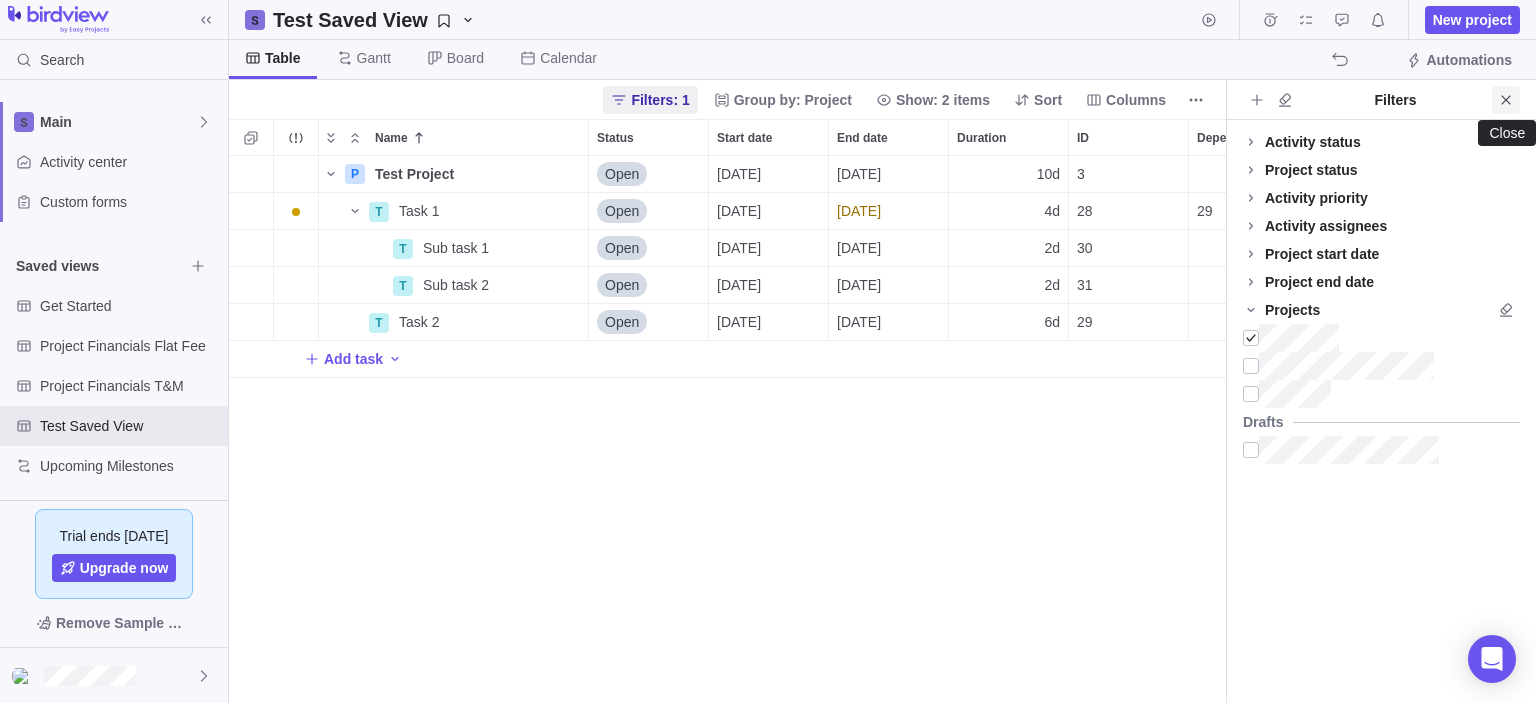 click at bounding box center [1506, 100] 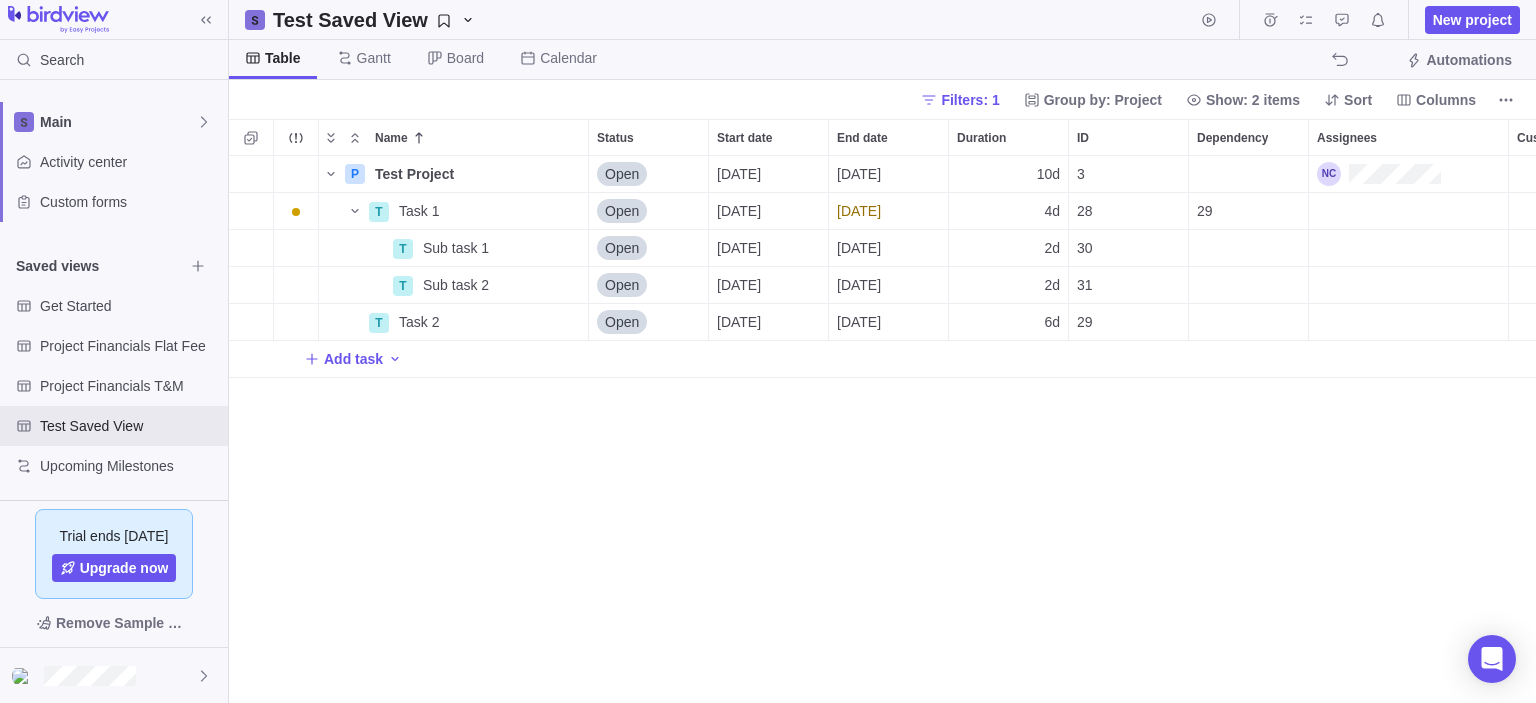scroll, scrollTop: 16, scrollLeft: 16, axis: both 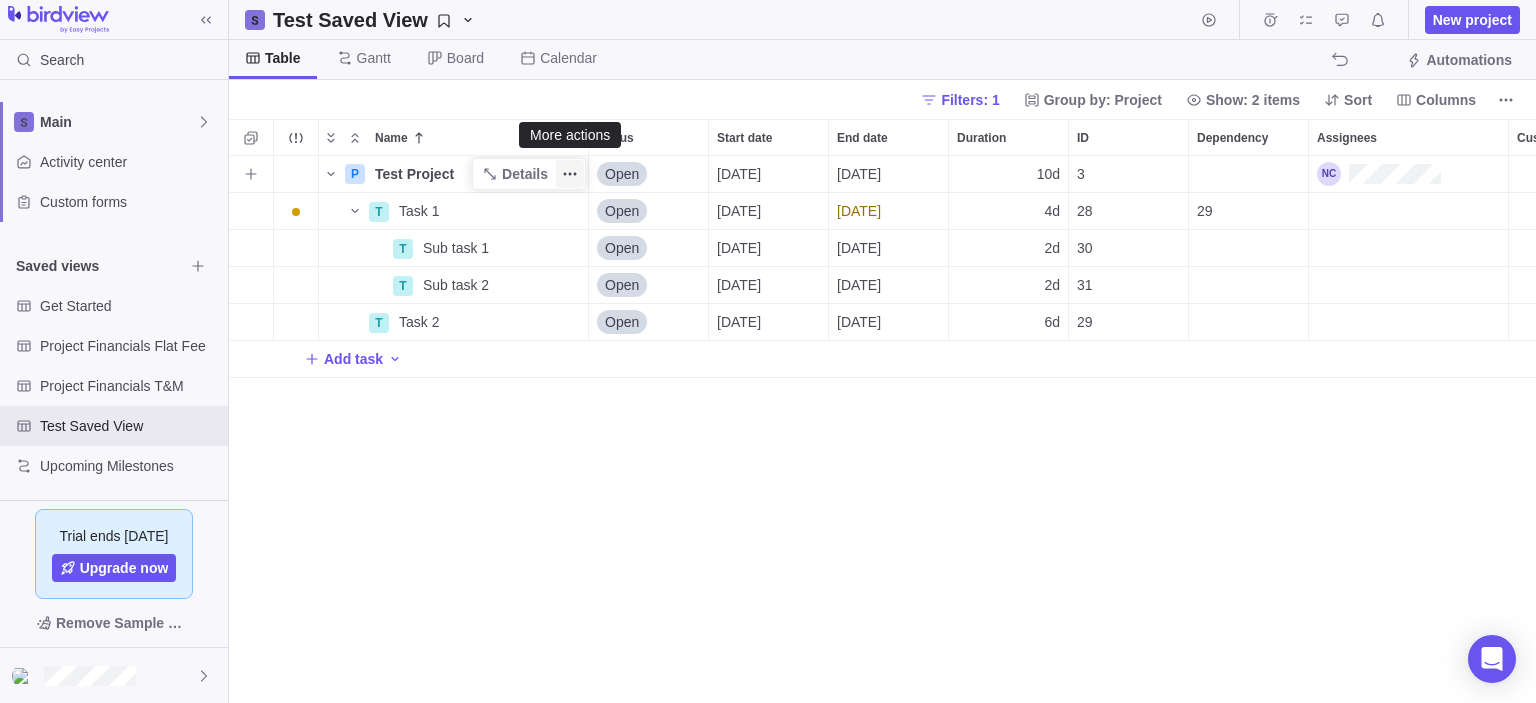 click 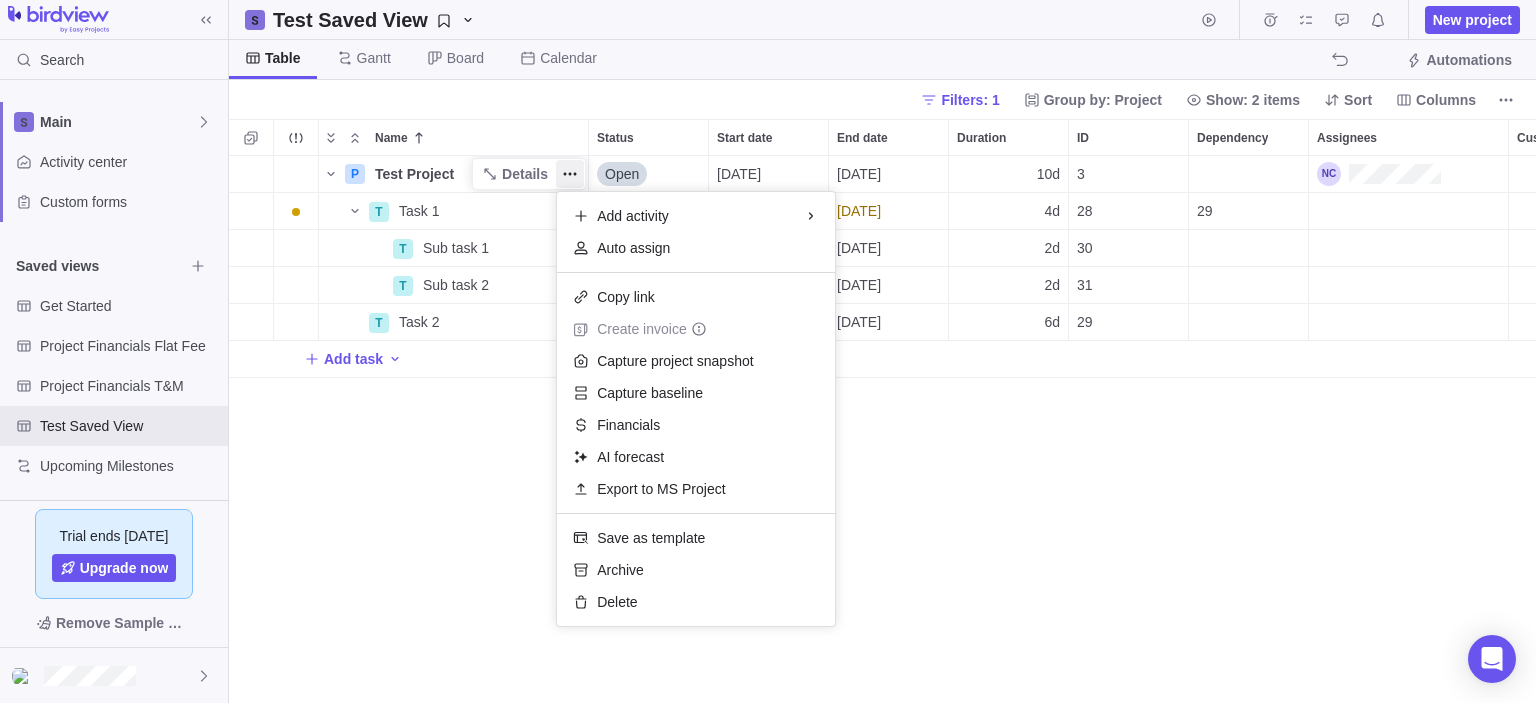 click on "P Test Project Details Open [DATE] [DATE] 10d 3 T Task 1 Details Open [DATE] [DATE] 4d 28 29 T Sub task 1 Details Open [DATE] [DATE] 2d 30 T Sub task 2 Details Open [DATE] [DATE] 2d 31 T Task 2 Details Open [DATE] [DATE] 6d 29 Add task" at bounding box center (882, 430) 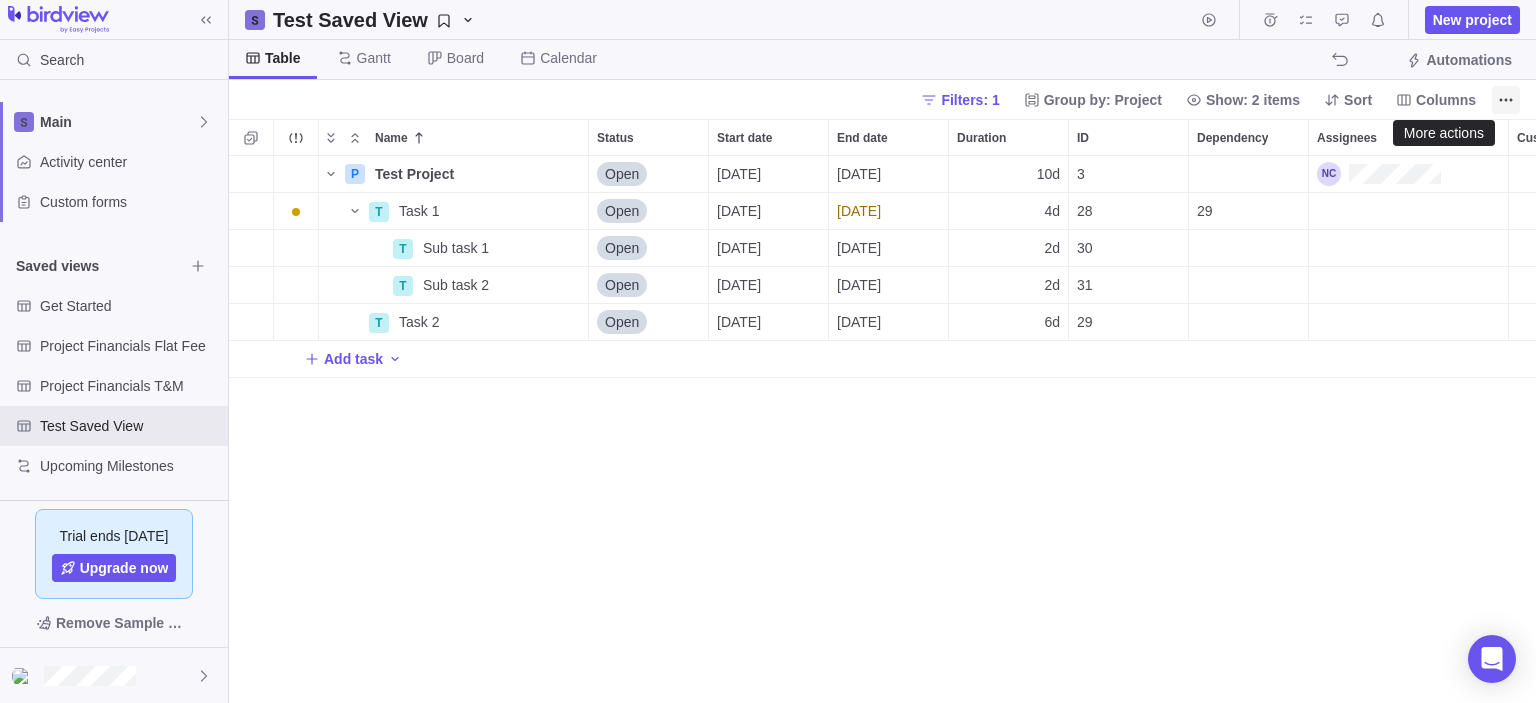 click 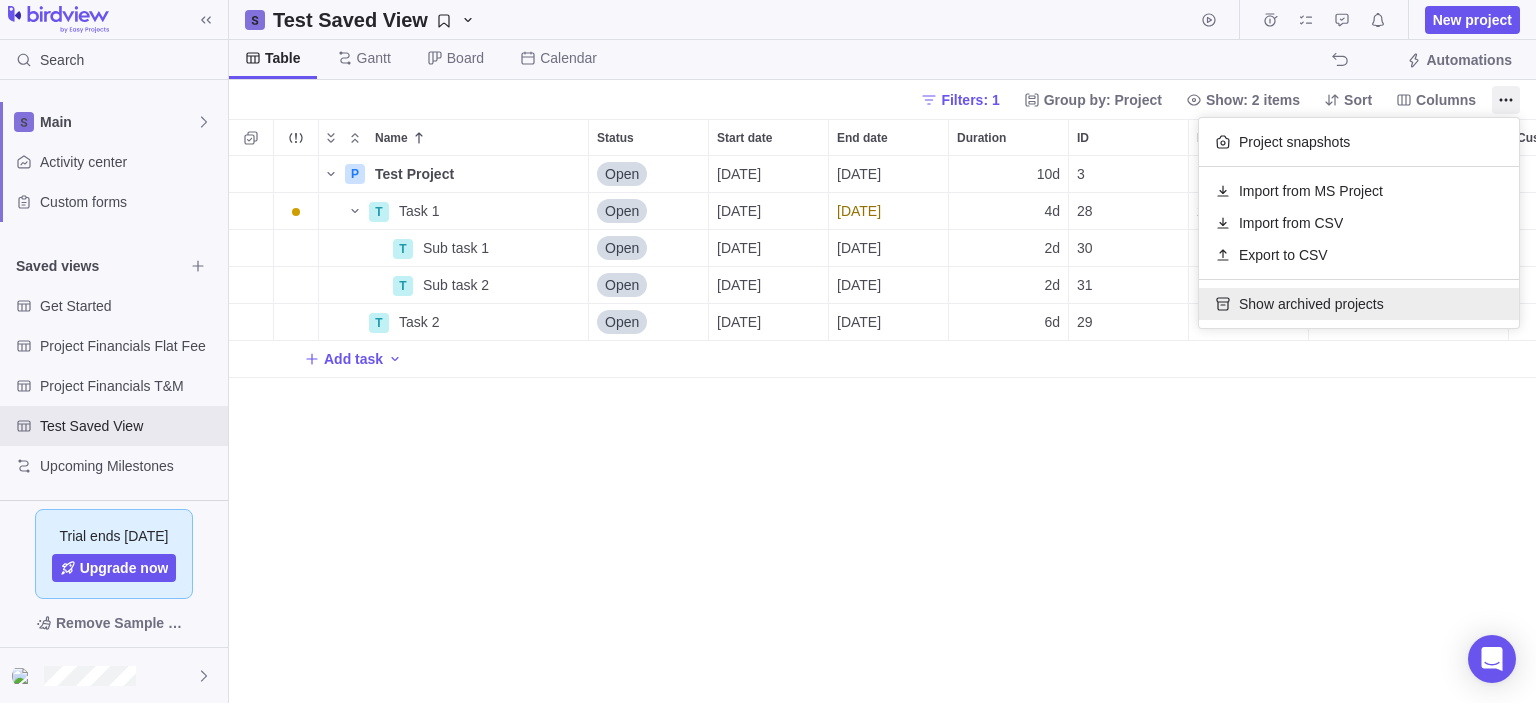 click on "Show archived projects" at bounding box center [1311, 304] 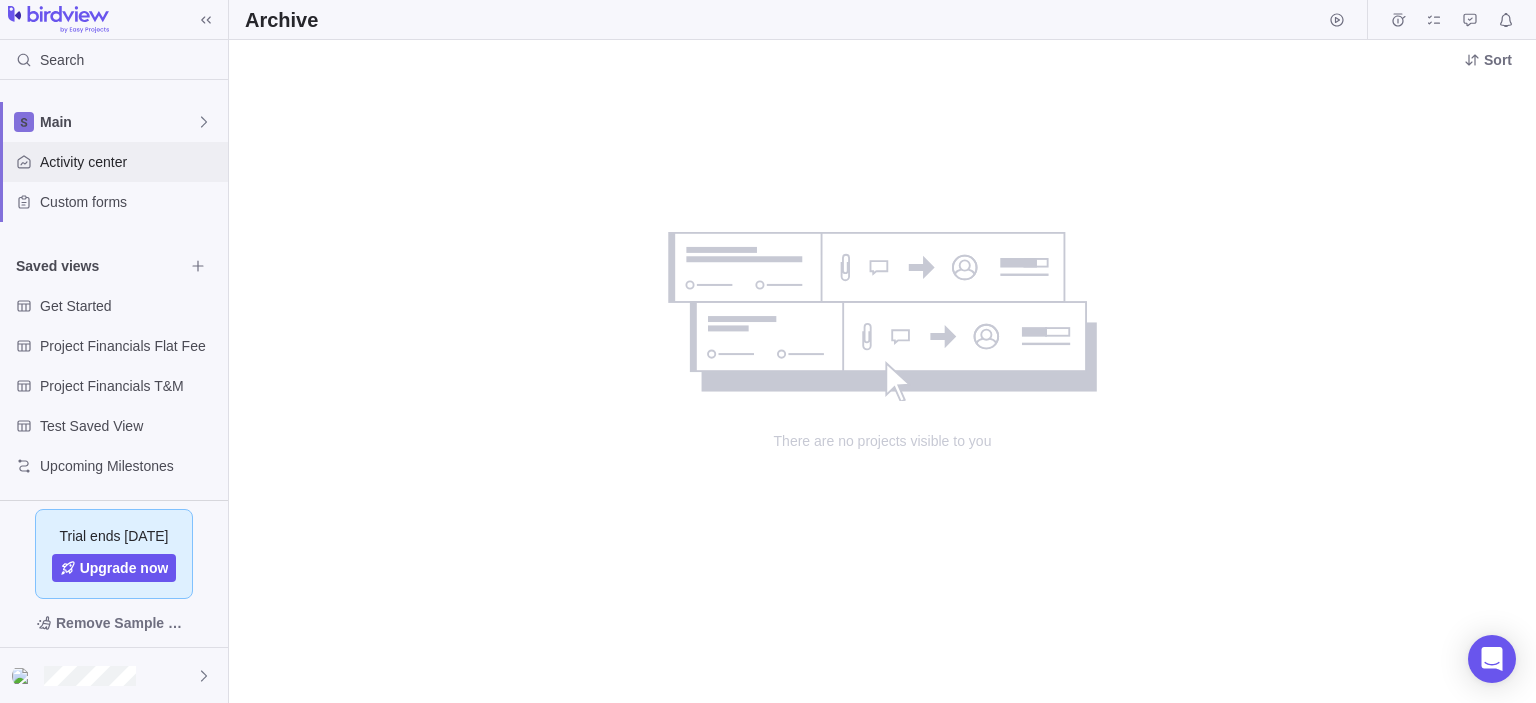 click on "Activity center" at bounding box center [130, 162] 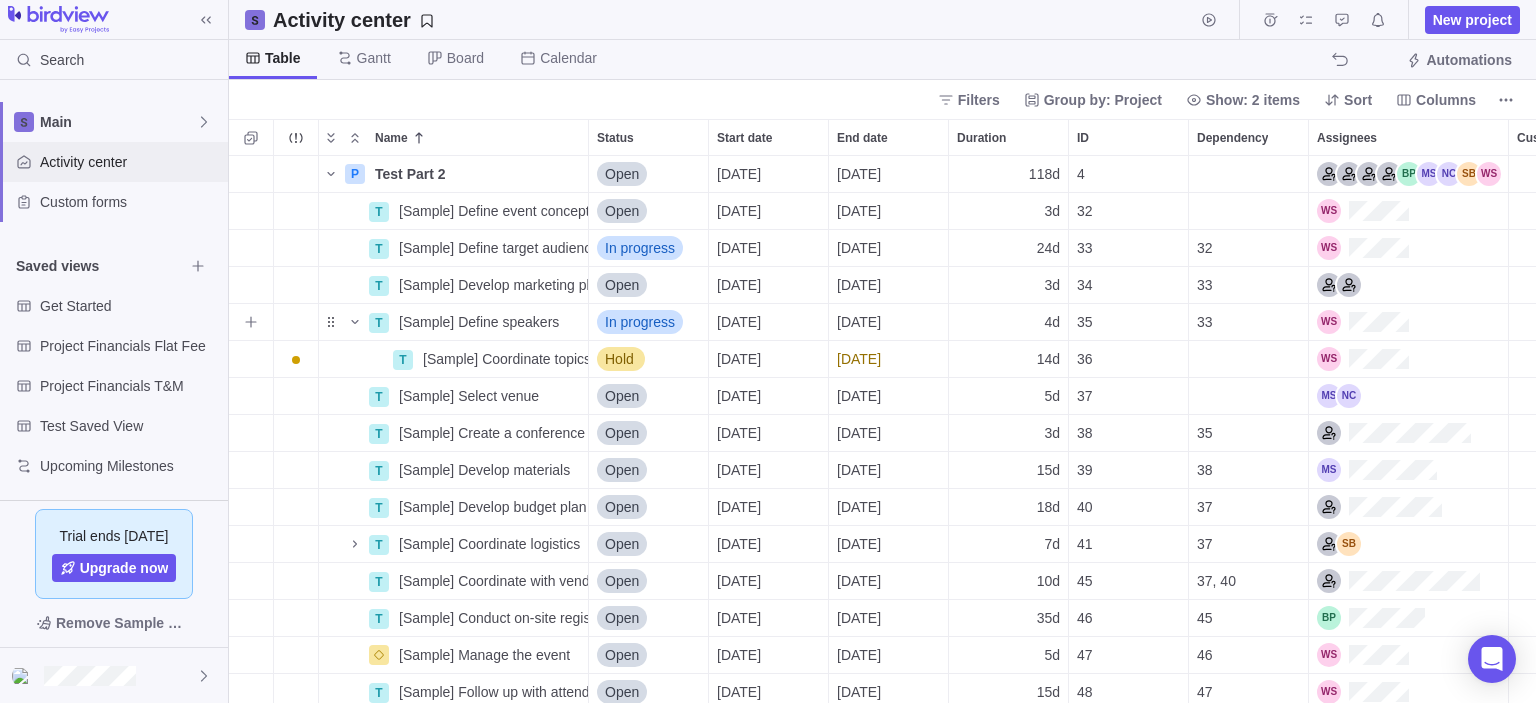 scroll, scrollTop: 16, scrollLeft: 16, axis: both 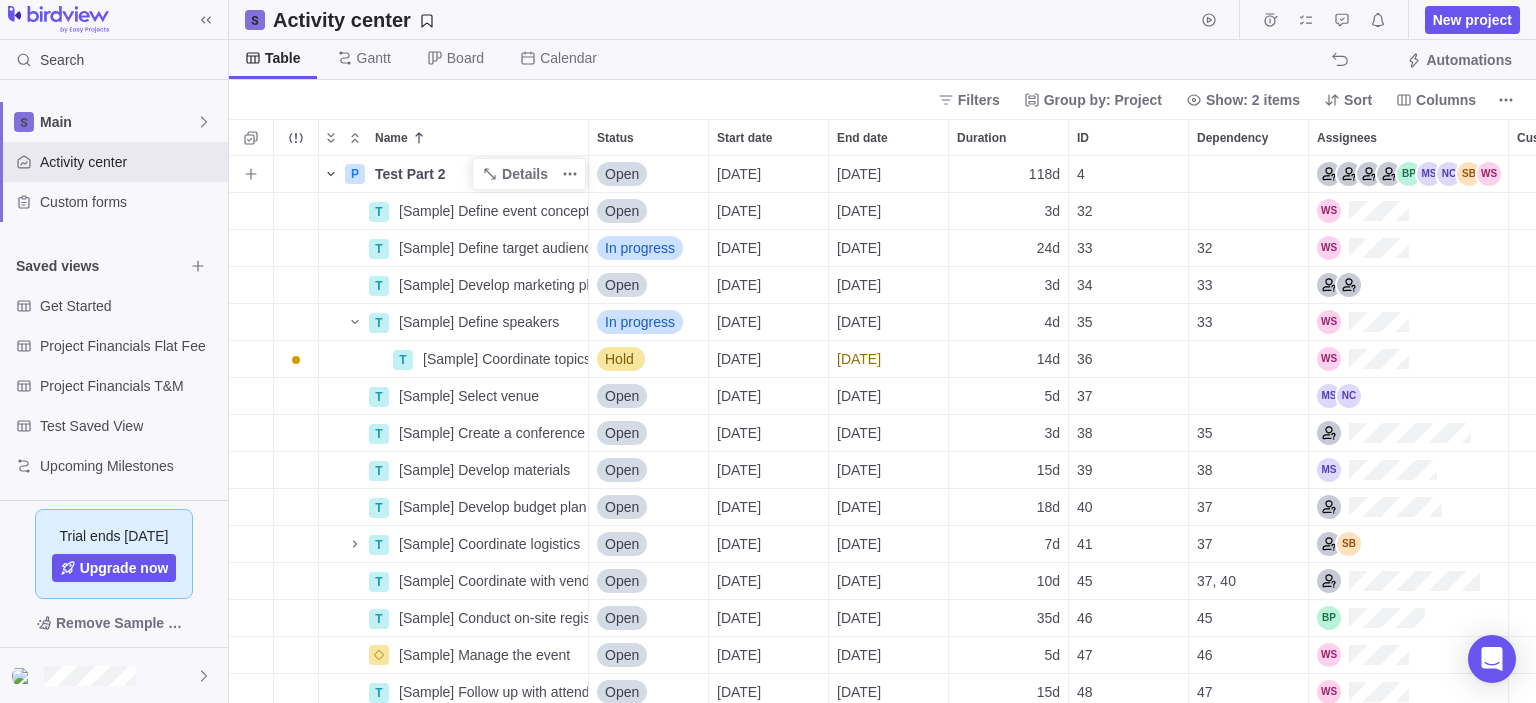 click 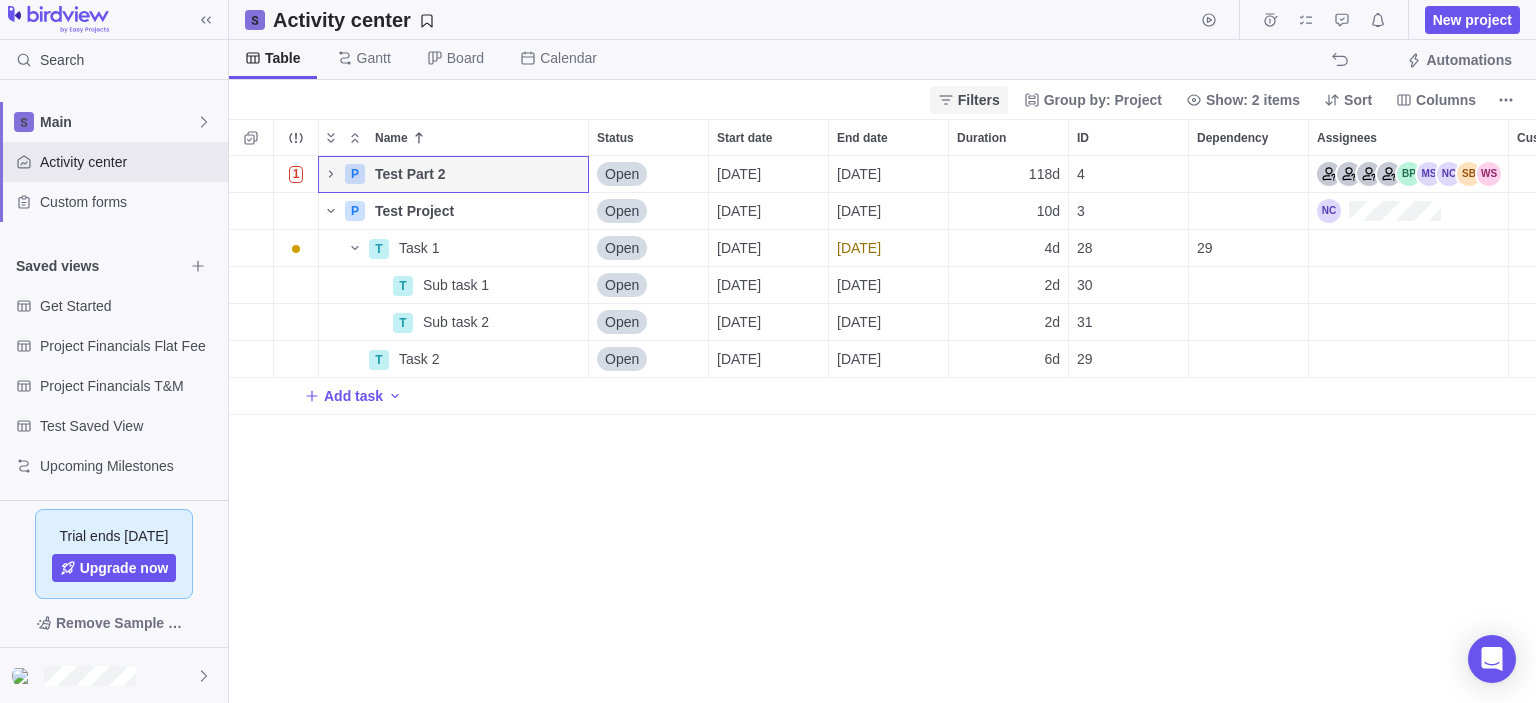 click on "Filters" at bounding box center (979, 100) 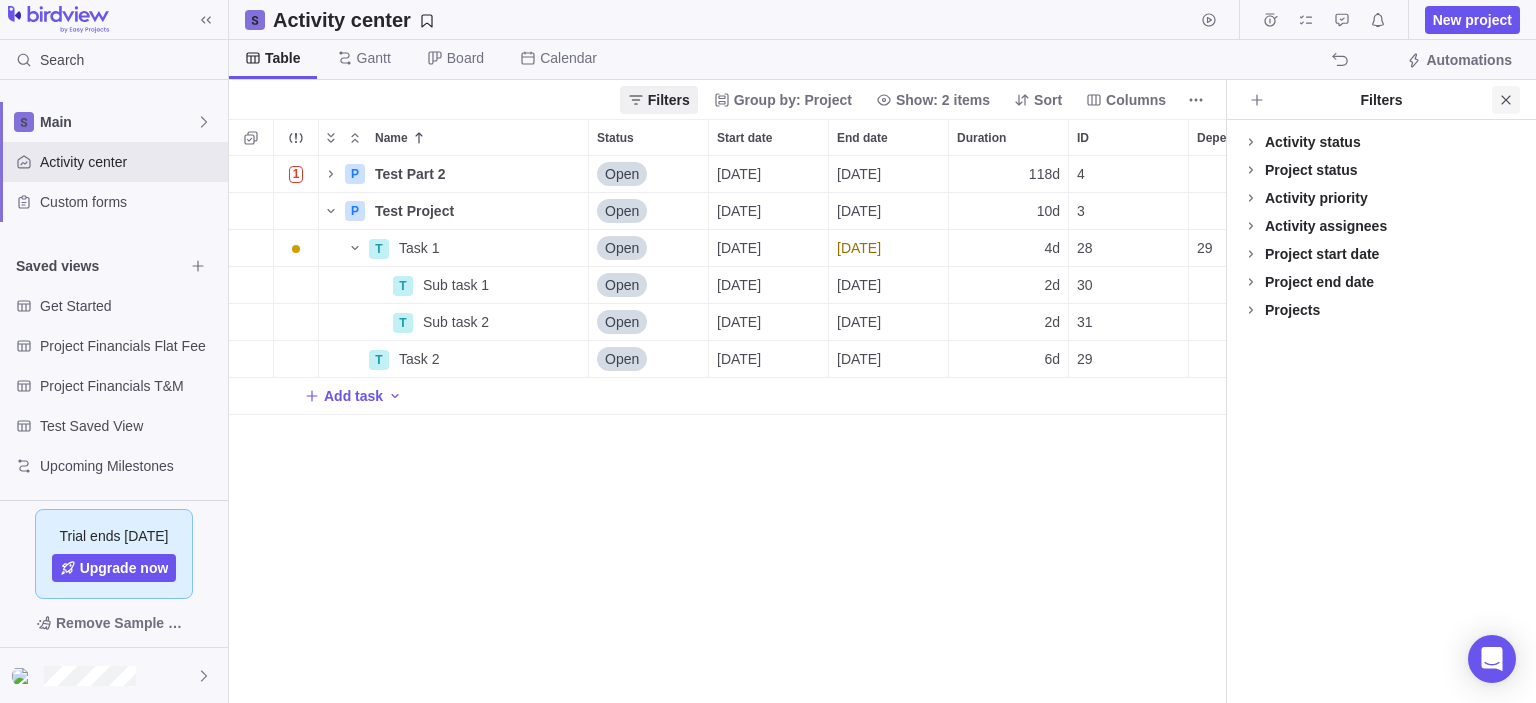 click 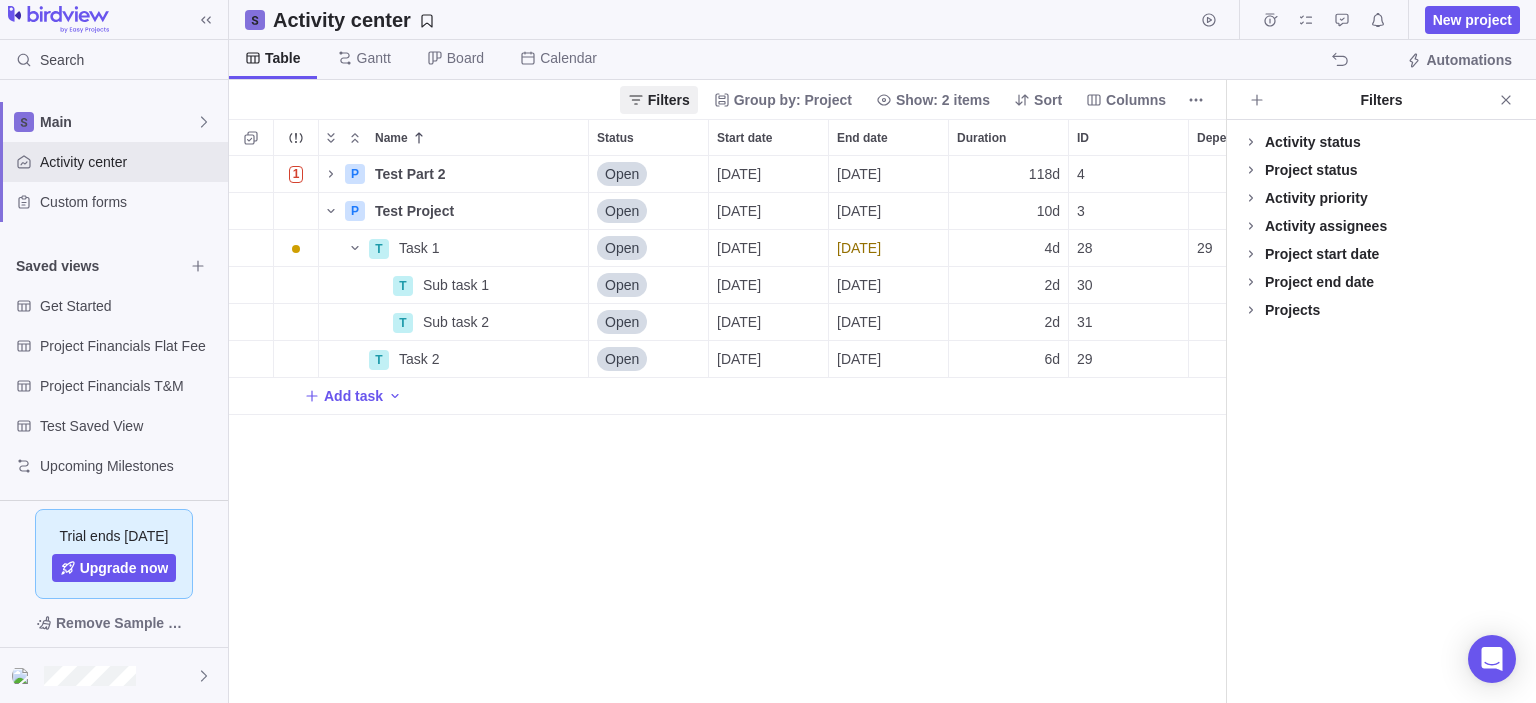 scroll, scrollTop: 16, scrollLeft: 16, axis: both 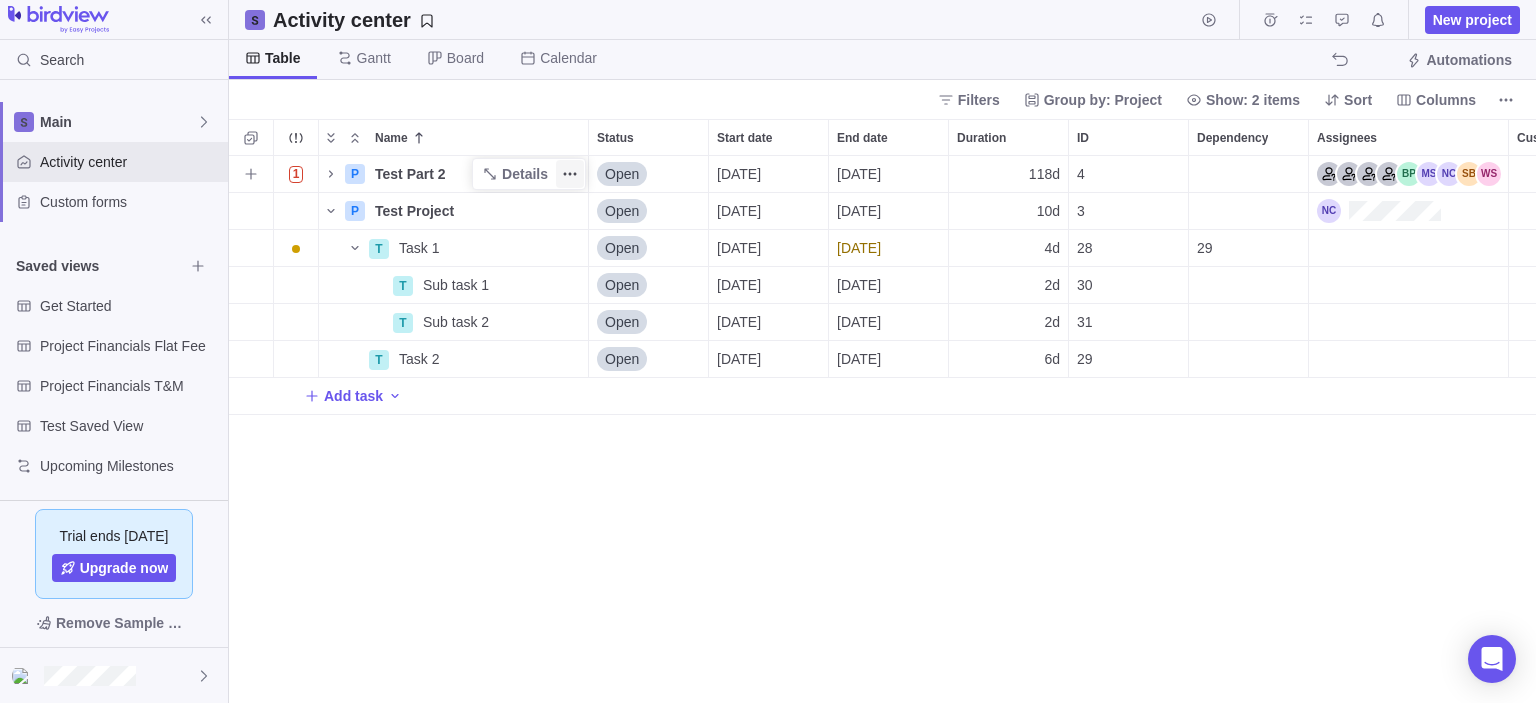 click 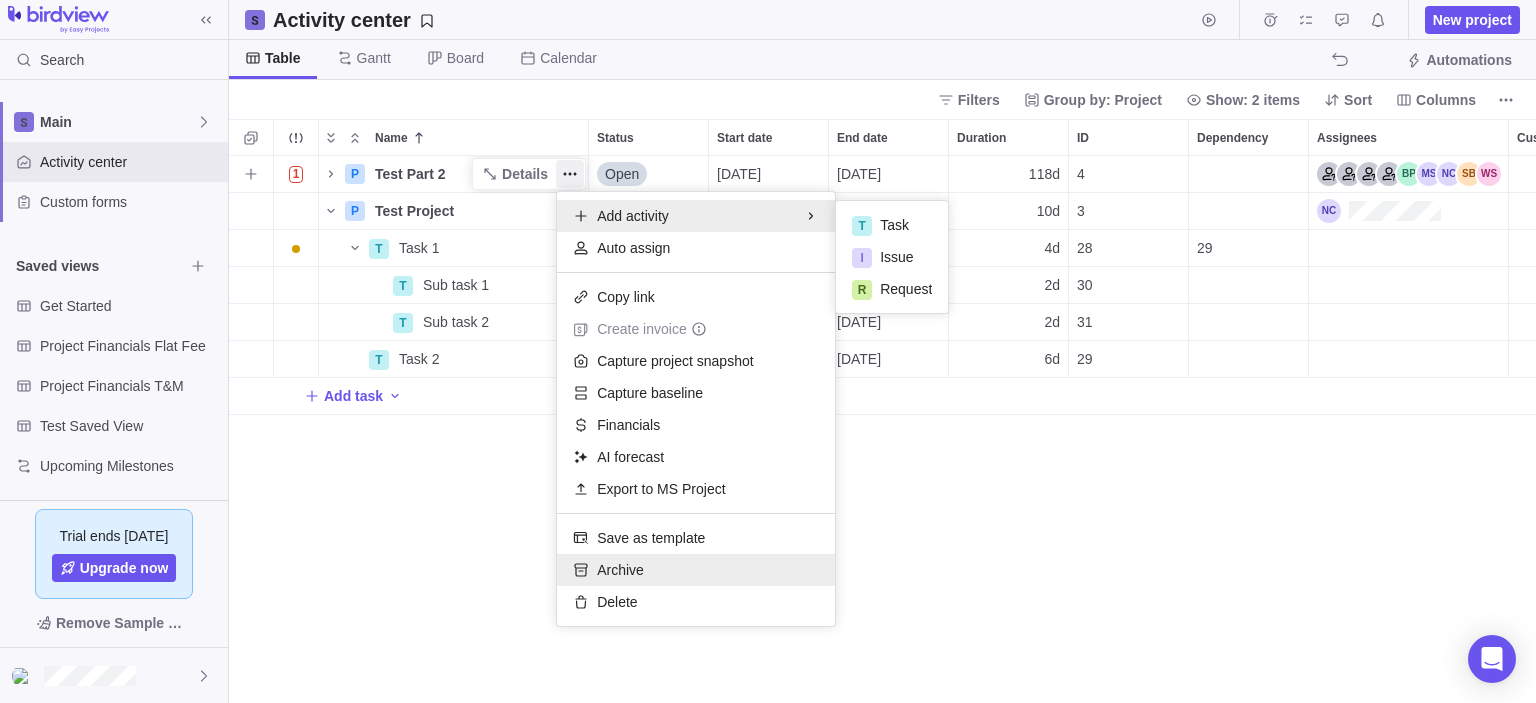 click on "Archive" at bounding box center (696, 570) 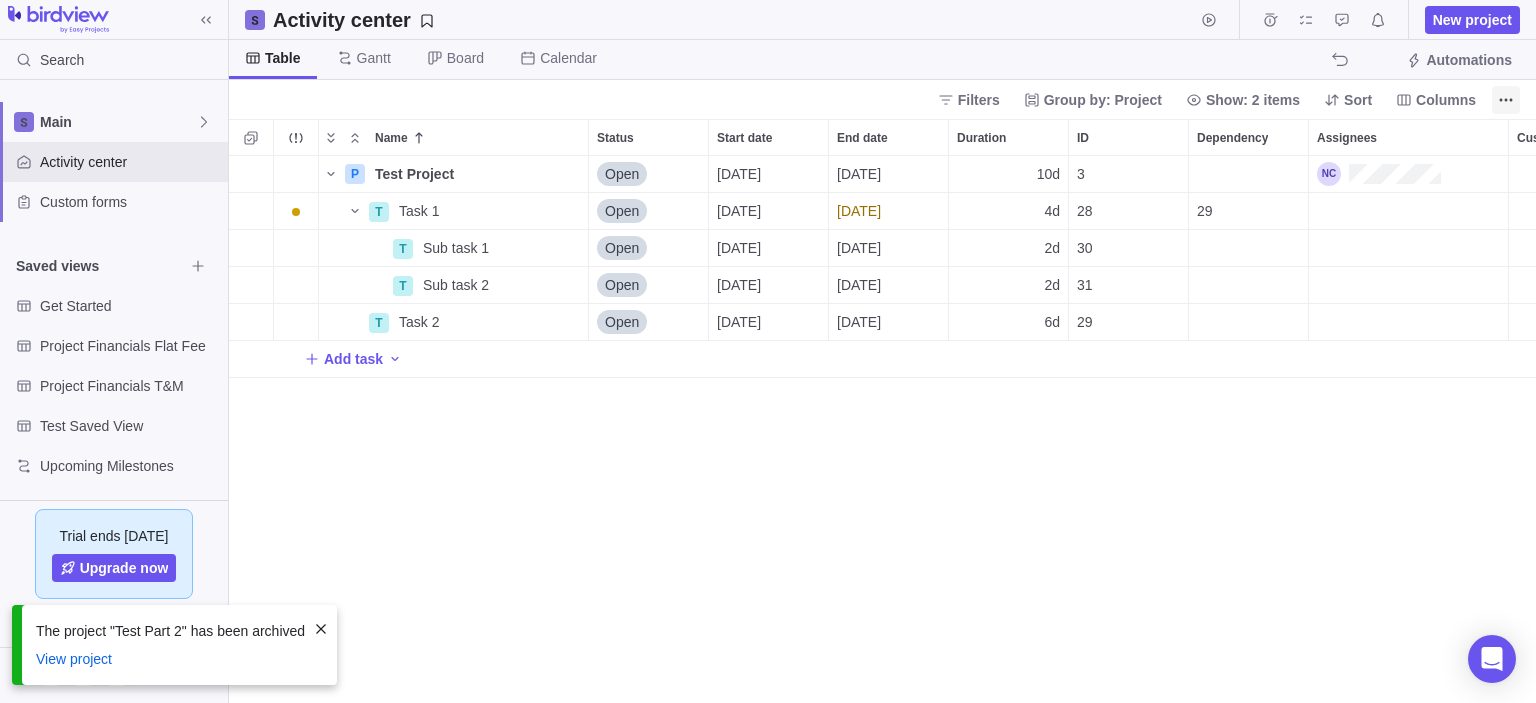 click 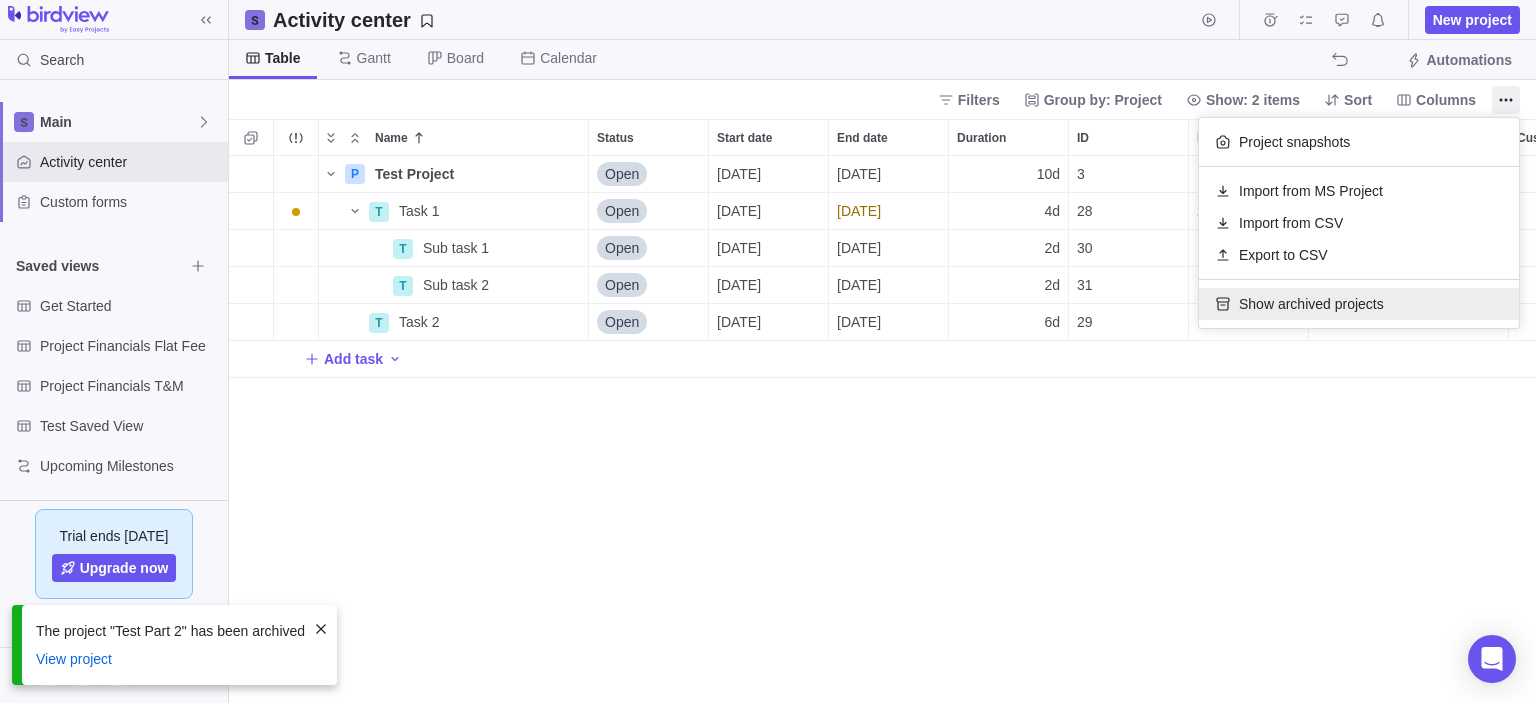 click on "Show archived projects" at bounding box center (1311, 304) 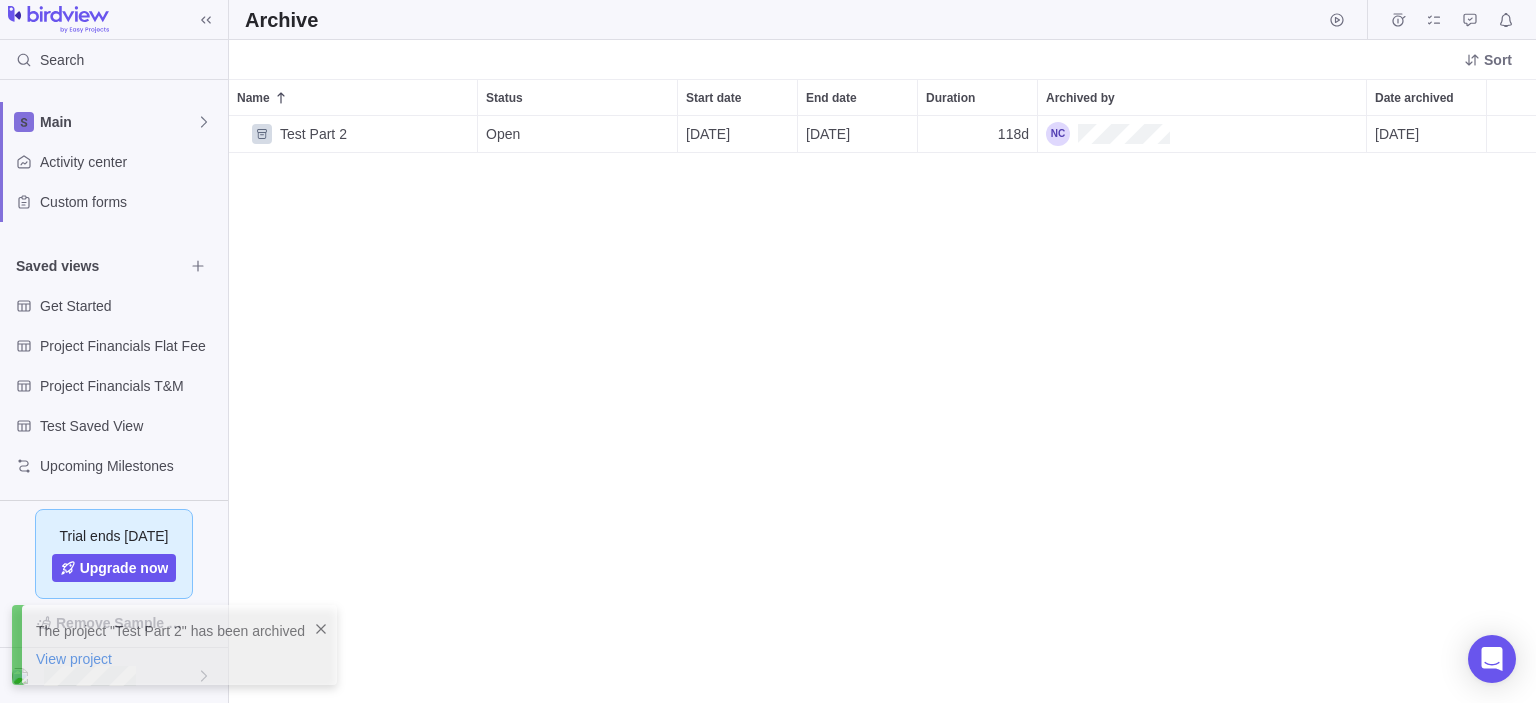 scroll, scrollTop: 16, scrollLeft: 16, axis: both 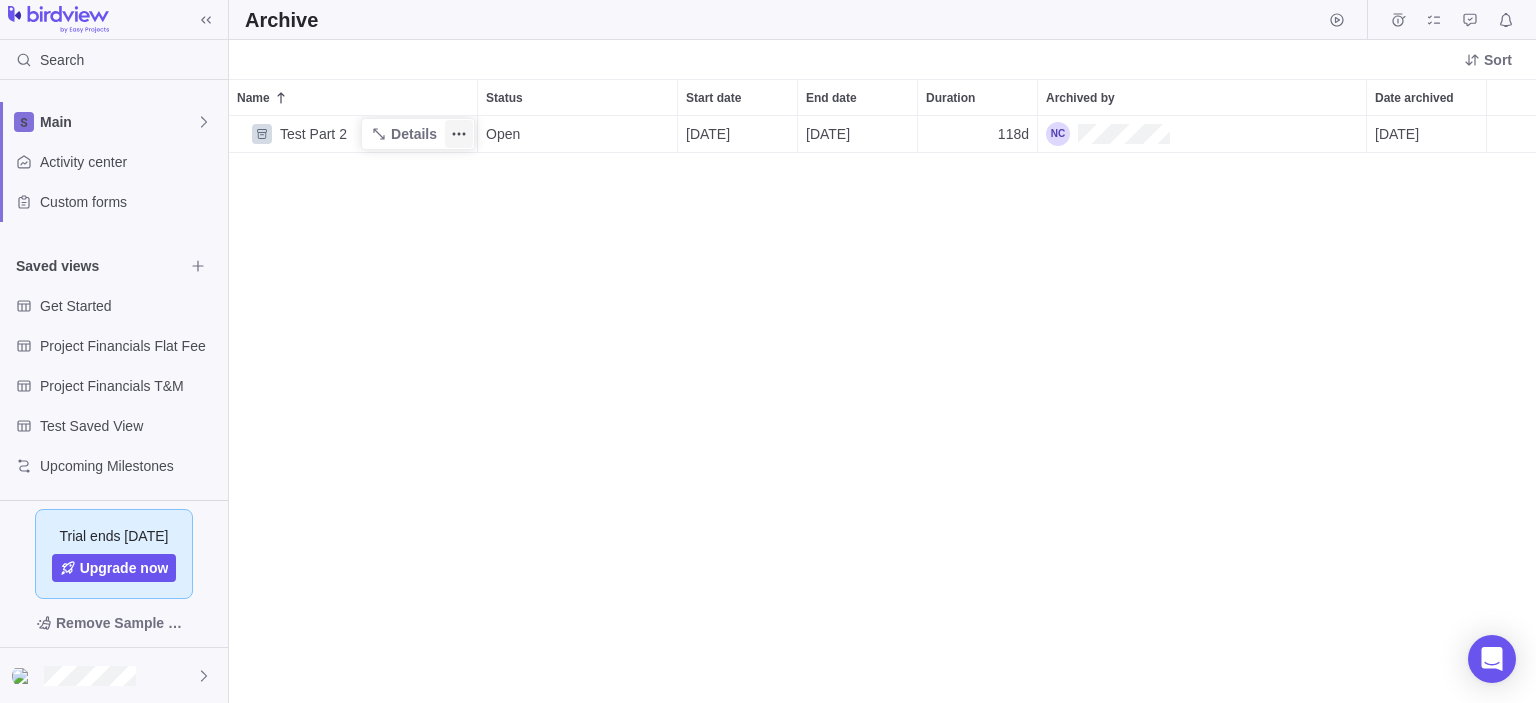 click at bounding box center [459, 134] 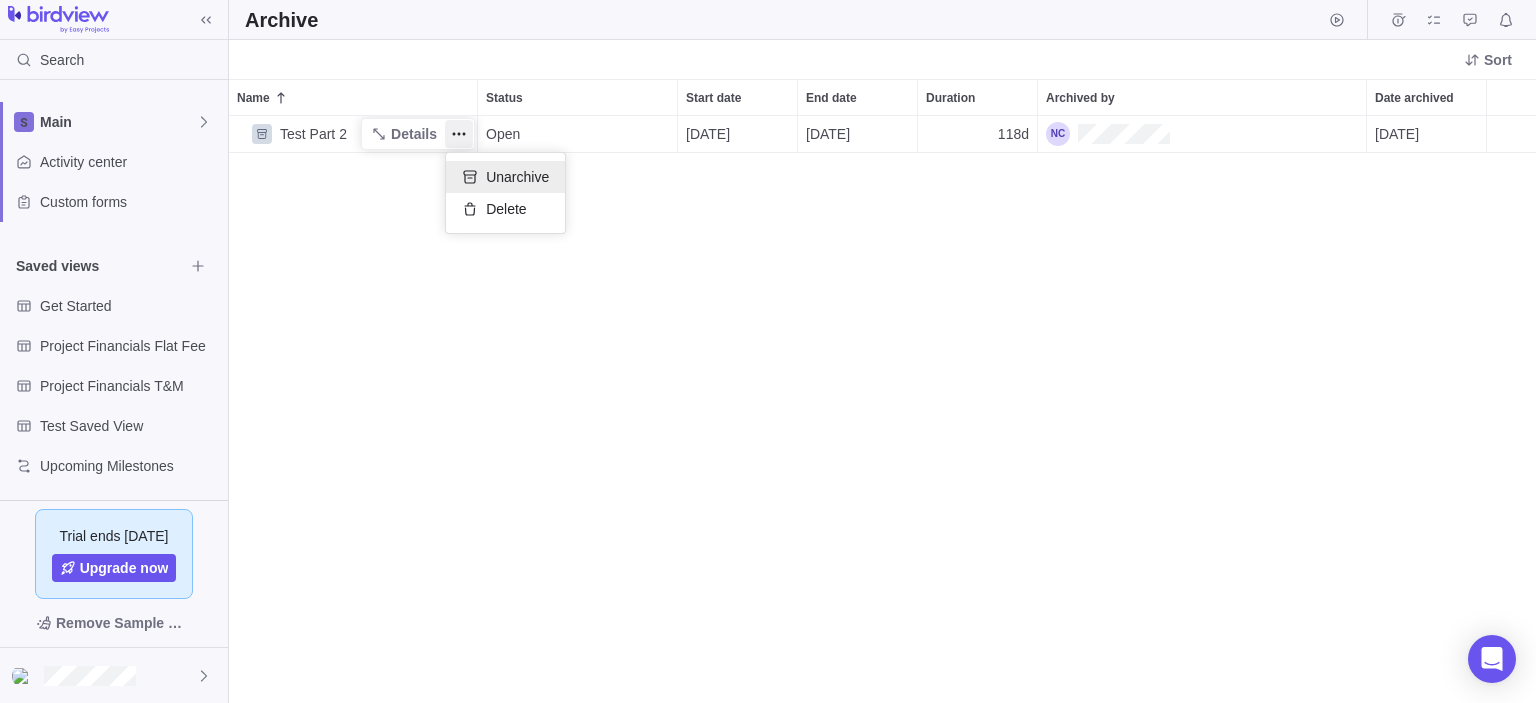 click on "Unarchive" at bounding box center [517, 177] 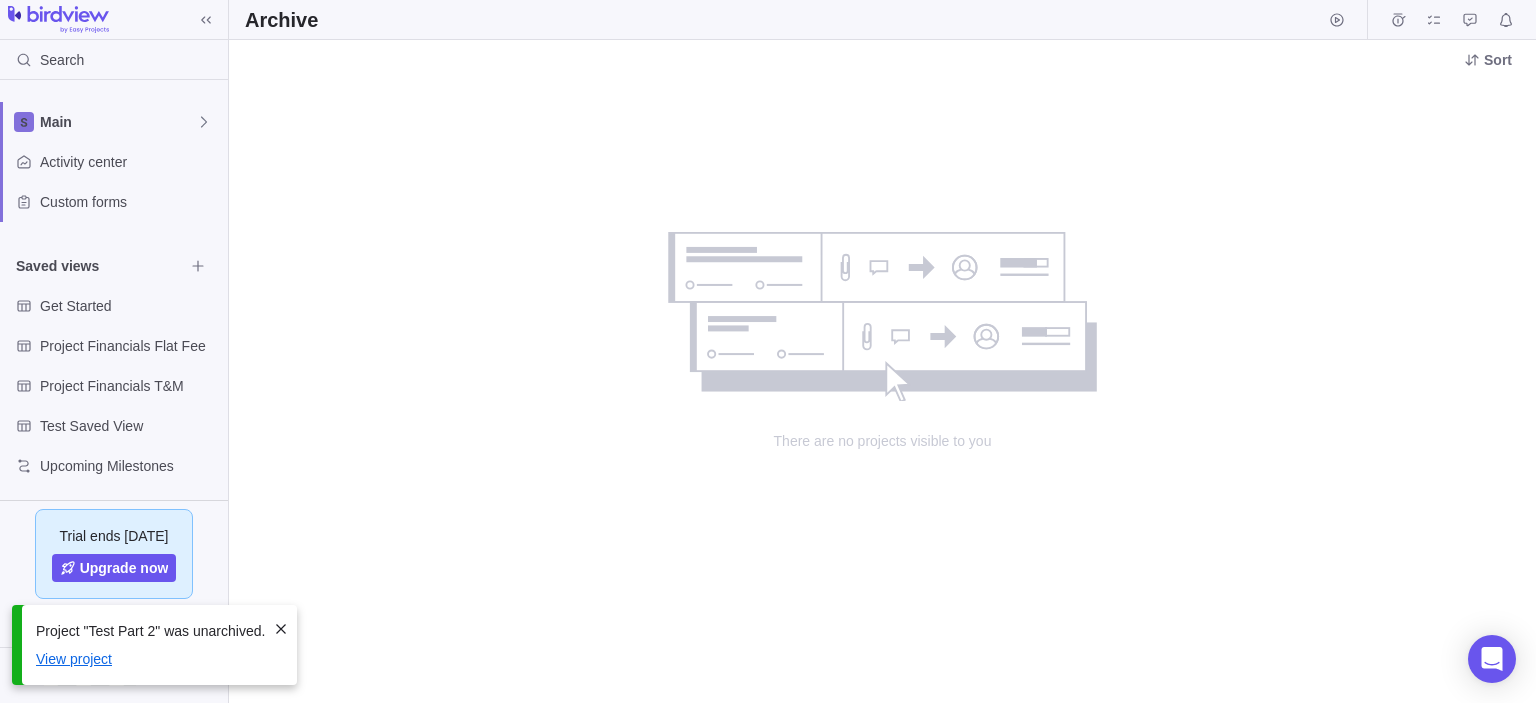 click on "View project" at bounding box center (150, 659) 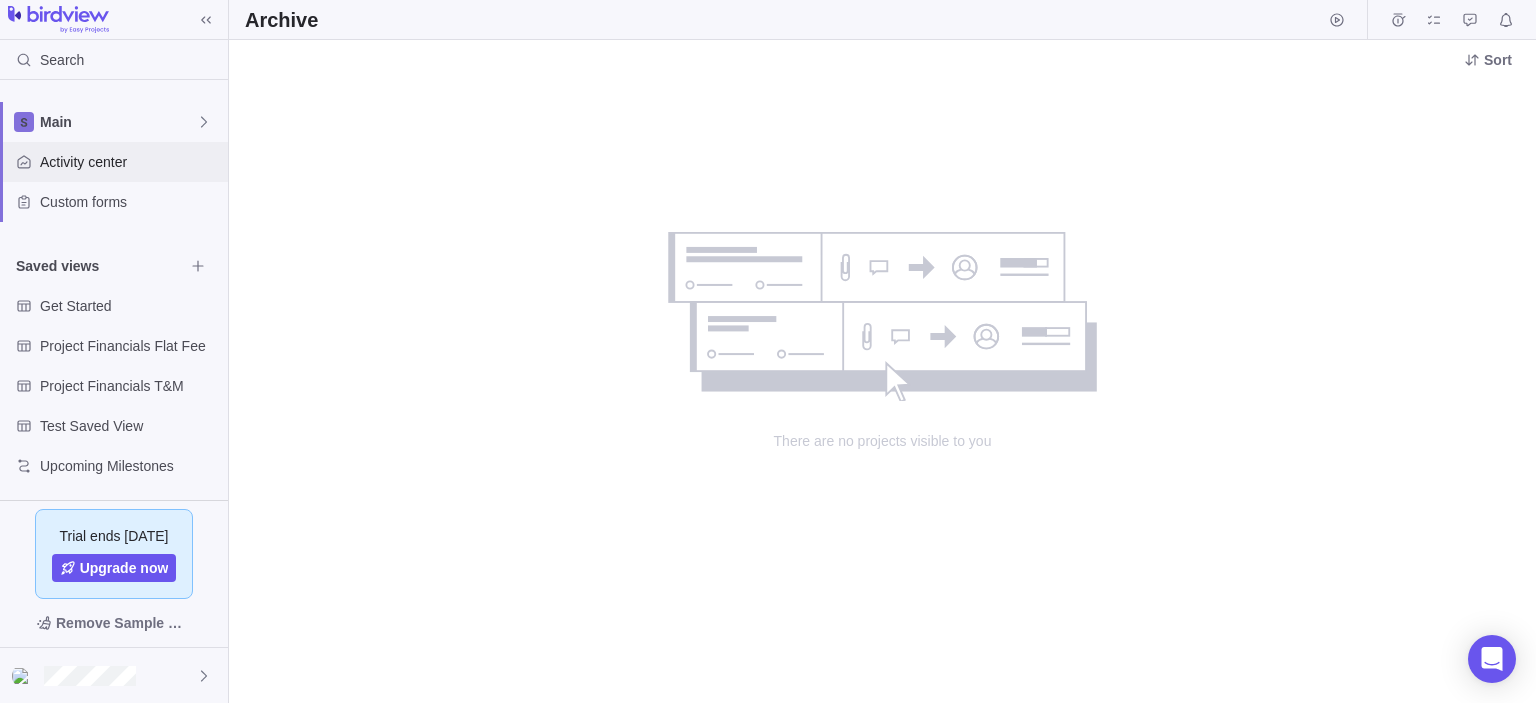 click on "Activity center" at bounding box center (130, 162) 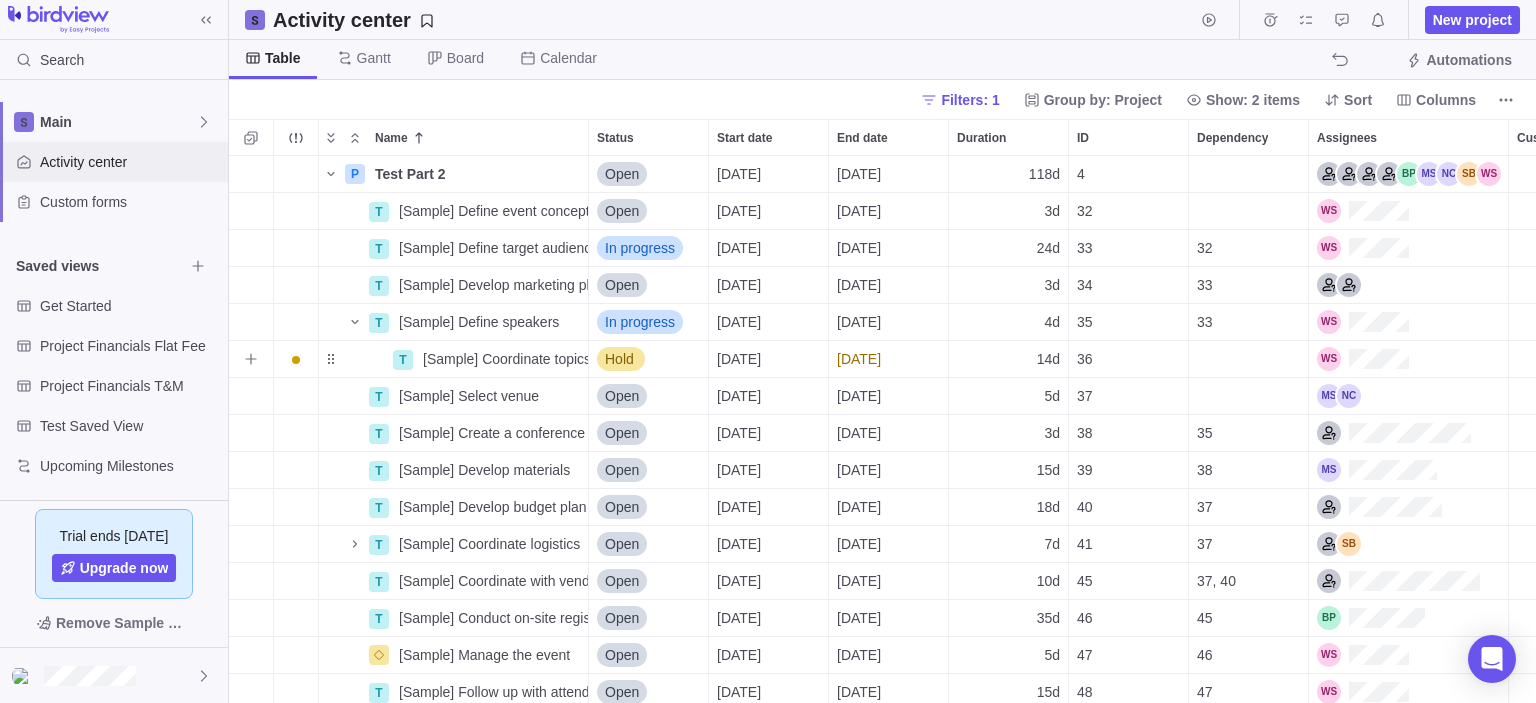 scroll, scrollTop: 16, scrollLeft: 16, axis: both 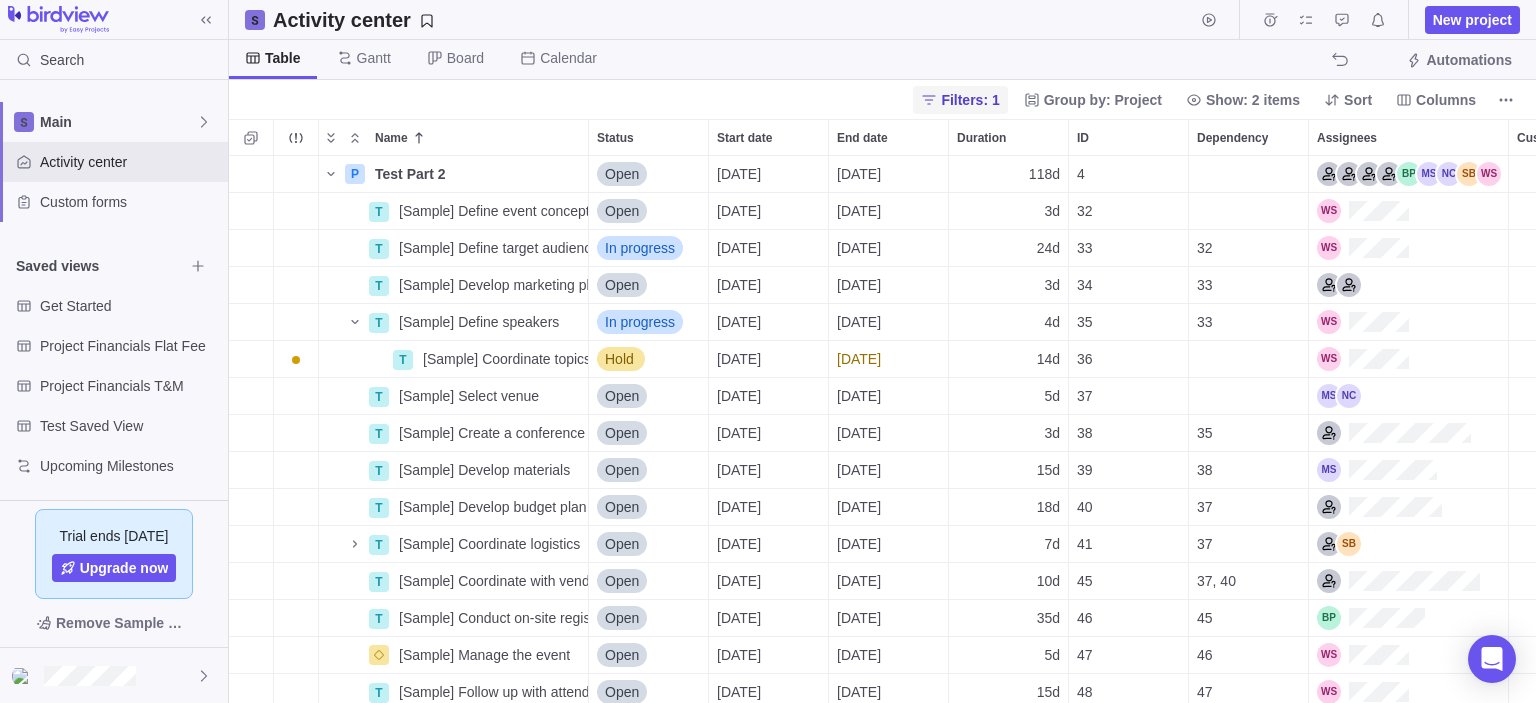 click on "Filters: 1" at bounding box center (960, 100) 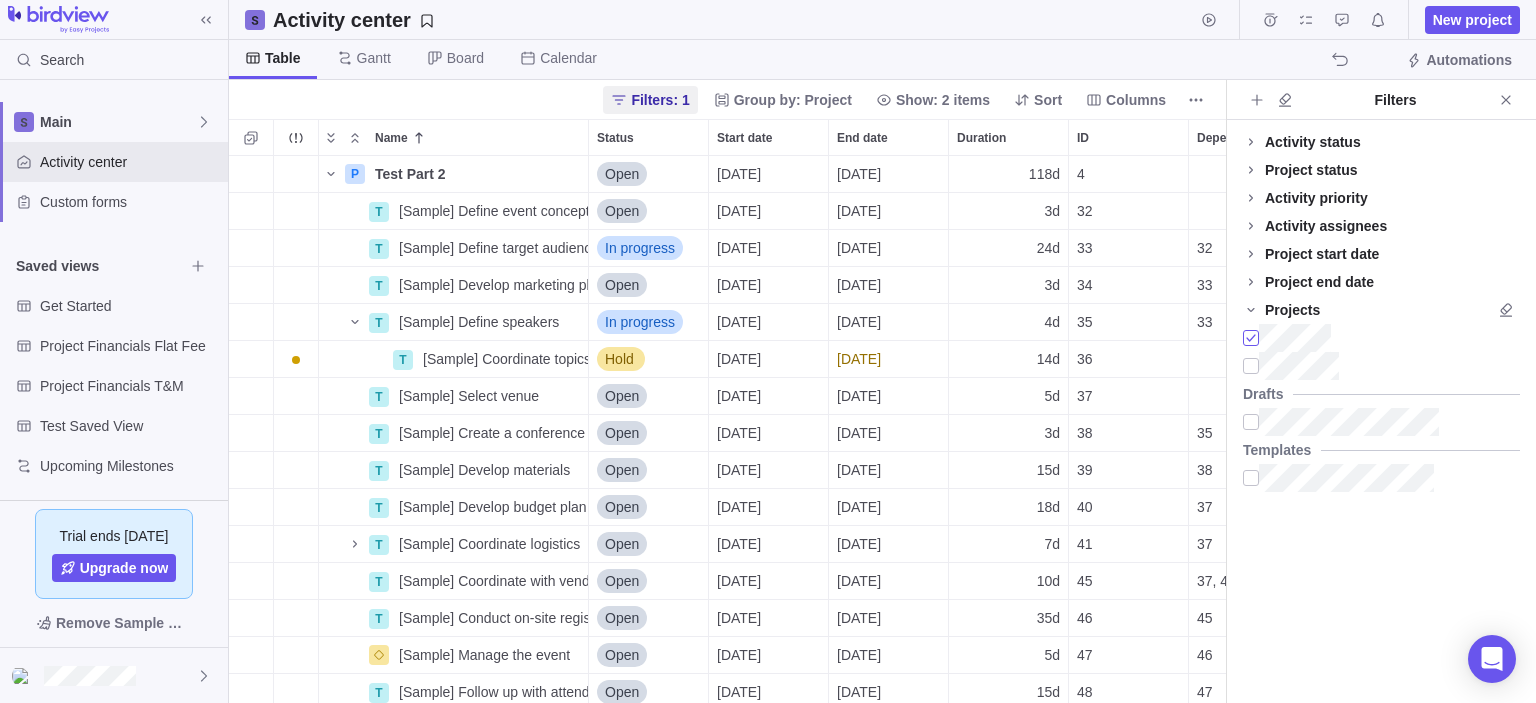 click at bounding box center [1251, 338] 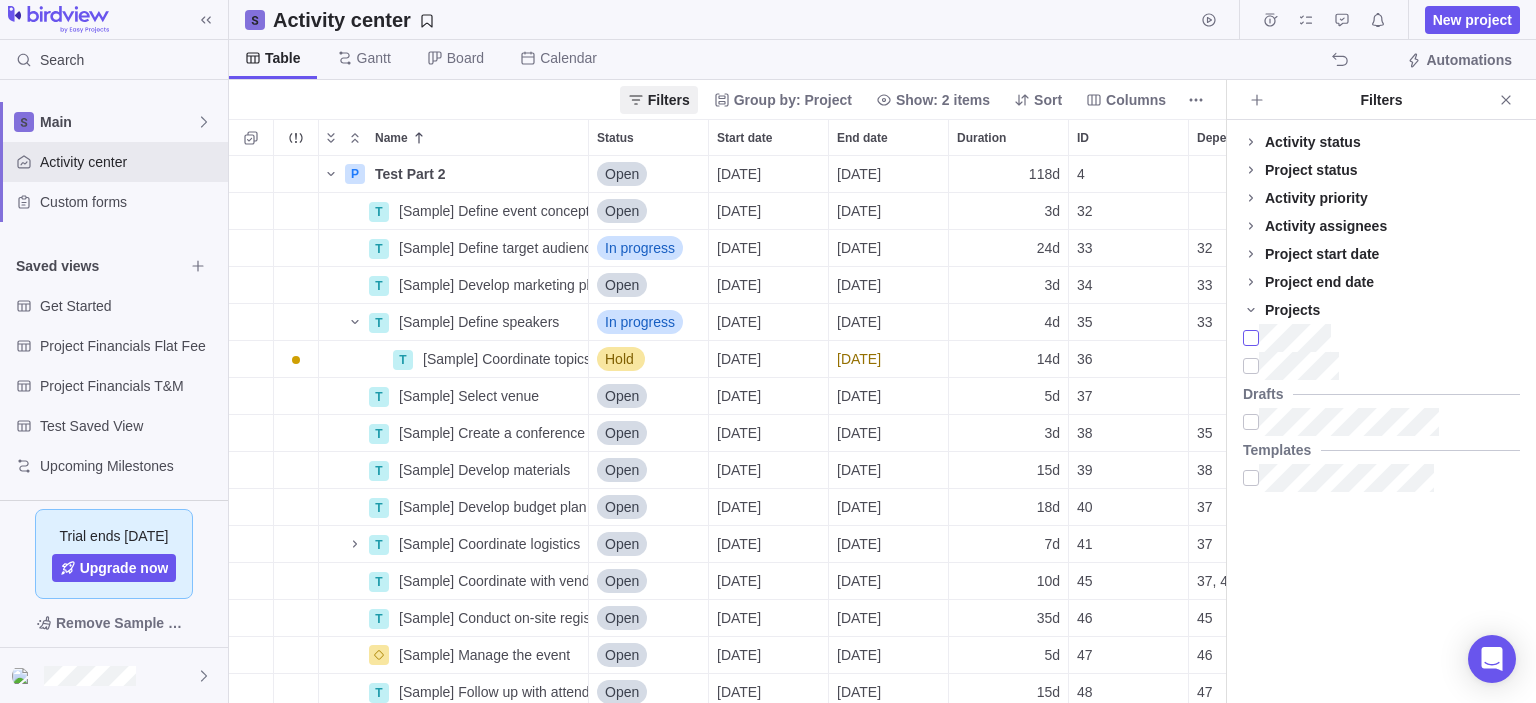 scroll, scrollTop: 16, scrollLeft: 16, axis: both 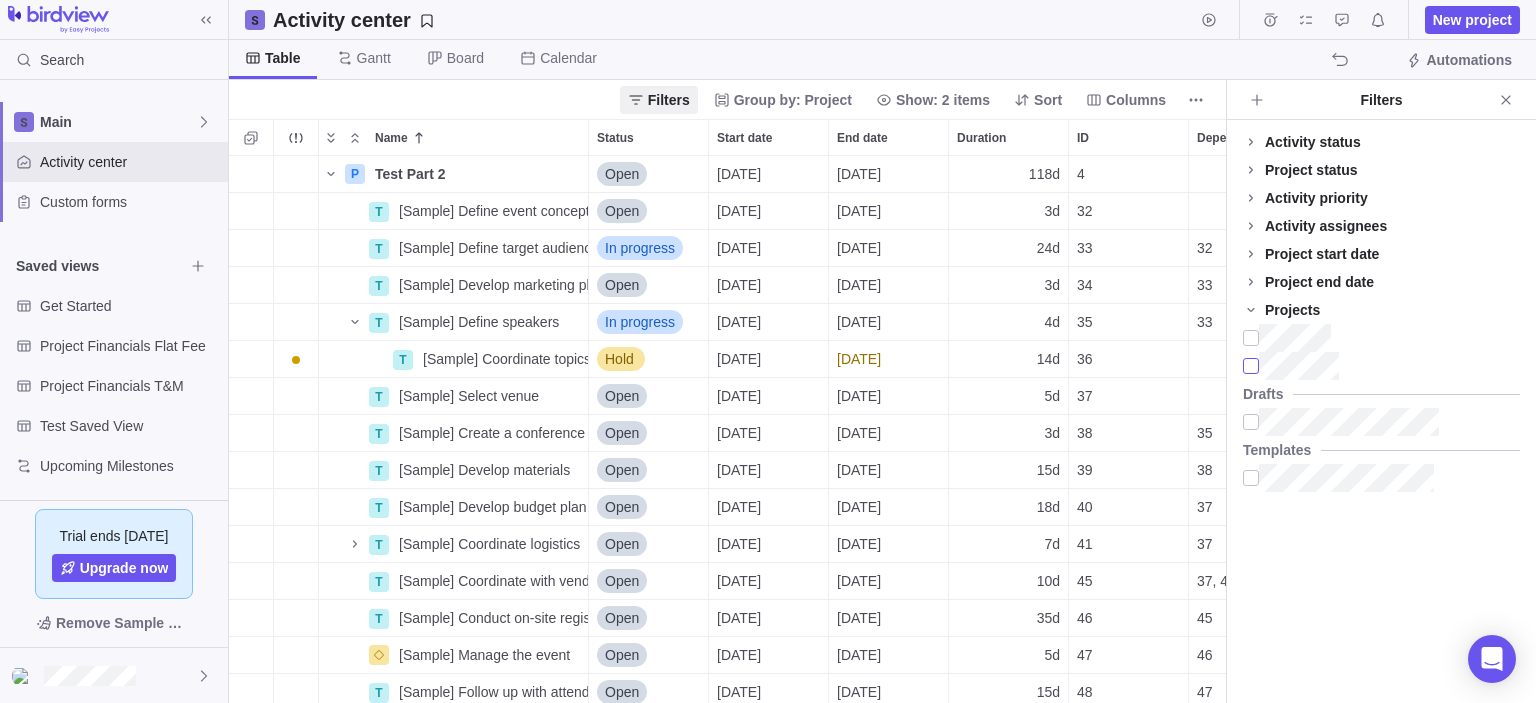 click at bounding box center [1251, 366] 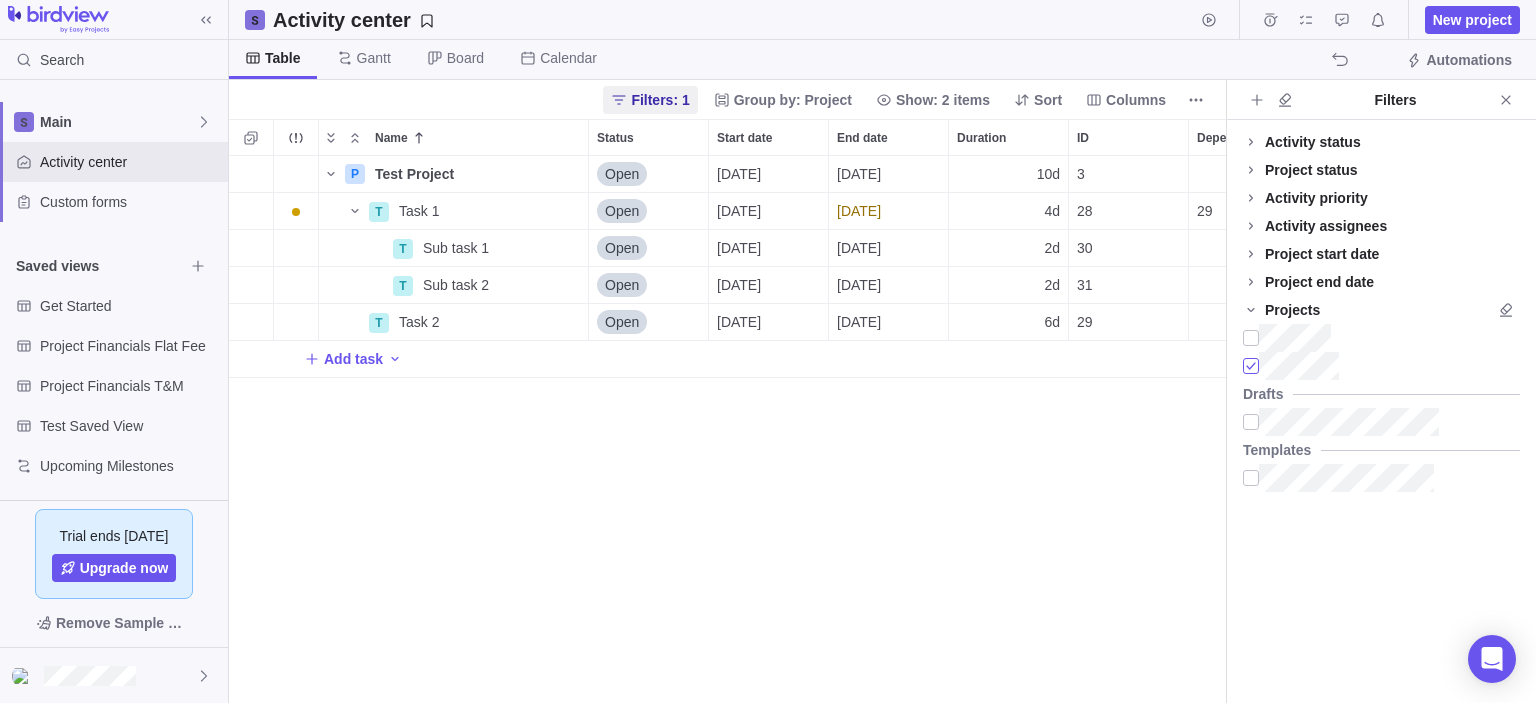 scroll, scrollTop: 16, scrollLeft: 16, axis: both 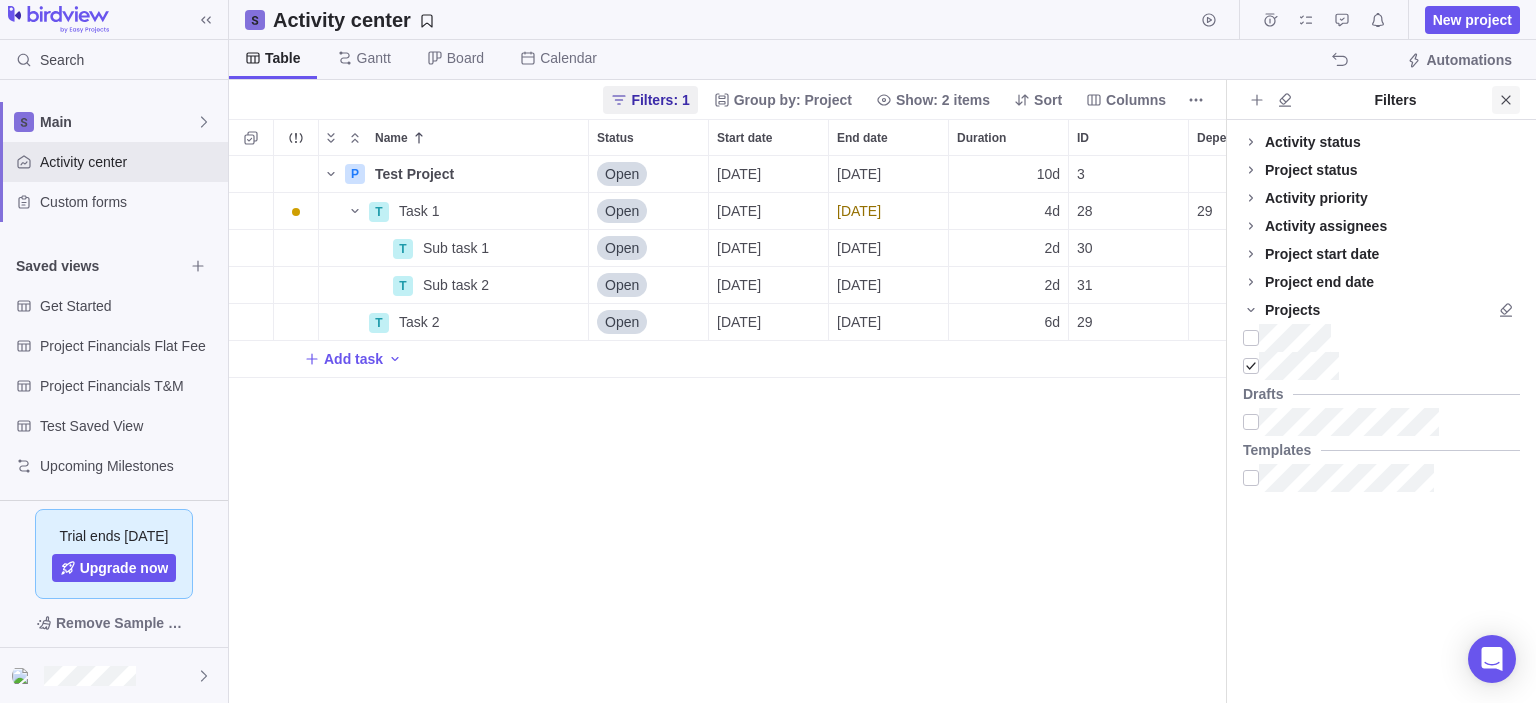 click 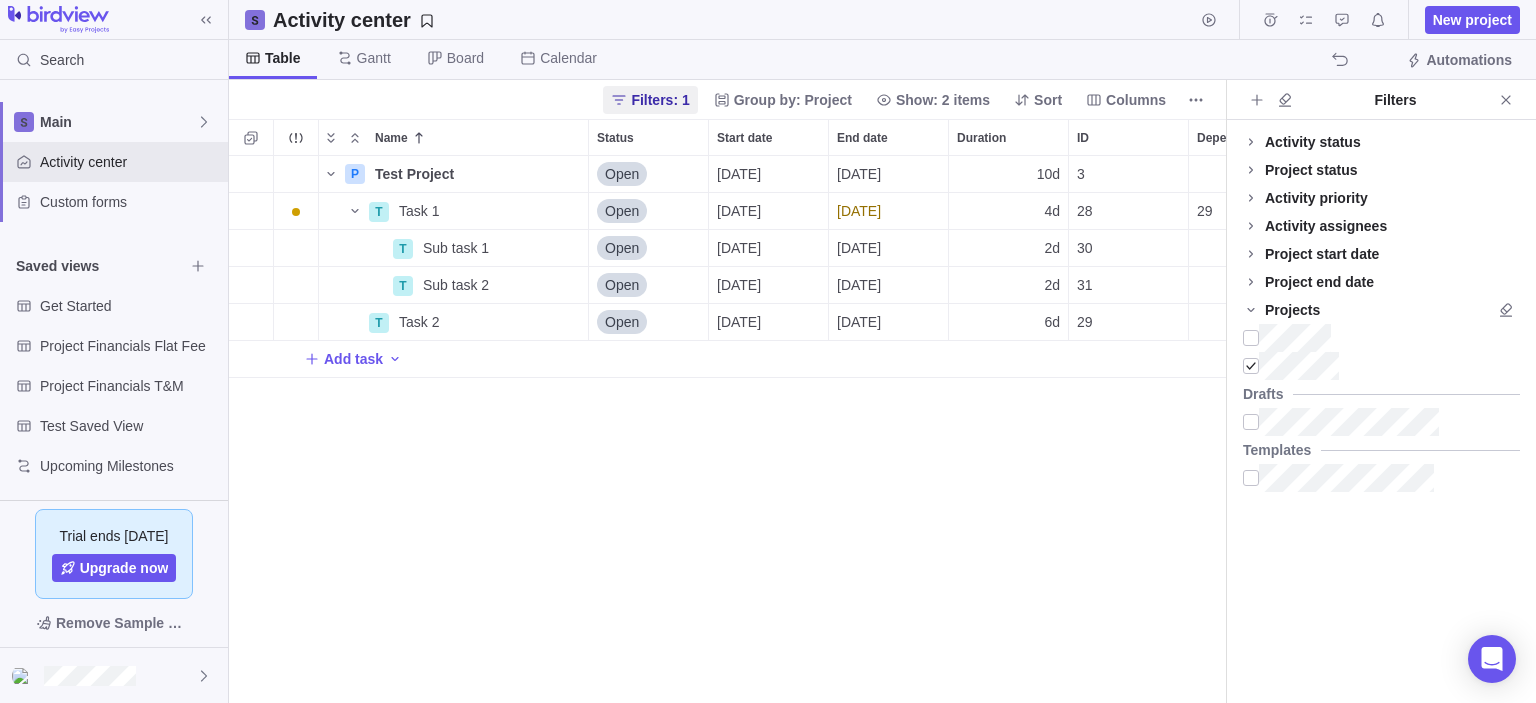scroll, scrollTop: 16, scrollLeft: 16, axis: both 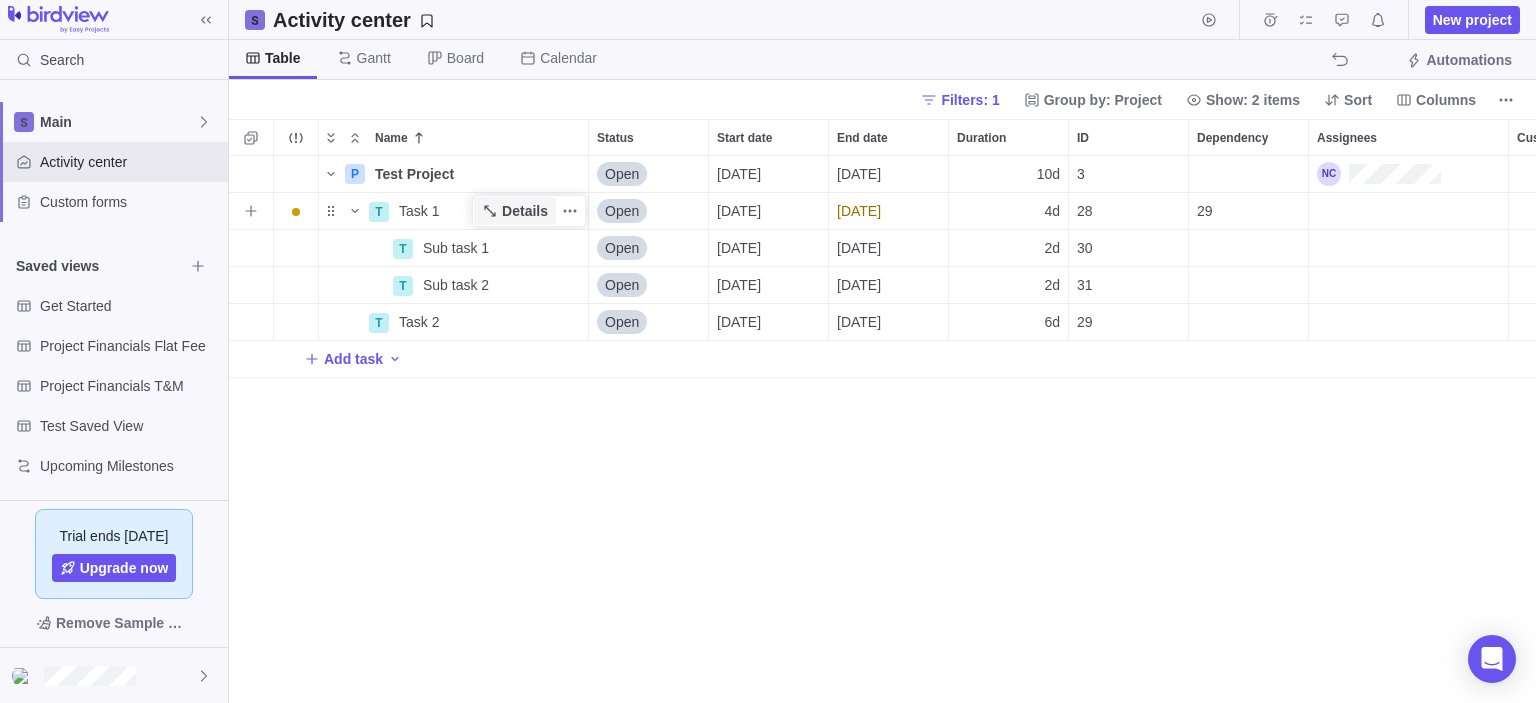 click on "Details" at bounding box center [525, 211] 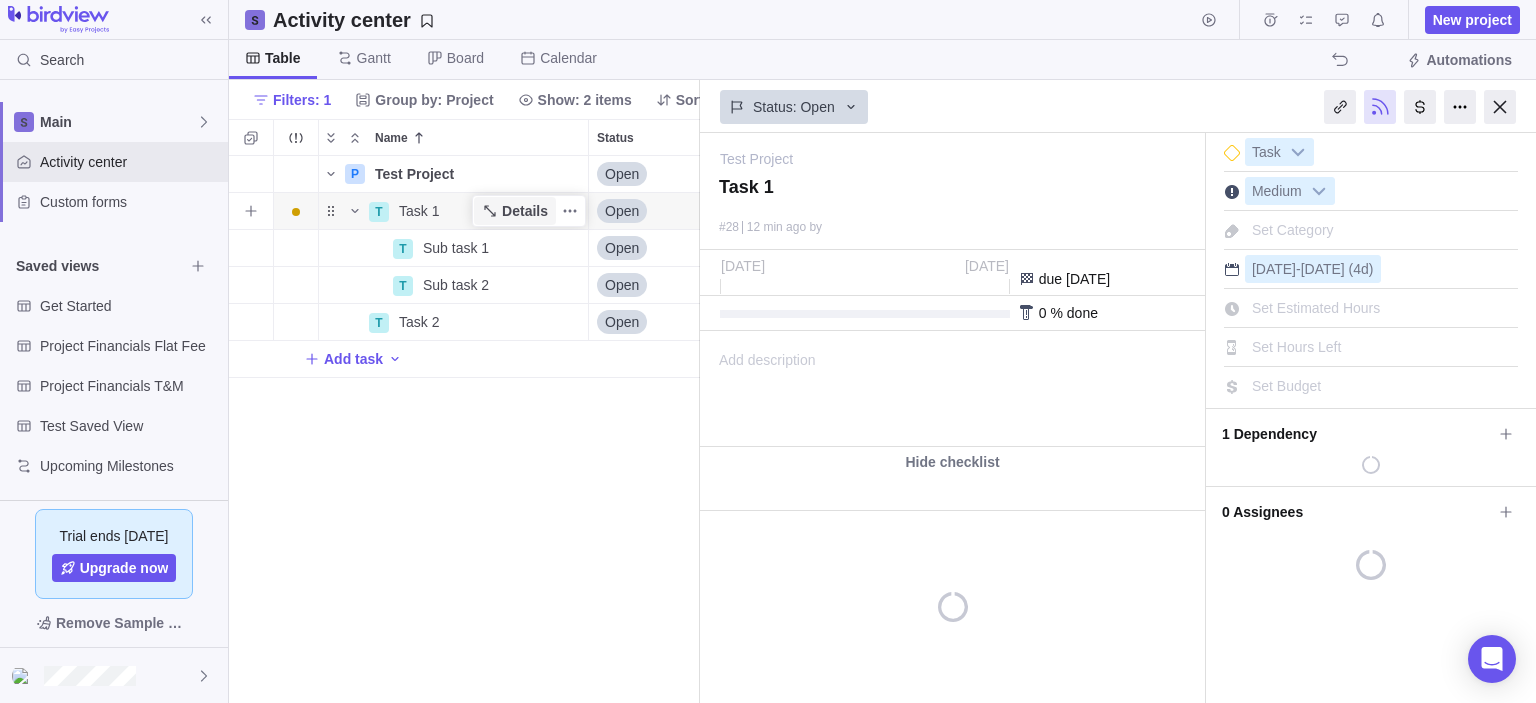 scroll, scrollTop: 532, scrollLeft: 456, axis: both 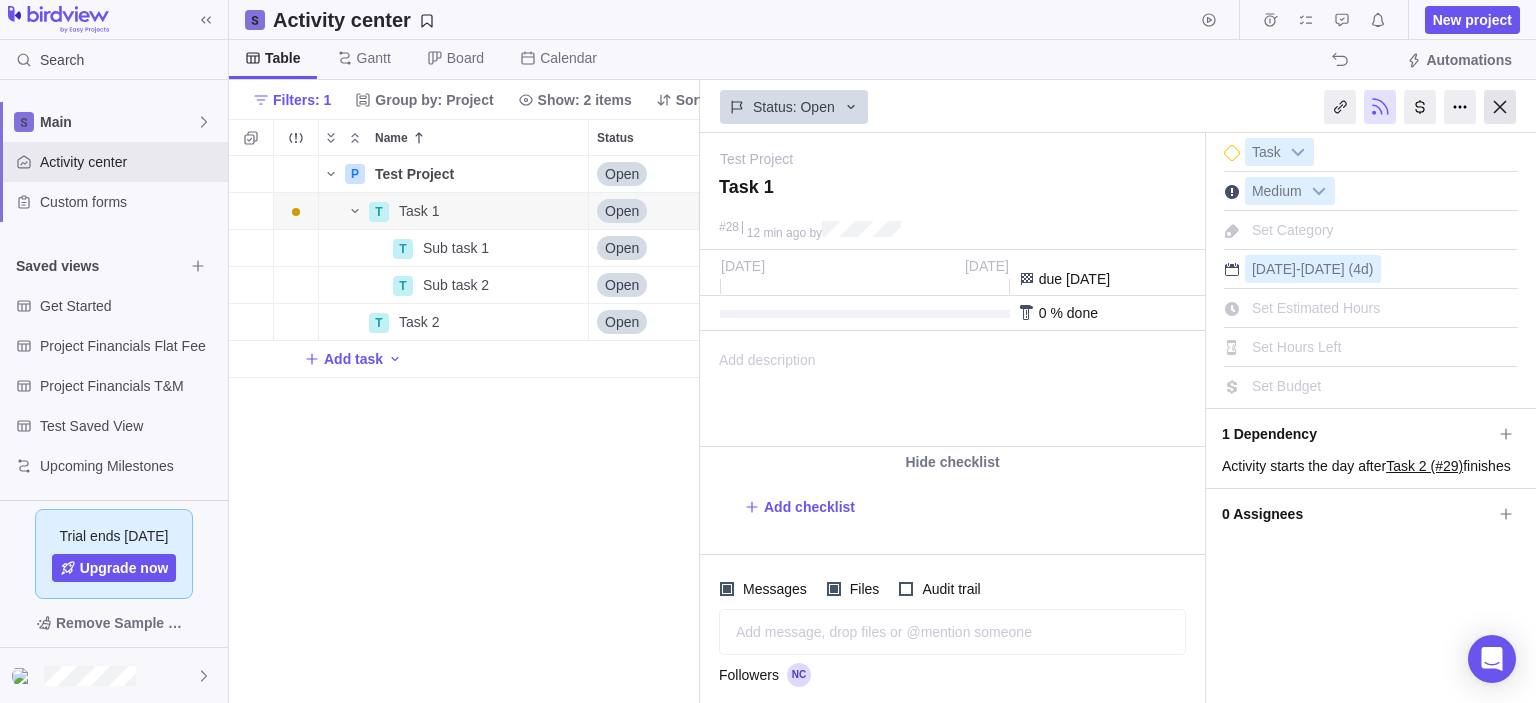 click at bounding box center (1500, 107) 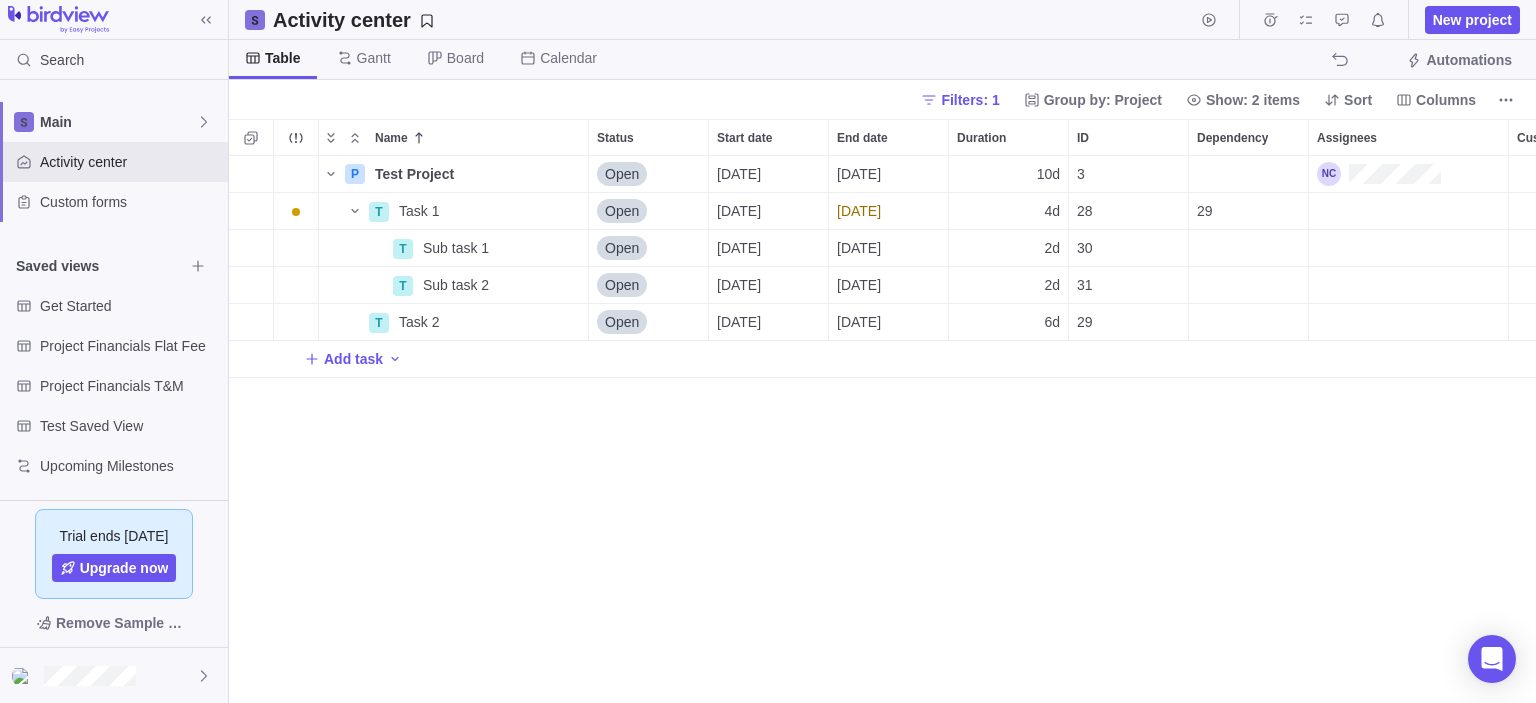 scroll, scrollTop: 16, scrollLeft: 16, axis: both 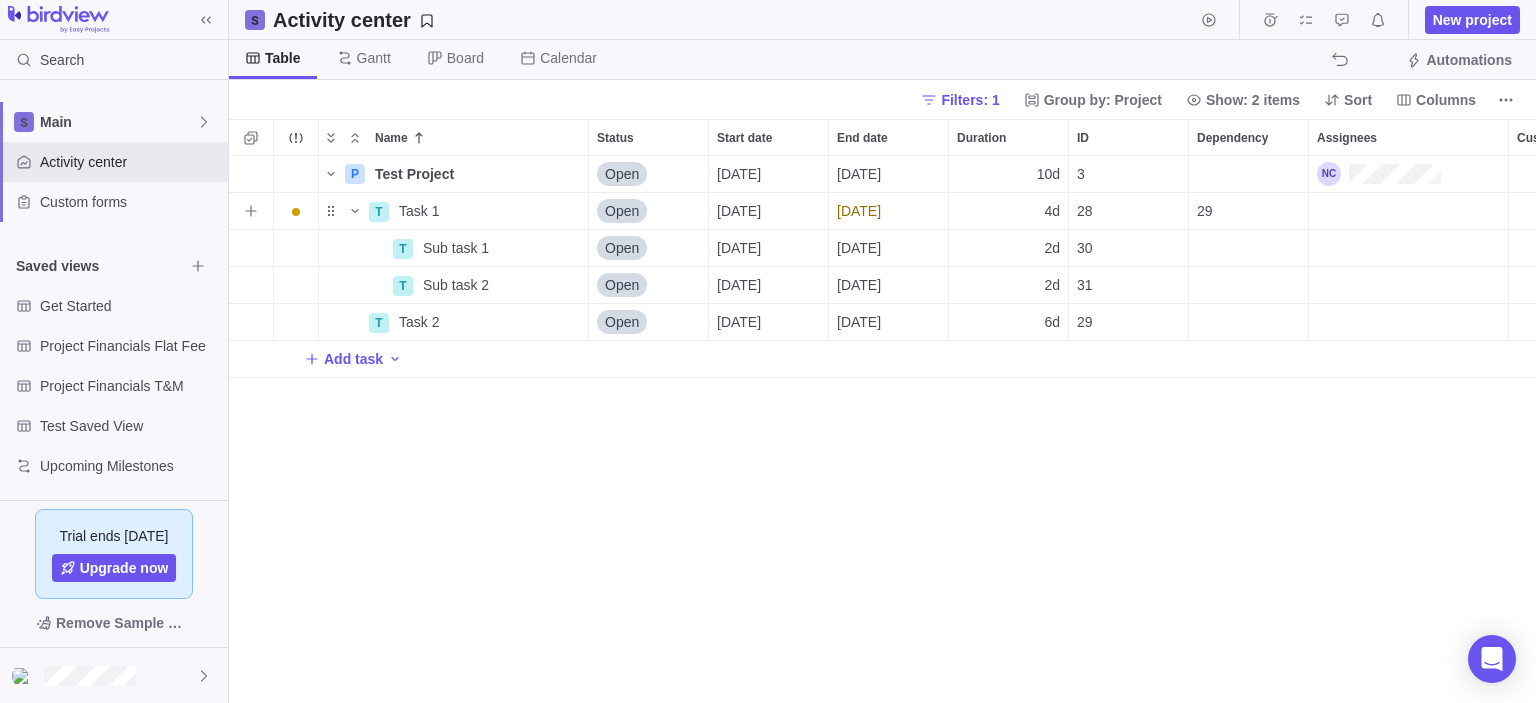 click at bounding box center [1408, 211] 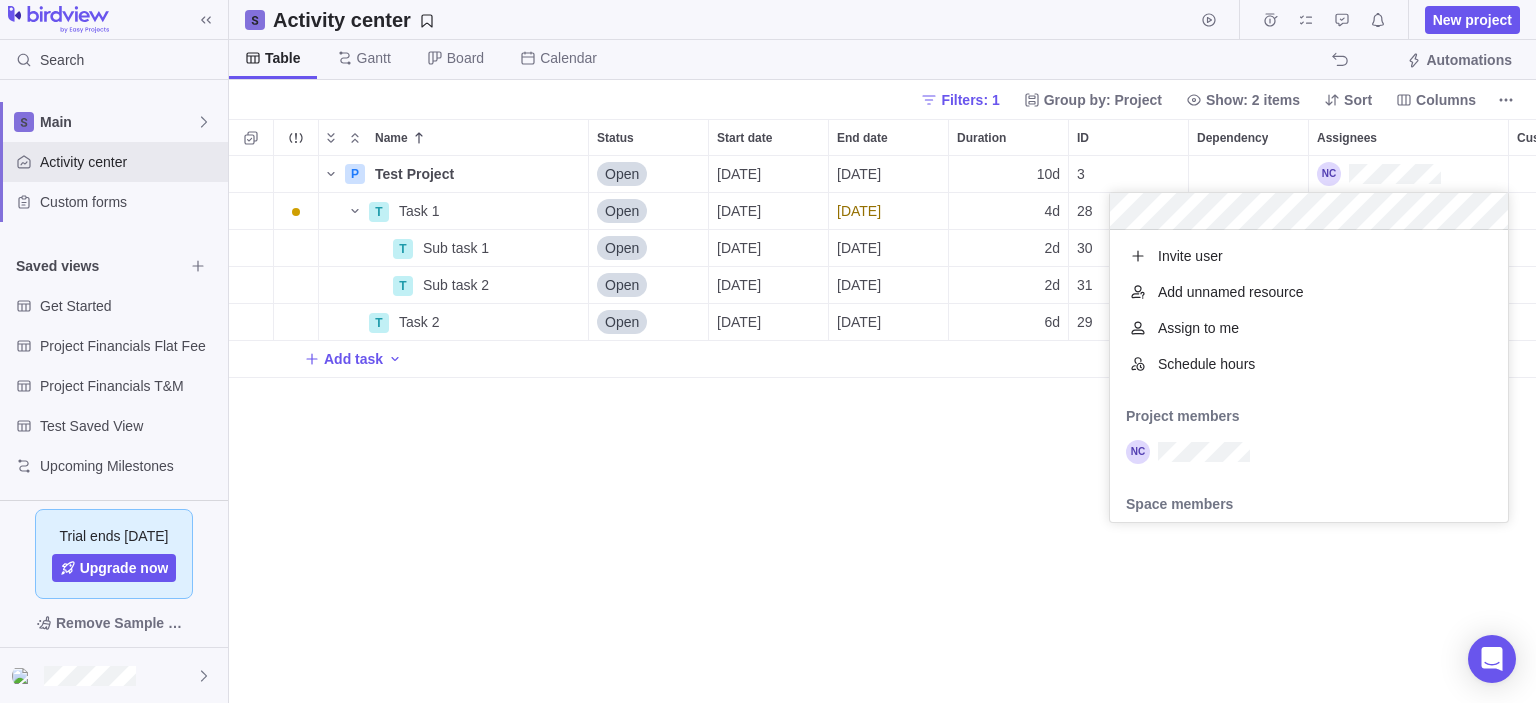 scroll, scrollTop: 16, scrollLeft: 16, axis: both 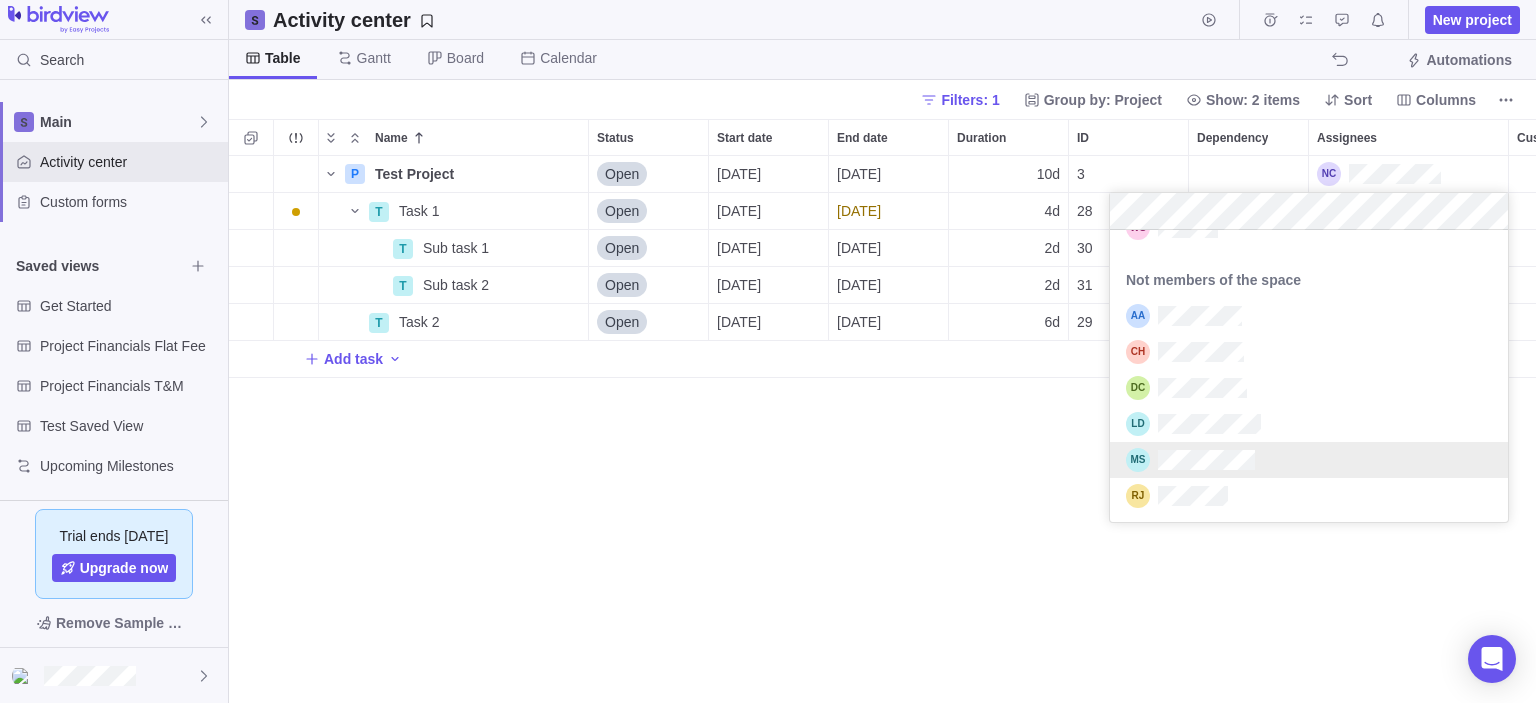 click on "P Test Project Details Open [DATE] [DATE] 10d 3 T Task 1 Details Open [DATE] [DATE] 4d 28 29 T Sub task 1 Details Open [DATE] [DATE] 2d 30 T Sub task 2 Details Open [DATE] [DATE] 2d 31 T Task 2 Details Open [DATE] [DATE] 6d 29 Add task" at bounding box center (882, 430) 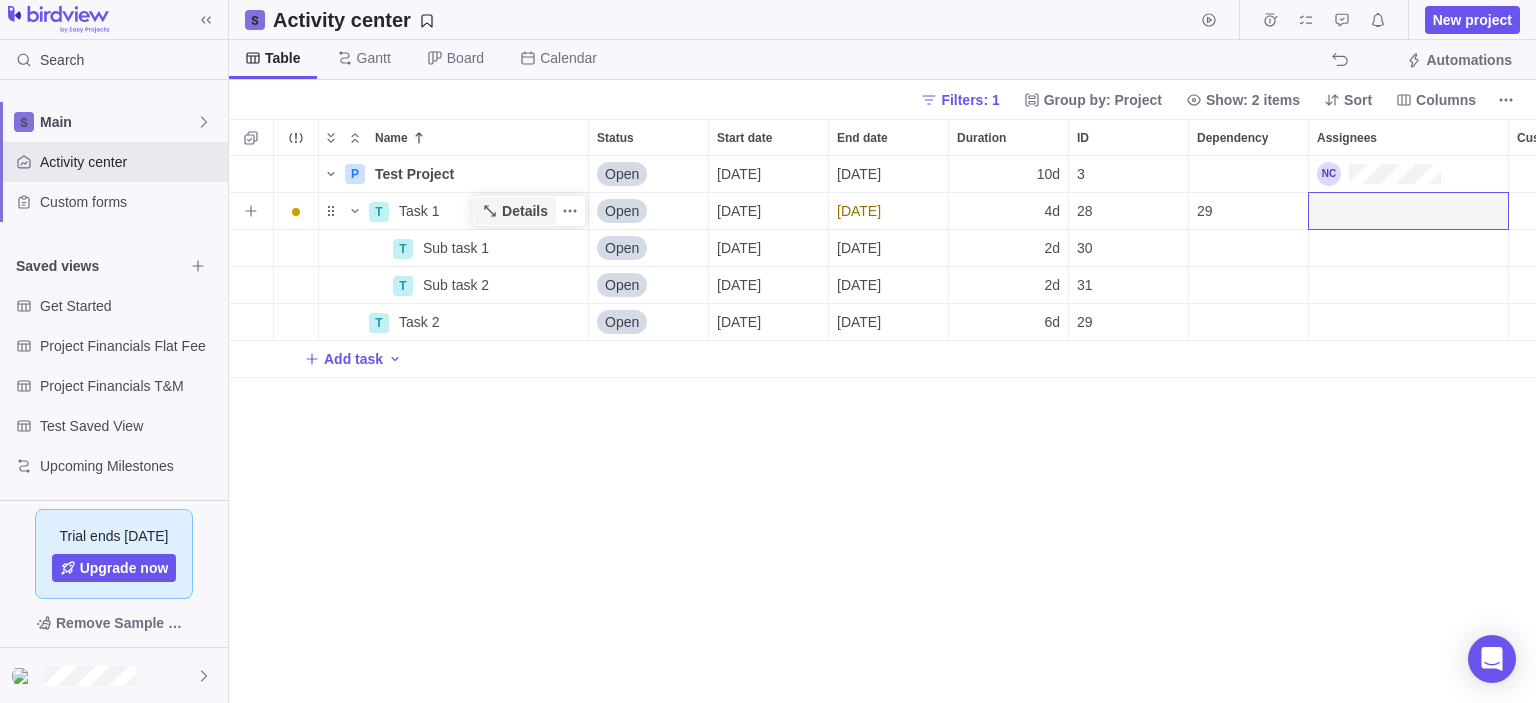 click on "Details" at bounding box center (525, 211) 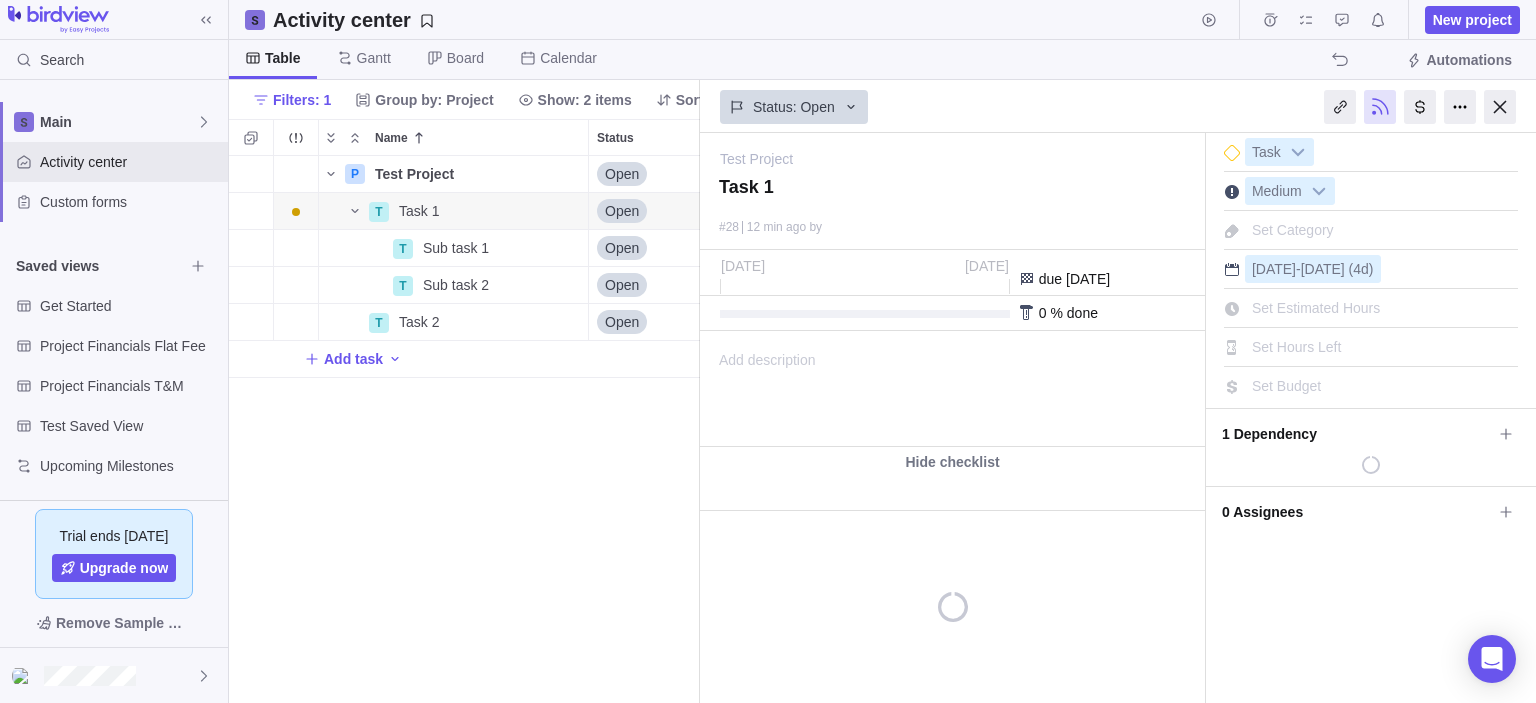 scroll, scrollTop: 532, scrollLeft: 456, axis: both 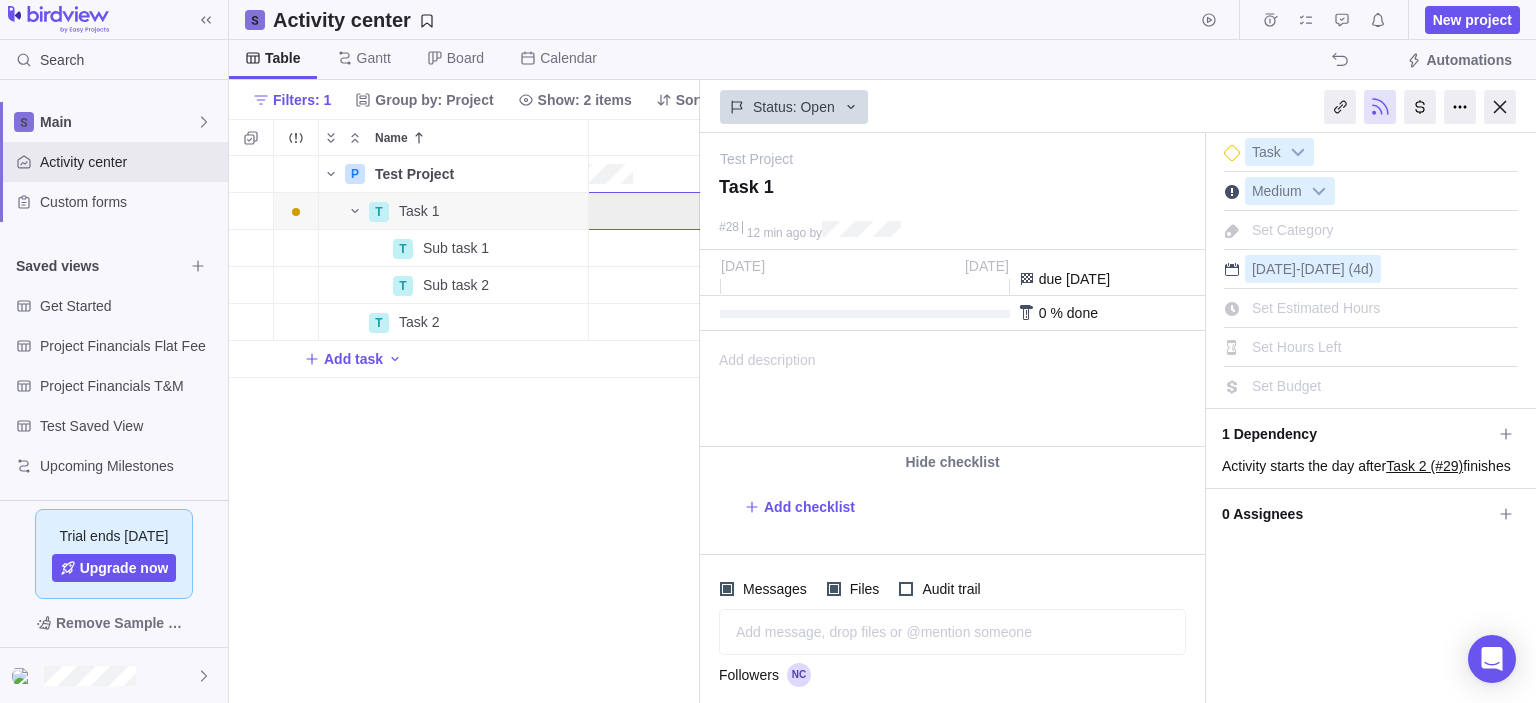 click on "Set Estimated Hours" at bounding box center (1316, 308) 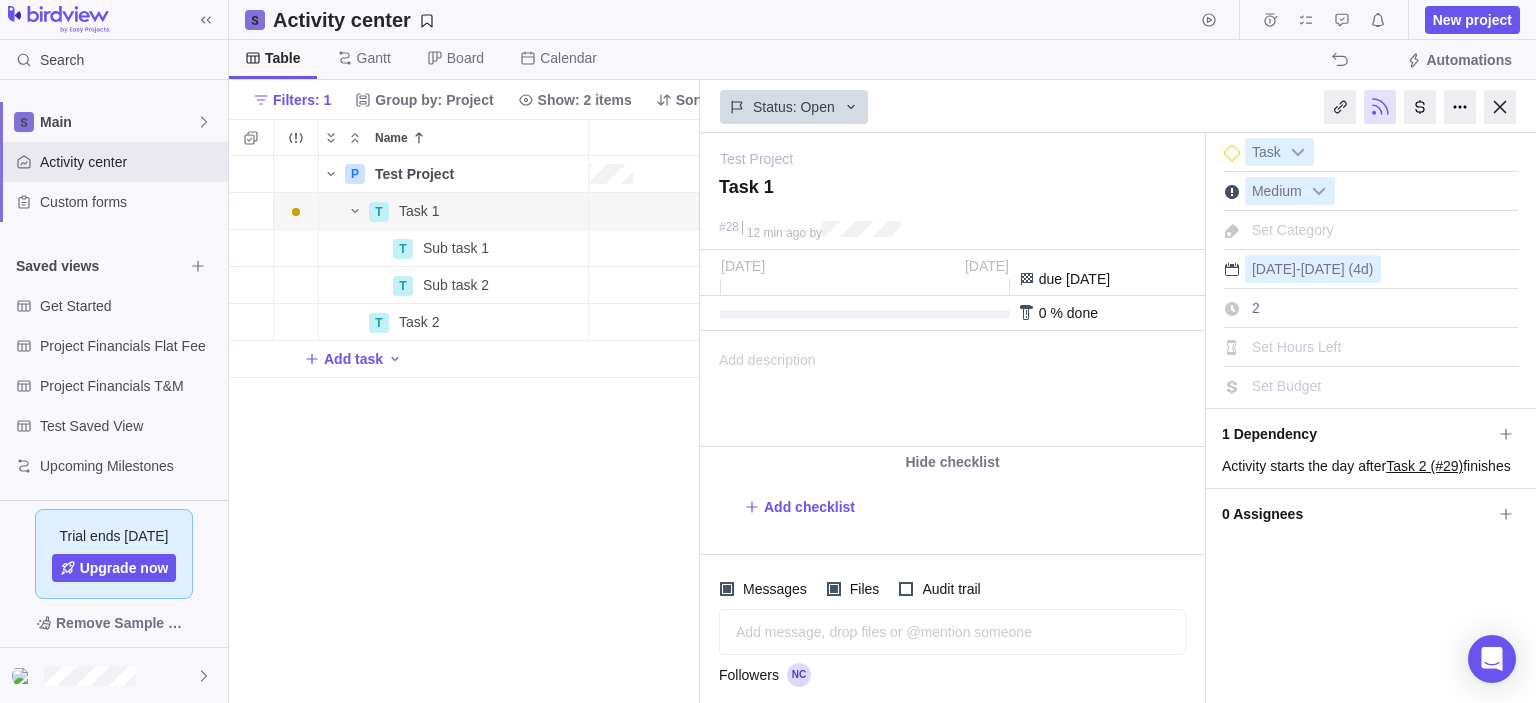 type on "20" 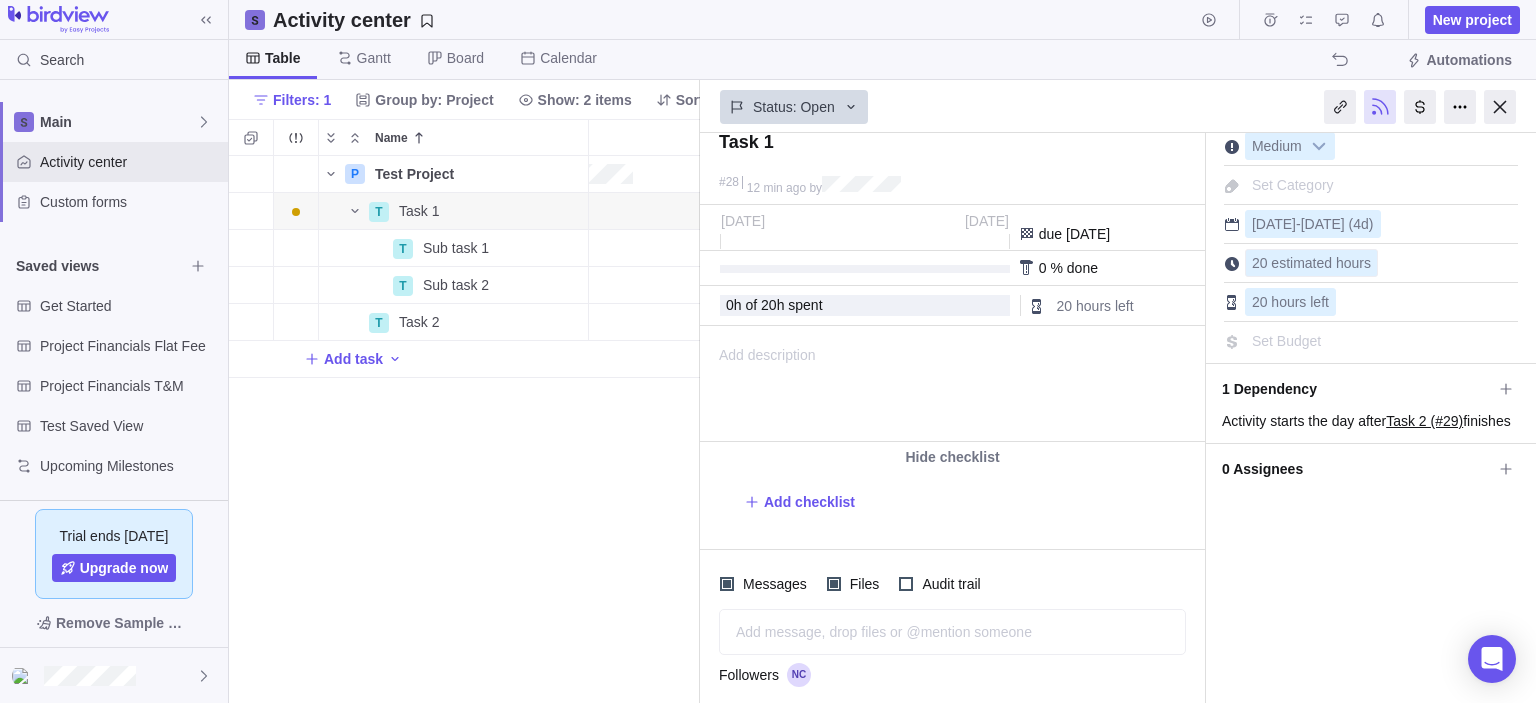 scroll, scrollTop: 68, scrollLeft: 0, axis: vertical 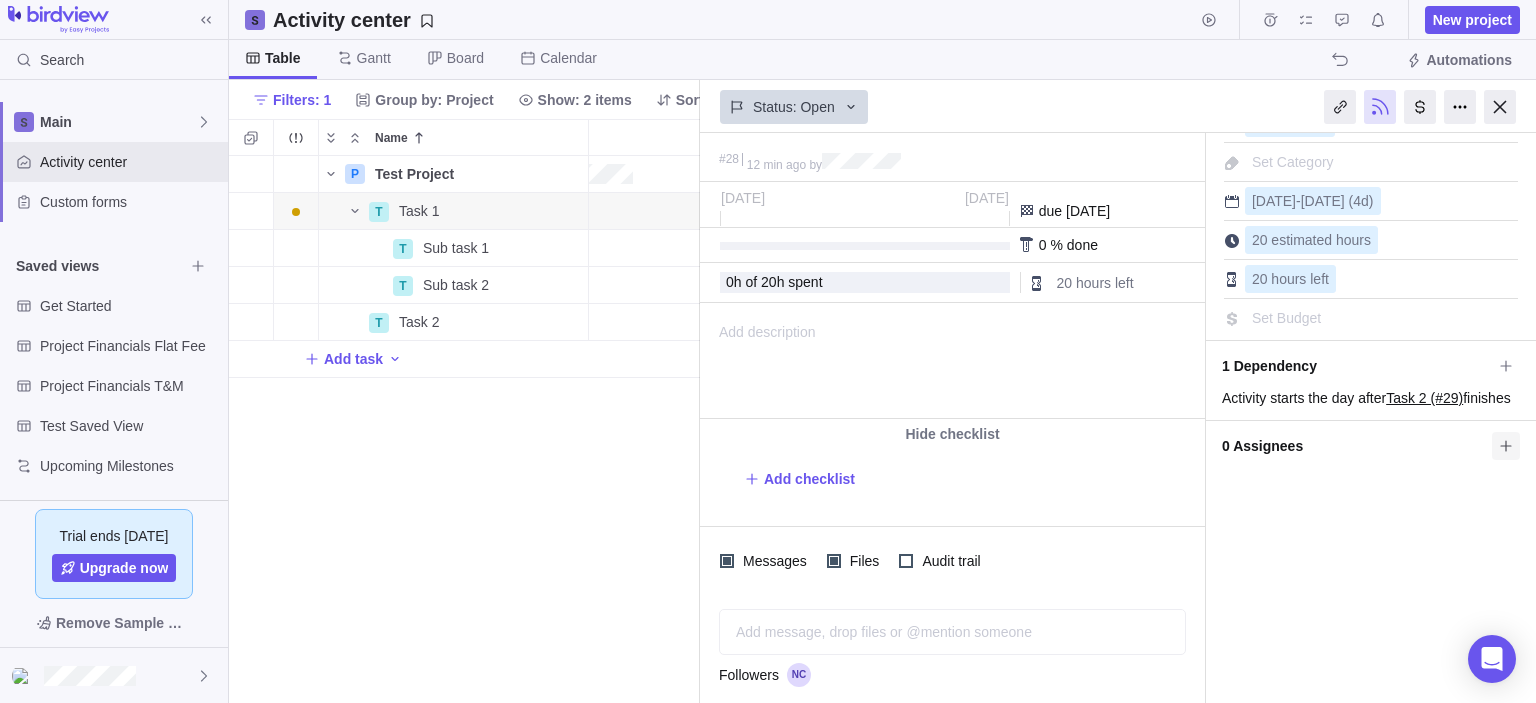 click 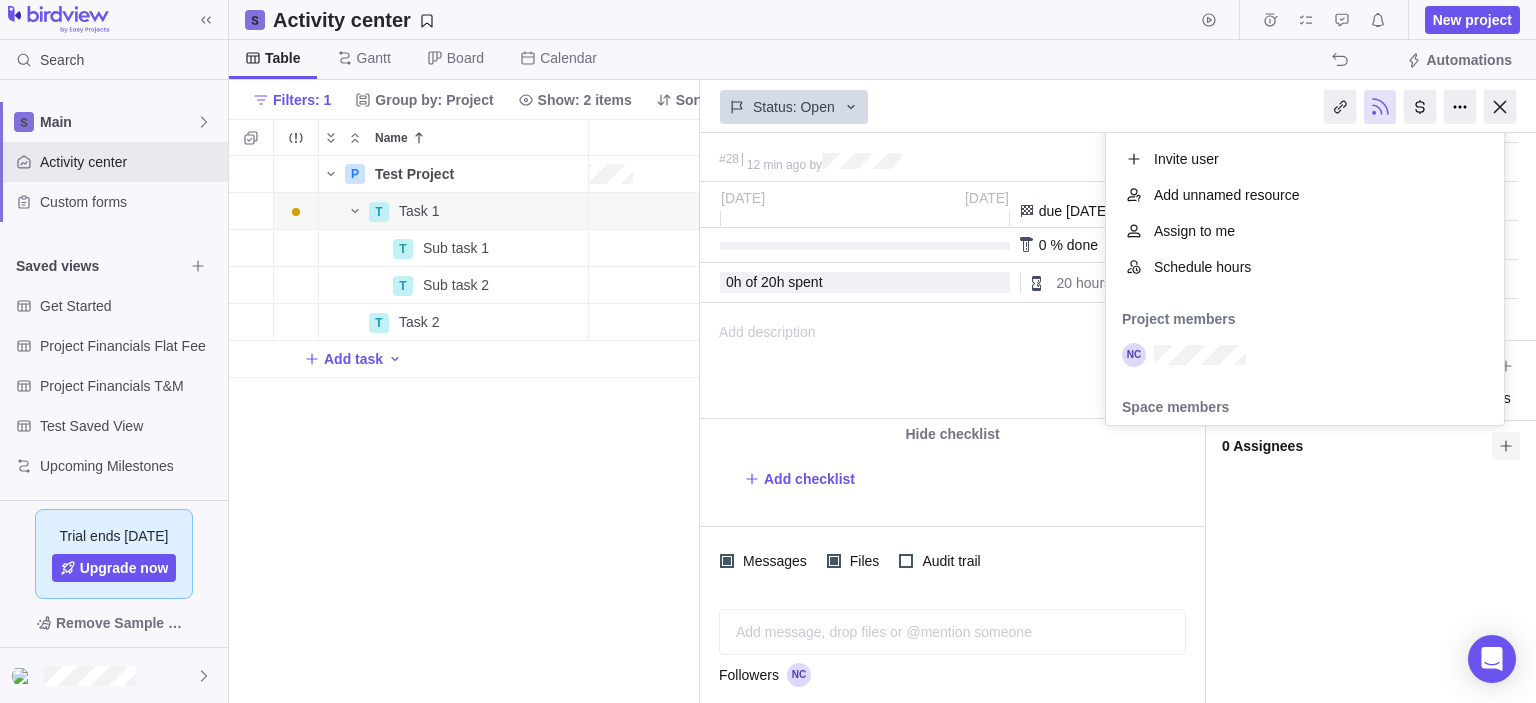 scroll, scrollTop: 16, scrollLeft: 16, axis: both 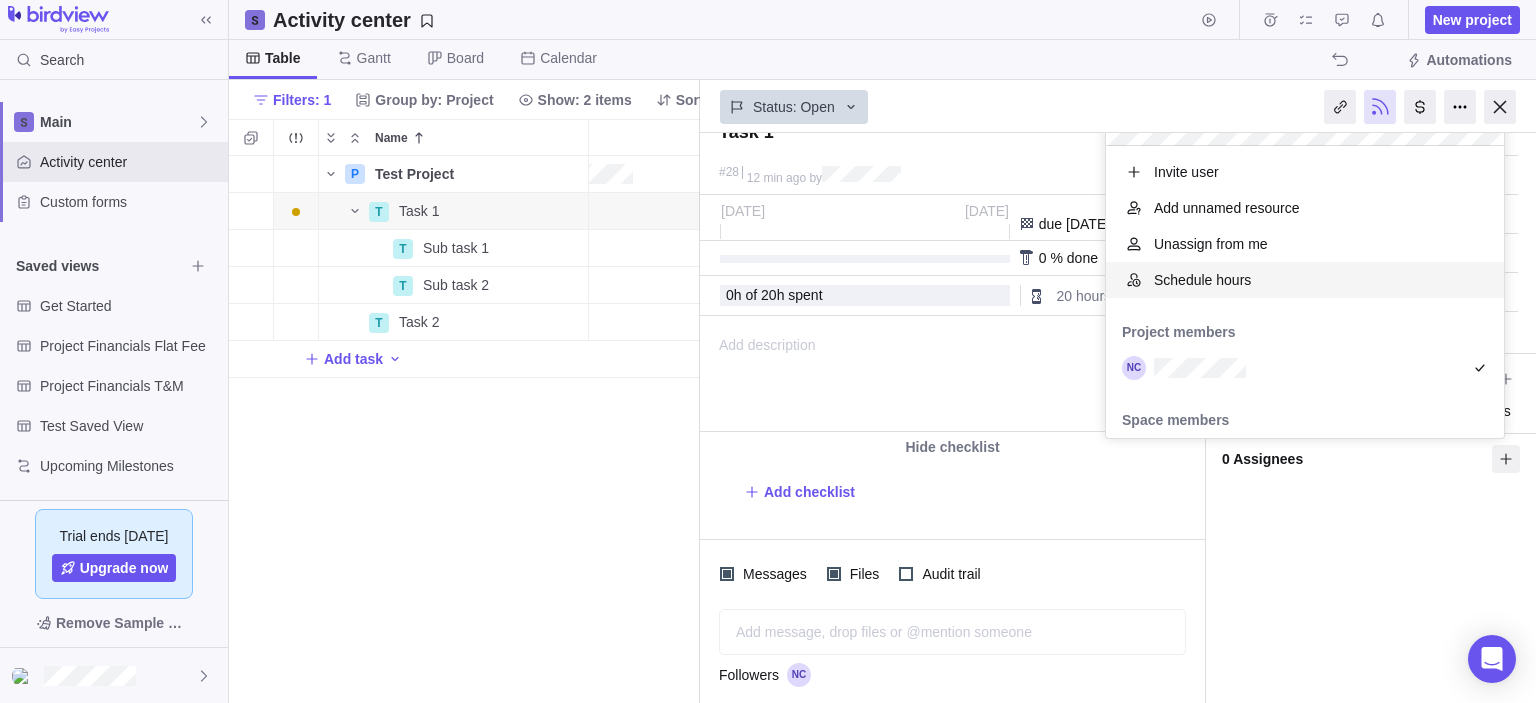 click on "Schedule hours" at bounding box center (1305, 280) 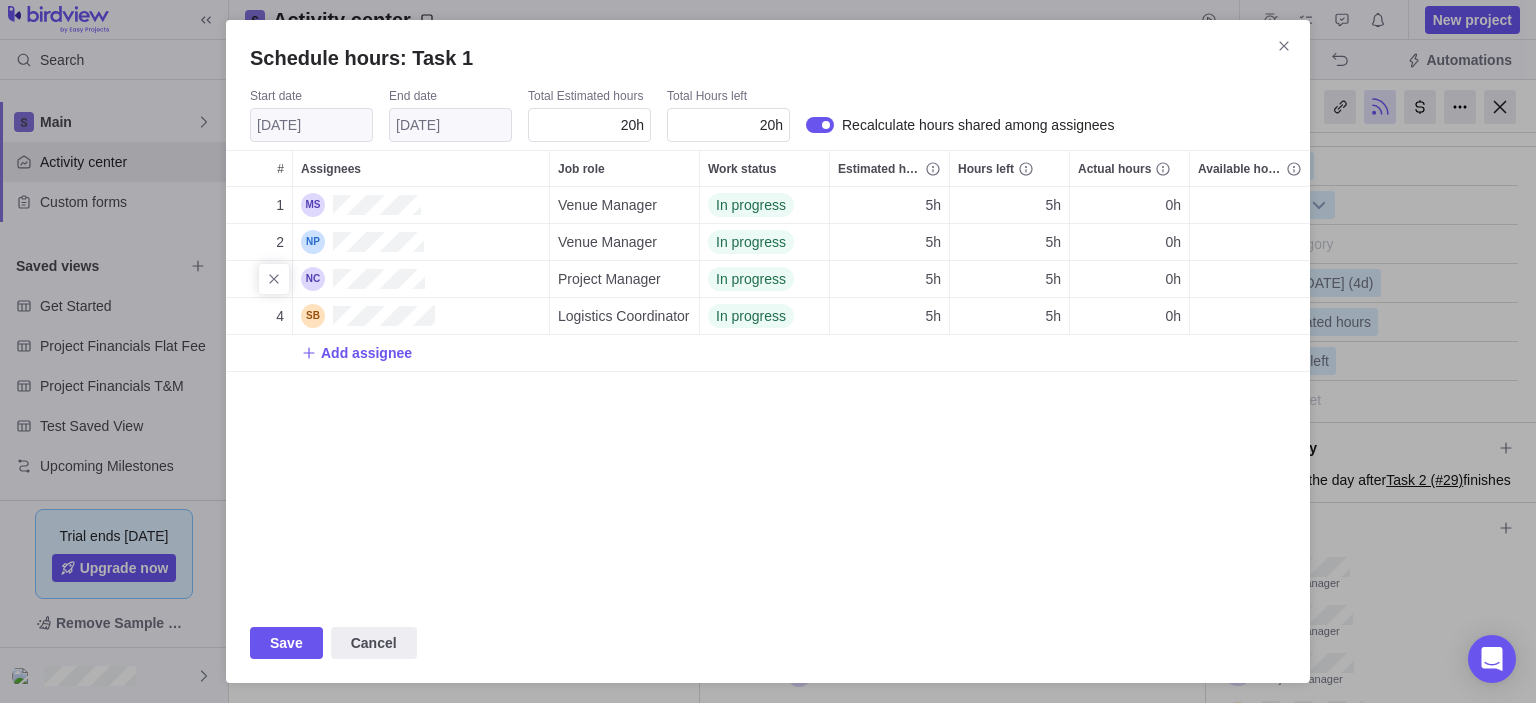 scroll, scrollTop: 401, scrollLeft: 1068, axis: both 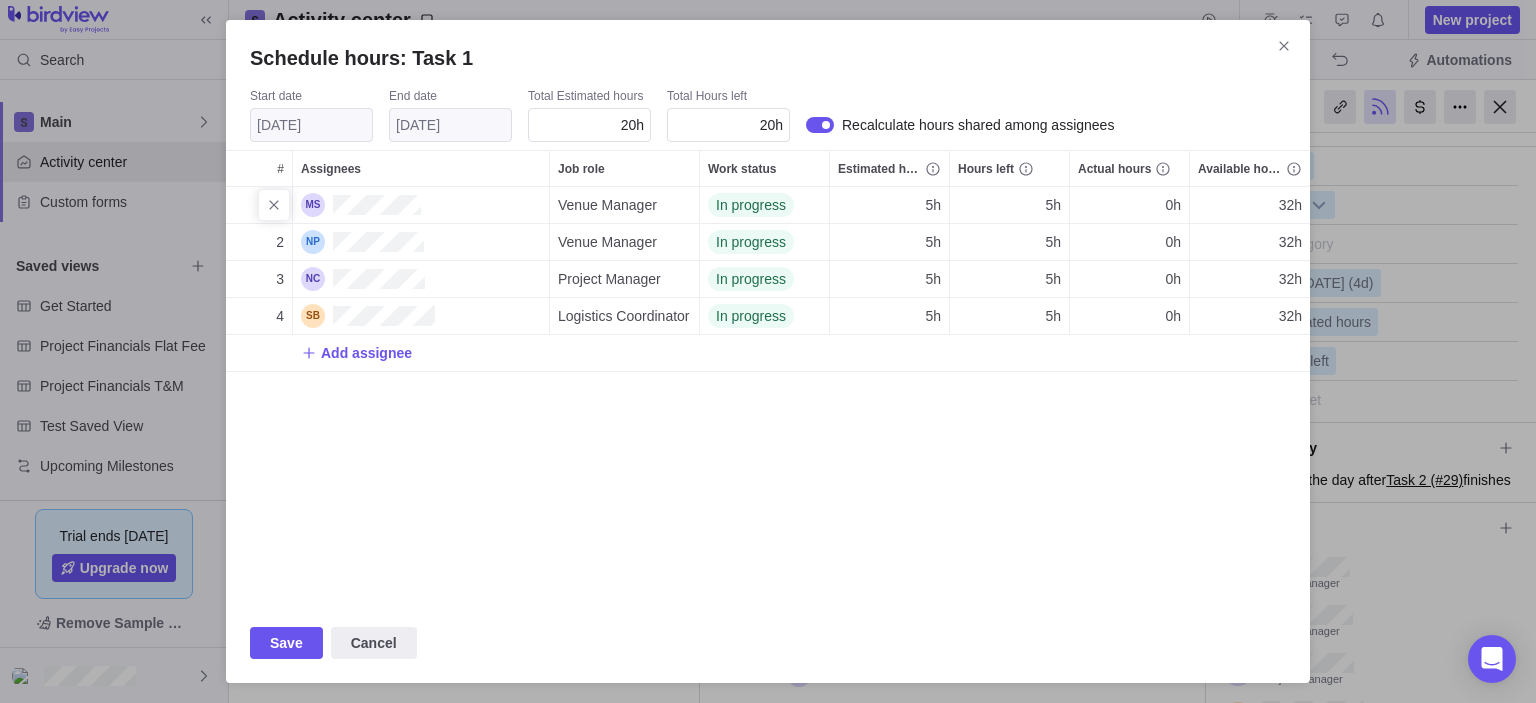 click on "5h" at bounding box center (933, 205) 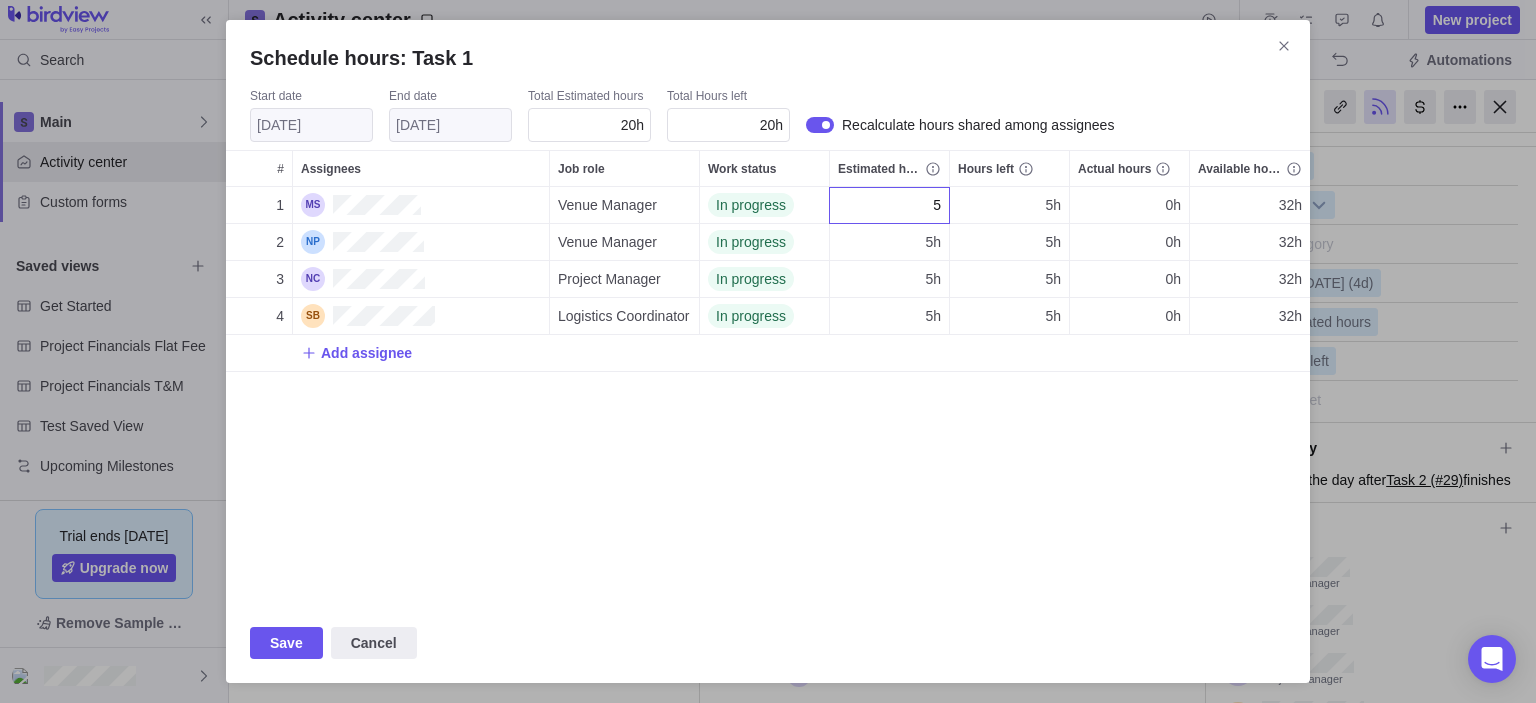 click on "Schedule hours: Task 1 Start date [DATE] End date [DATE] Total Estimated hours 20h Total Hours left 20h Recalculate hours shared among assignees # Assignees Job role Work status Estimated hours Hours left Actual hours Available hours 1 Venue Manager In progress 5 5h 0h 32h 2 Venue Manager In progress 5h 5h 0h 32h 3 Project Manager In progress 5h 5h 0h 32h 4 Logistics Coordinator In progress 5h 5h 0h 32h Add assignee Save Cancel" at bounding box center (768, 351) 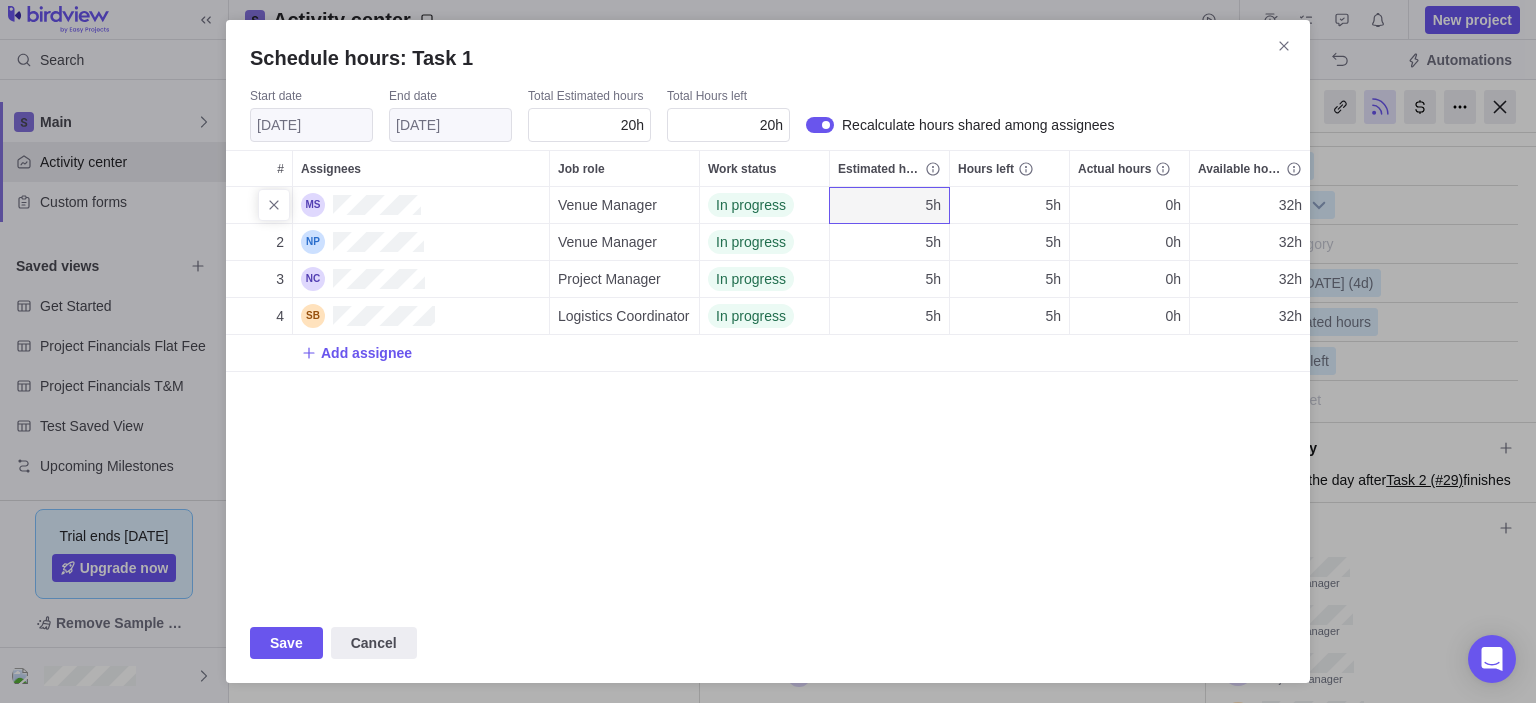 click on "5h" at bounding box center [933, 205] 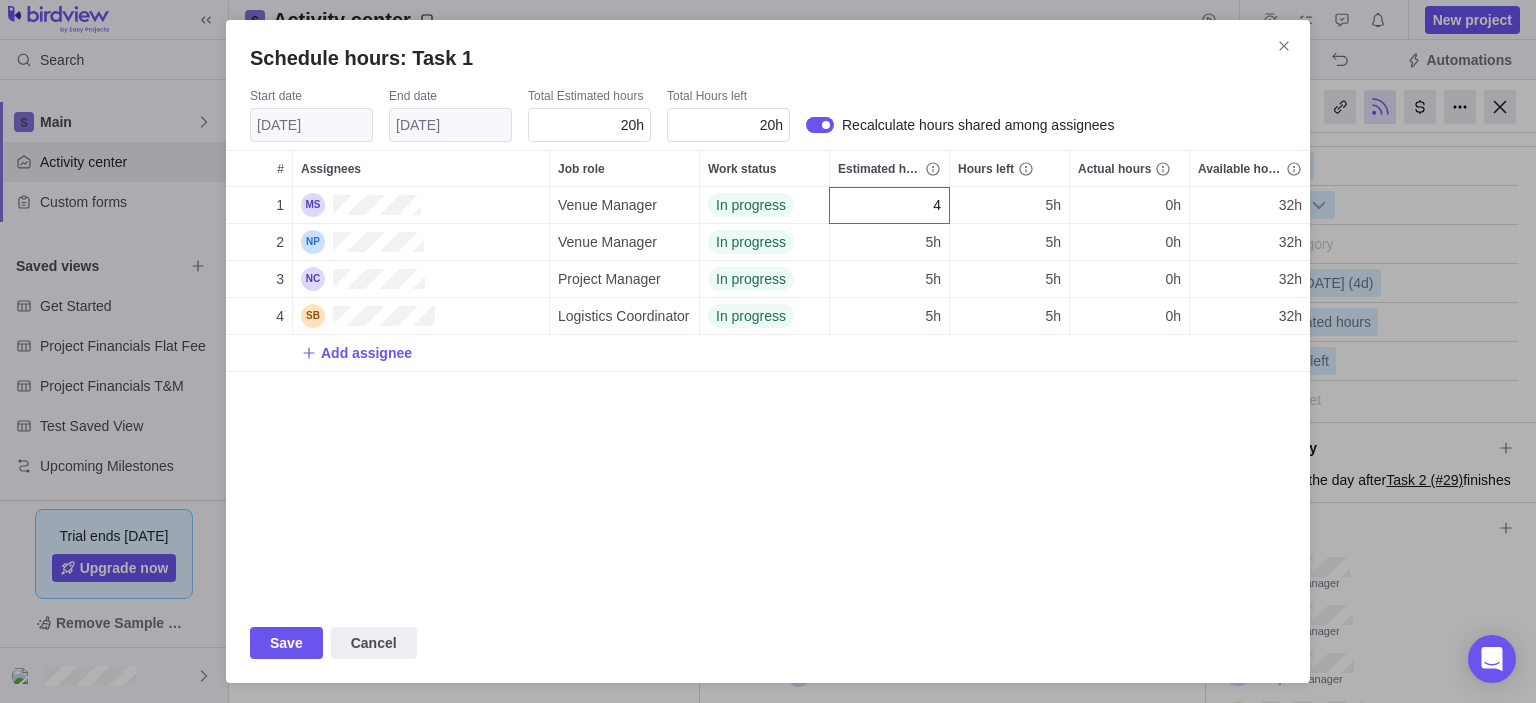 type on "40" 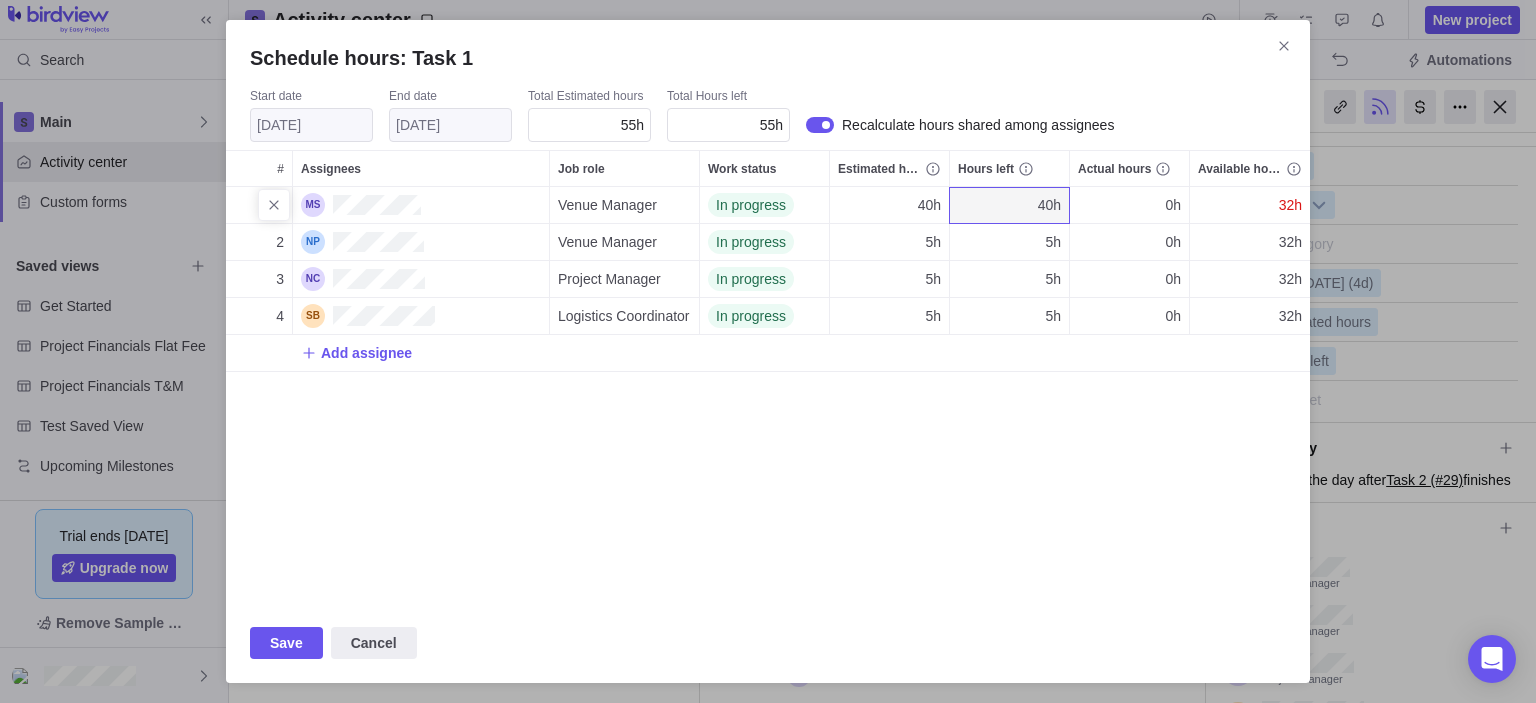 click on "40h" at bounding box center (929, 205) 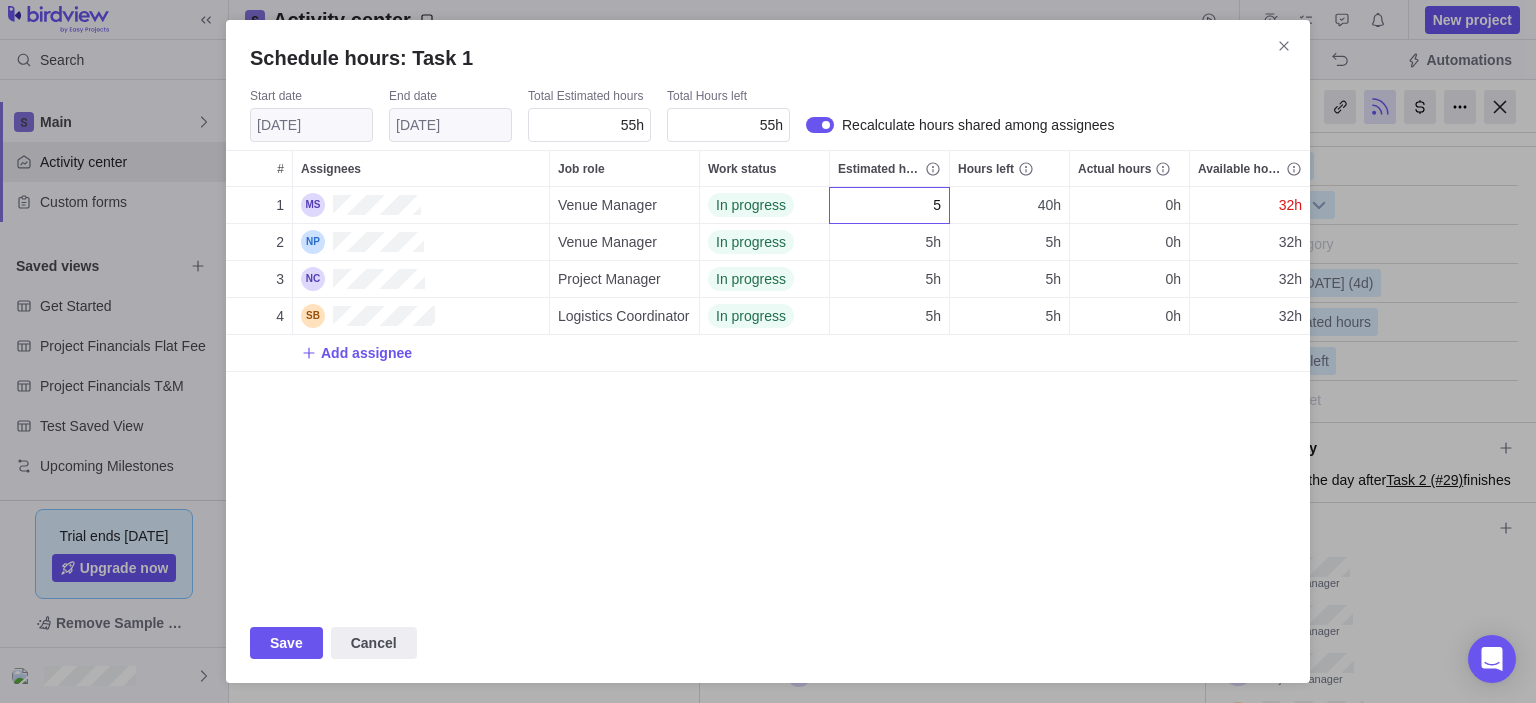 type on "5" 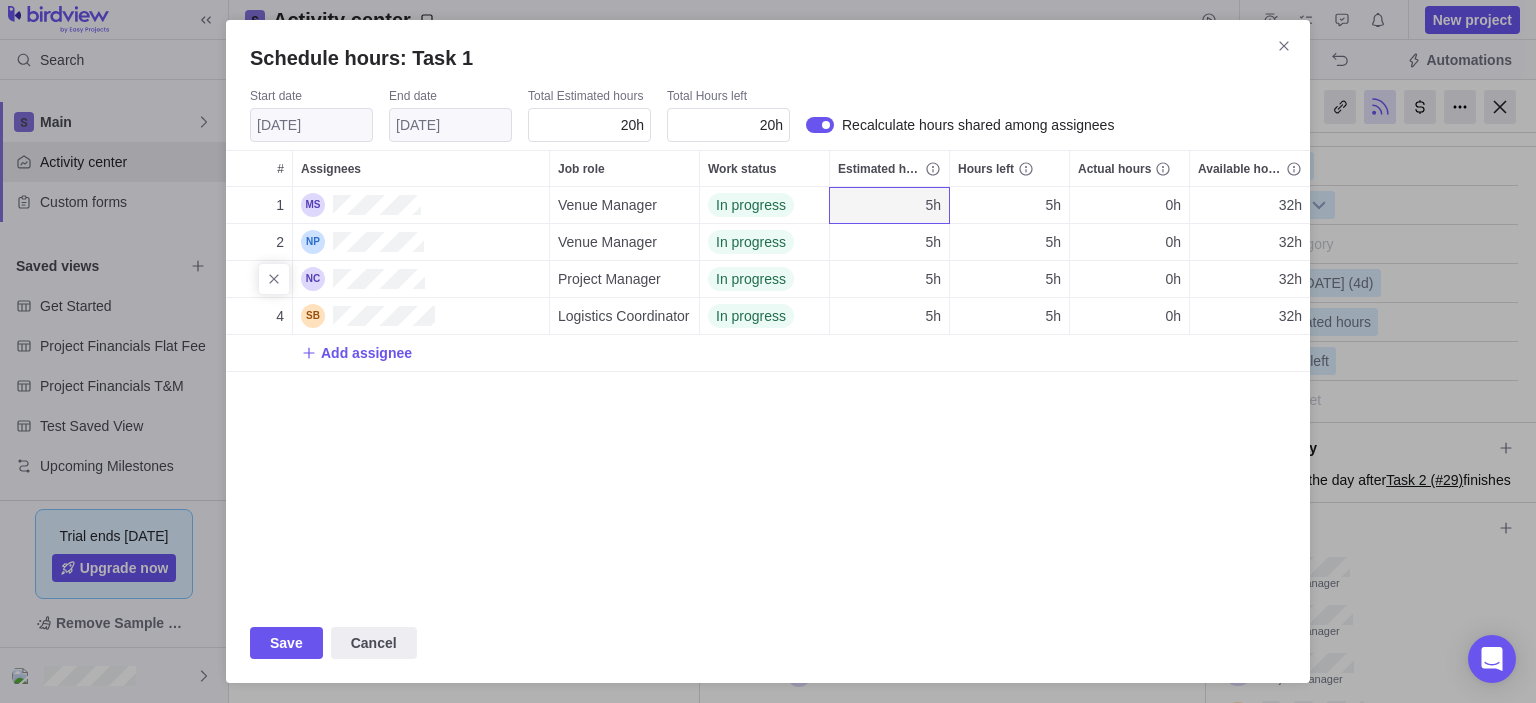 click on "5h" at bounding box center [933, 279] 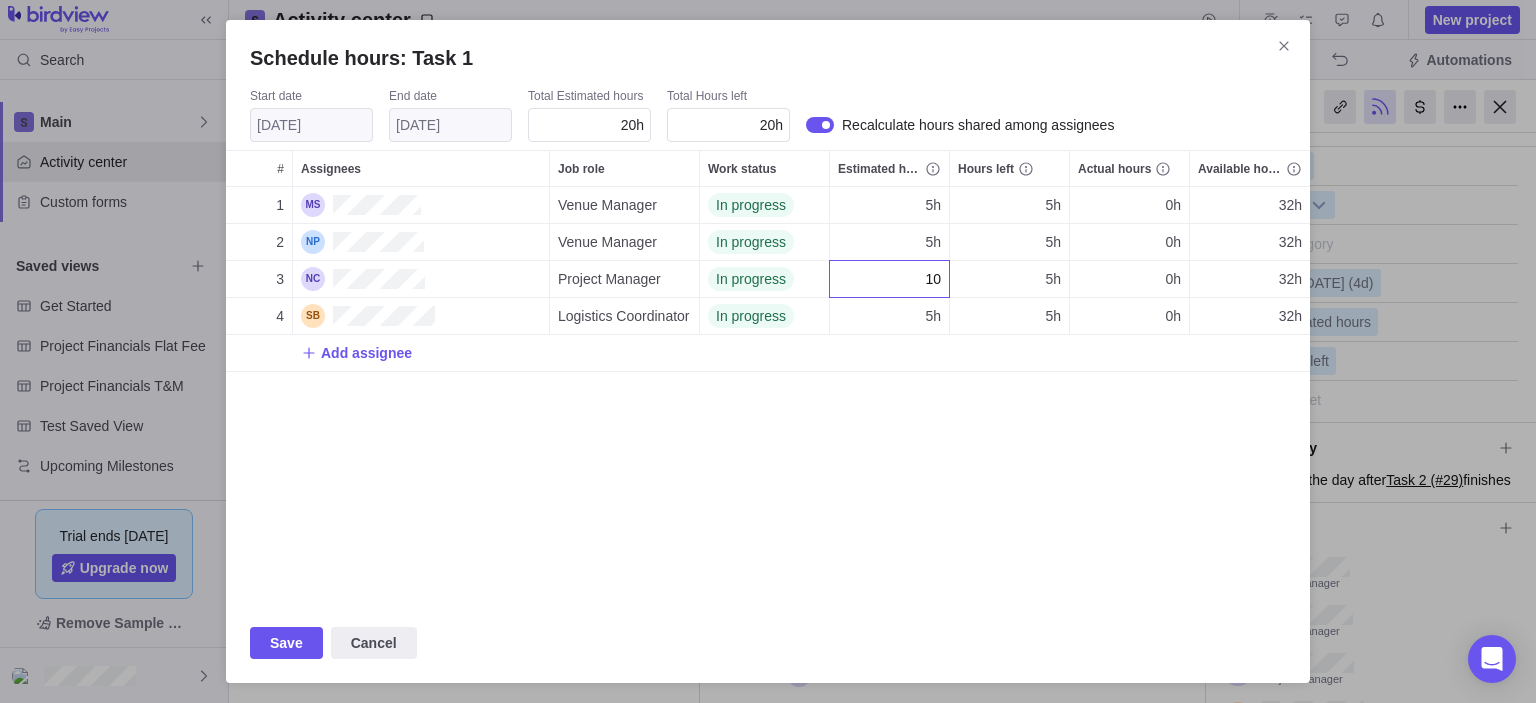 type on "10" 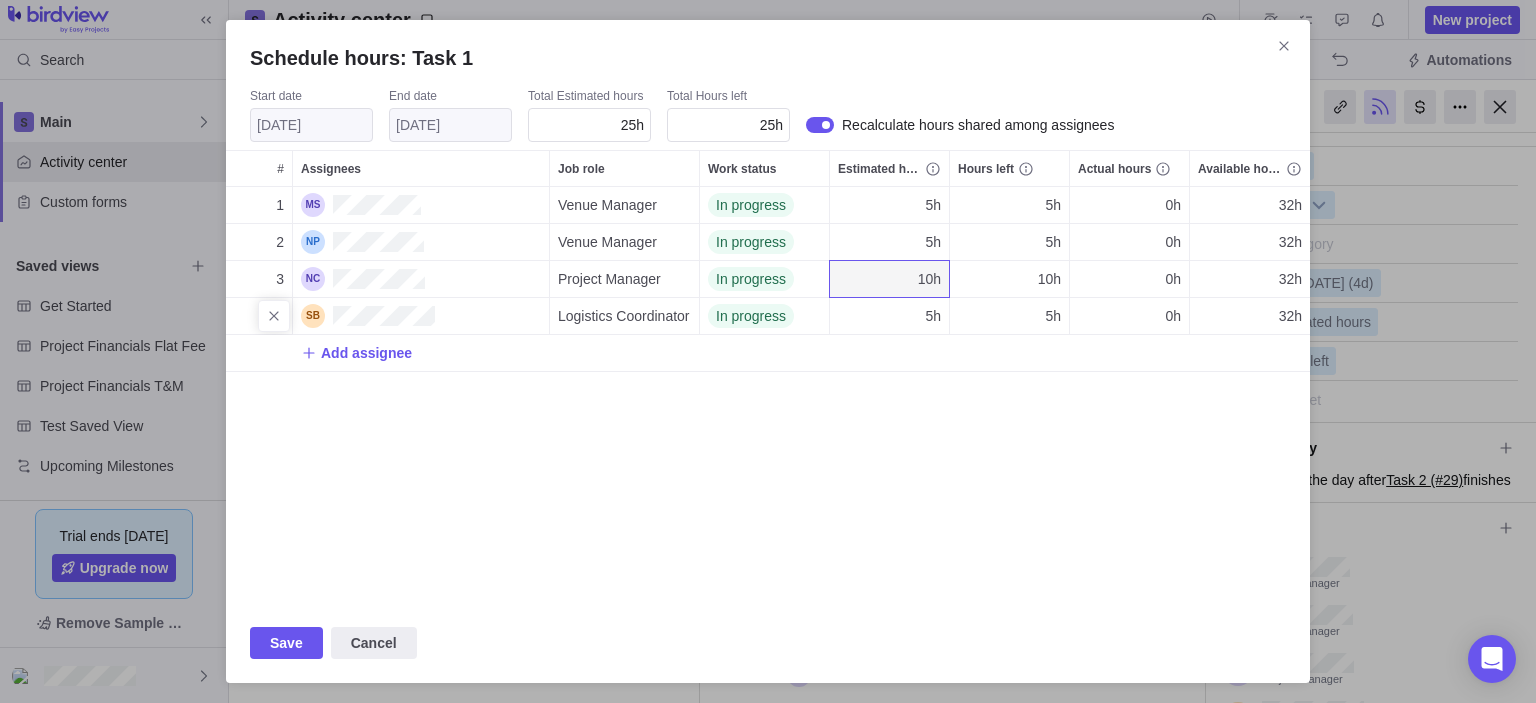 click on "5h" at bounding box center (933, 316) 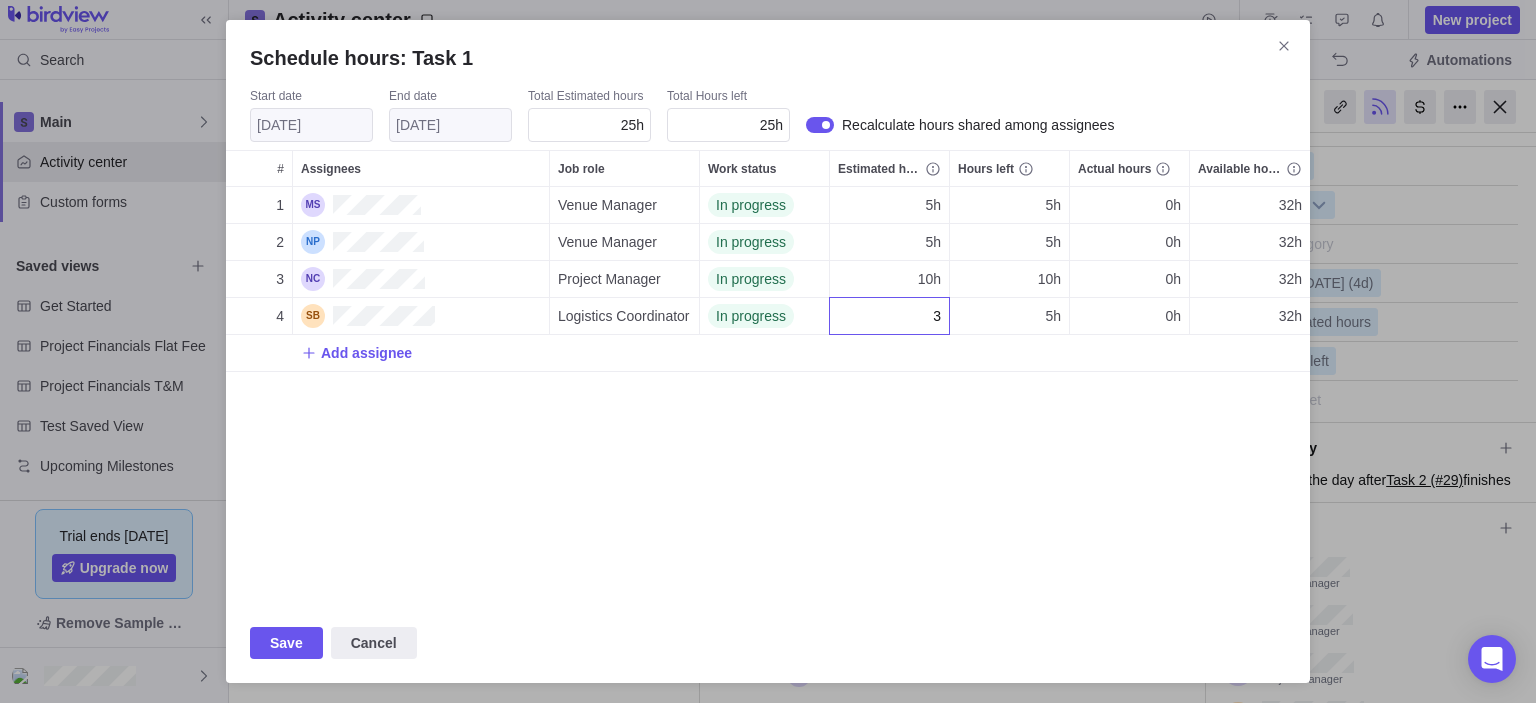 type on "3" 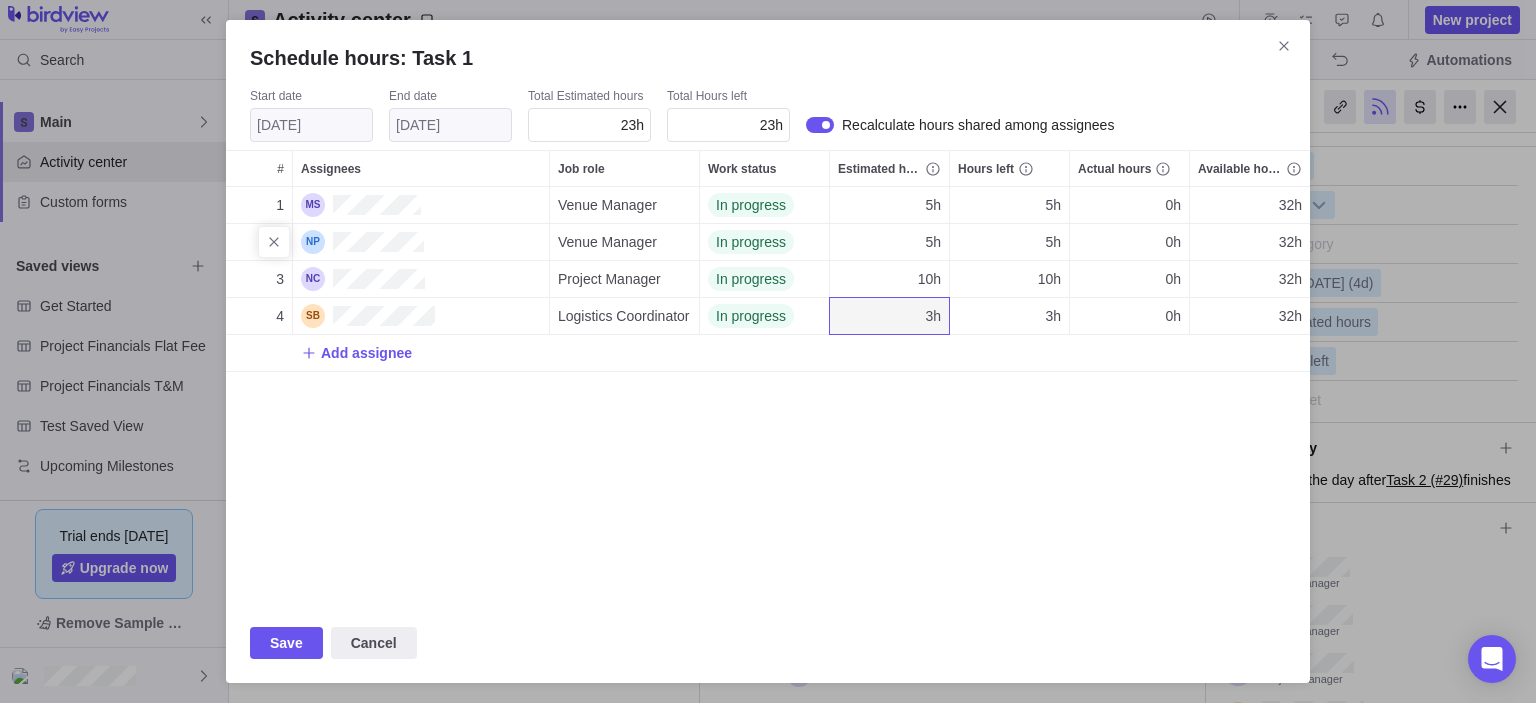 click on "5h" at bounding box center [933, 242] 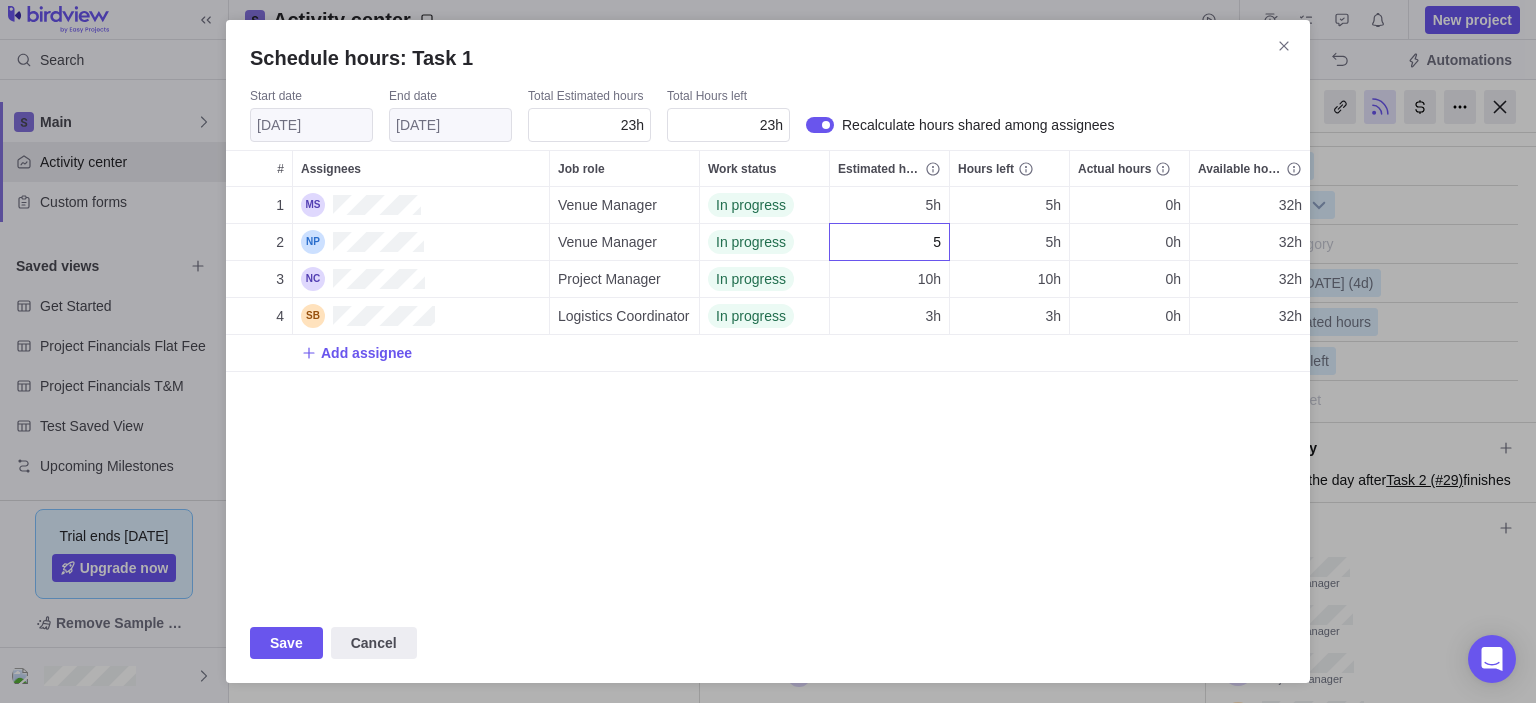 type on "2" 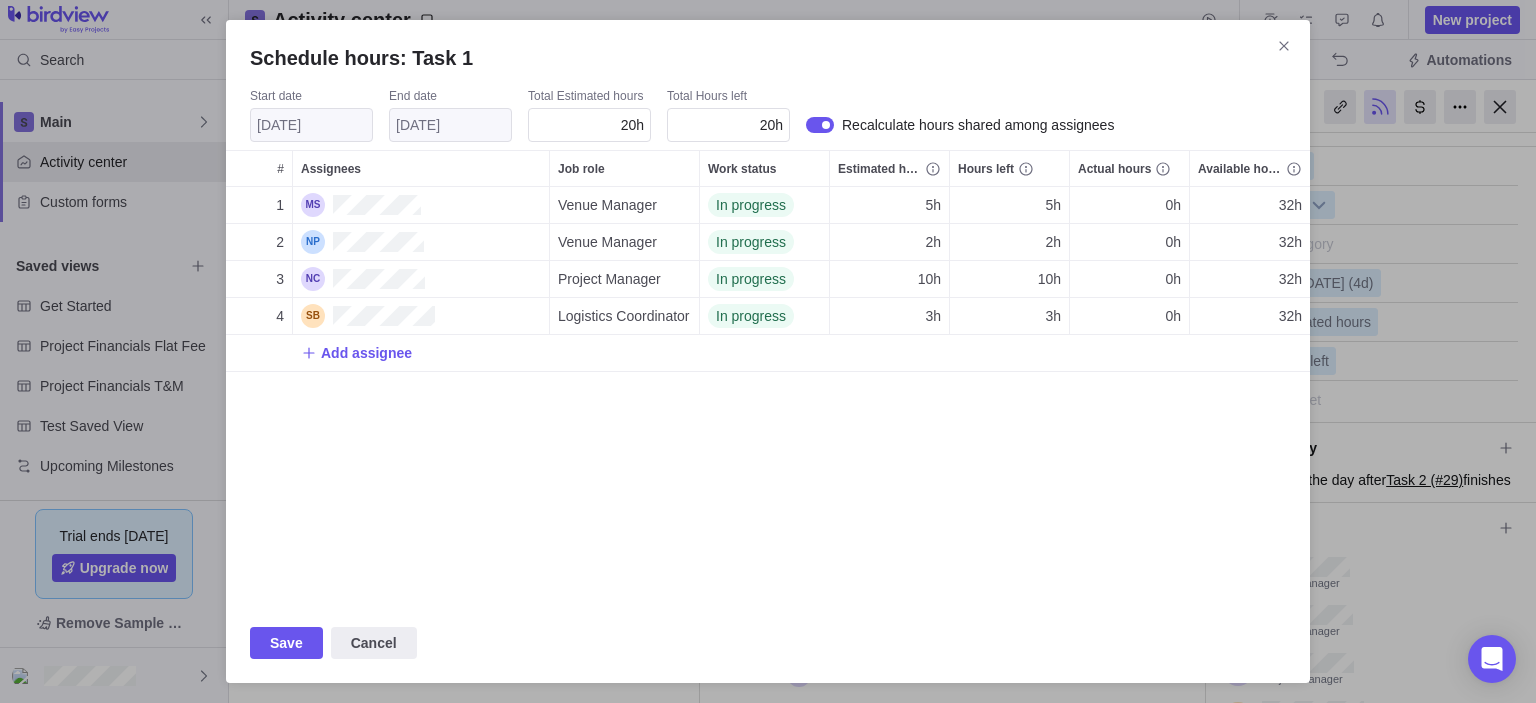 click on "1 Venue Manager In progress 5h 5h 0h 32h 2 Venue Manager In progress 2h 2h 0h 32h 3 Project Manager In progress 10h 10h 0h 32h 4 Logistics Coordinator In progress 3h 3h 0h 32h Add assignee" at bounding box center [768, 395] 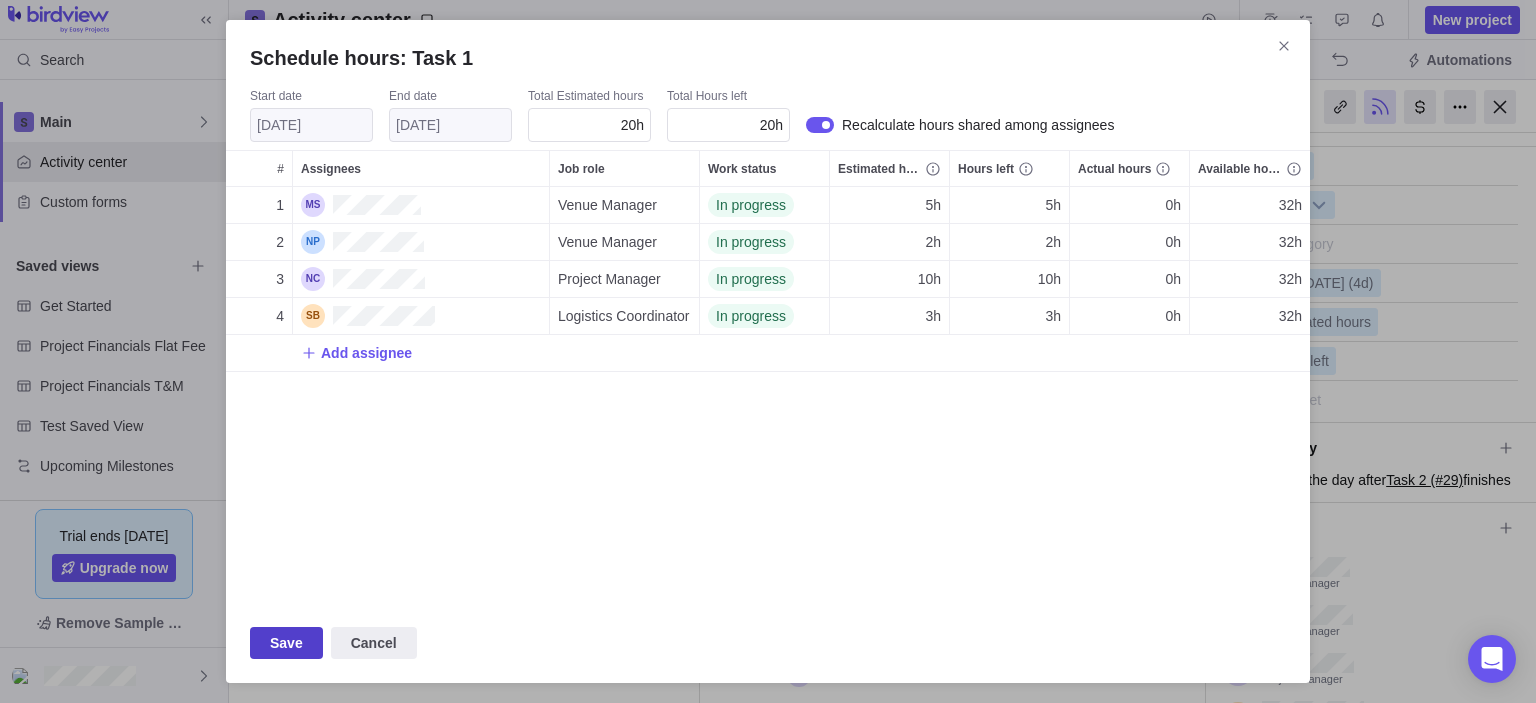 click on "Save" at bounding box center (286, 643) 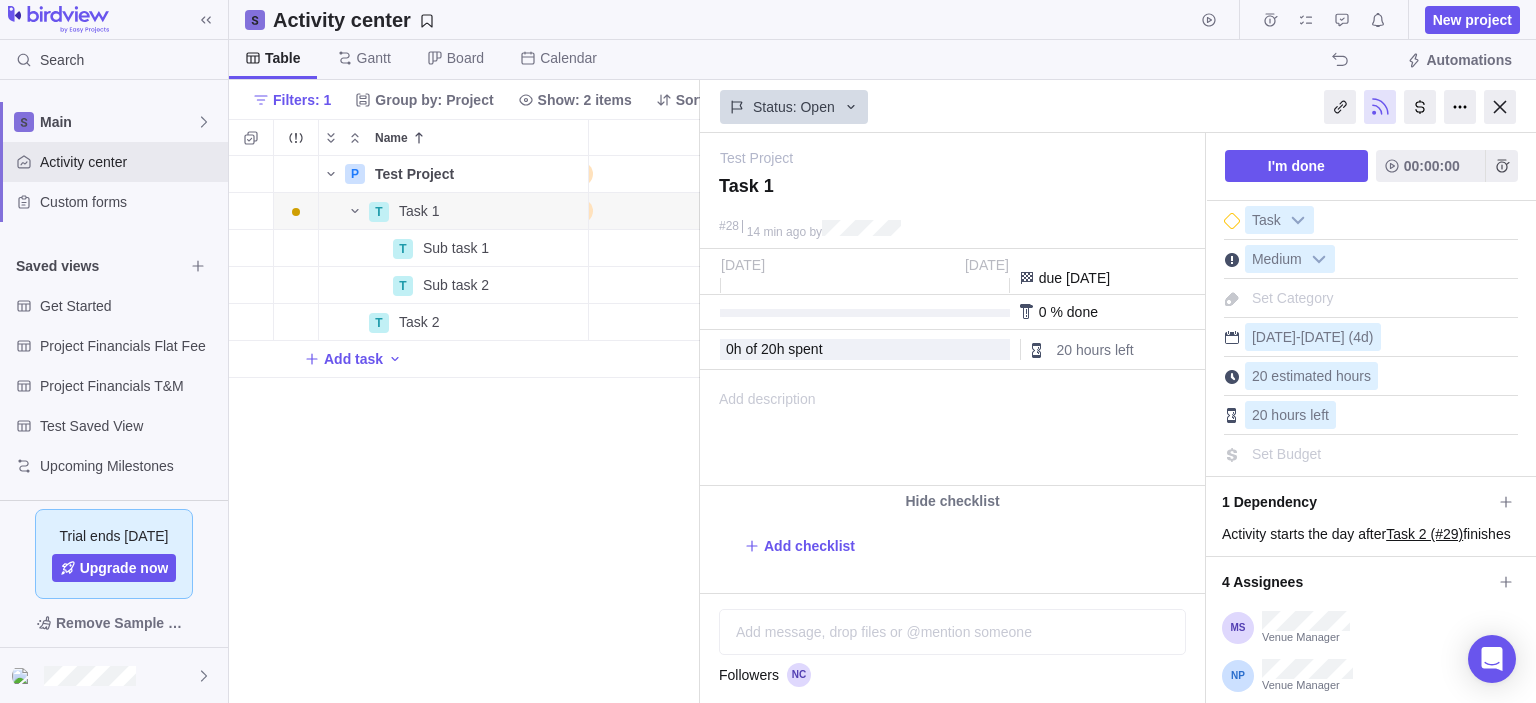 scroll, scrollTop: 0, scrollLeft: 0, axis: both 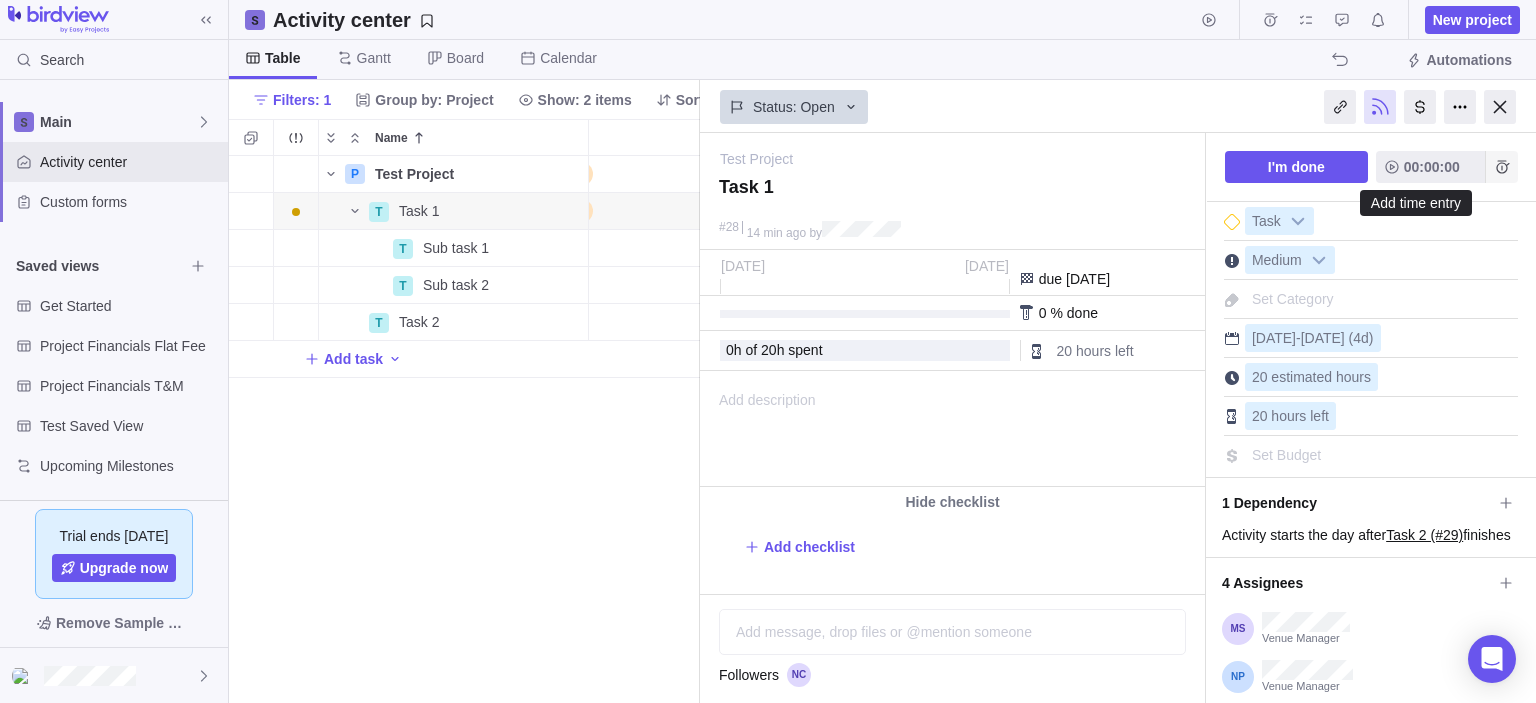 click 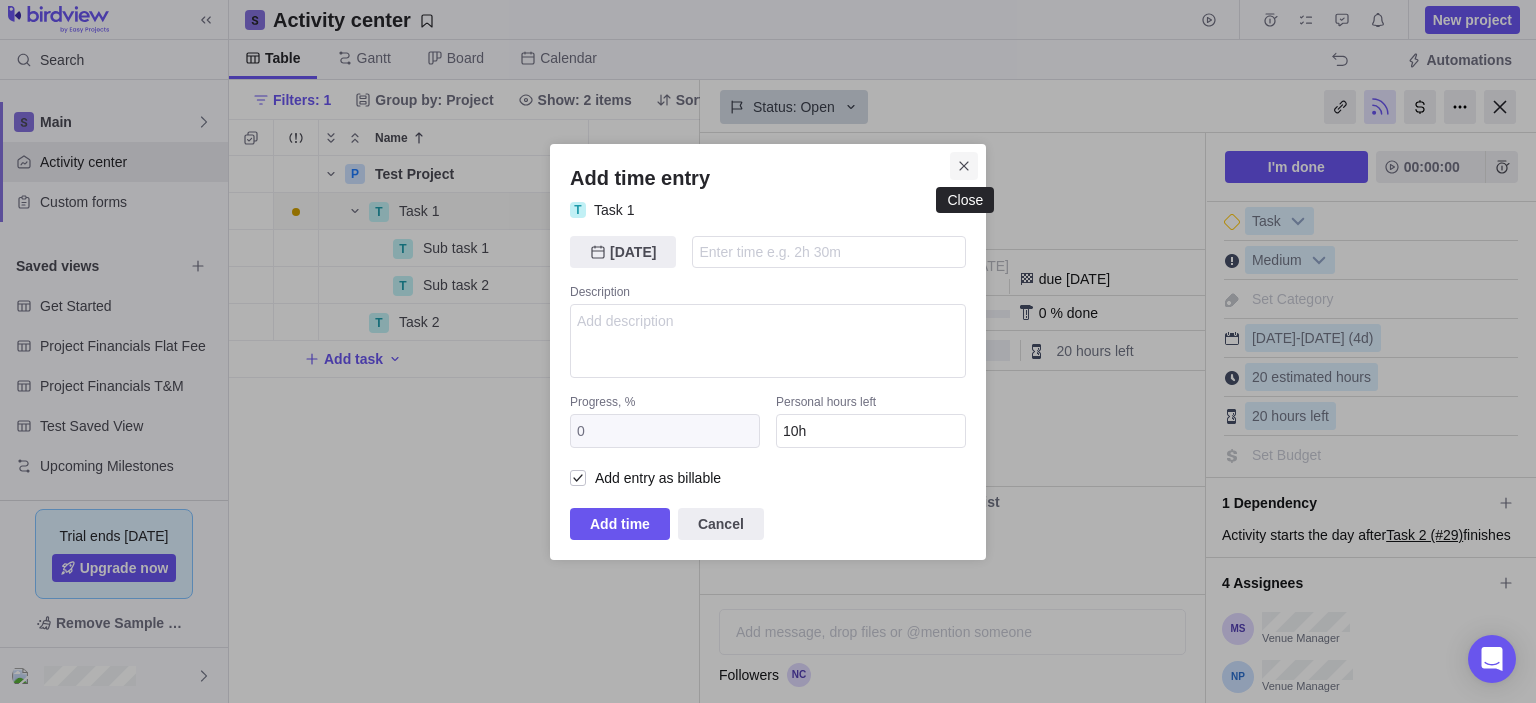 click on "Add time entry Close" at bounding box center (768, 178) 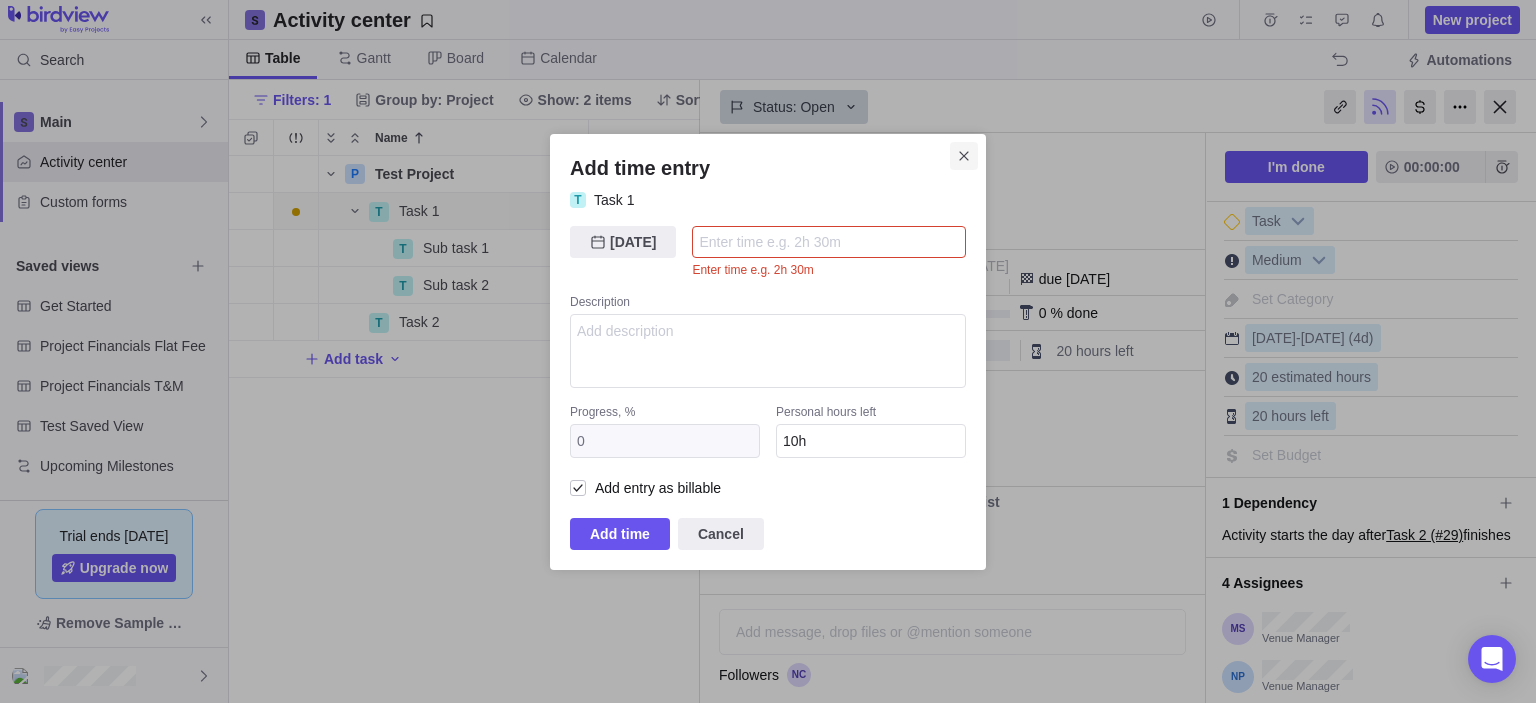 click 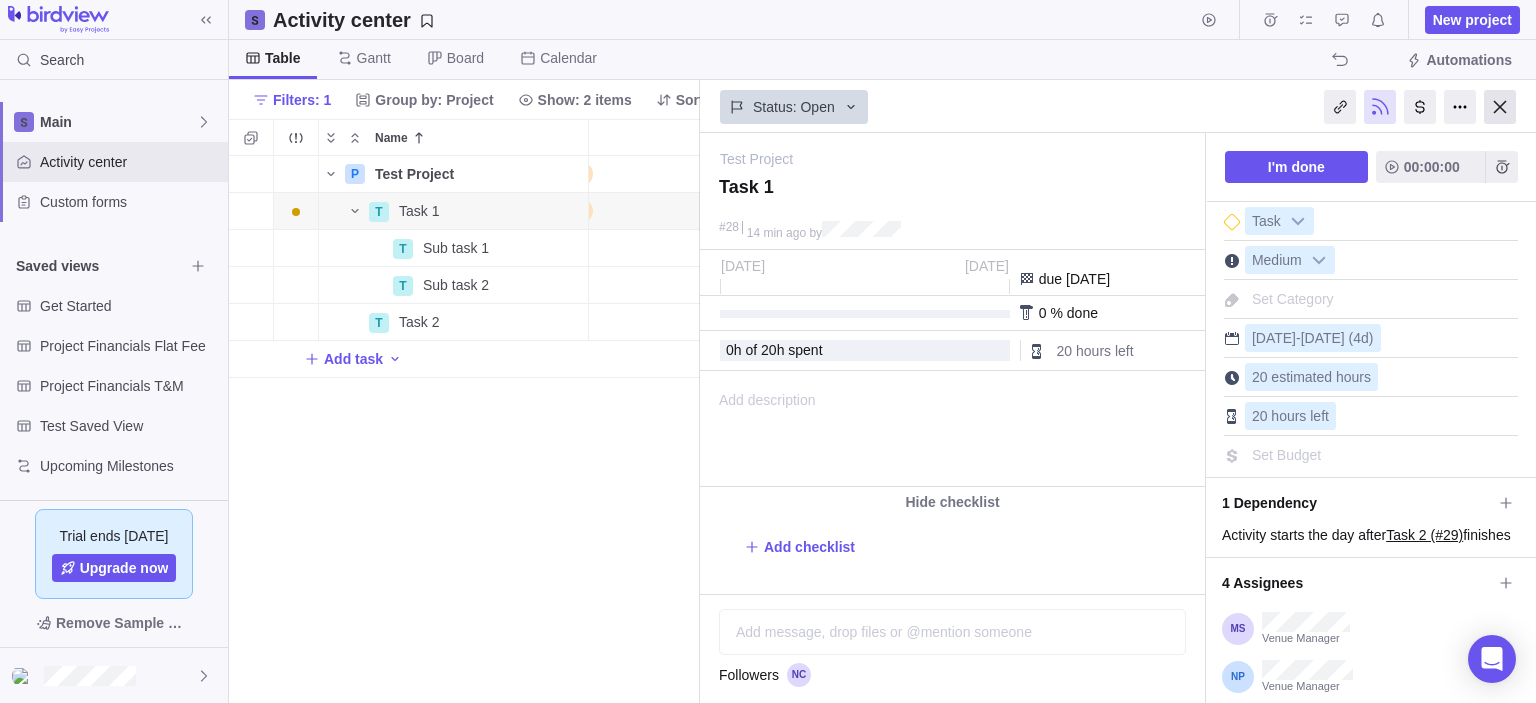 click at bounding box center [1500, 107] 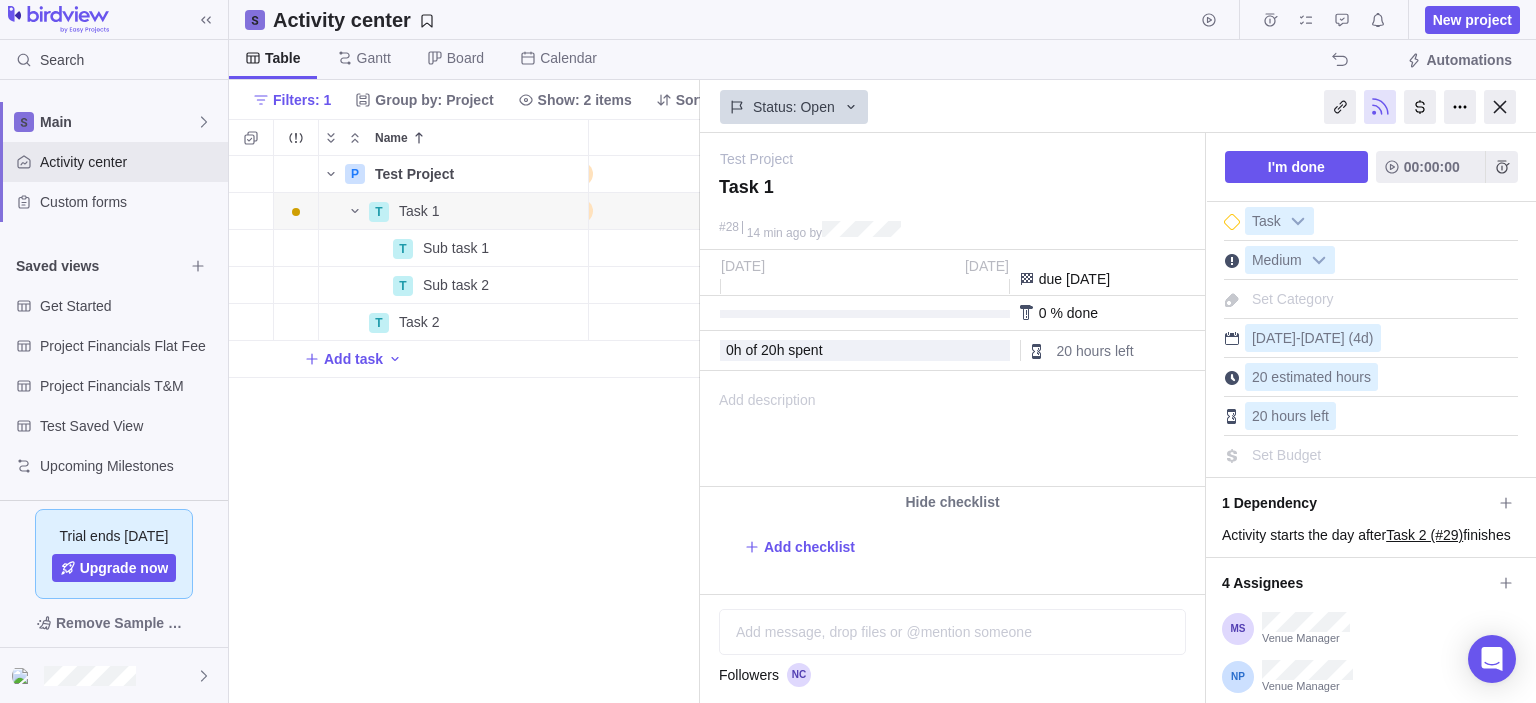 scroll, scrollTop: 0, scrollLeft: 372, axis: horizontal 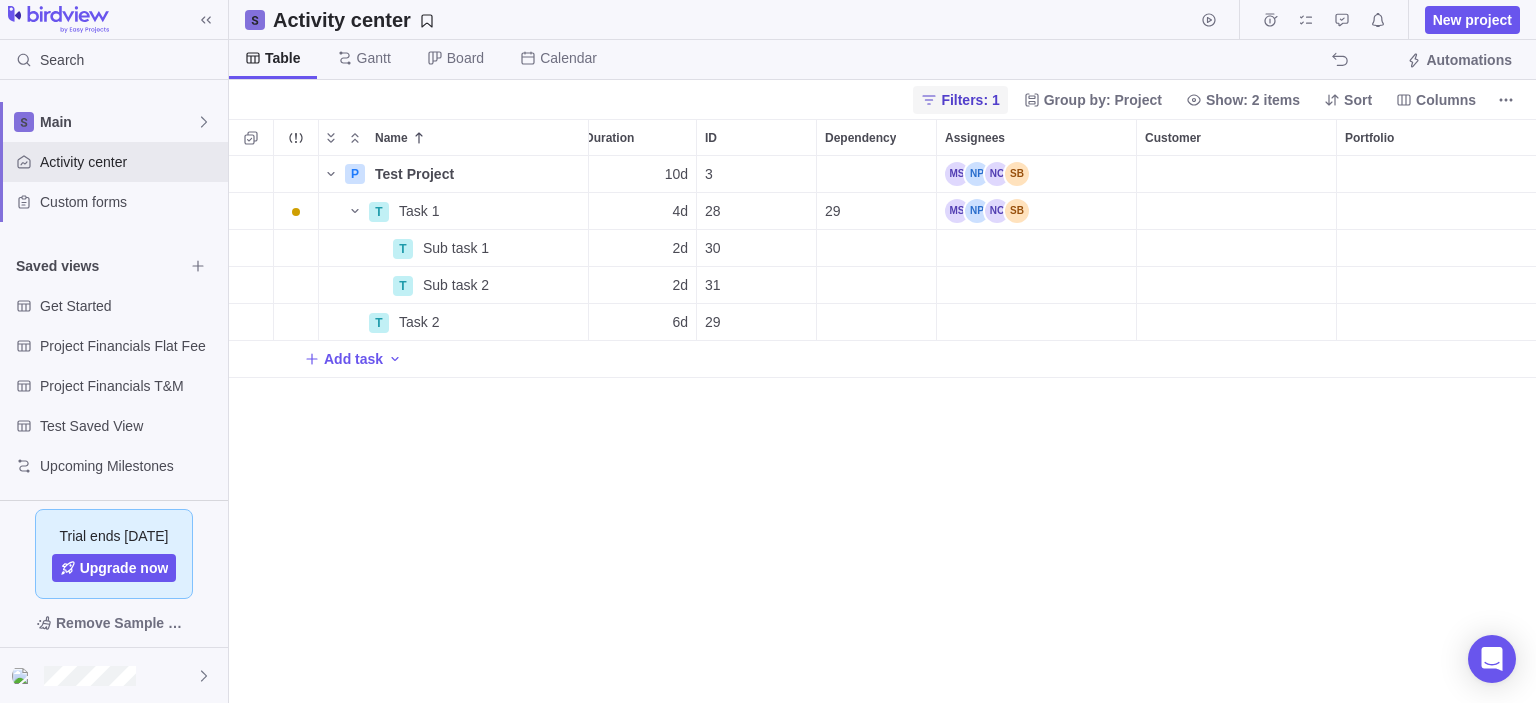 click on "Filters: 1" at bounding box center [970, 100] 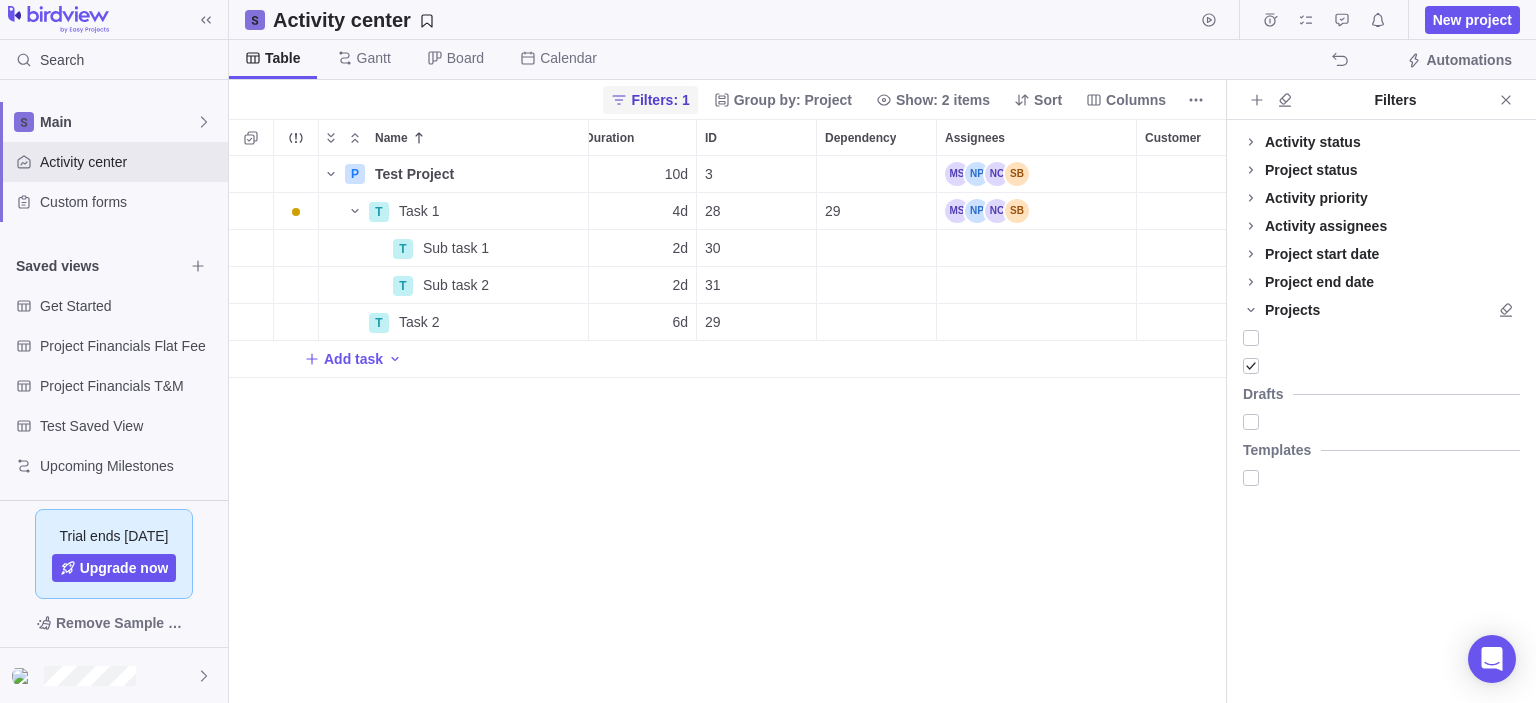scroll, scrollTop: 532, scrollLeft: 981, axis: both 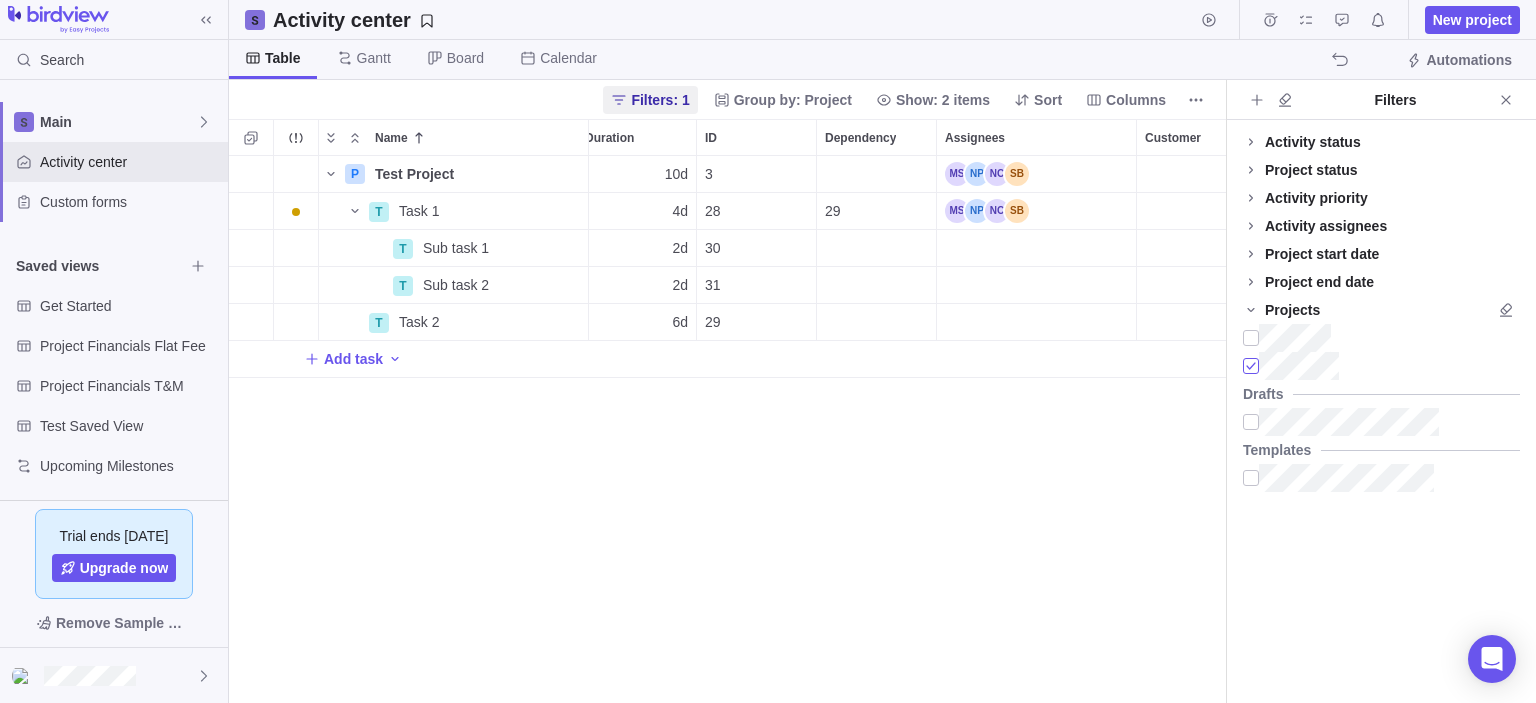 click at bounding box center (1251, 366) 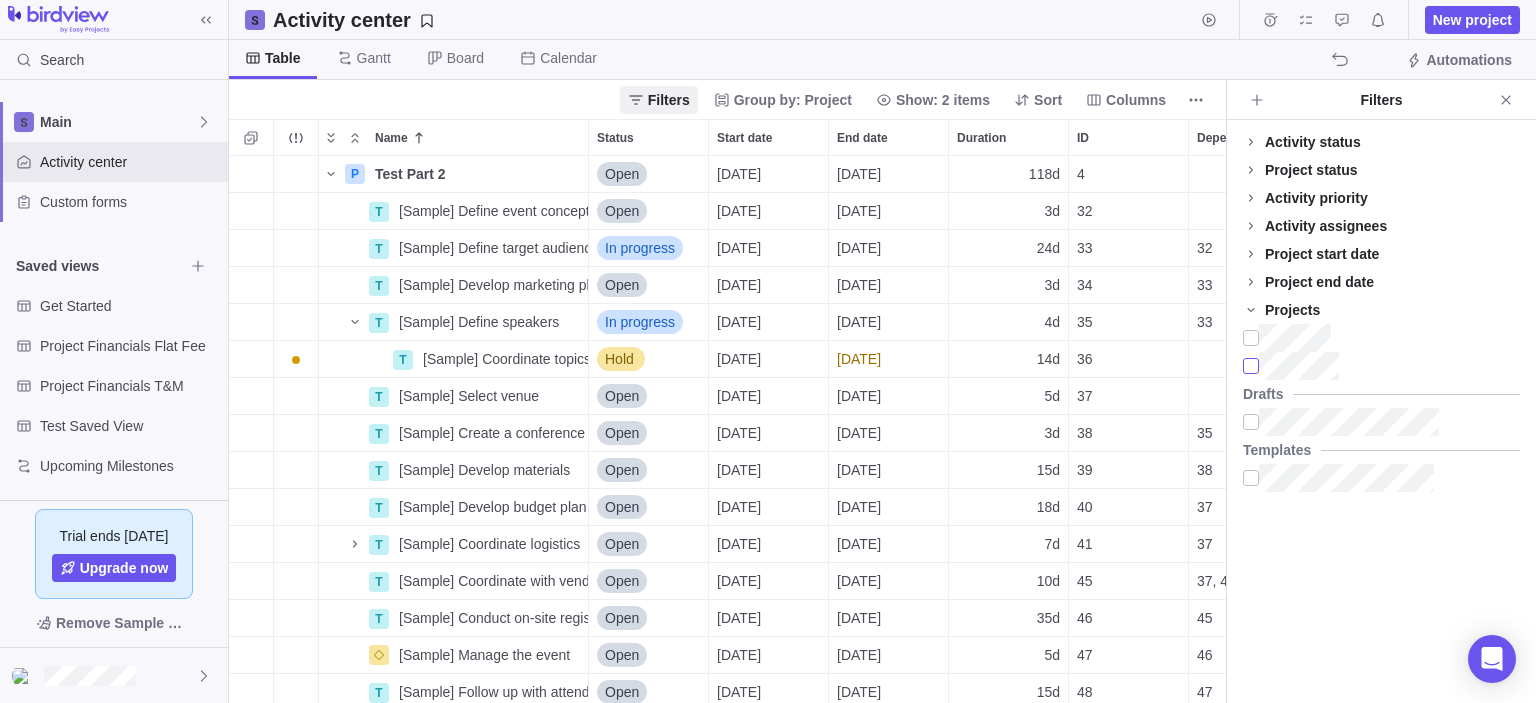 scroll, scrollTop: 16, scrollLeft: 16, axis: both 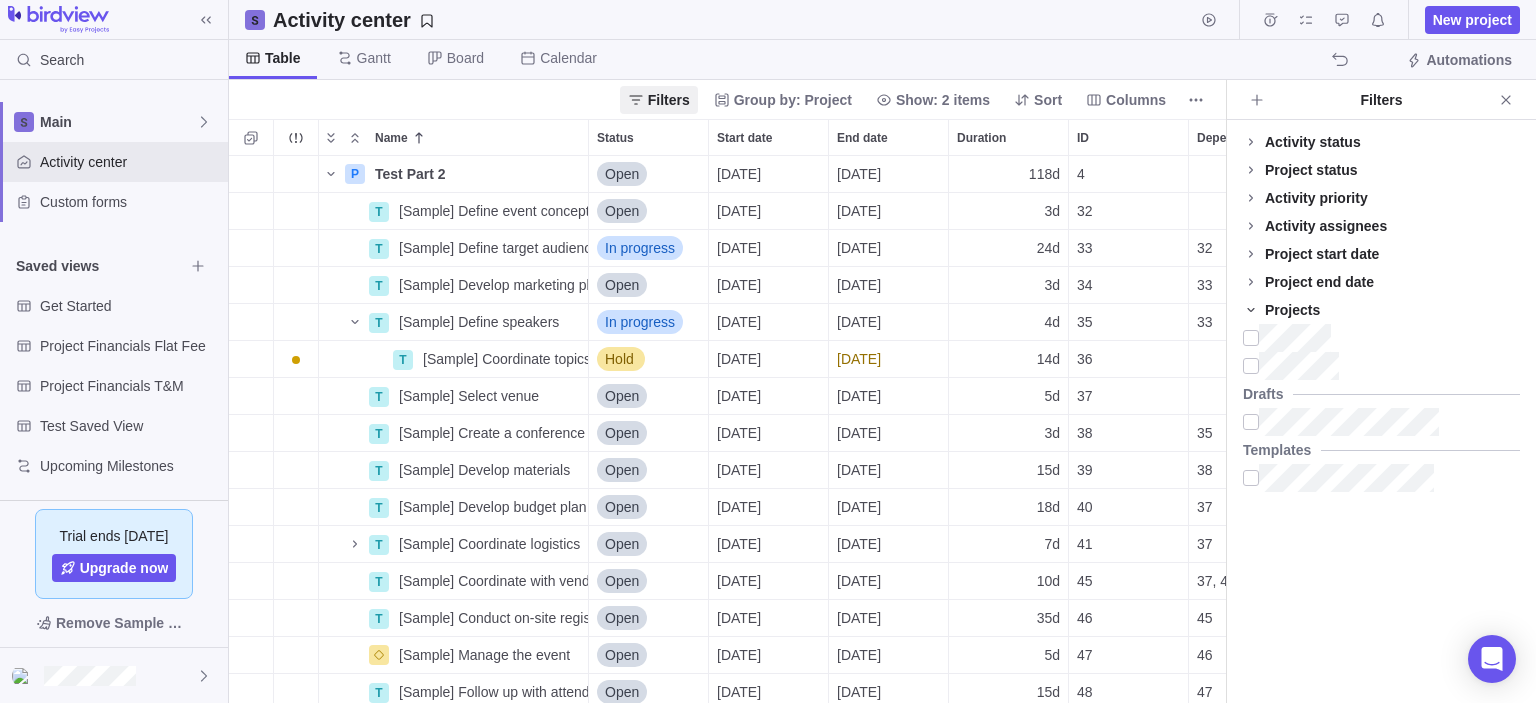 click 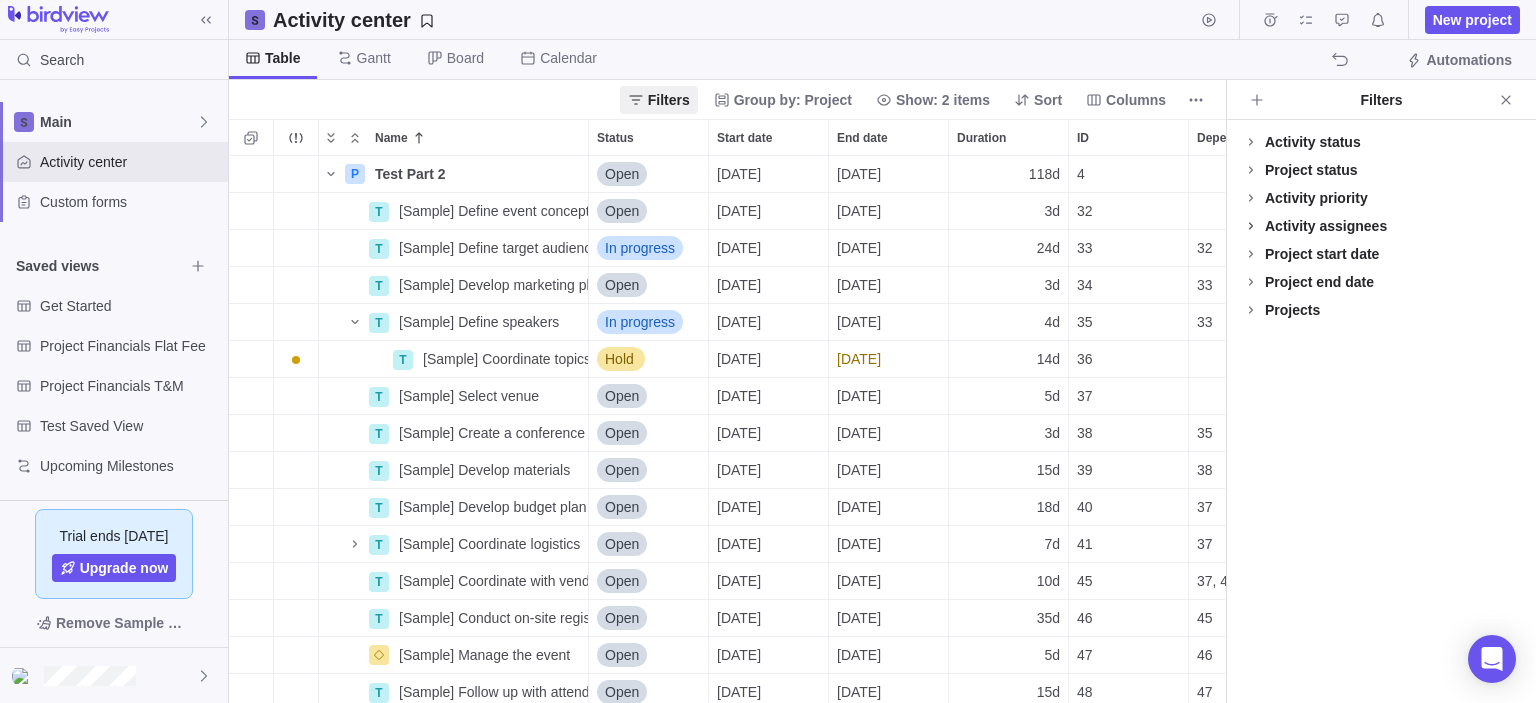 click 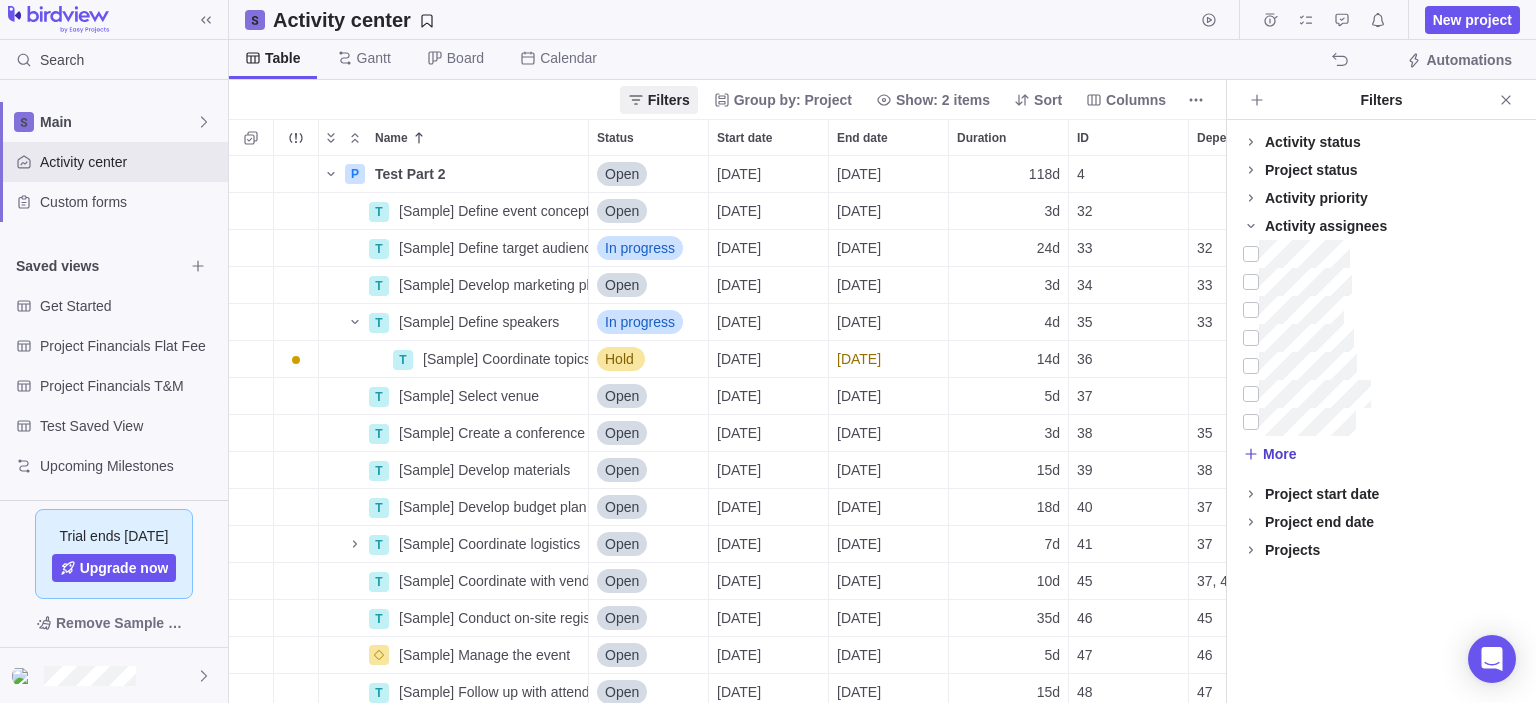 click on "More" at bounding box center [1279, 454] 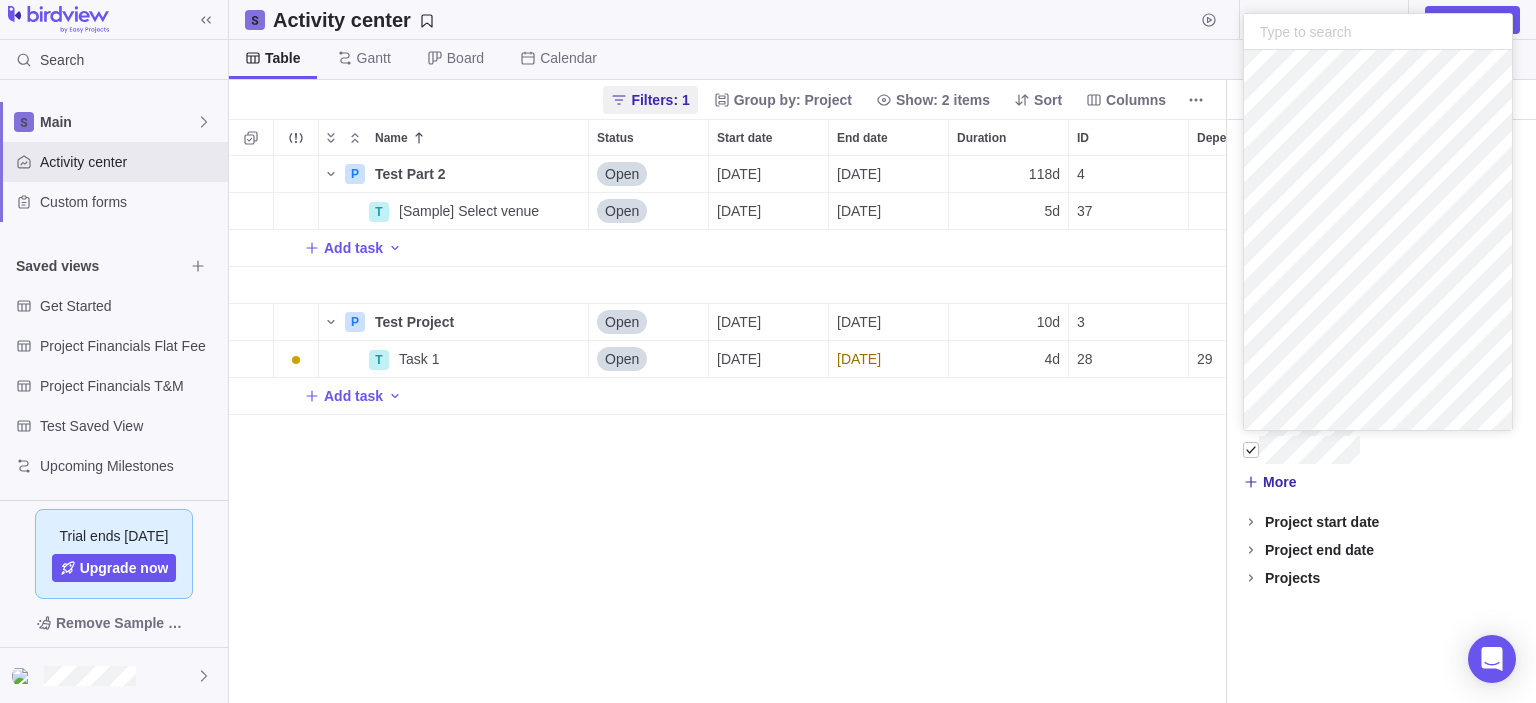 scroll, scrollTop: 16, scrollLeft: 16, axis: both 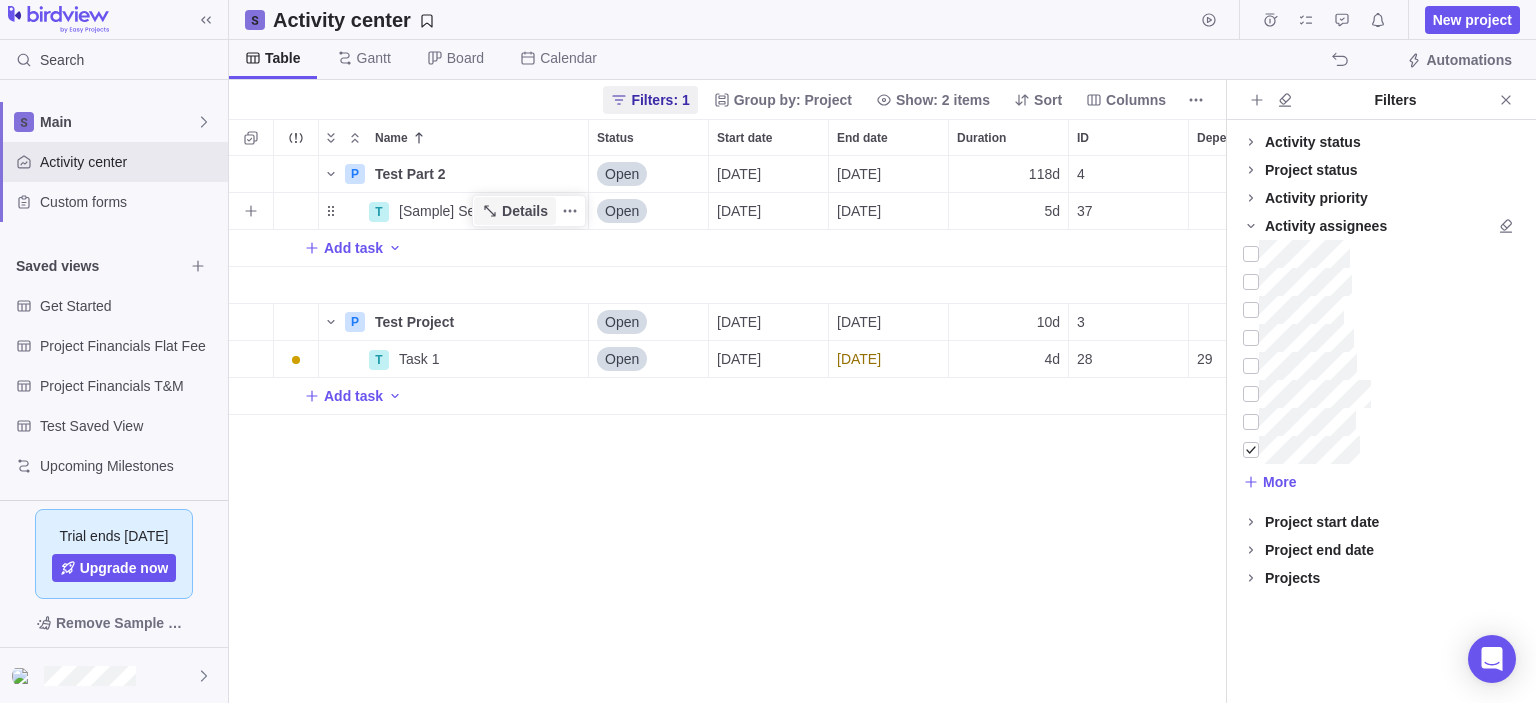 click on "Details" at bounding box center (525, 211) 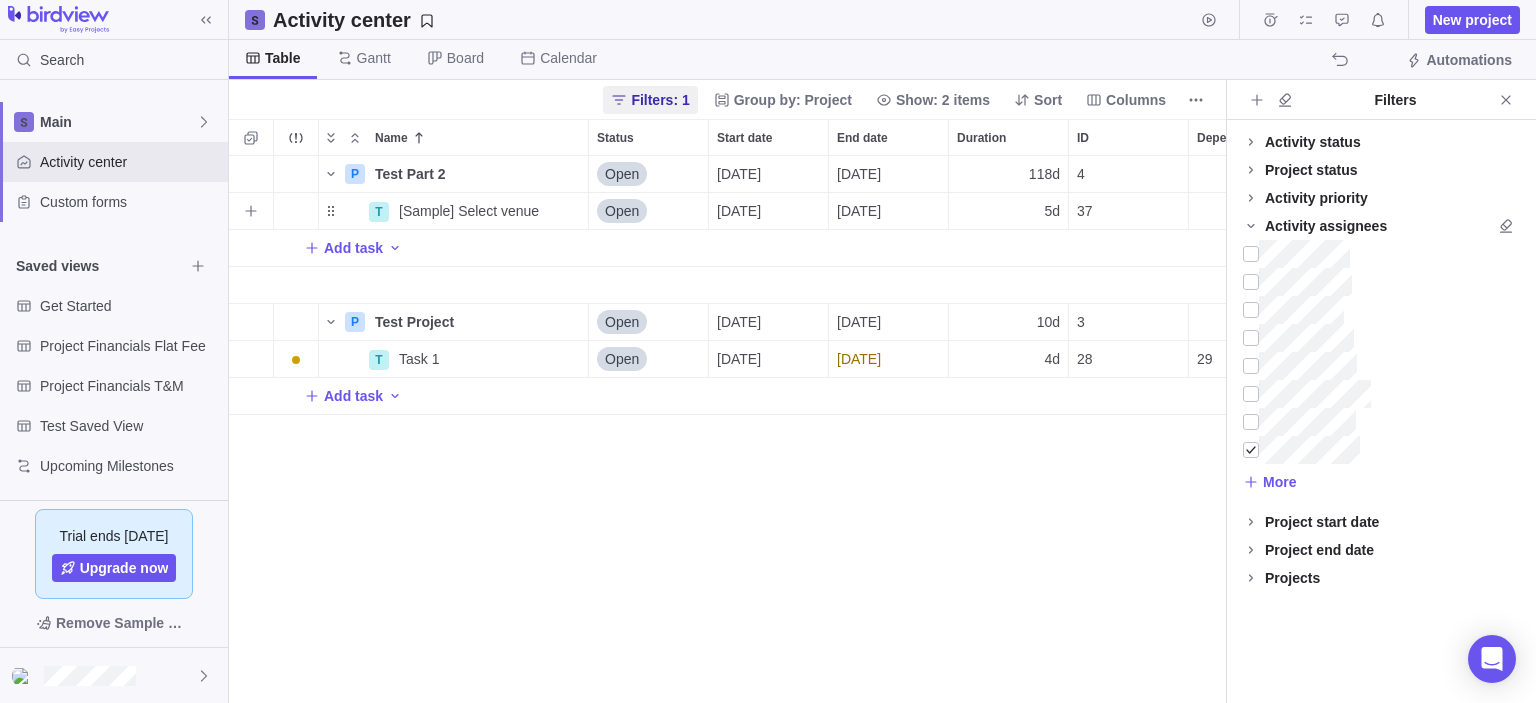 scroll, scrollTop: 16, scrollLeft: 16, axis: both 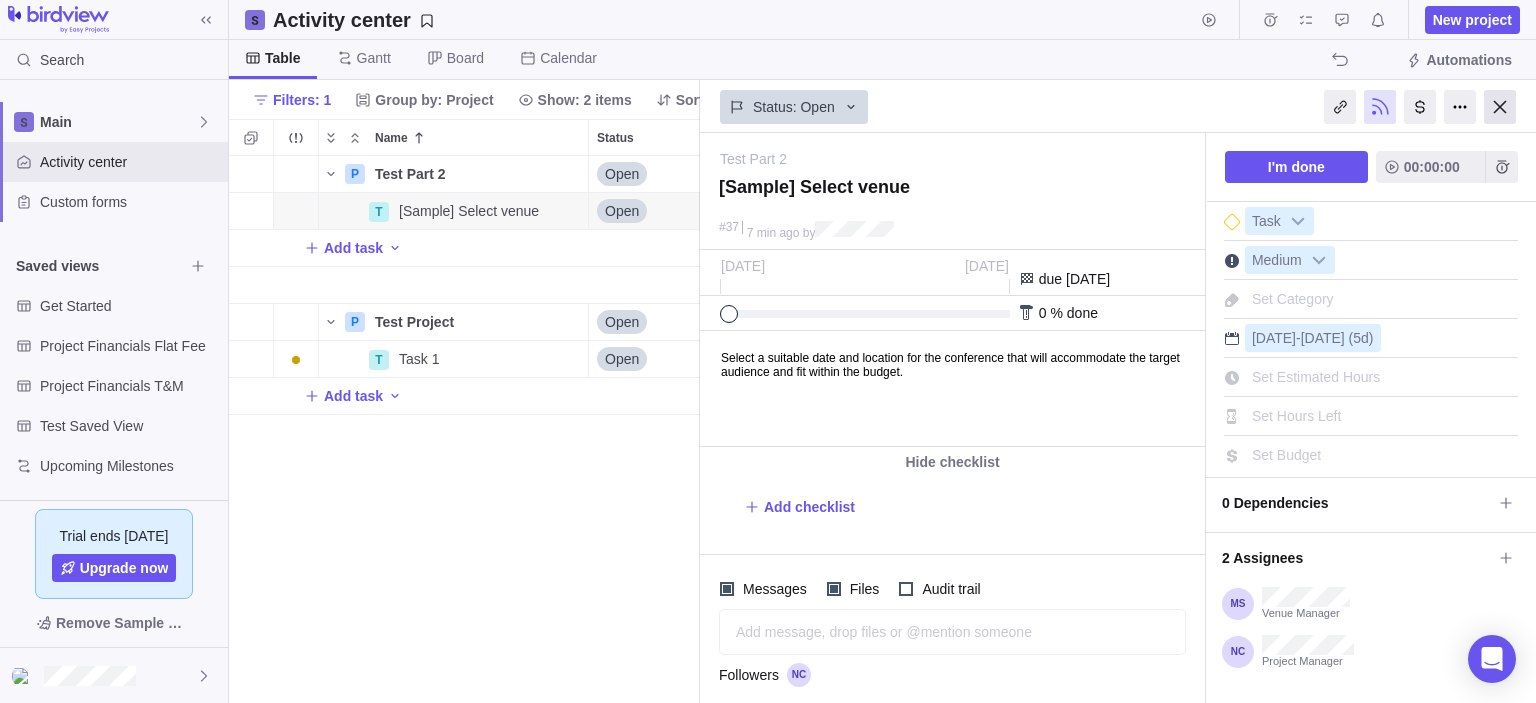 click at bounding box center (1500, 107) 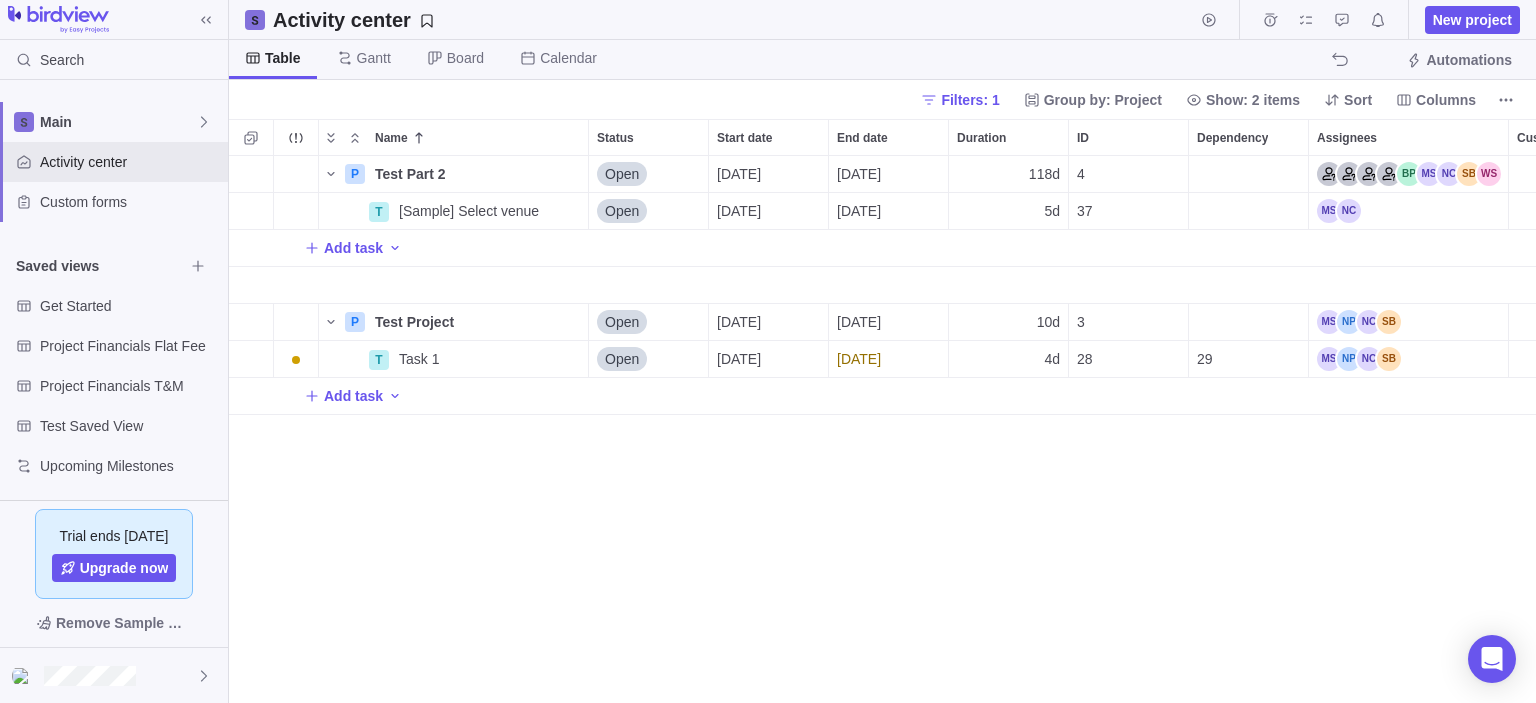 scroll, scrollTop: 16, scrollLeft: 16, axis: both 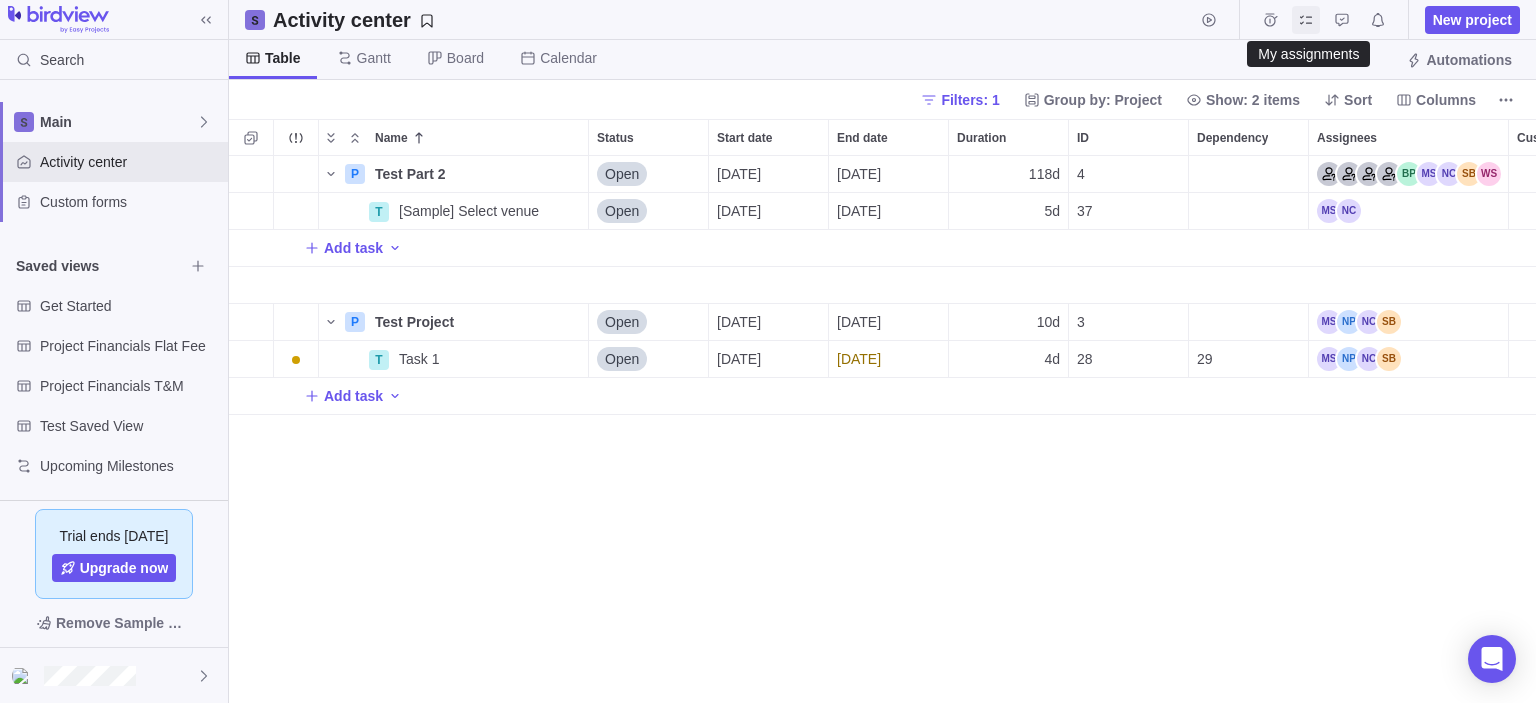 click 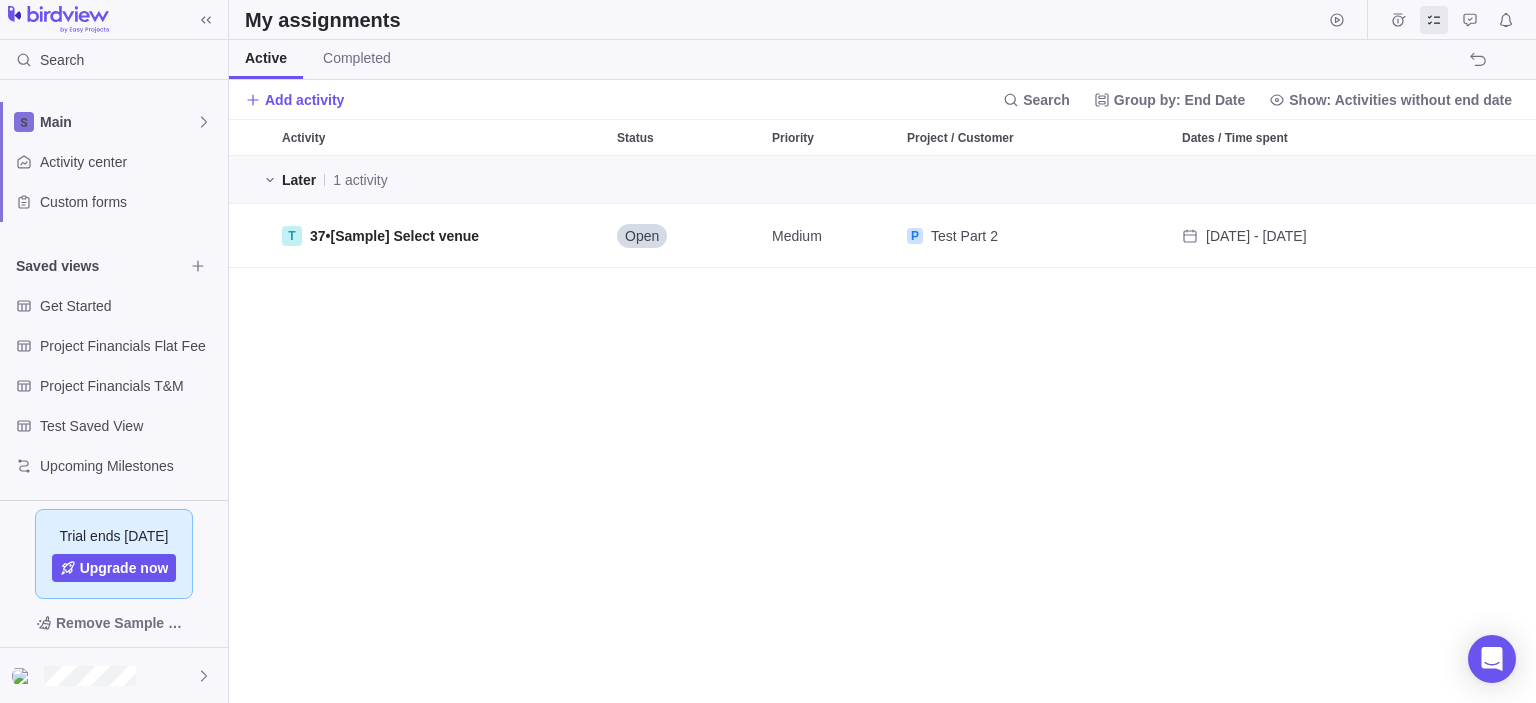 scroll, scrollTop: 16, scrollLeft: 16, axis: both 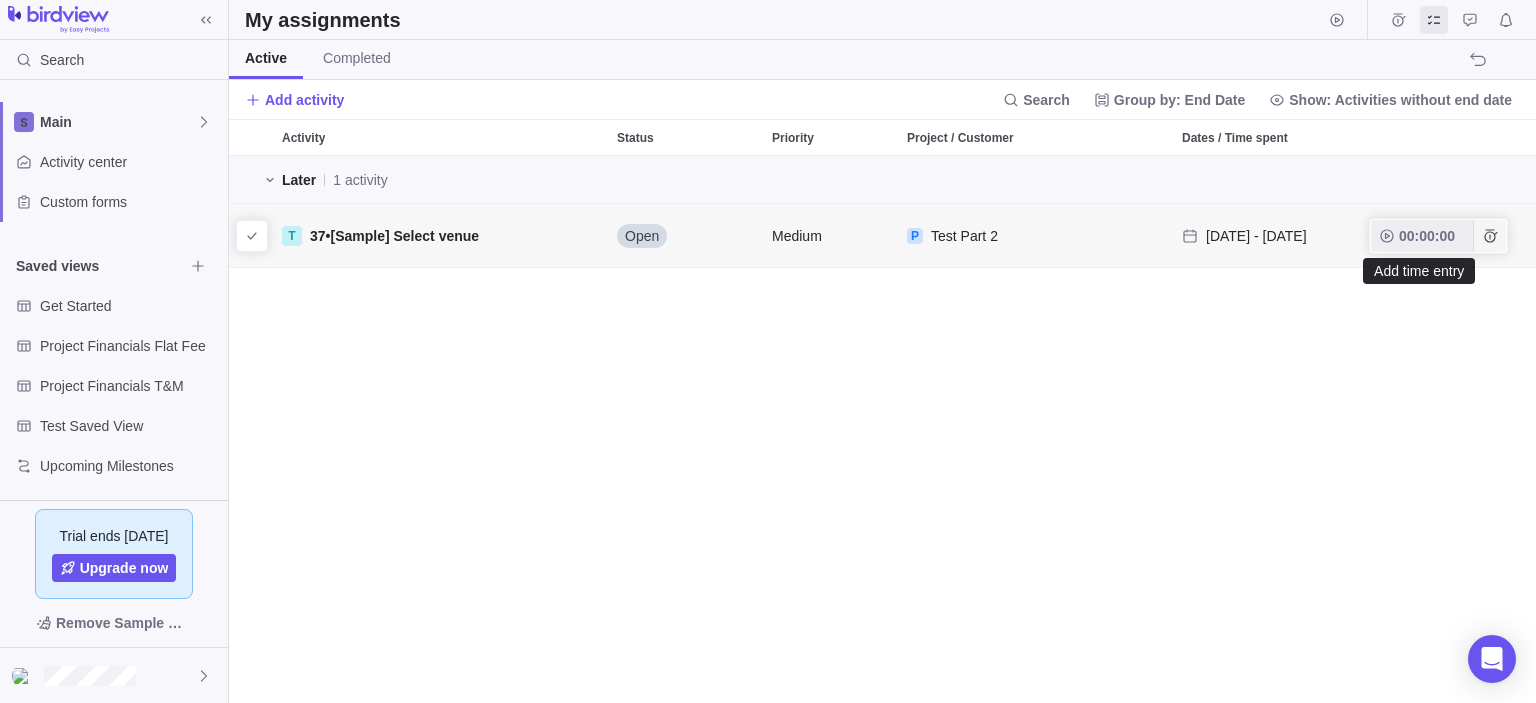 click 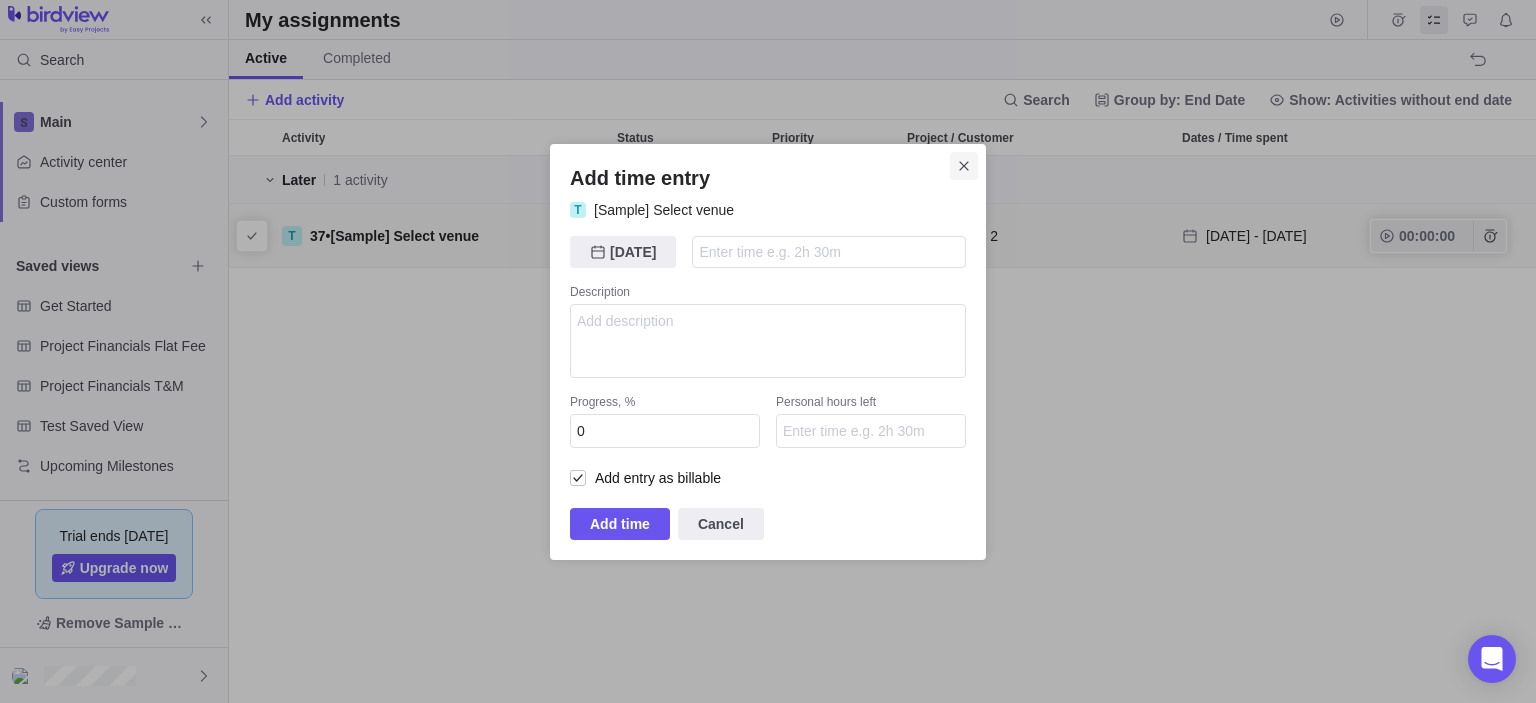 click on "Add time entry T [Sample] Select venue [DATE] [DATE] Description Progress, % 0 Personal hours left Add entry as billable Add time Cancel" at bounding box center (768, 352) 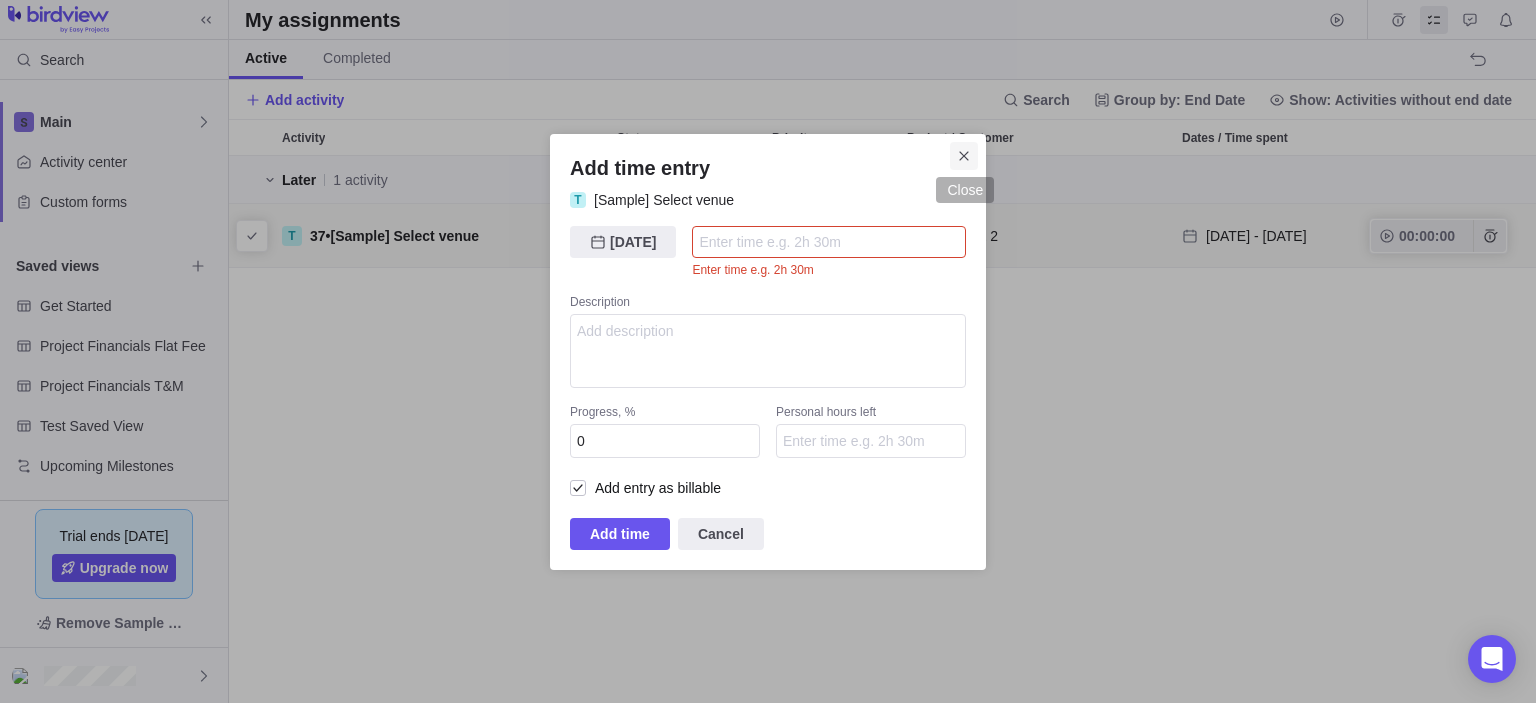click 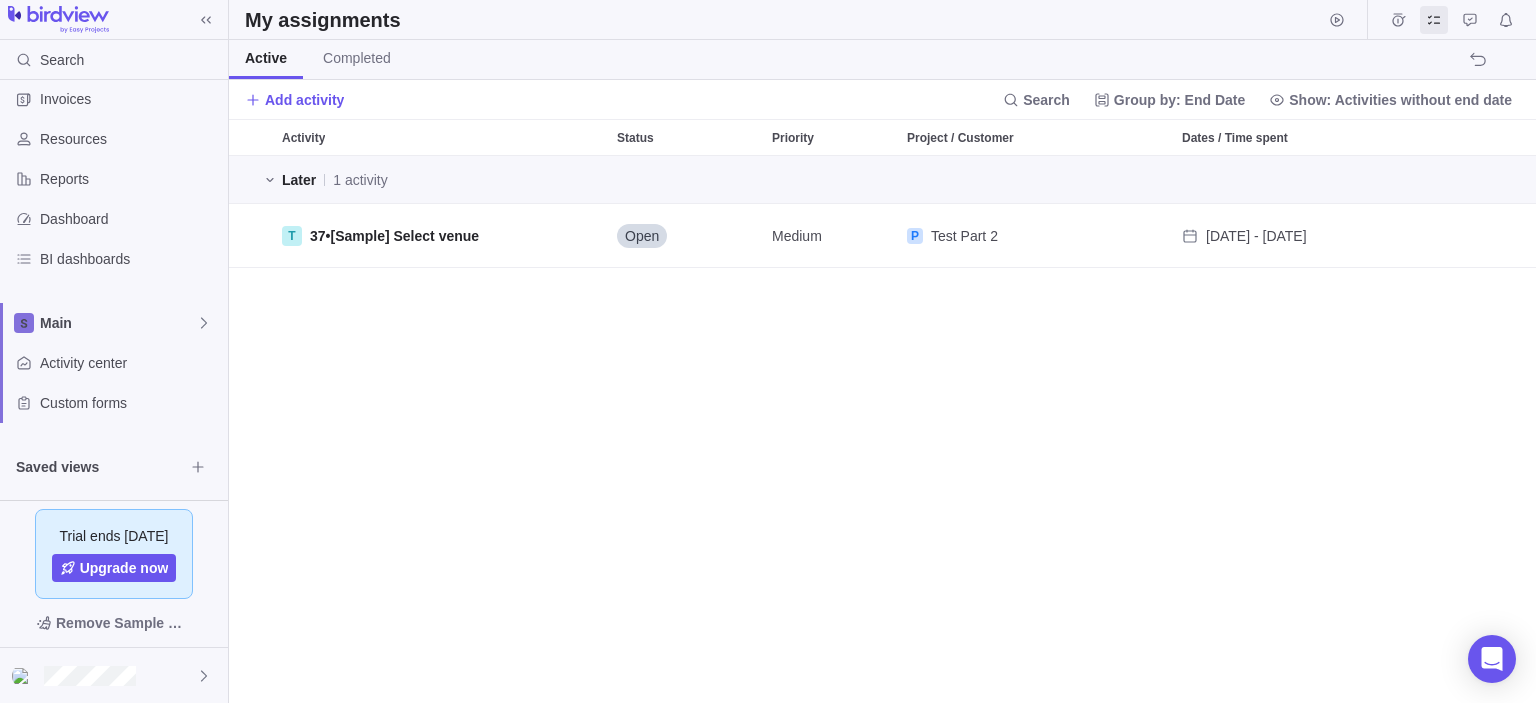 scroll, scrollTop: 0, scrollLeft: 0, axis: both 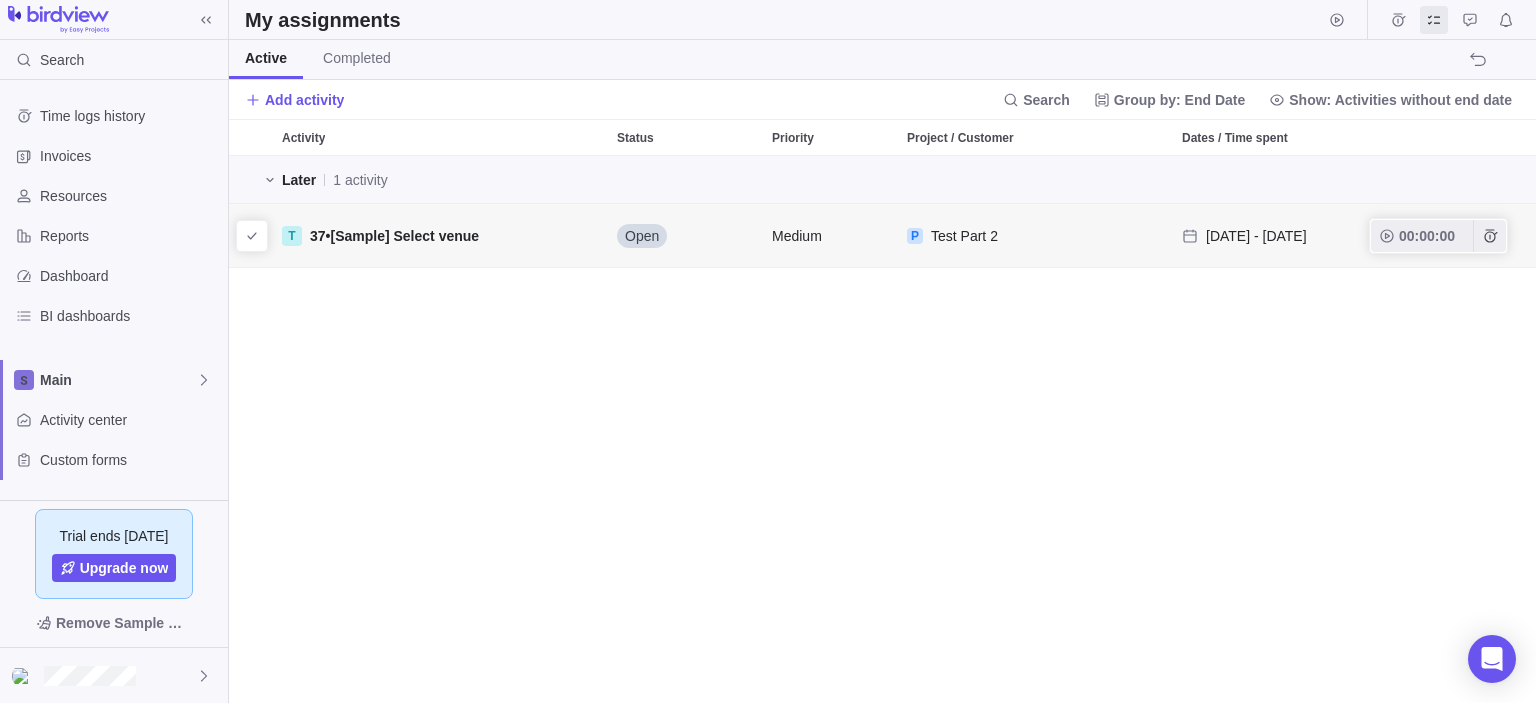 click on "Open" at bounding box center (642, 236) 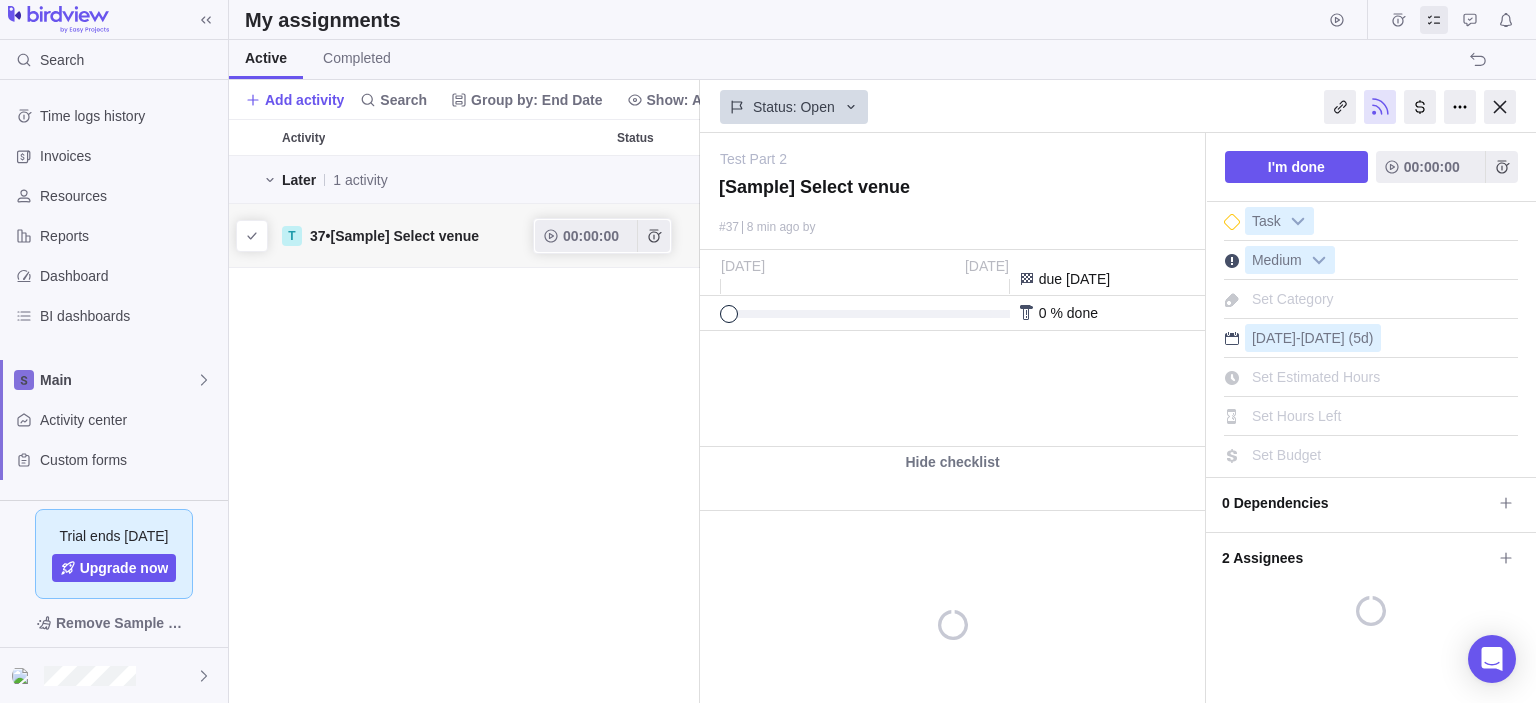 scroll, scrollTop: 532, scrollLeft: 456, axis: both 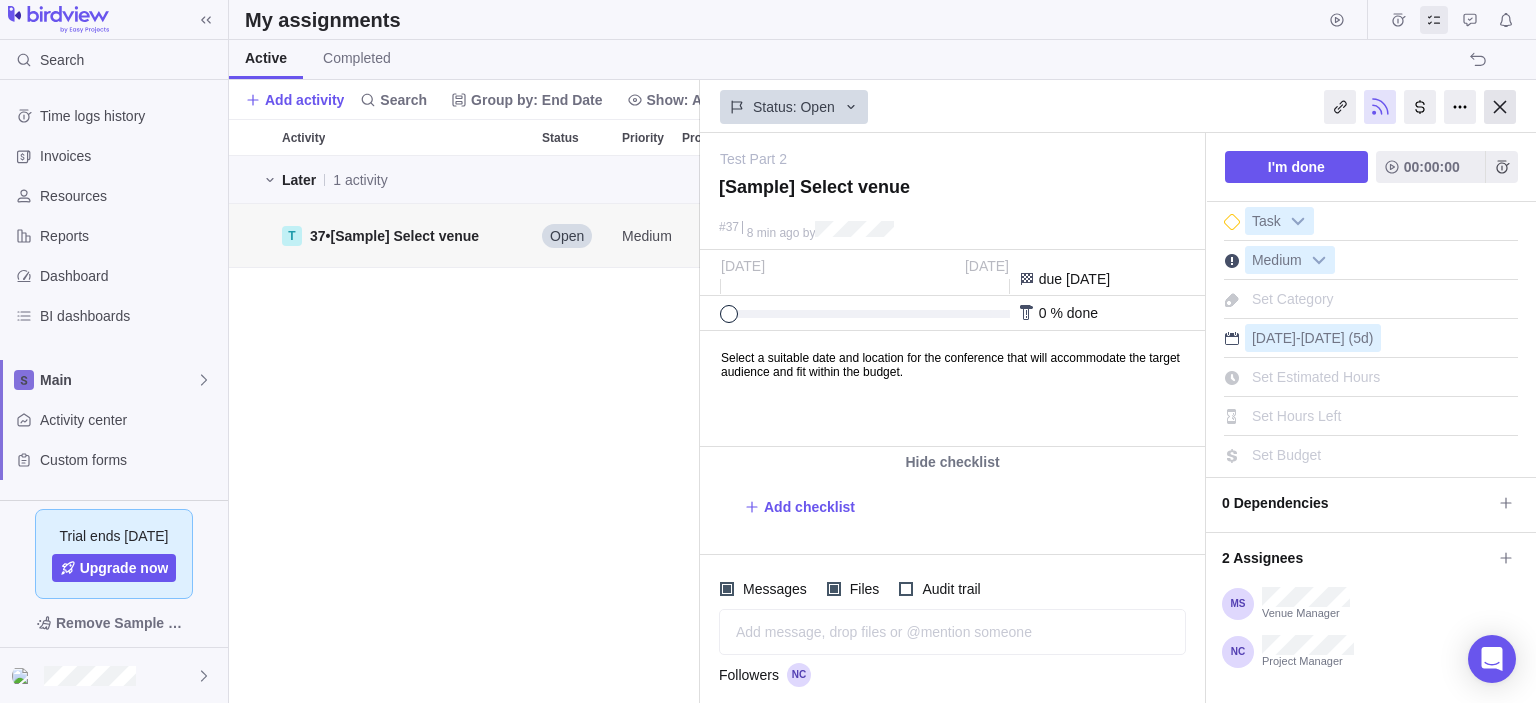 click at bounding box center (1500, 107) 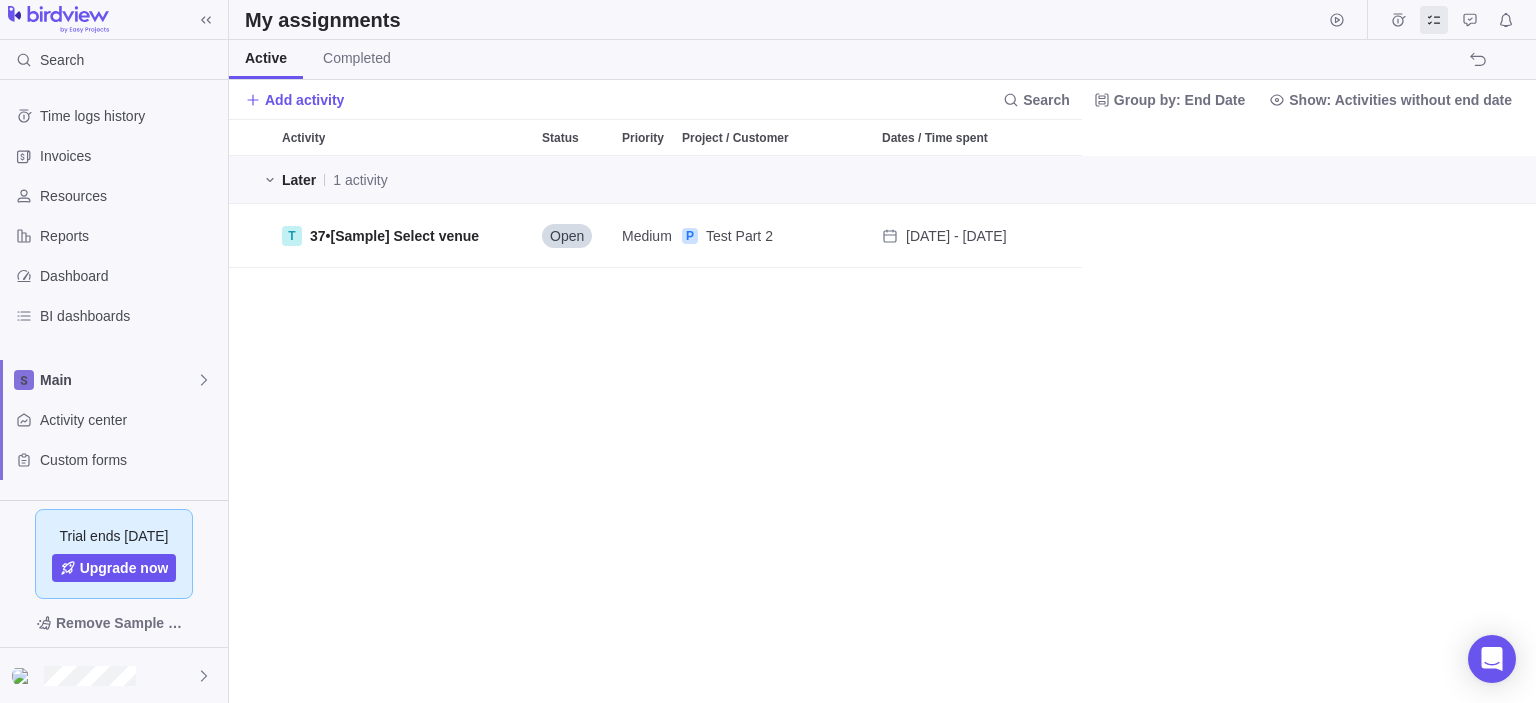 scroll, scrollTop: 16, scrollLeft: 16, axis: both 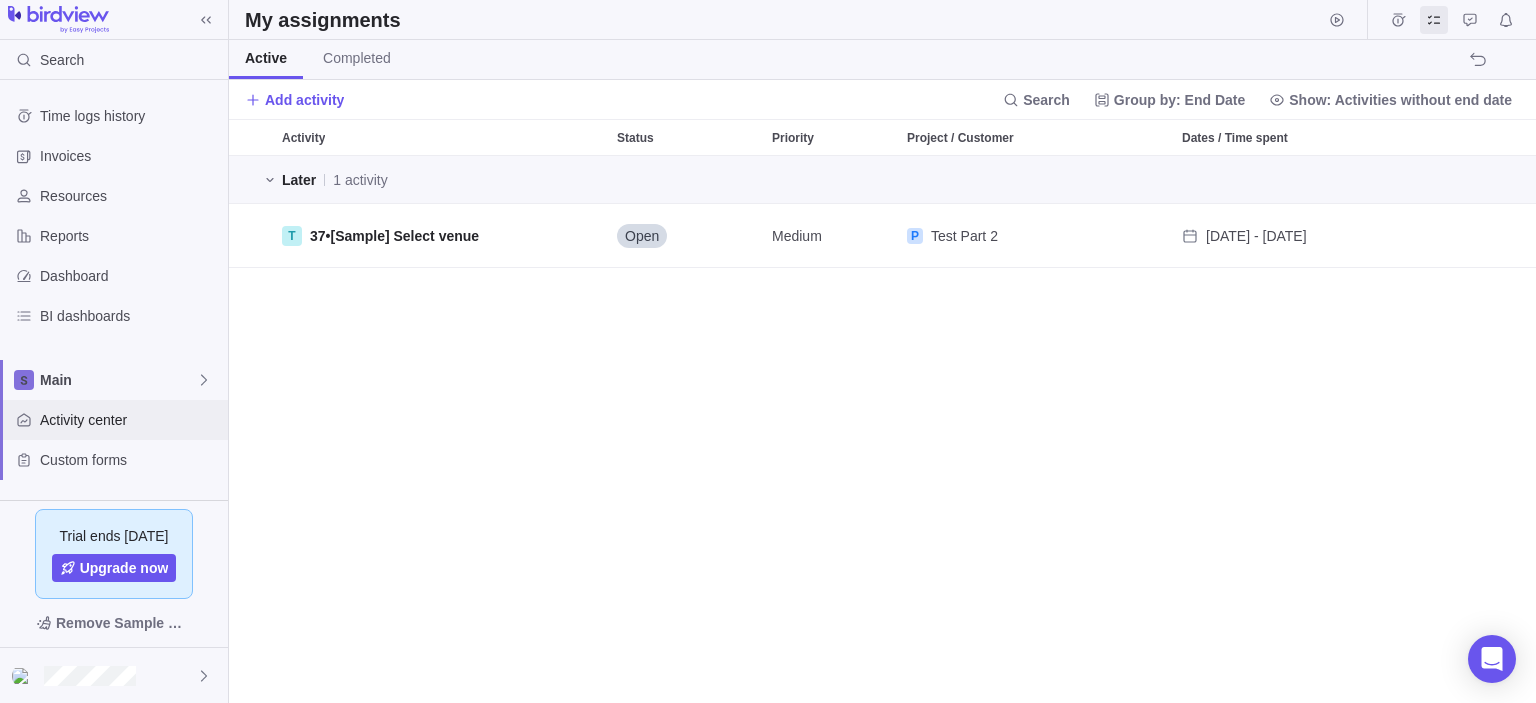 click on "Activity center" at bounding box center (130, 420) 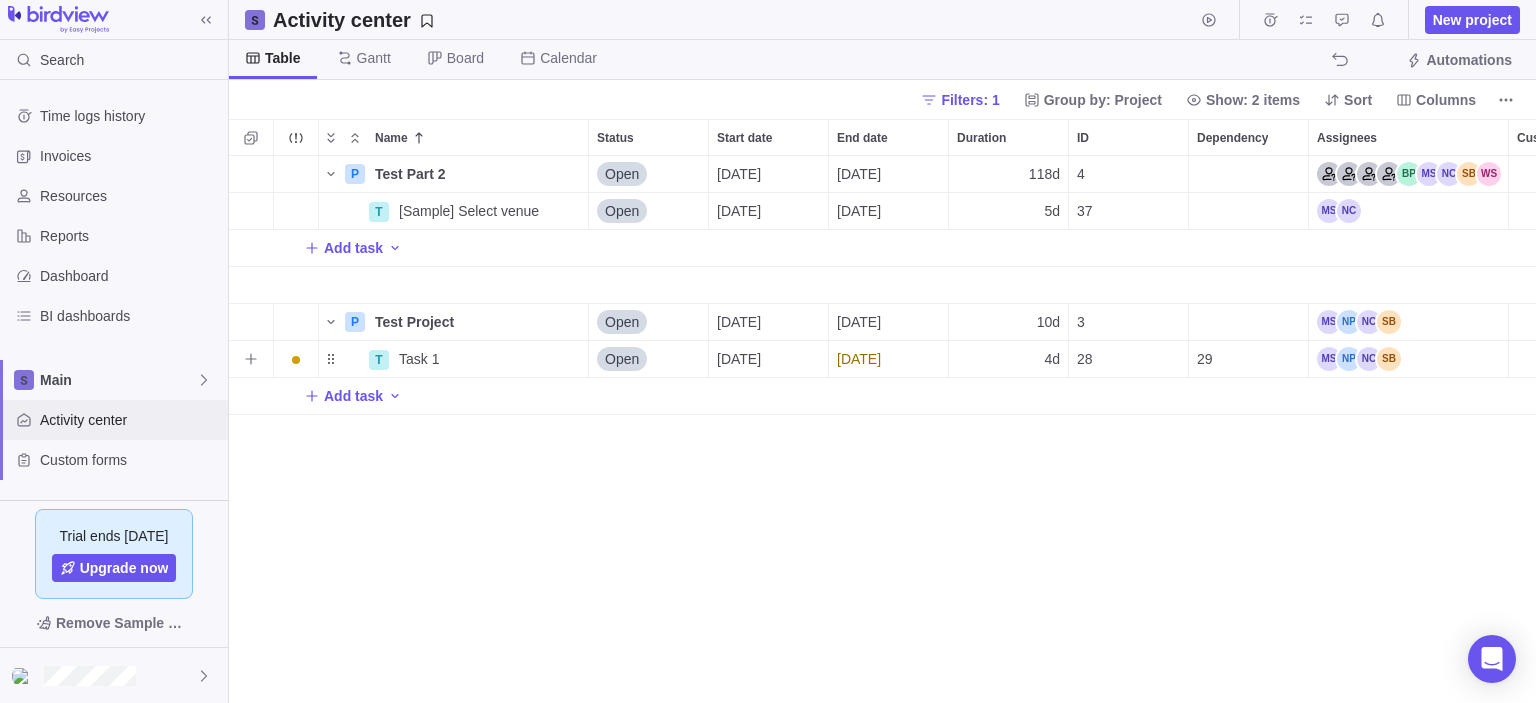scroll, scrollTop: 16, scrollLeft: 16, axis: both 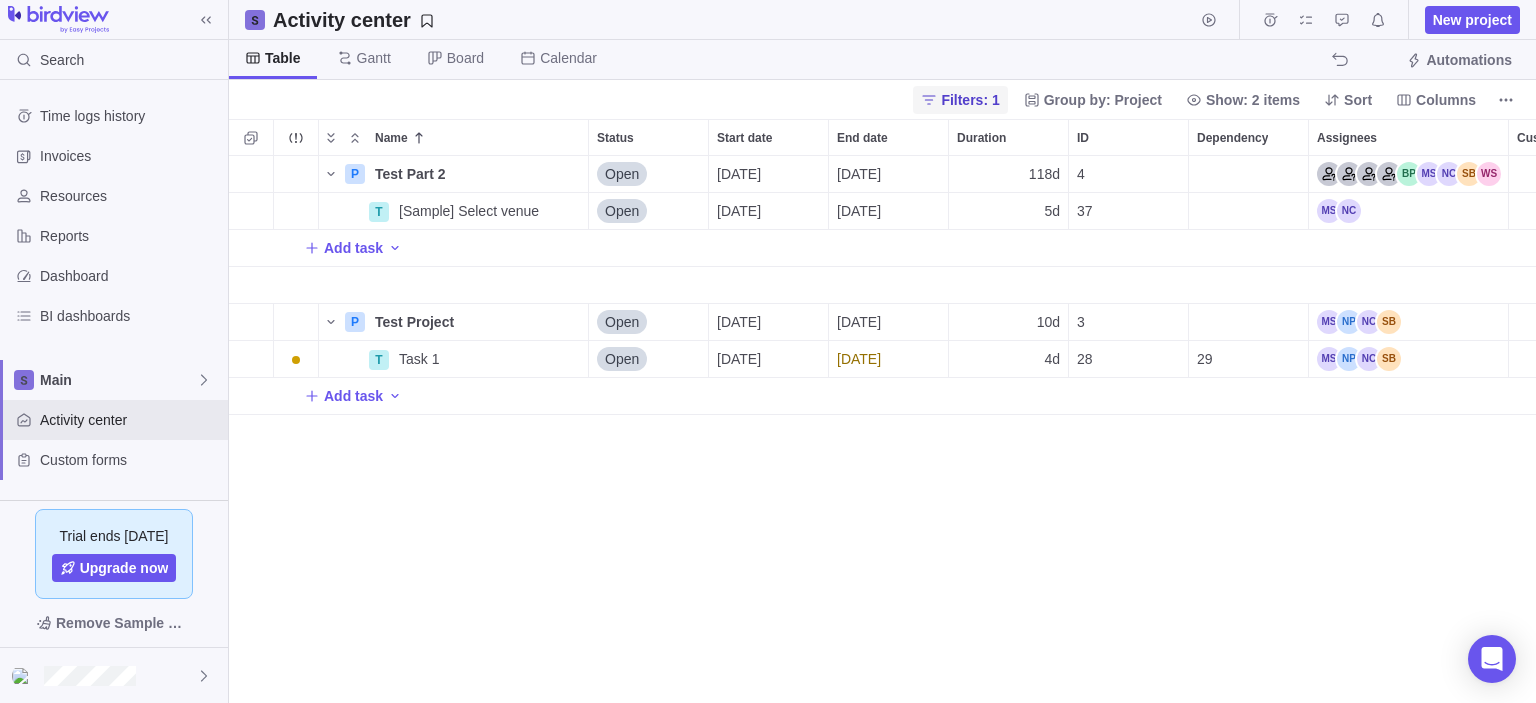 click on "Filters: 1" at bounding box center [970, 100] 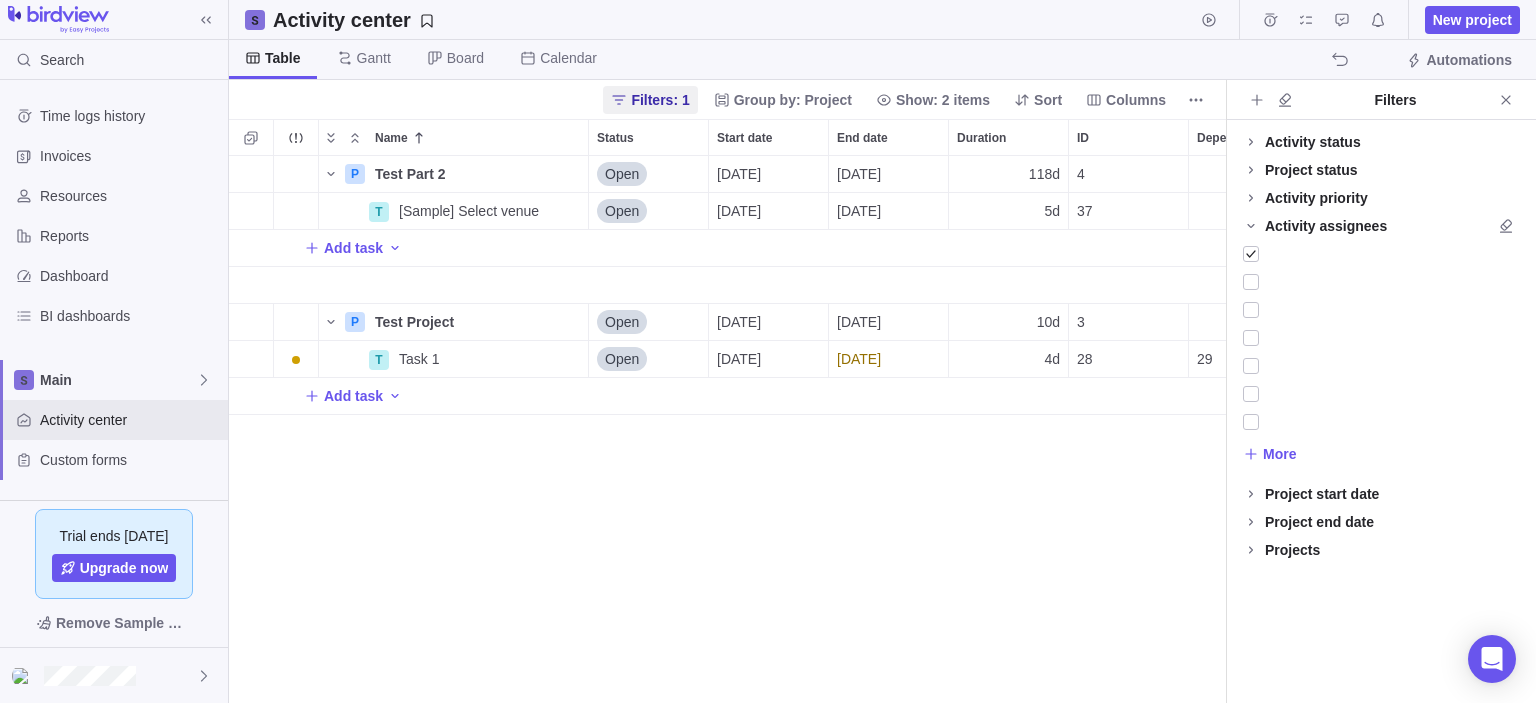 scroll, scrollTop: 532, scrollLeft: 981, axis: both 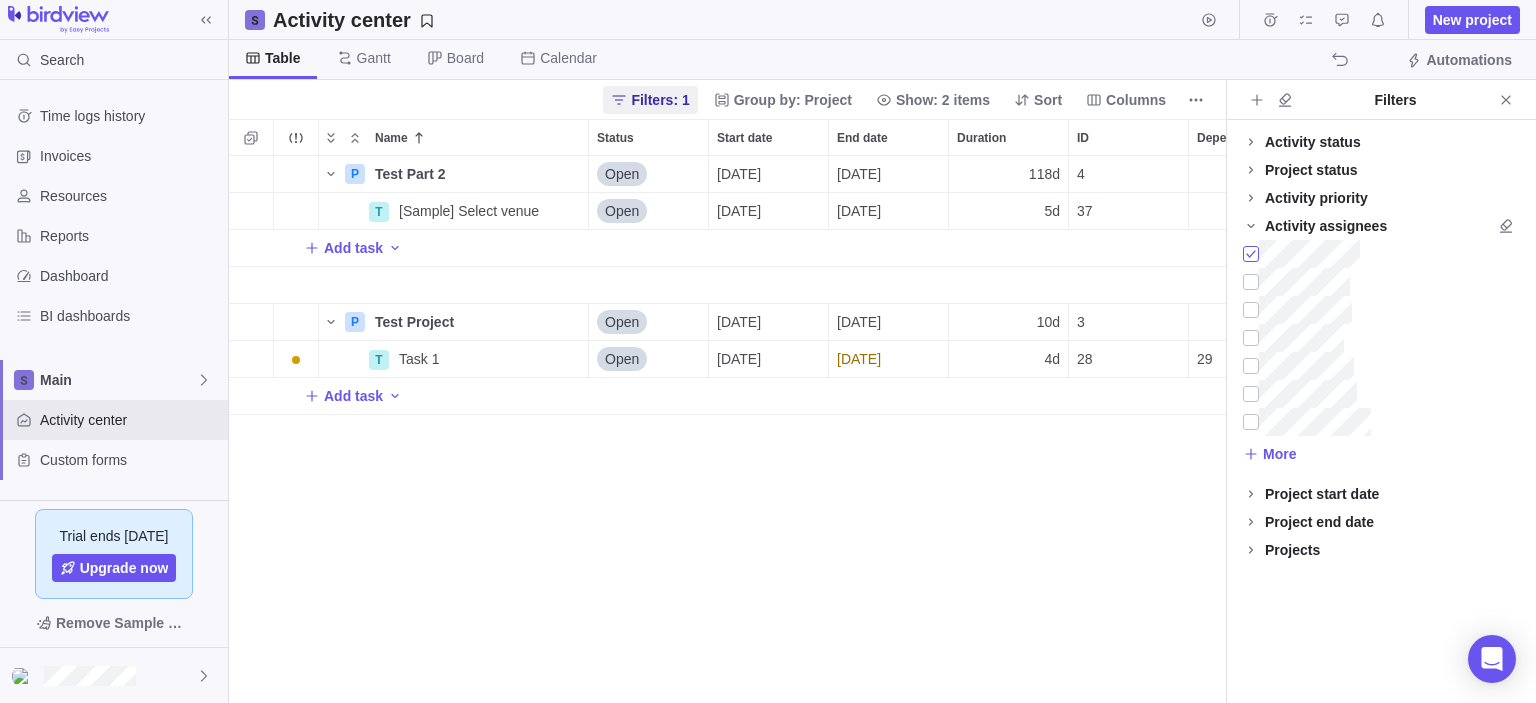 click at bounding box center (1251, 254) 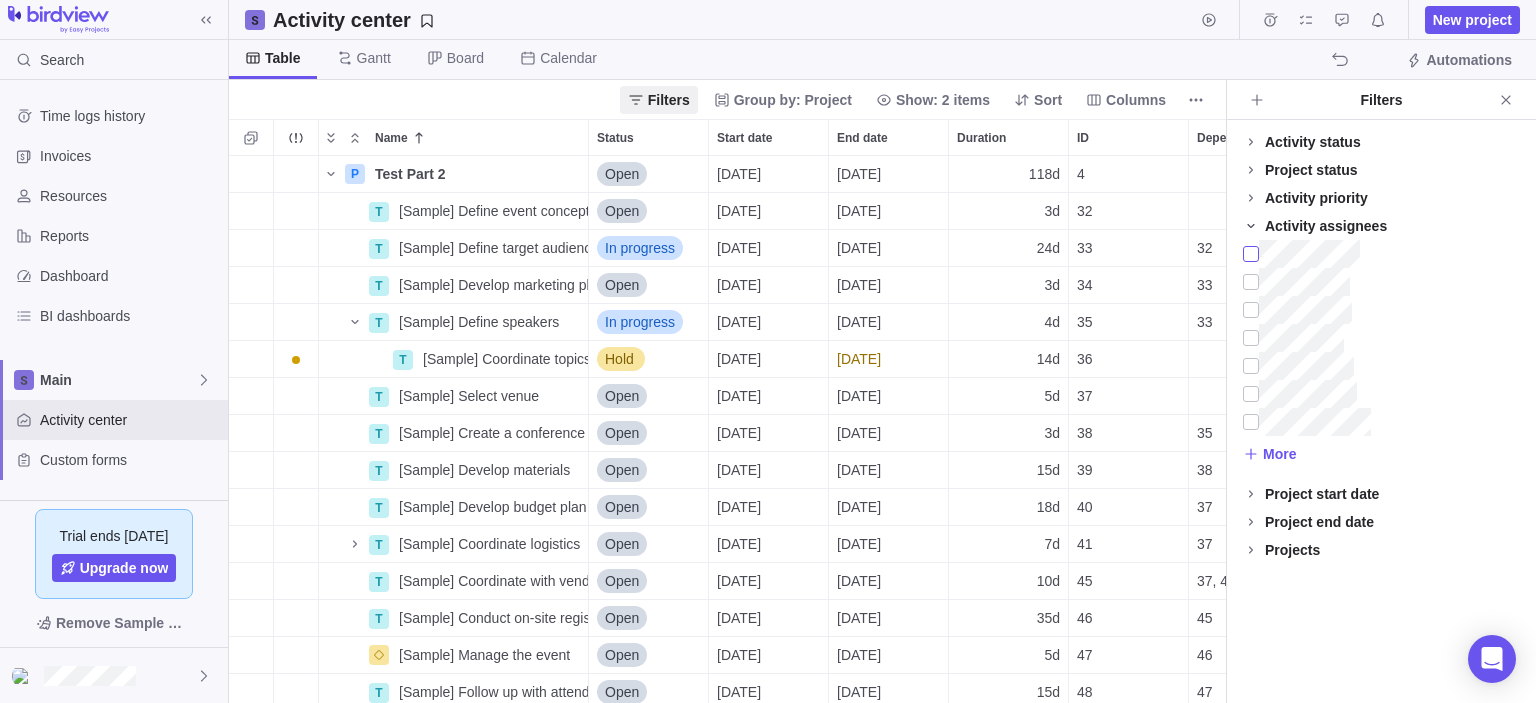 scroll, scrollTop: 16, scrollLeft: 16, axis: both 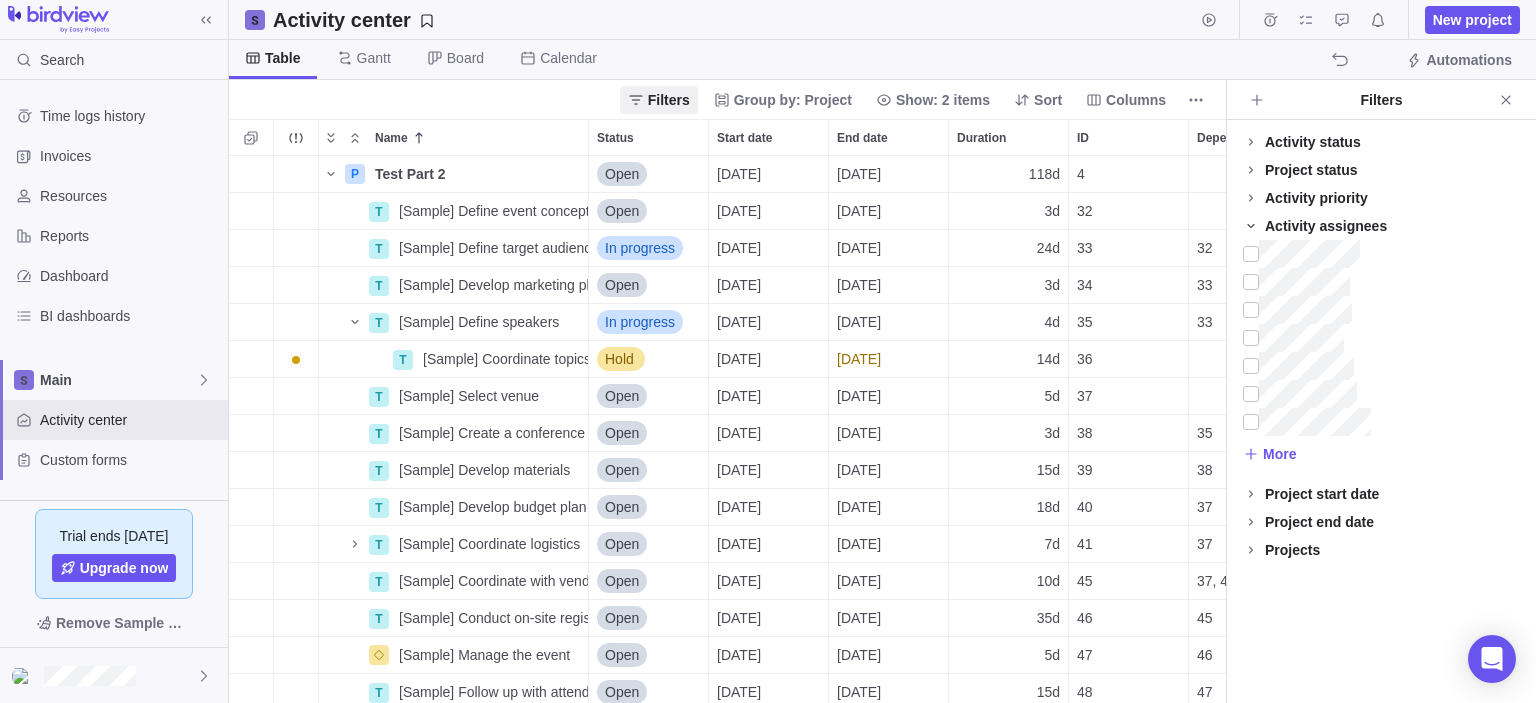 click 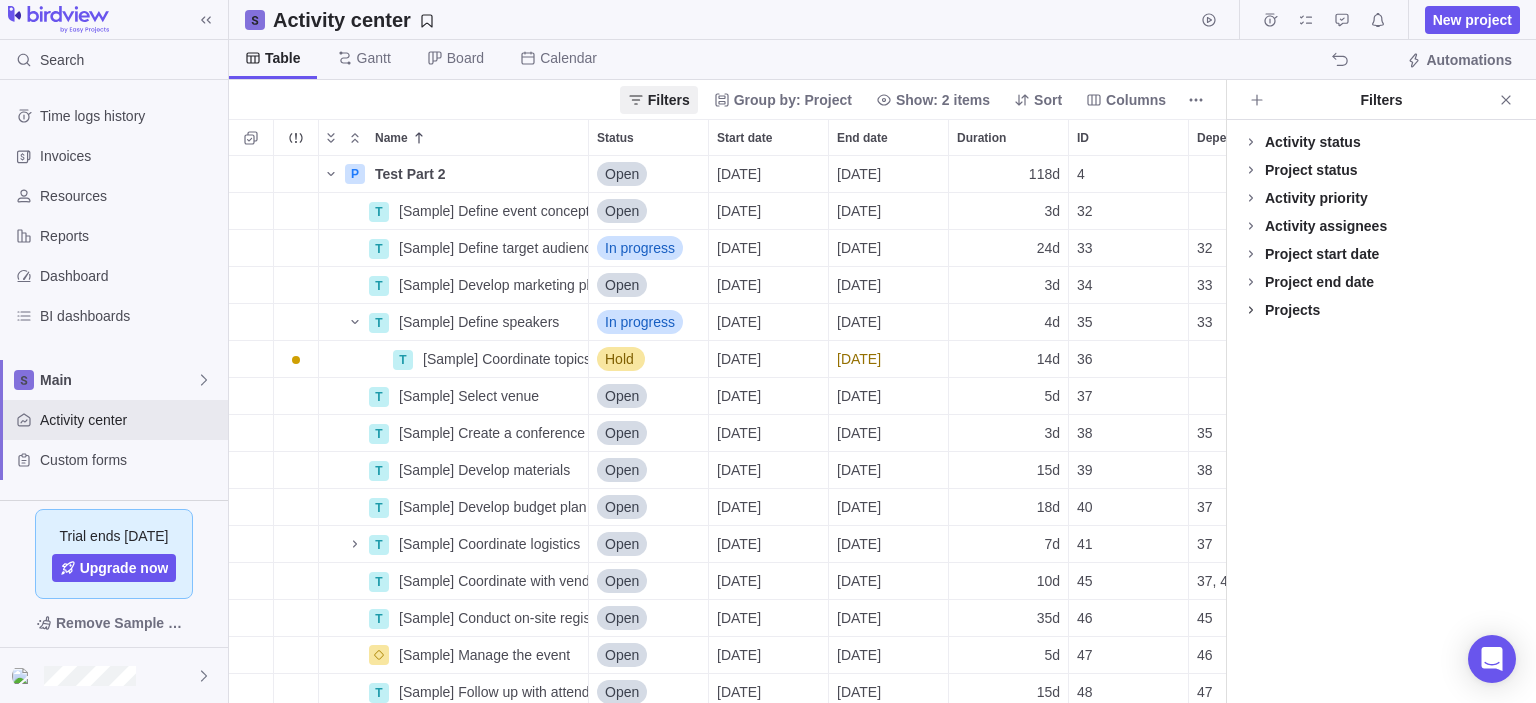 click 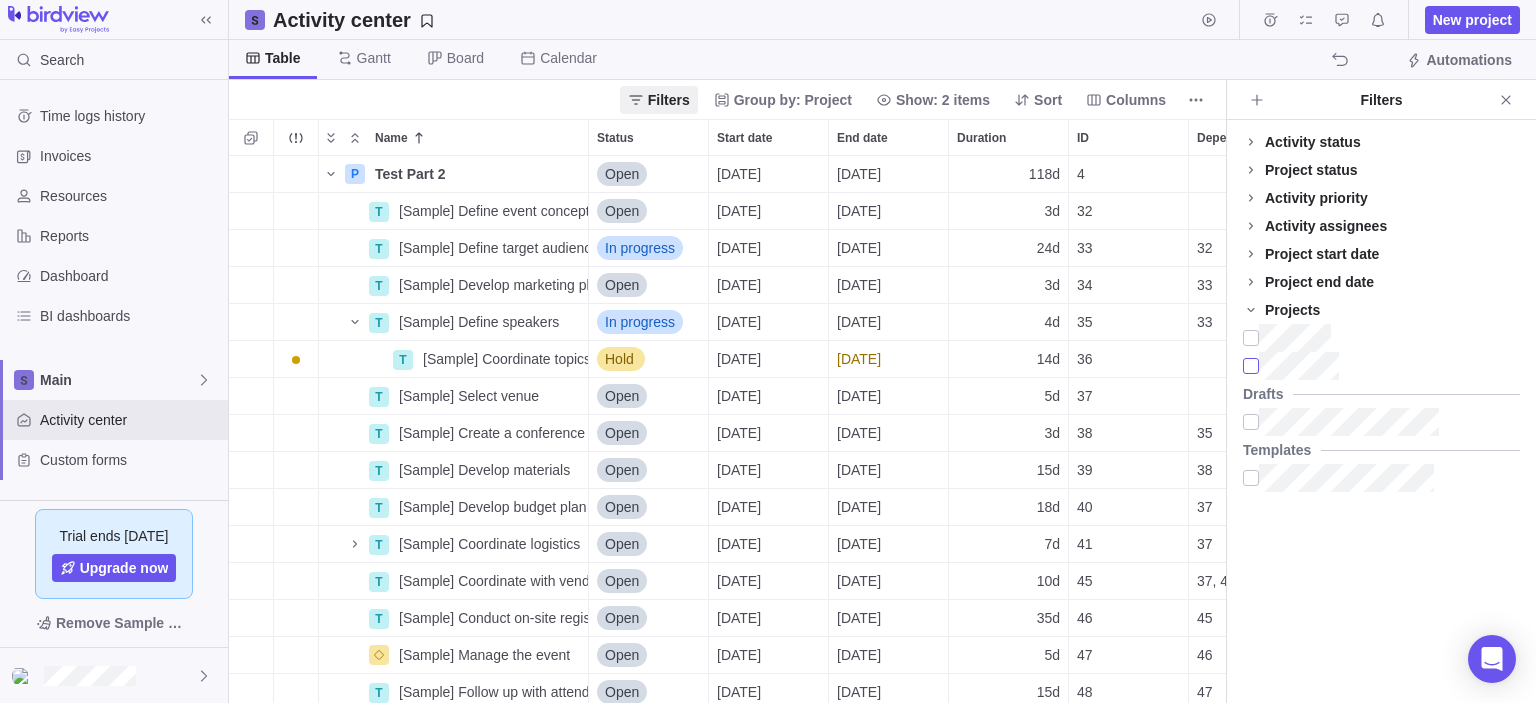 click at bounding box center (1251, 366) 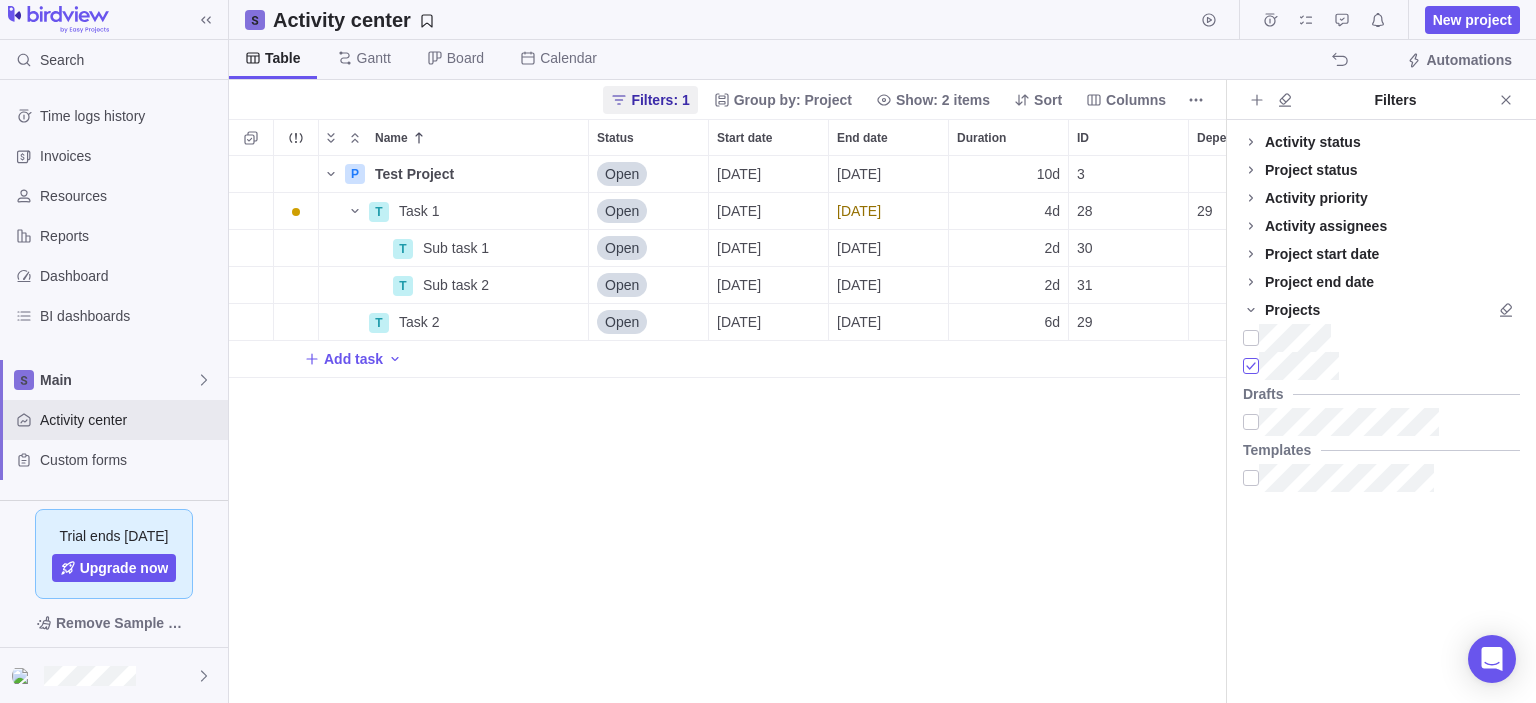 scroll, scrollTop: 16, scrollLeft: 16, axis: both 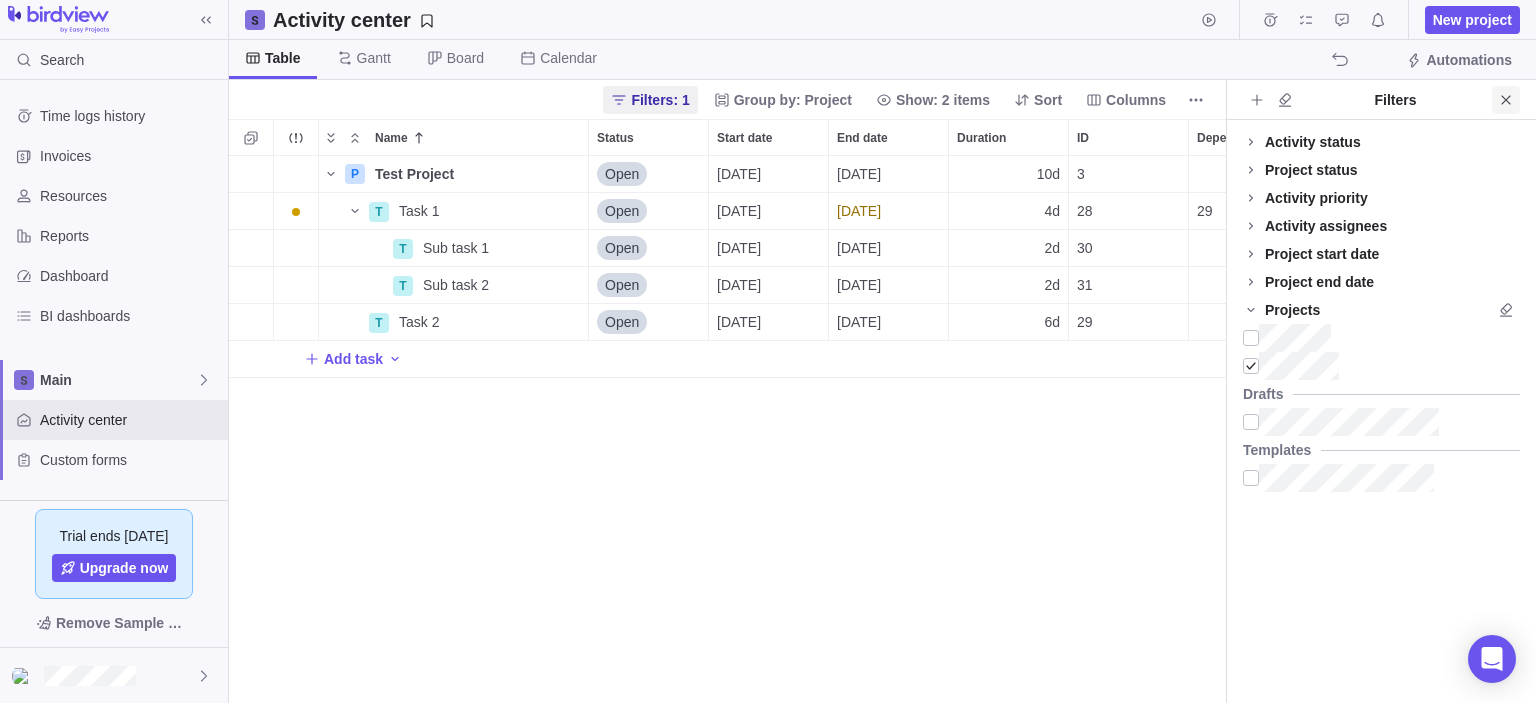 click 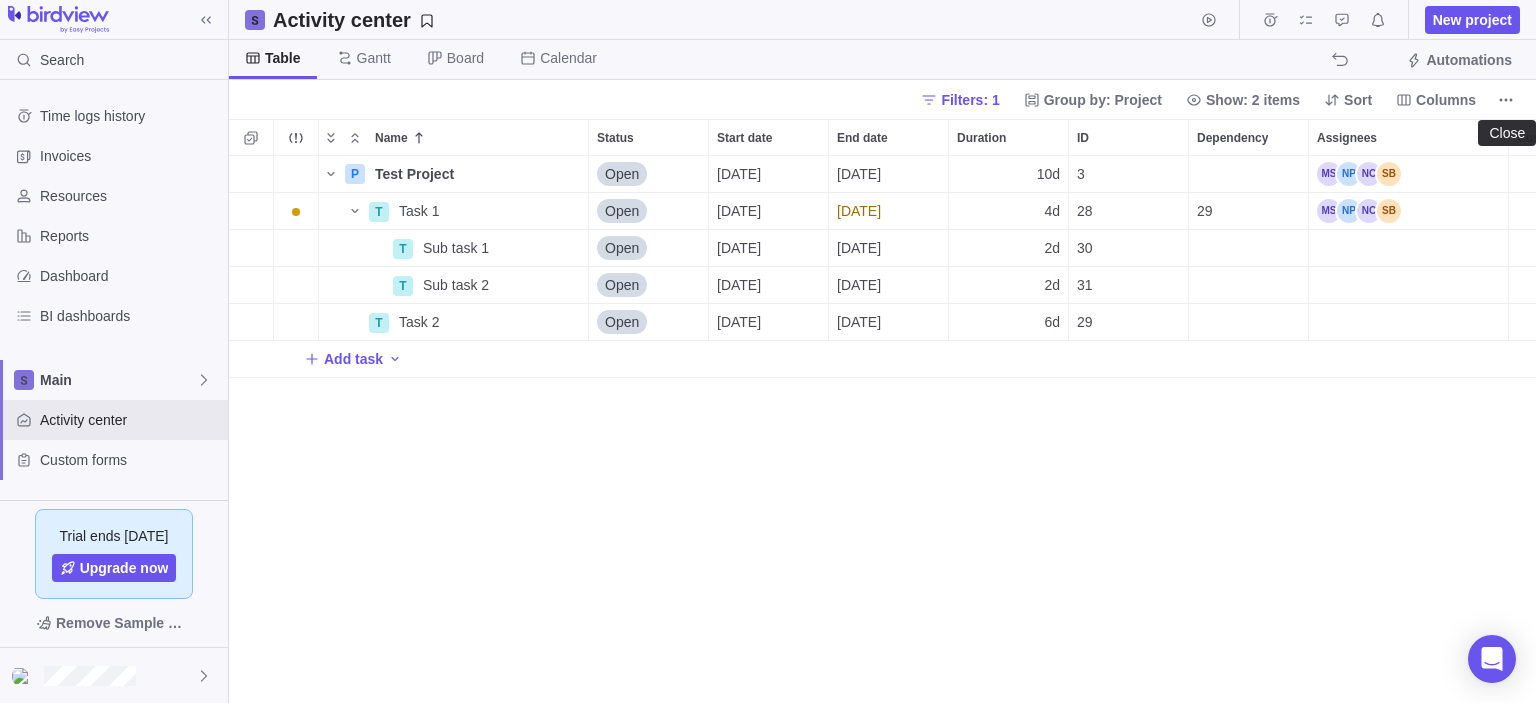 scroll, scrollTop: 16, scrollLeft: 16, axis: both 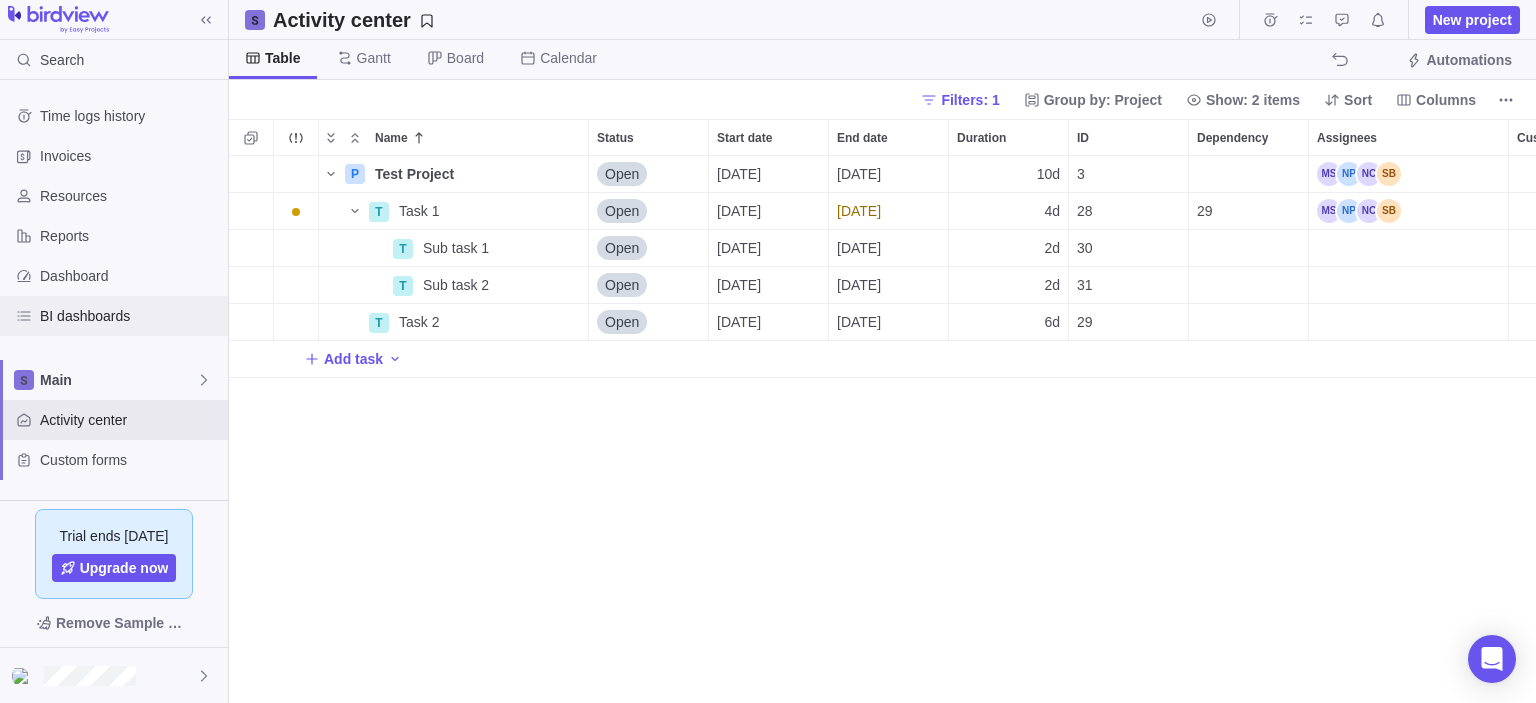 click on "BI dashboards" at bounding box center [130, 316] 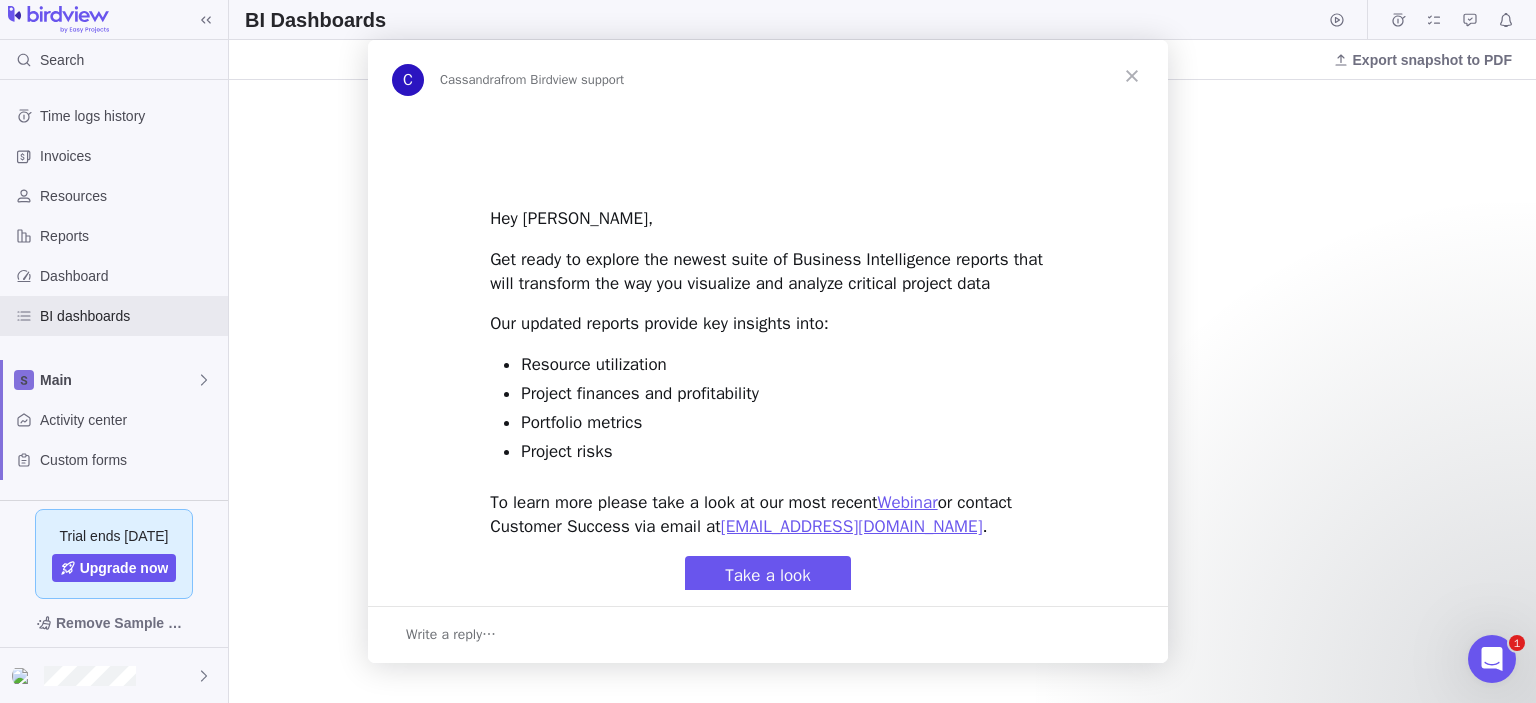scroll, scrollTop: 0, scrollLeft: 0, axis: both 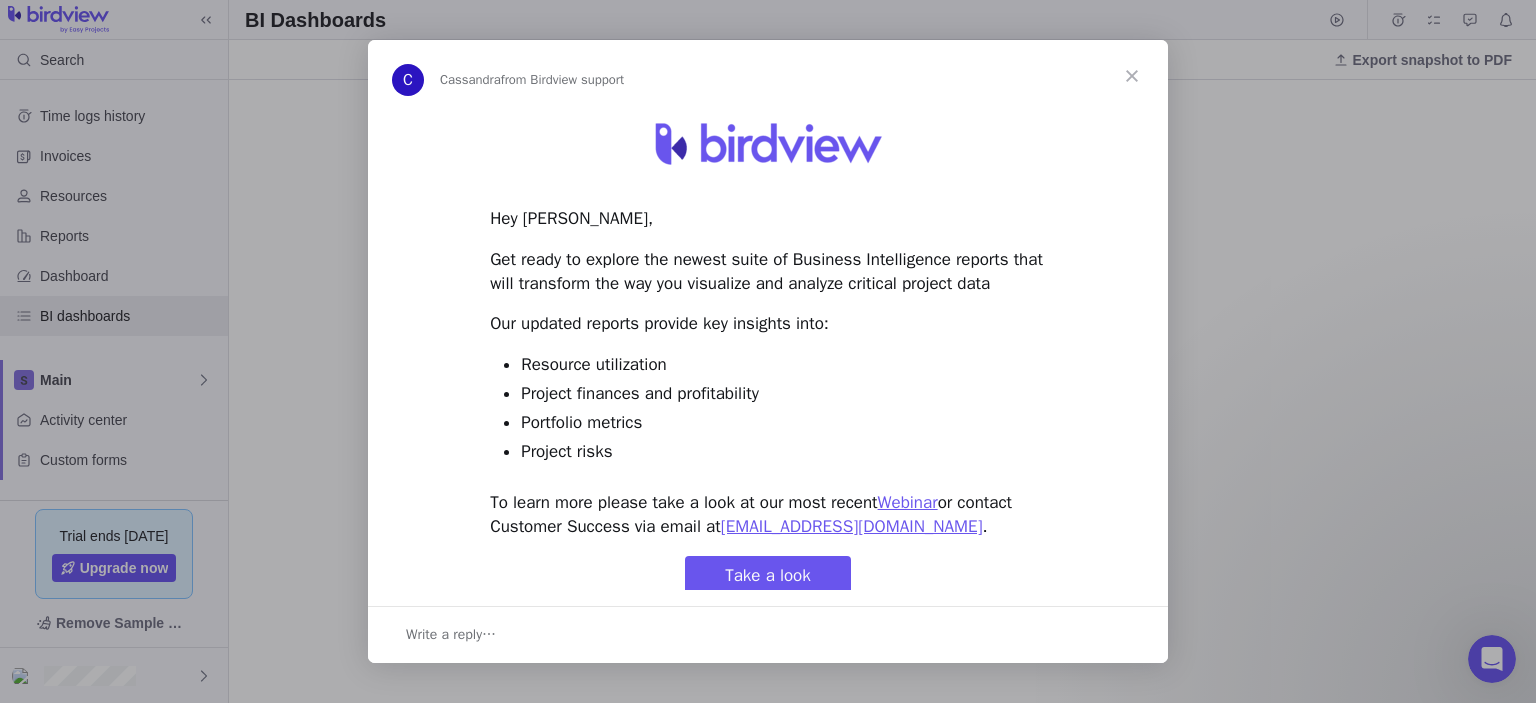 click at bounding box center [1132, 76] 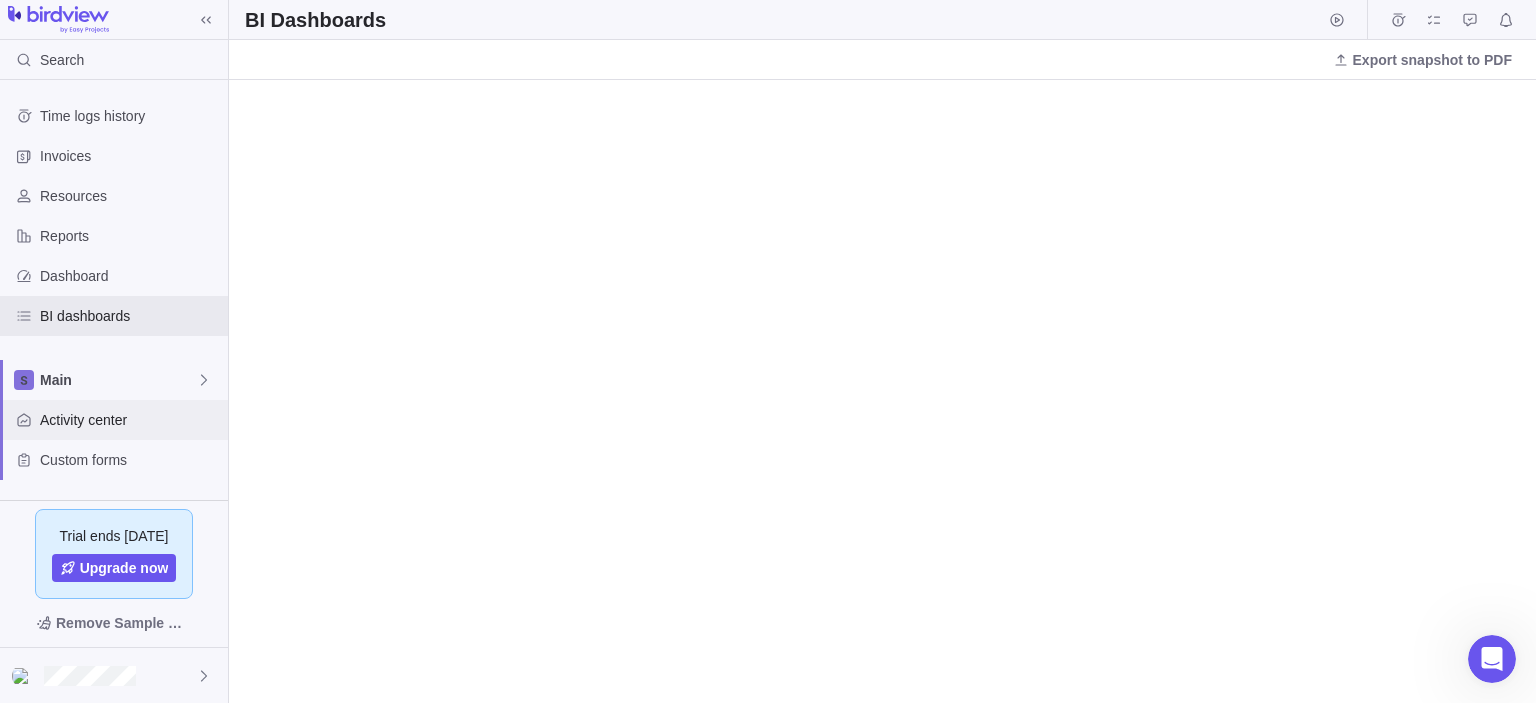 click on "Activity center" at bounding box center (130, 420) 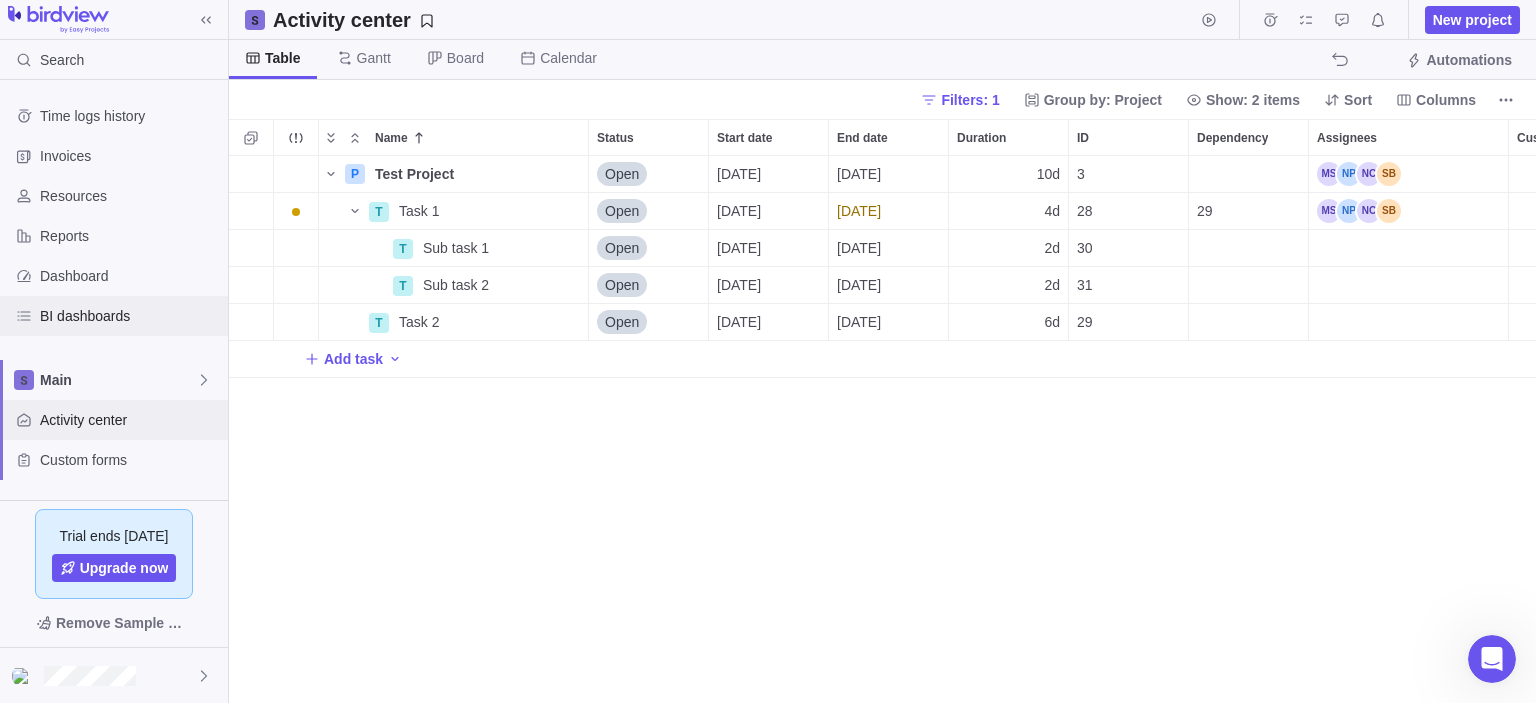 scroll, scrollTop: 16, scrollLeft: 16, axis: both 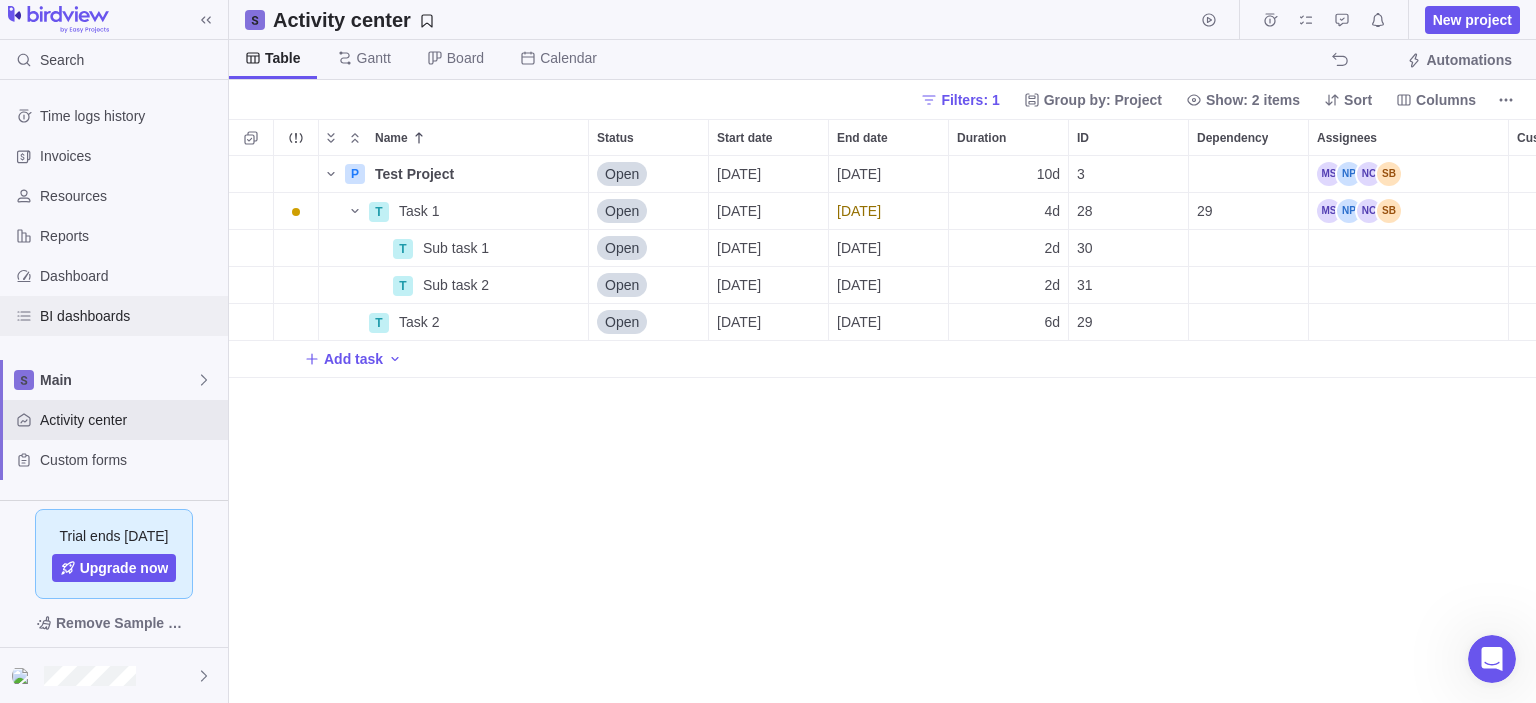 click on "BI dashboards" at bounding box center (130, 316) 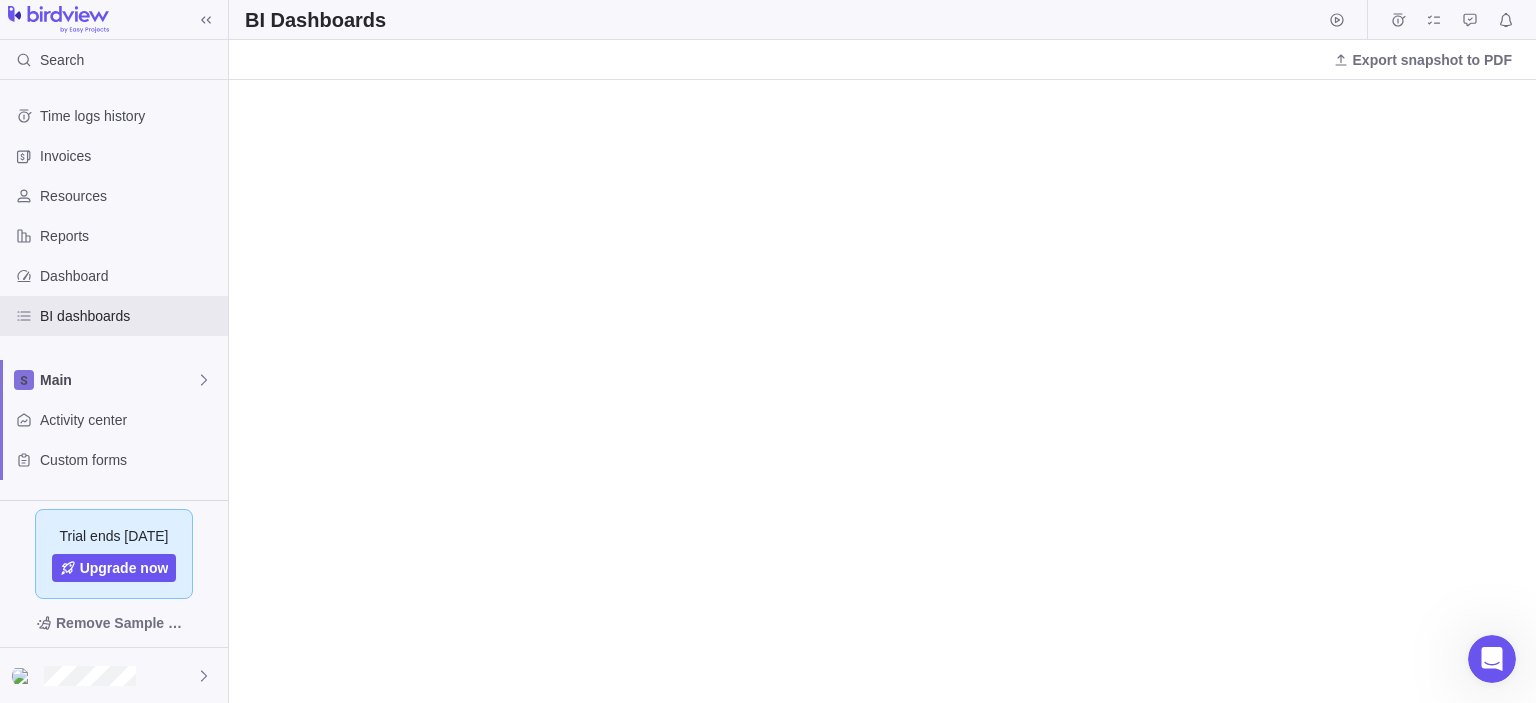 click on "Export snapshot to PDF" at bounding box center (882, 60) 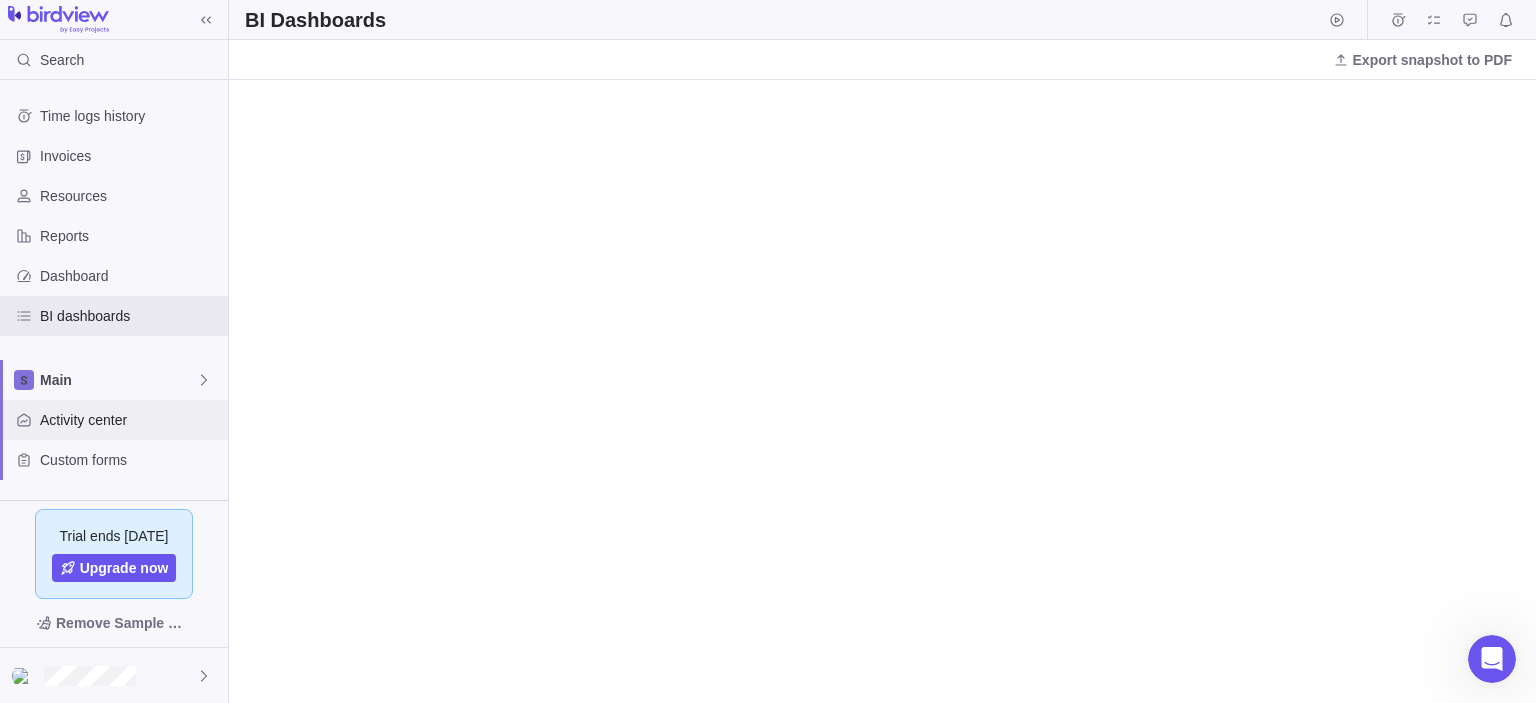 click on "Activity center" at bounding box center [130, 420] 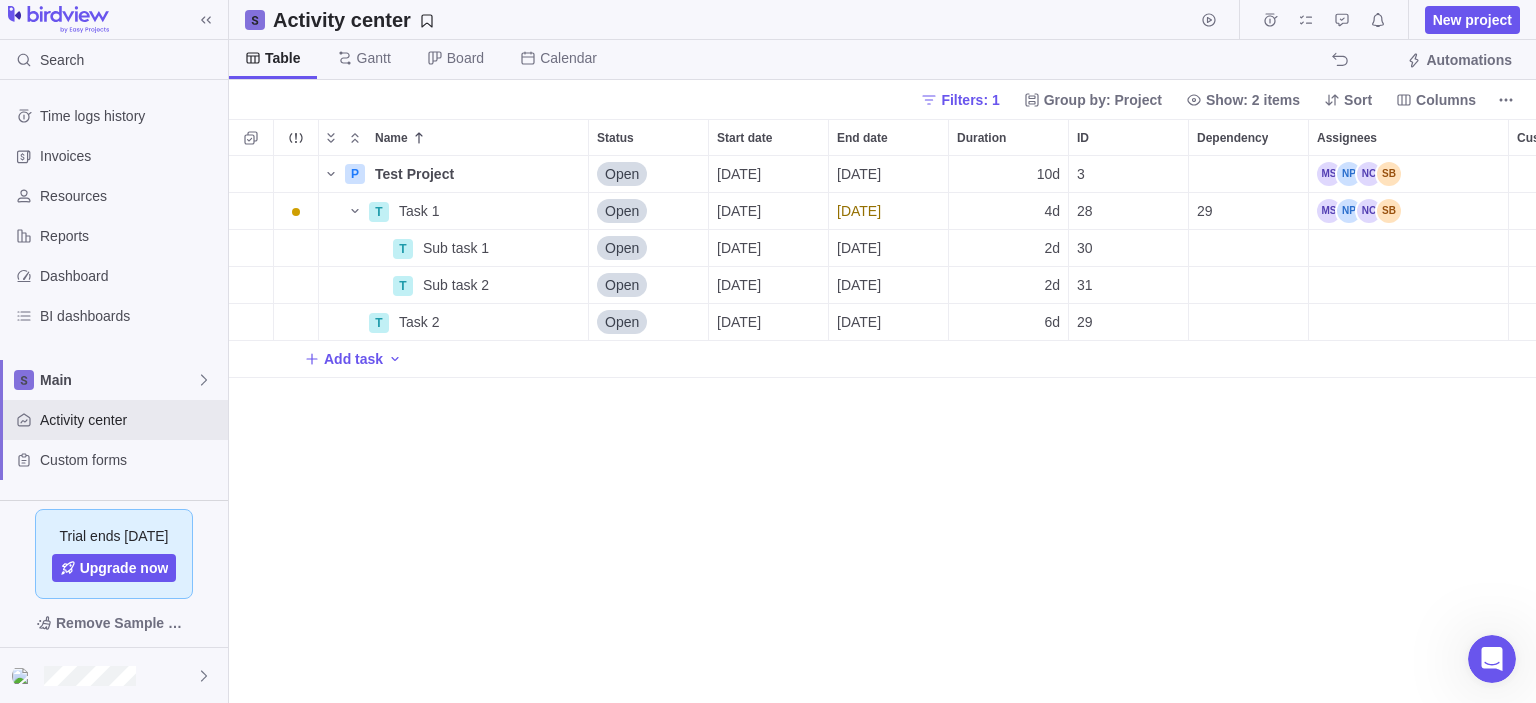 scroll, scrollTop: 532, scrollLeft: 1292, axis: both 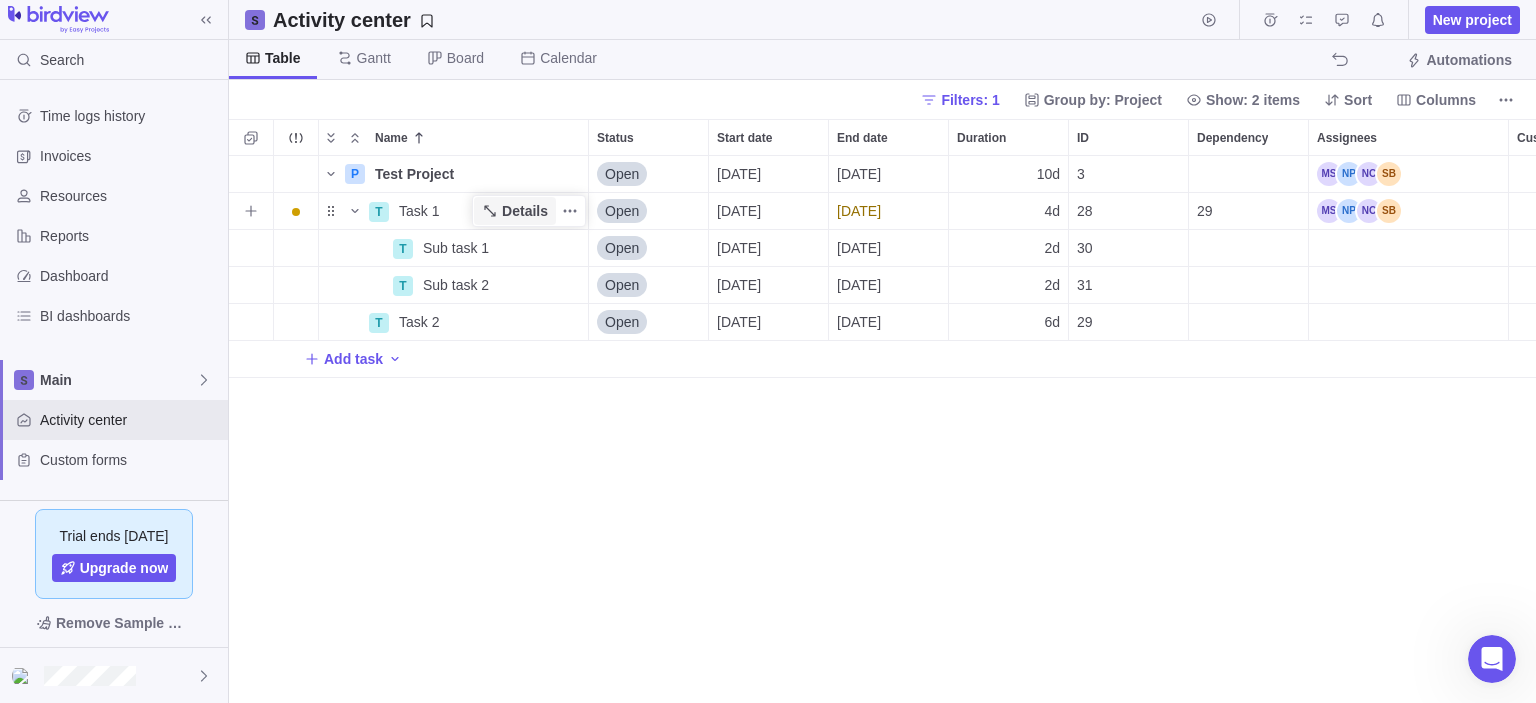click on "Details" at bounding box center (525, 211) 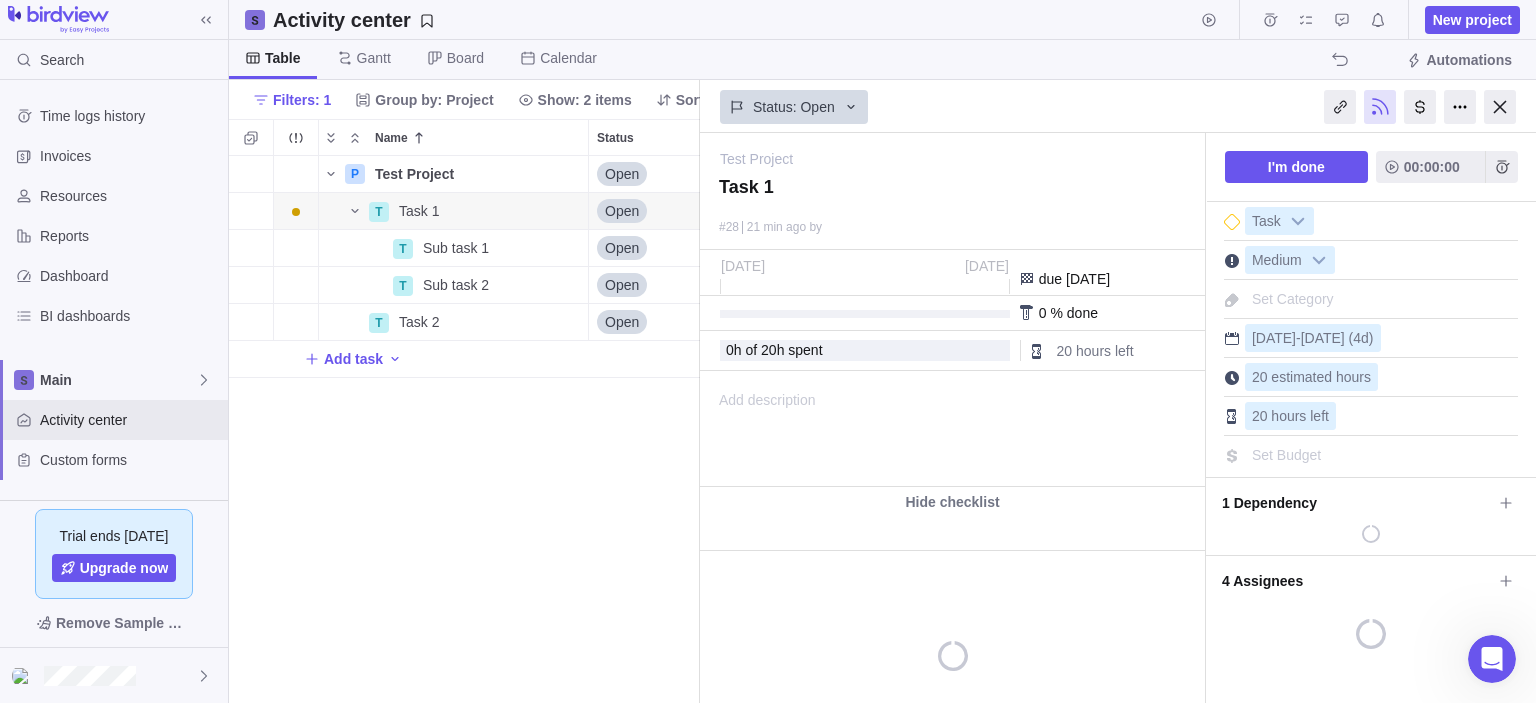 scroll, scrollTop: 532, scrollLeft: 456, axis: both 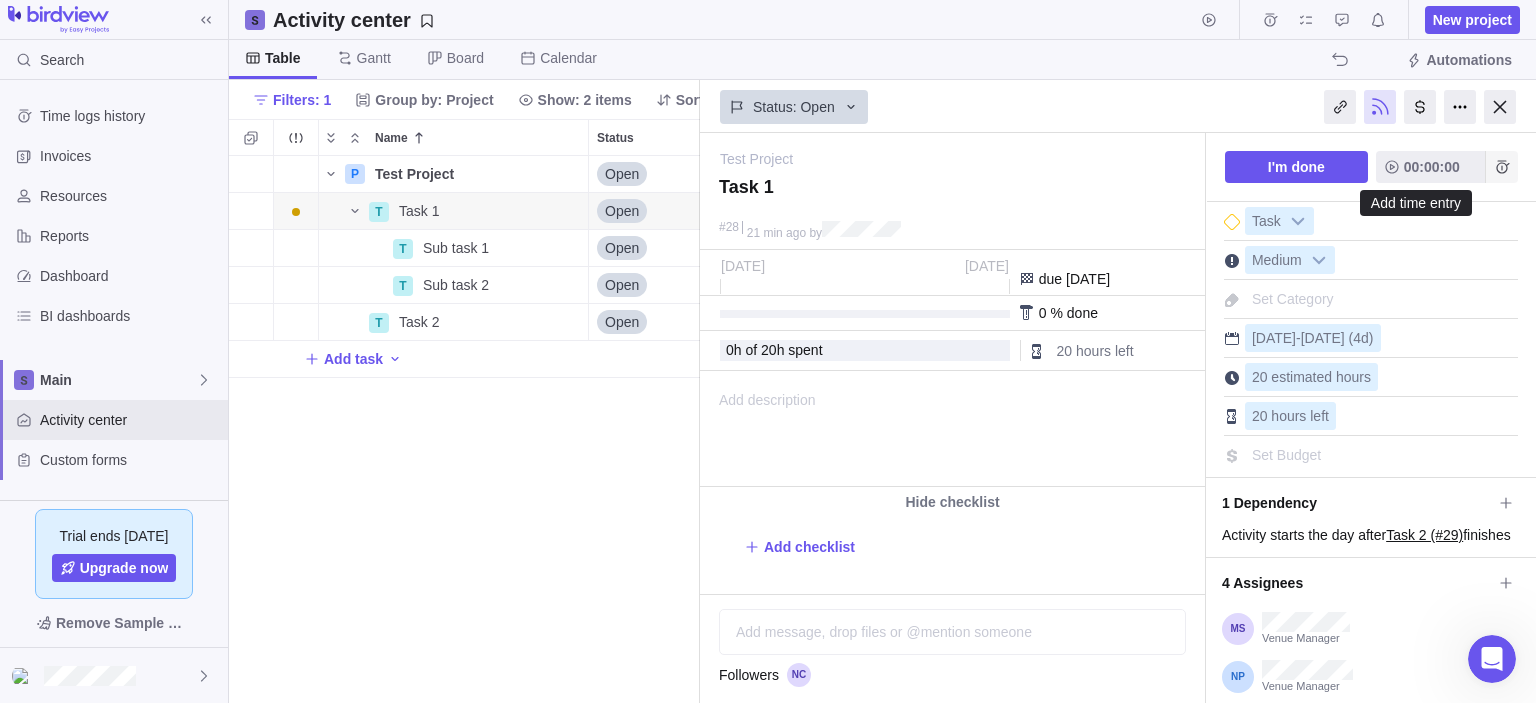 click 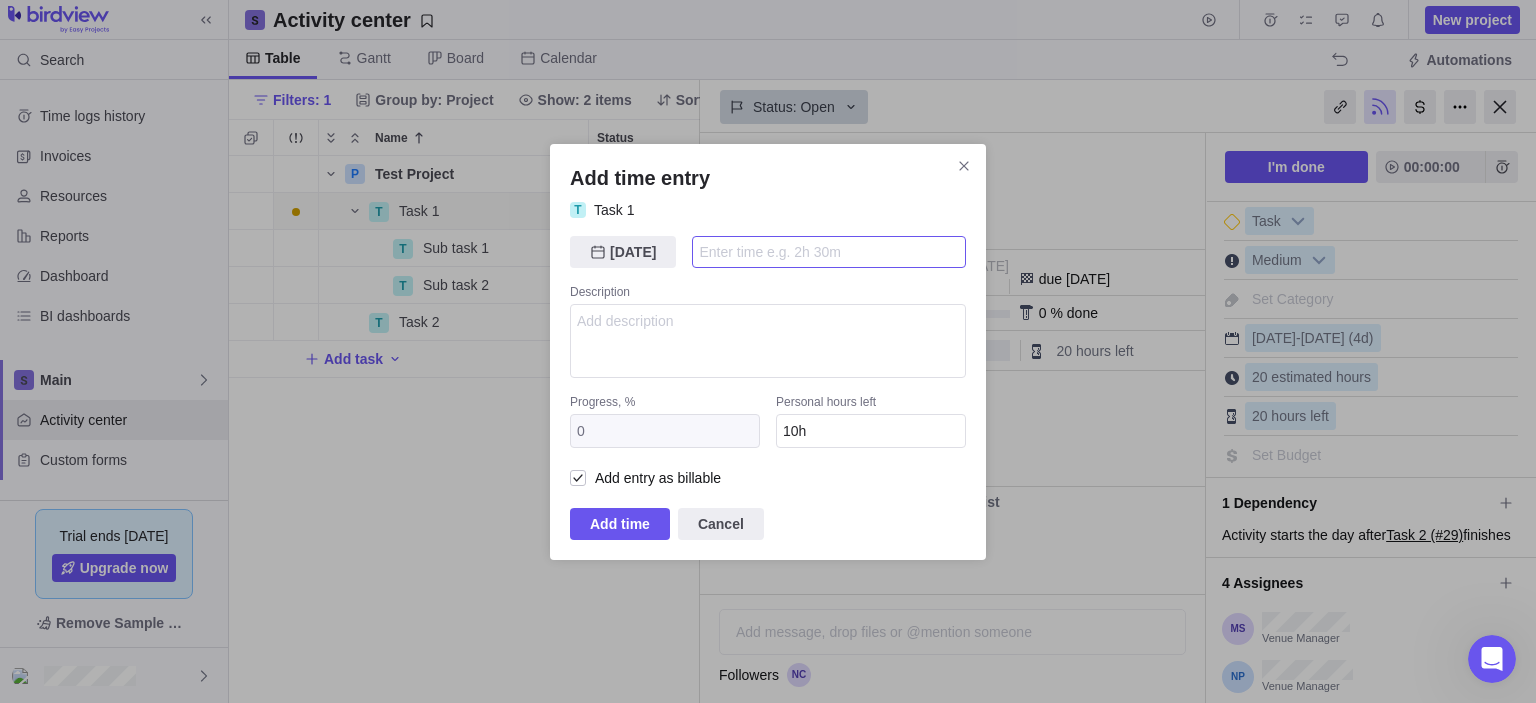 type on "5" 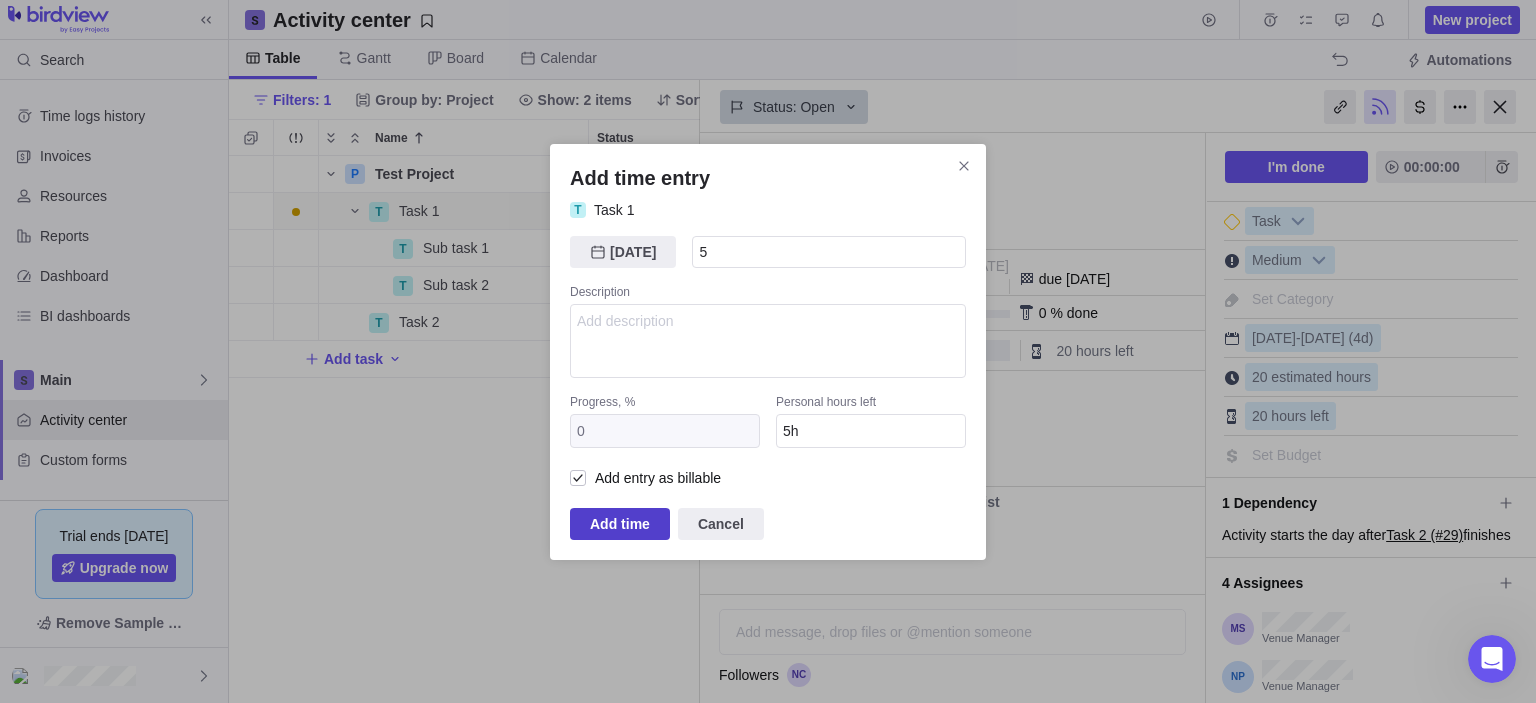 type on "5h" 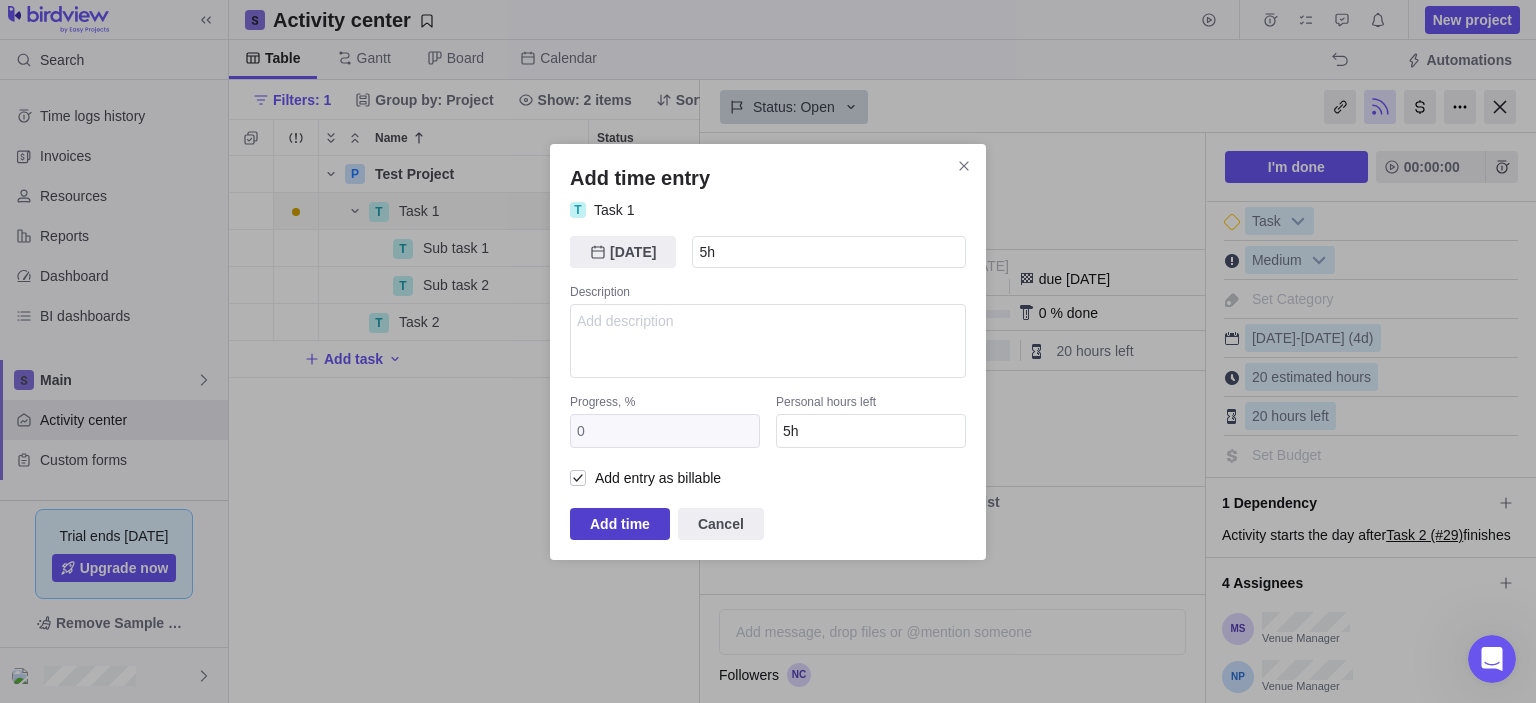 click on "Add time" at bounding box center (620, 524) 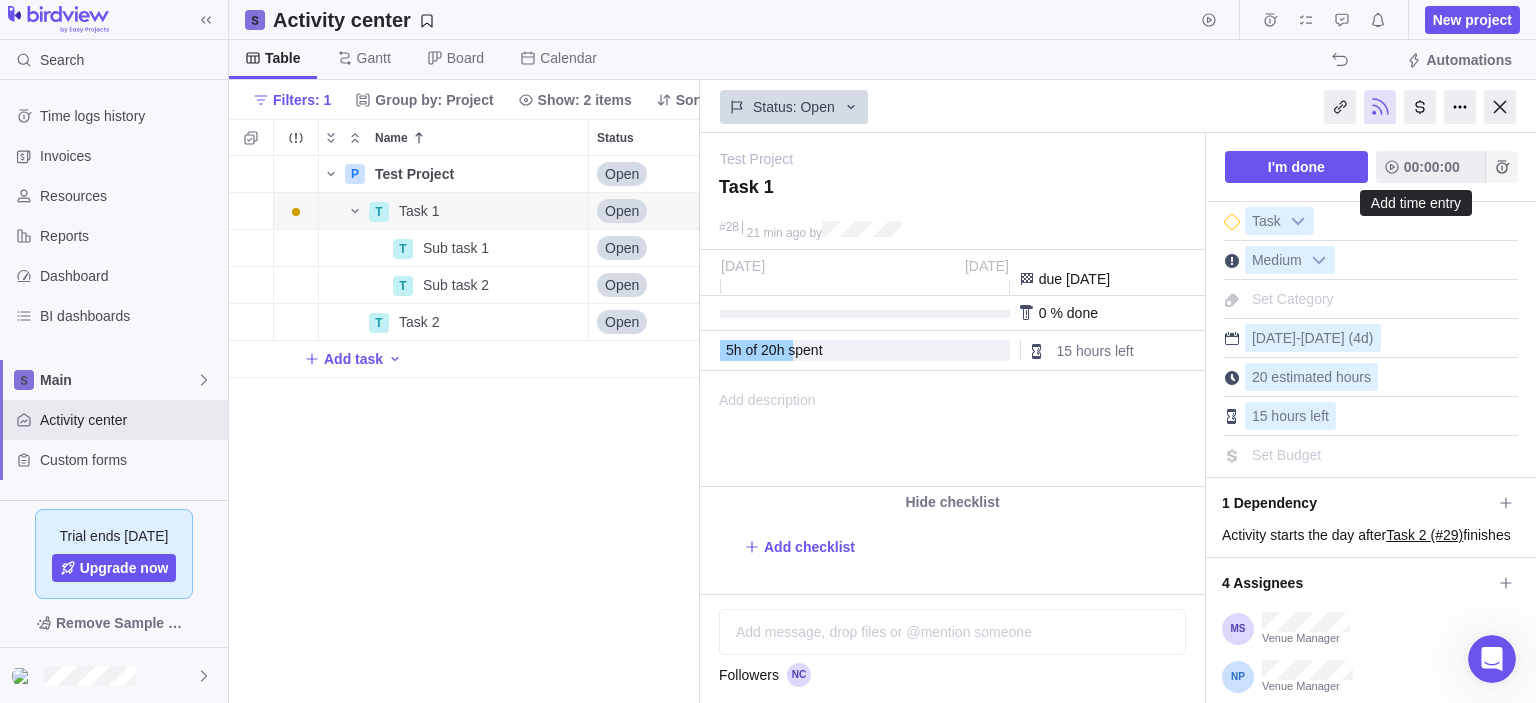 click 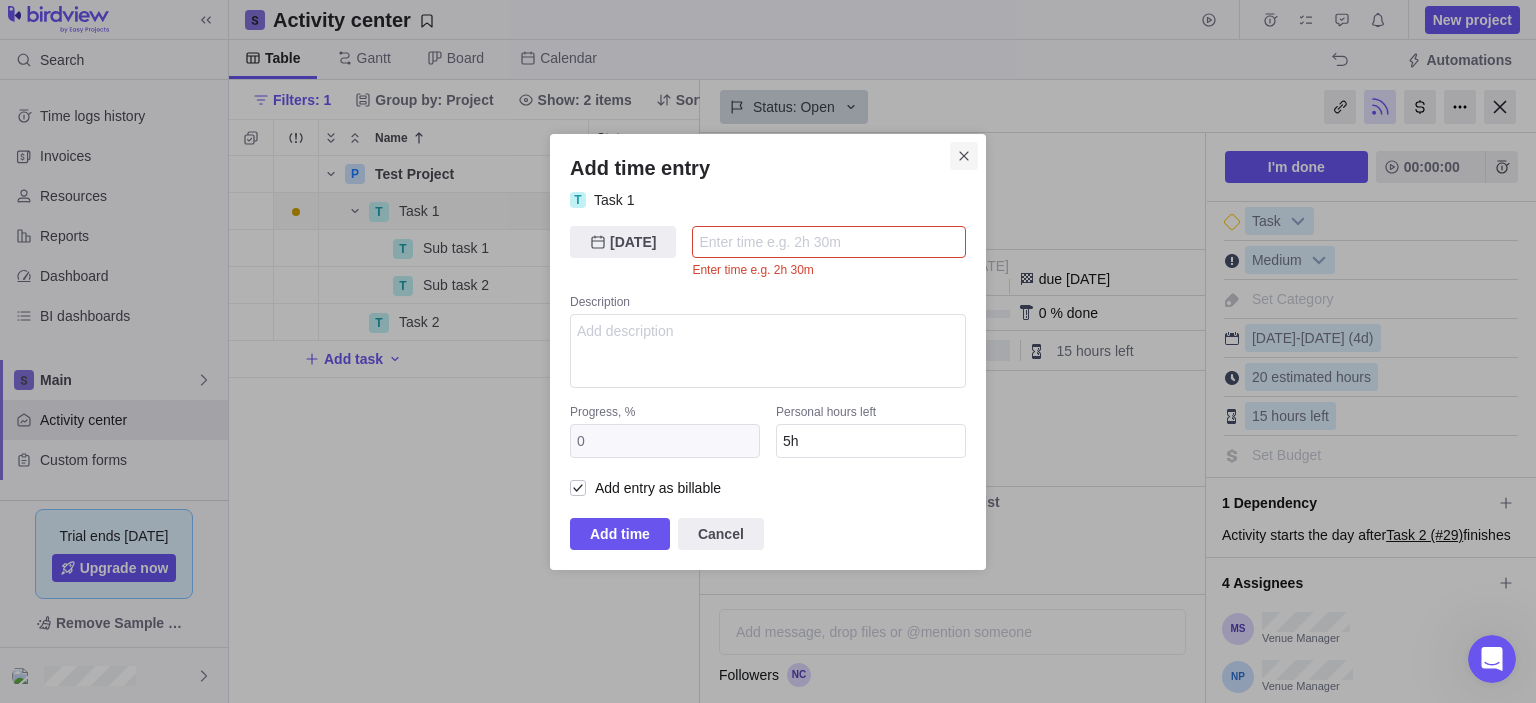 click at bounding box center [964, 156] 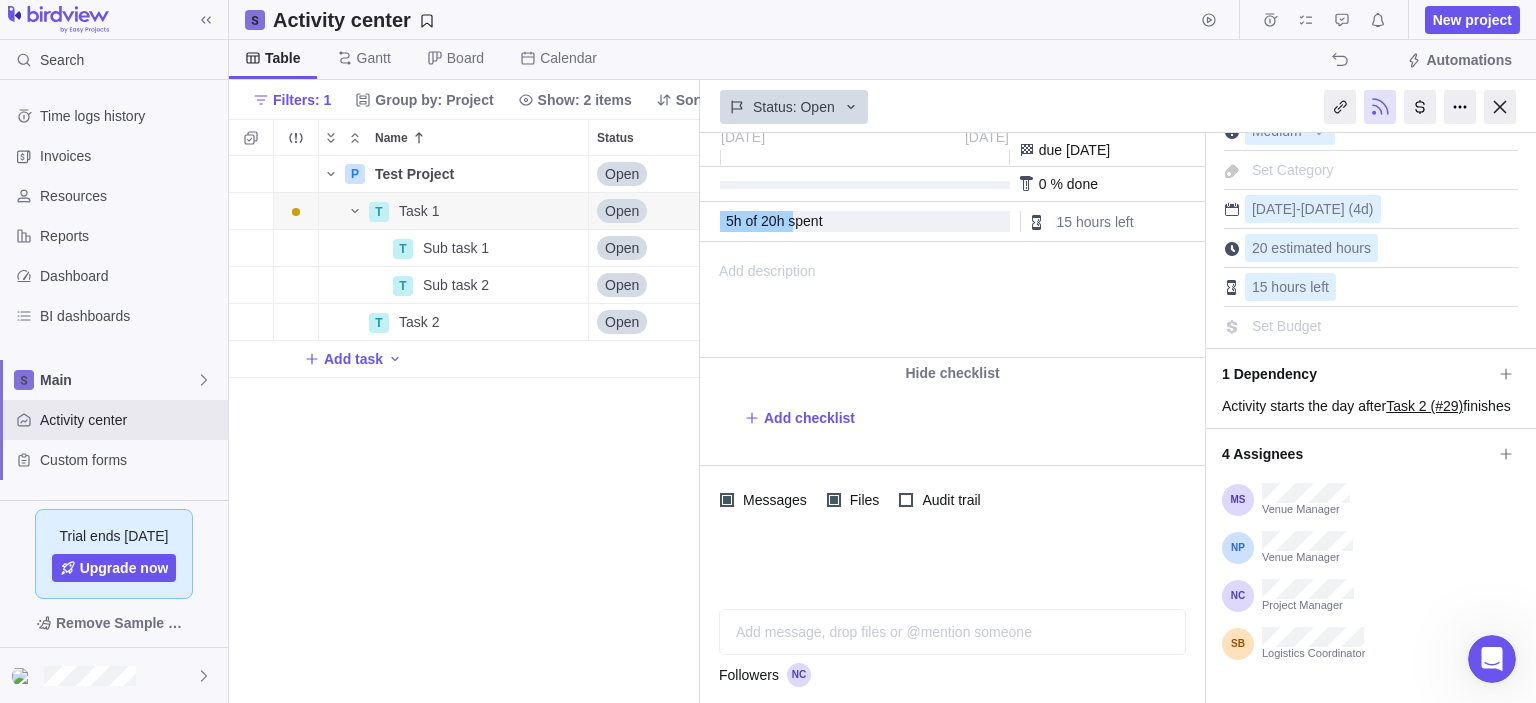 scroll, scrollTop: 100, scrollLeft: 0, axis: vertical 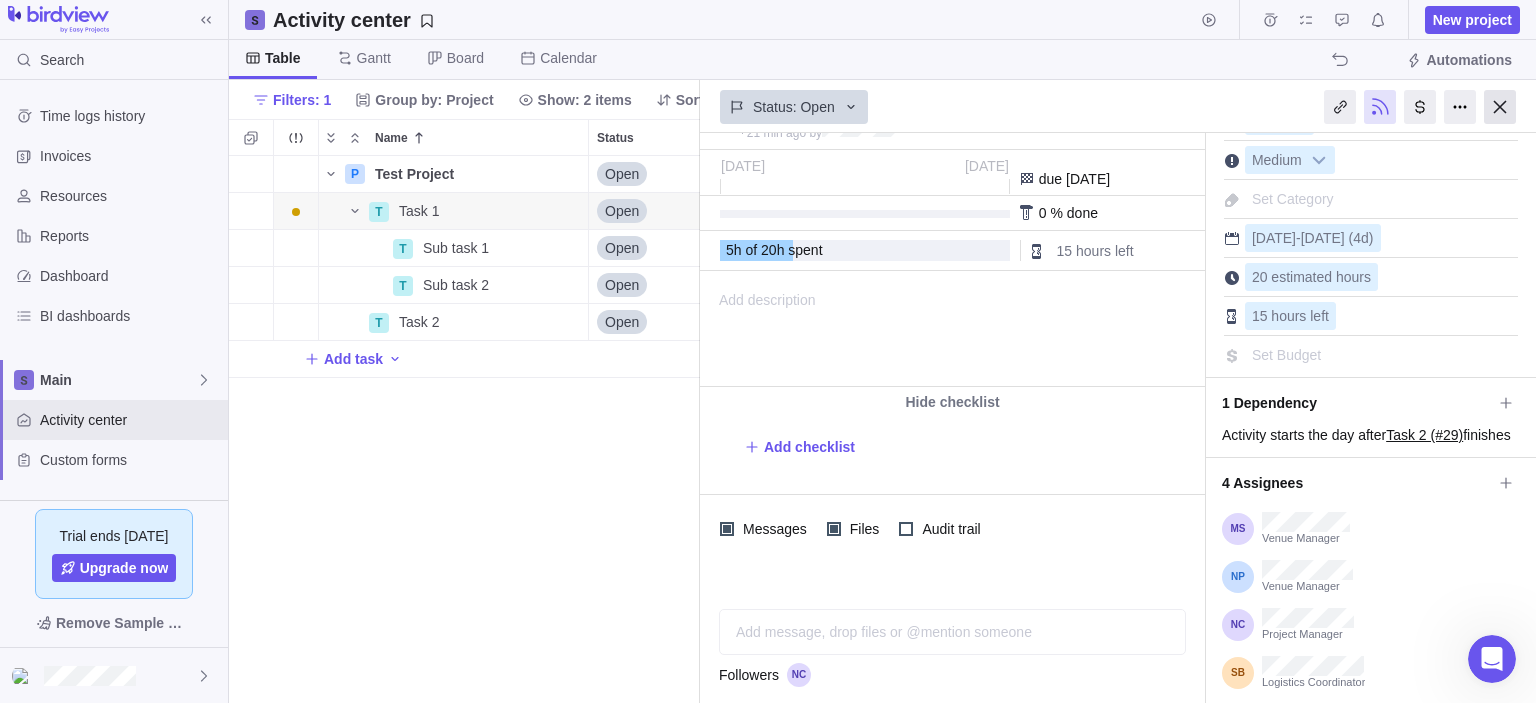 click at bounding box center [1500, 107] 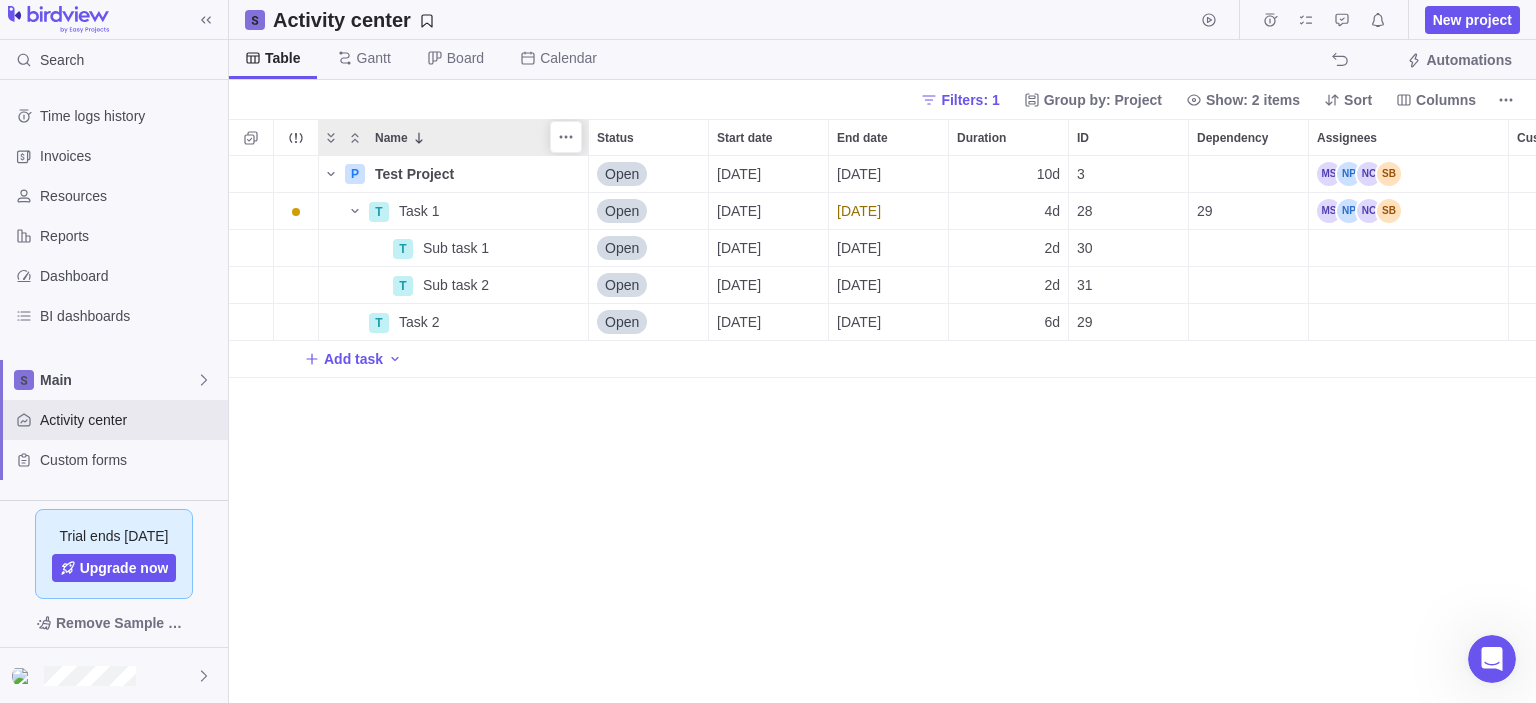 scroll, scrollTop: 16, scrollLeft: 16, axis: both 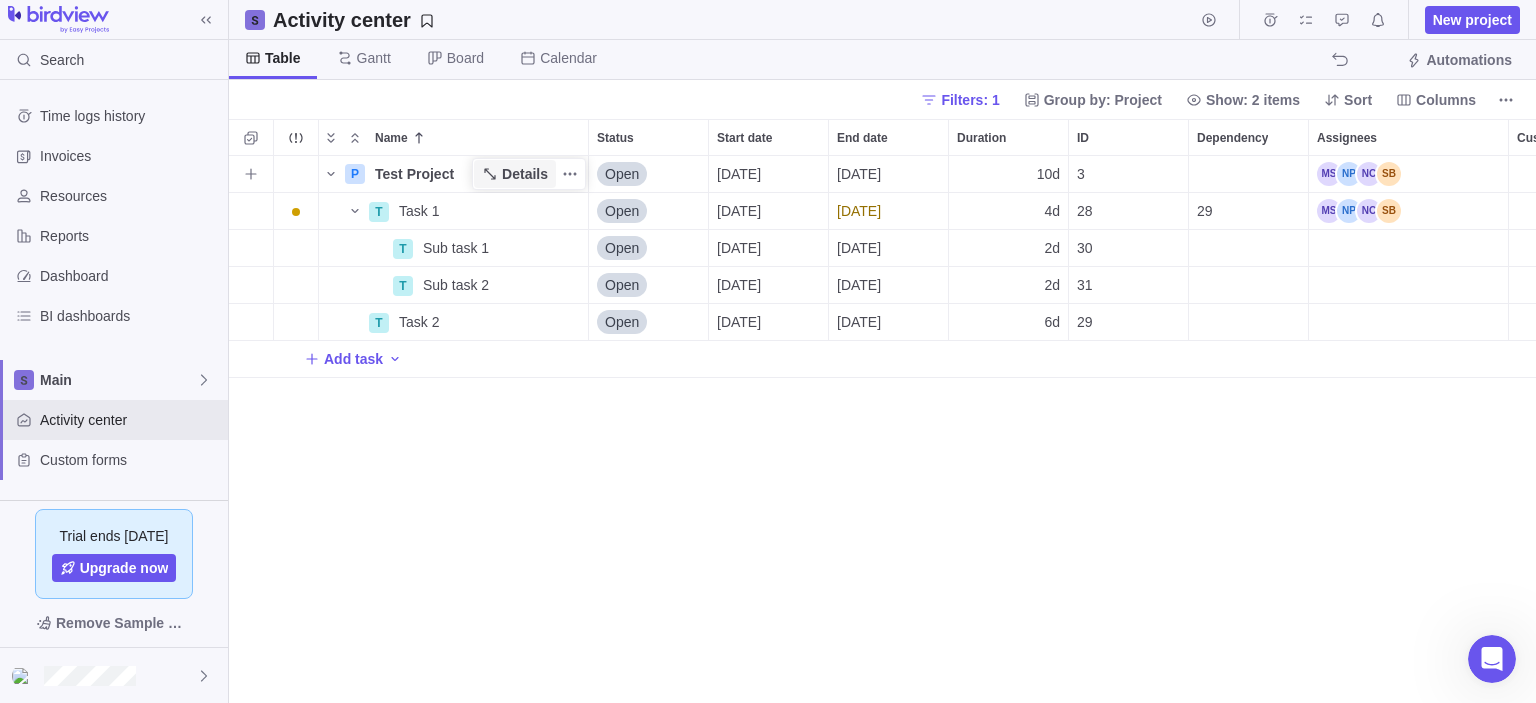 click on "Details" at bounding box center [525, 174] 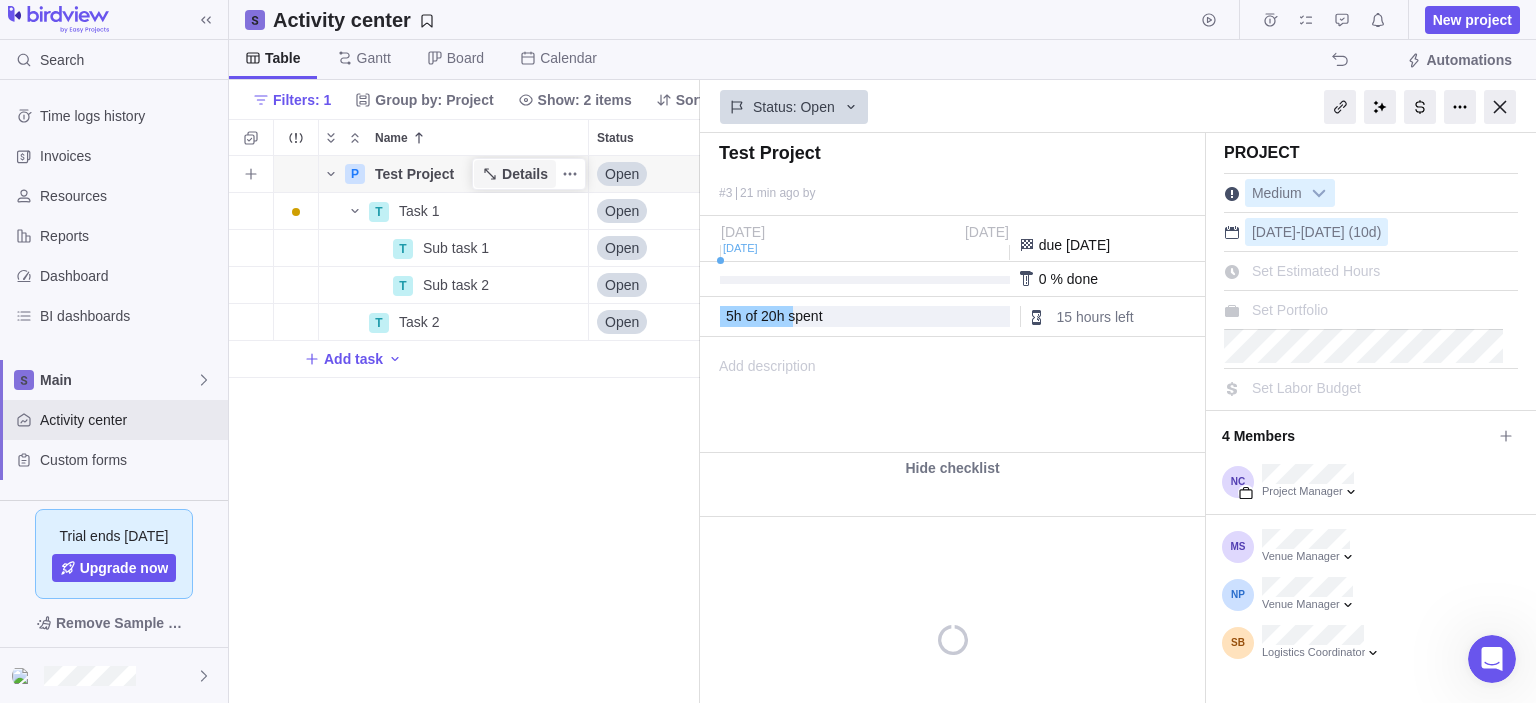 scroll, scrollTop: 532, scrollLeft: 456, axis: both 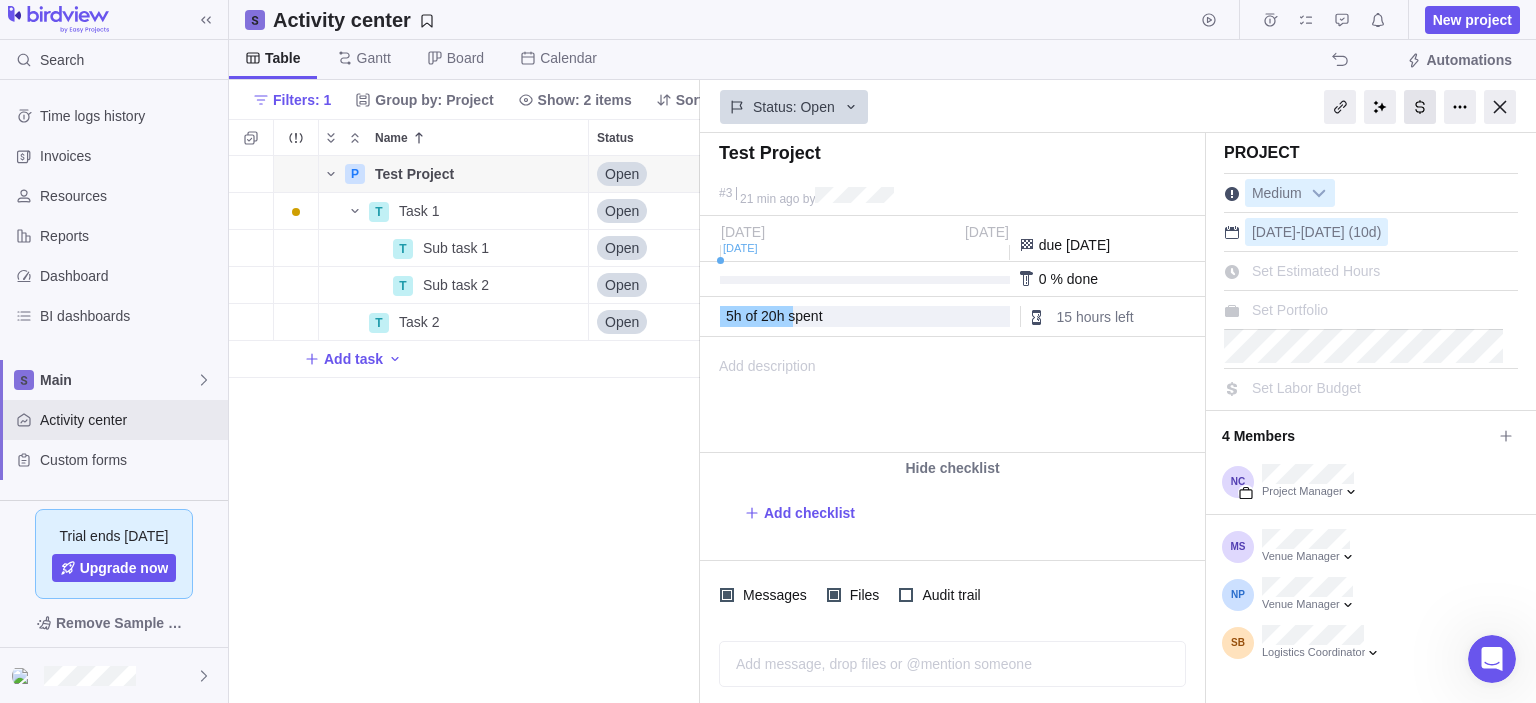 click at bounding box center (1420, 107) 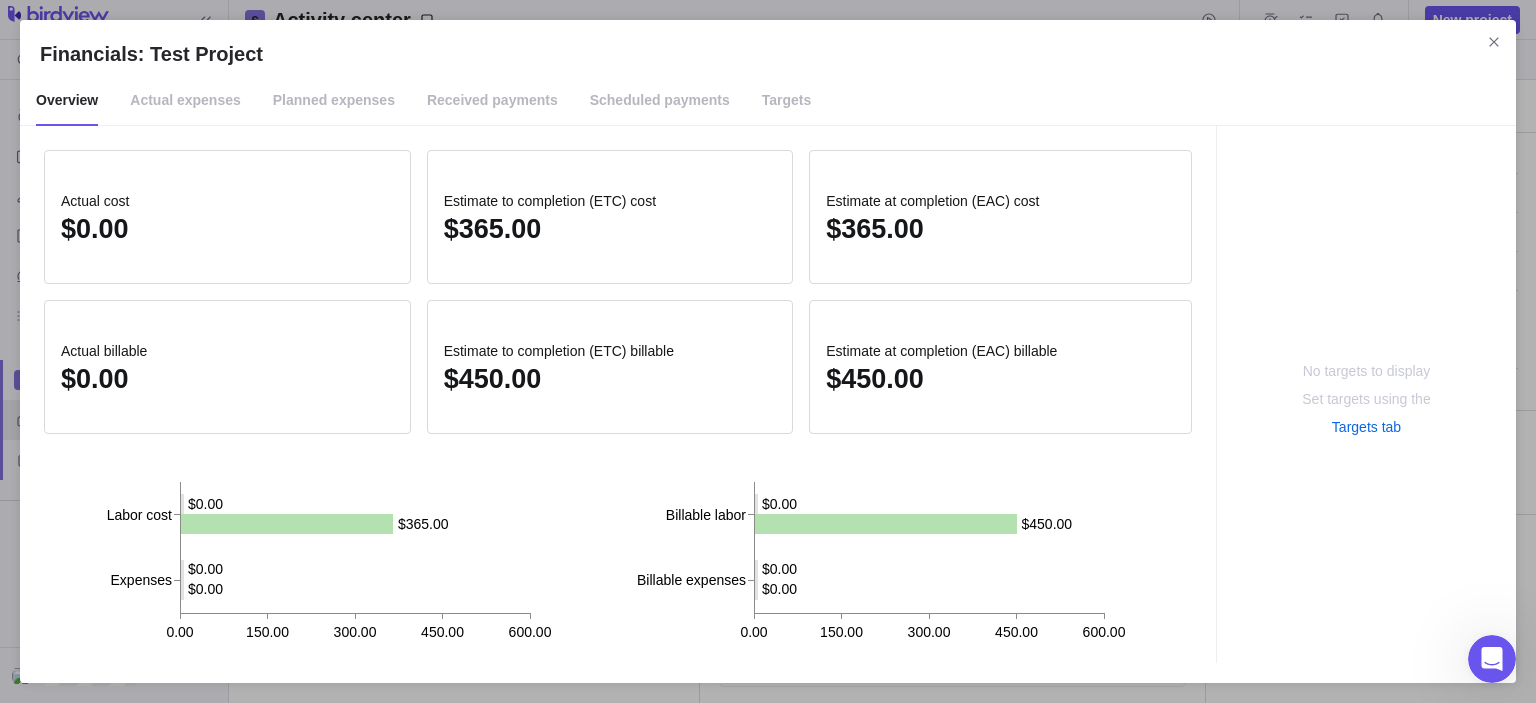 click on "Targets" at bounding box center (787, 101) 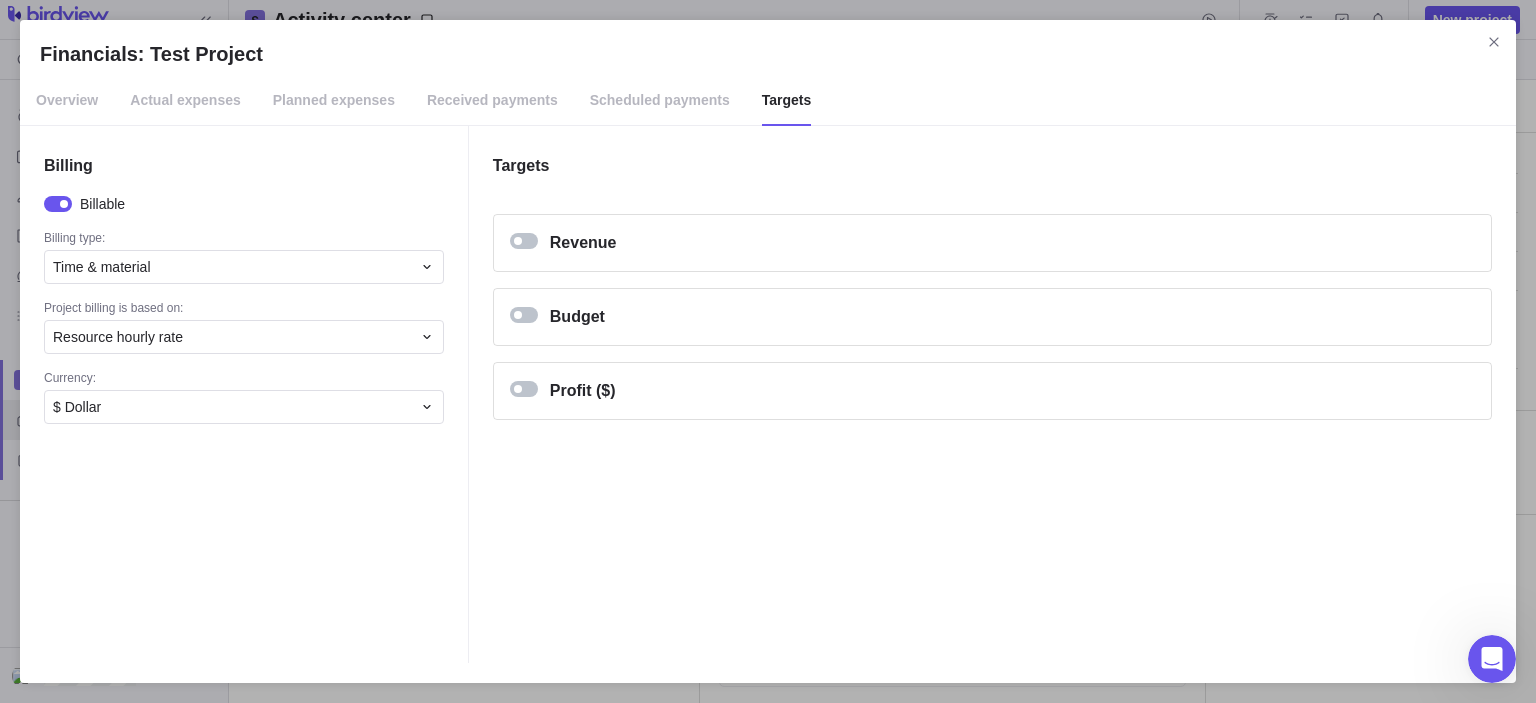 click at bounding box center (524, 389) 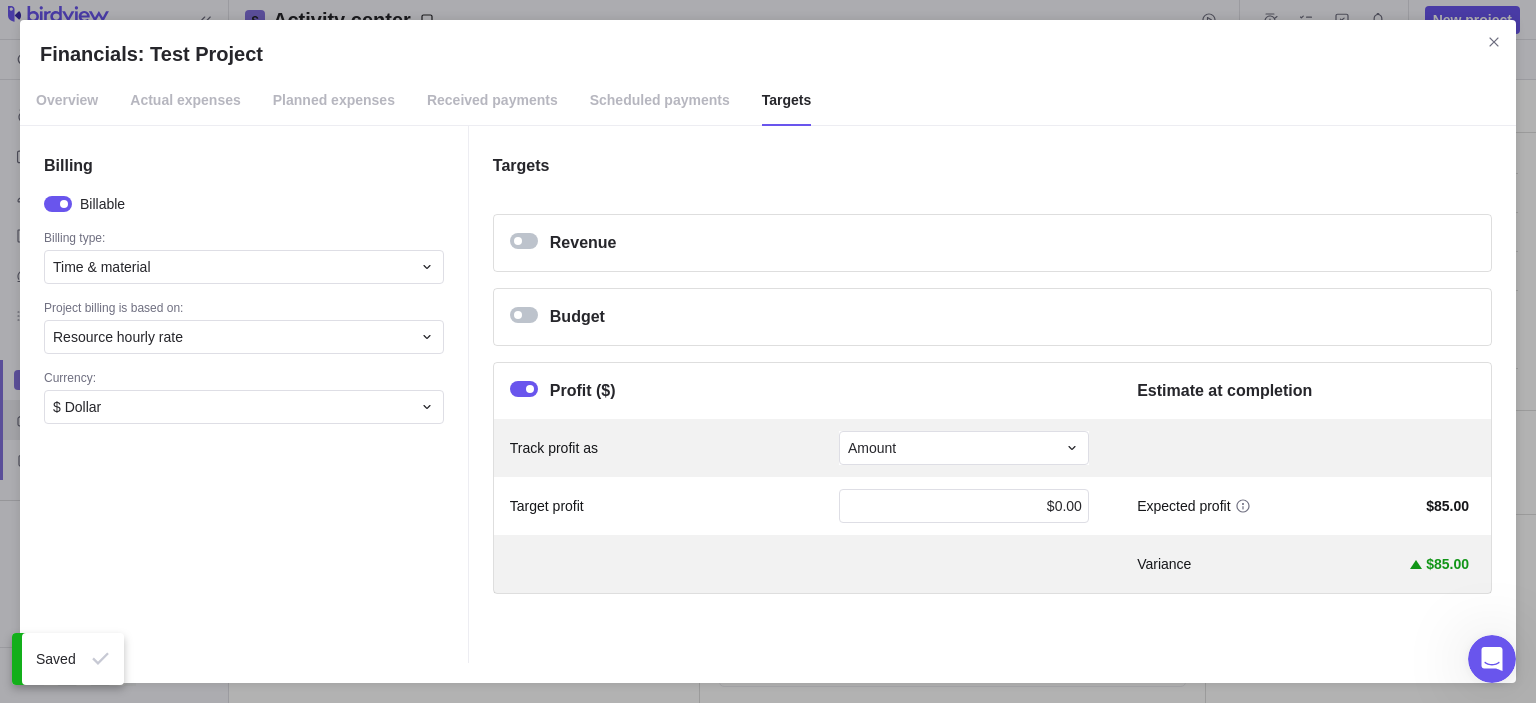 click at bounding box center [524, 315] 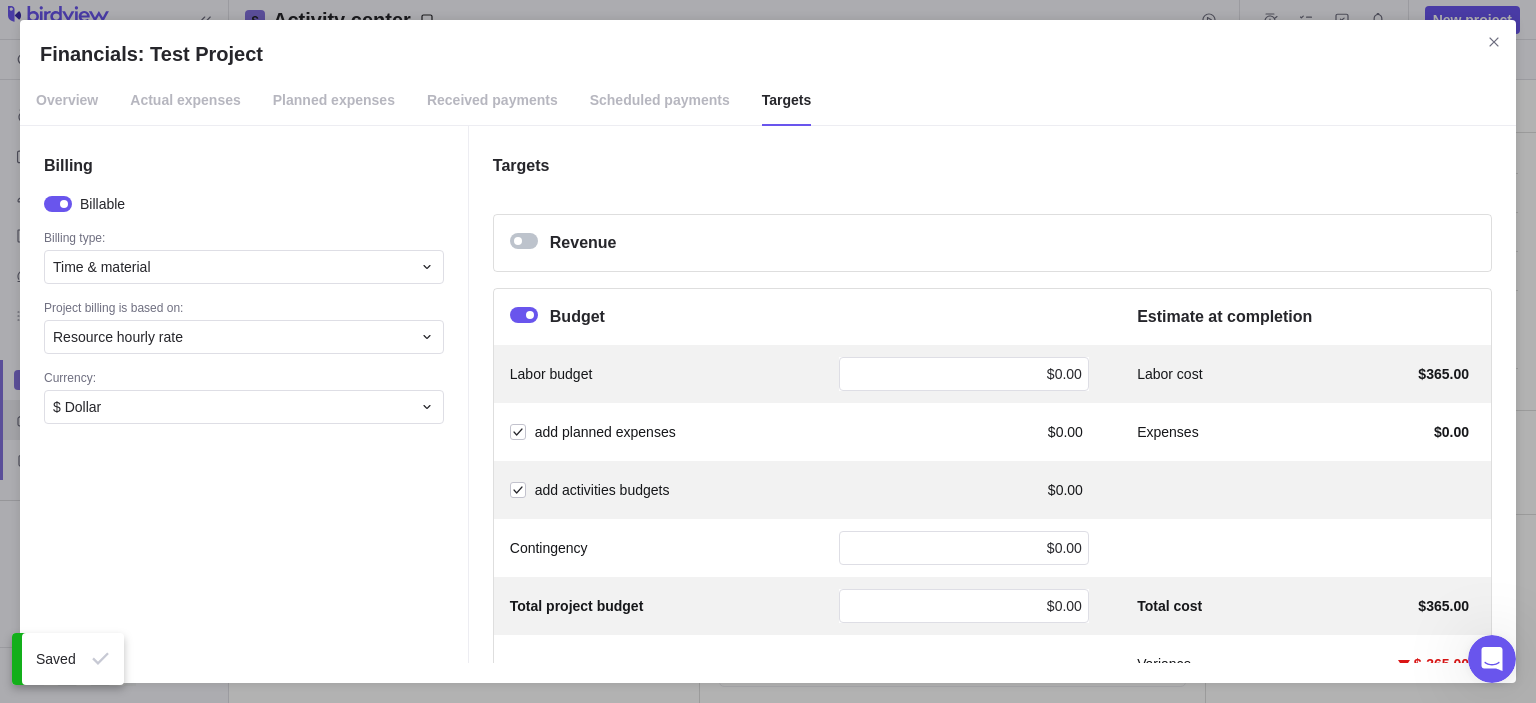 click at bounding box center (524, 241) 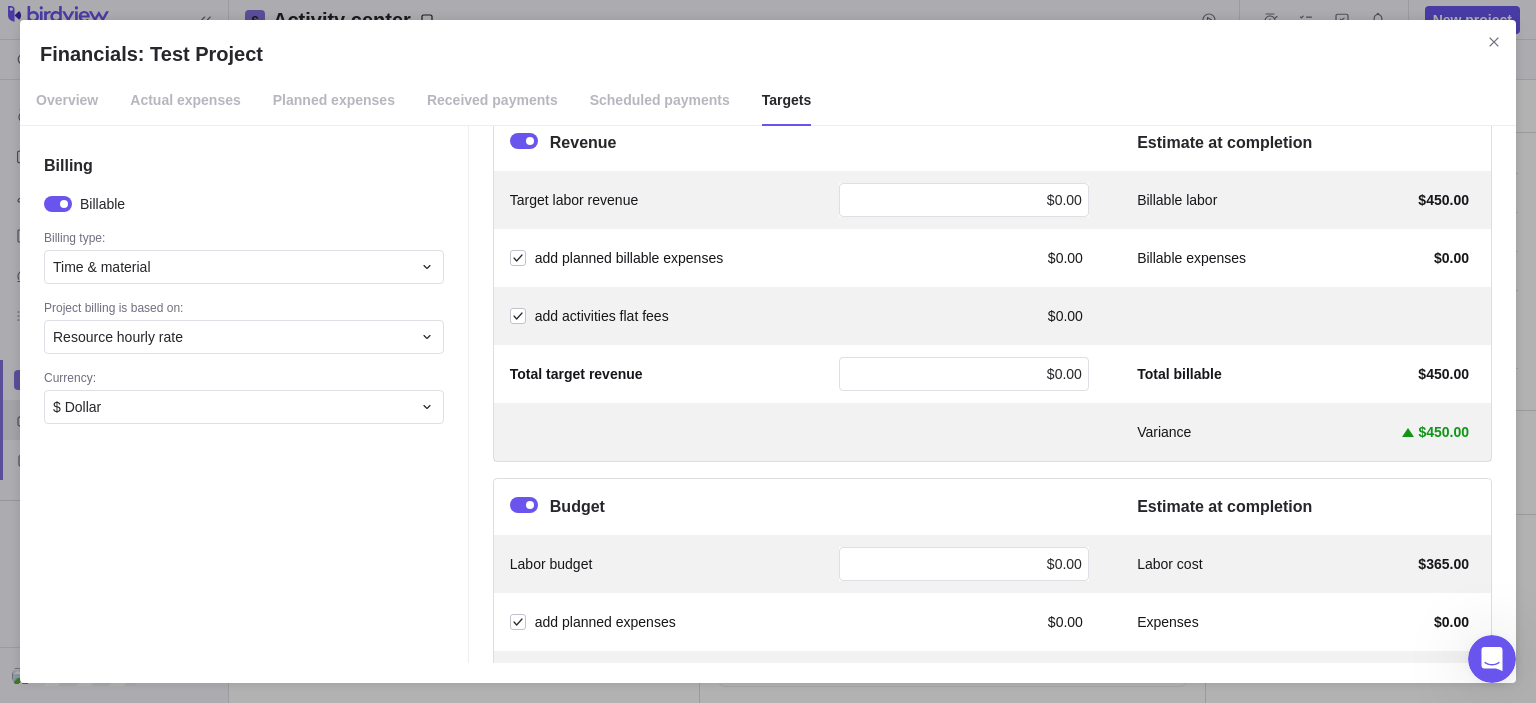 scroll, scrollTop: 200, scrollLeft: 0, axis: vertical 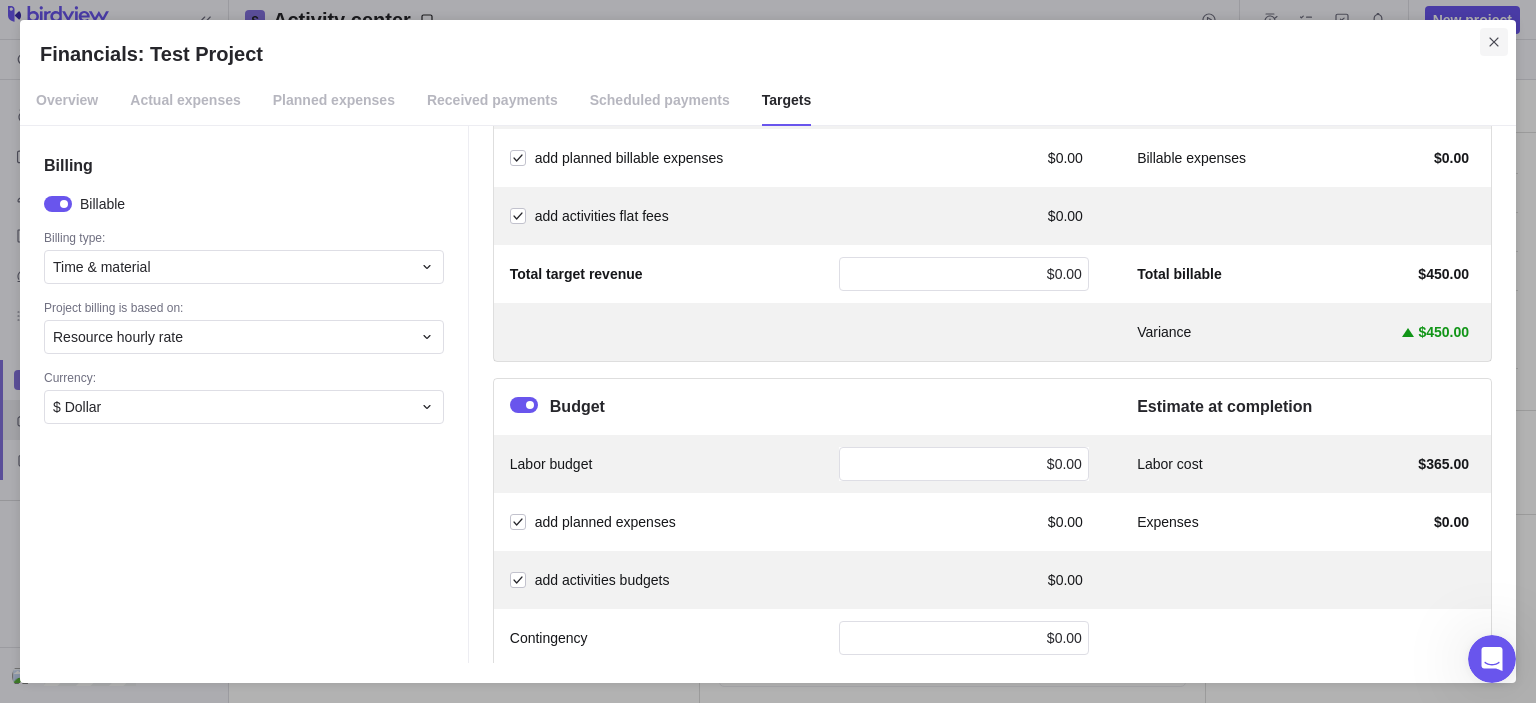 click 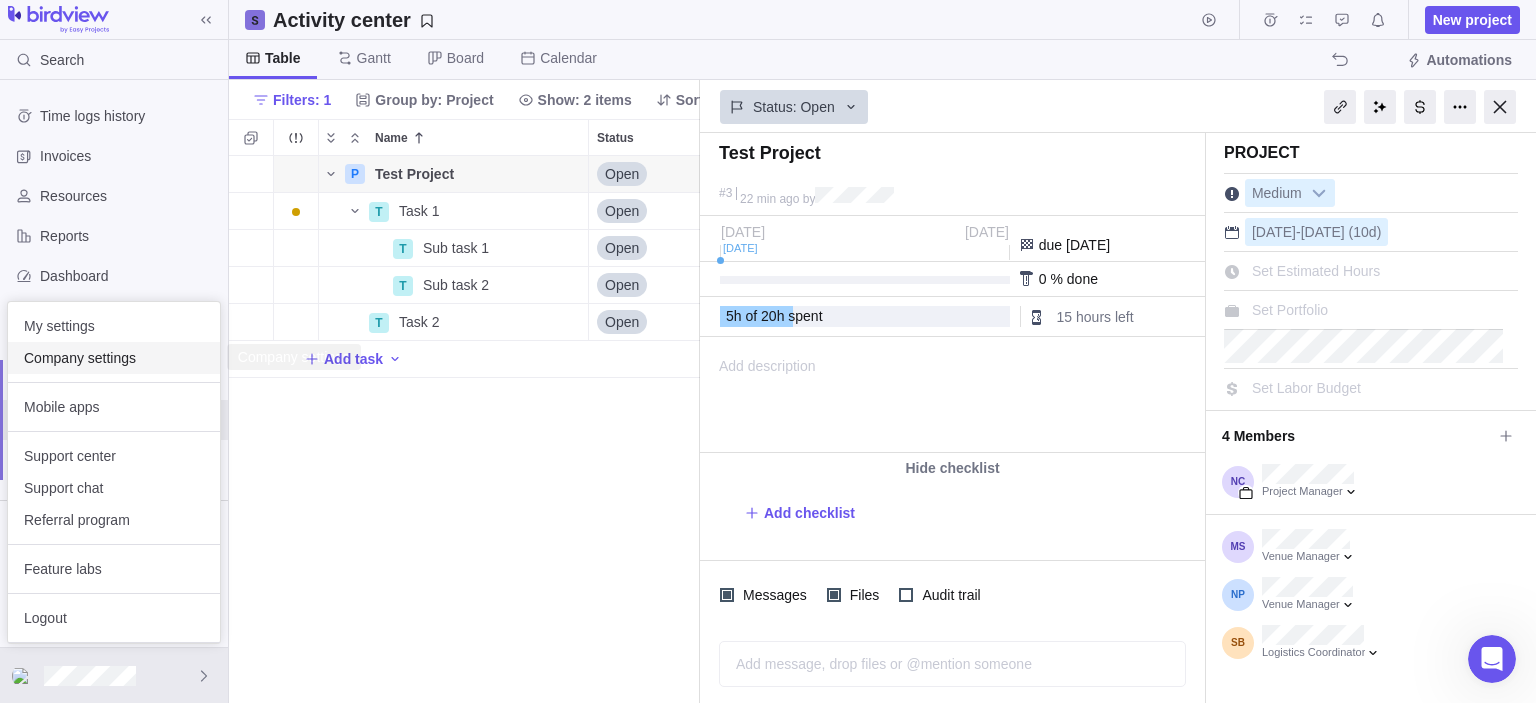 click on "Company settings" at bounding box center (114, 358) 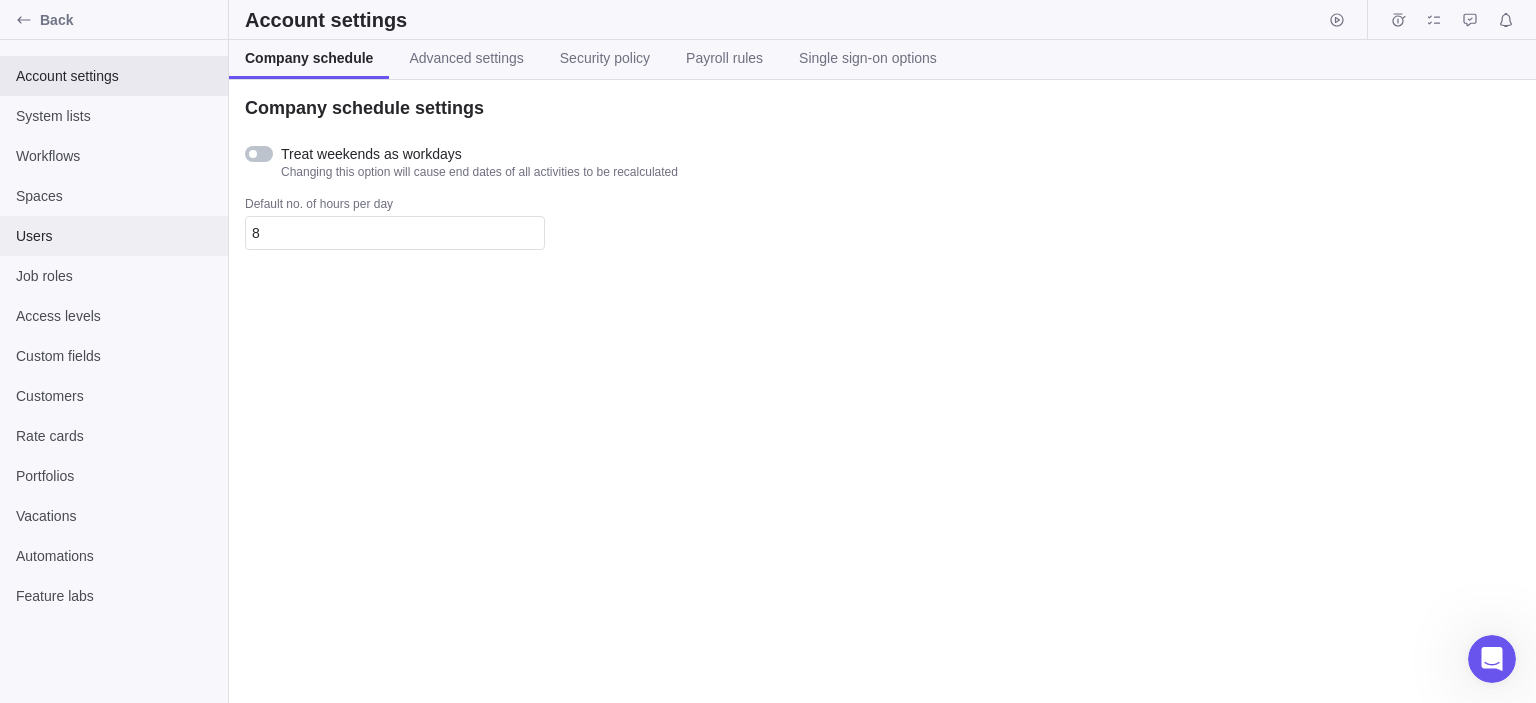click on "Users" at bounding box center [114, 236] 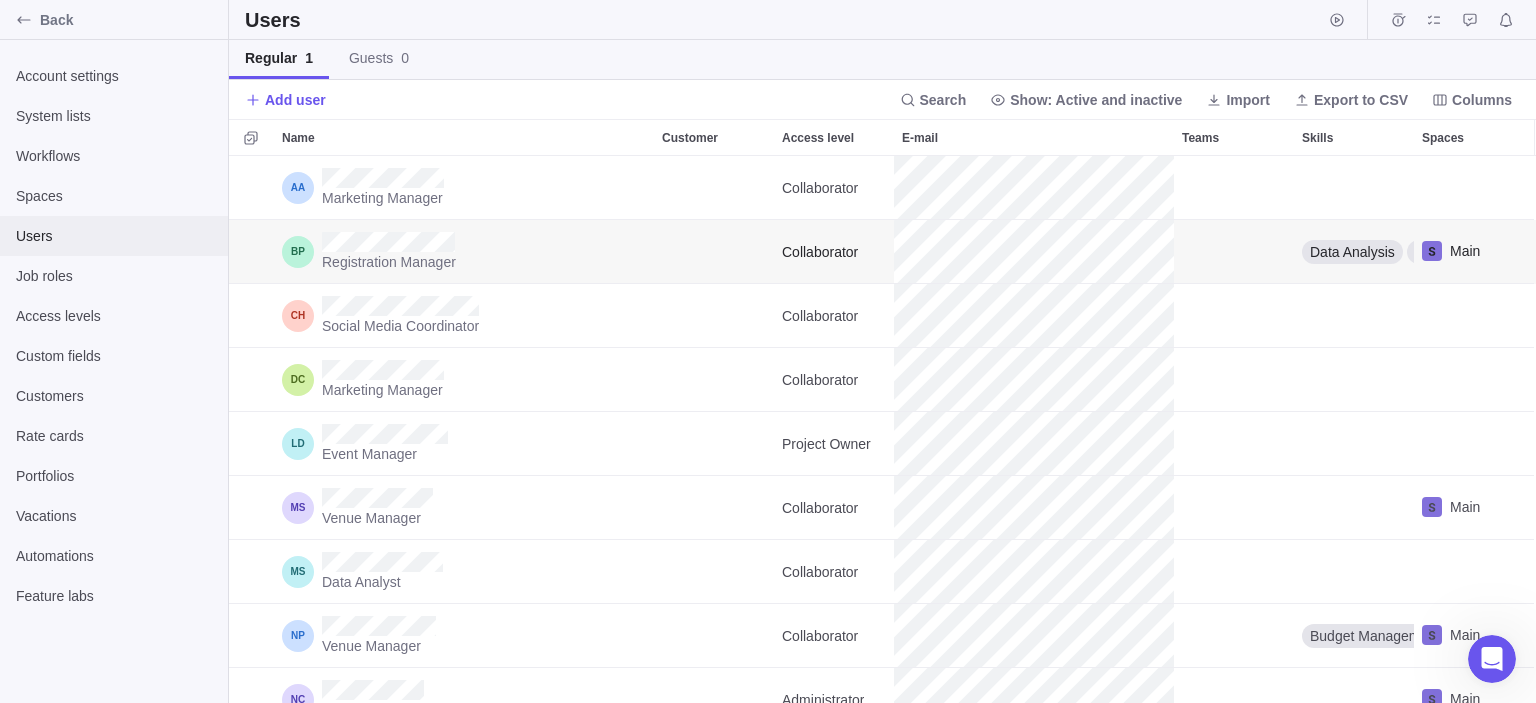 scroll, scrollTop: 16, scrollLeft: 16, axis: both 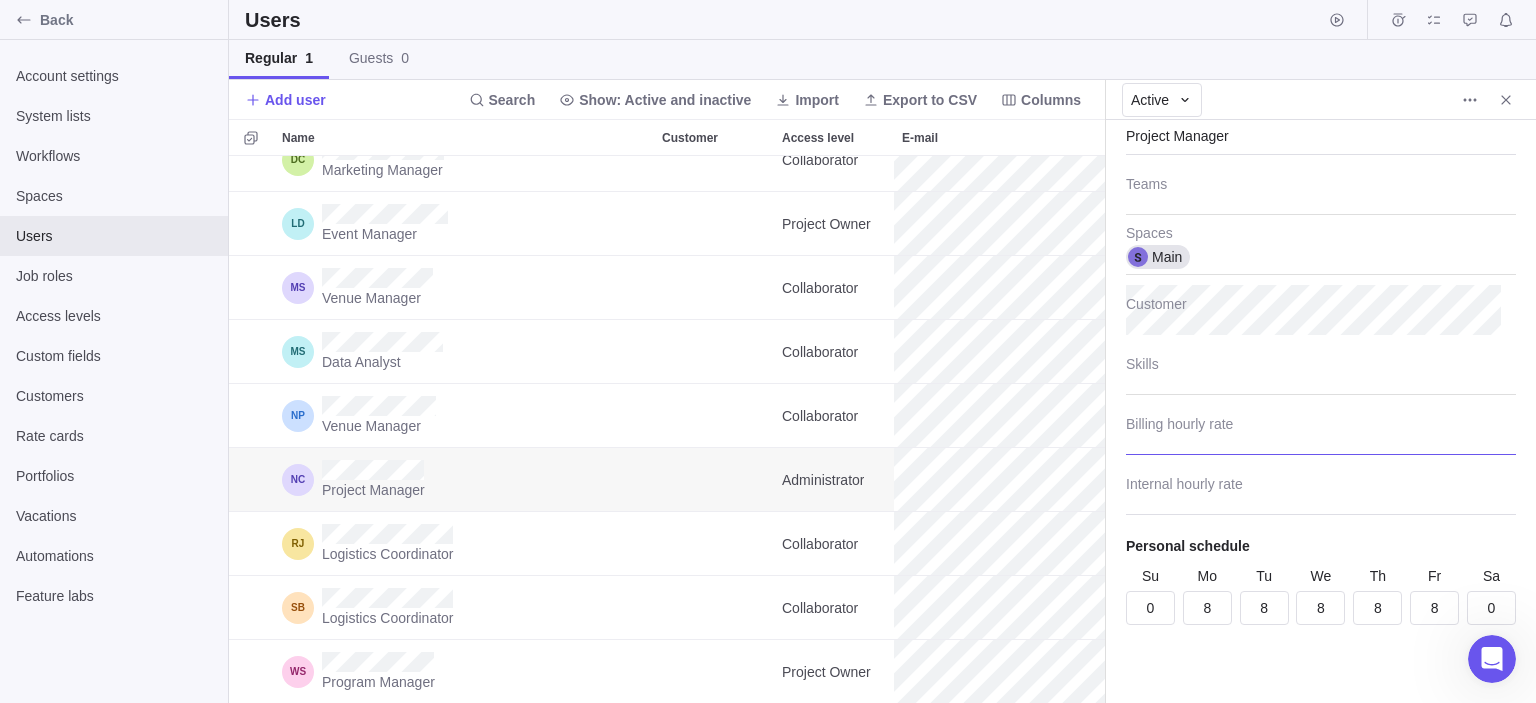 click at bounding box center [1321, 430] 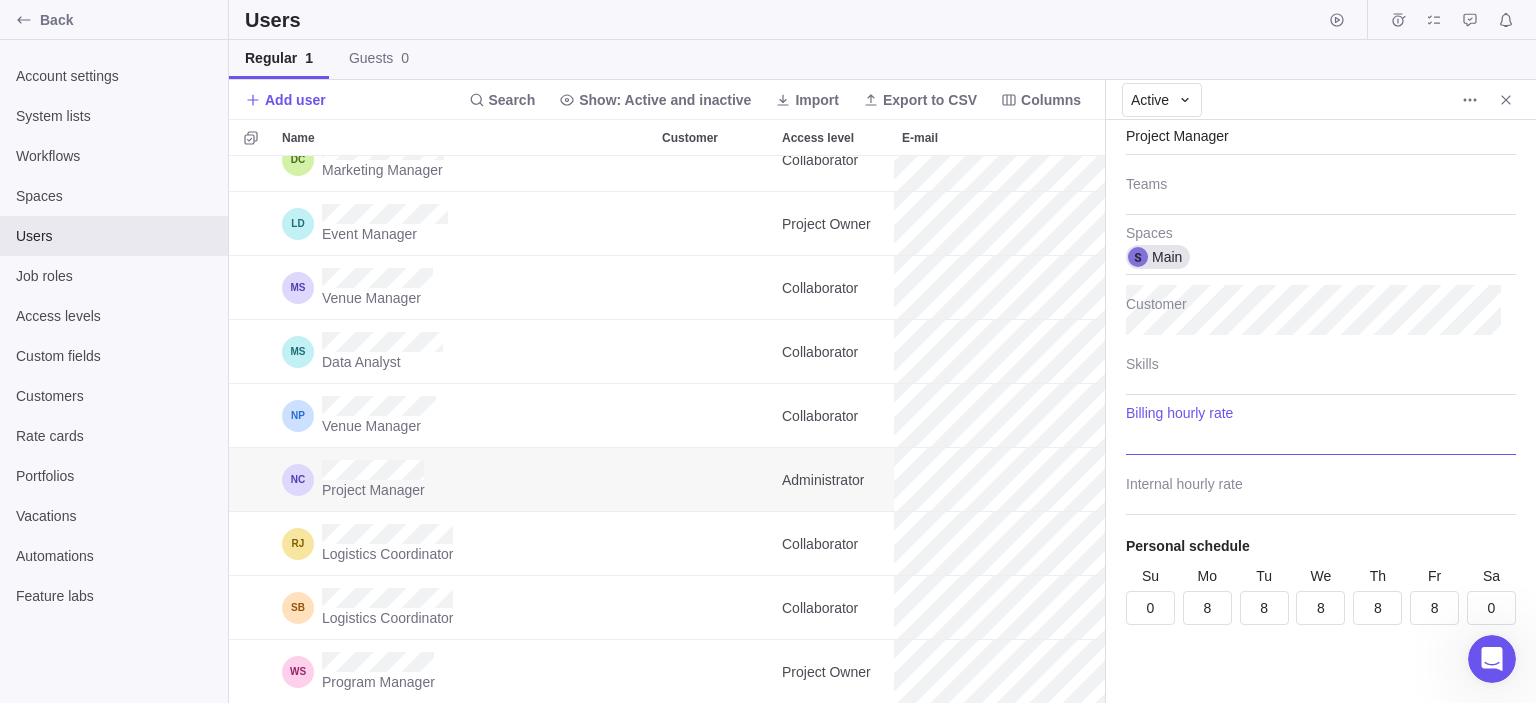 type on "x" 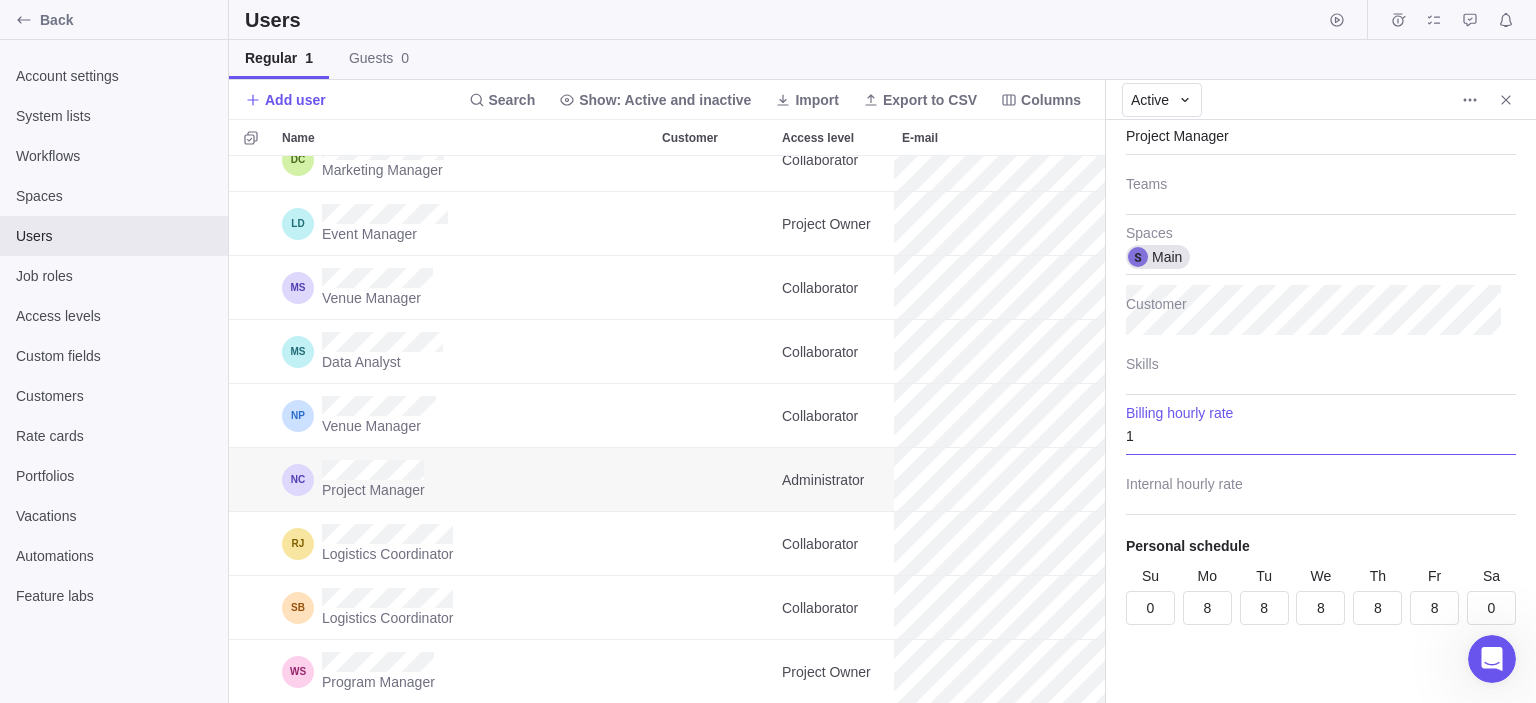 type on "x" 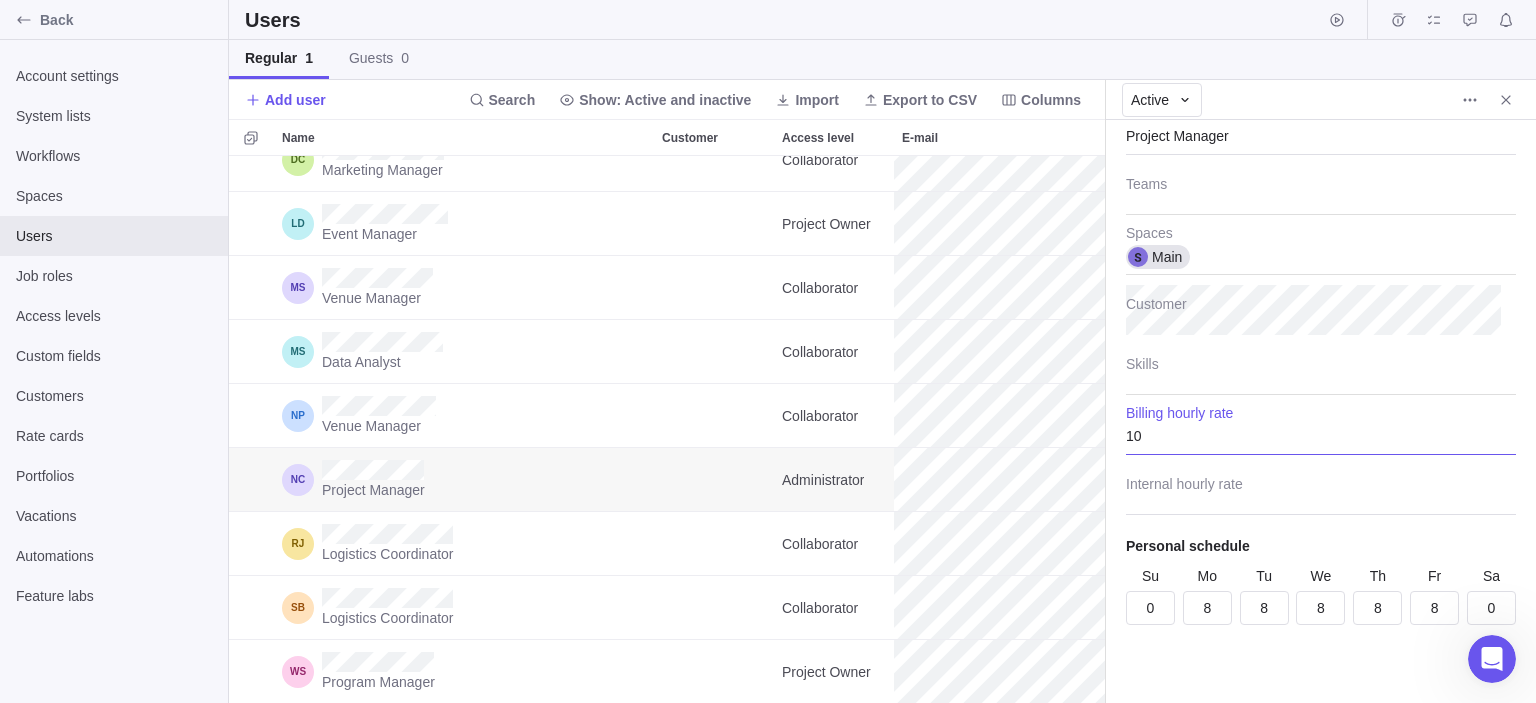 type on "x" 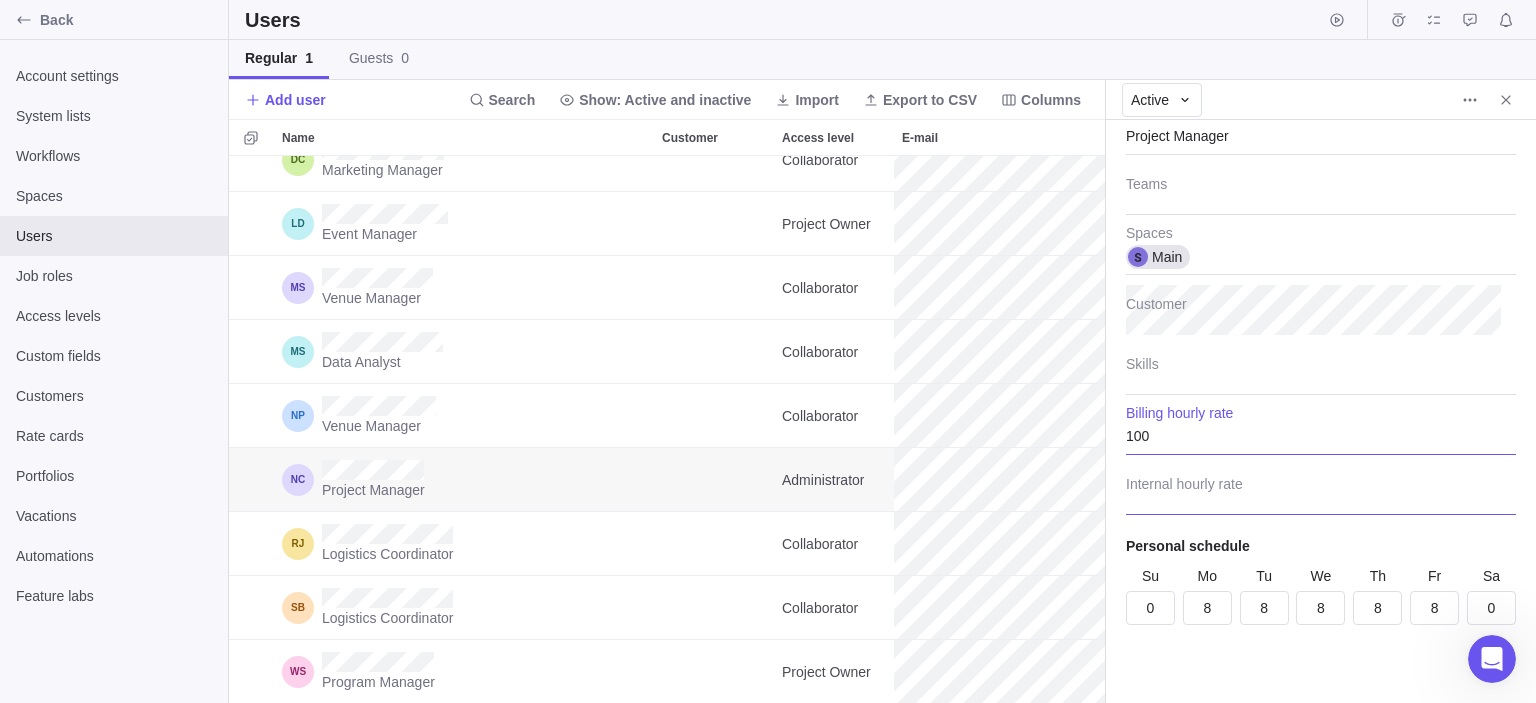 type on "100" 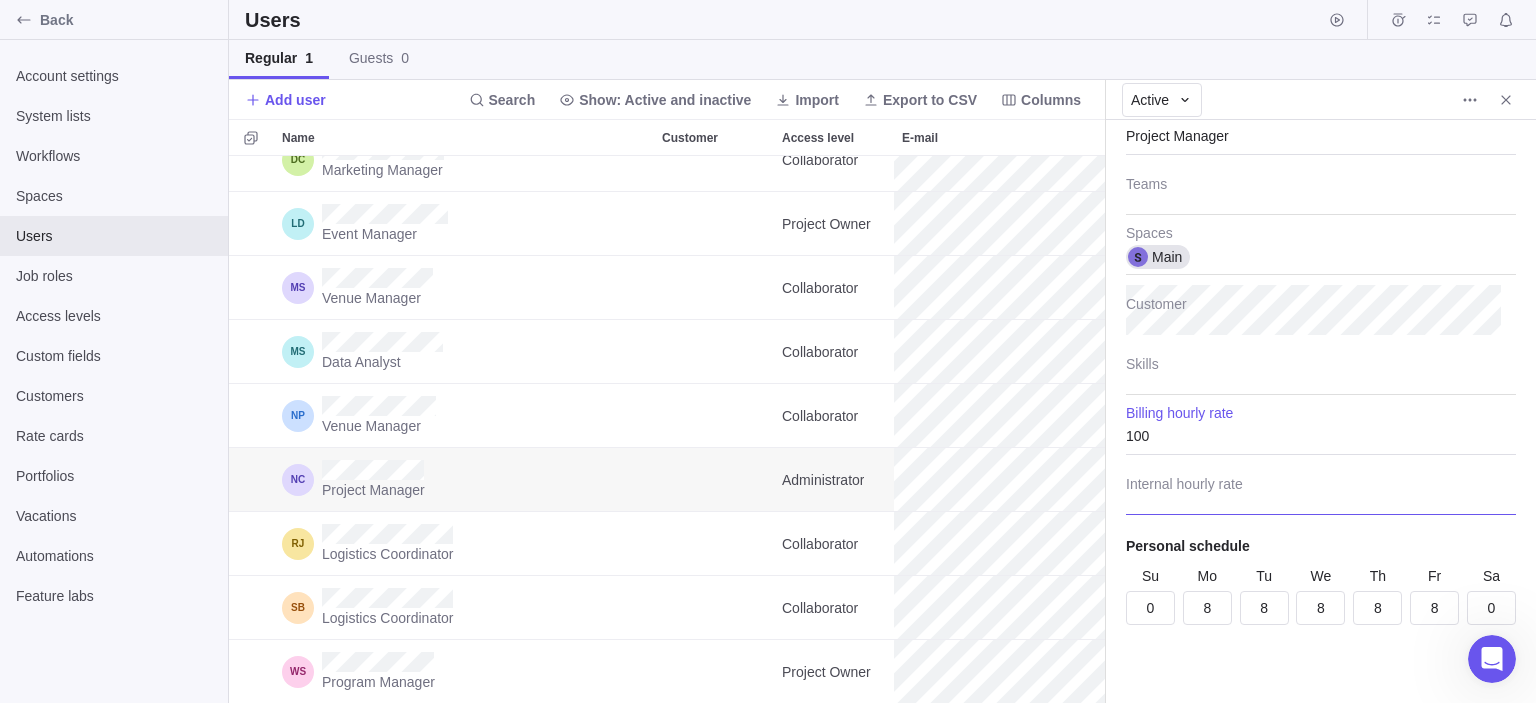 click at bounding box center [1321, 490] 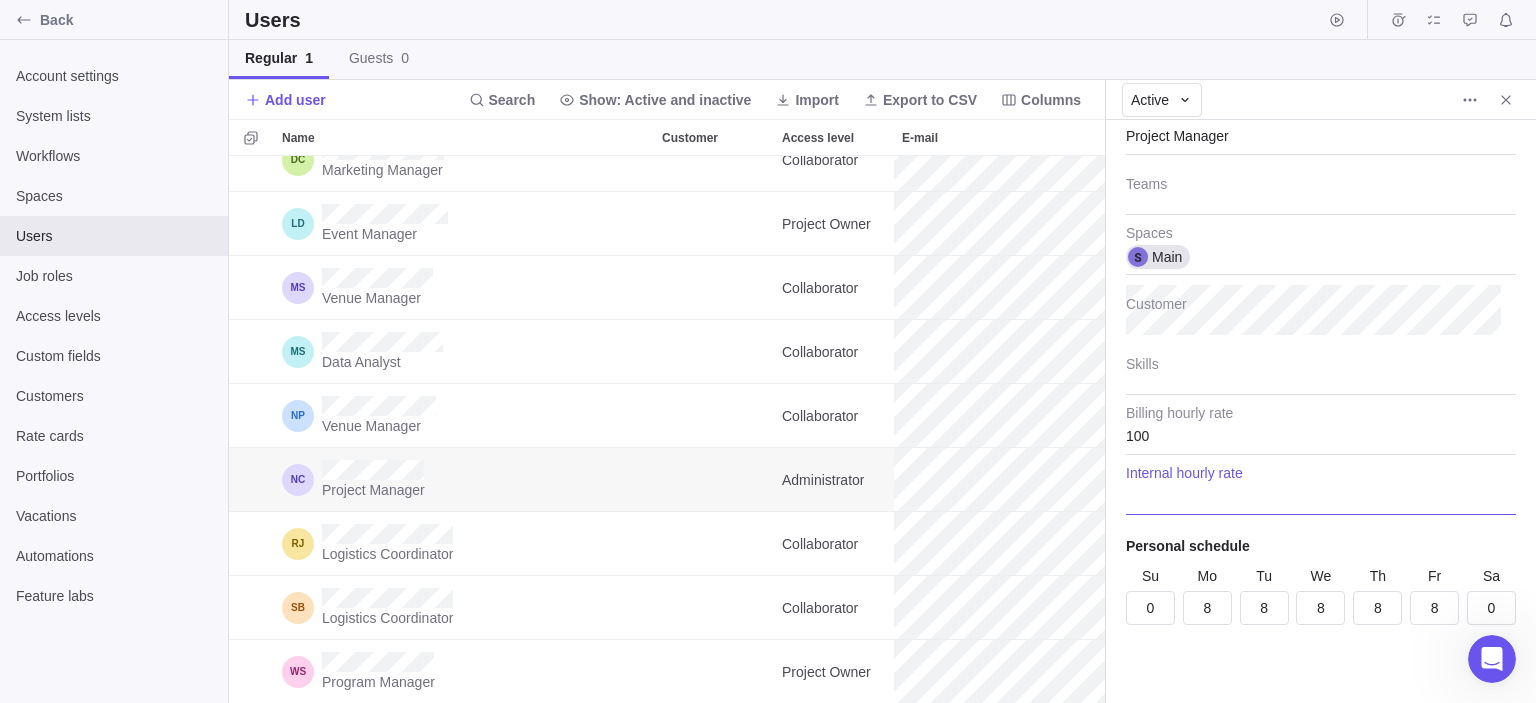 type on "x" 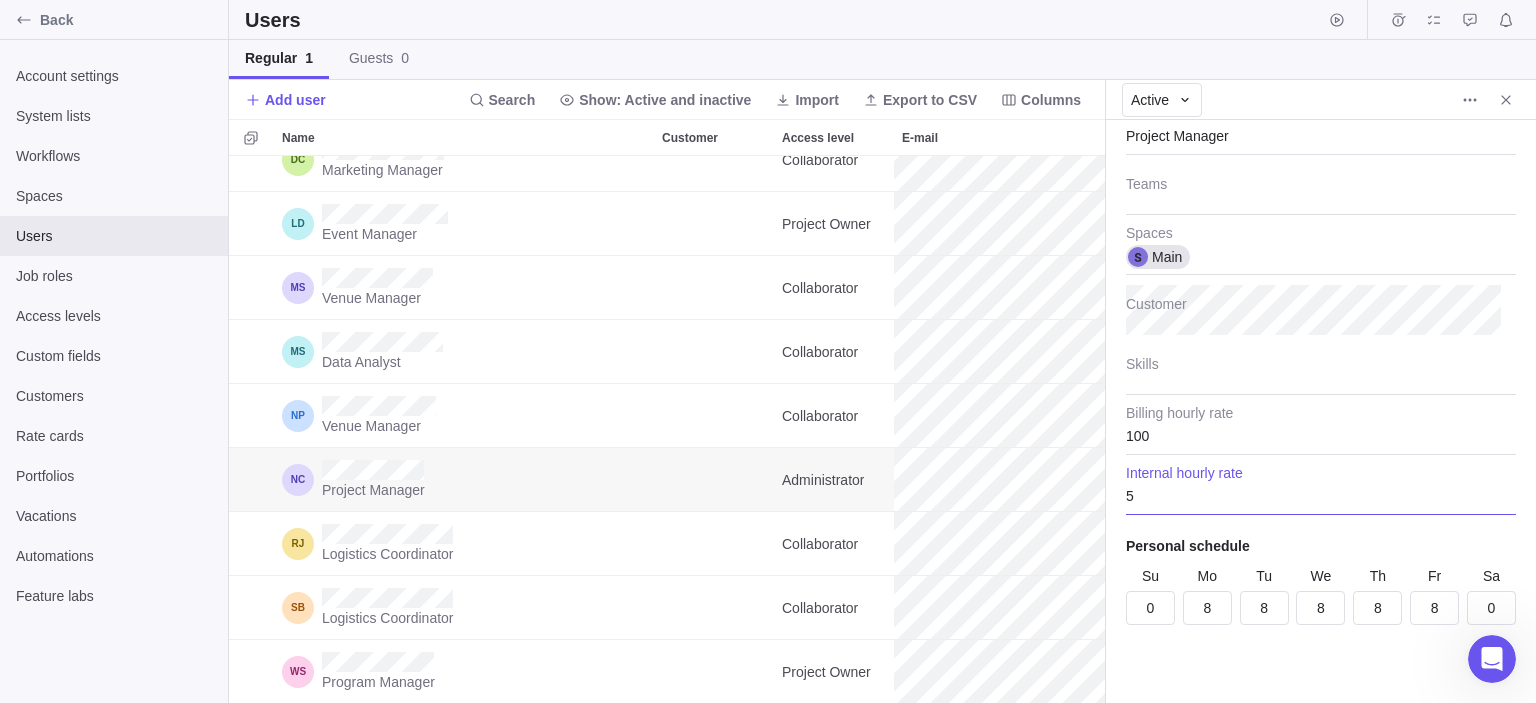 type on "x" 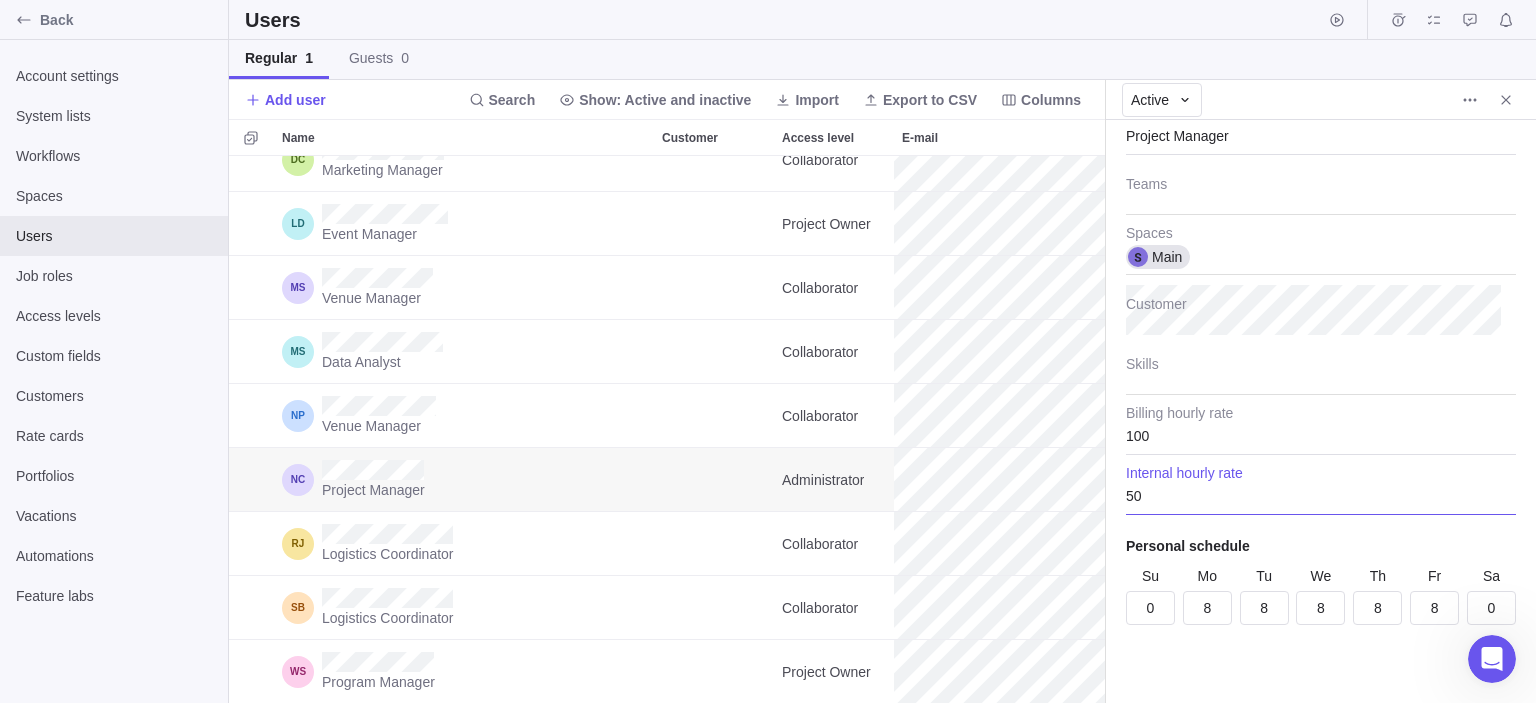 type on "50" 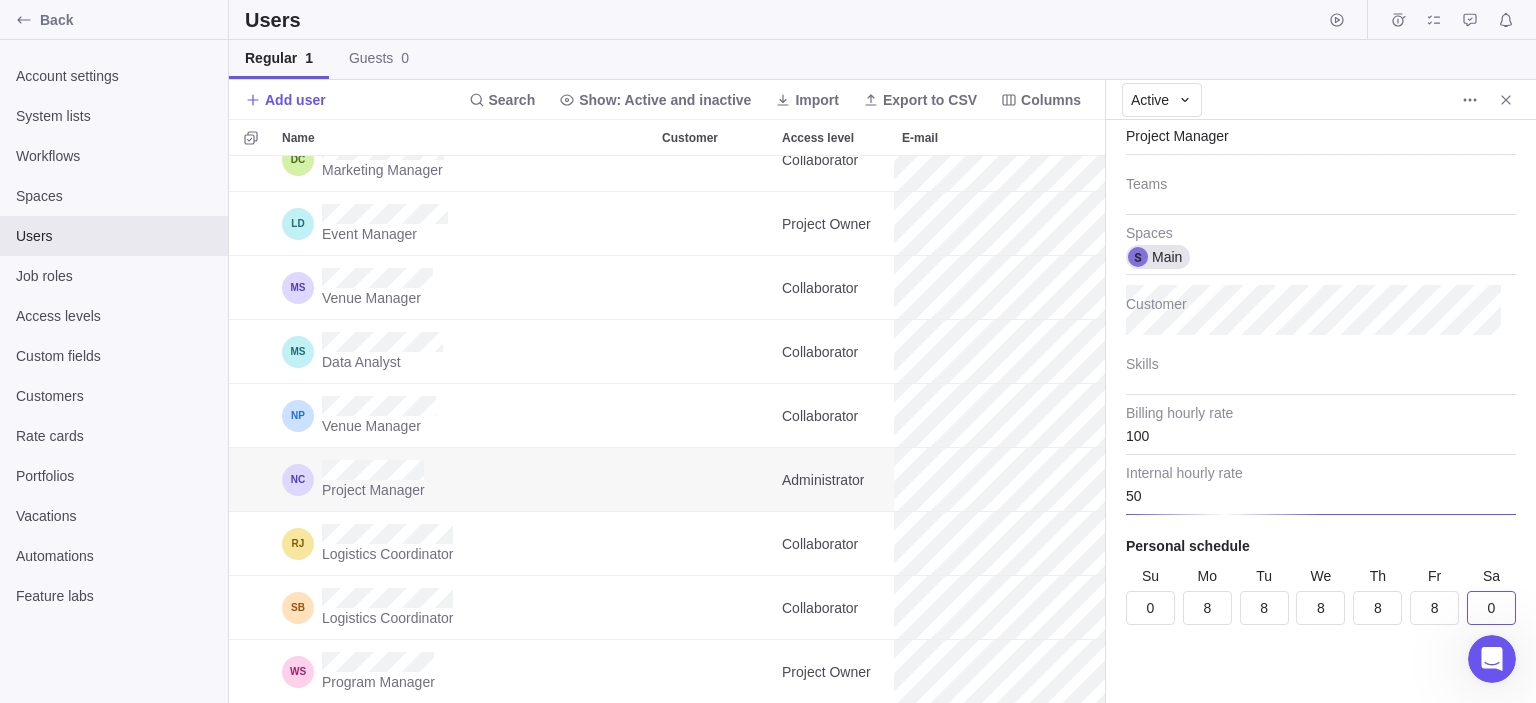 click on "Last visit 47 min ago Email Administrator Access level Project Manager Job role Teams Main Spaces Customer Skills 100 Billing hourly rate 50 Internal hourly rate Personal schedule Su 0 Mo 8 Tu 8 We 8 Th 8 Fr 8 Sa 0" at bounding box center [1321, 411] 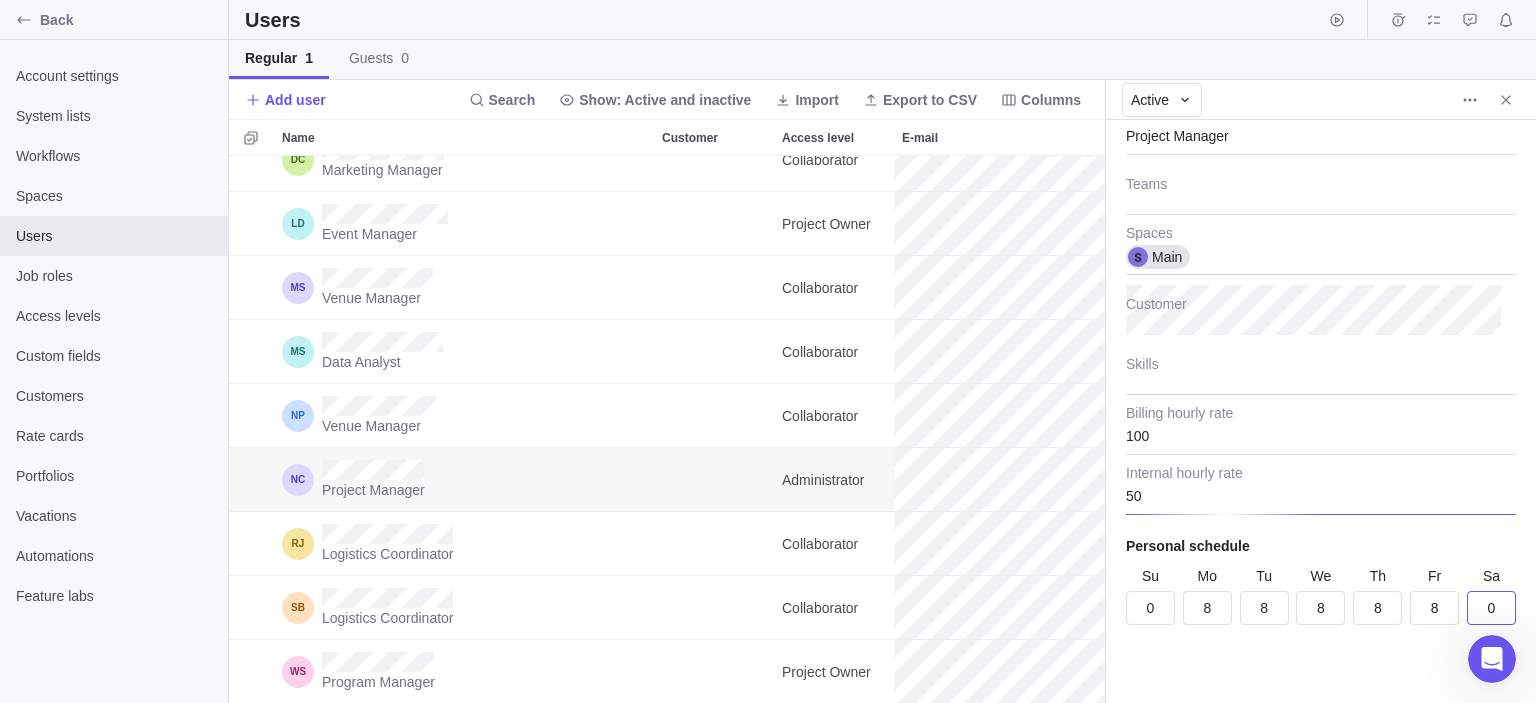 type on "x" 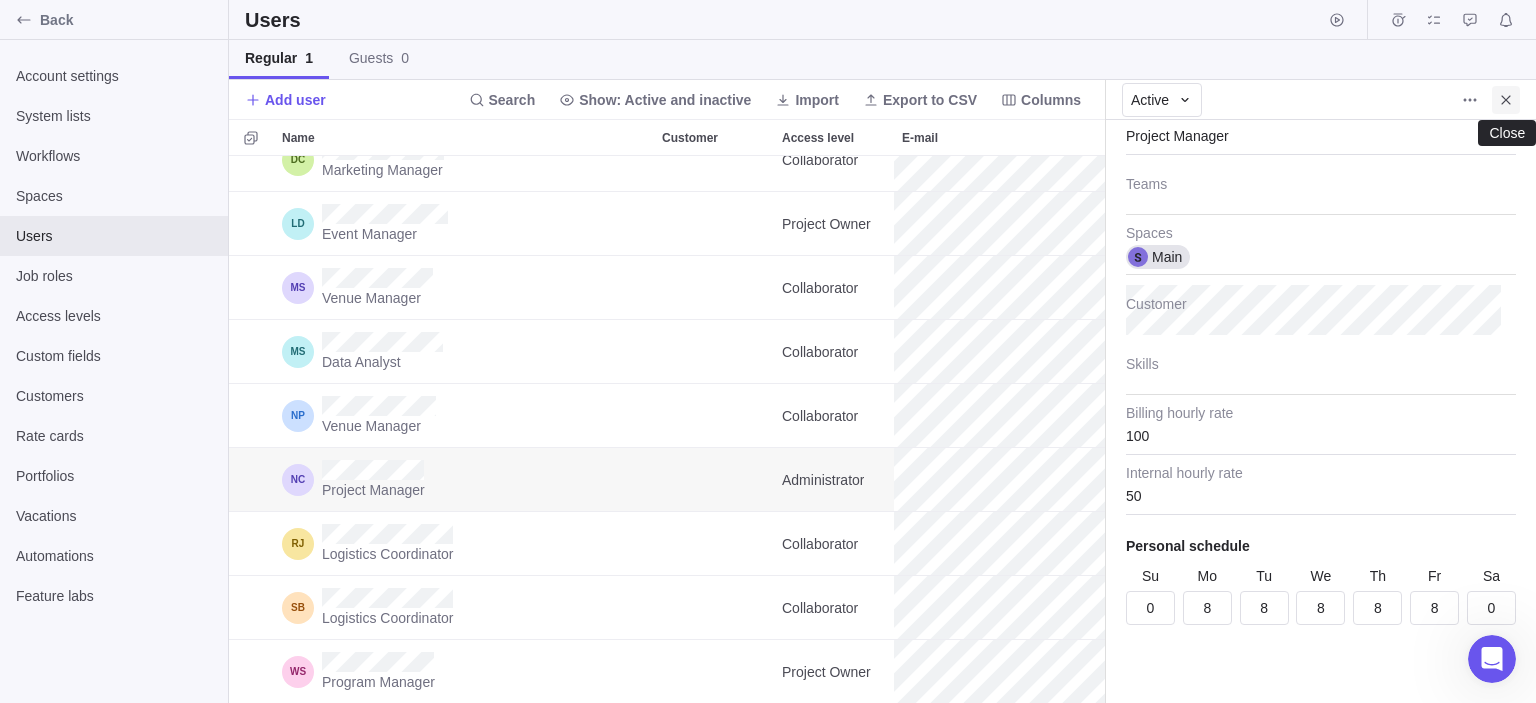 click 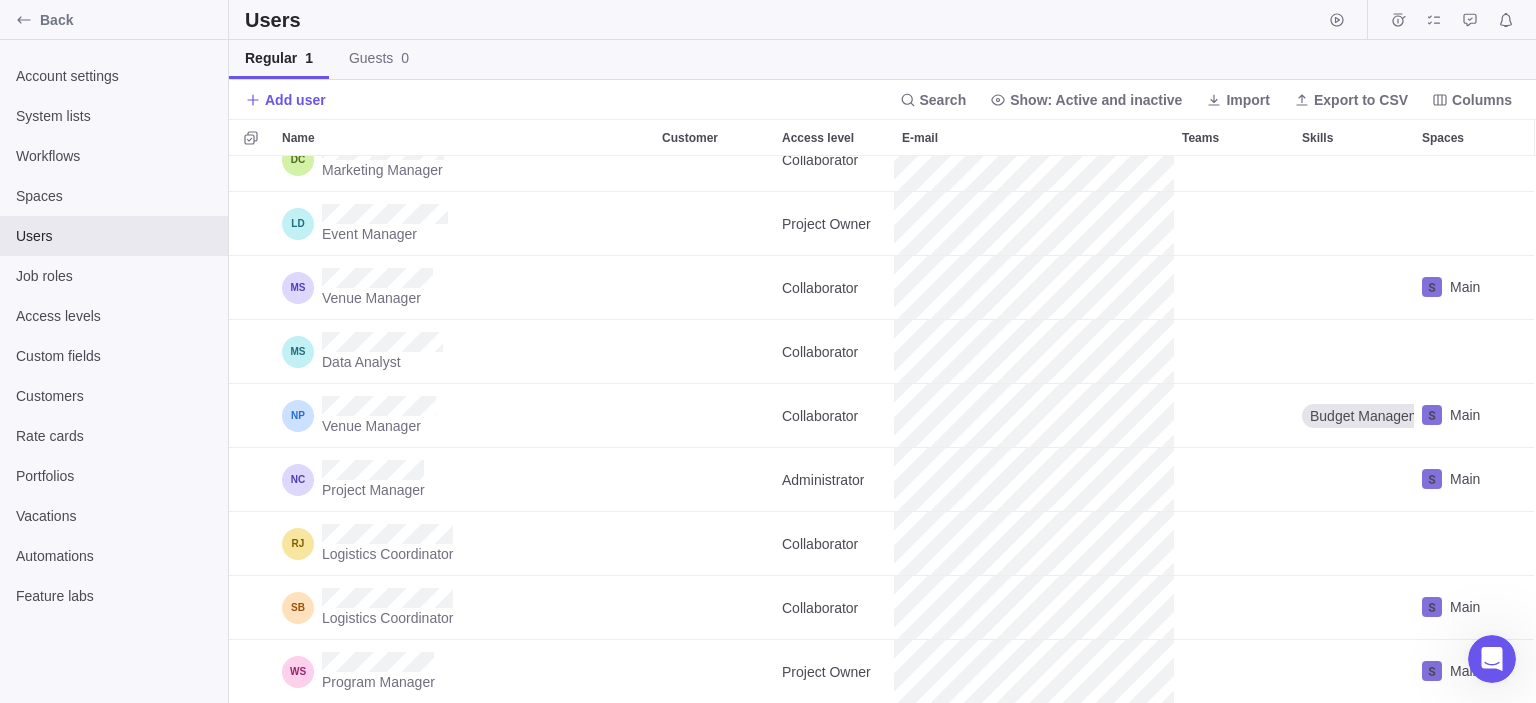 scroll, scrollTop: 16, scrollLeft: 16, axis: both 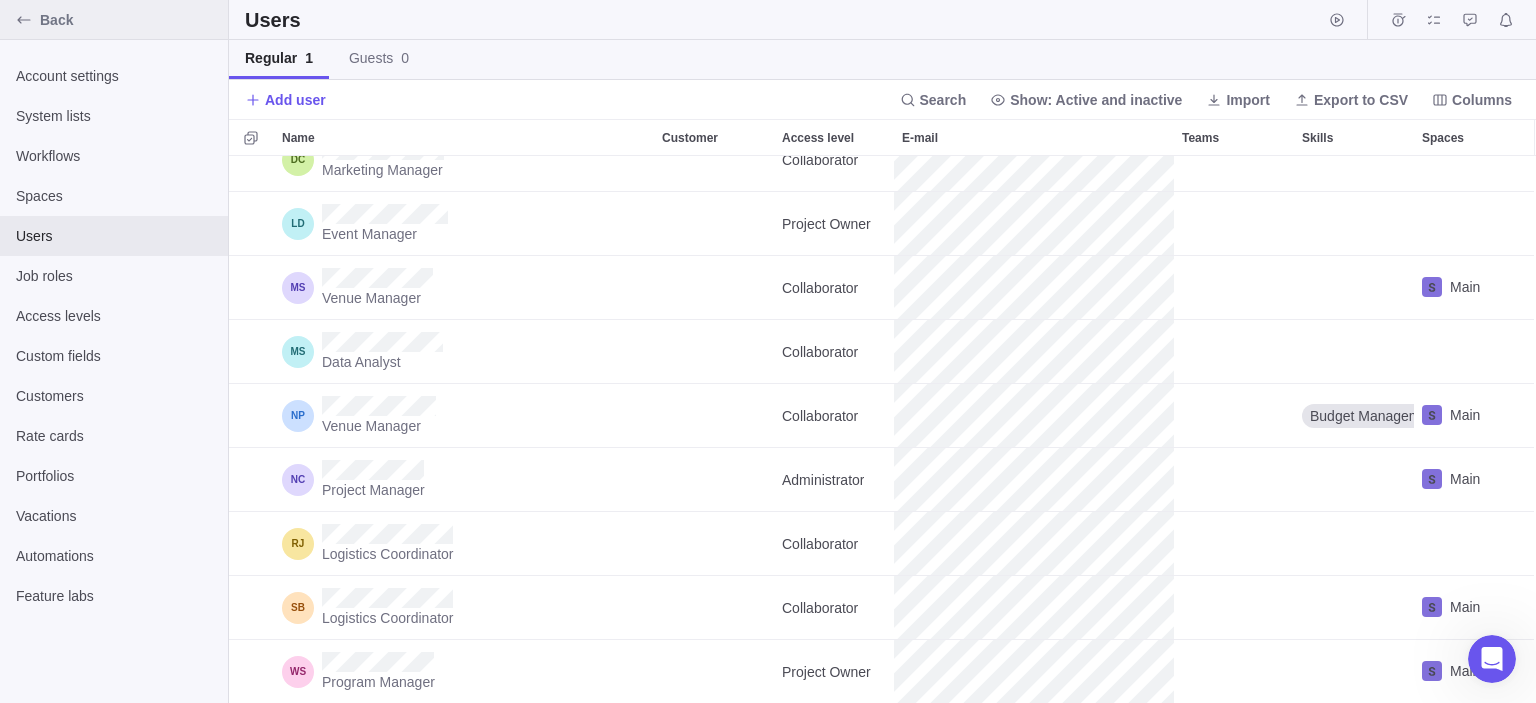 click at bounding box center (24, 20) 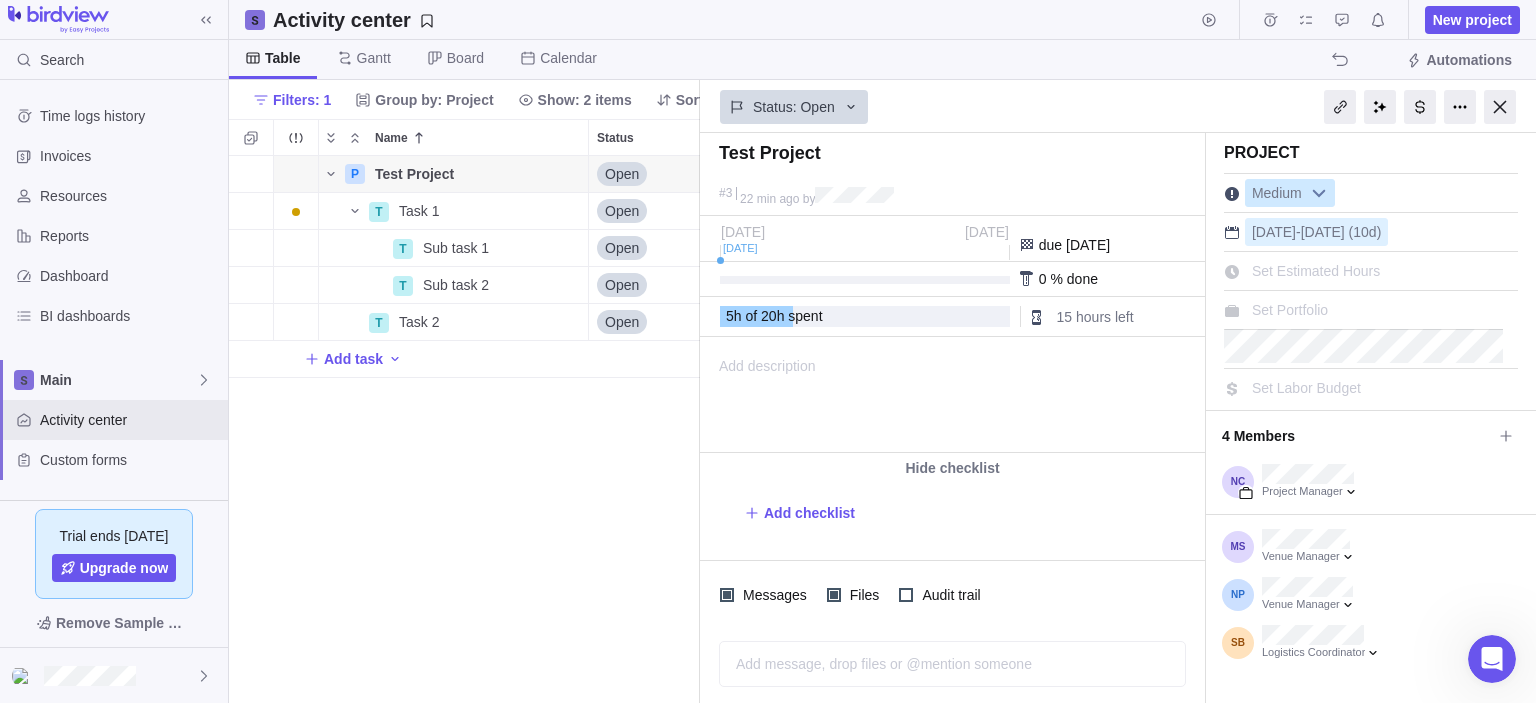 scroll, scrollTop: 0, scrollLeft: 0, axis: both 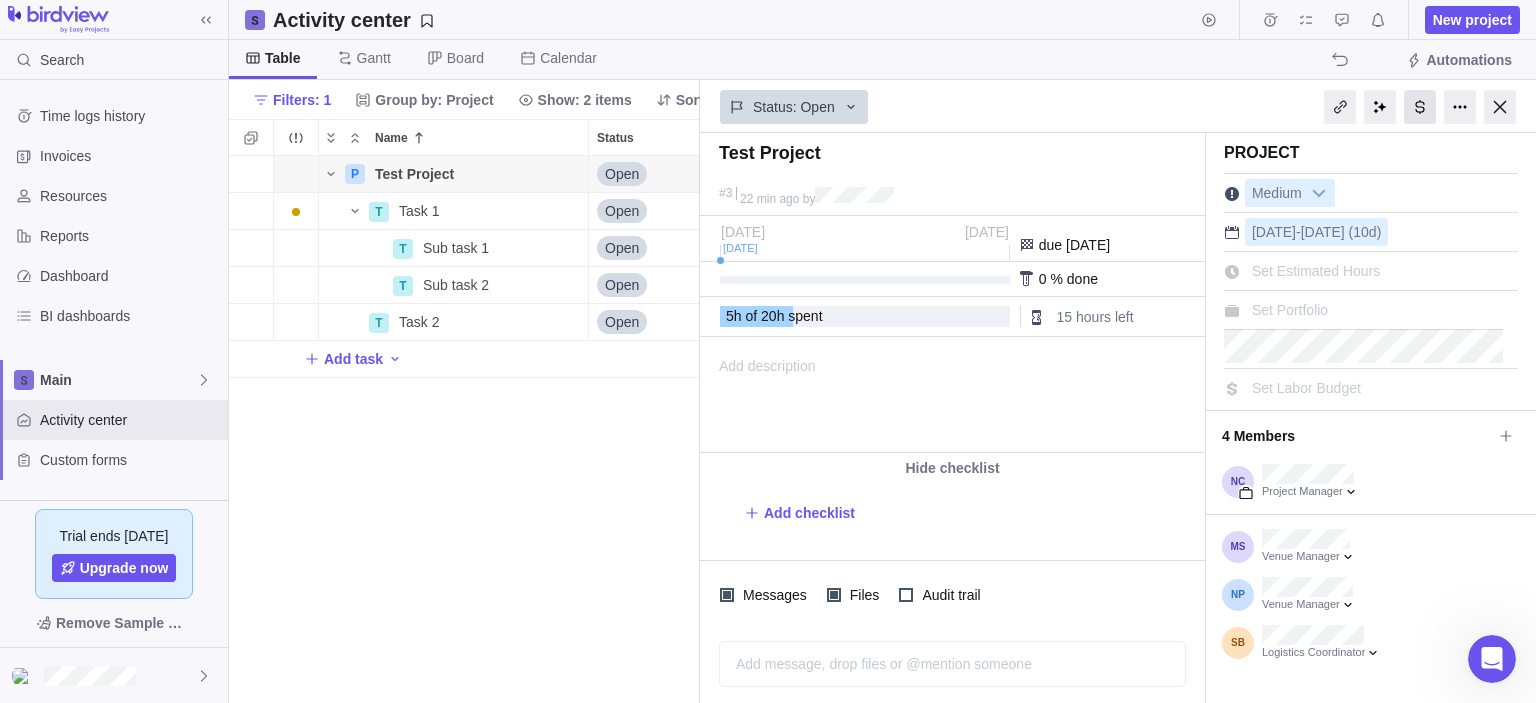 click at bounding box center (1420, 107) 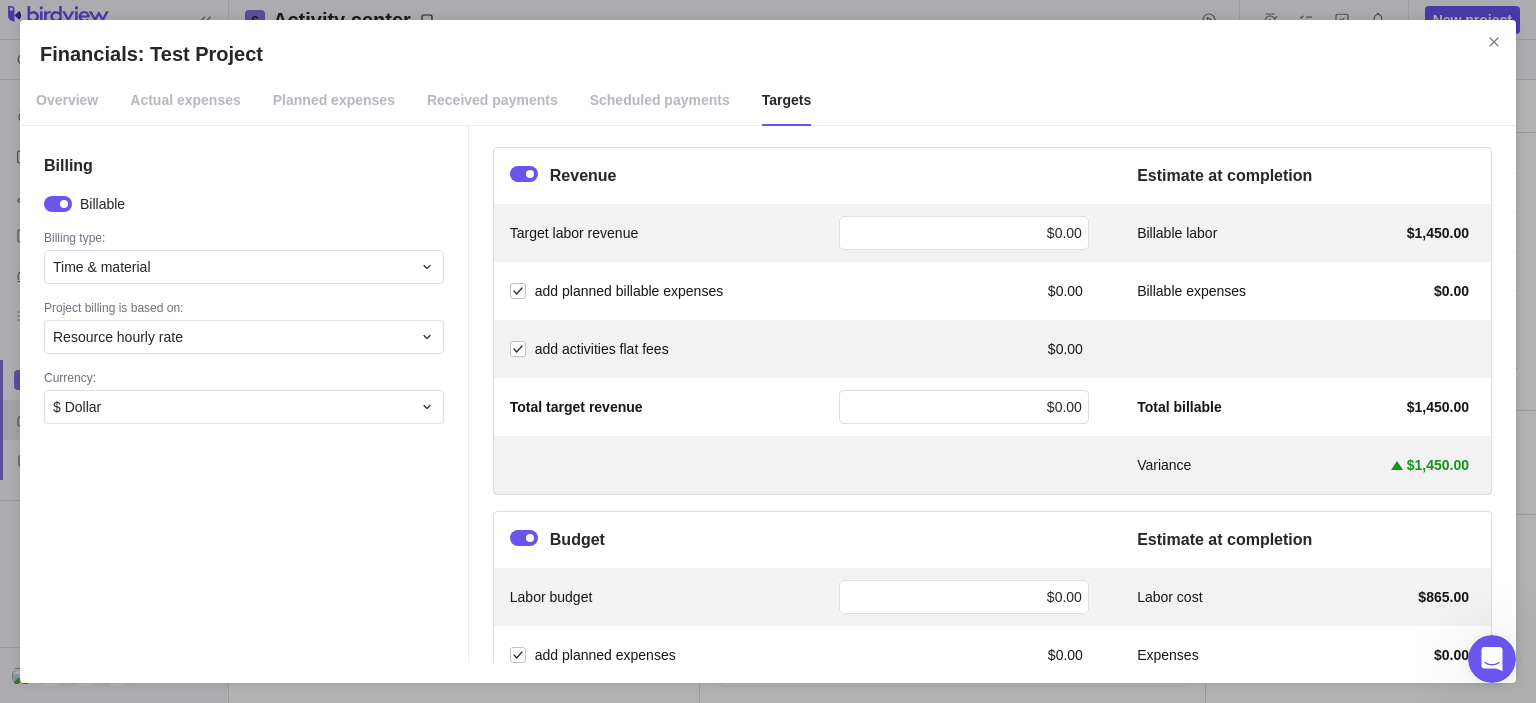 scroll, scrollTop: 100, scrollLeft: 0, axis: vertical 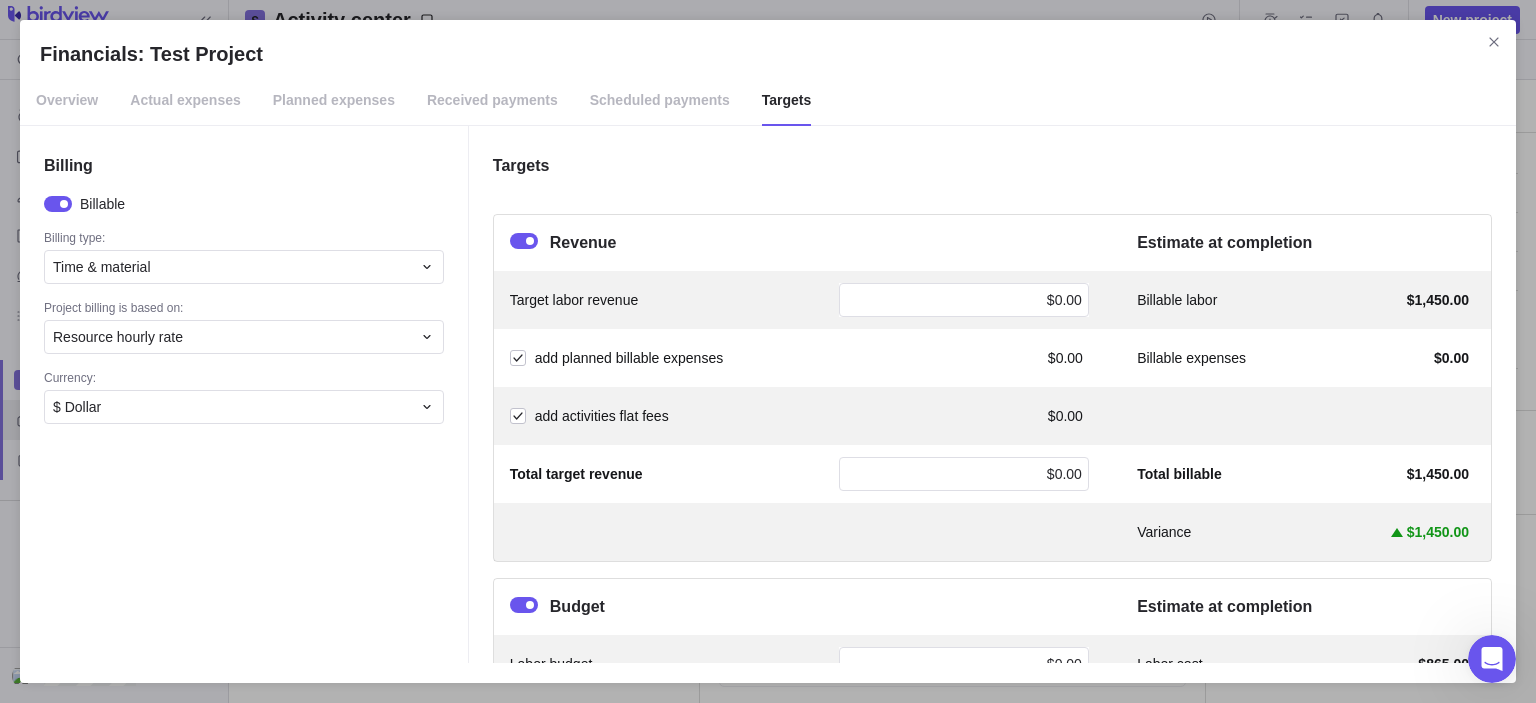 click on "Overview" at bounding box center [67, 101] 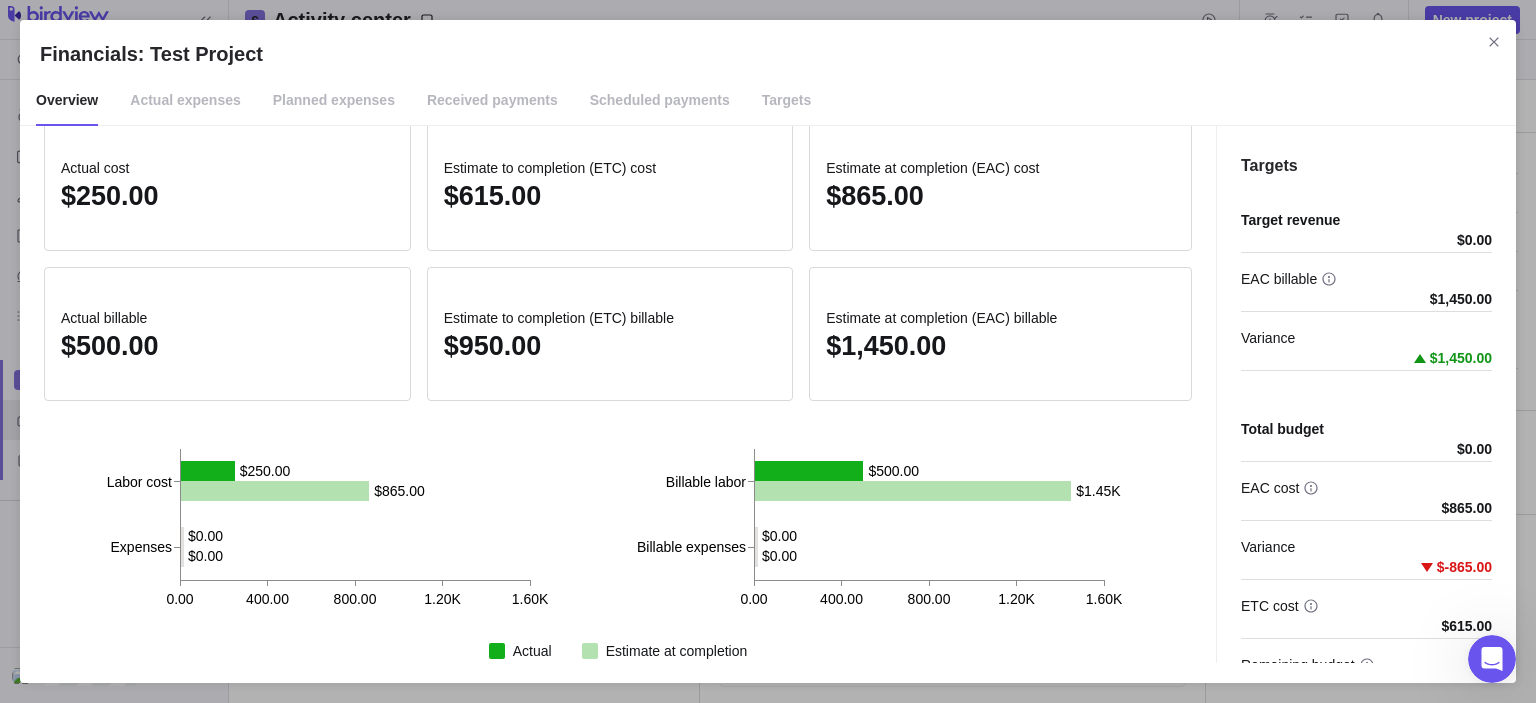 scroll, scrollTop: 0, scrollLeft: 0, axis: both 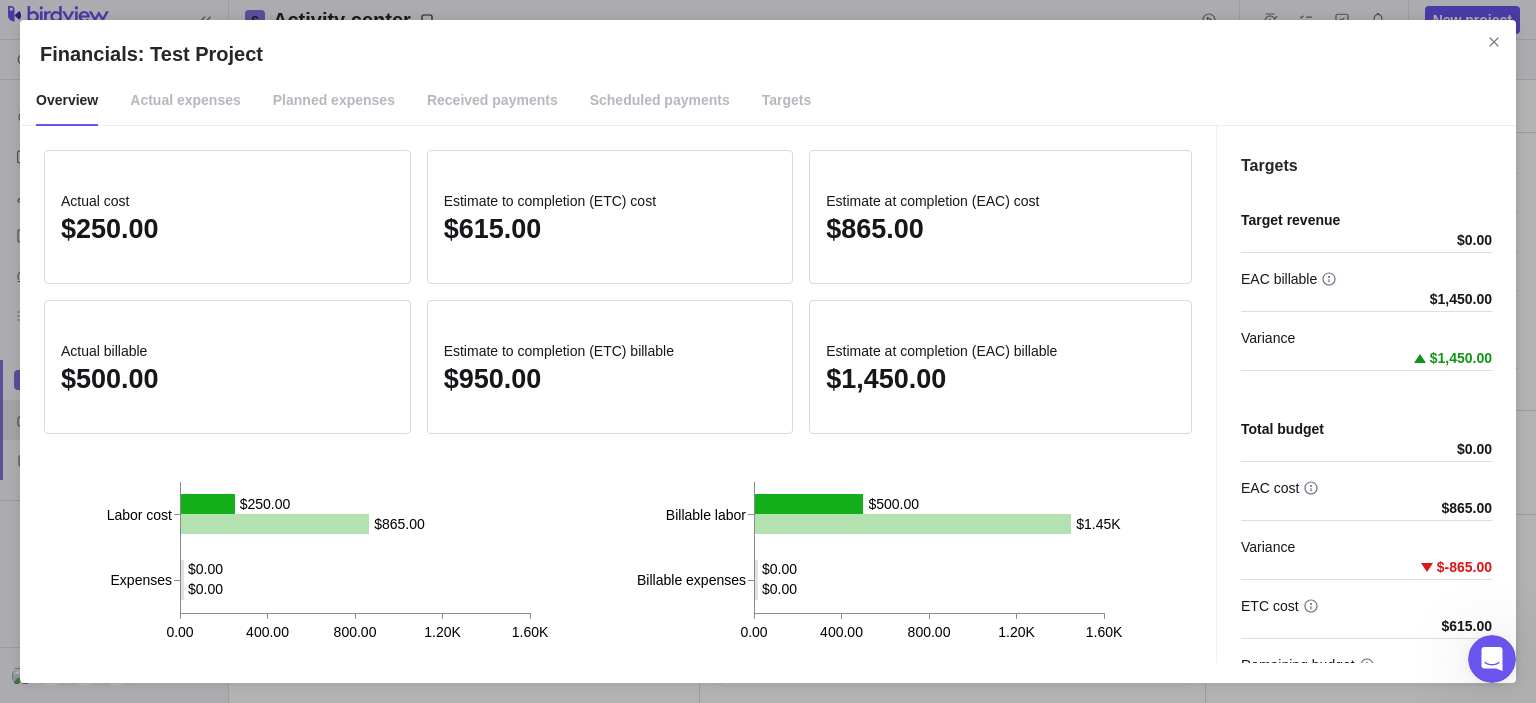 click on "Targets" at bounding box center (787, 101) 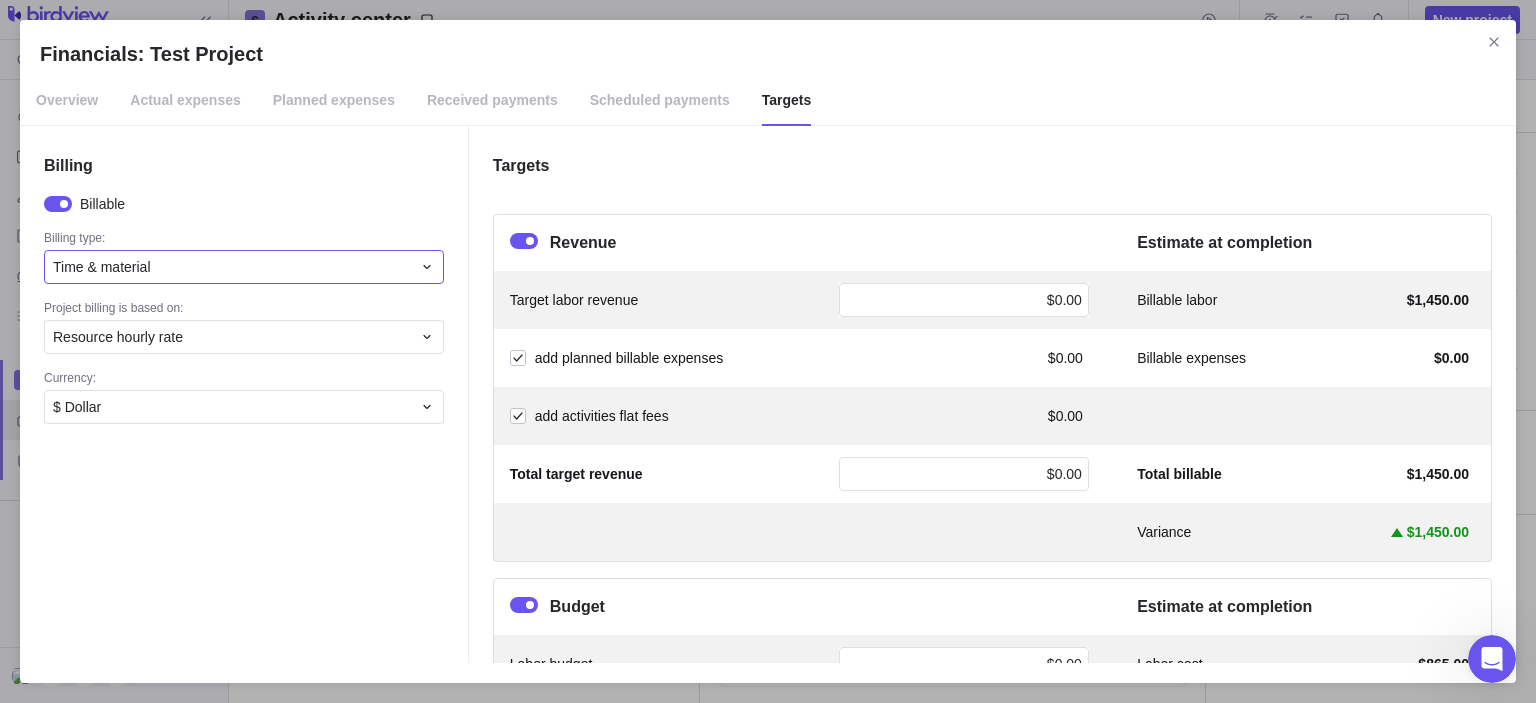click 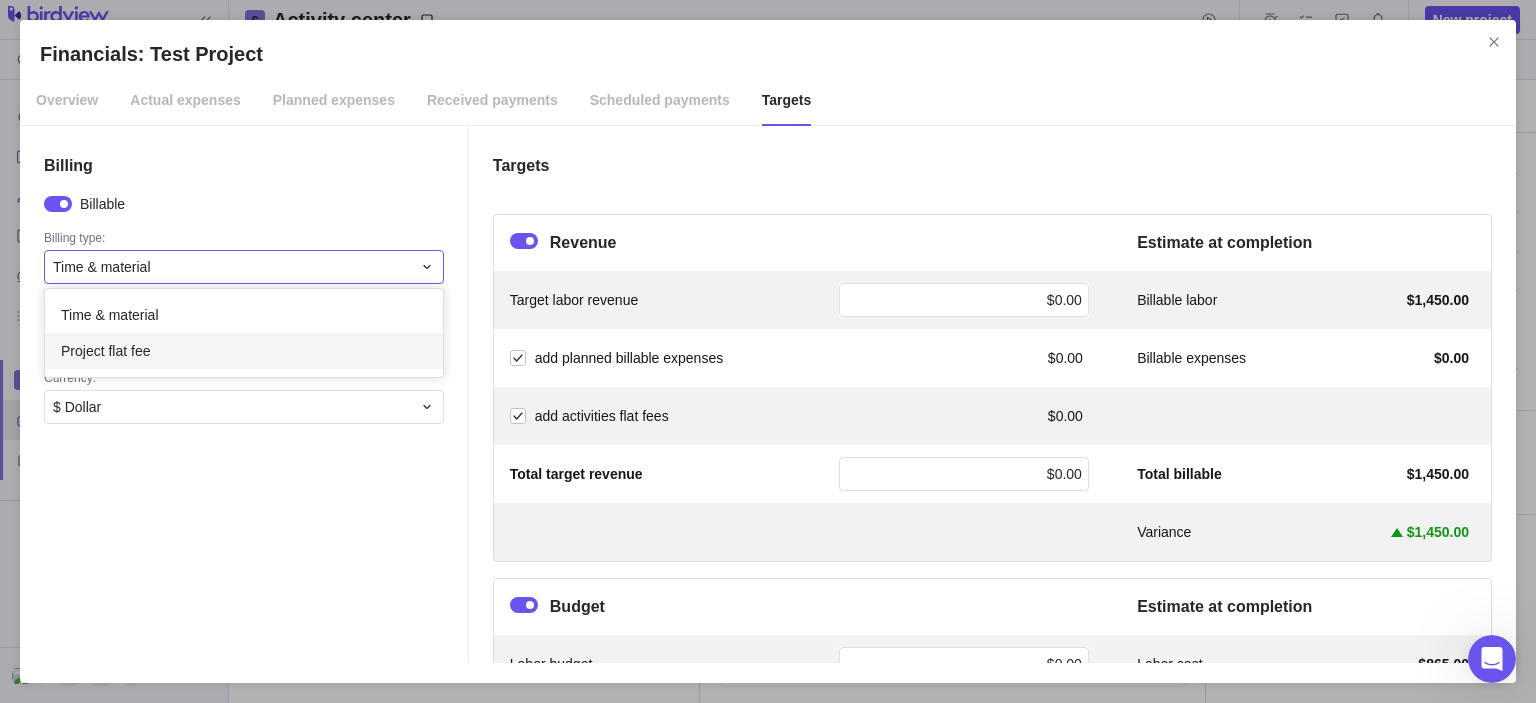 click on "Billing Billable Billing type: Time & material Time & material Project flat fee Project billing is based on: Resource hourly rate Currency: $ Dollar Targets Revenue Estimate at completion Target labor revenue $0.00 Billable labor $1,450.00 add planned billable expenses $0.00 Billable expenses $0.00 add activities flat fees $0.00 Total target revenue $0.00 Total billable $1,450.00 Variance $1,450.00 Budget Estimate at completion Labor budget $0.00 Labor cost $865.00 add planned expenses $0.00 Expenses $0.00 add activities budgets $0.00 Contingency $0.00 Total project budget $0.00 Total cost $865.00 Variance $-865.00 Profit ($) Estimate at completion Track profit as Amount Target profit $0.00 Expected profit $585.00 Variance $585.00" at bounding box center (768, 394) 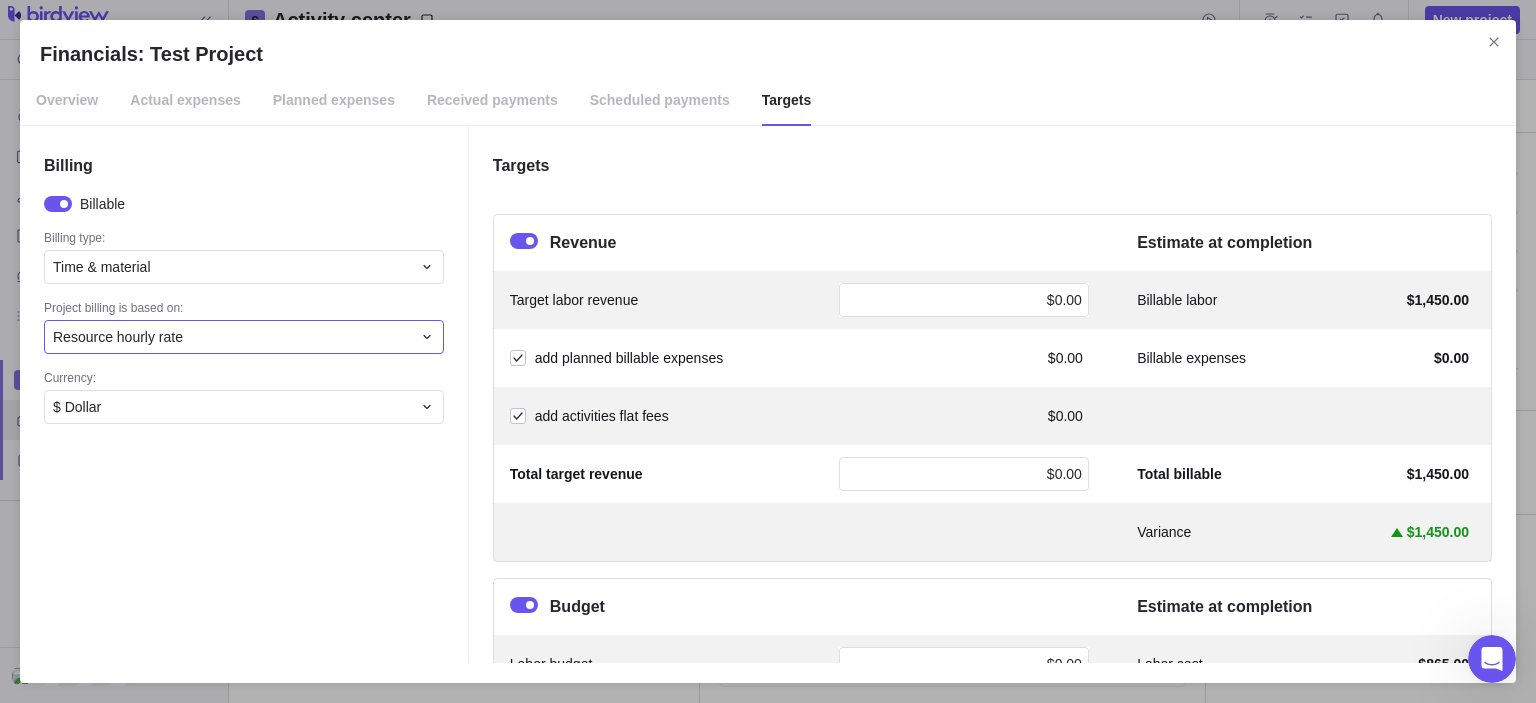 click on "Resource hourly rate" at bounding box center (244, 337) 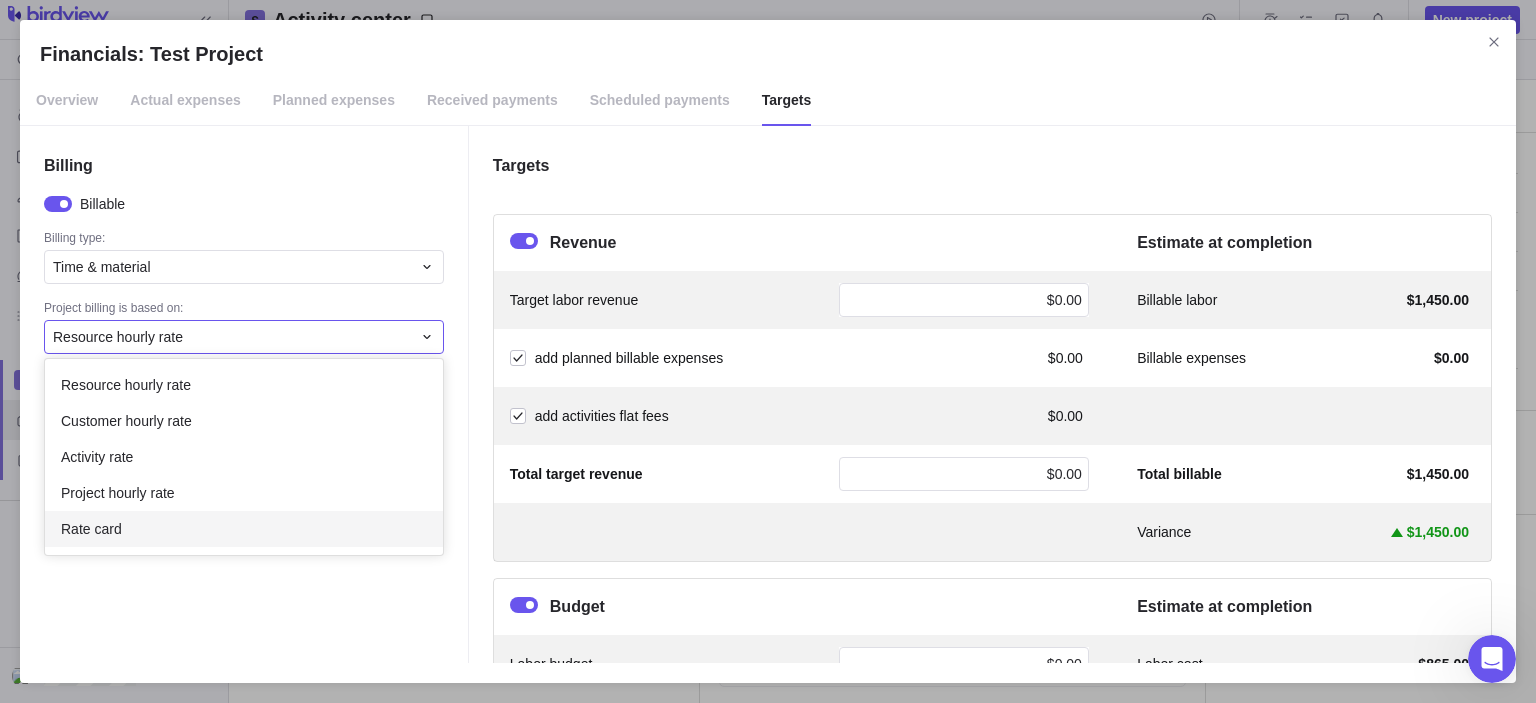 click on "Billing Billable Billing type: Time & material Project billing is based on: Resource hourly rate Resource hourly rate Customer hourly rate Activity rate Project hourly rate Rate card Currency: $ Dollar Targets Revenue Estimate at completion Target labor revenue $0.00 Billable labor $1,450.00 add planned billable expenses $0.00 Billable expenses $0.00 add activities flat fees $0.00 Total target revenue $0.00 Total billable $1,450.00 Variance $1,450.00 Budget Estimate at completion Labor budget $0.00 Labor cost $865.00 add planned expenses $0.00 Expenses $0.00 add activities budgets $0.00 Contingency $0.00 Total project budget $0.00 Total cost $865.00 Variance $-865.00 Profit ($) Estimate at completion Track profit as Amount Target profit $0.00 Expected profit $585.00 Variance $585.00" at bounding box center [768, 394] 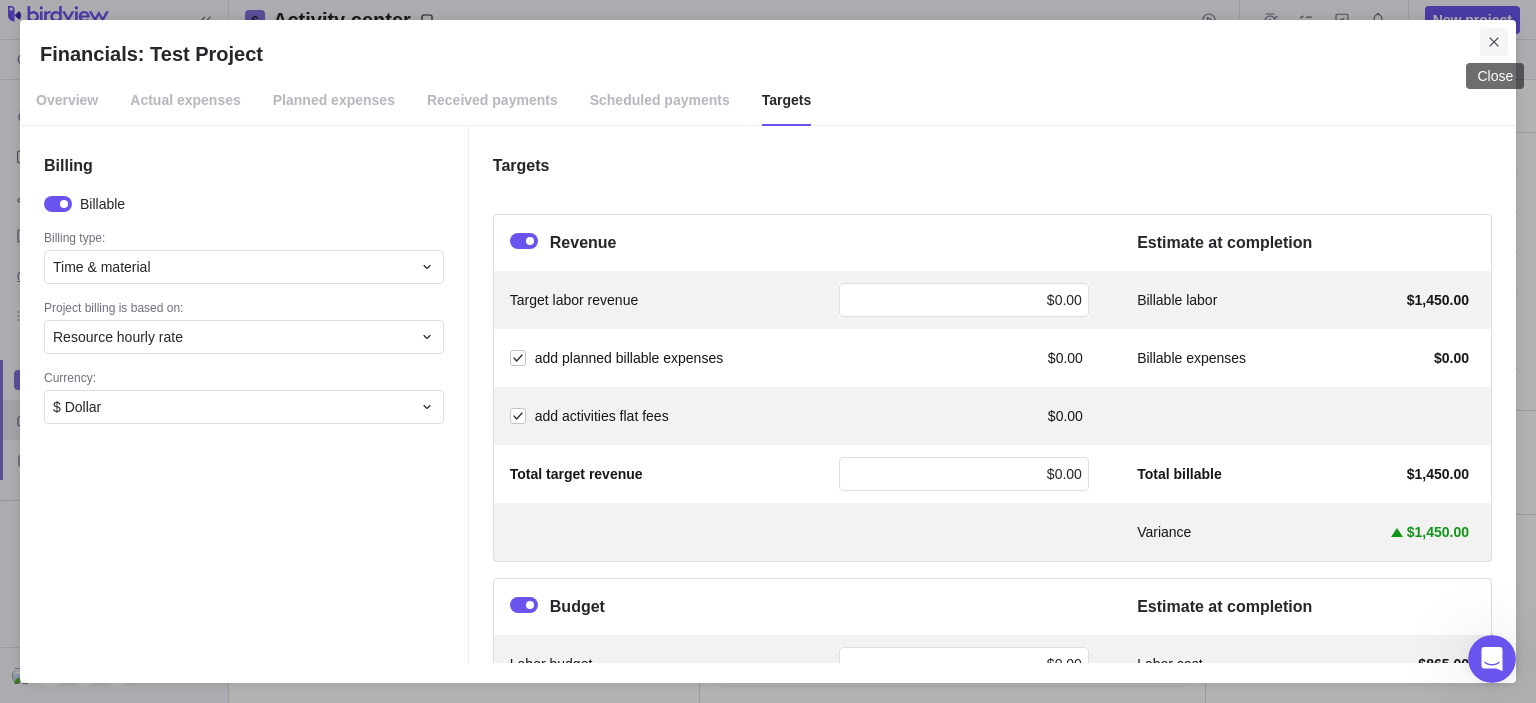 click at bounding box center [1494, 42] 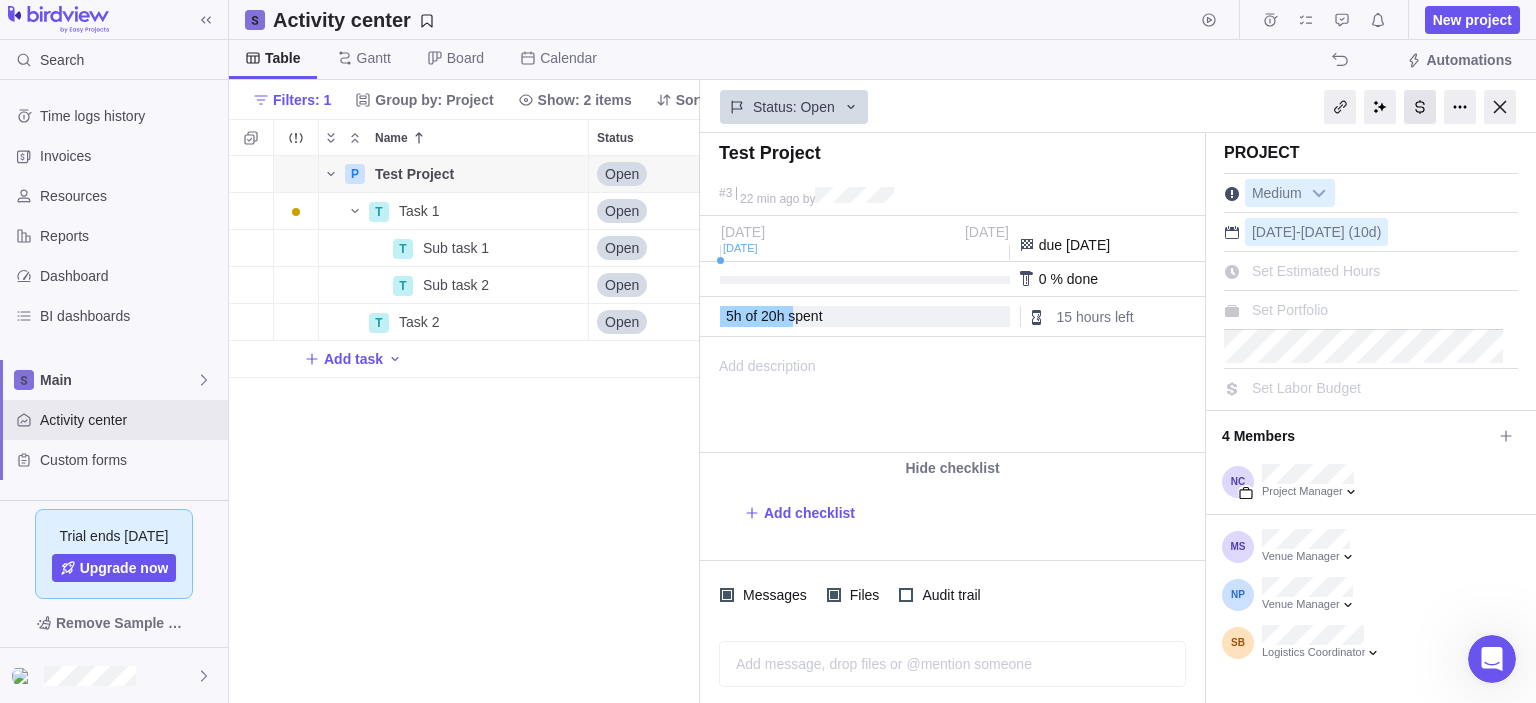 click at bounding box center [1420, 107] 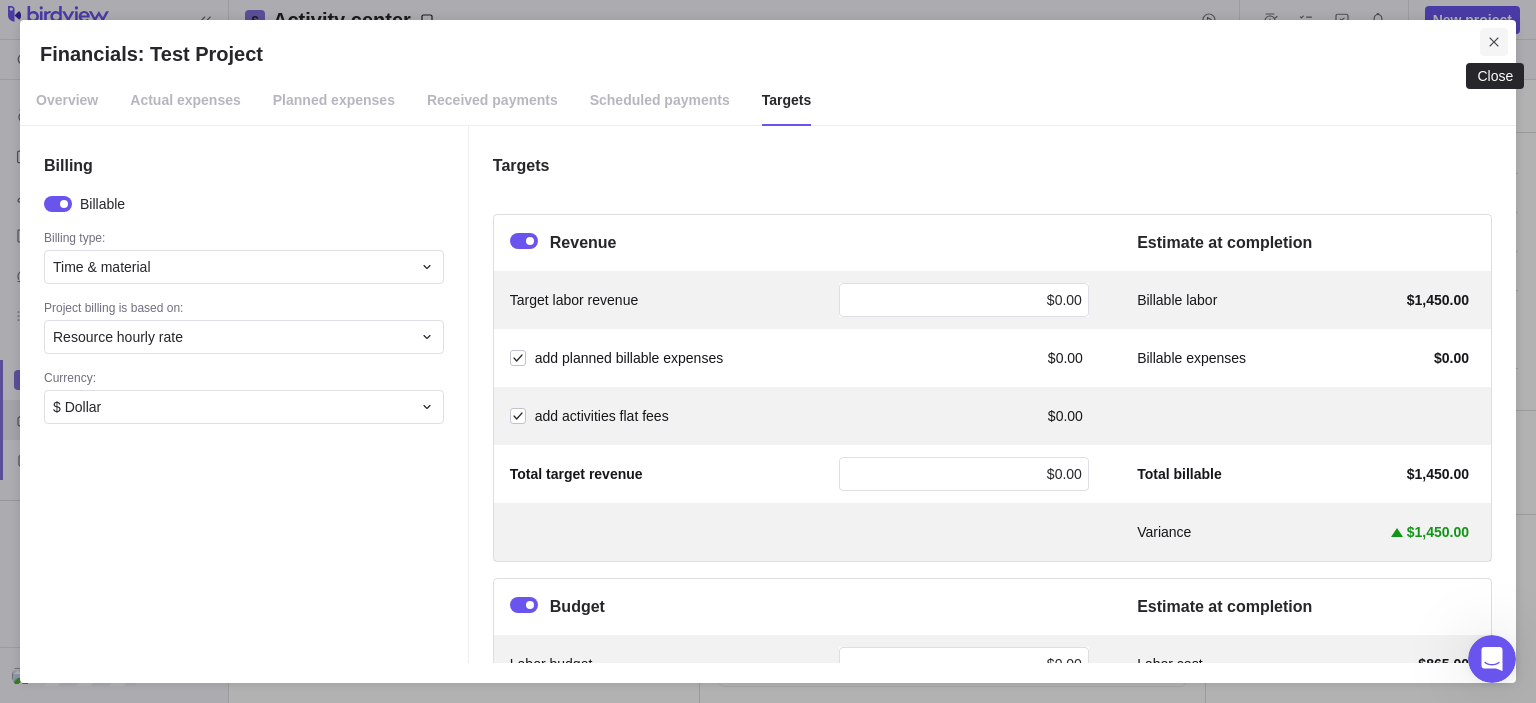 click 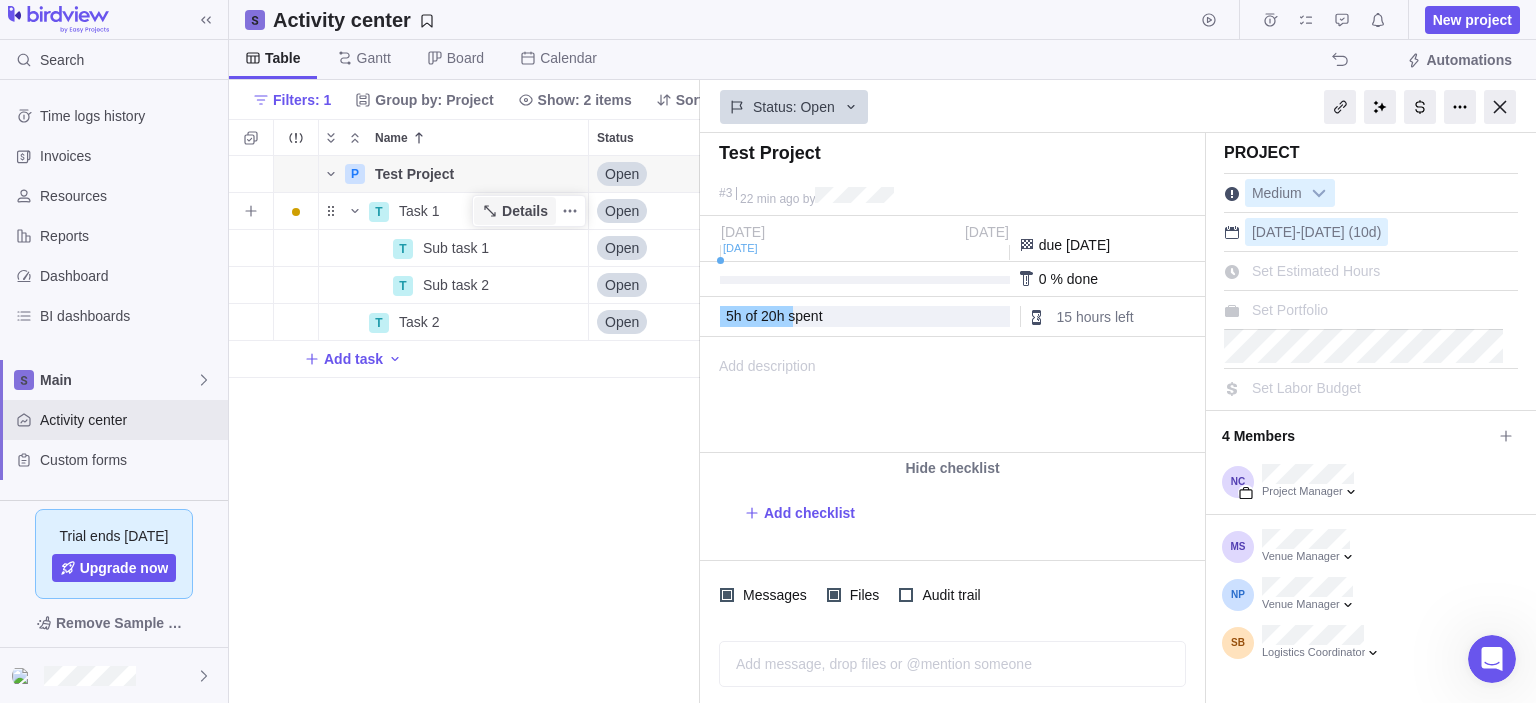 click on "Details" at bounding box center [525, 211] 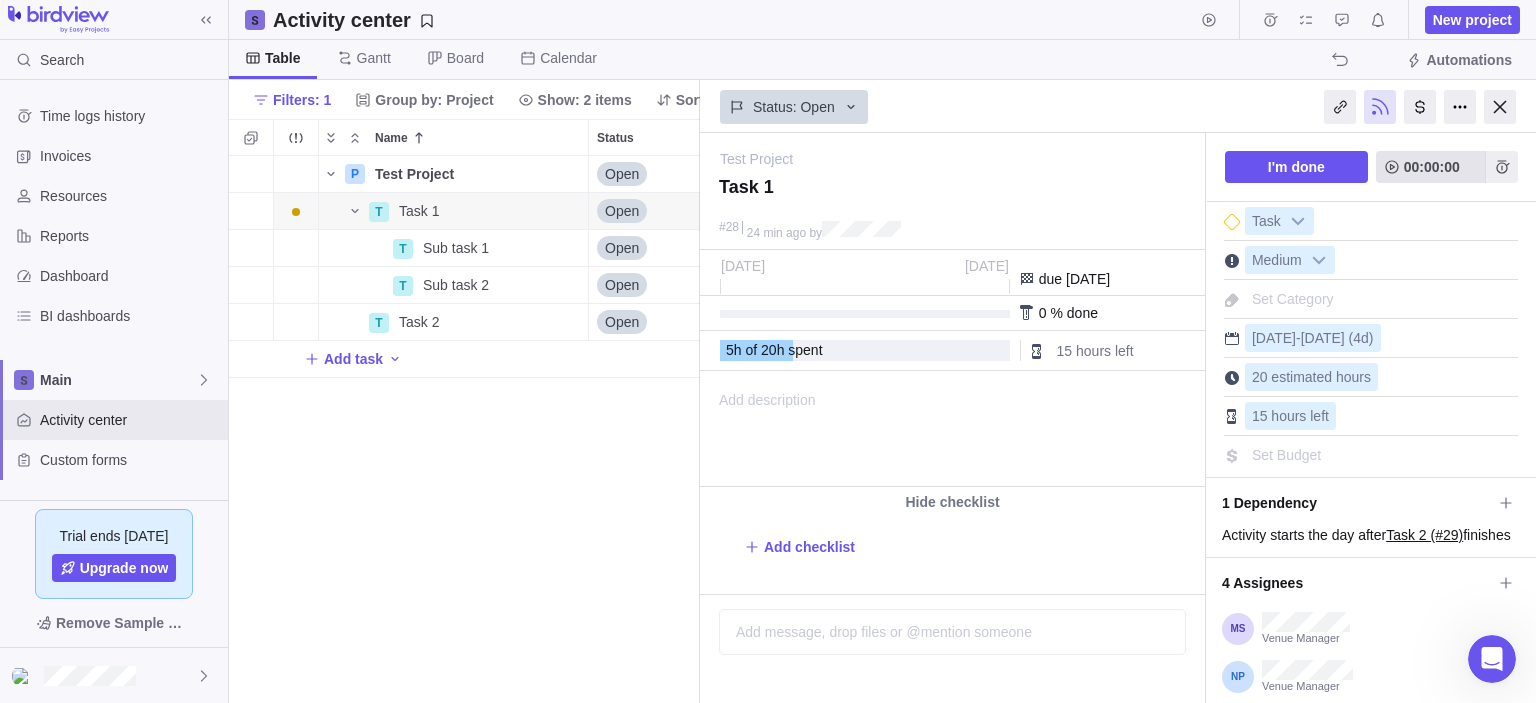 scroll, scrollTop: 0, scrollLeft: 0, axis: both 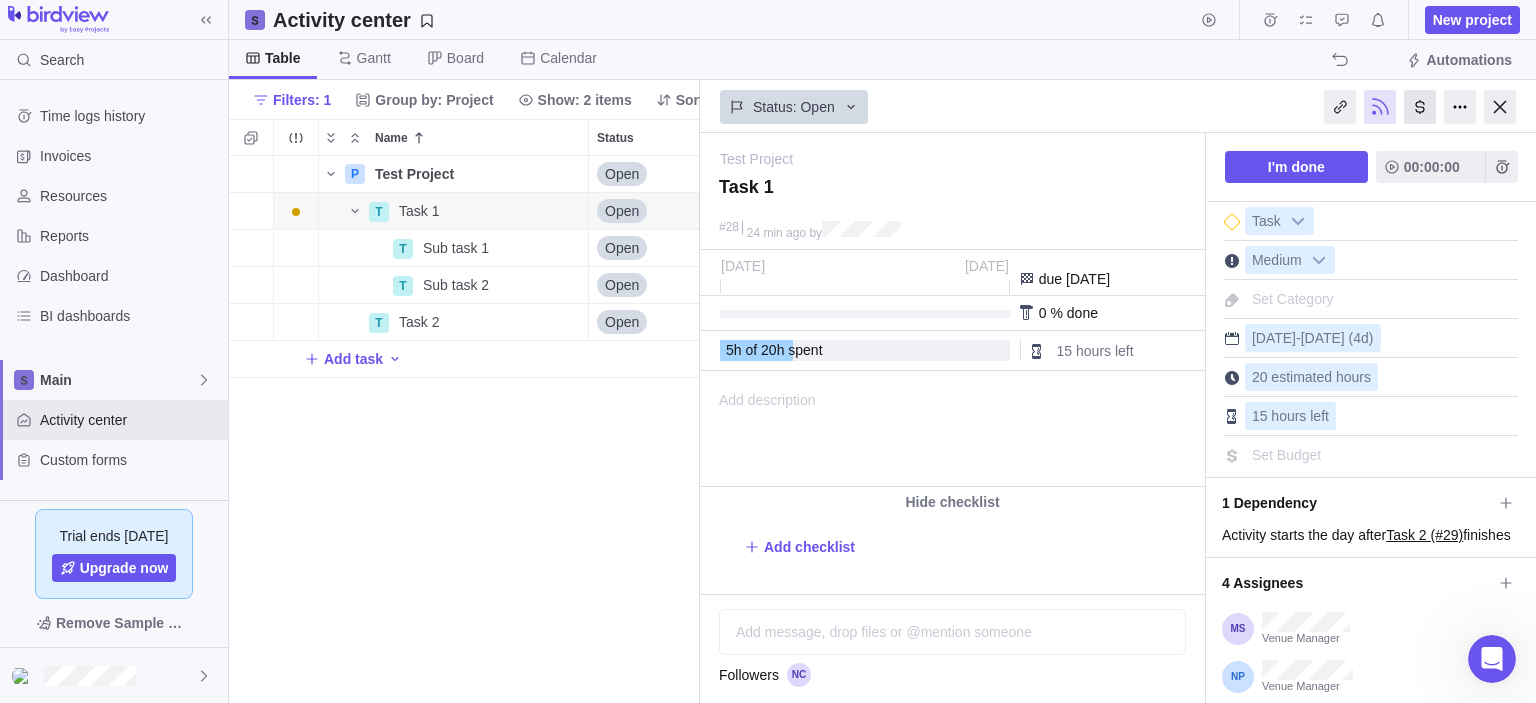 click at bounding box center [1420, 107] 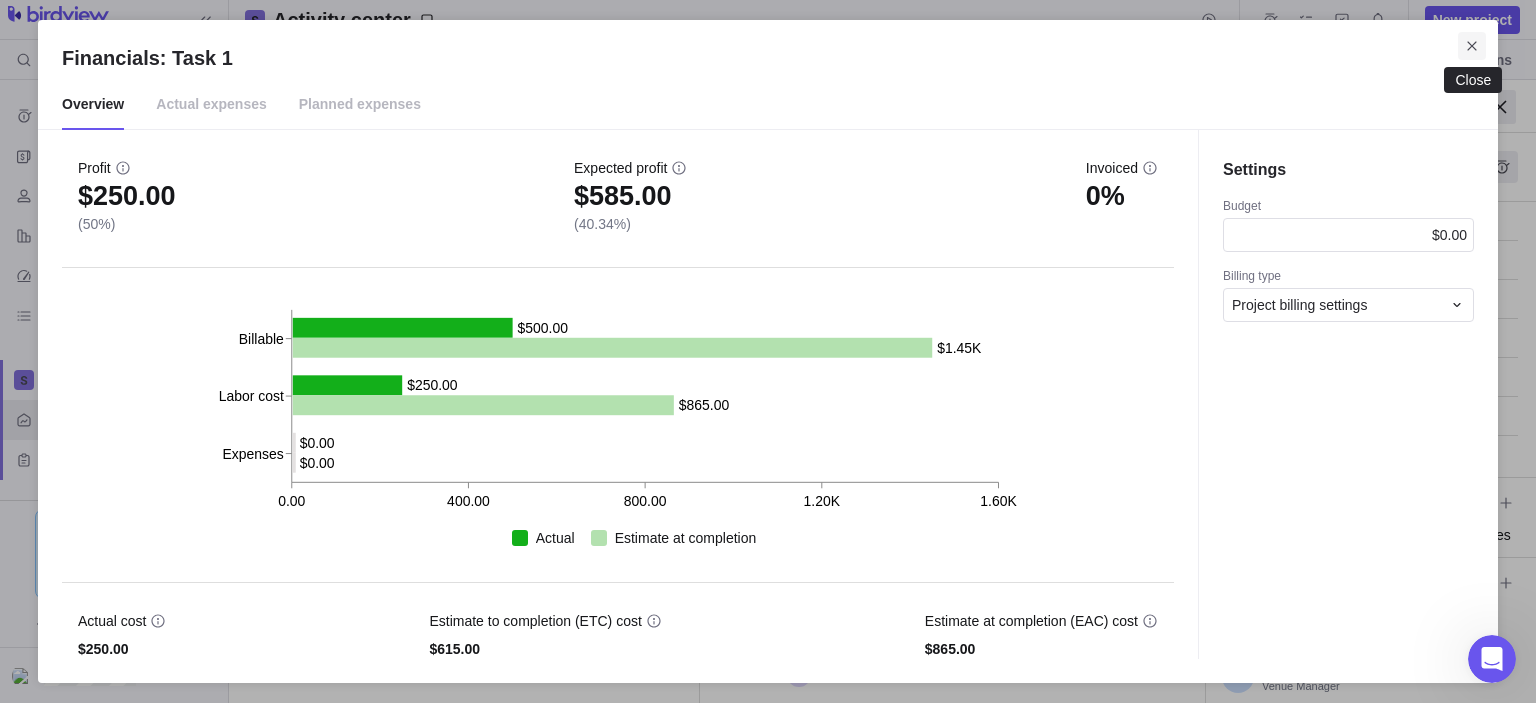 click 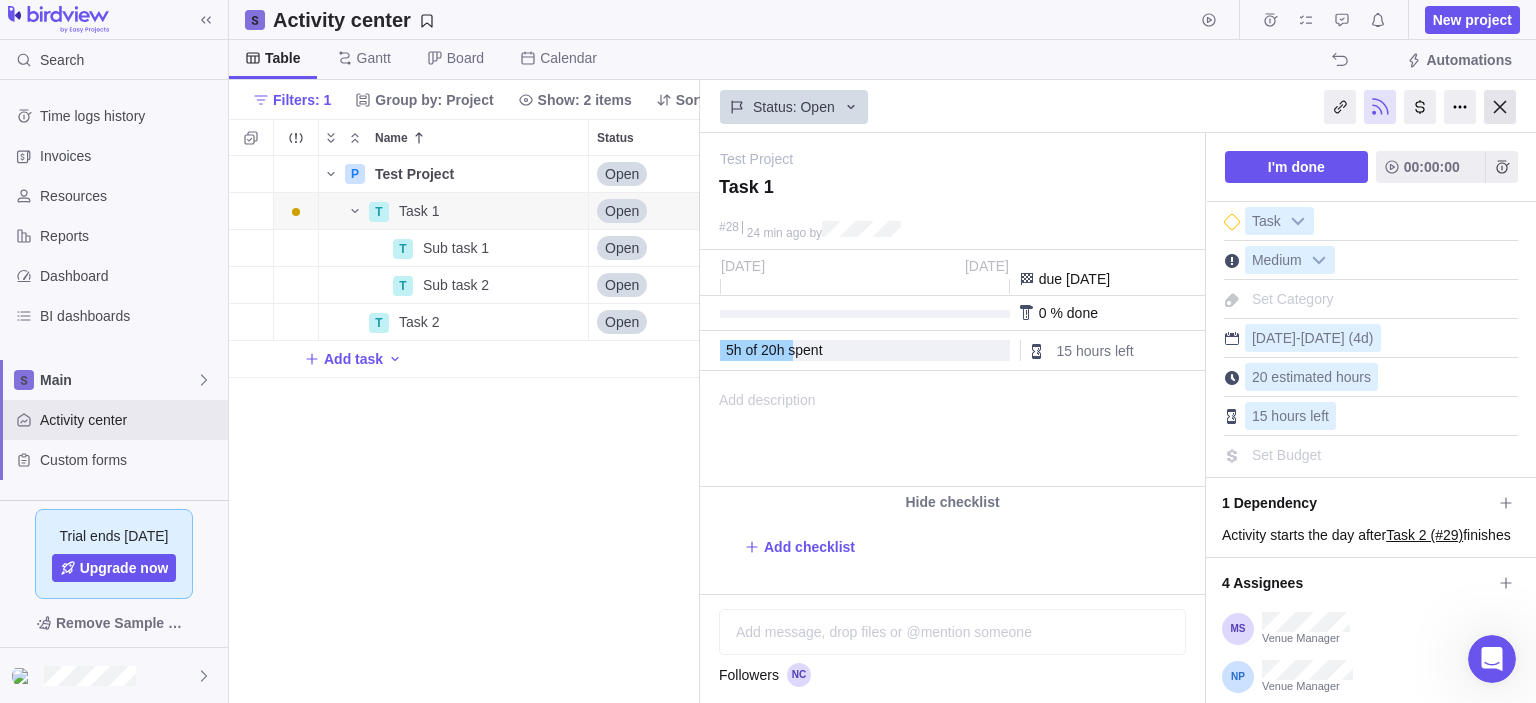 click at bounding box center [1500, 107] 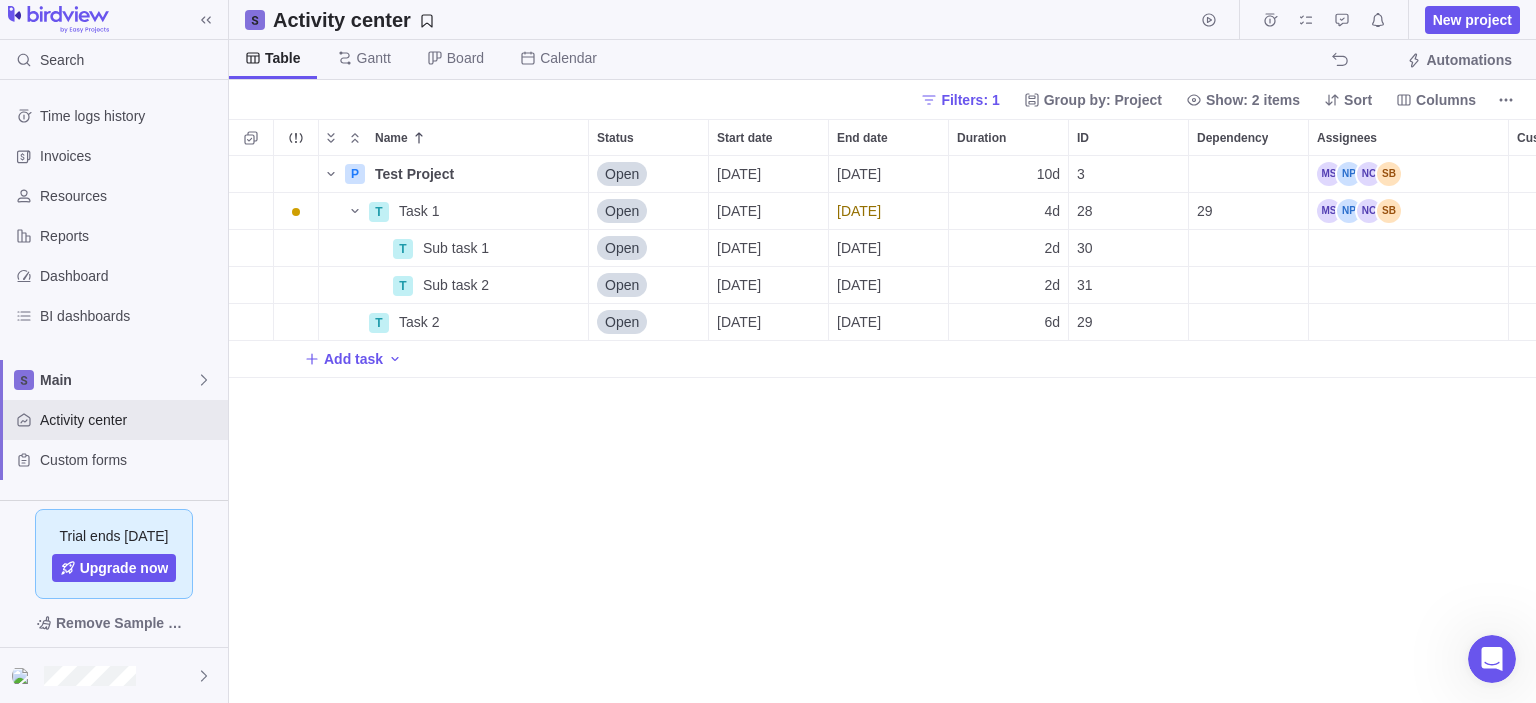 scroll, scrollTop: 16, scrollLeft: 16, axis: both 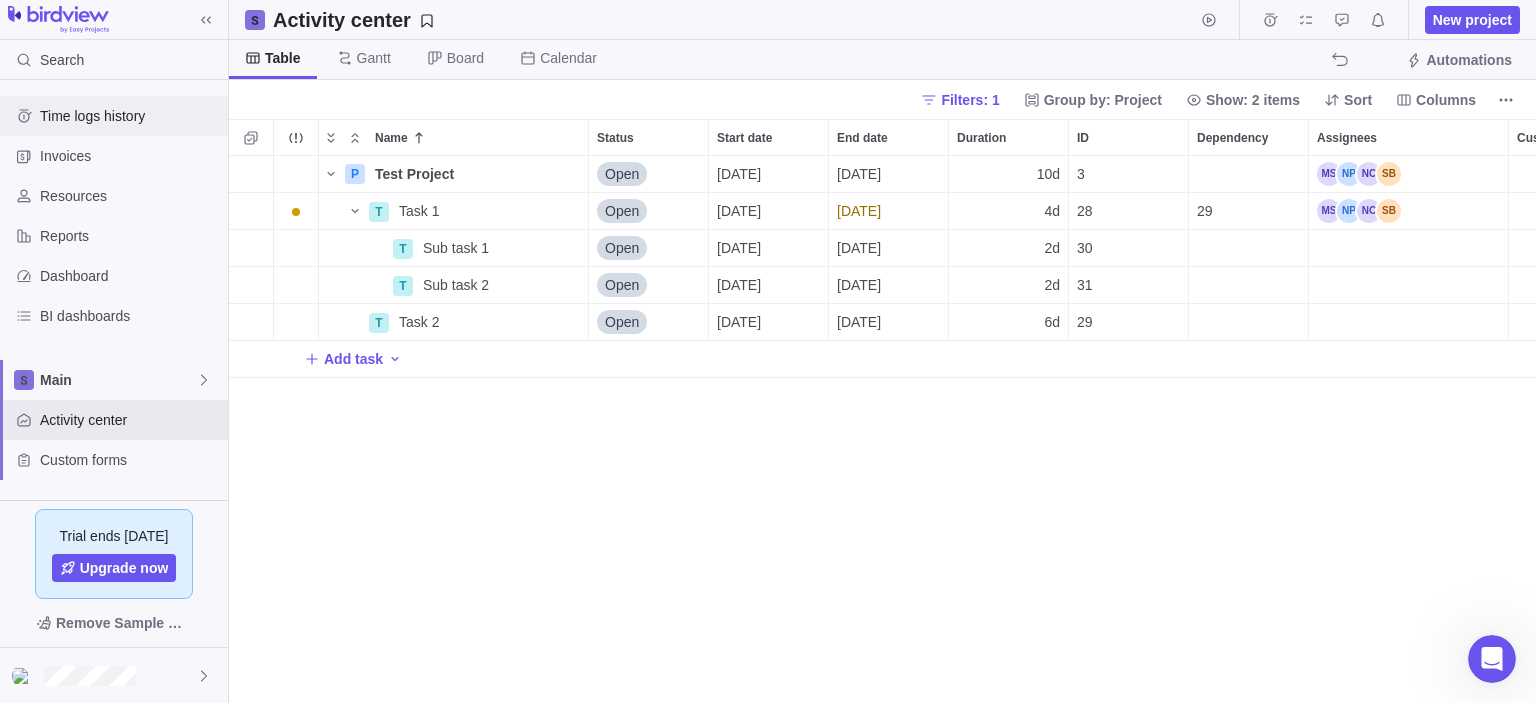 click on "Time logs history" at bounding box center [130, 116] 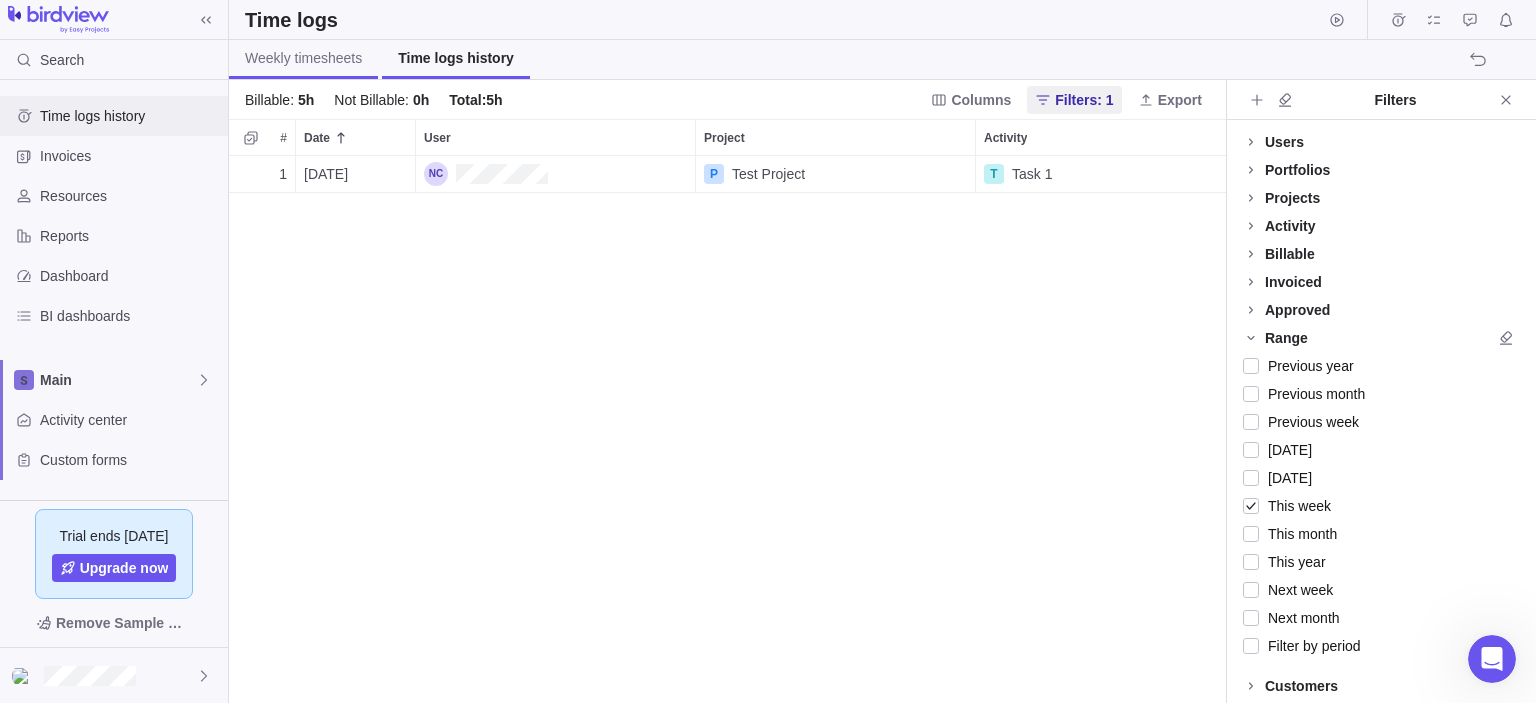 scroll, scrollTop: 16, scrollLeft: 16, axis: both 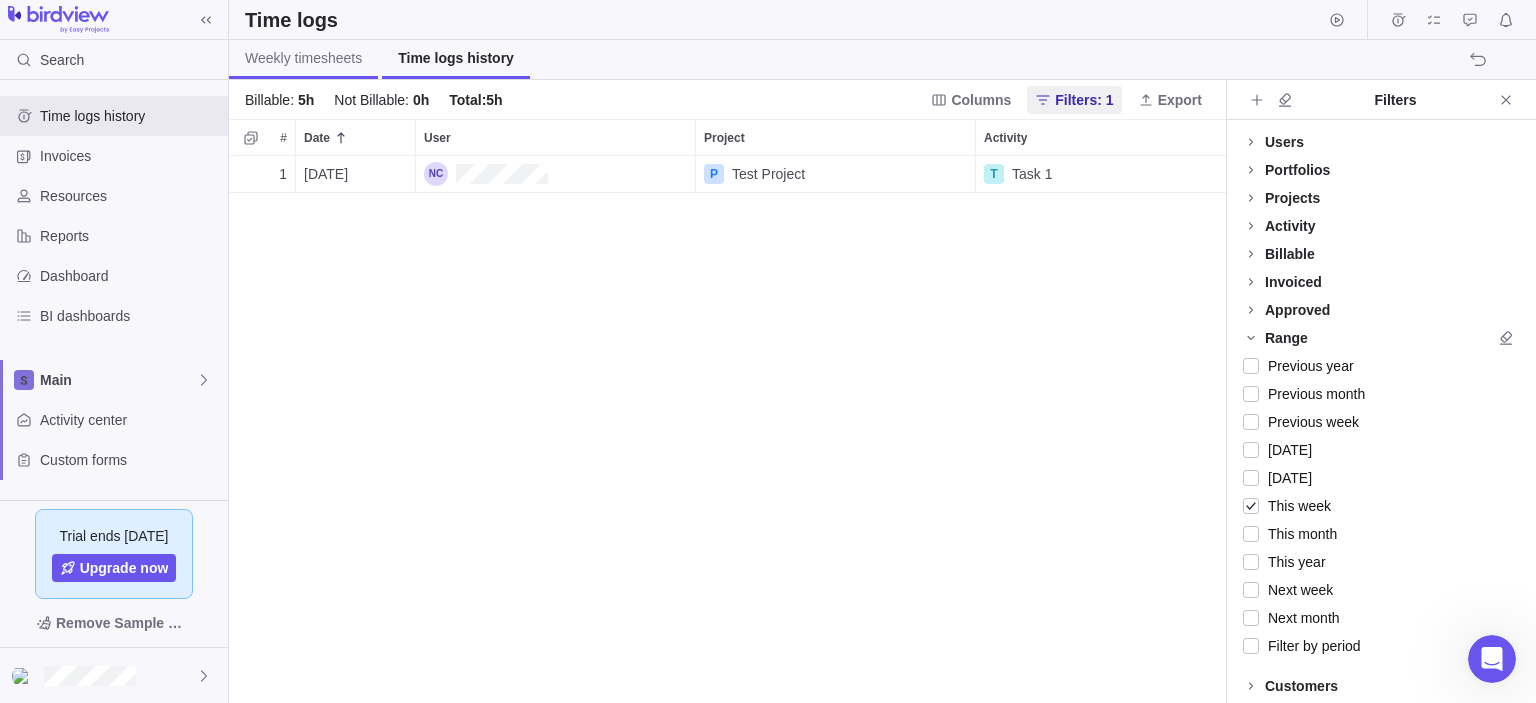 click on "Weekly timesheets" at bounding box center [303, 58] 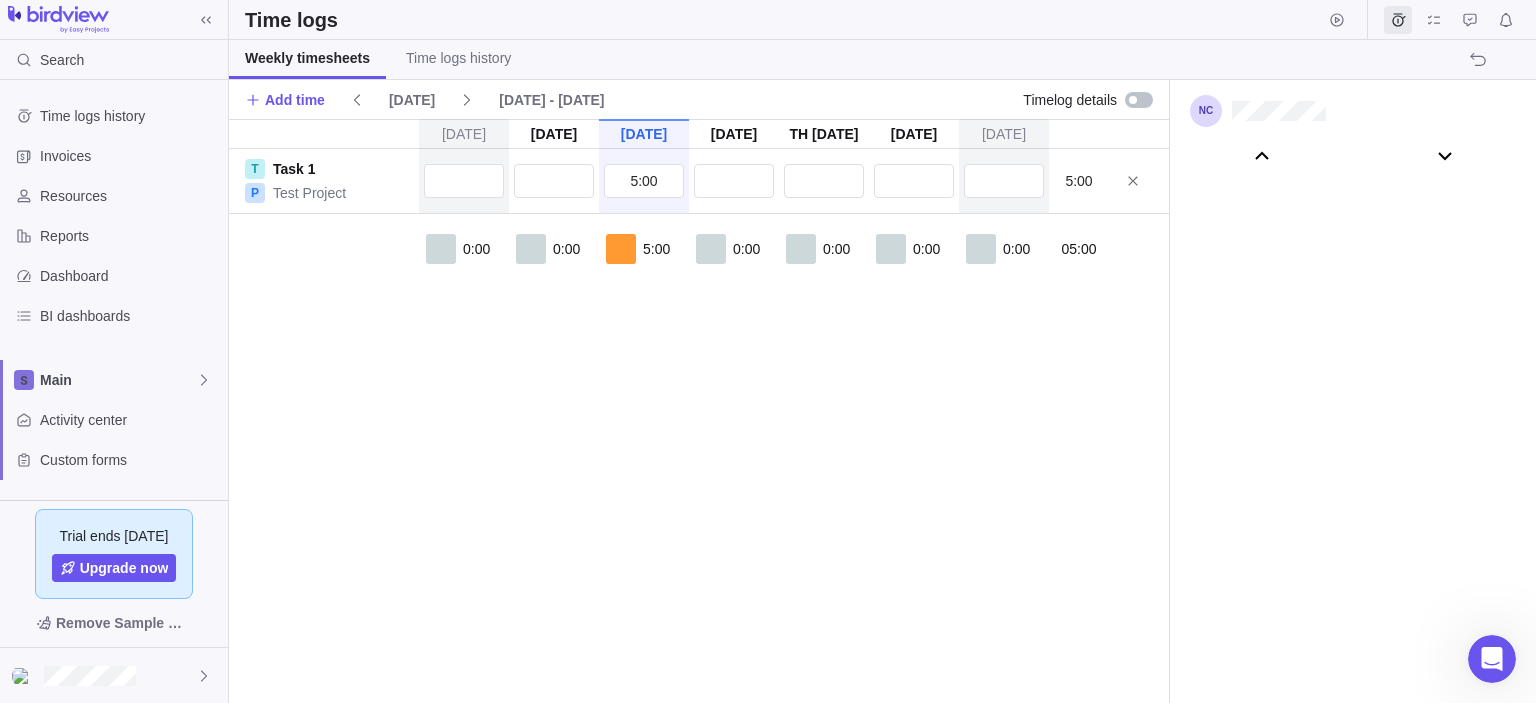 scroll, scrollTop: 111022, scrollLeft: 0, axis: vertical 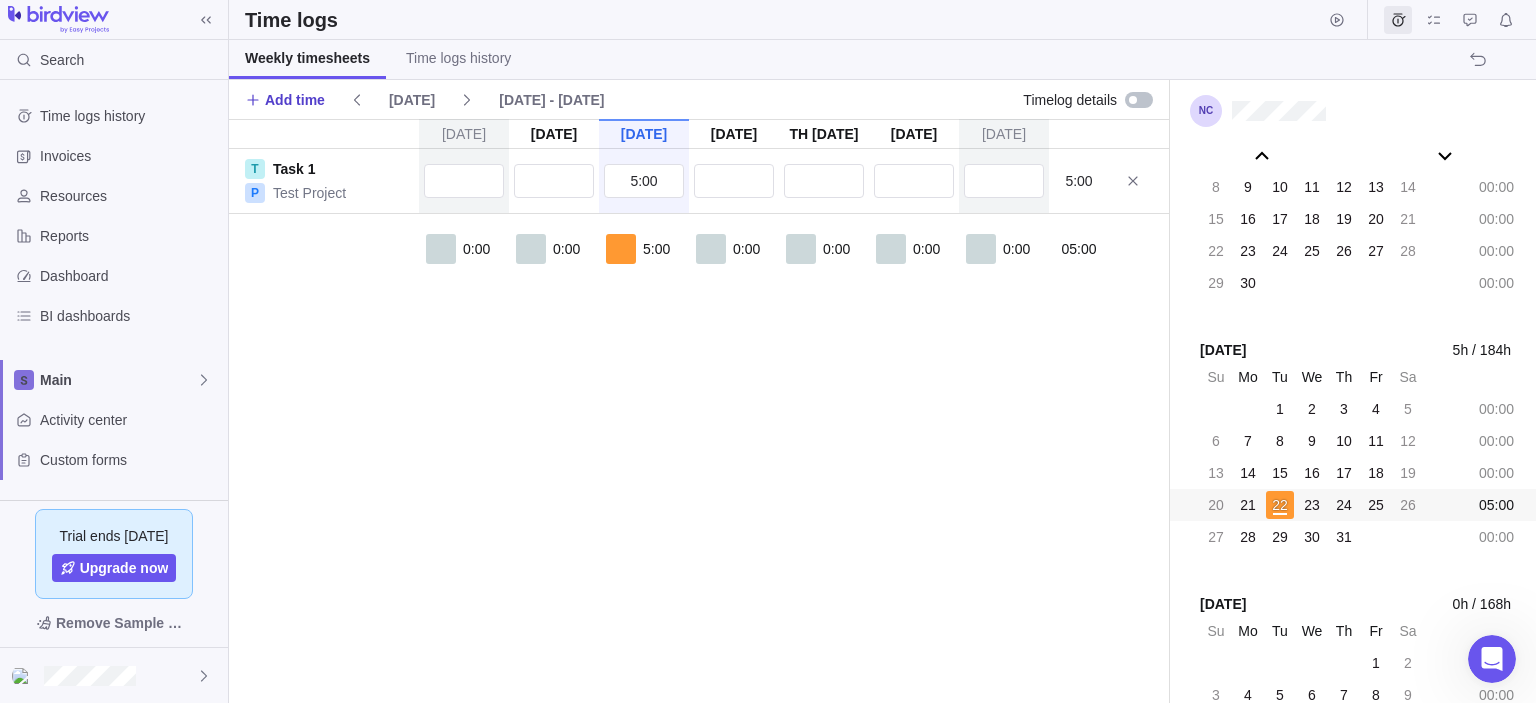 click 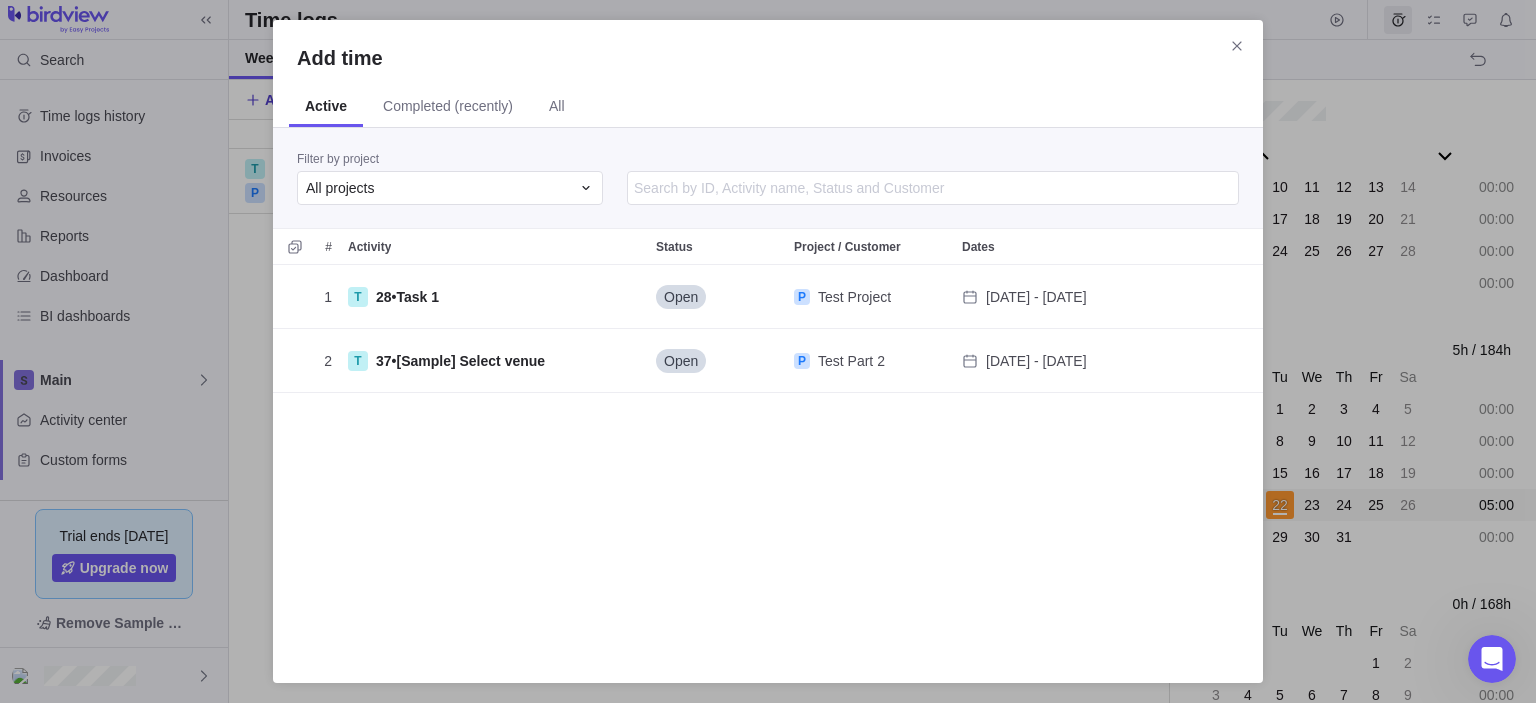 scroll, scrollTop: 16, scrollLeft: 16, axis: both 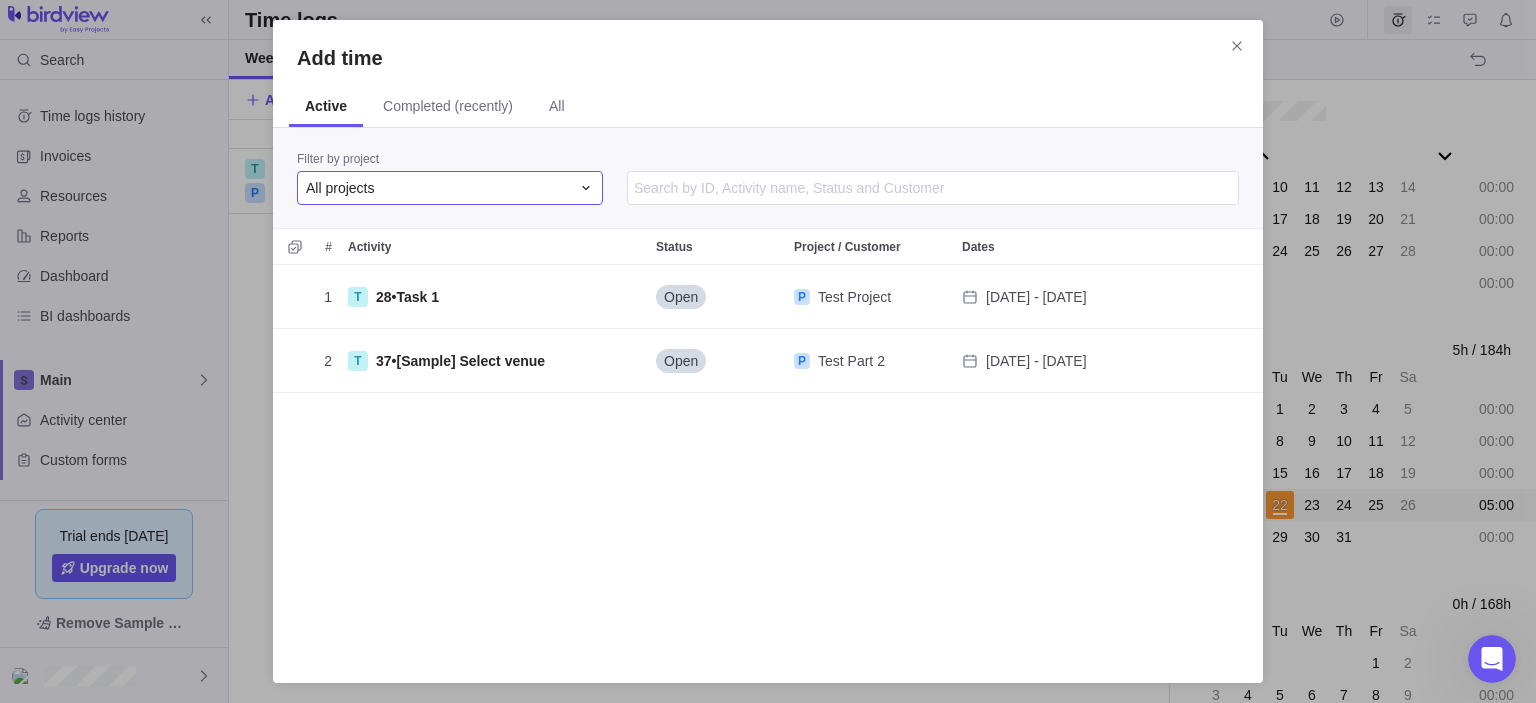 click on "All projects" at bounding box center (450, 188) 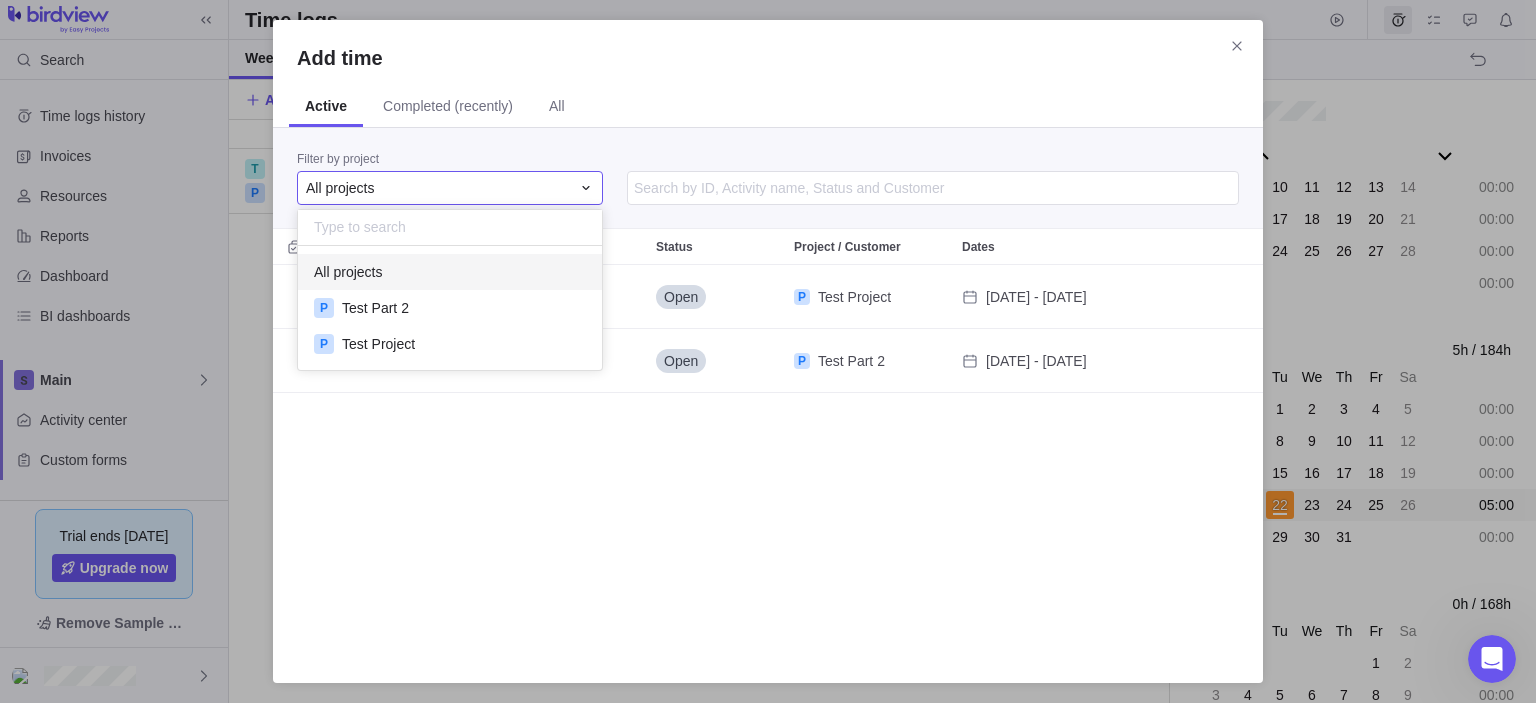 scroll, scrollTop: 16, scrollLeft: 15, axis: both 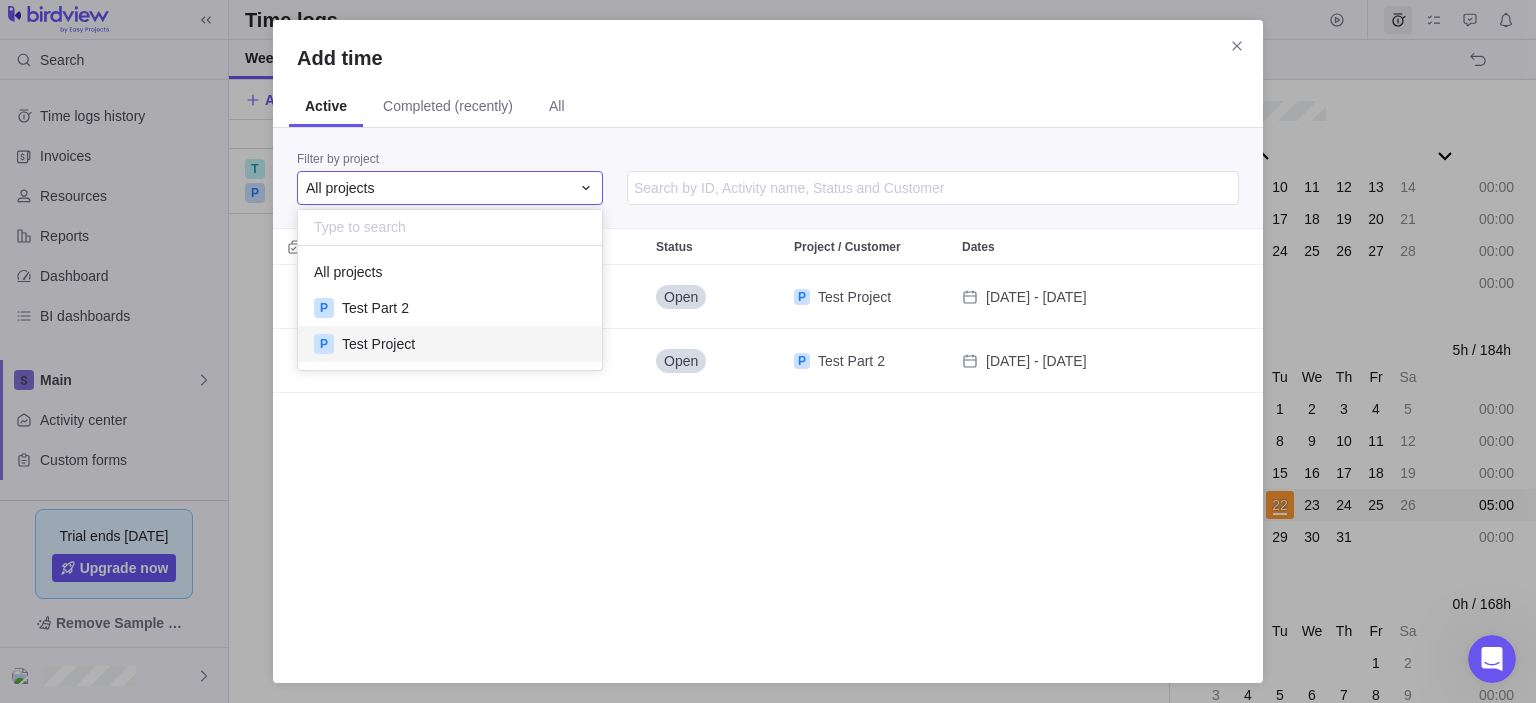 click on "P Test Project" at bounding box center (450, 344) 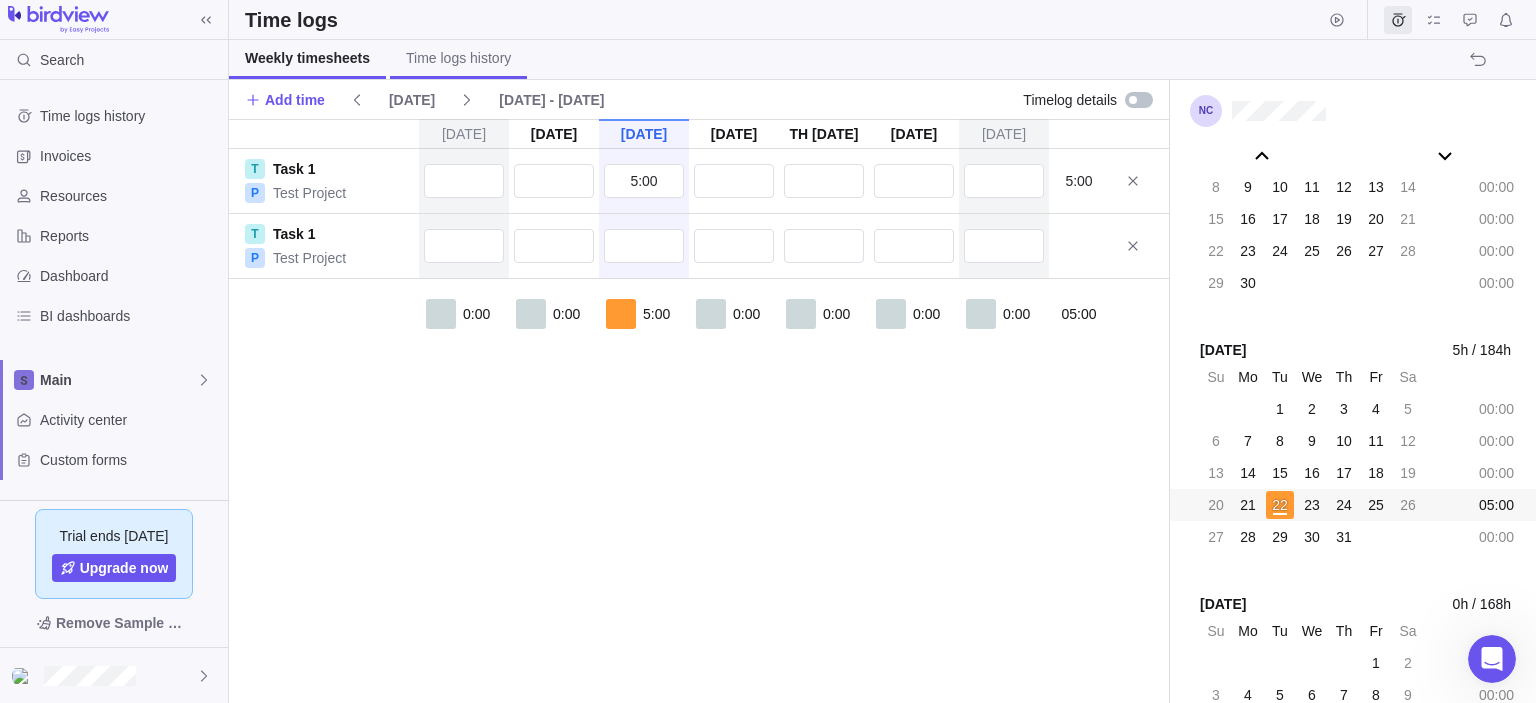 click on "Time logs history" at bounding box center (458, 58) 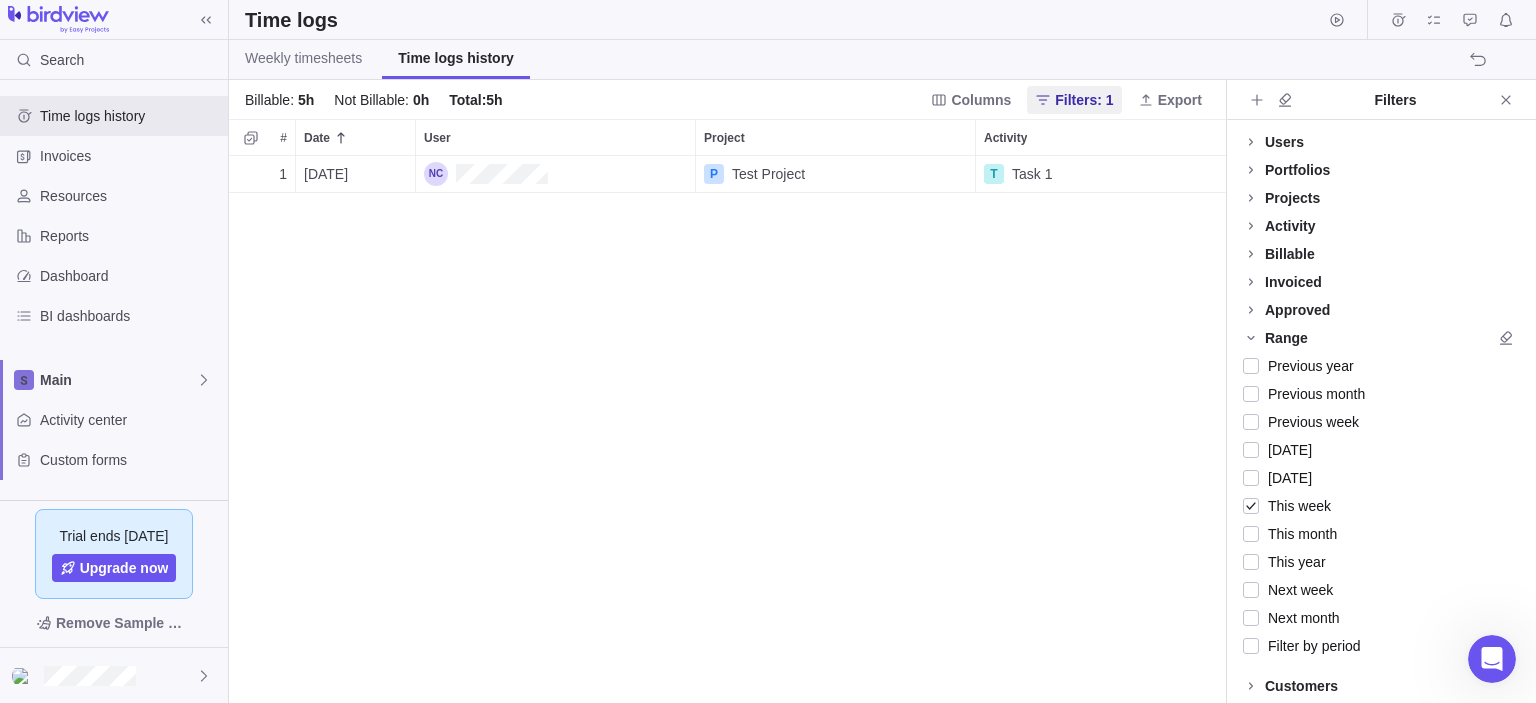 scroll, scrollTop: 16, scrollLeft: 16, axis: both 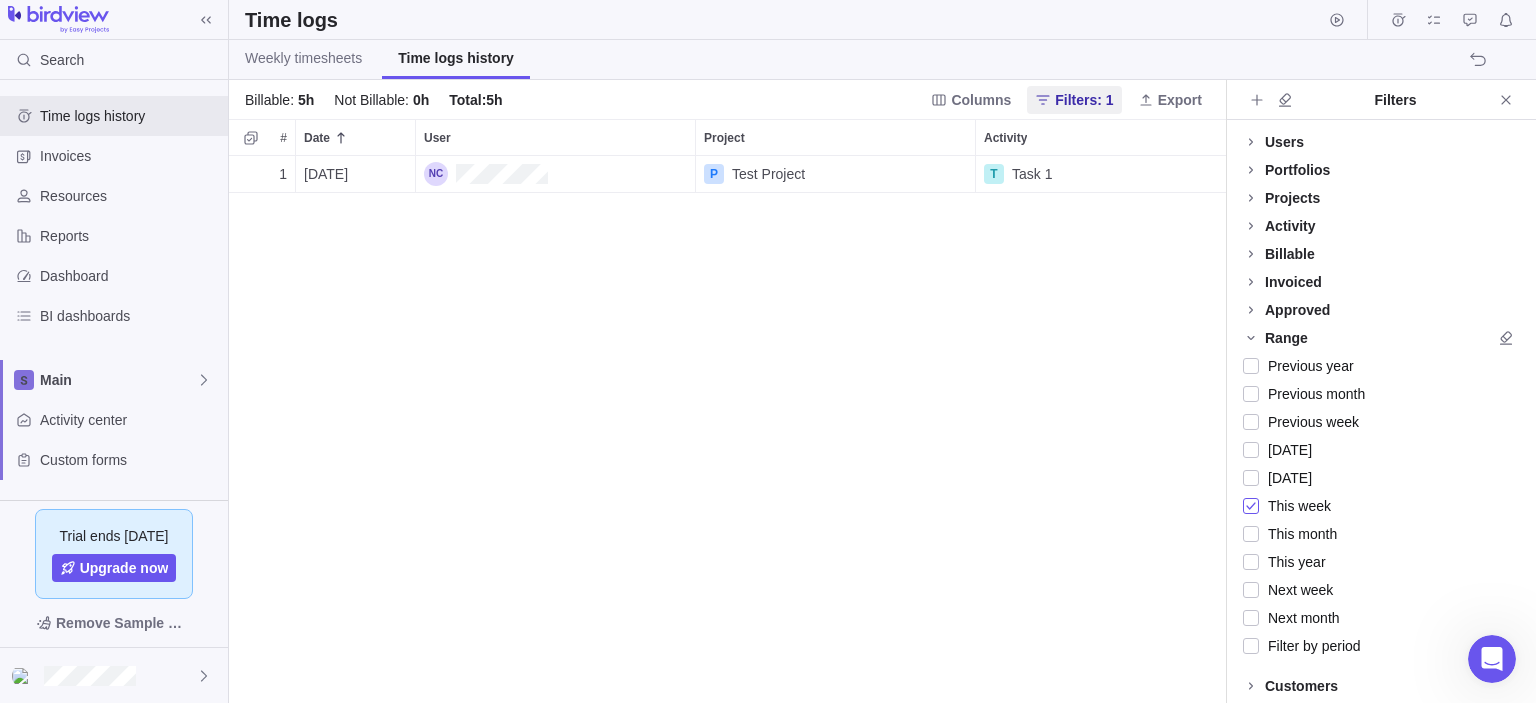 click at bounding box center [1251, 506] 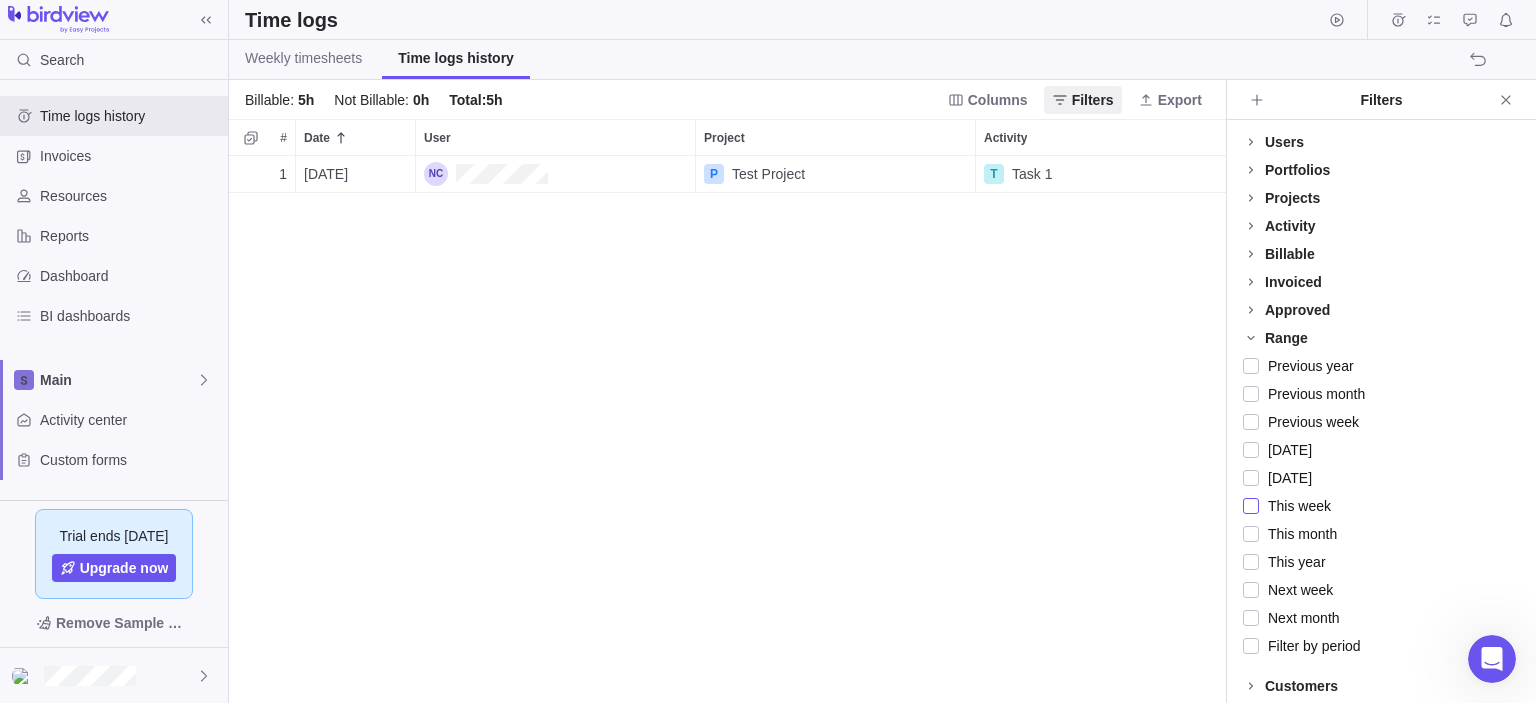 scroll, scrollTop: 16, scrollLeft: 16, axis: both 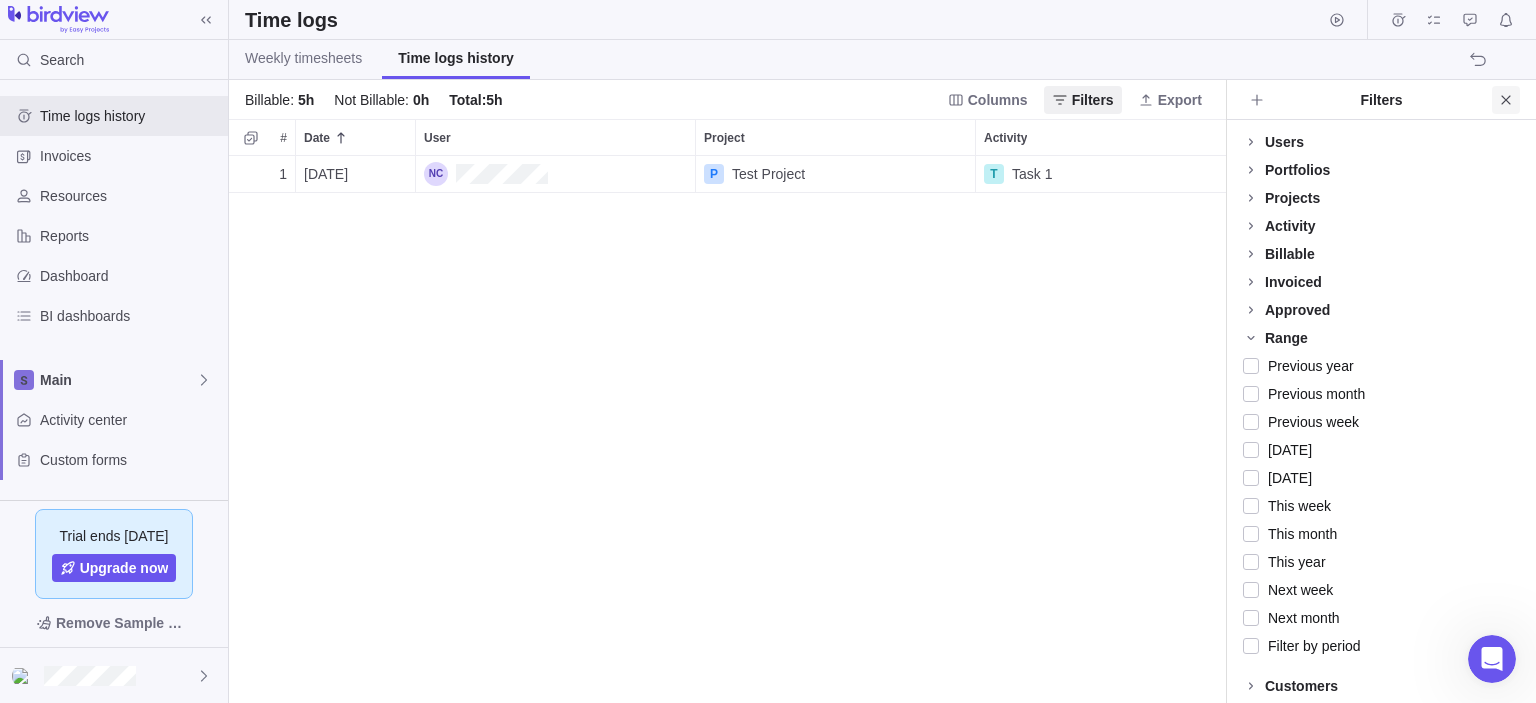 click 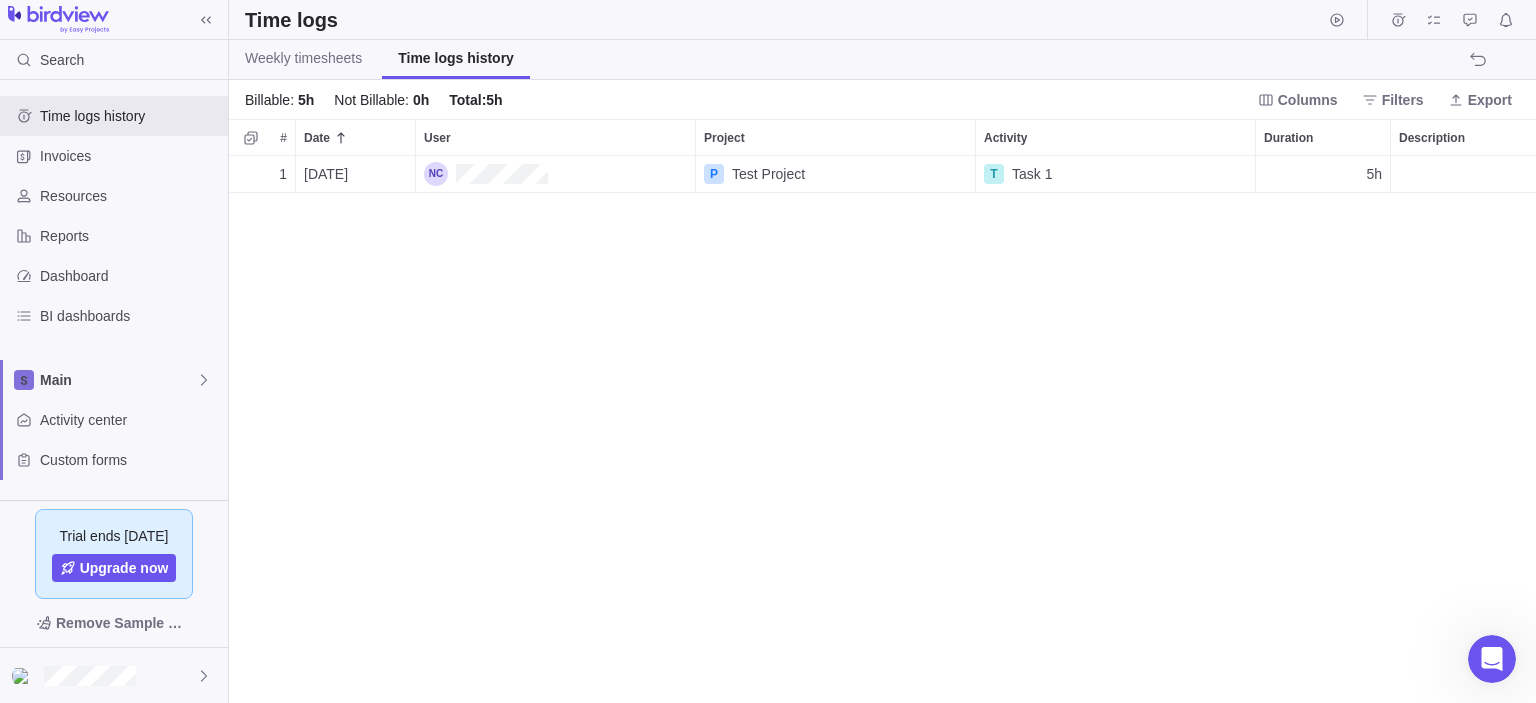 scroll, scrollTop: 16, scrollLeft: 16, axis: both 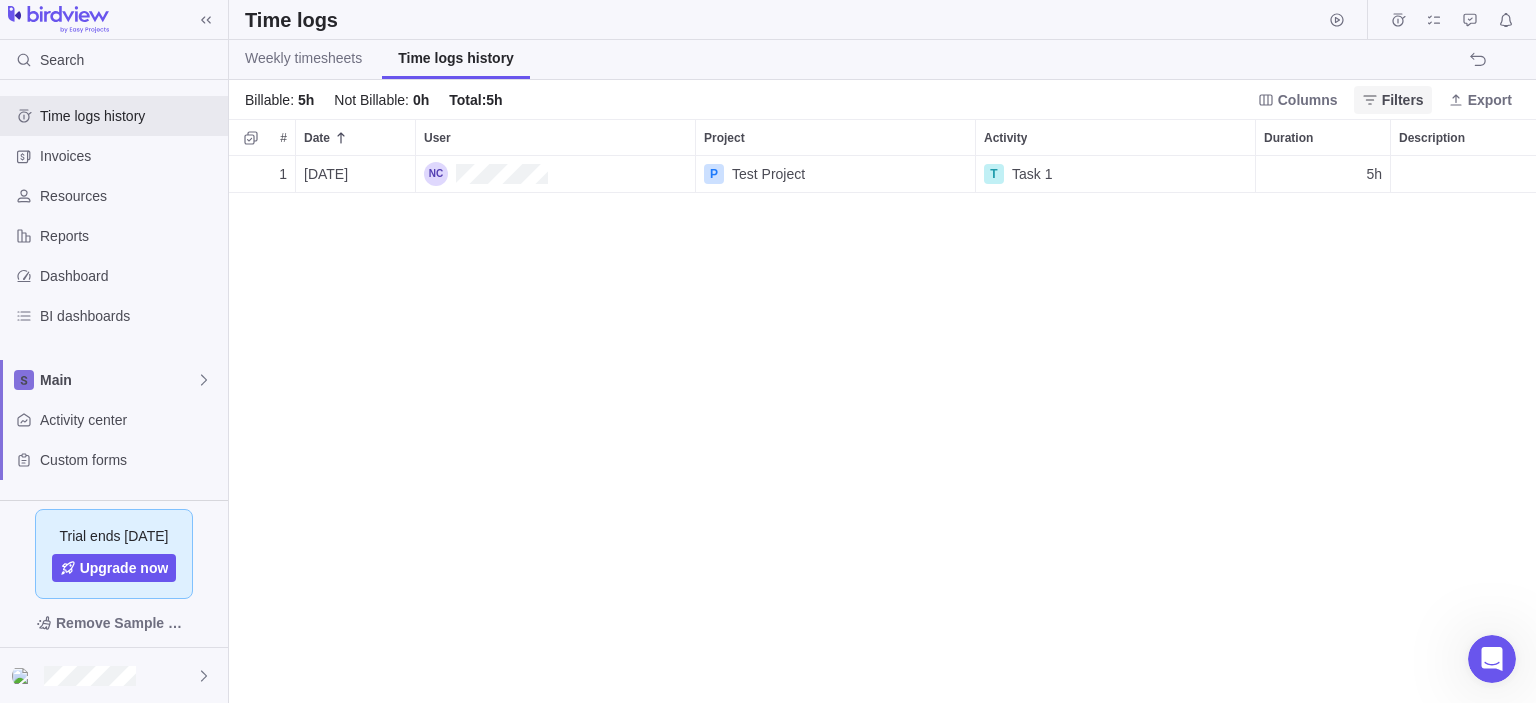 click on "Filters" at bounding box center [1403, 100] 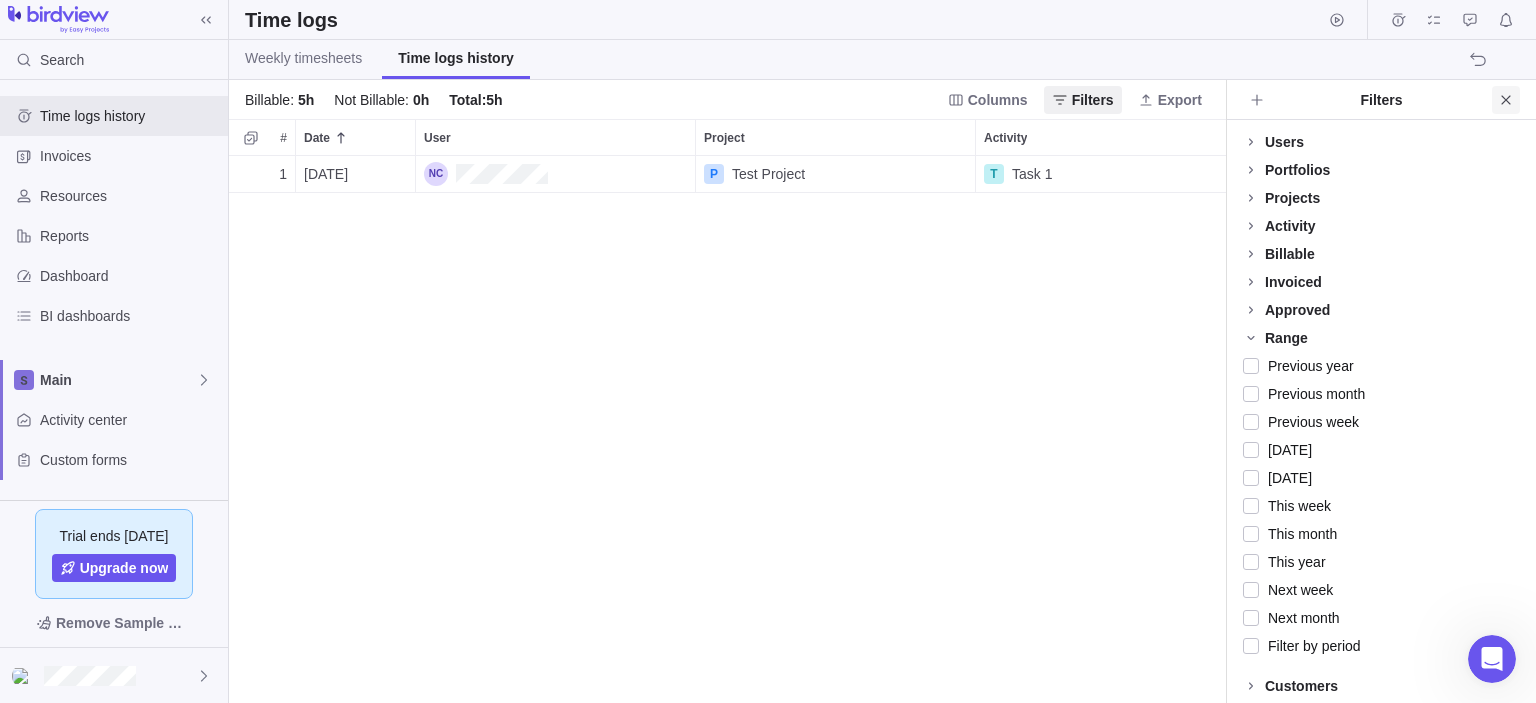 click 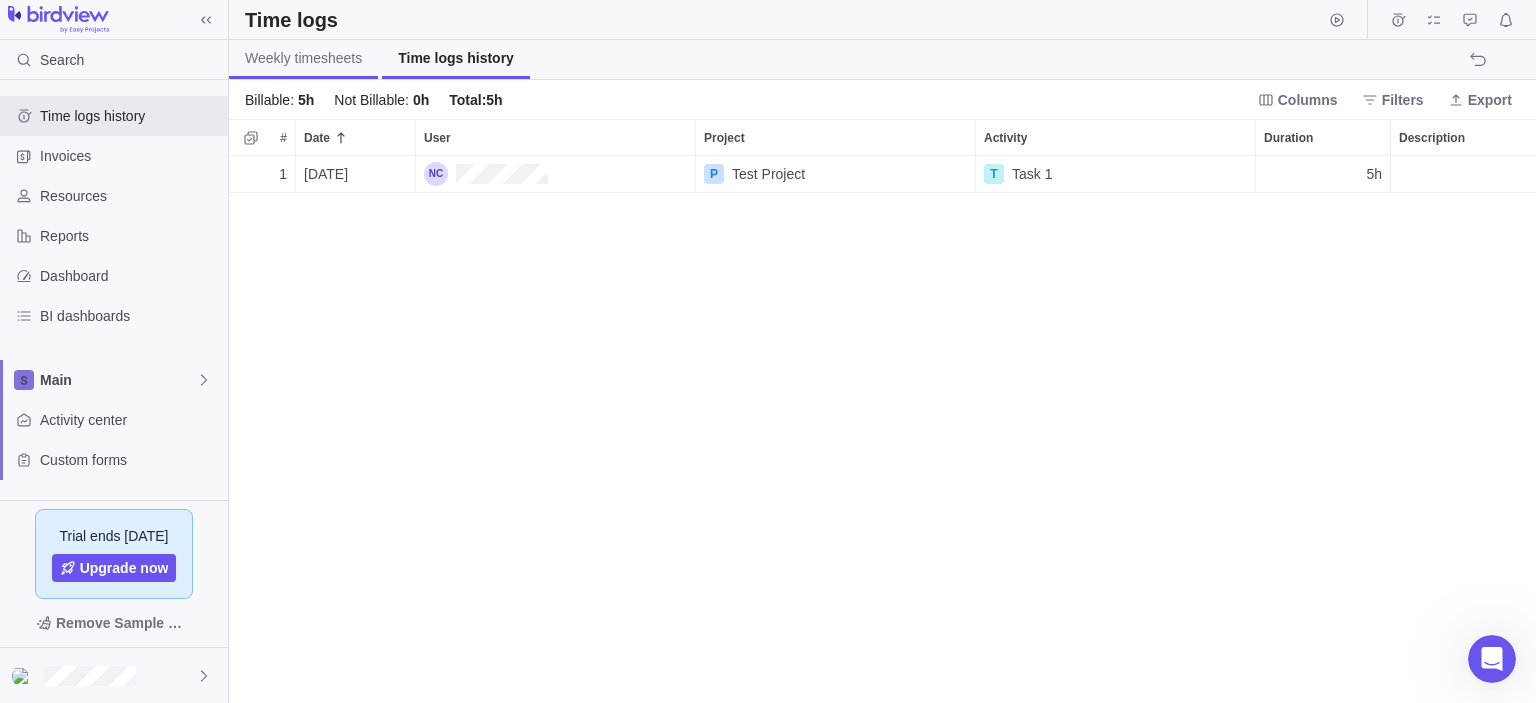 click on "Weekly timesheets" at bounding box center (303, 58) 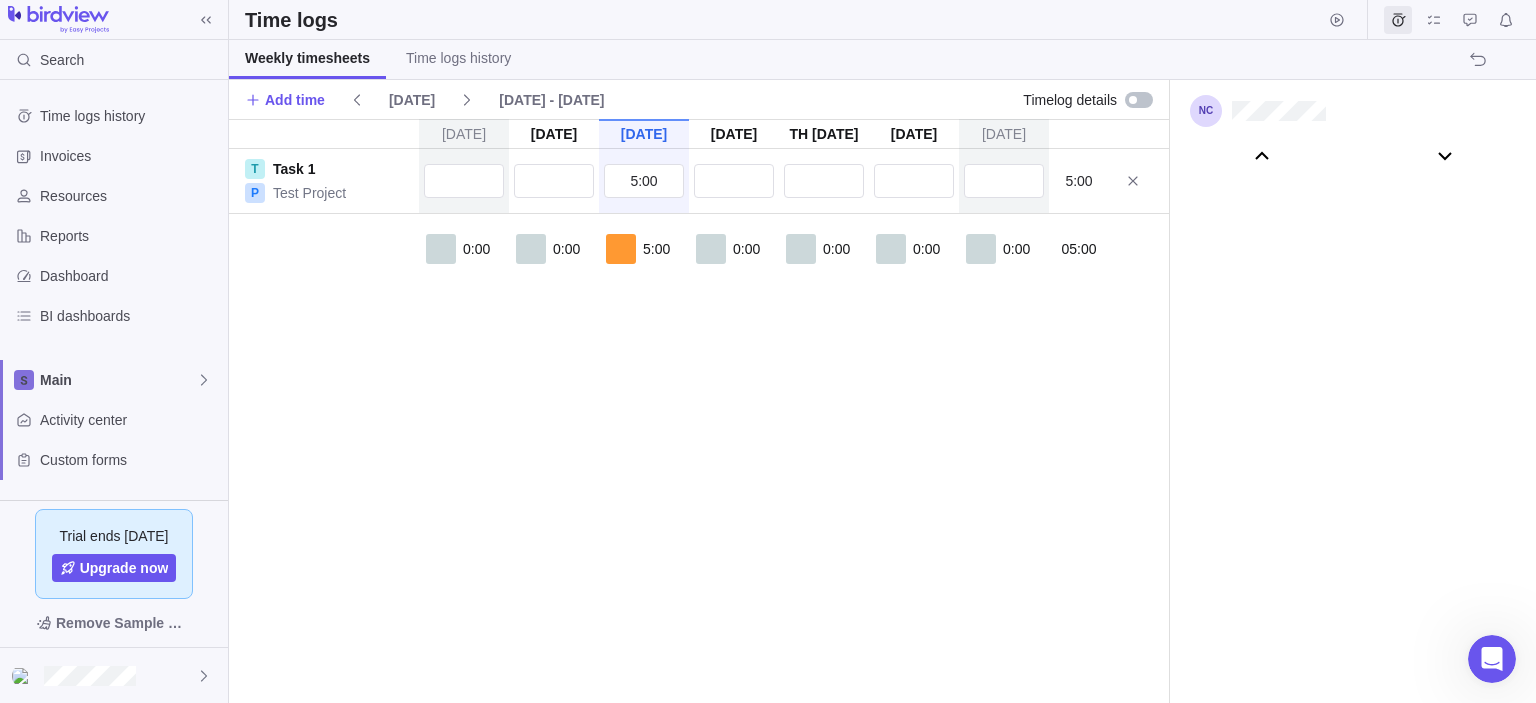 scroll, scrollTop: 111022, scrollLeft: 0, axis: vertical 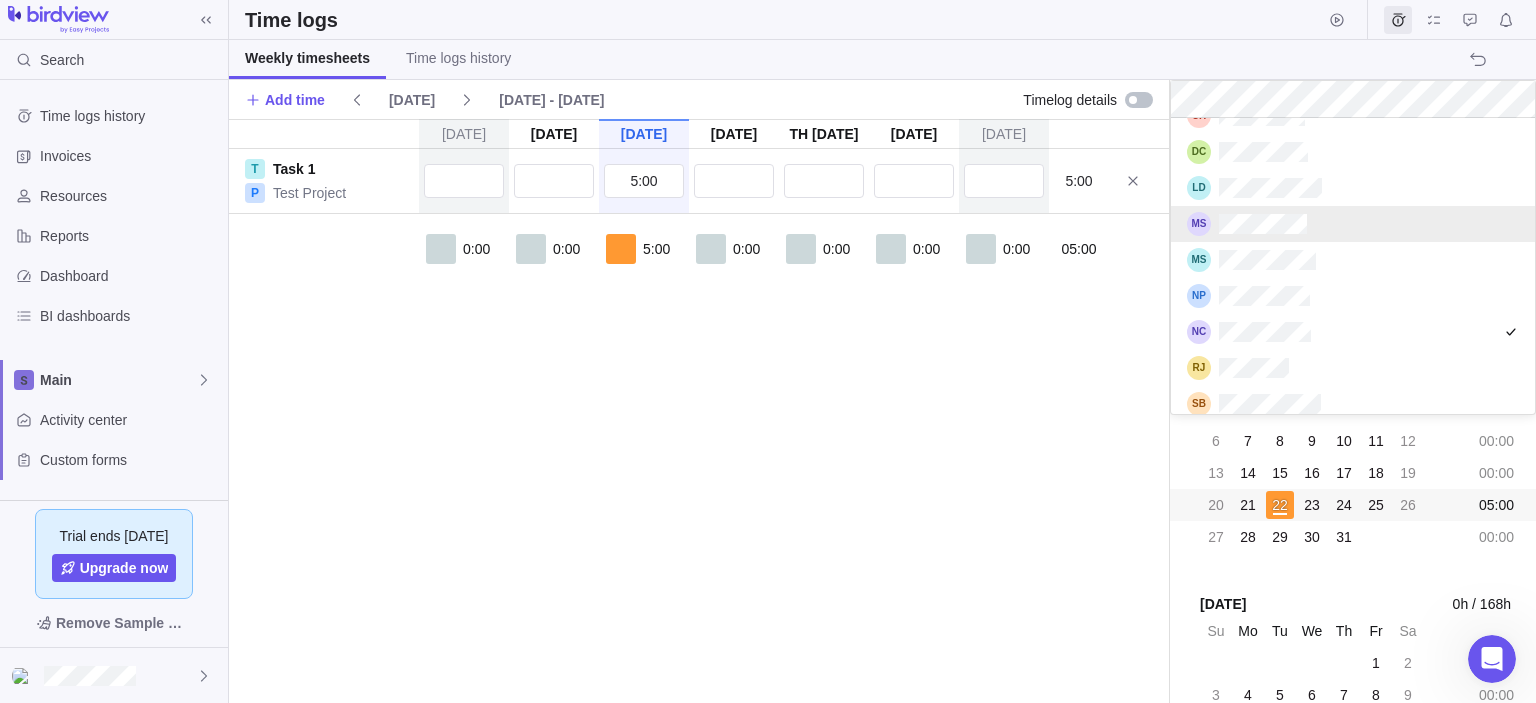 click at bounding box center (1353, 224) 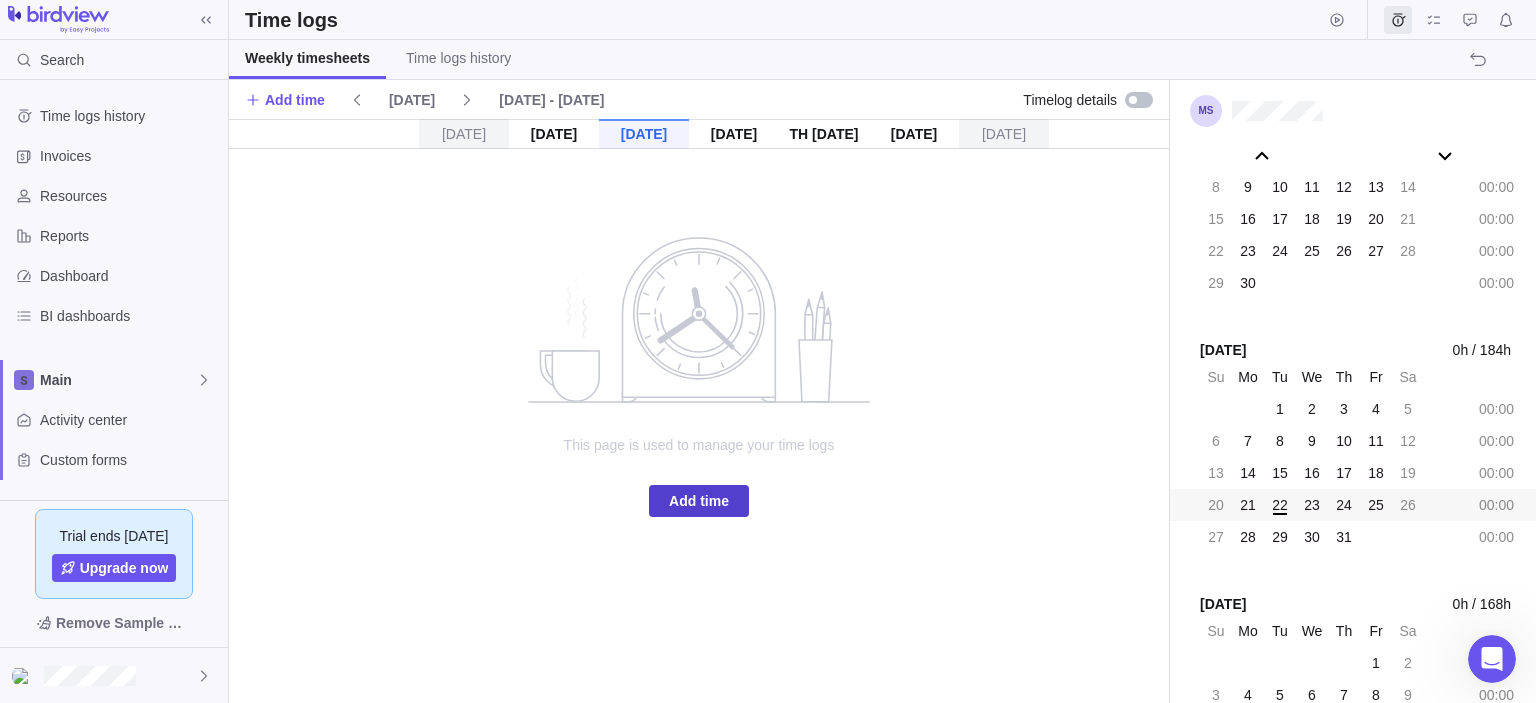 click on "Add time" at bounding box center [699, 501] 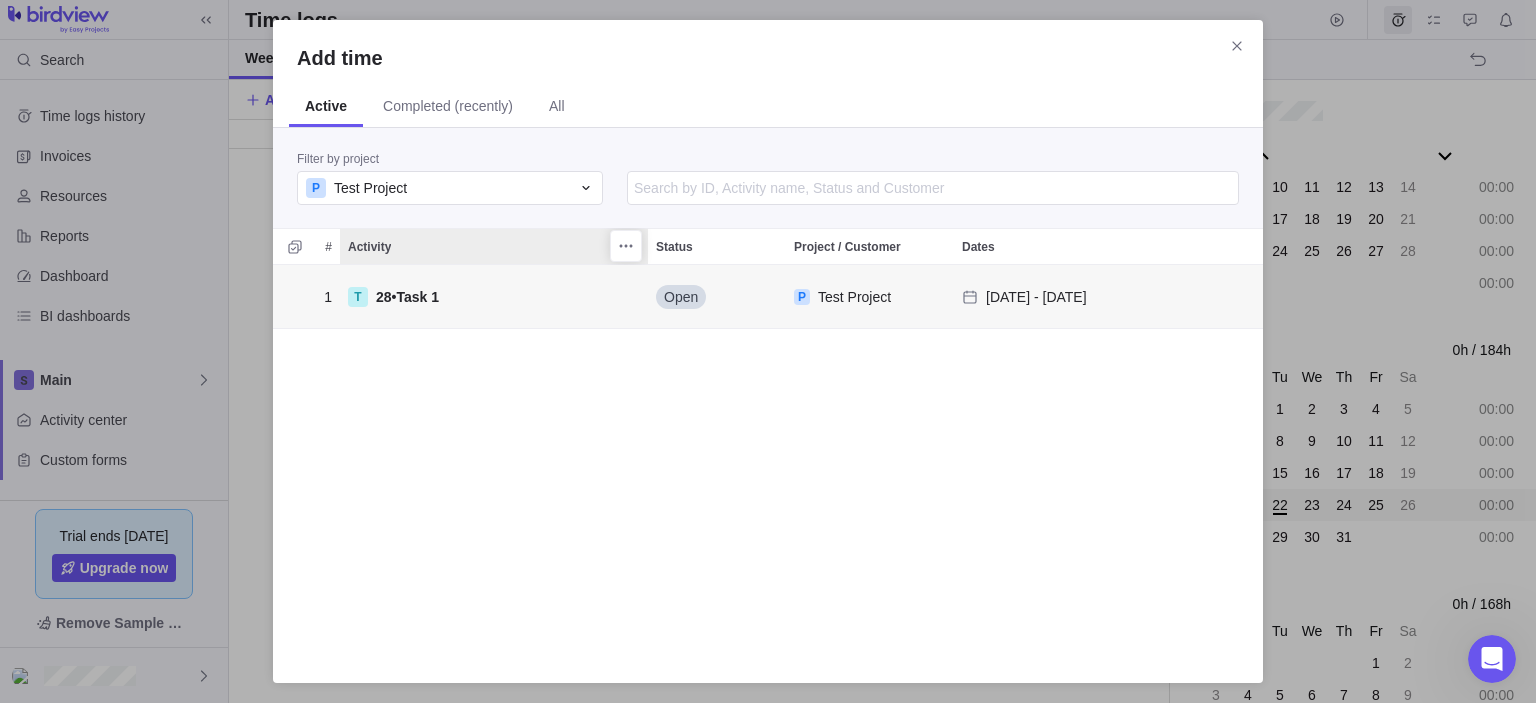 scroll, scrollTop: 16, scrollLeft: 16, axis: both 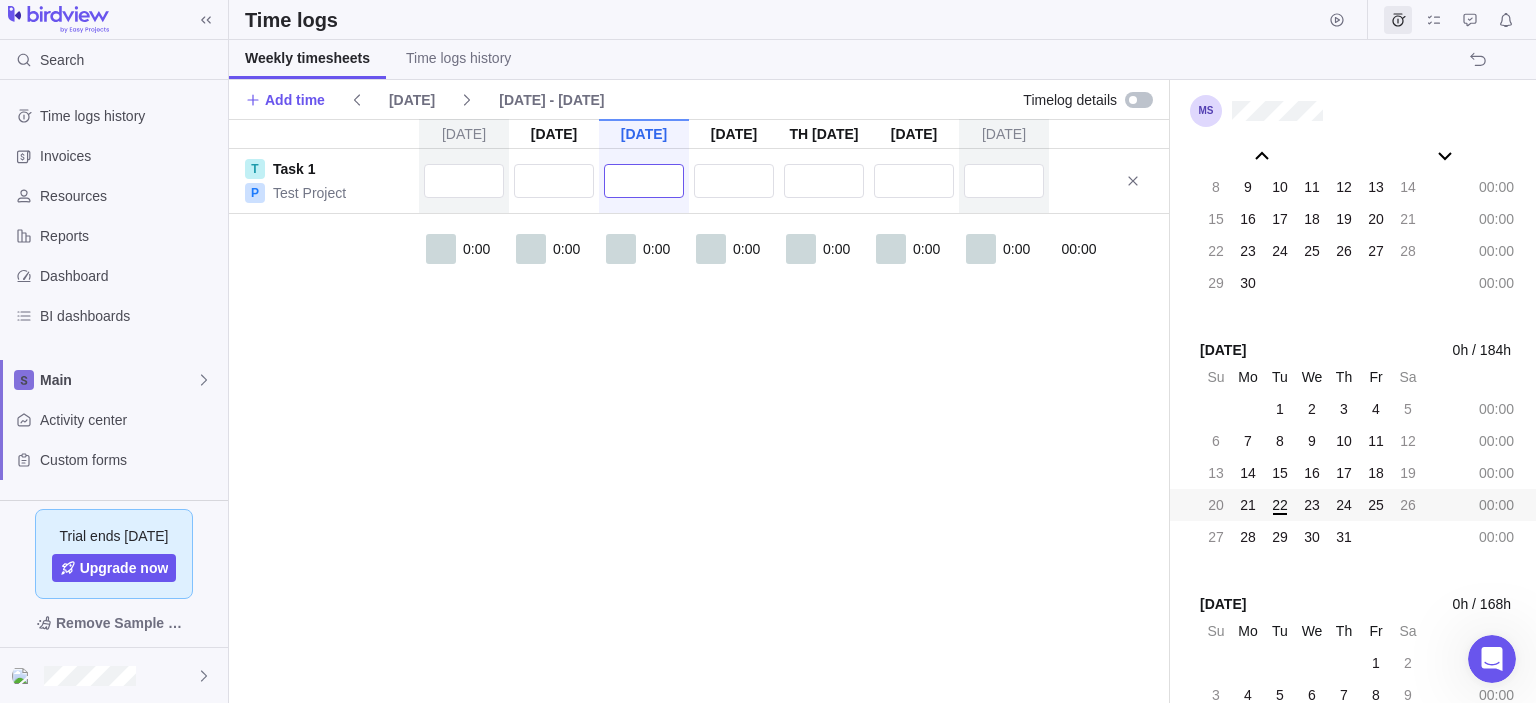 click at bounding box center (644, 181) 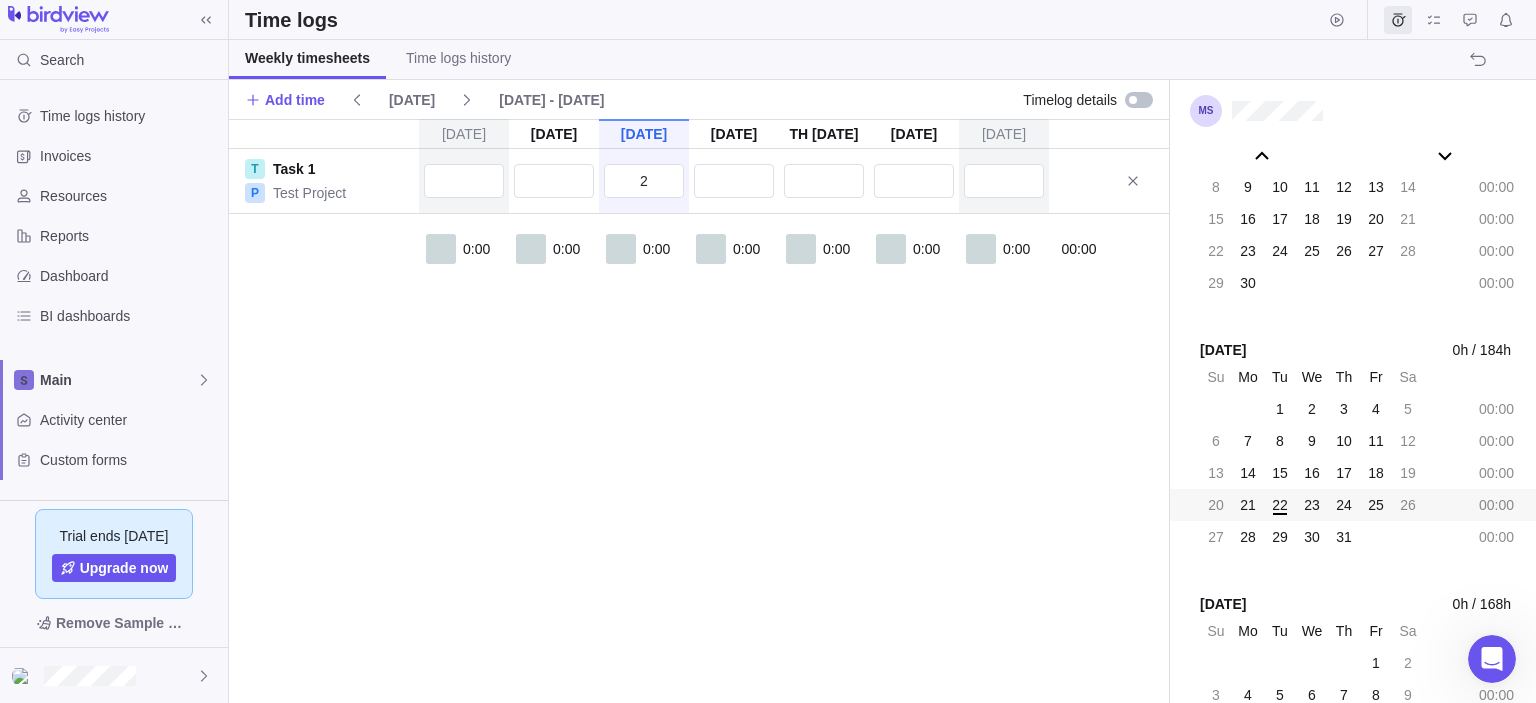 type on "2:00" 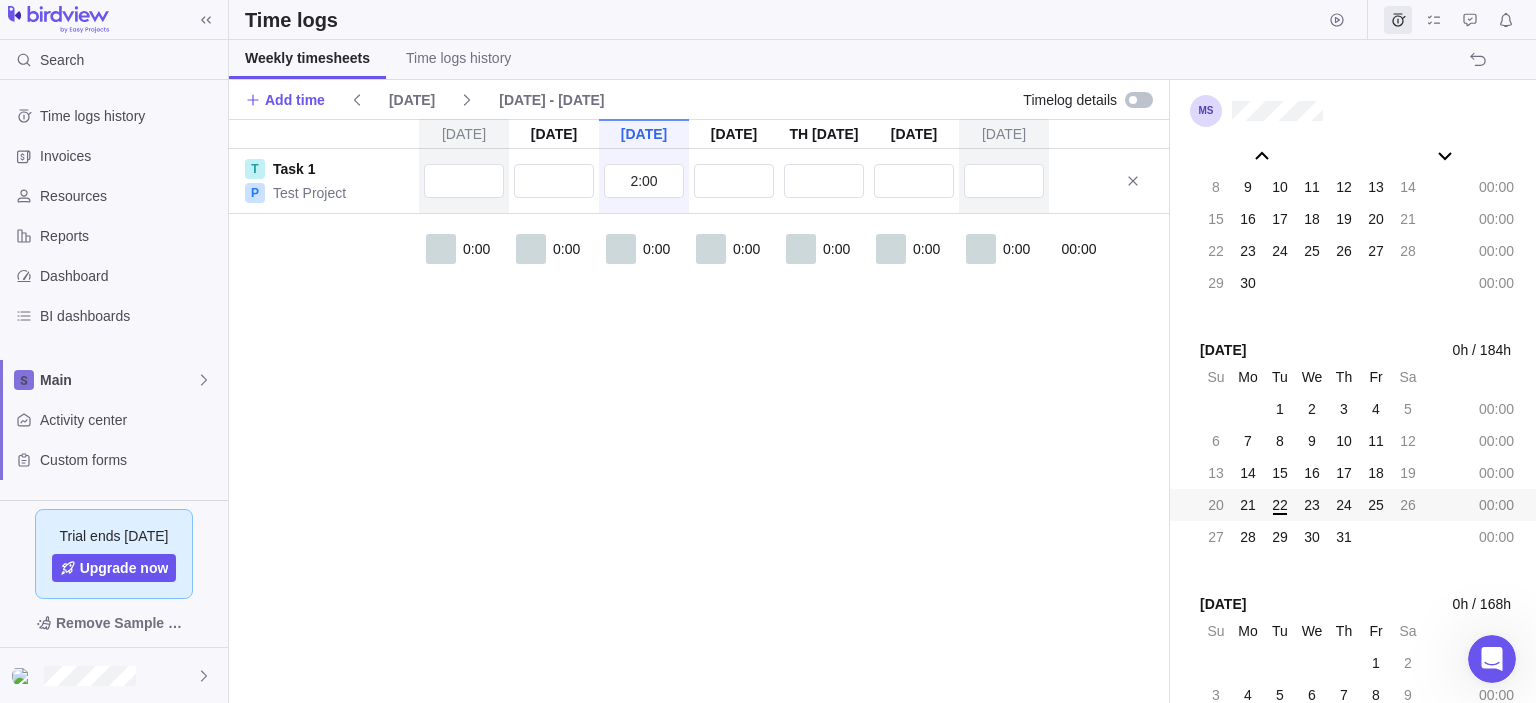 click on "[DATE] [DATE] [DATE] [DATE] [DATE] 24 [DATE] [DATE] T Task 1 P Test Project 2:00 0:00 0:00 0:00 0:00 0:00 0:00 0:00 00:00" at bounding box center (699, 411) 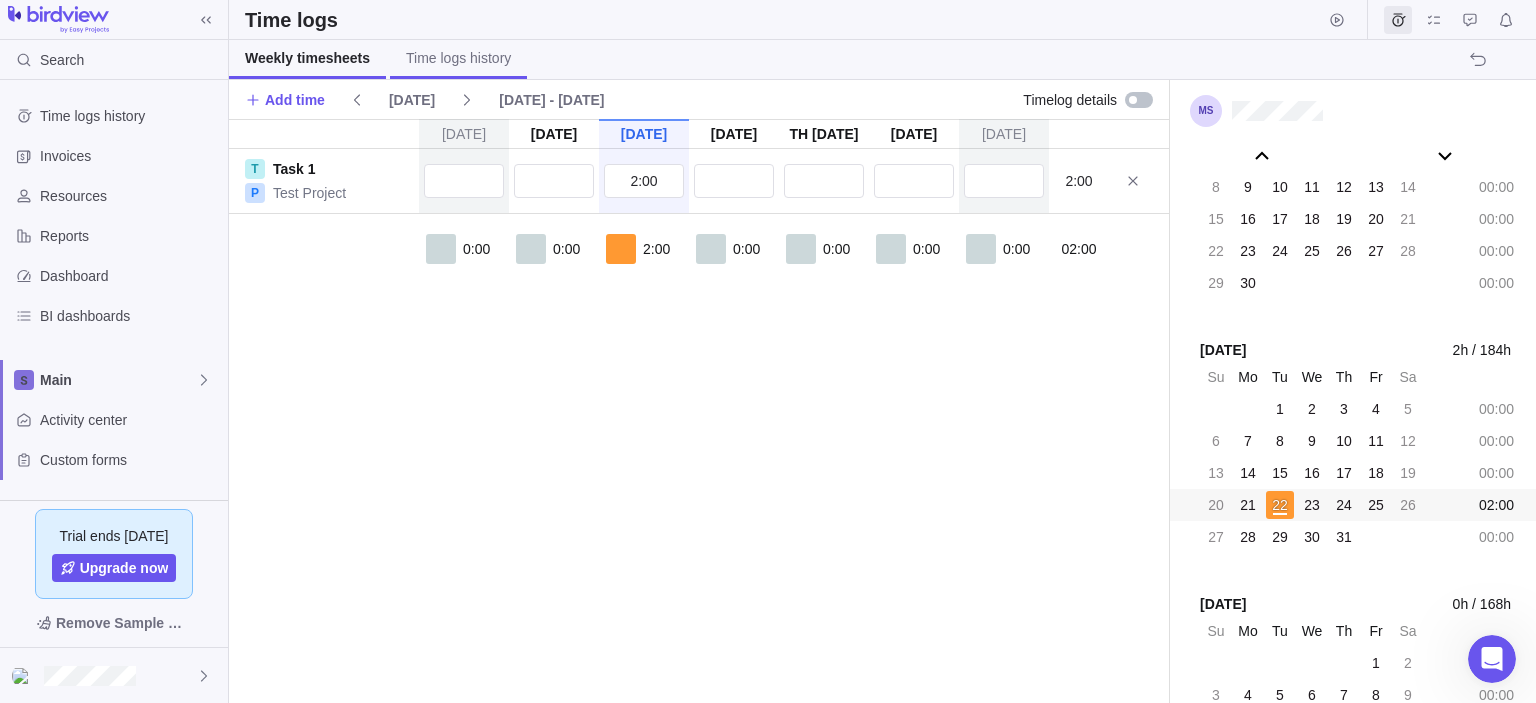 click on "Time logs history" at bounding box center (458, 58) 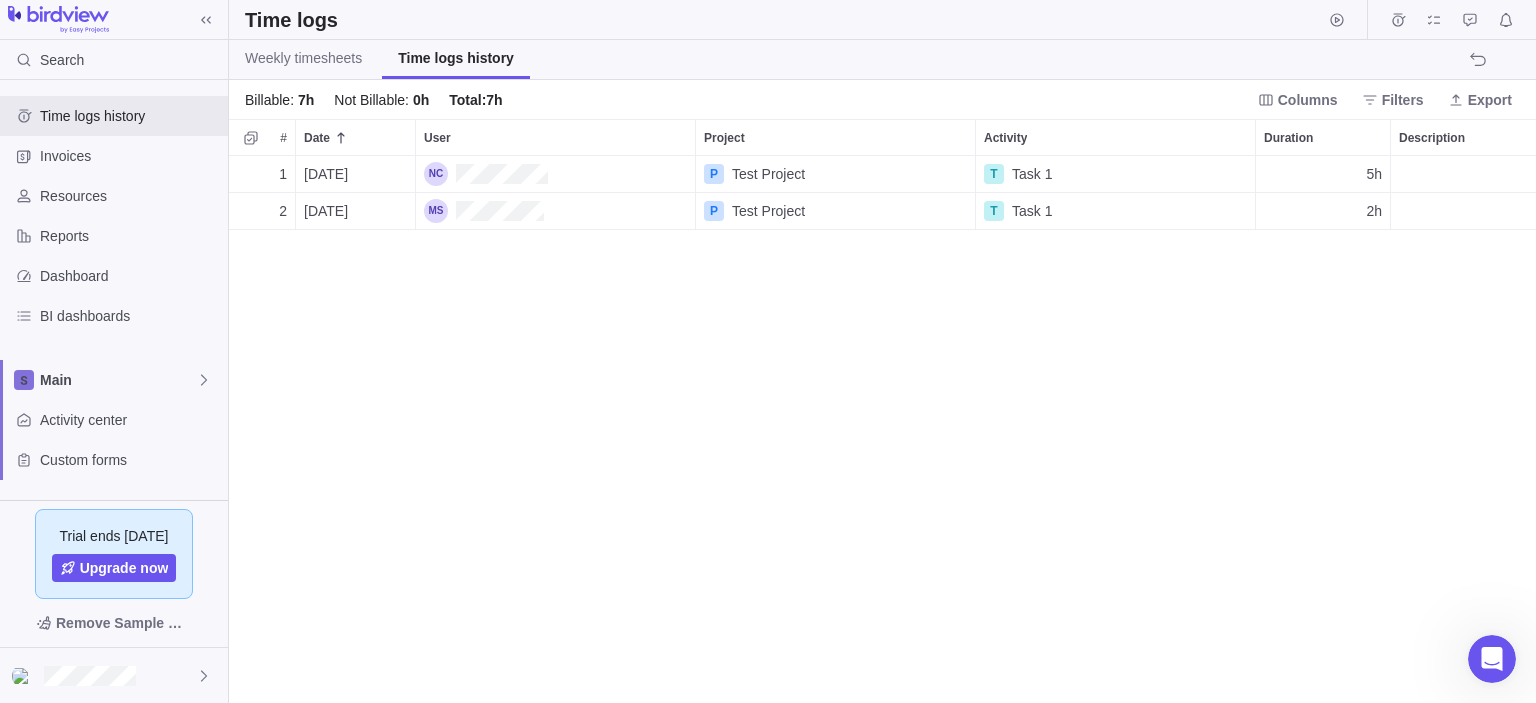 scroll, scrollTop: 532, scrollLeft: 1292, axis: both 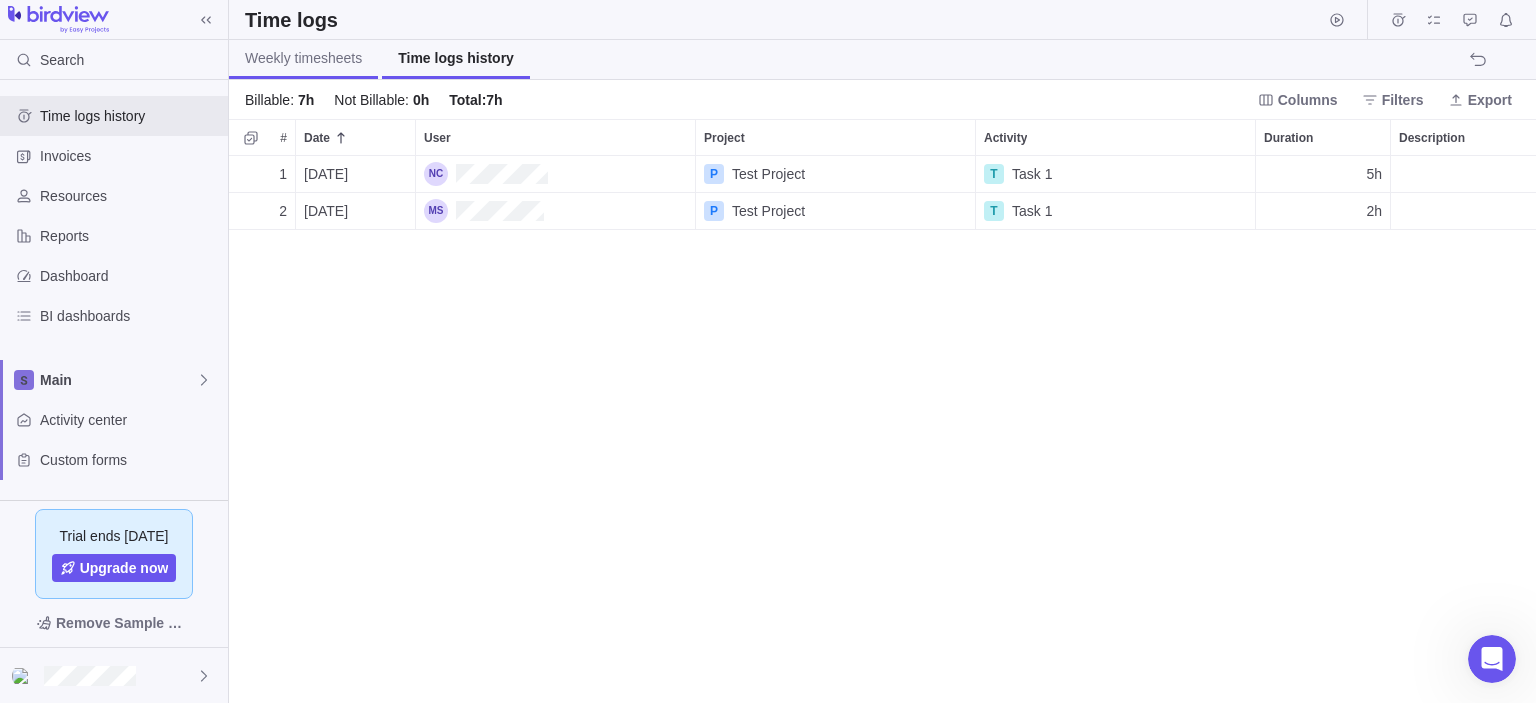 click on "Weekly timesheets" at bounding box center [303, 58] 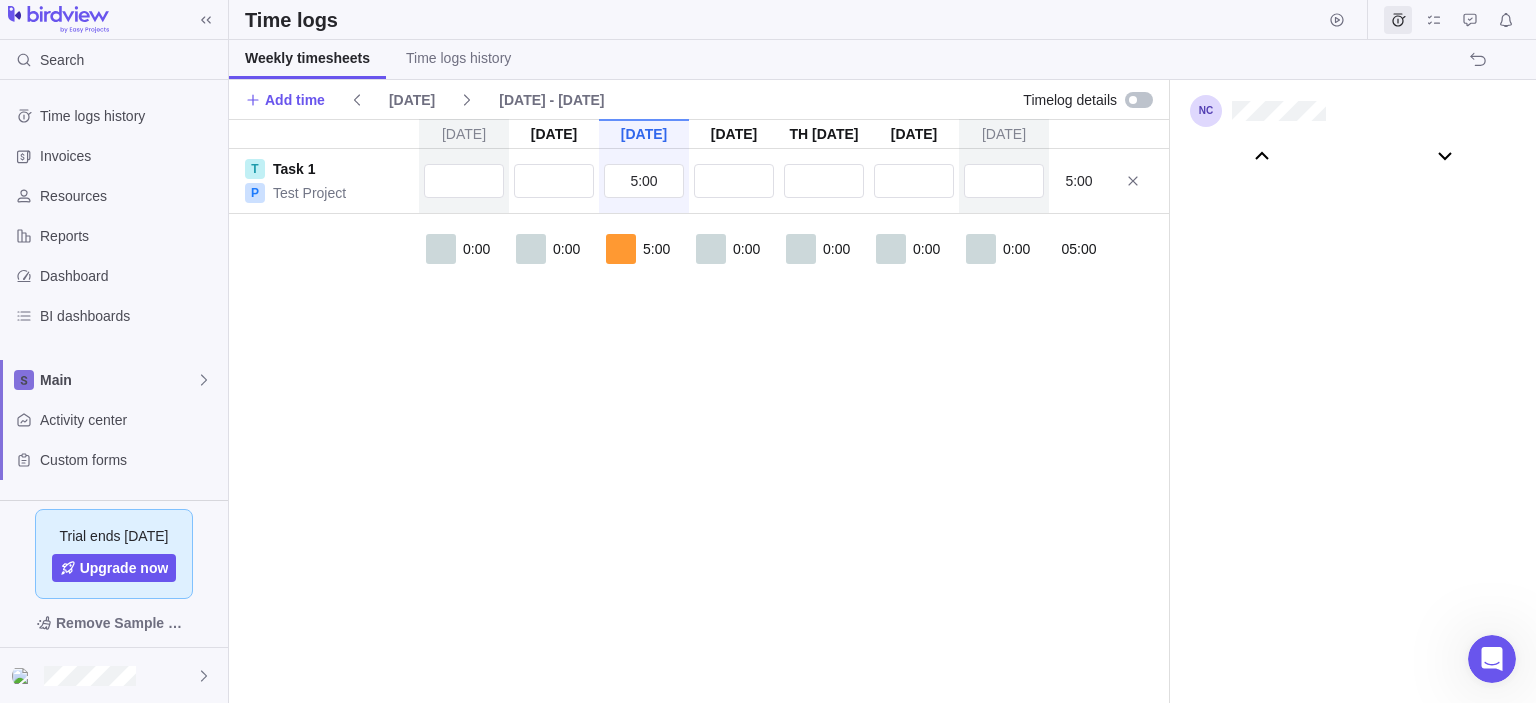 scroll, scrollTop: 111022, scrollLeft: 0, axis: vertical 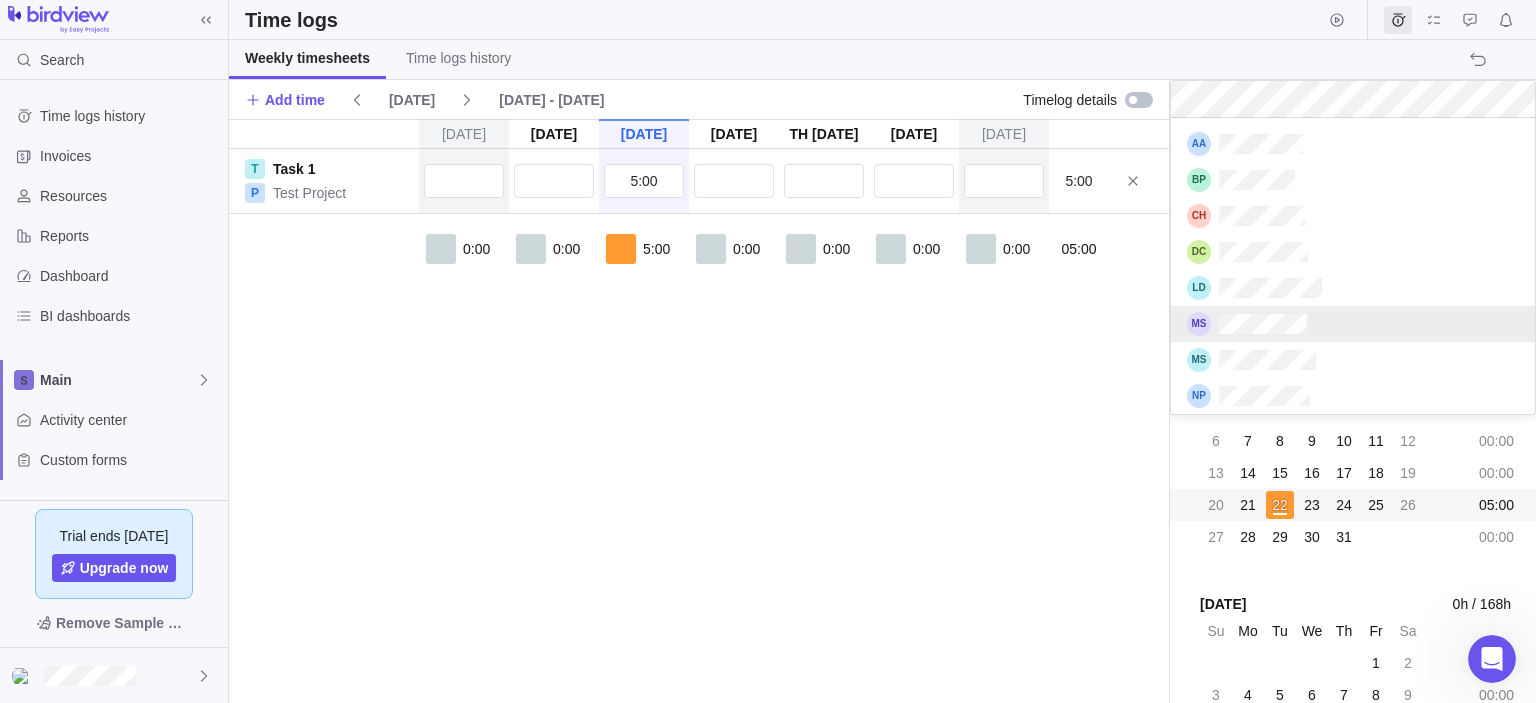 click on "Search Time logs history Invoices Resources Reports Dashboard BI dashboards Main Activity center Custom forms Saved views Get Started Project Financials Flat Fee Project Financials T&M Test Saved View Upcoming Milestones Trial ends [DATE] Upgrade now Remove Sample Data Time logs Weekly timesheets Time logs history Add time [DATE] [DATE] - [DATE] Timelog details [DATE] [DATE] [DATE] [DATE] [DATE] 24 [DATE] [DATE] T Task 1 P Test Project 5:00 5:00 0:00 0:00 5:00 0:00 0:00 0:00 0:00 05:00 [DATE] 0h / 168h Su Mo Tu We Th Fr Sa 23 24 25 26 27 28 1 00:00 2 3 4 5 6 7 8 00:00 9 10 11 12 13 14 15 00:00 16 17 18 19 20 21 22 00:00 23 24 25 26 27 28 29 00:00 30 31 1 2 3 4 5 00:00 [DATE] 0h / 176h Su Mo Tu We Th Fr Sa 30 31 1 2 3 4 5 00:00 6 7 8 9 10 11 12 00:00 13 14 15 16 17 18 19 00:00 20 21 22 23 24 25 26 00:00 27 28 29 30 1 2 3 00:00 [DATE] 0h / 176h Su Mo Tu We Th Fr Sa 27 28 29 30 1 2 3 00:00 4 5 6 7 8 9 10 00:00 11 12 13 14 15 16 17 00:00 18 19 20 21 22 23 24 00:00 25 26" at bounding box center (768, 351) 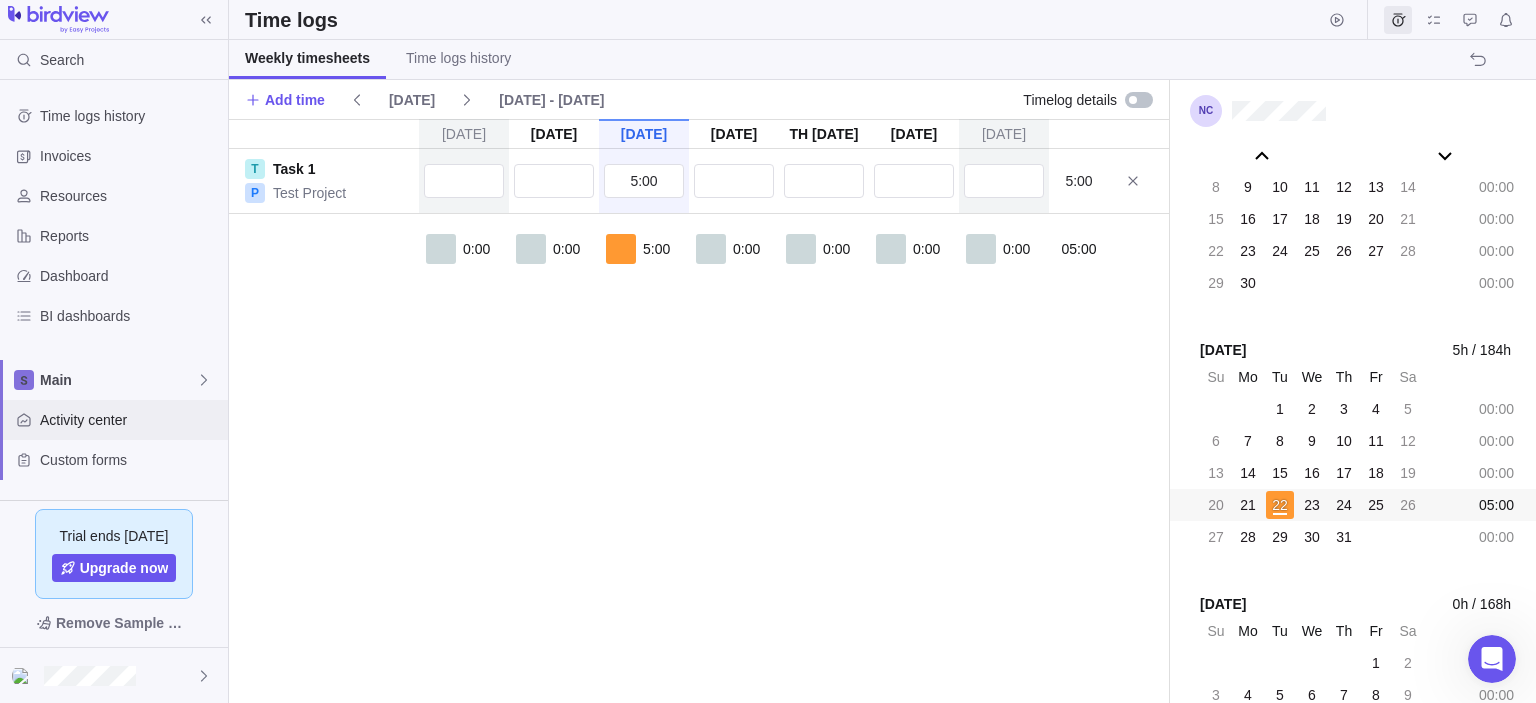 click on "Activity center" at bounding box center (130, 420) 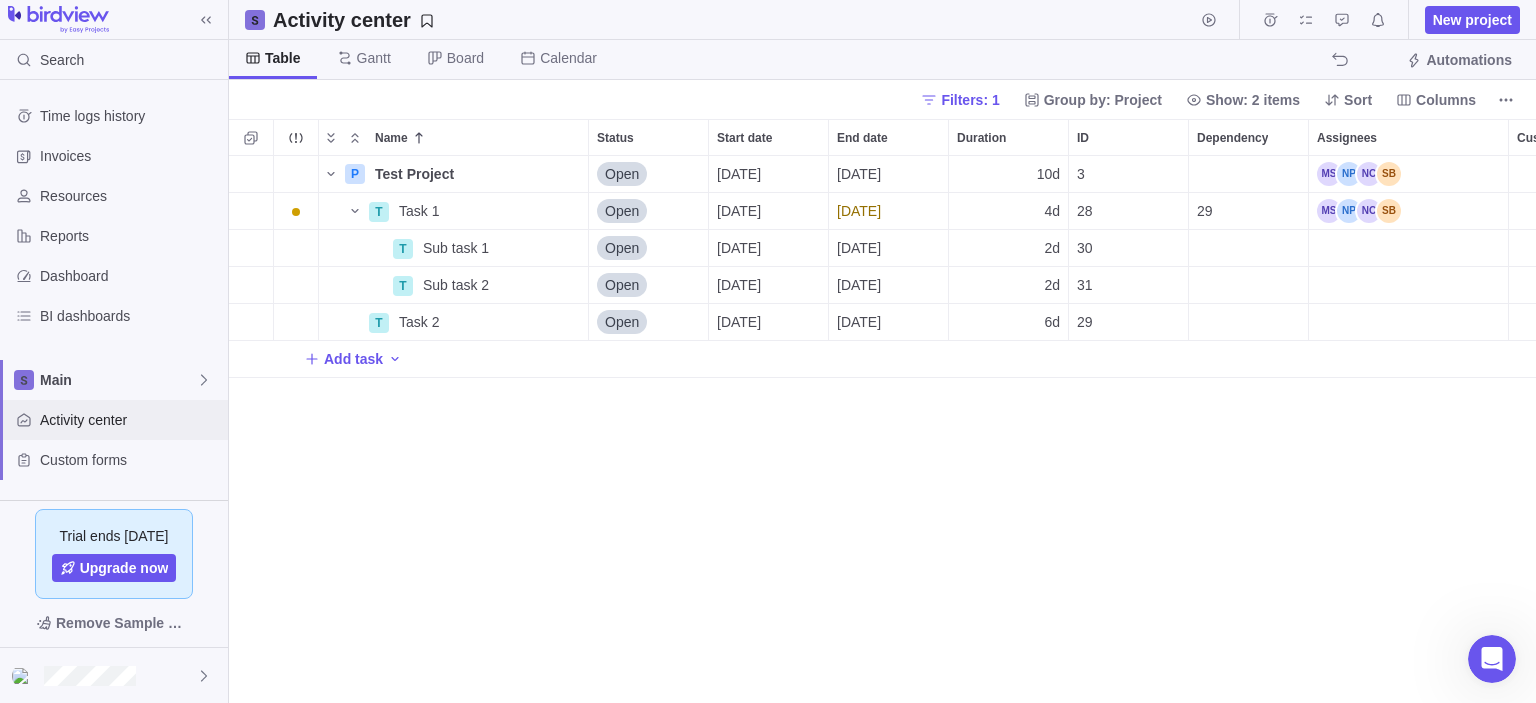 scroll, scrollTop: 16, scrollLeft: 16, axis: both 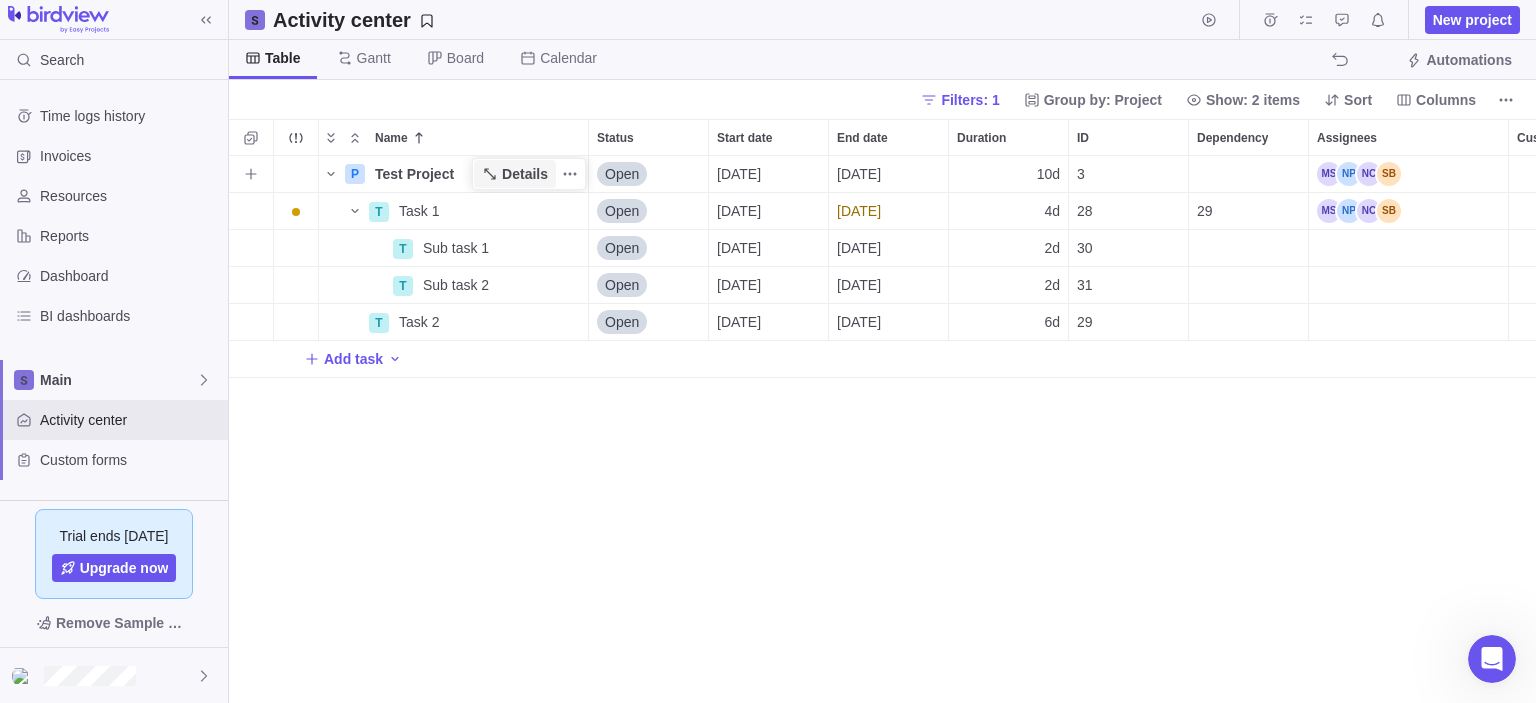 click on "Details" at bounding box center (515, 174) 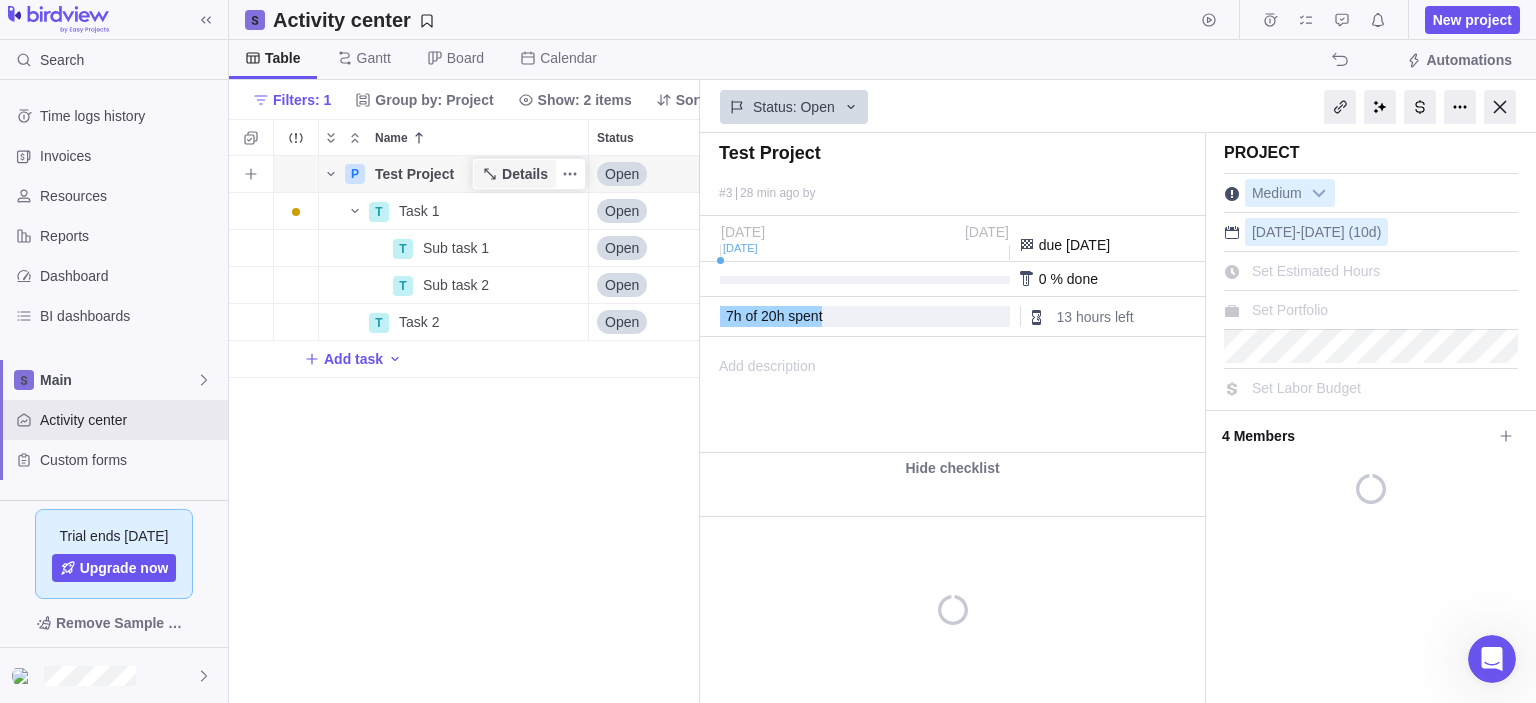 scroll, scrollTop: 532, scrollLeft: 456, axis: both 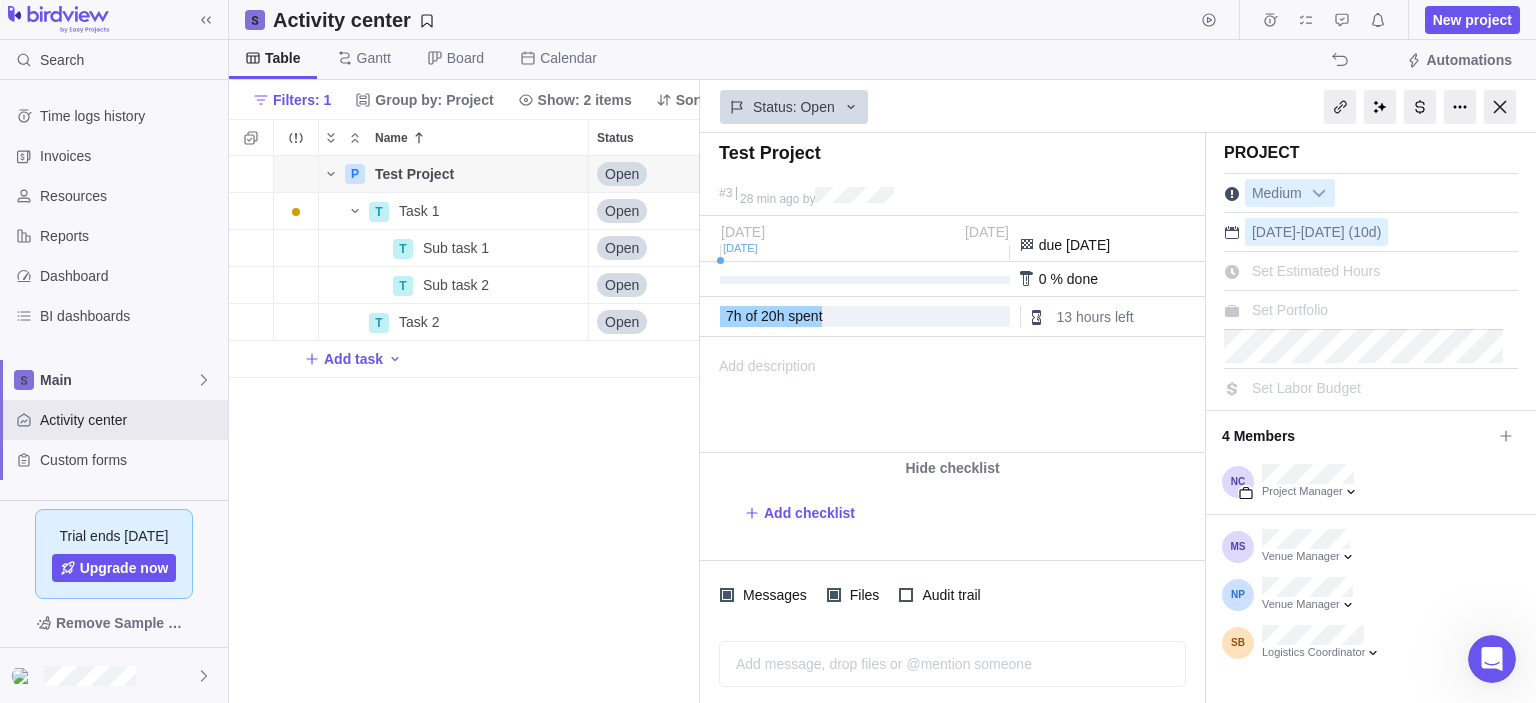 click on "P Test Project Details Open [DATE] [DATE] 10d 3 T Task 1 Details Open [DATE] [DATE] 4d 28 29 T Sub task 1 Details Open [DATE] [DATE] 2d 30 T Sub task 2 Details Open [DATE] [DATE] 2d 31 T Task 2 Details Open [DATE] [DATE] 6d 29 Add task" at bounding box center (464, 430) 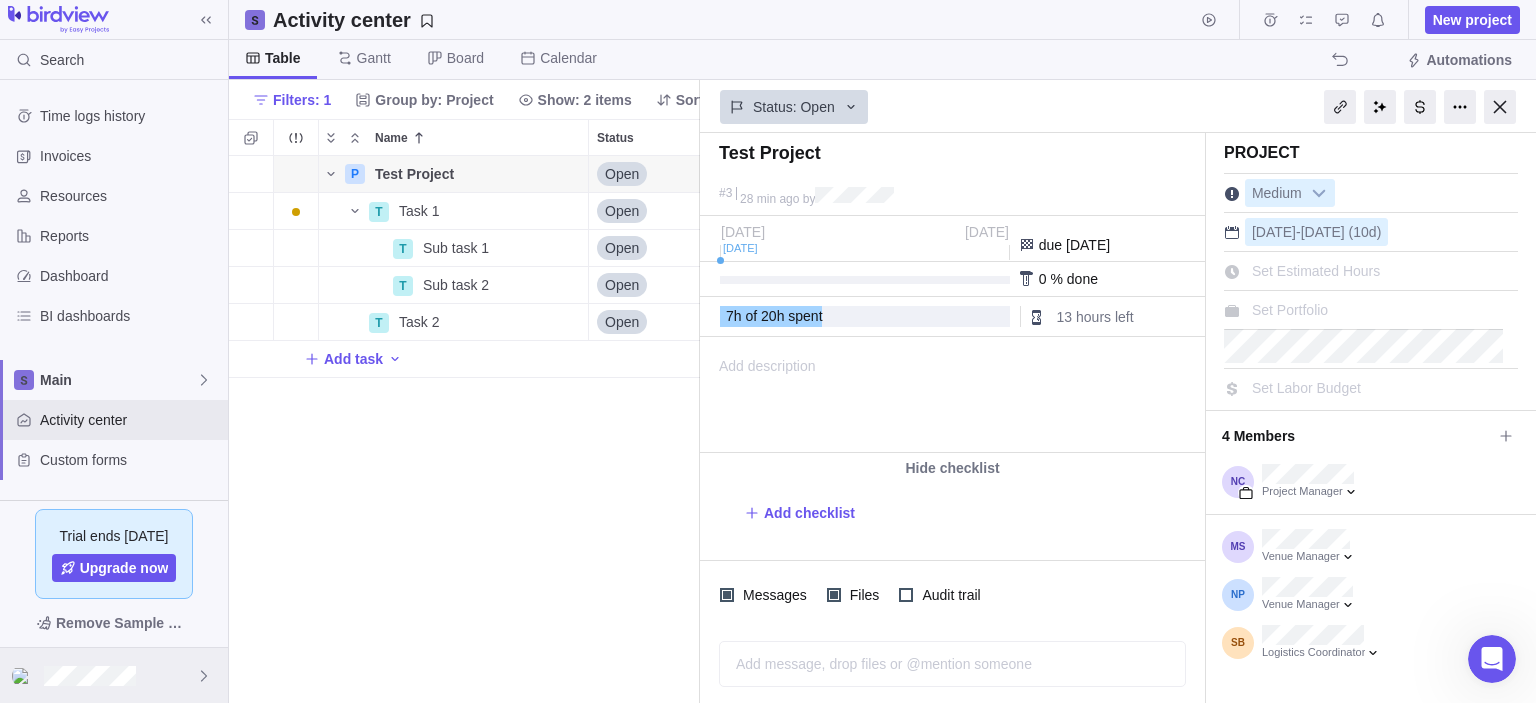 click at bounding box center (114, 675) 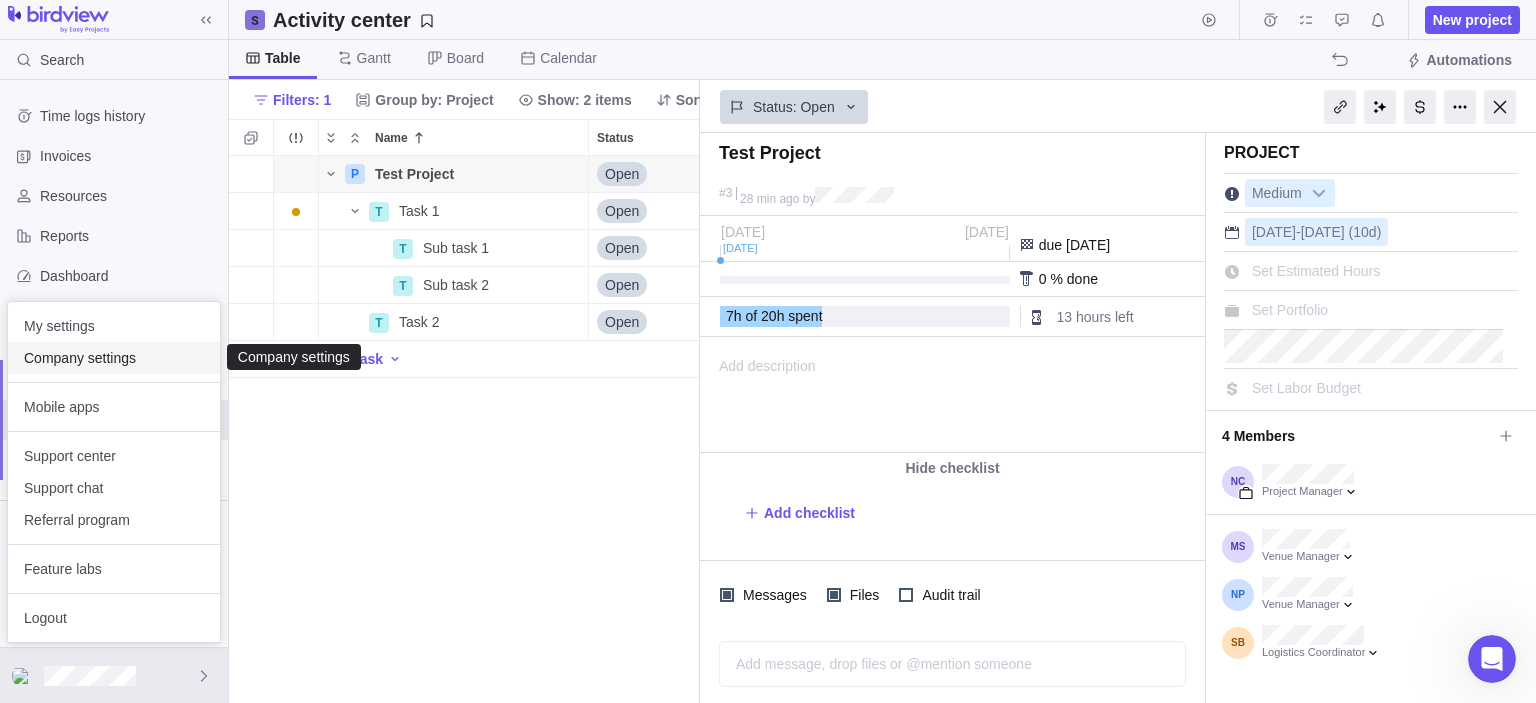 click on "Company settings" at bounding box center [114, 358] 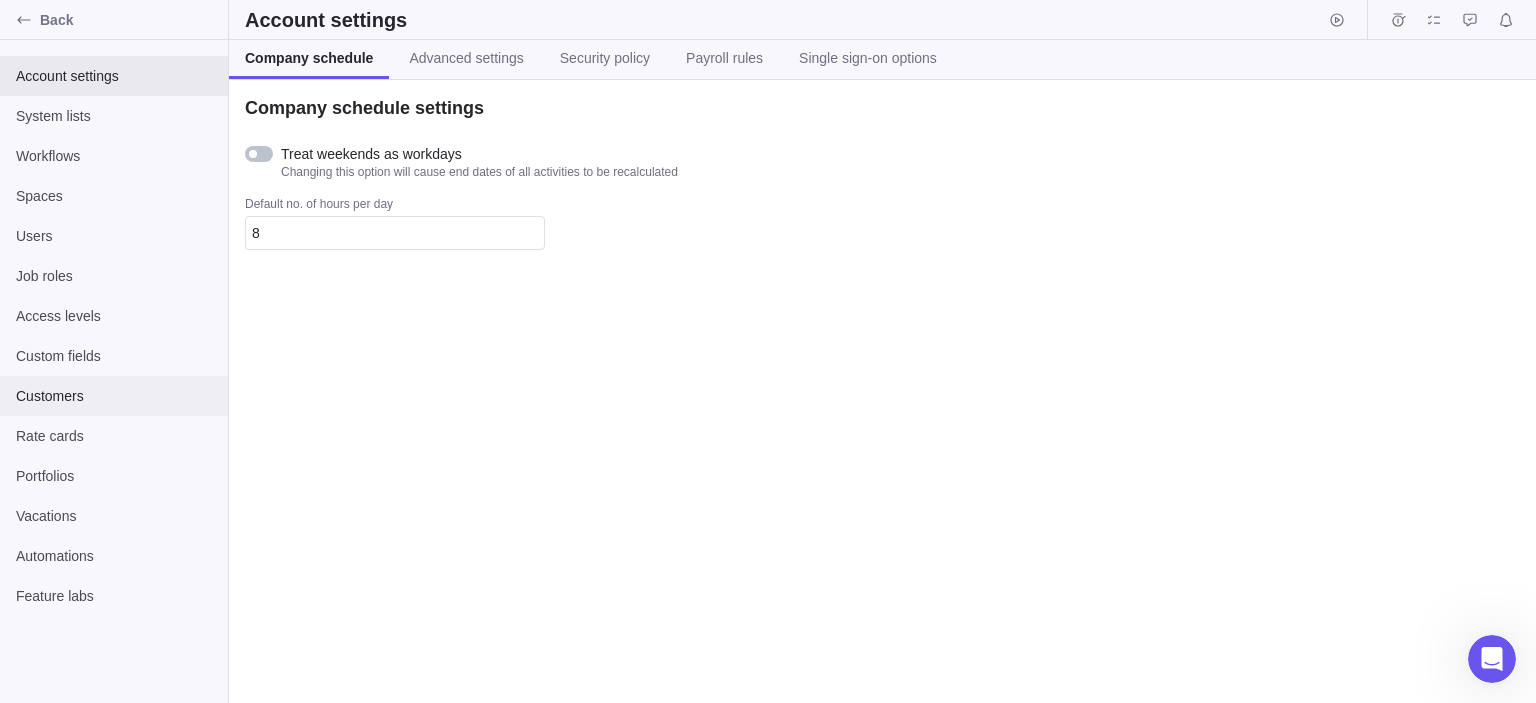 click on "Customers" at bounding box center [114, 396] 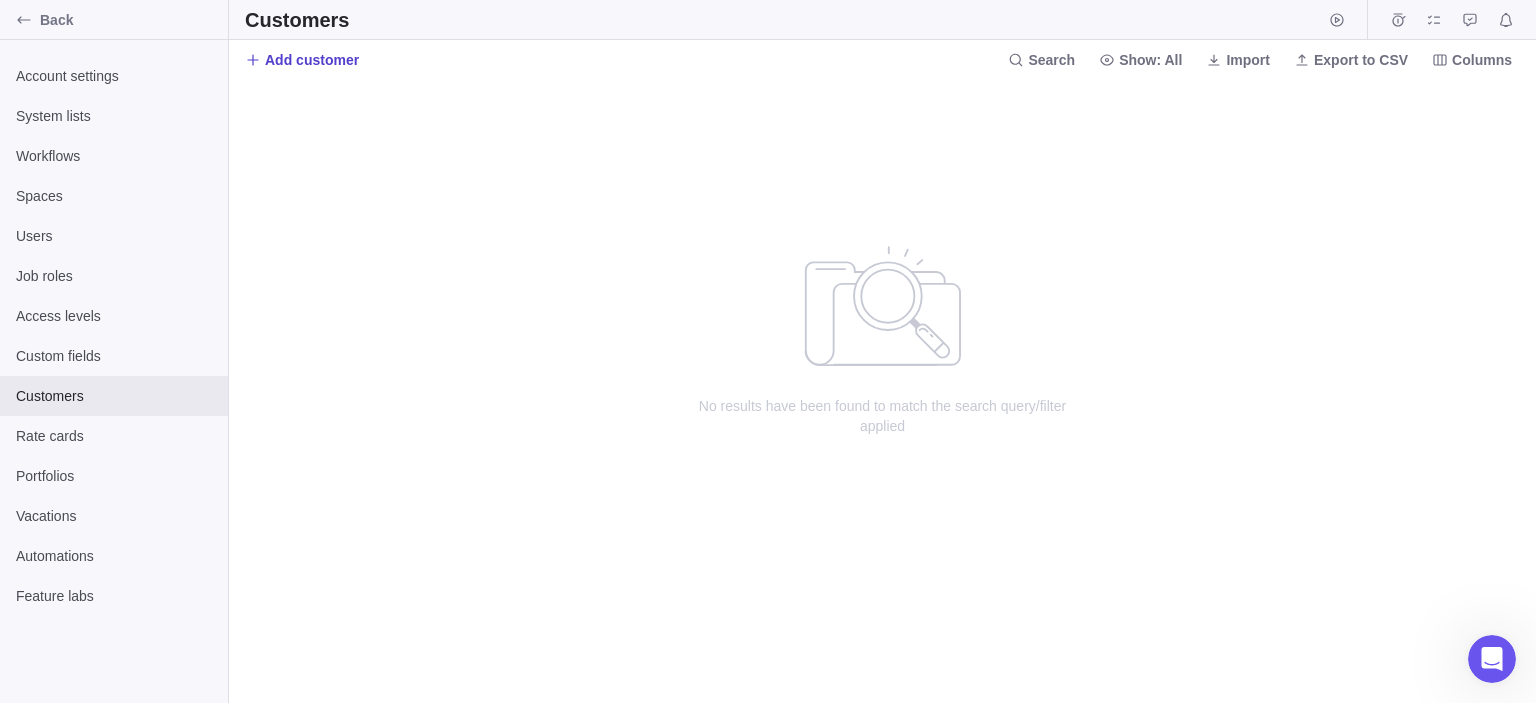 click on "Add customer" at bounding box center (312, 60) 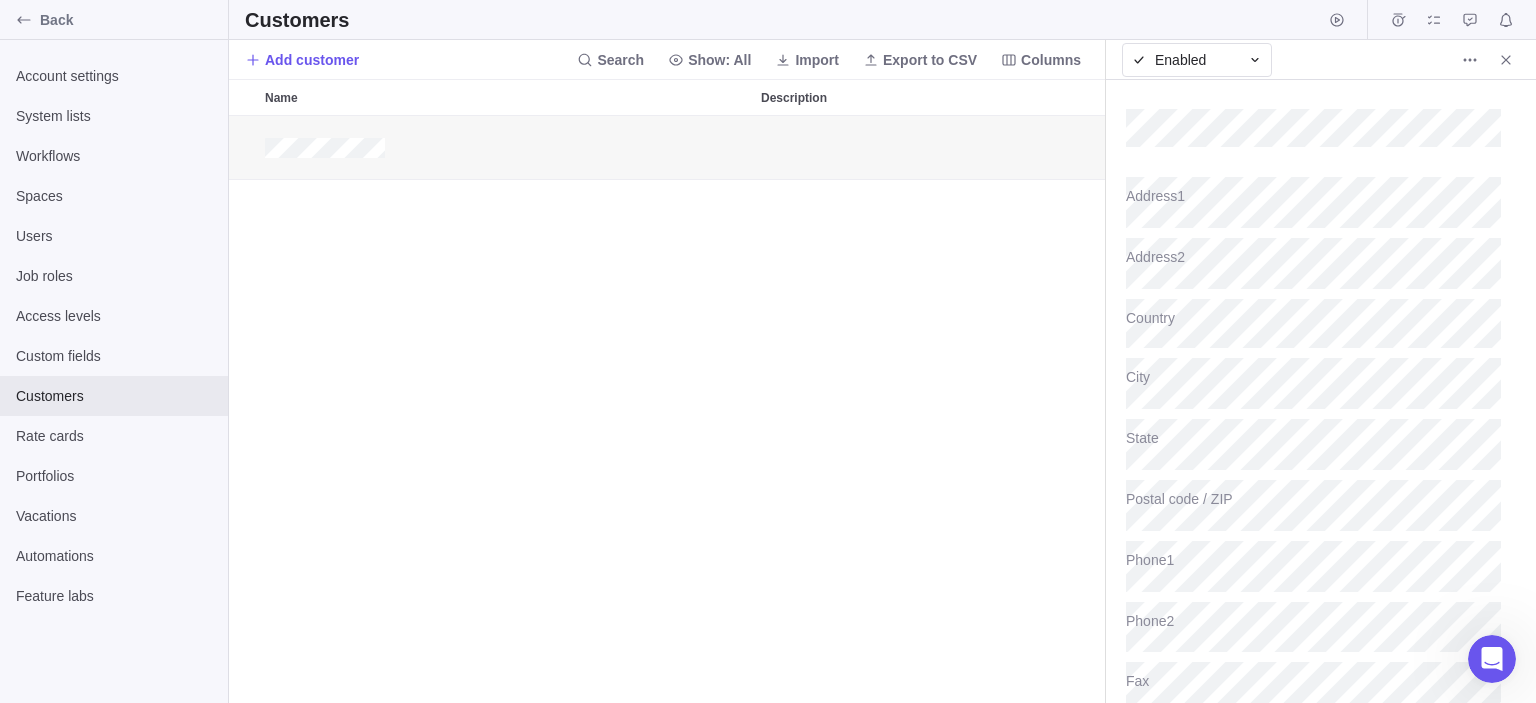 scroll, scrollTop: 16, scrollLeft: 15, axis: both 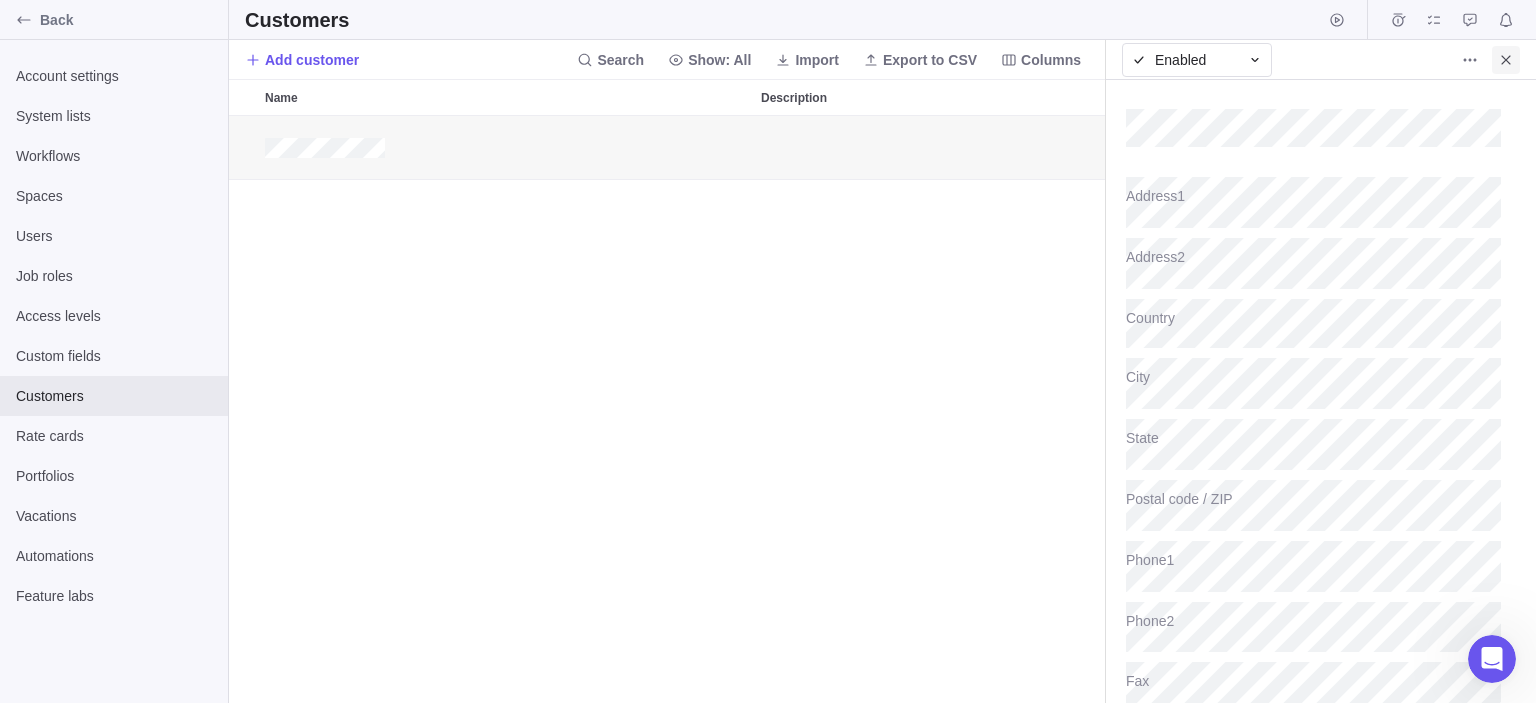 type on "x" 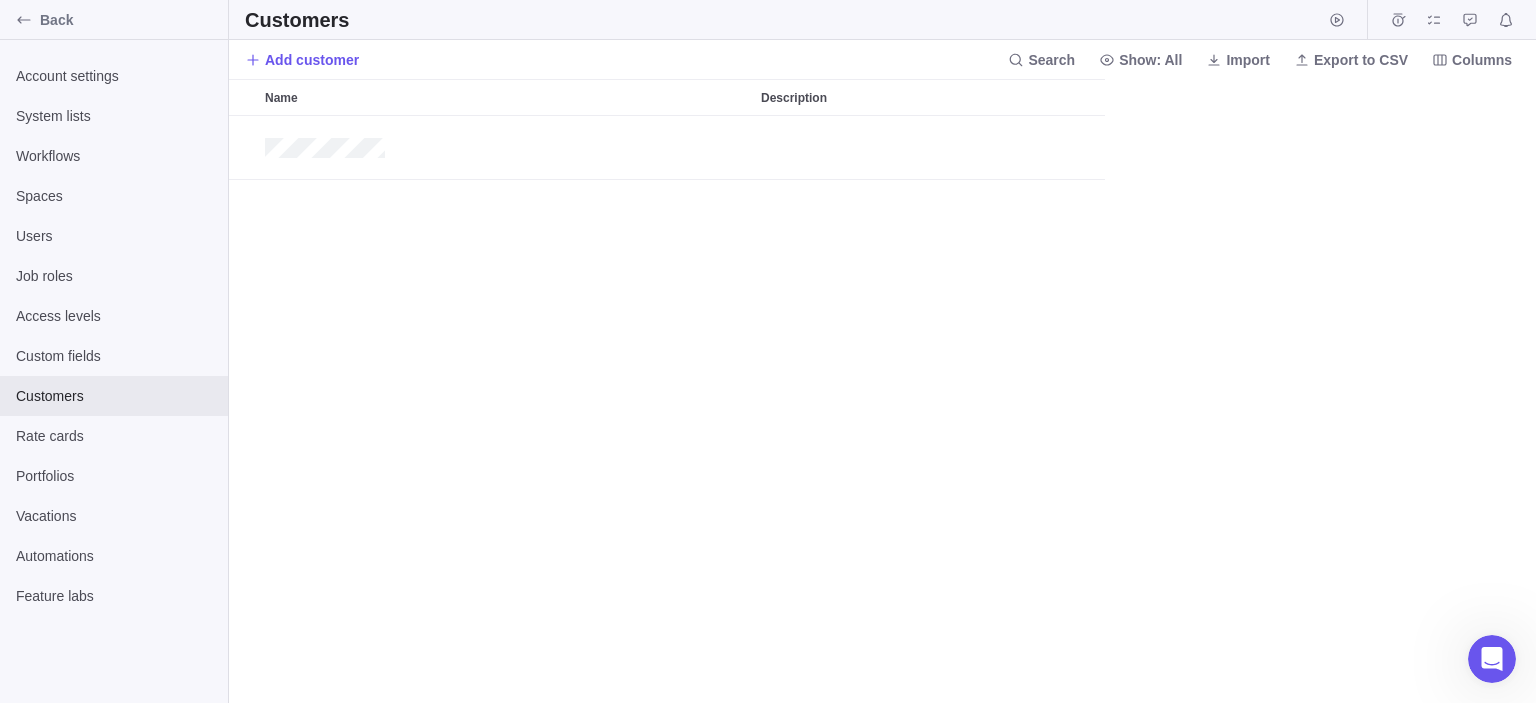 scroll, scrollTop: 16, scrollLeft: 16, axis: both 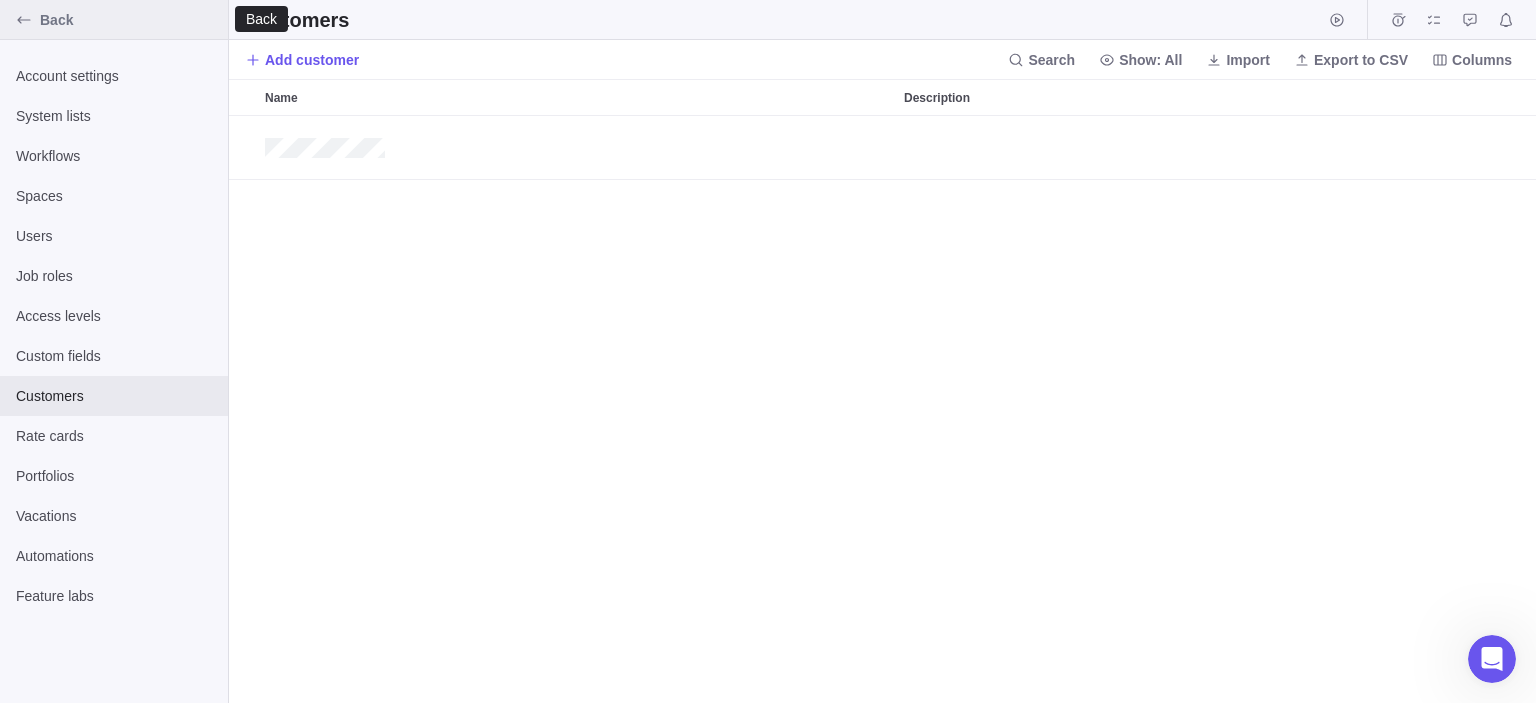 click 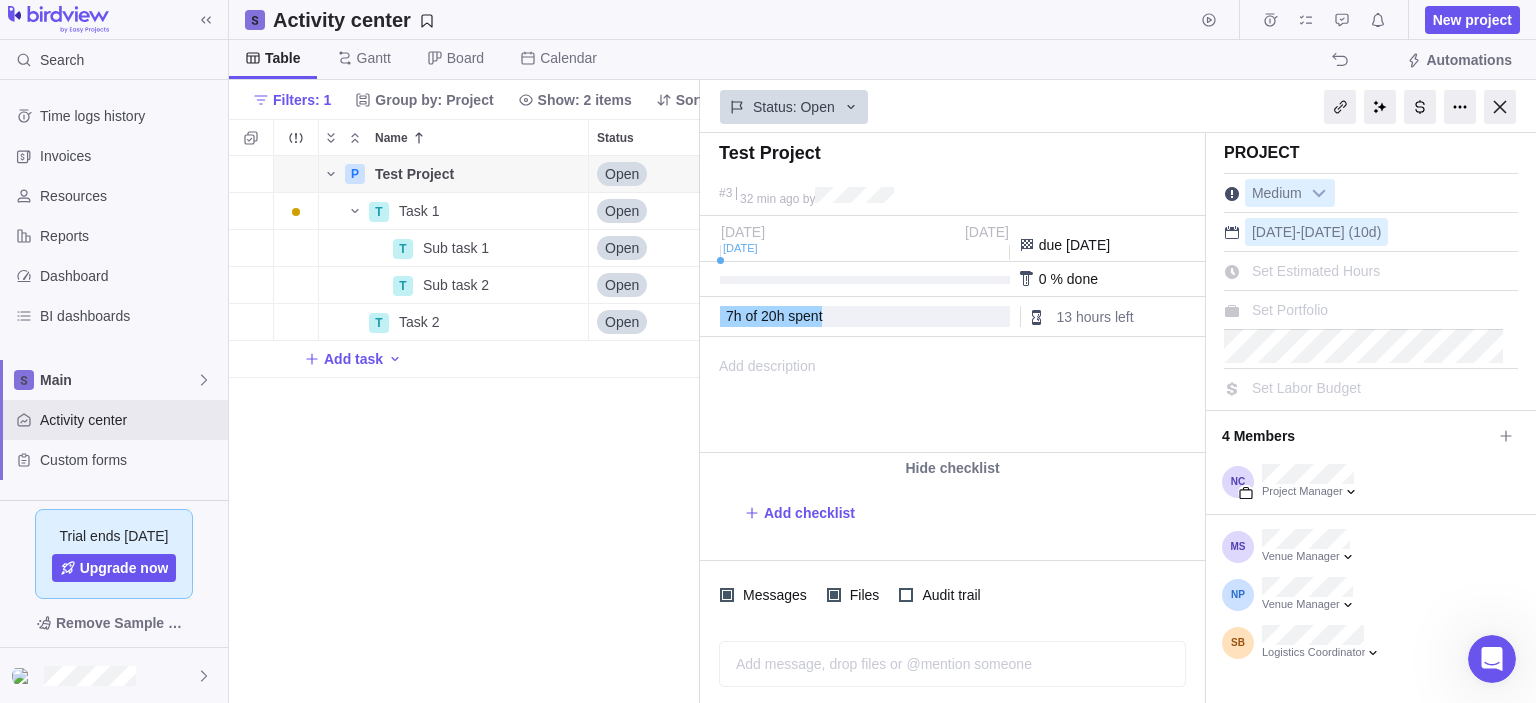 scroll, scrollTop: 0, scrollLeft: 0, axis: both 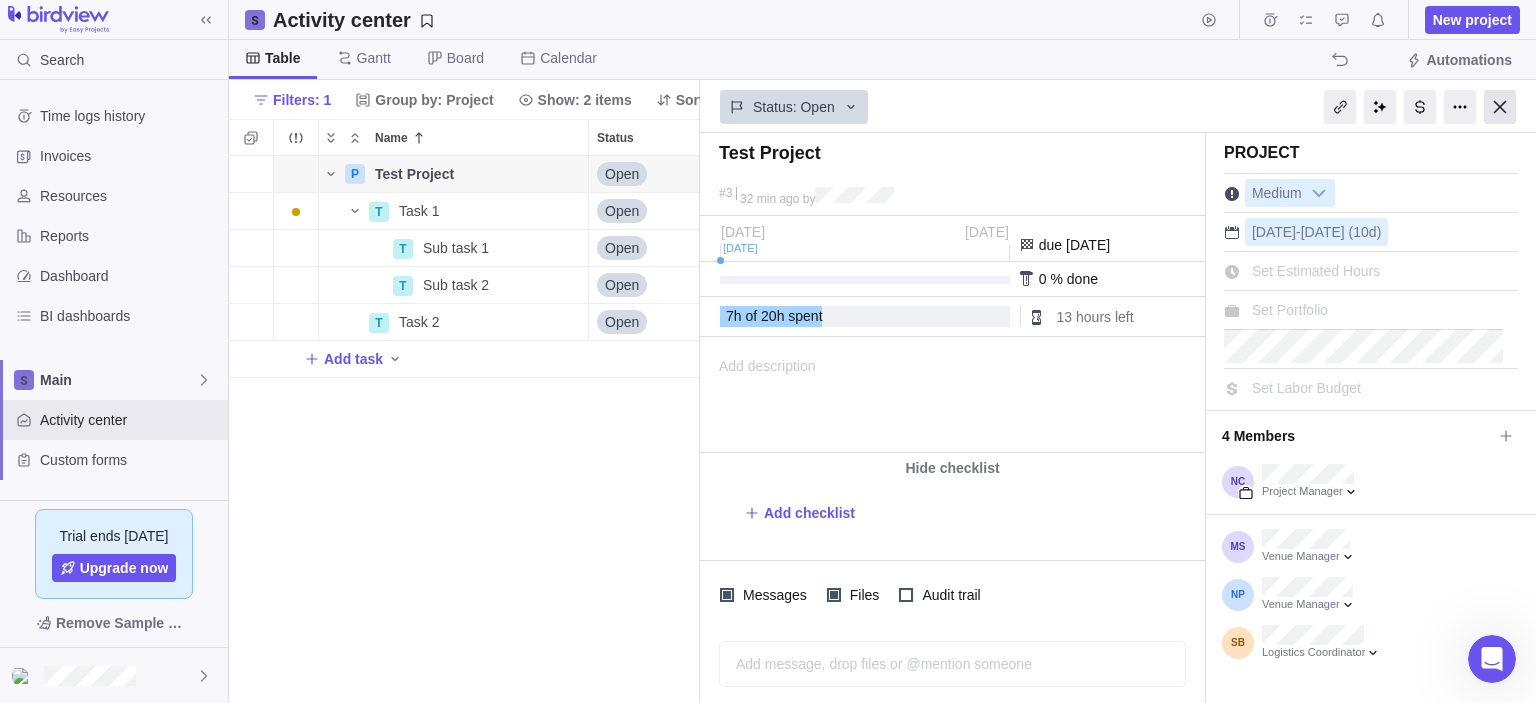 click at bounding box center [1500, 107] 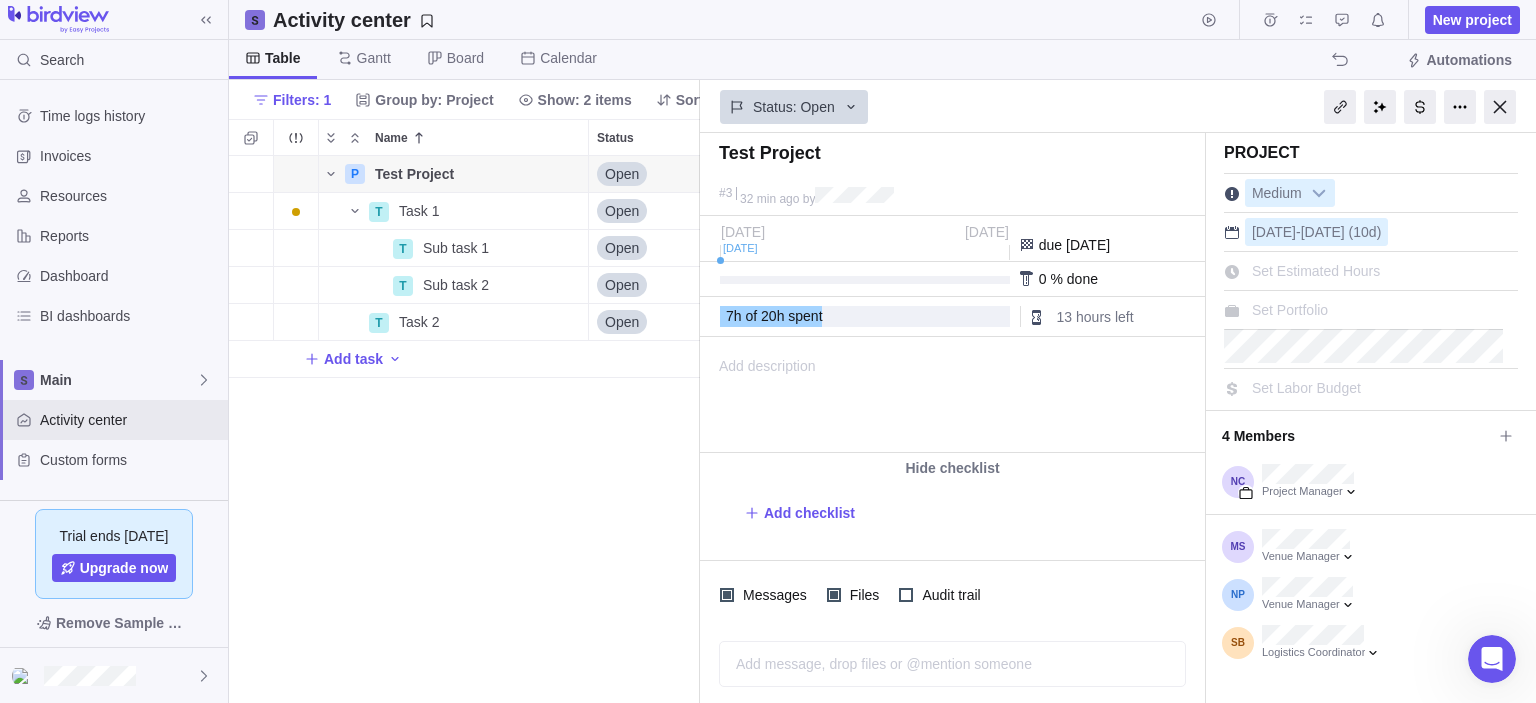 scroll, scrollTop: 16, scrollLeft: 16, axis: both 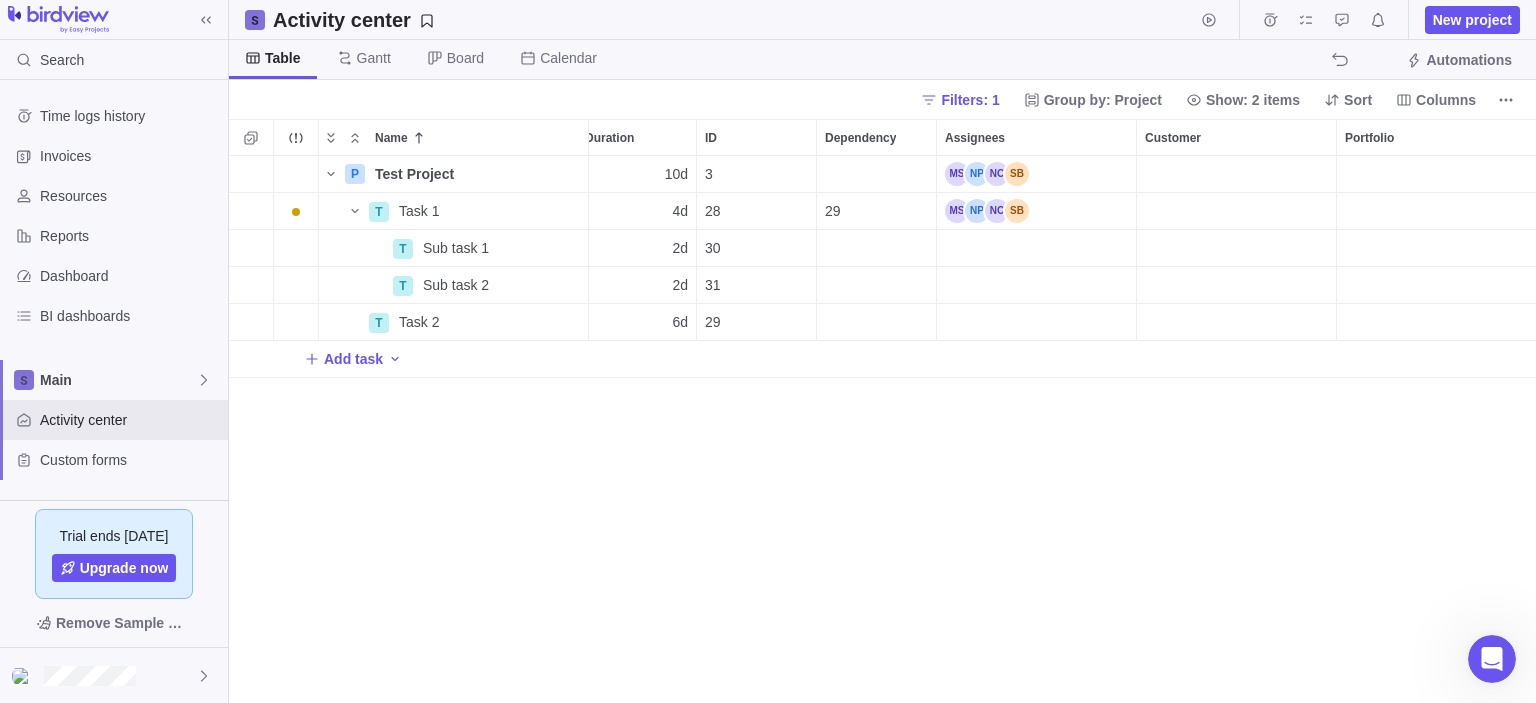 click on "Filters: 1 Group by: Project Show: 2 items Sort Columns" at bounding box center [882, 99] 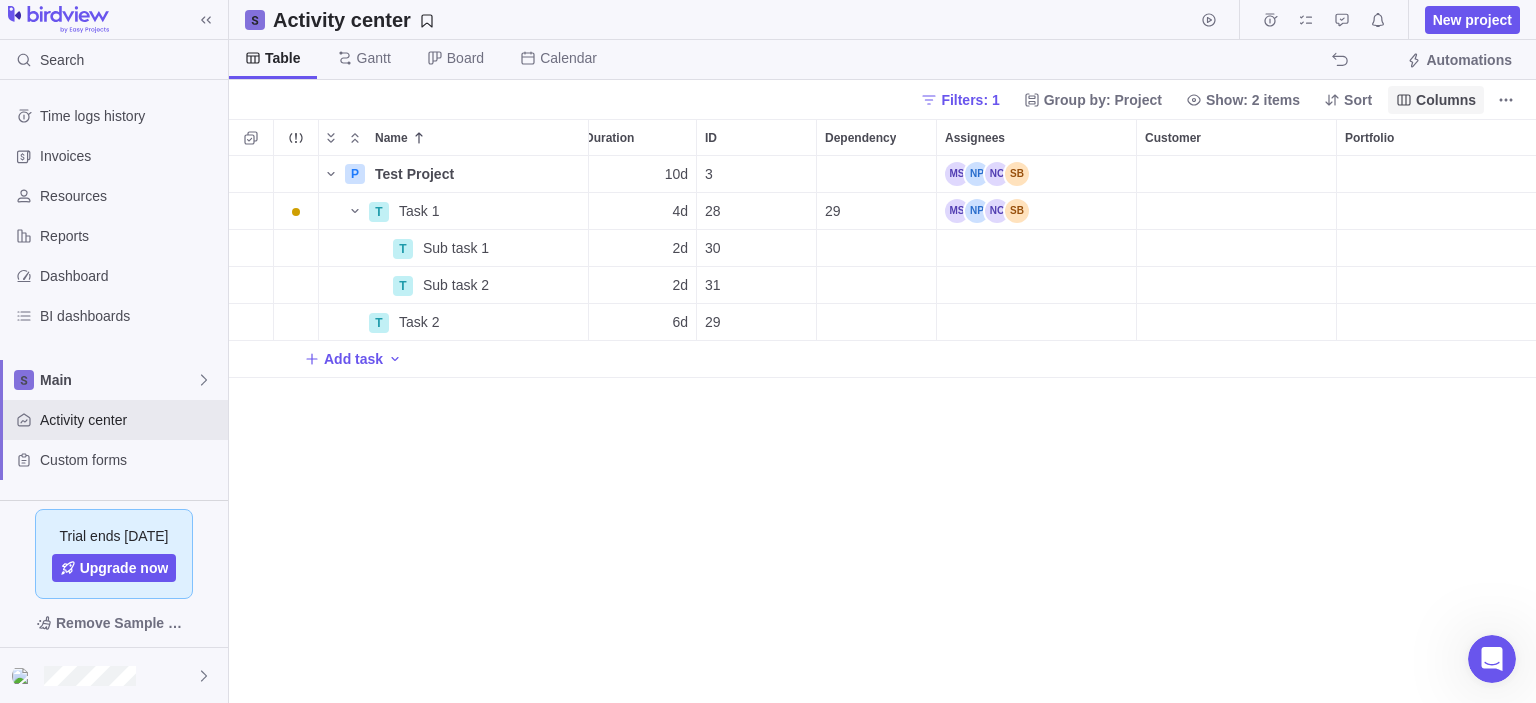 click on "Columns" at bounding box center (1446, 100) 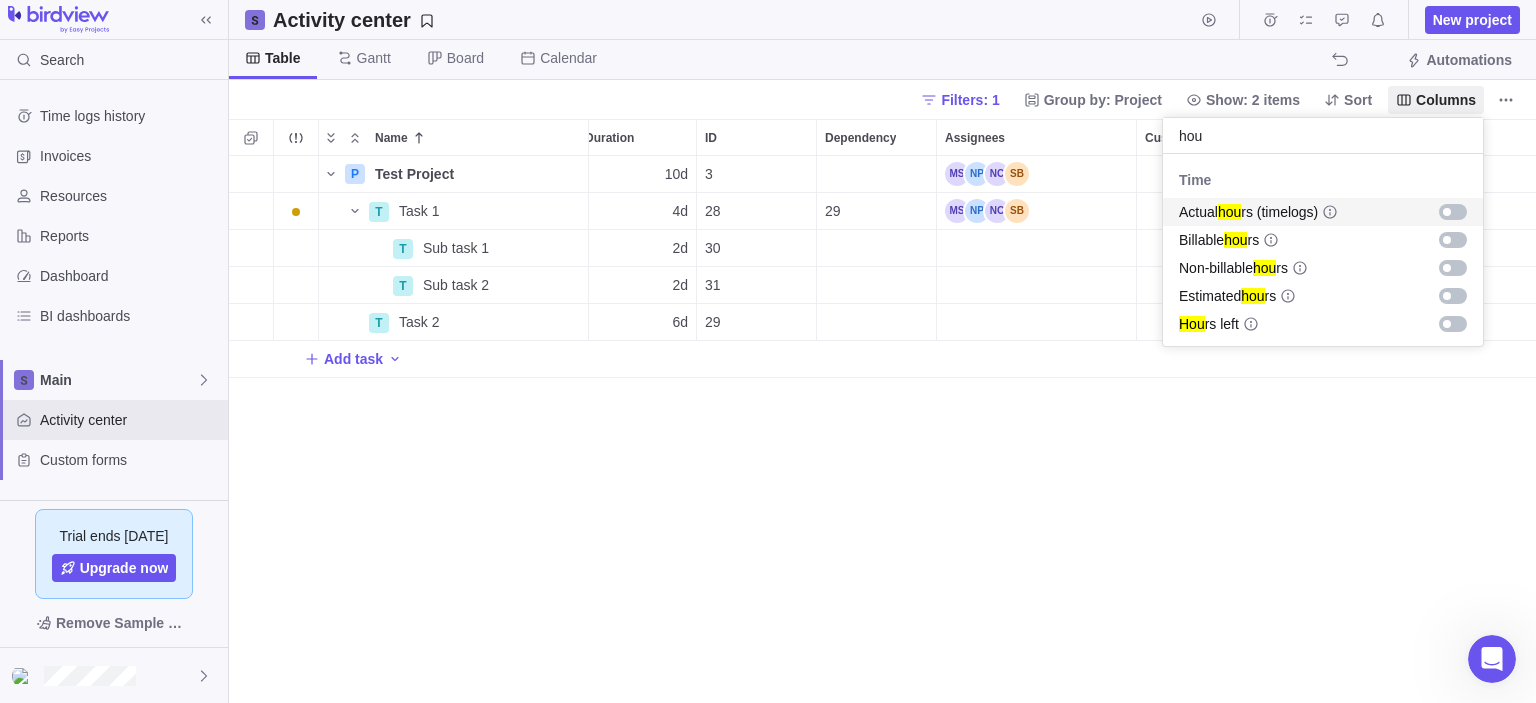 type on "hou" 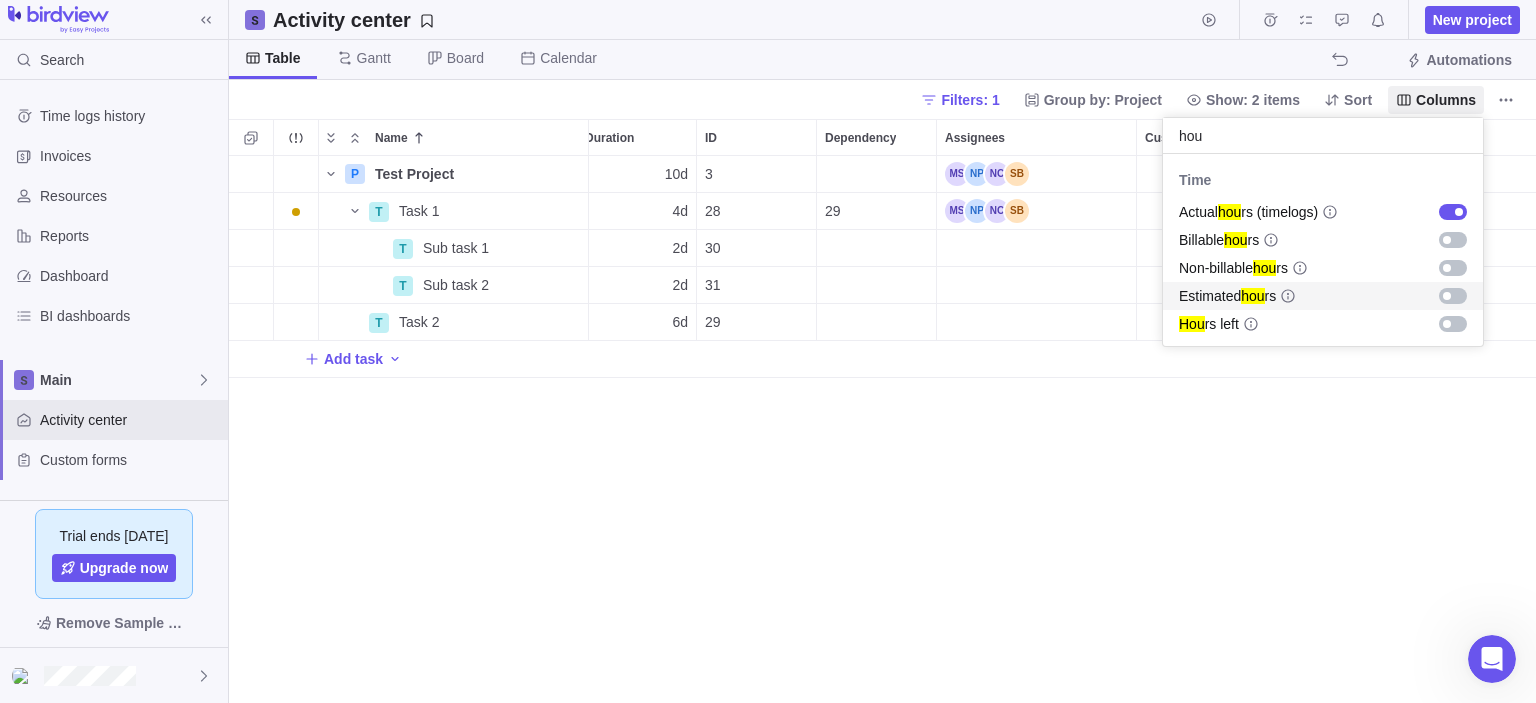 click at bounding box center [1453, 296] 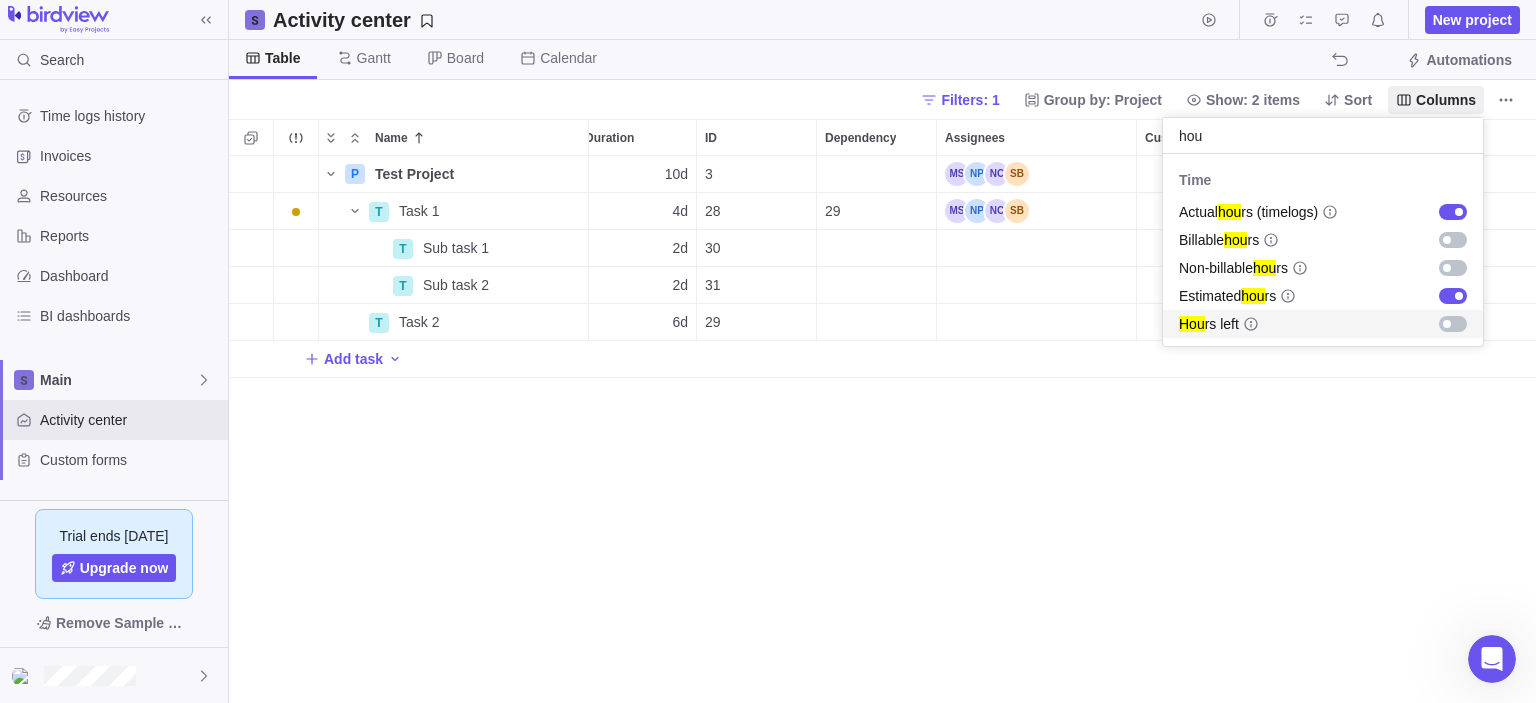 click at bounding box center [1453, 324] 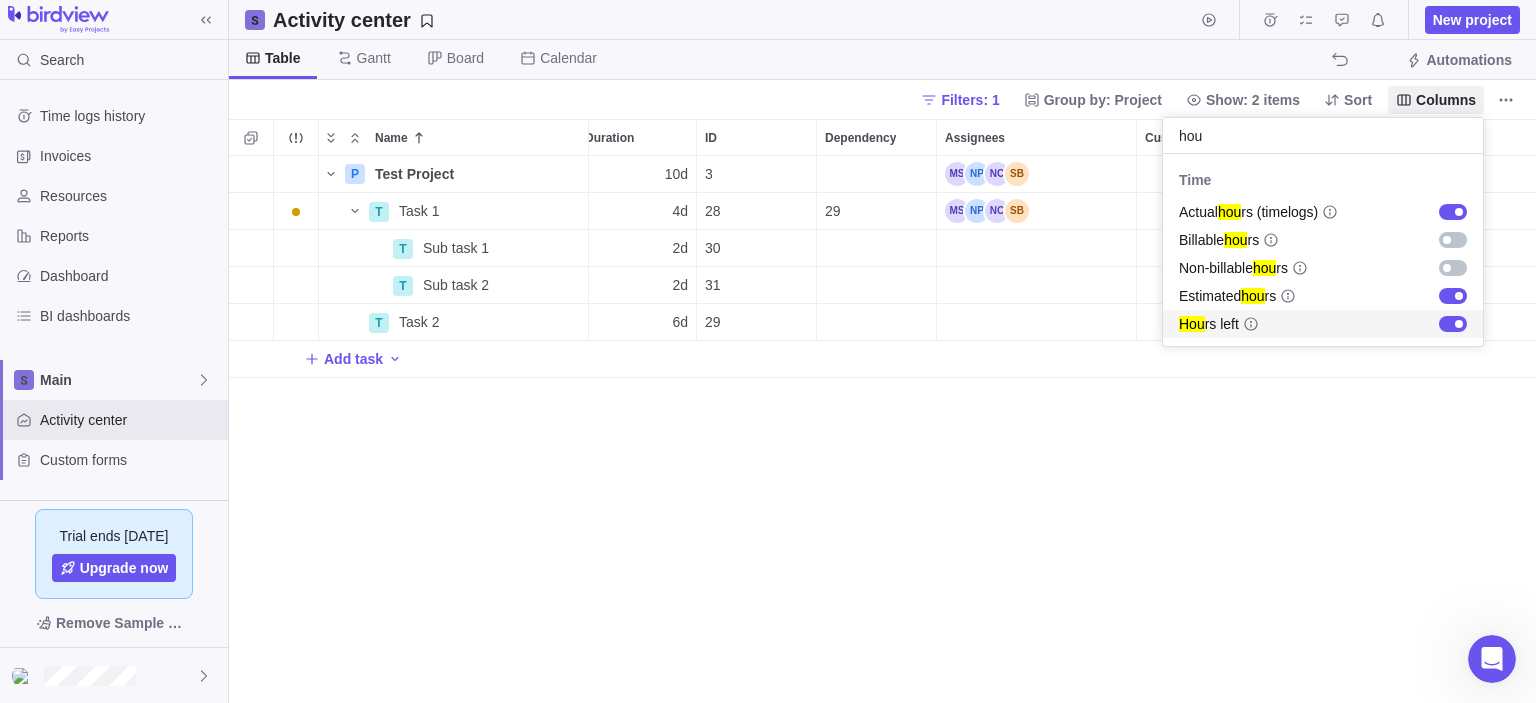 click on "Search Time logs history Invoices Resources Reports Dashboard BI dashboards Main Activity center Custom forms Saved views Get Started Project Financials Flat Fee Project Financials T&M Test Saved View Upcoming Milestones Trial ends [DATE] Upgrade now Remove Sample Data Activity center New project Table [PERSON_NAME] Board Calendar Automations Filters: 1 Group by: Project Show: 2 items Sort Columns Name Status Start date End date Duration ID Dependency Assignees Customer Portfolio Actual hours (timelogs) Estimated hours Hours left P Test Project Details Open [DATE] [DATE] 10d 3 7h 20h 13h T Task 1 Details Open [DATE] [DATE] 4d 28 29 7h 20h 13h T Sub task 1 Details Open [DATE] [DATE] 2d 30 T Sub task 2 Details Open [DATE] [DATE] 2d 31 T Task 2 Details Open [DATE] [DATE] 6d 29 Add task Filters Activity status Default Workflow Project status Default Workflow Activity priority Activity assignees More Project start date Previous year Previous month Previous week [DATE]" at bounding box center [768, 351] 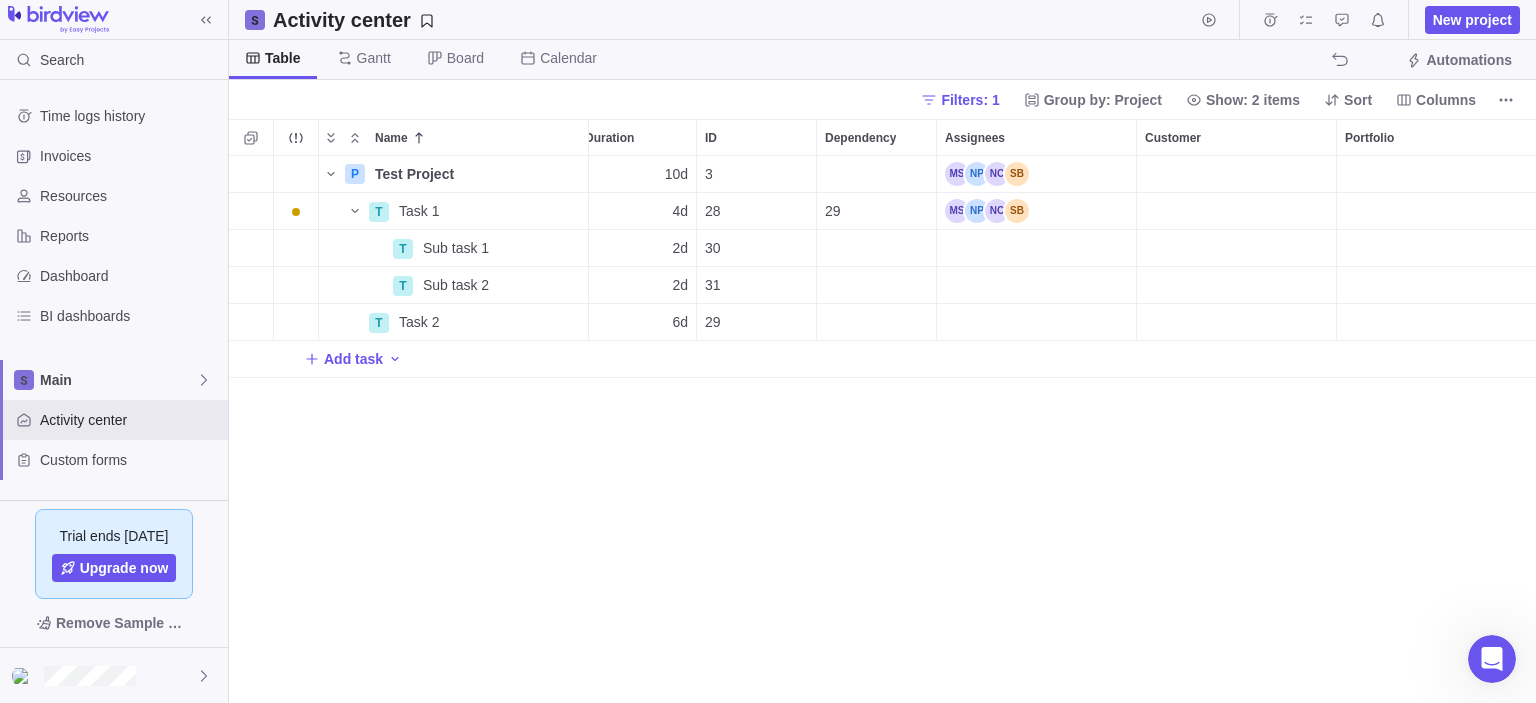 scroll, scrollTop: 0, scrollLeft: 485, axis: horizontal 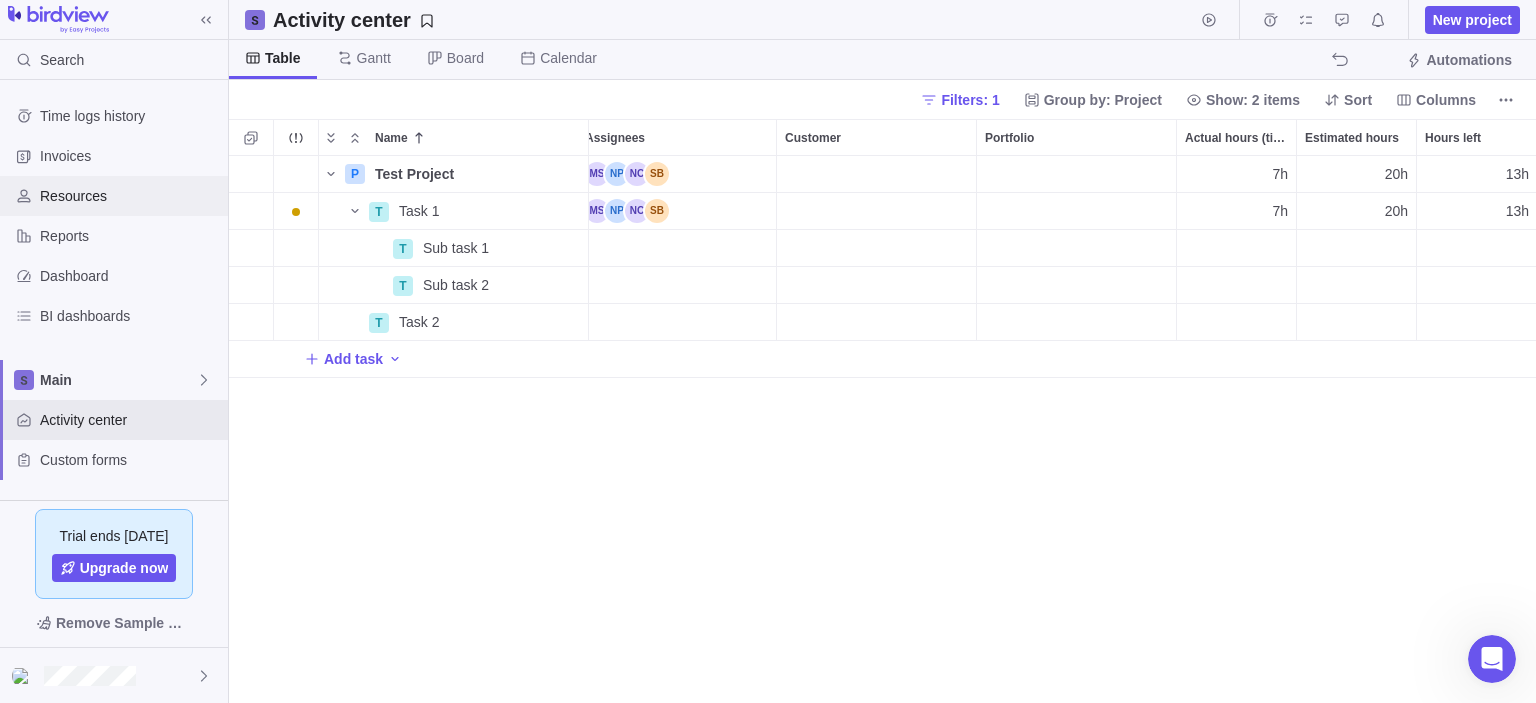 click on "Resources" at bounding box center [130, 196] 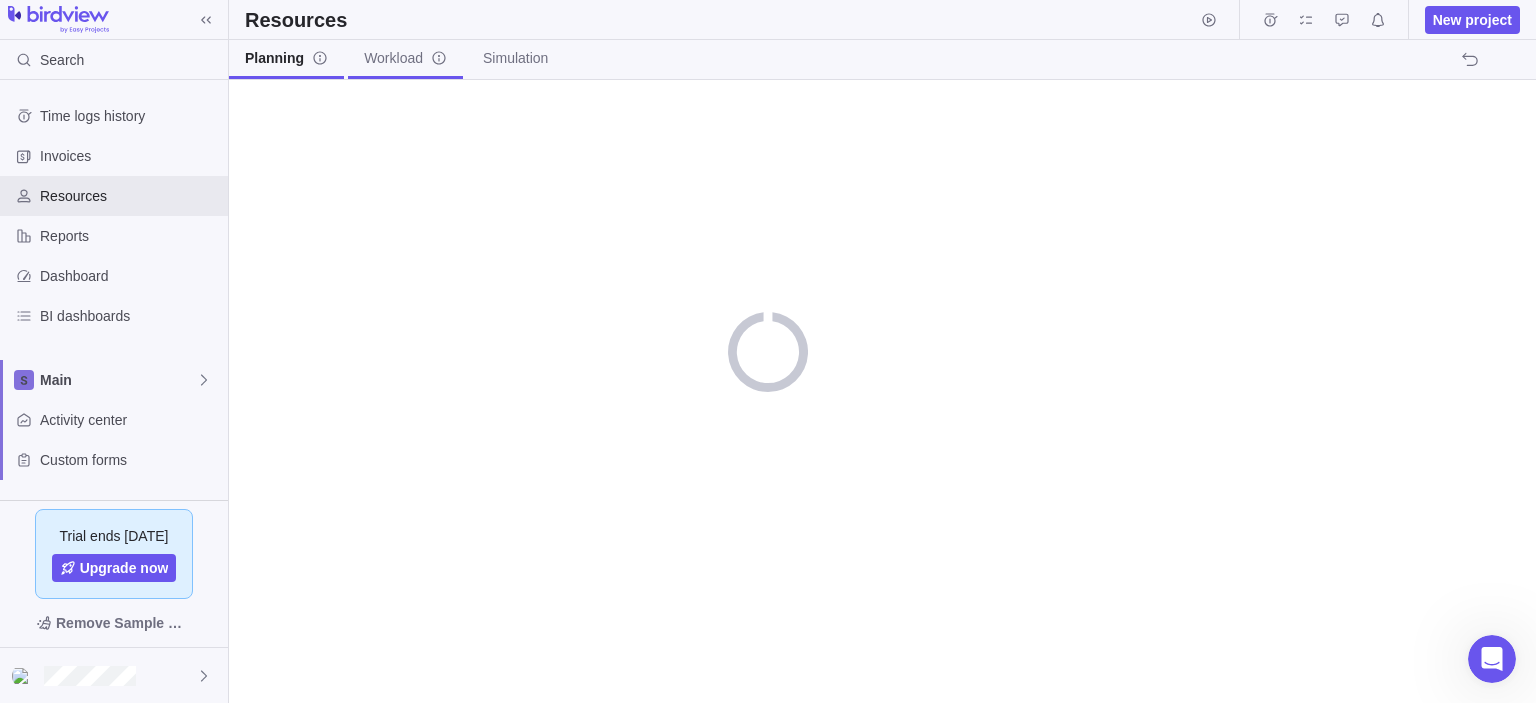 click on "Workload" at bounding box center [405, 58] 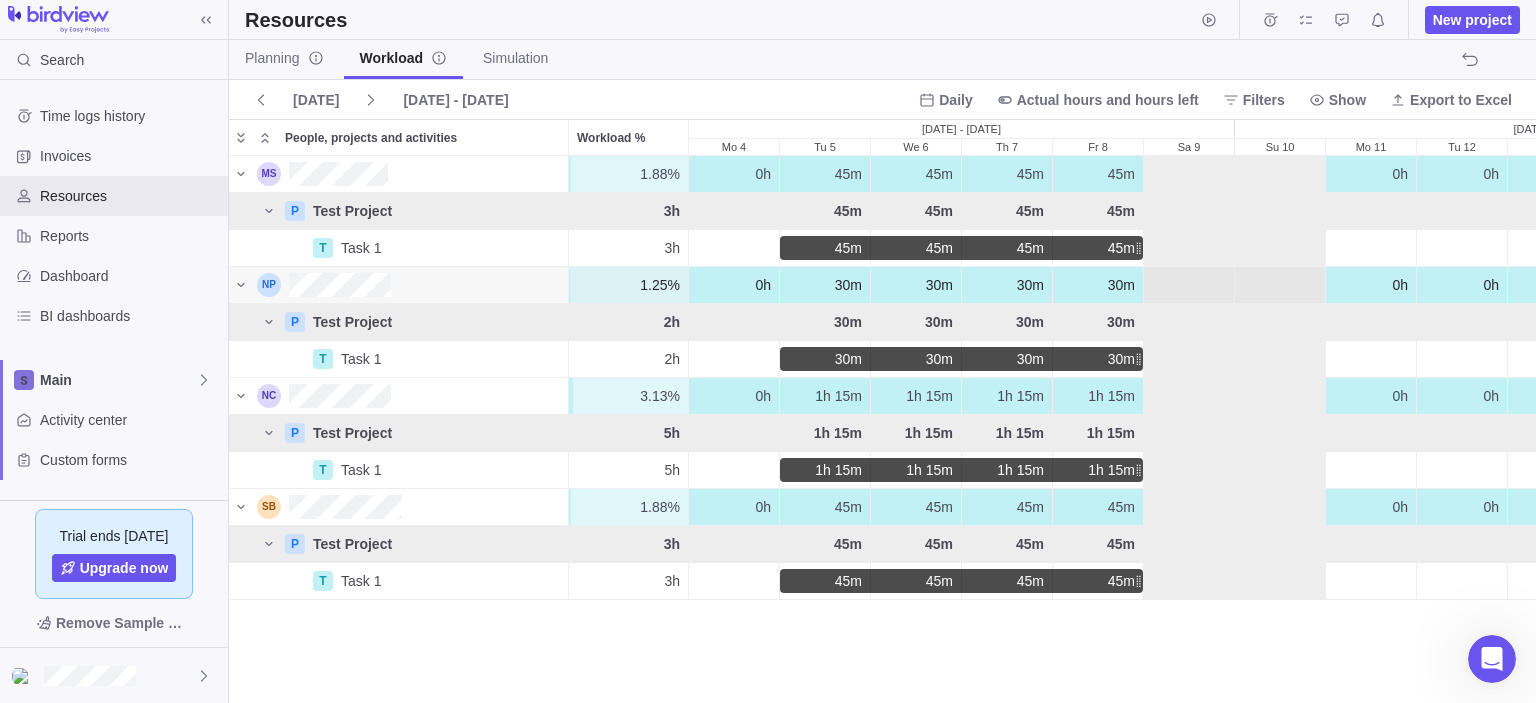 scroll, scrollTop: 16, scrollLeft: 16, axis: both 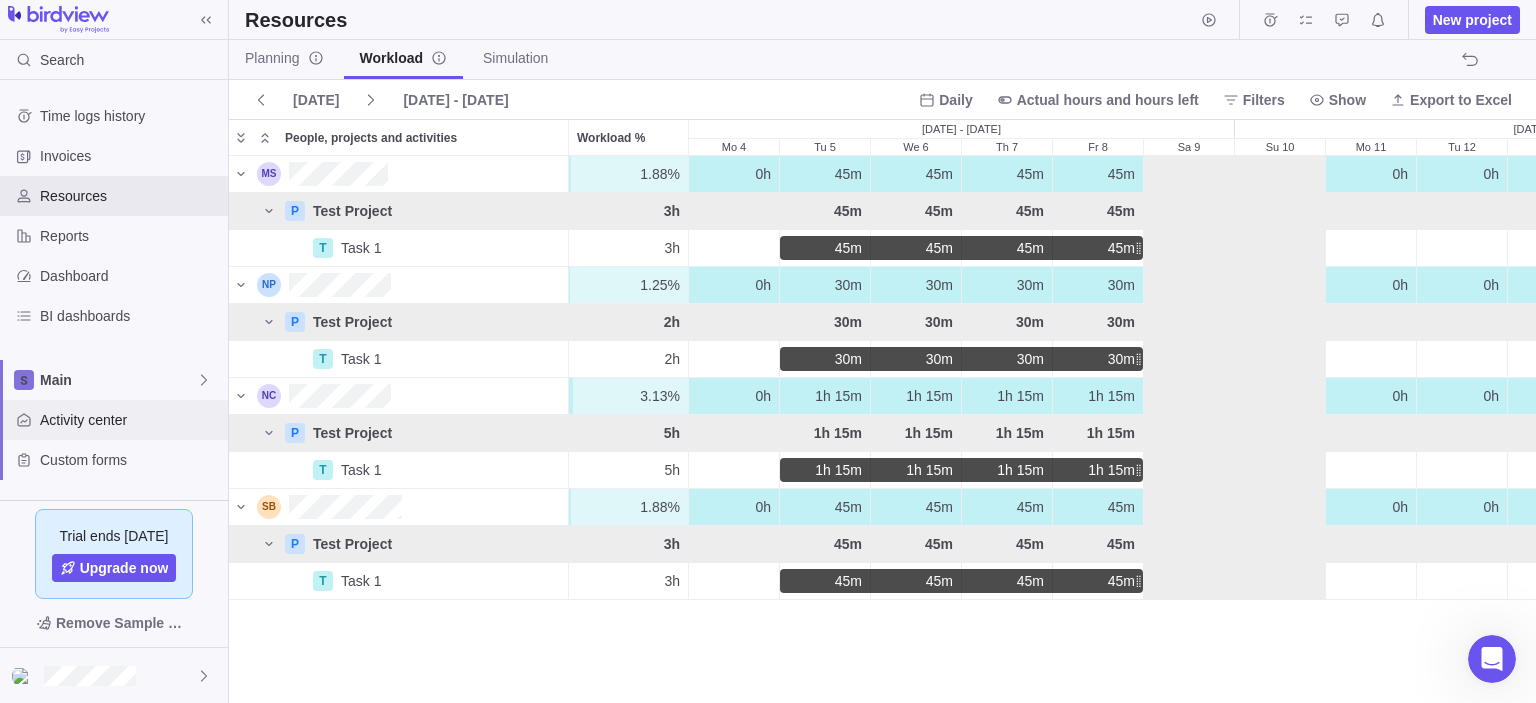 click on "Activity center" at bounding box center [130, 420] 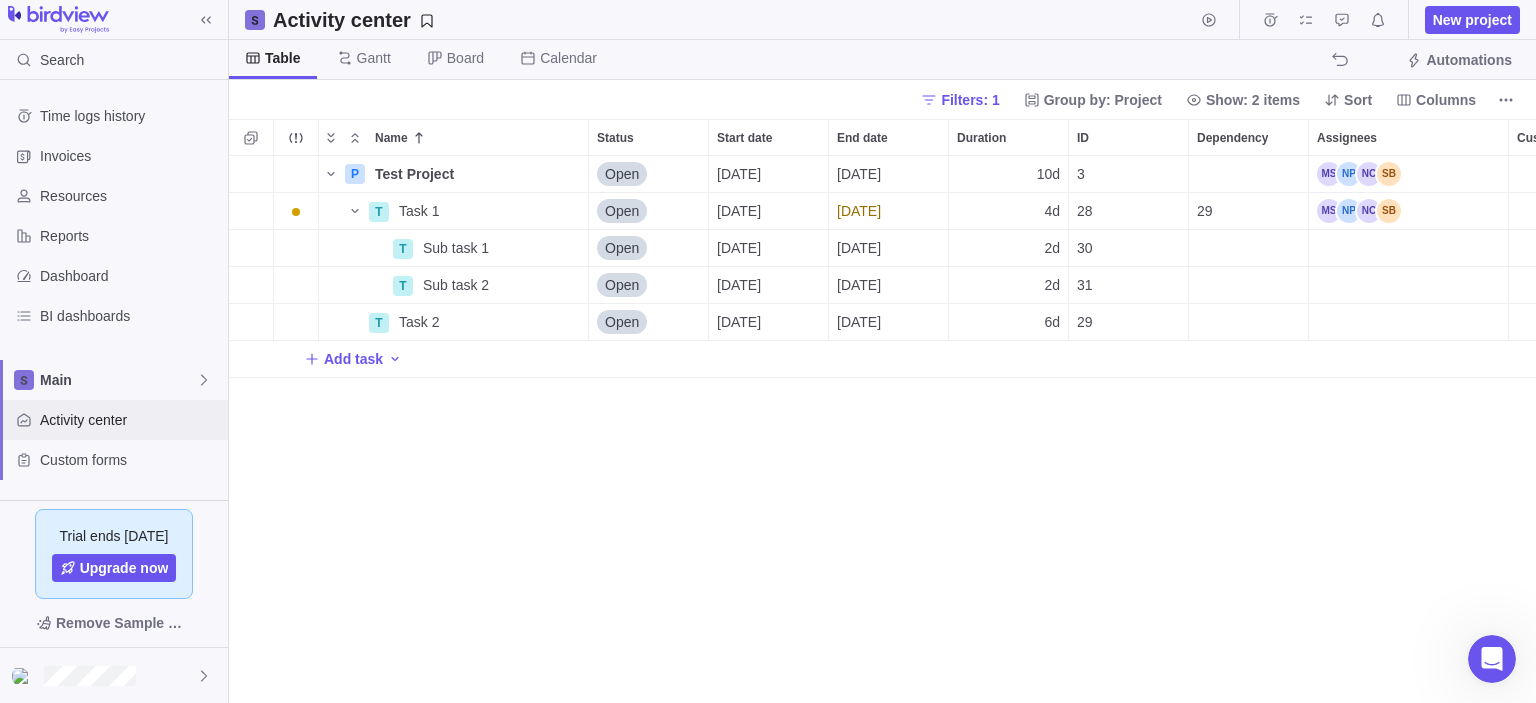 scroll, scrollTop: 16, scrollLeft: 16, axis: both 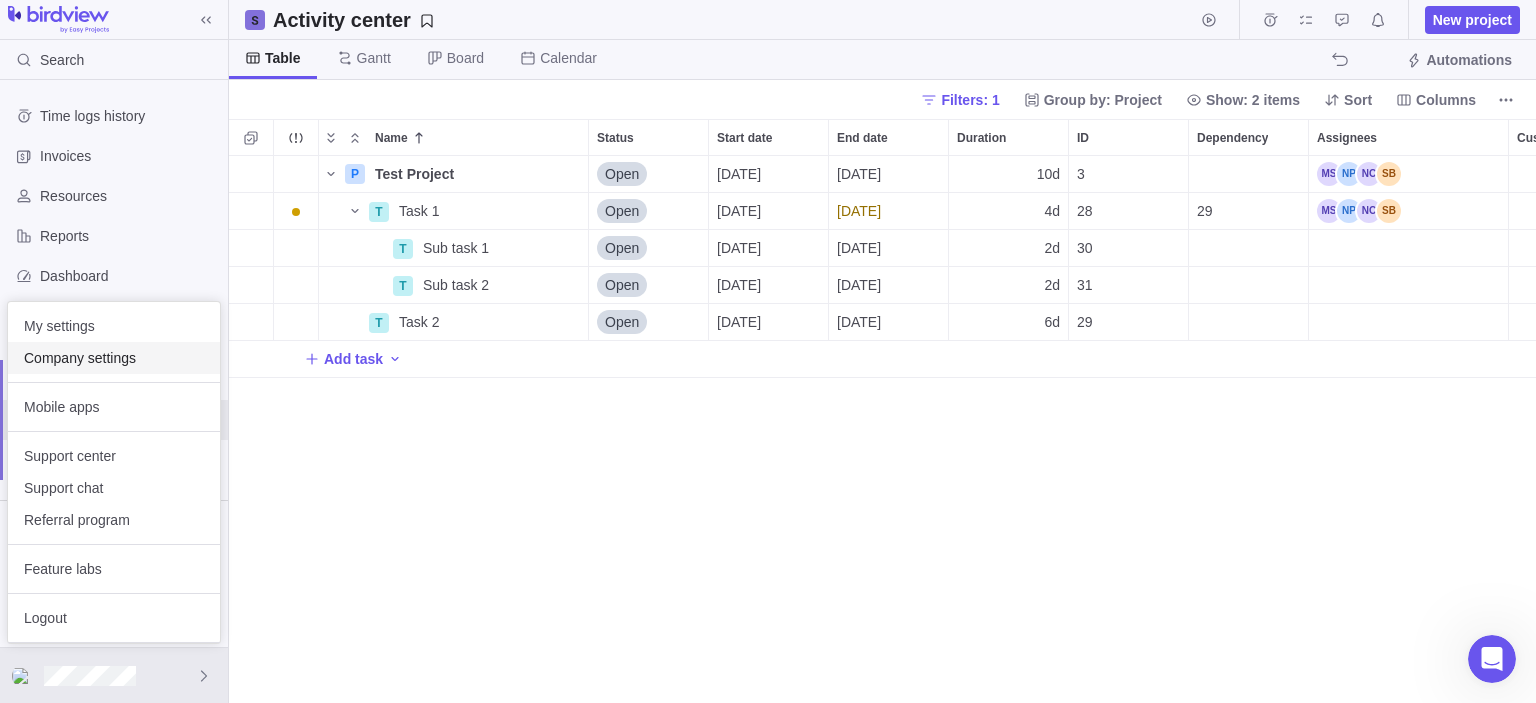 click on "Company settings" at bounding box center (114, 358) 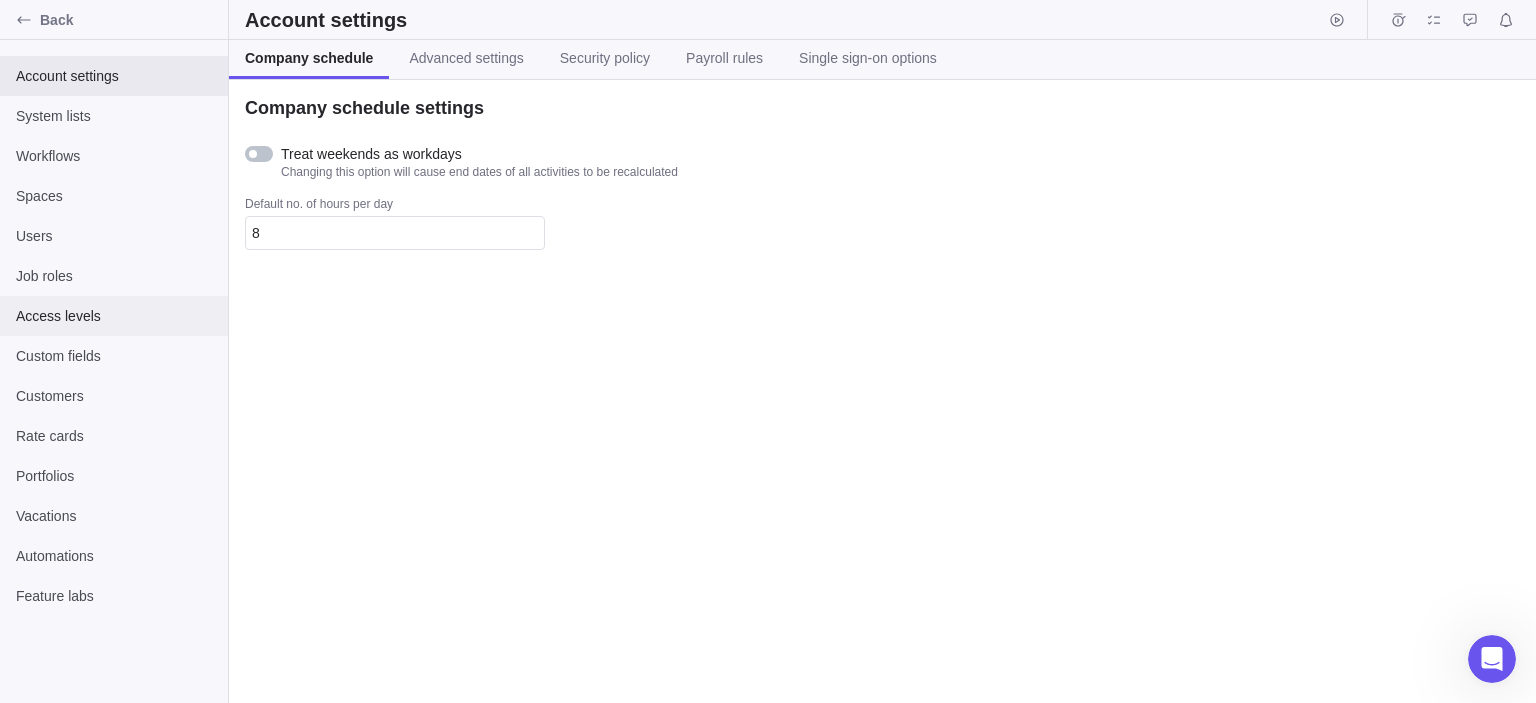 click on "Access levels" at bounding box center (114, 316) 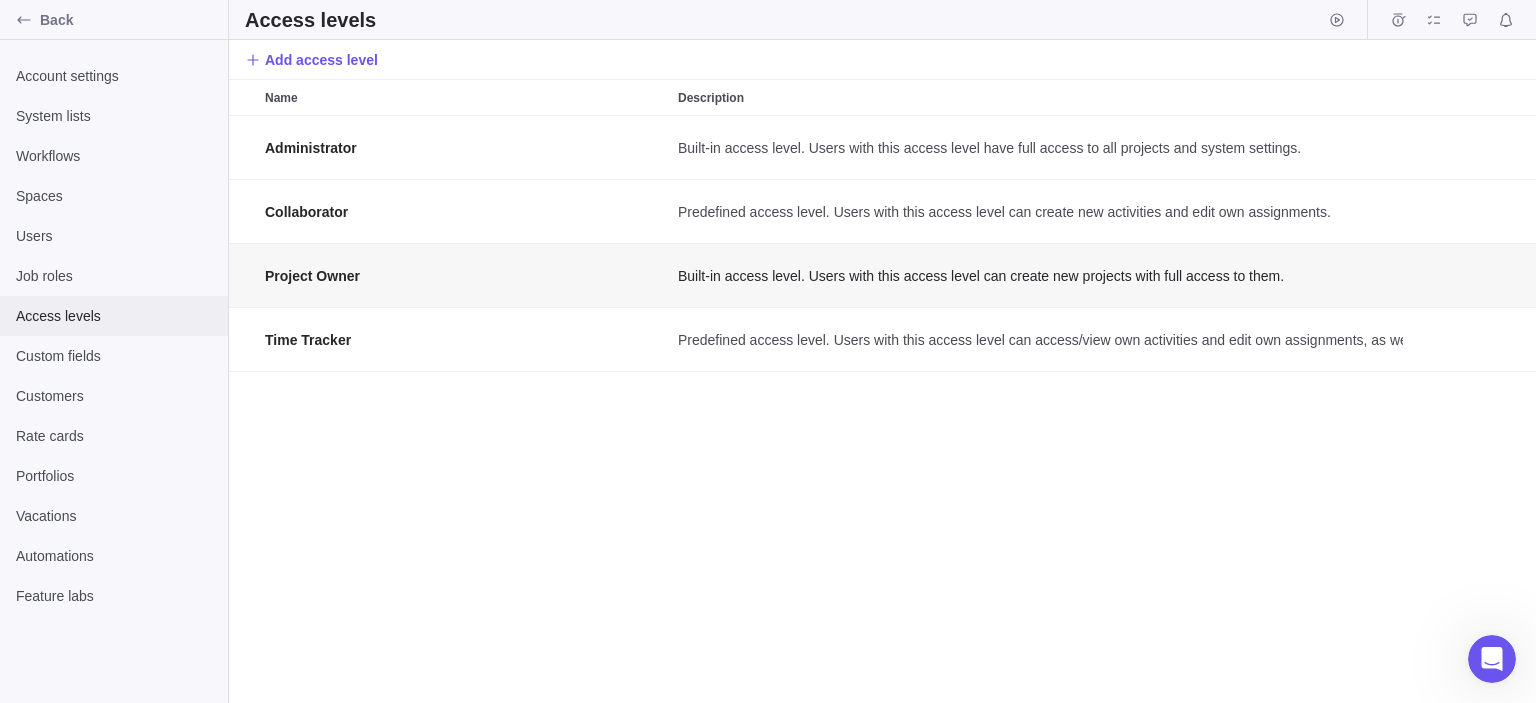 scroll, scrollTop: 16, scrollLeft: 16, axis: both 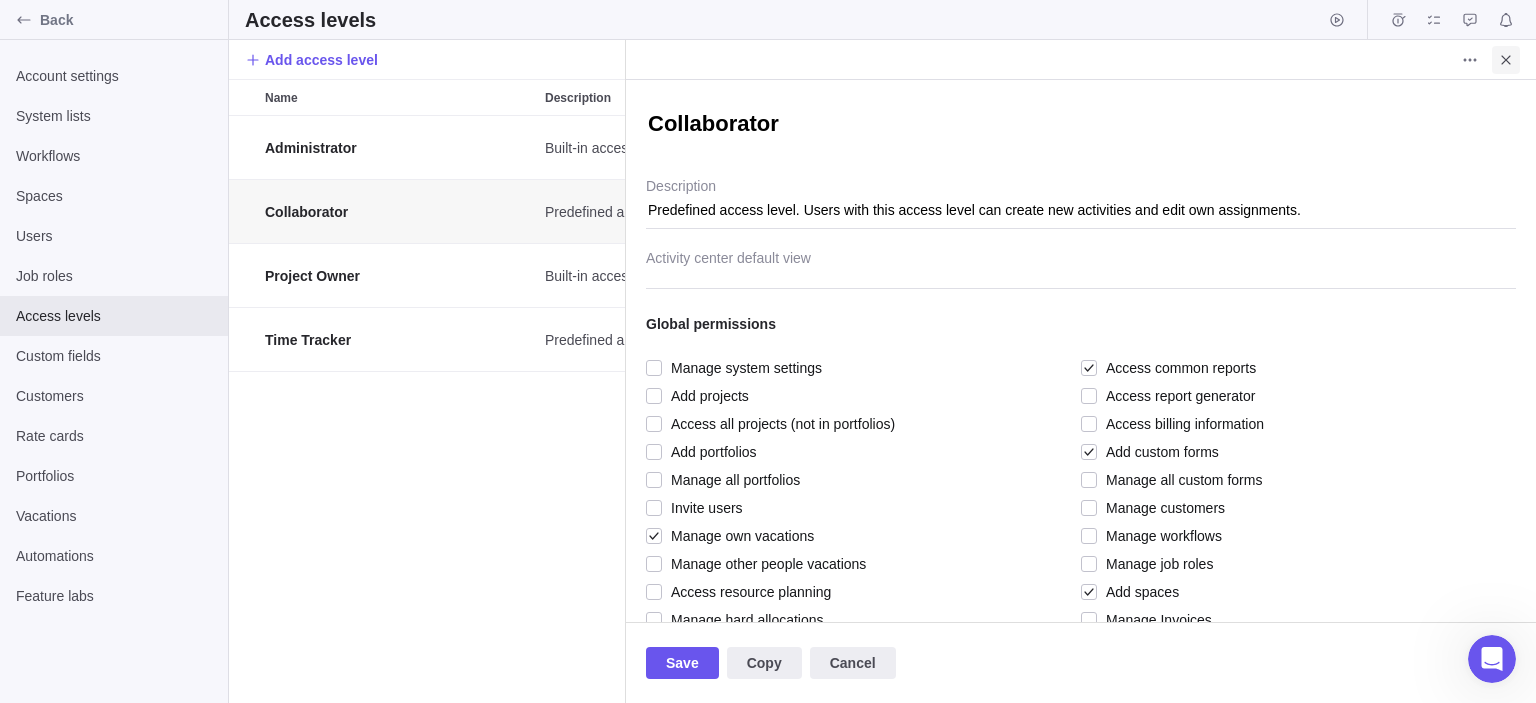 click 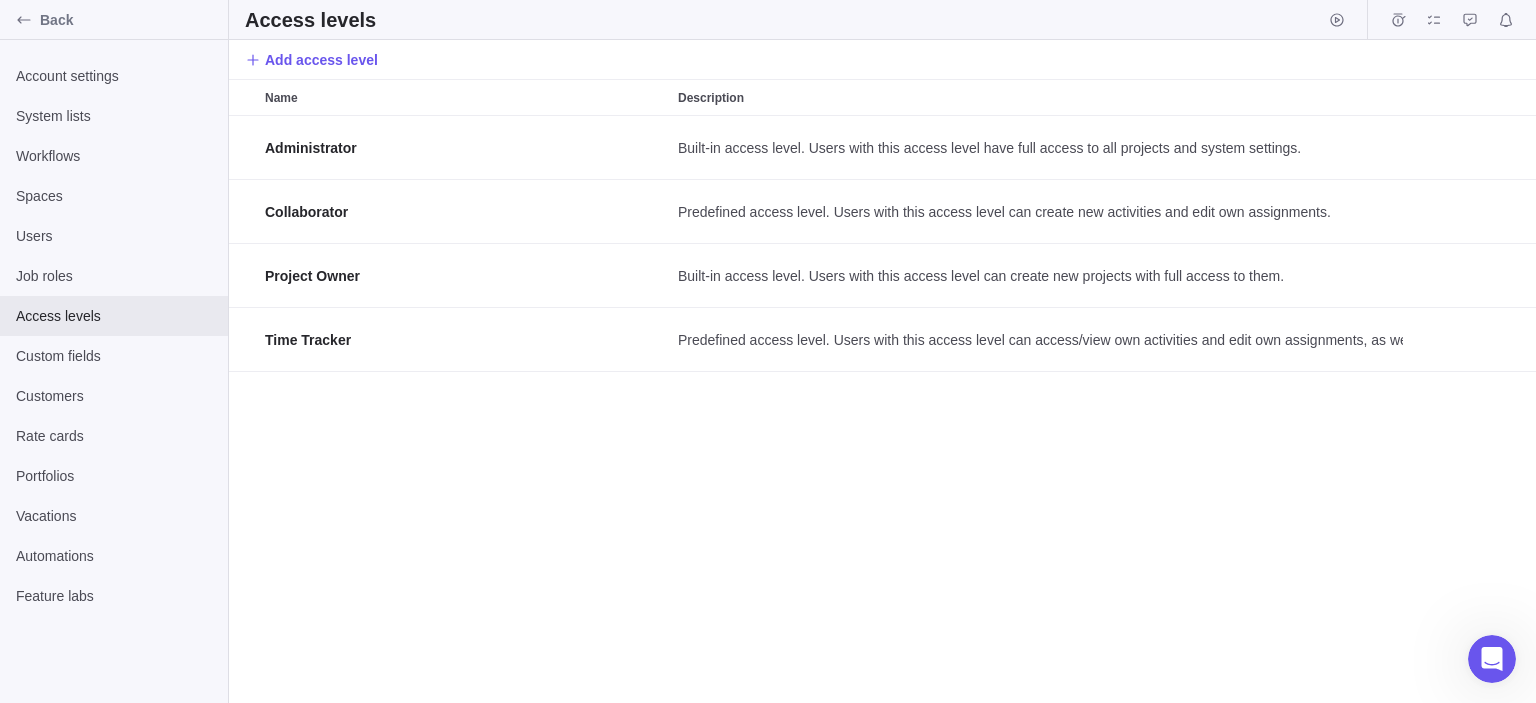 scroll, scrollTop: 16, scrollLeft: 16, axis: both 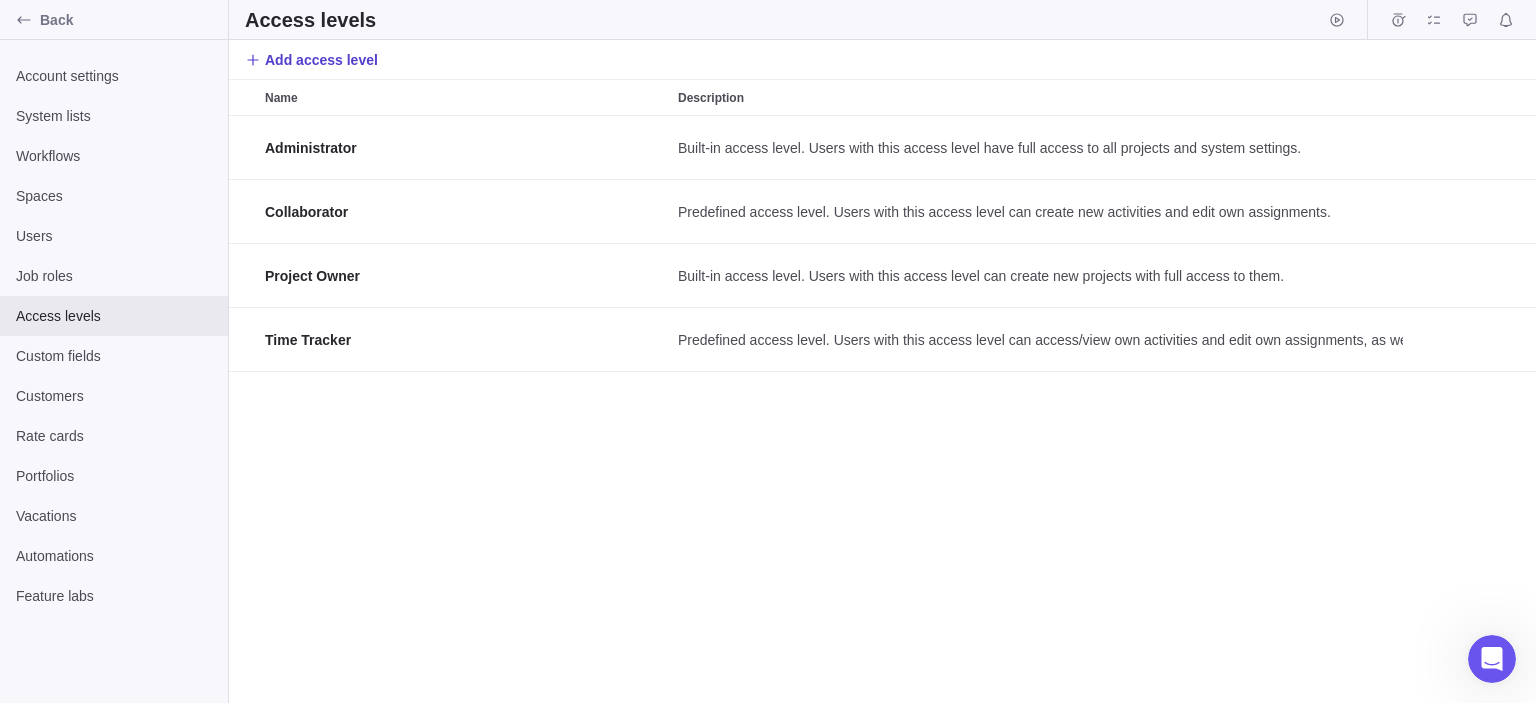click on "Add access level" at bounding box center [321, 60] 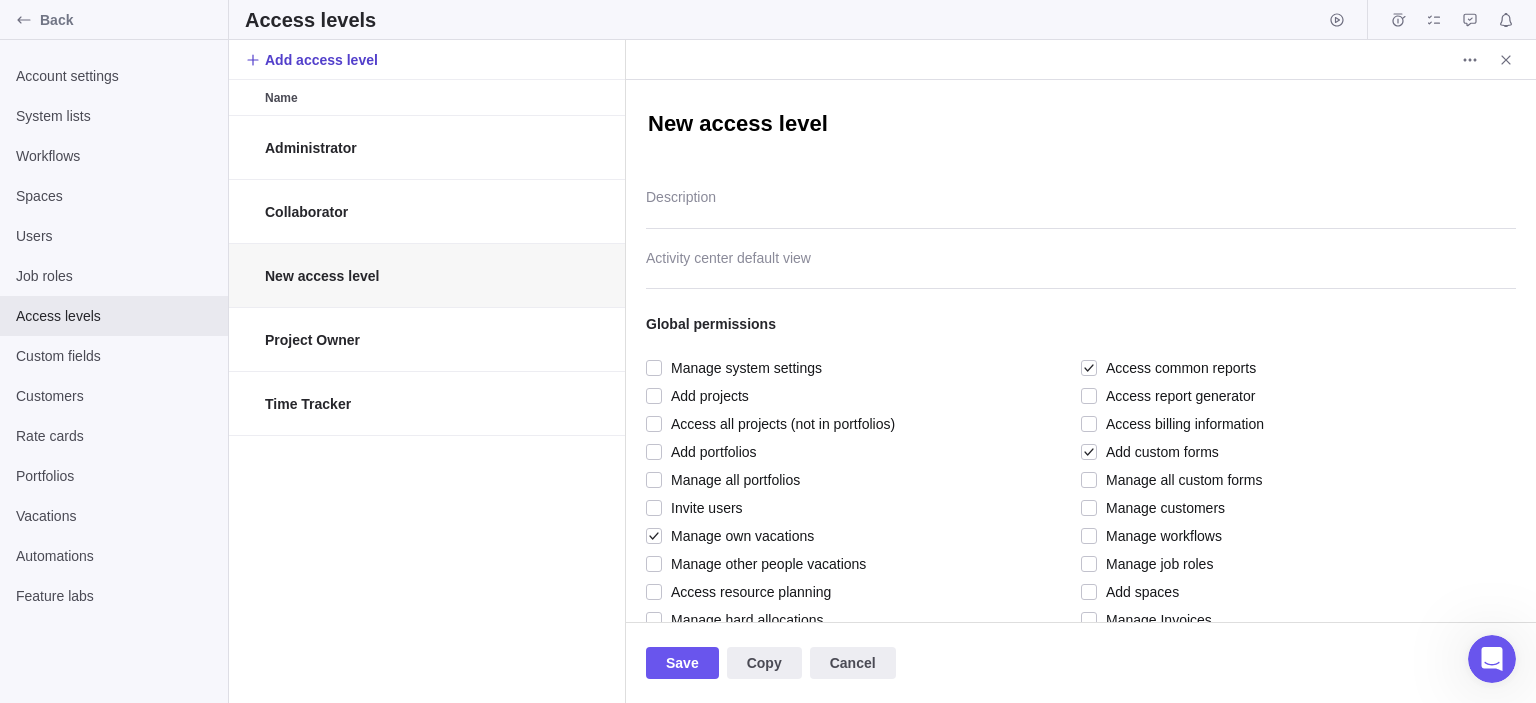 scroll, scrollTop: 572, scrollLeft: 380, axis: both 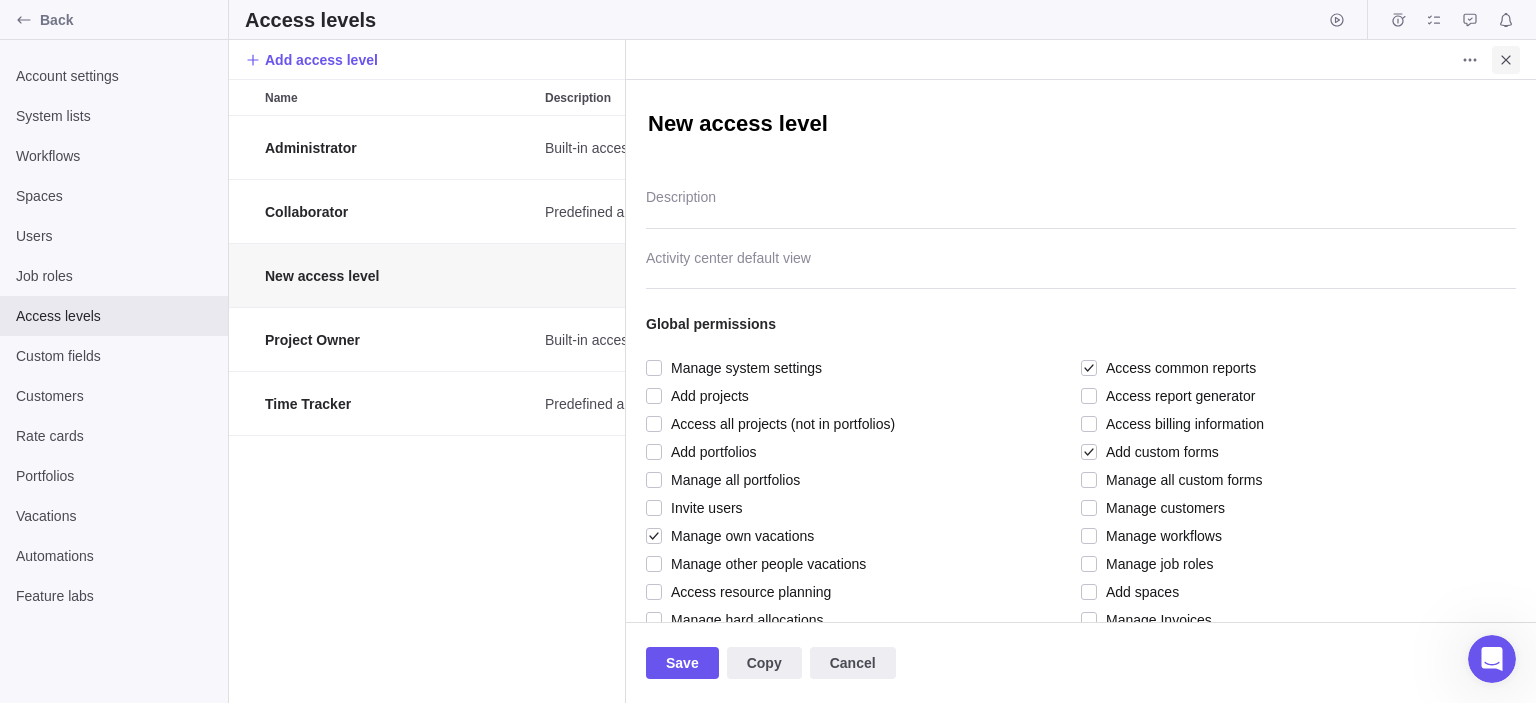 click 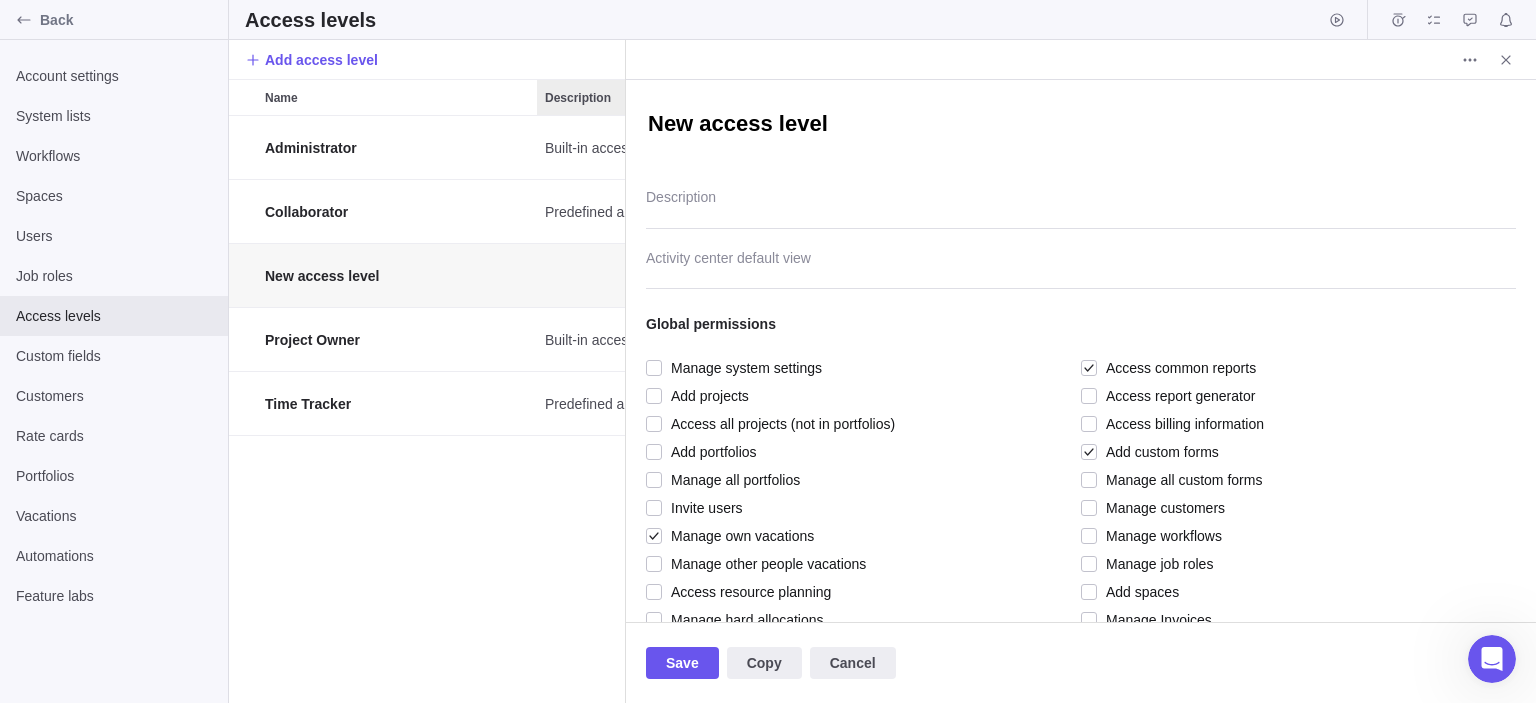 scroll, scrollTop: 16, scrollLeft: 16, axis: both 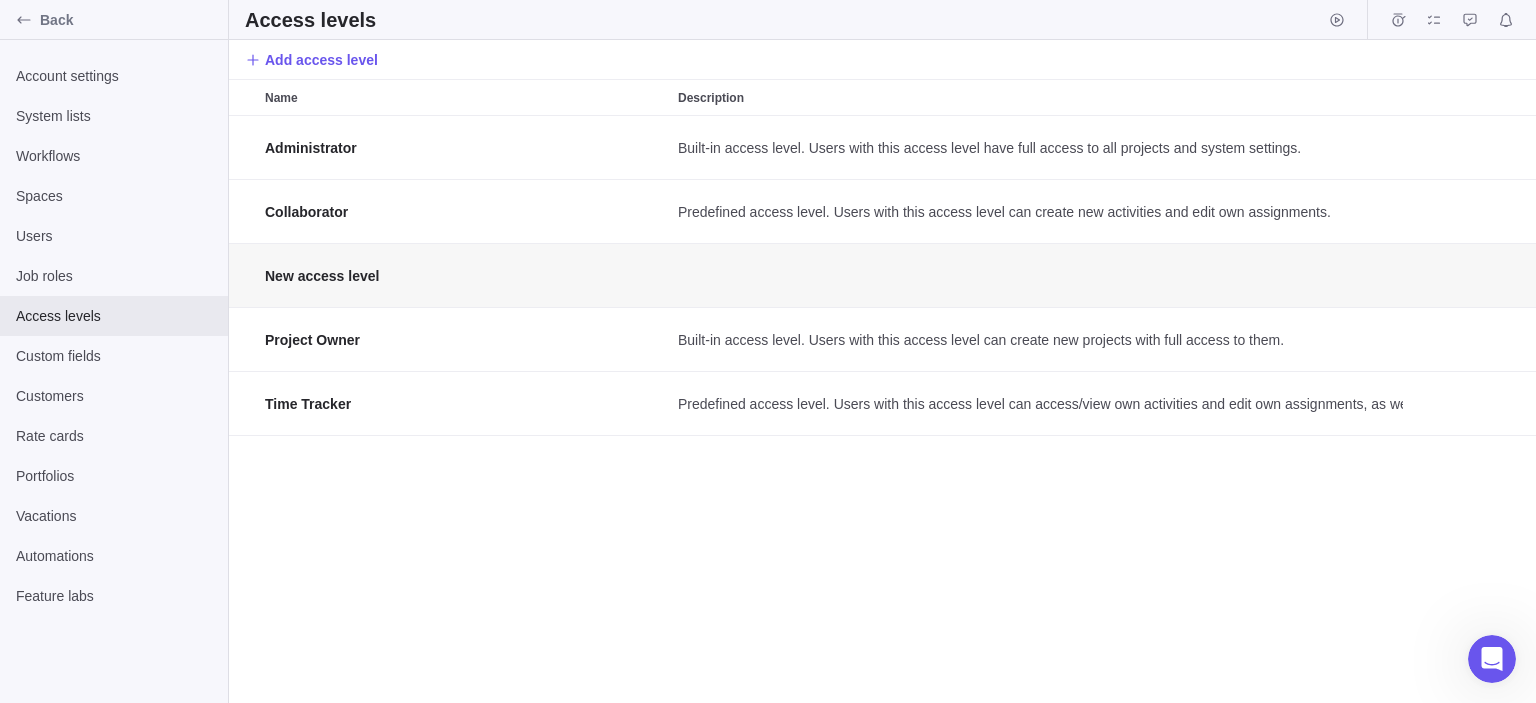 drag, startPoint x: 369, startPoint y: 278, endPoint x: 283, endPoint y: 453, distance: 194.98975 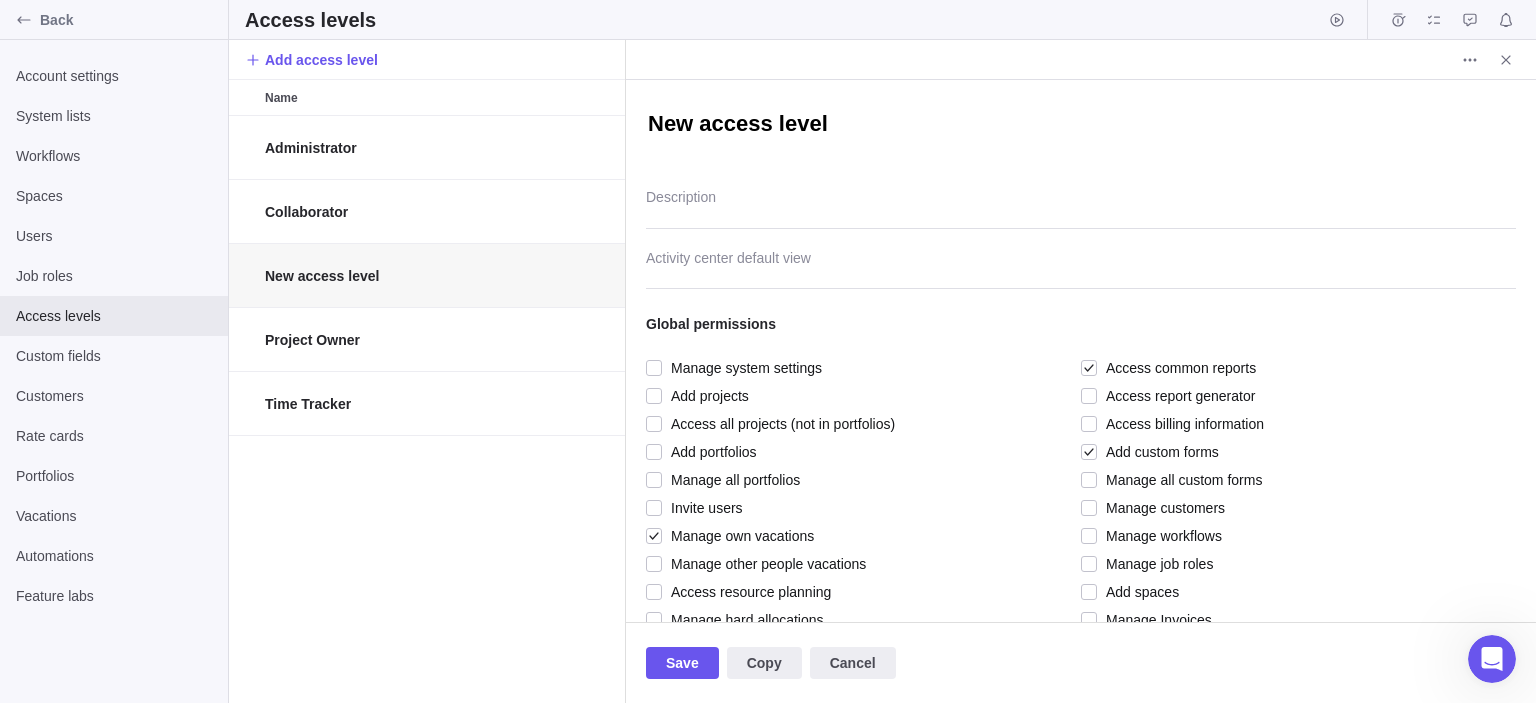scroll, scrollTop: 572, scrollLeft: 380, axis: both 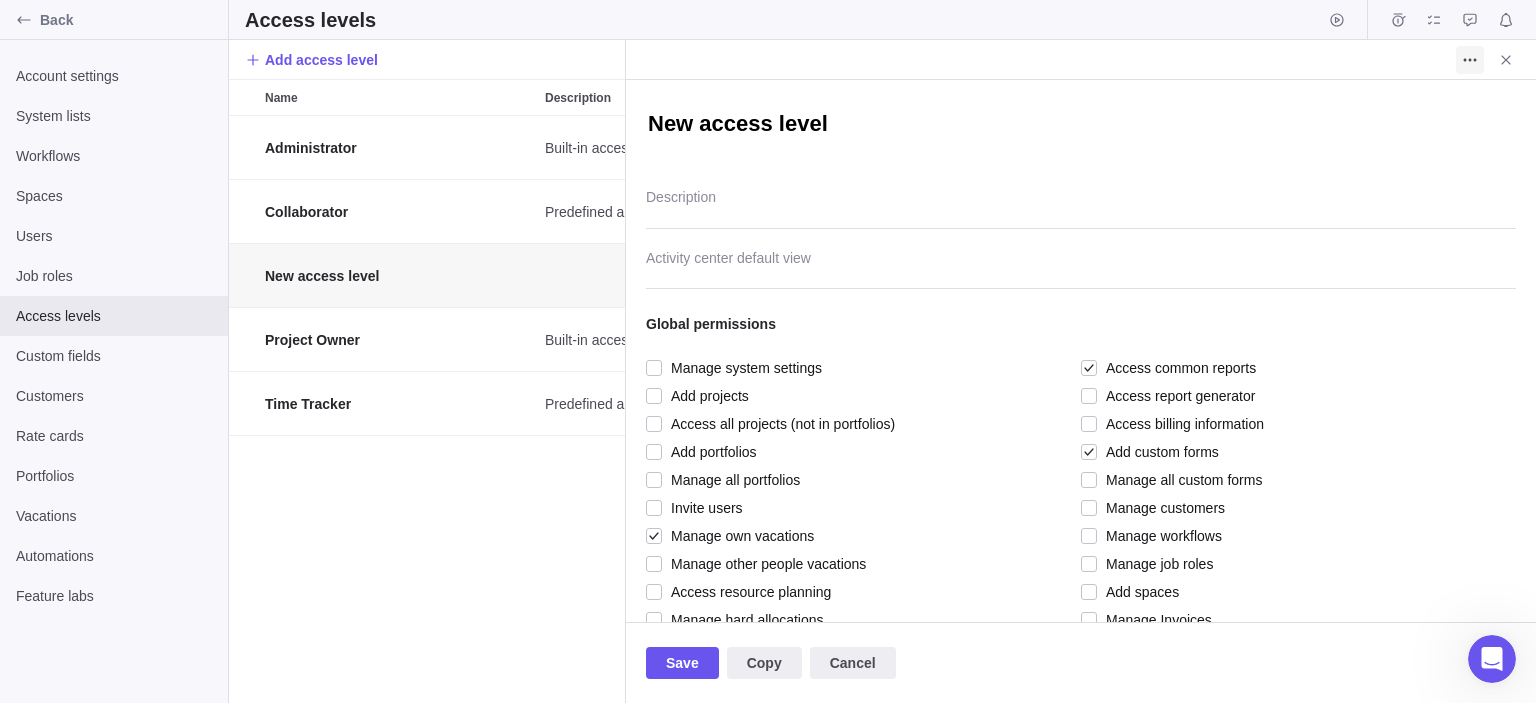 type on "x" 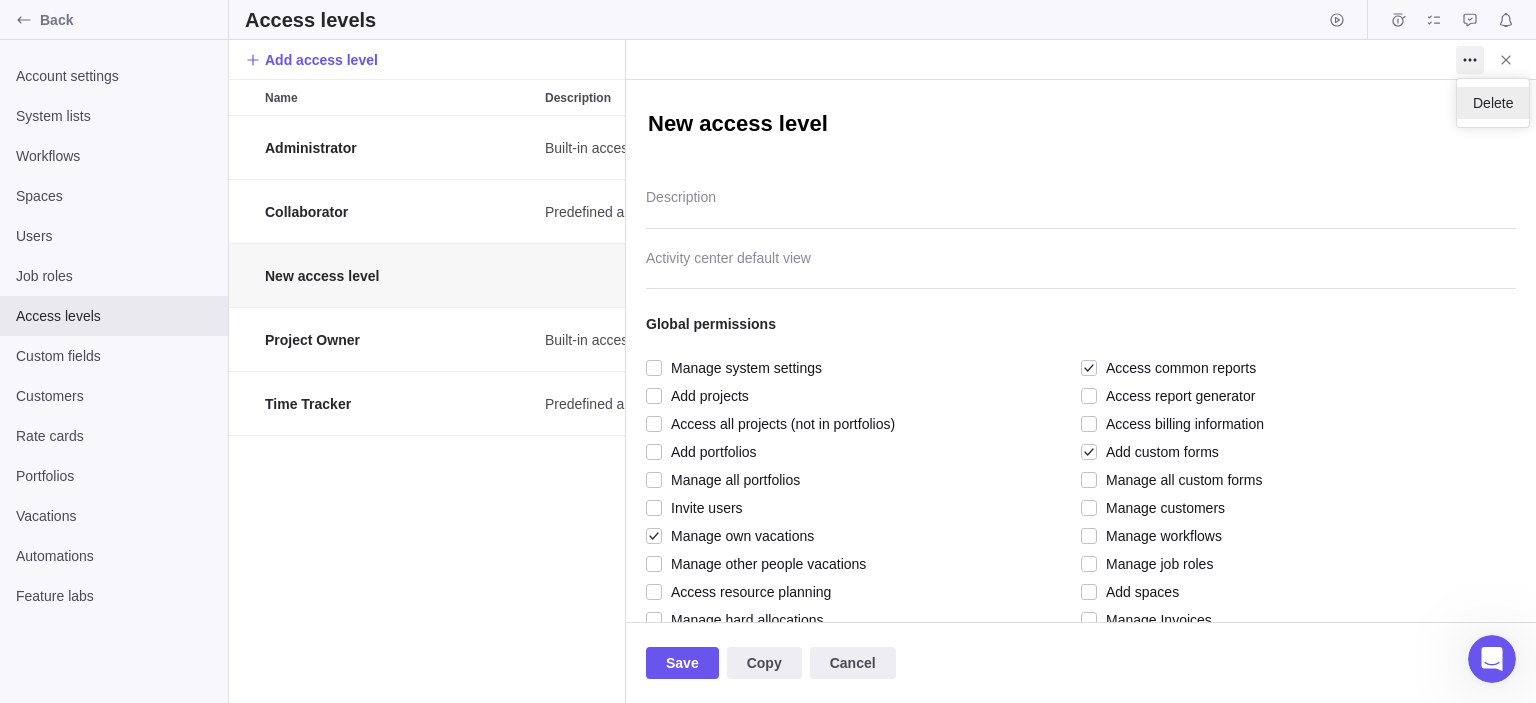 click on "Delete" at bounding box center [1493, 103] 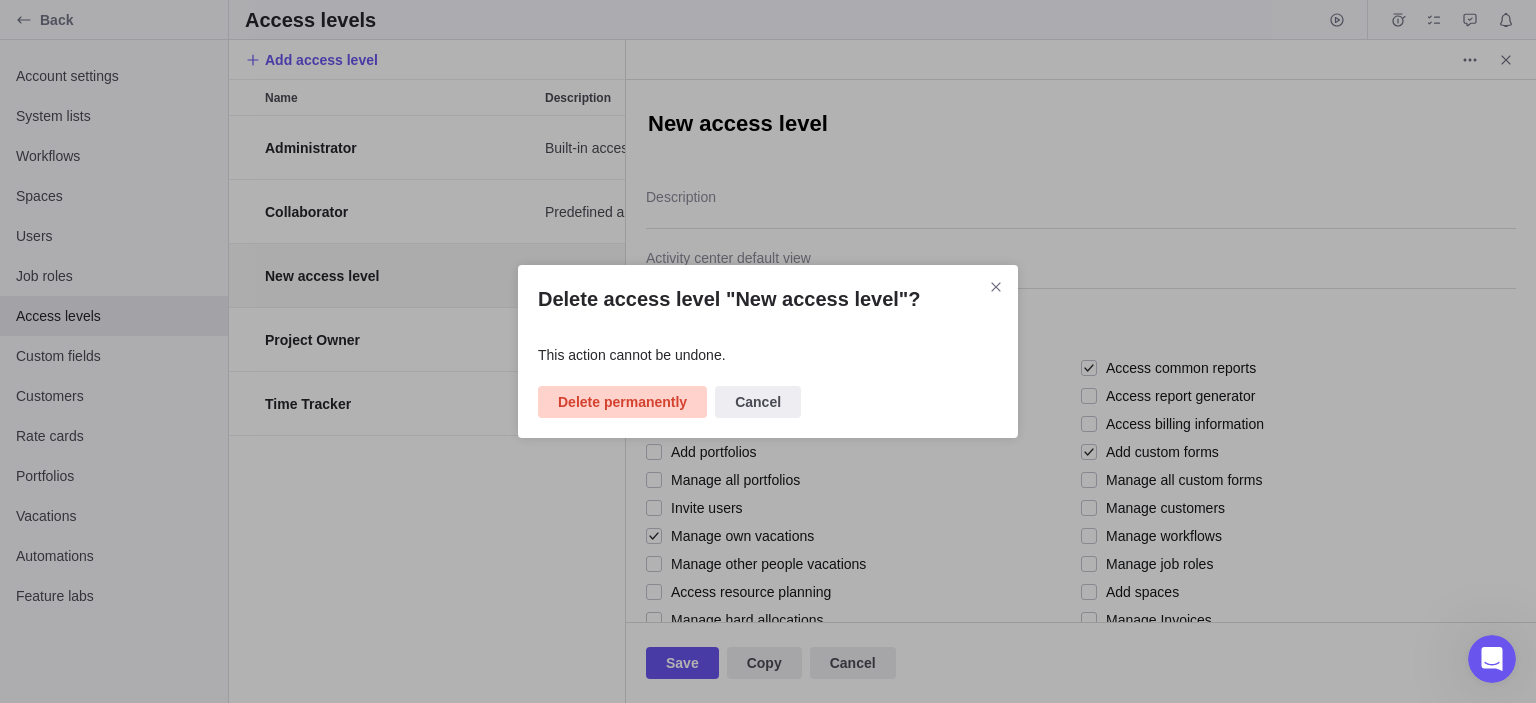 click on "Delete permanently" at bounding box center [622, 402] 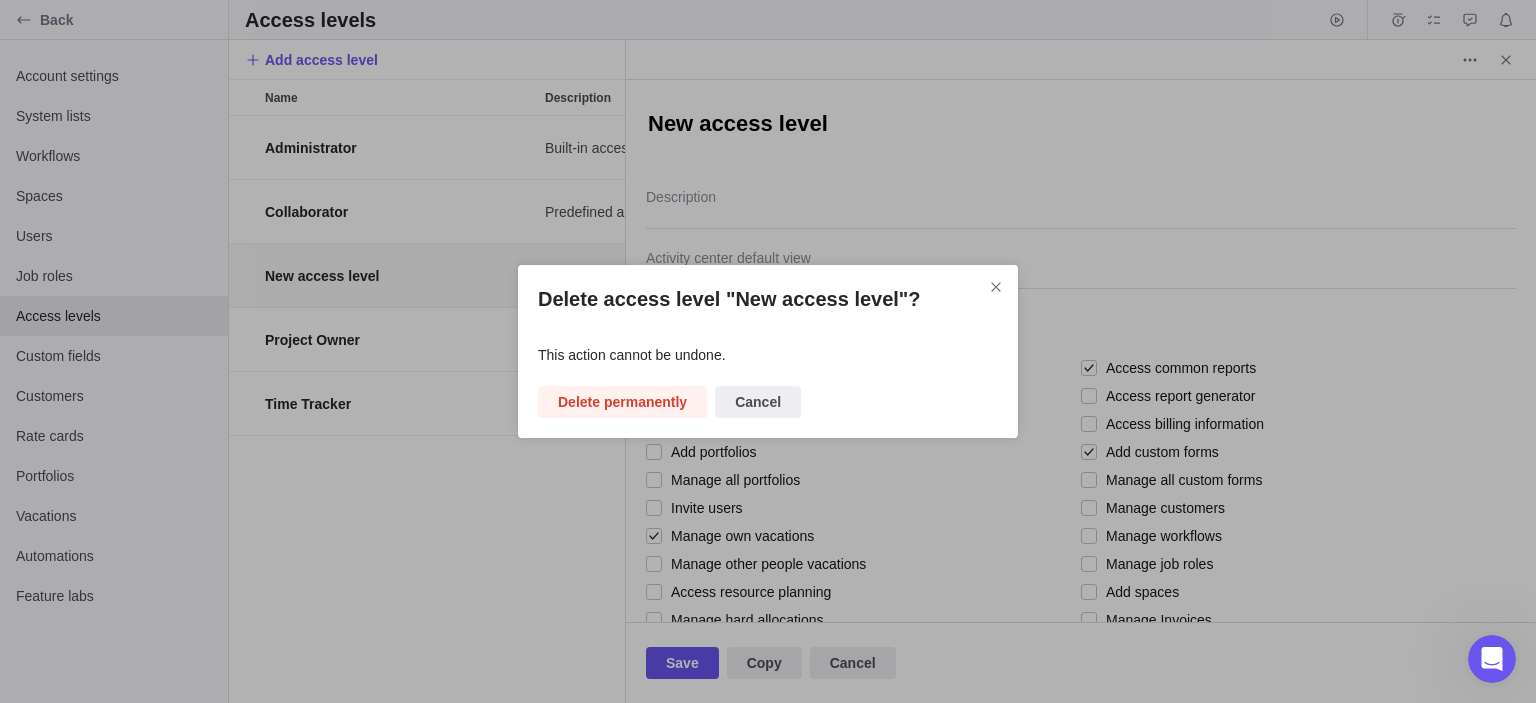 scroll, scrollTop: 16, scrollLeft: 16, axis: both 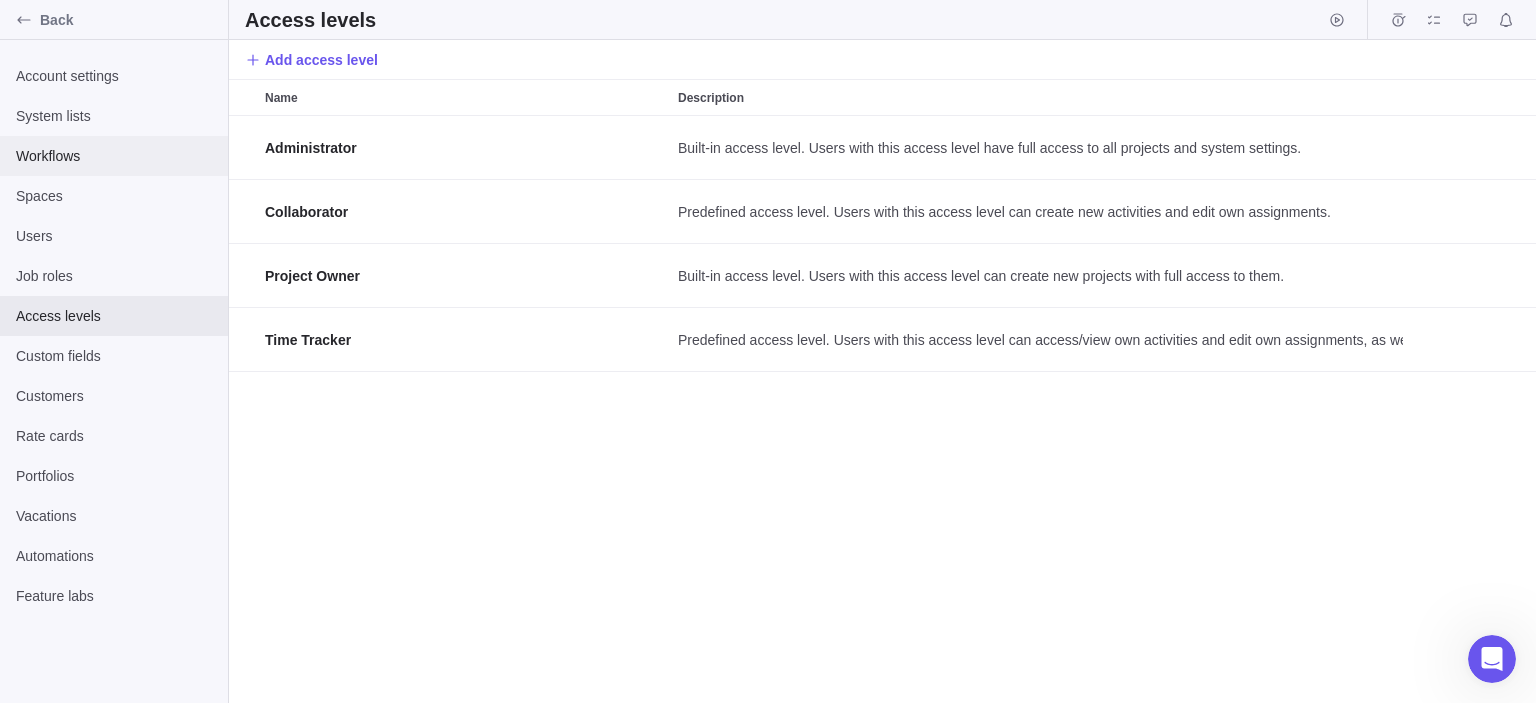 click on "Workflows" at bounding box center (114, 156) 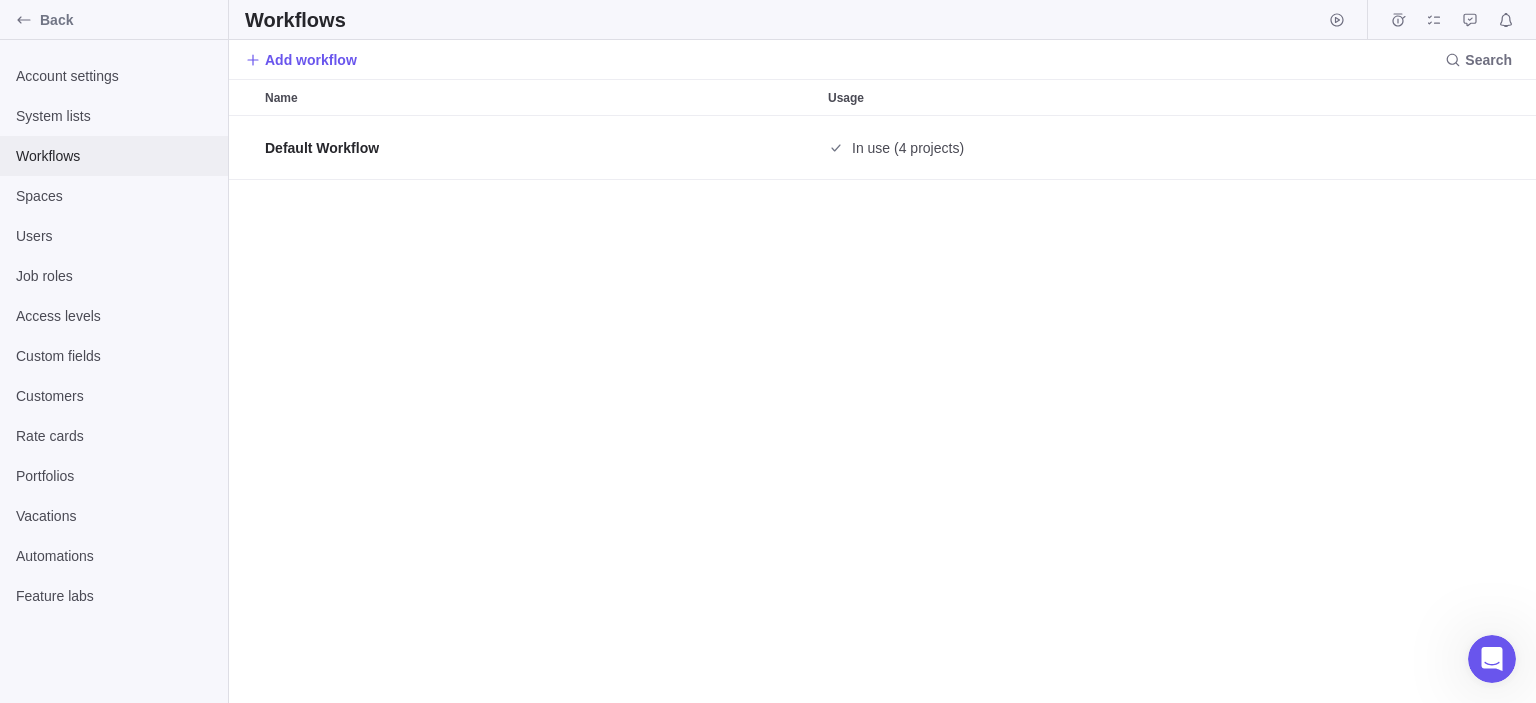 scroll, scrollTop: 16, scrollLeft: 16, axis: both 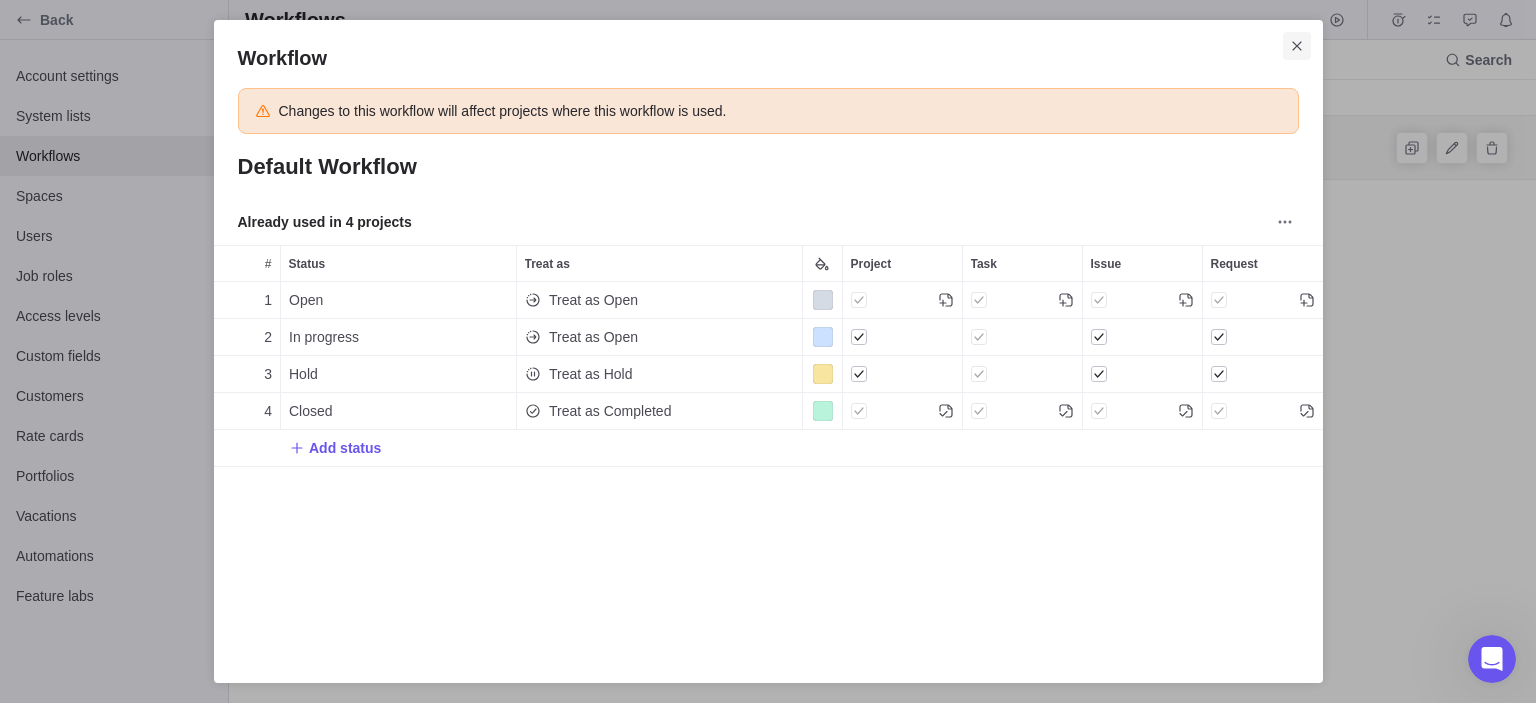 click 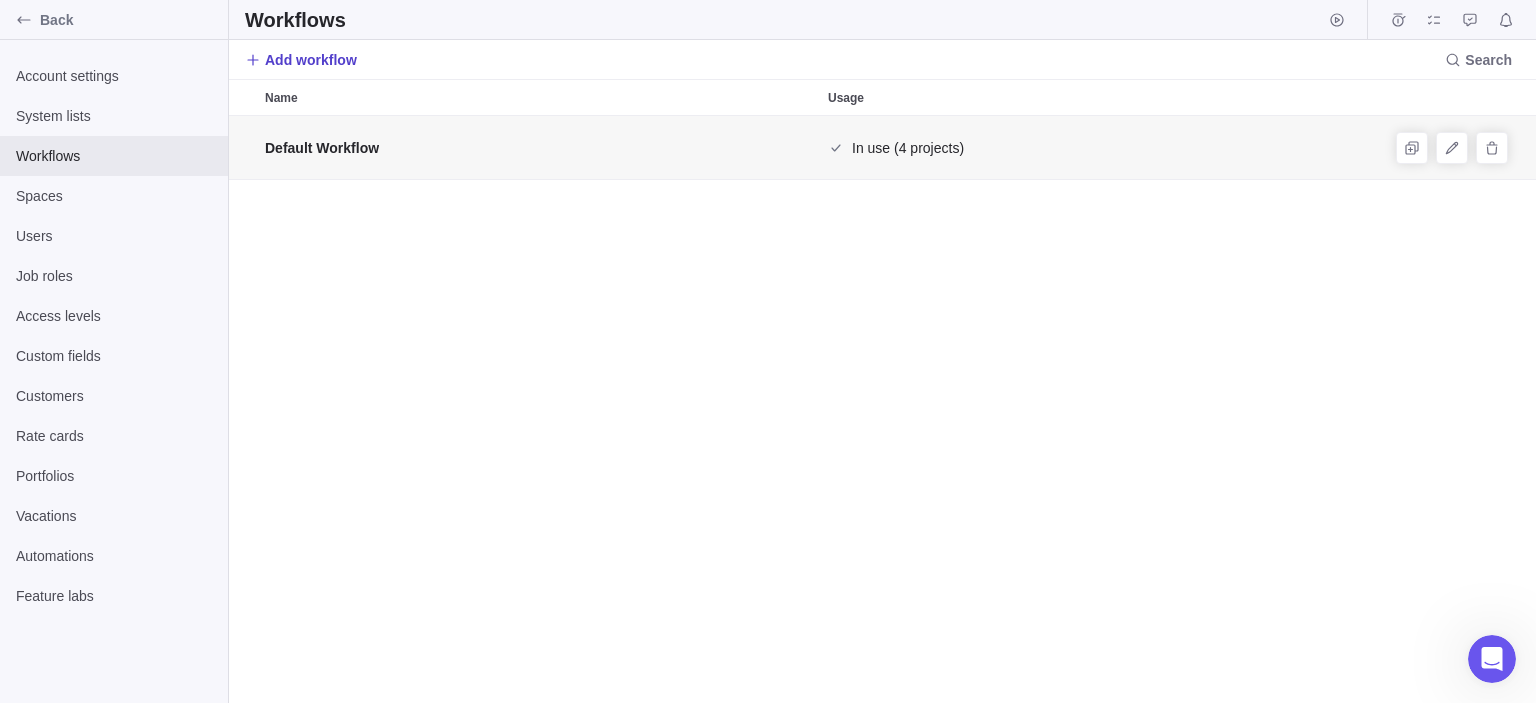 click on "Add workflow" at bounding box center [311, 60] 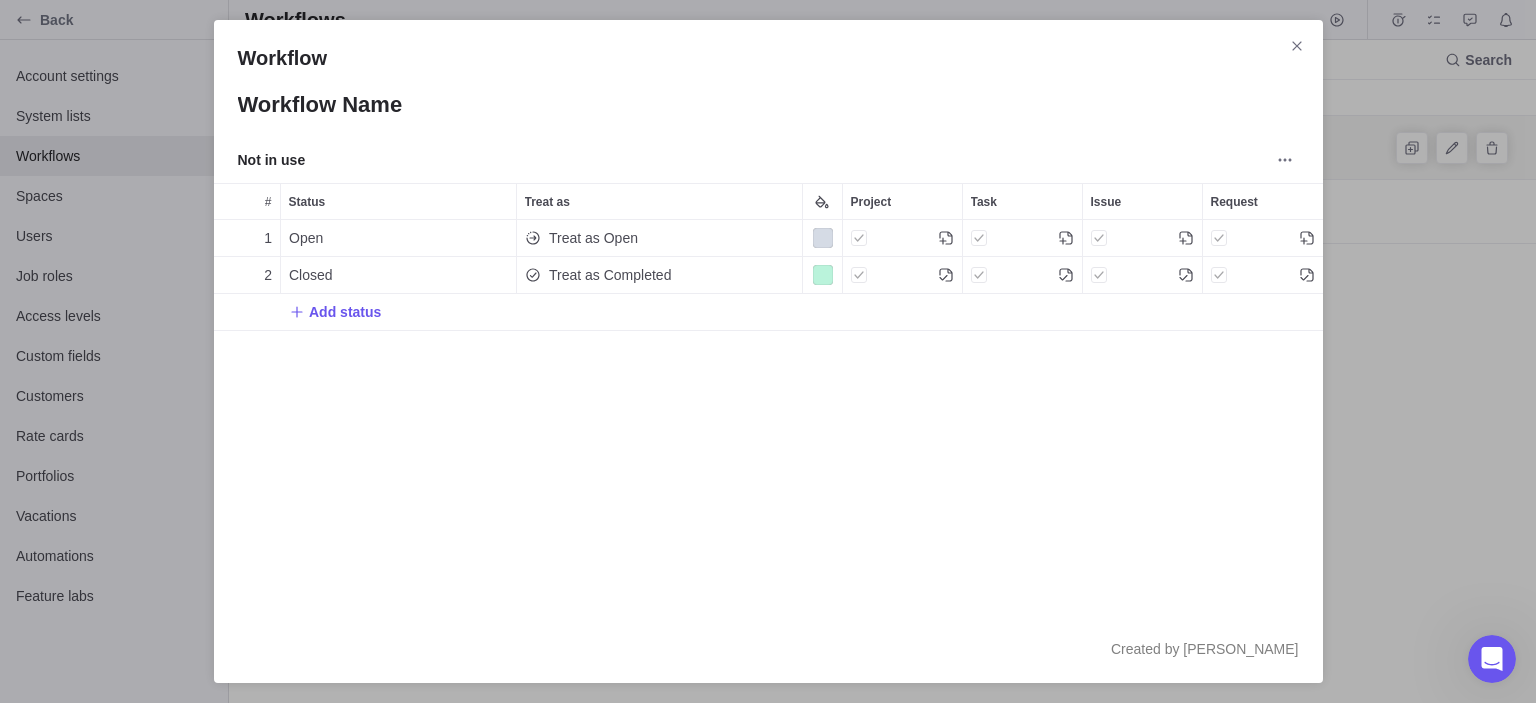 scroll, scrollTop: 16, scrollLeft: 16, axis: both 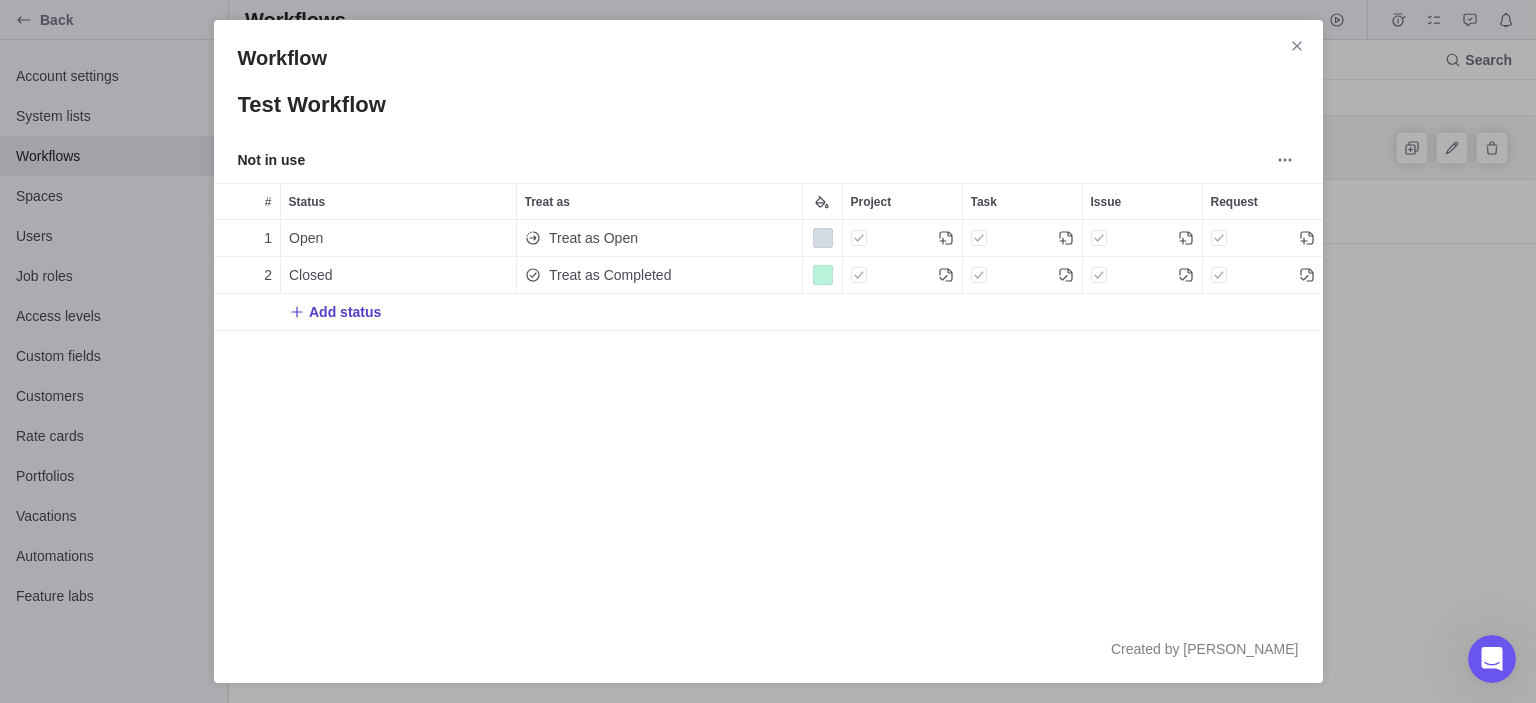 type on "Test Workflow" 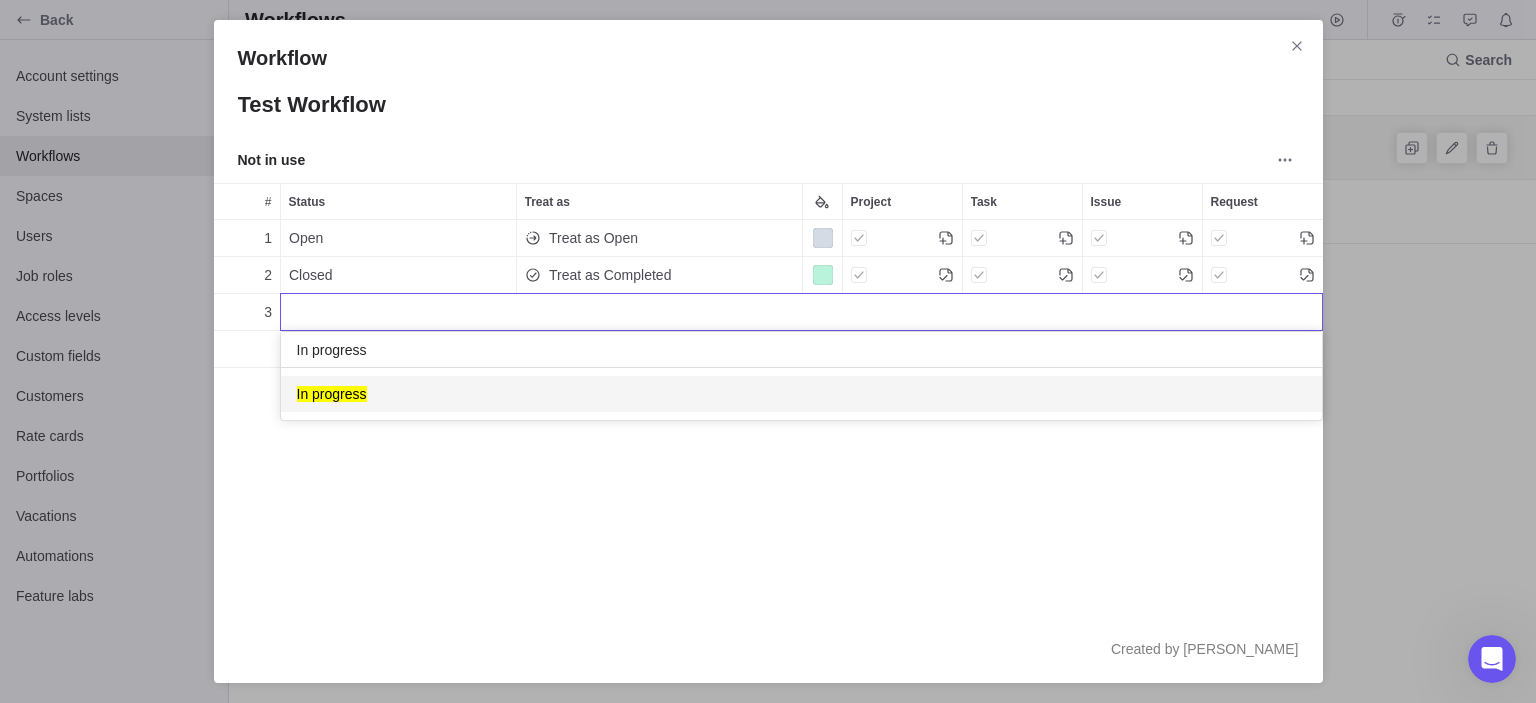 type on "In progress" 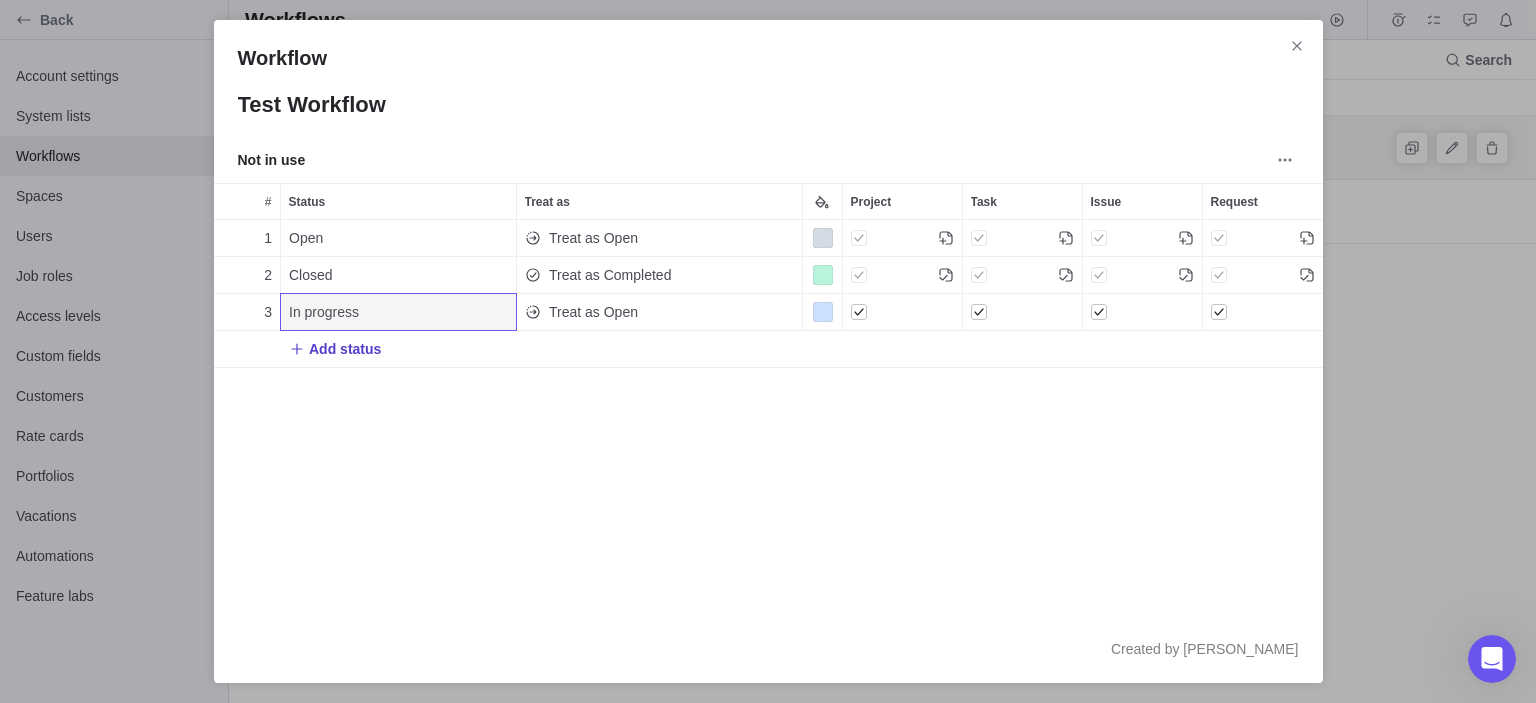 click on "Add status" at bounding box center [345, 349] 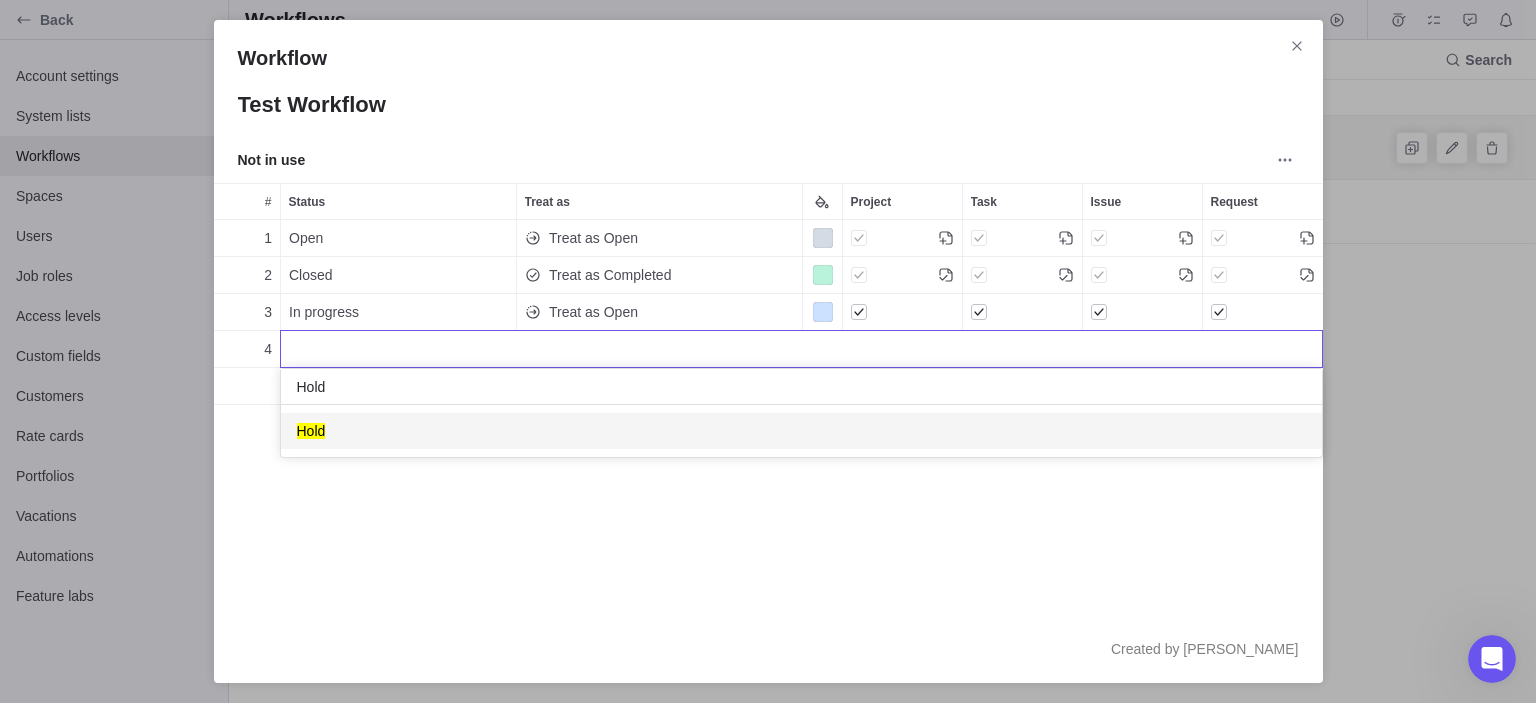 type on "Hold" 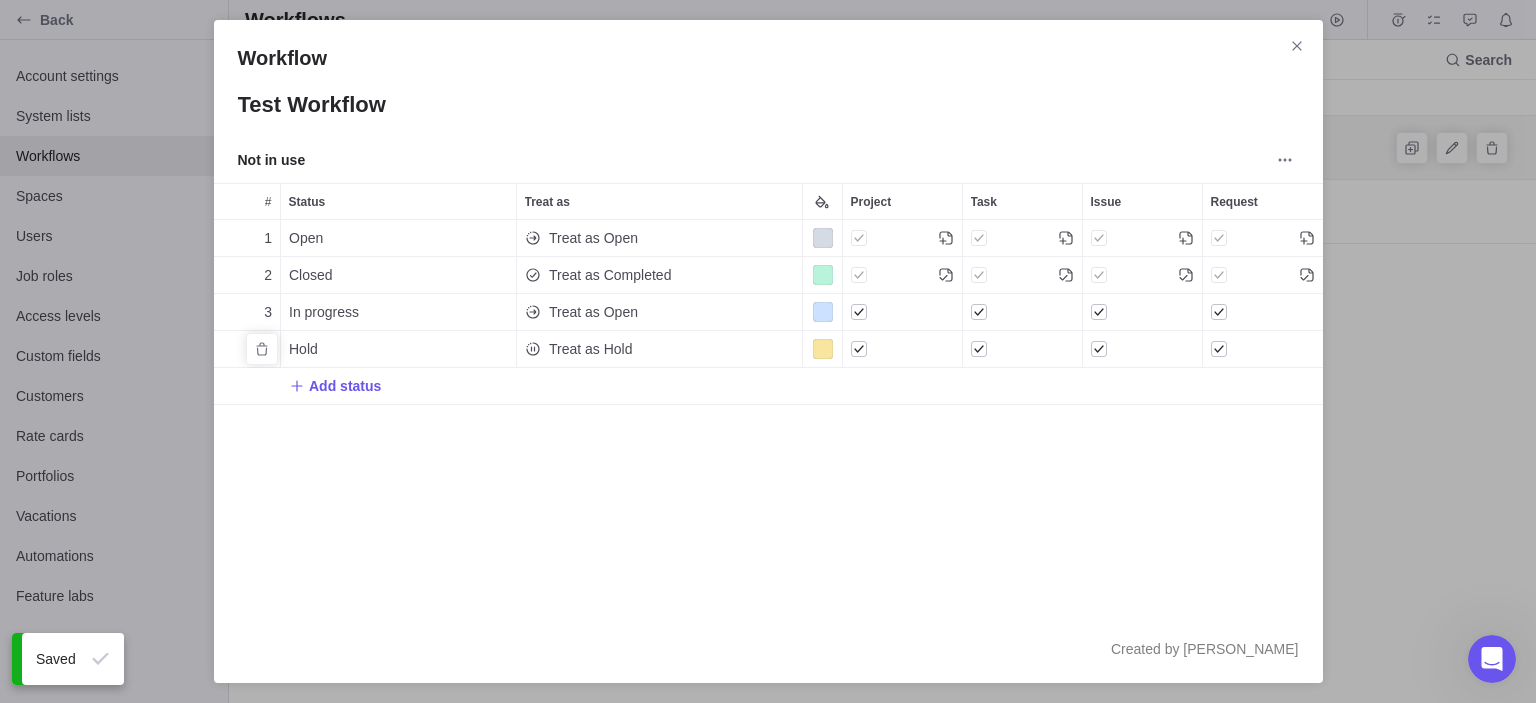 click on "1 Open Treat as Open 2 Closed Treat as Completed 3 In progress Treat as Open 4 Hold Treat as Hold Add status" at bounding box center (768, 417) 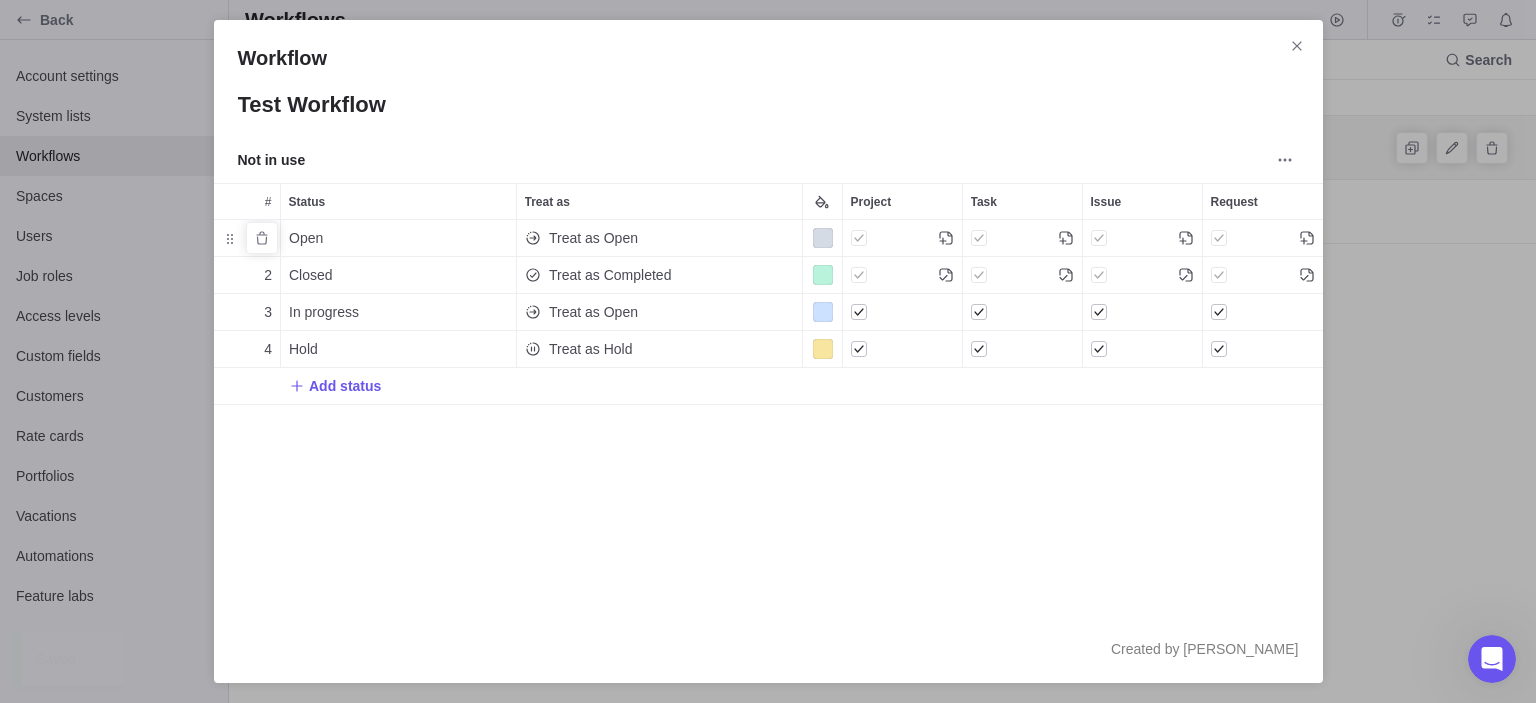 click at bounding box center [822, 238] 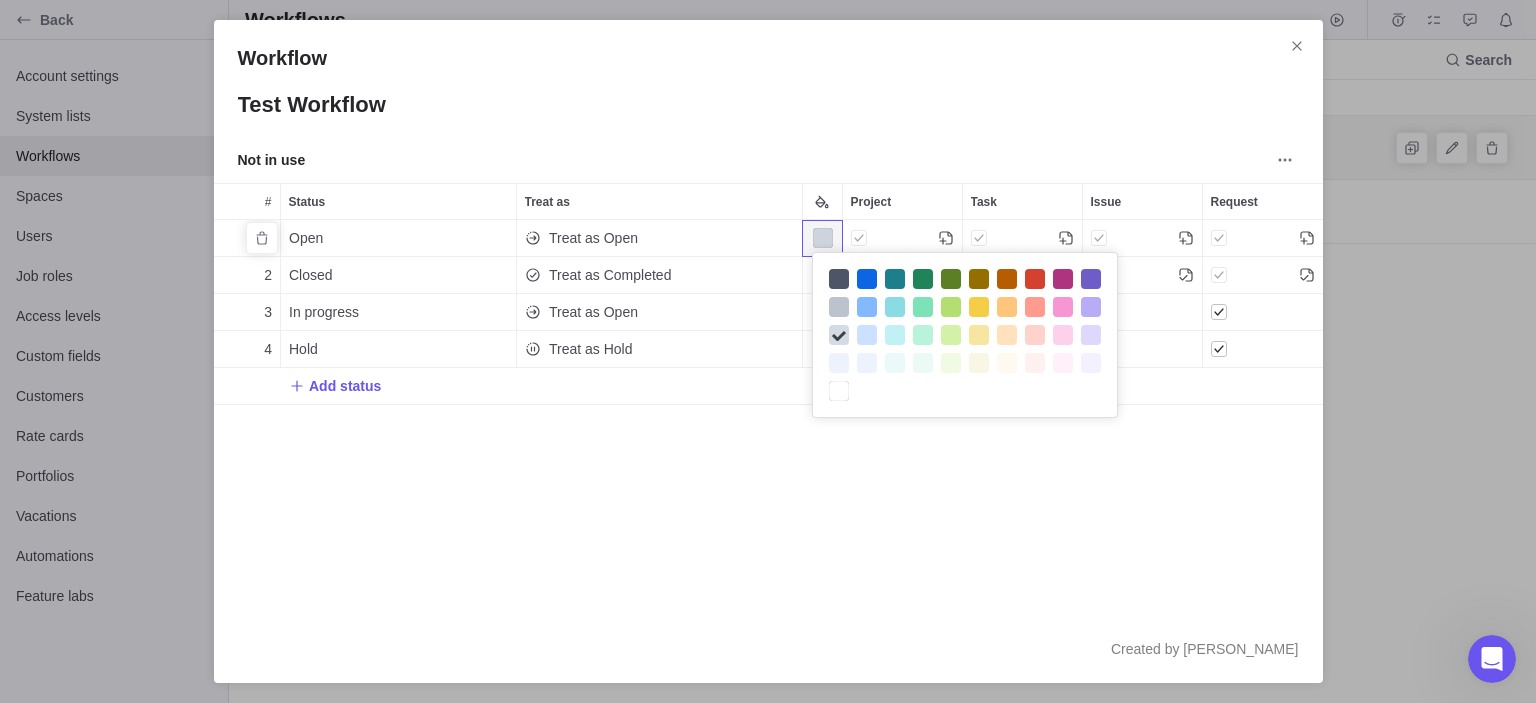 click at bounding box center (951, 279) 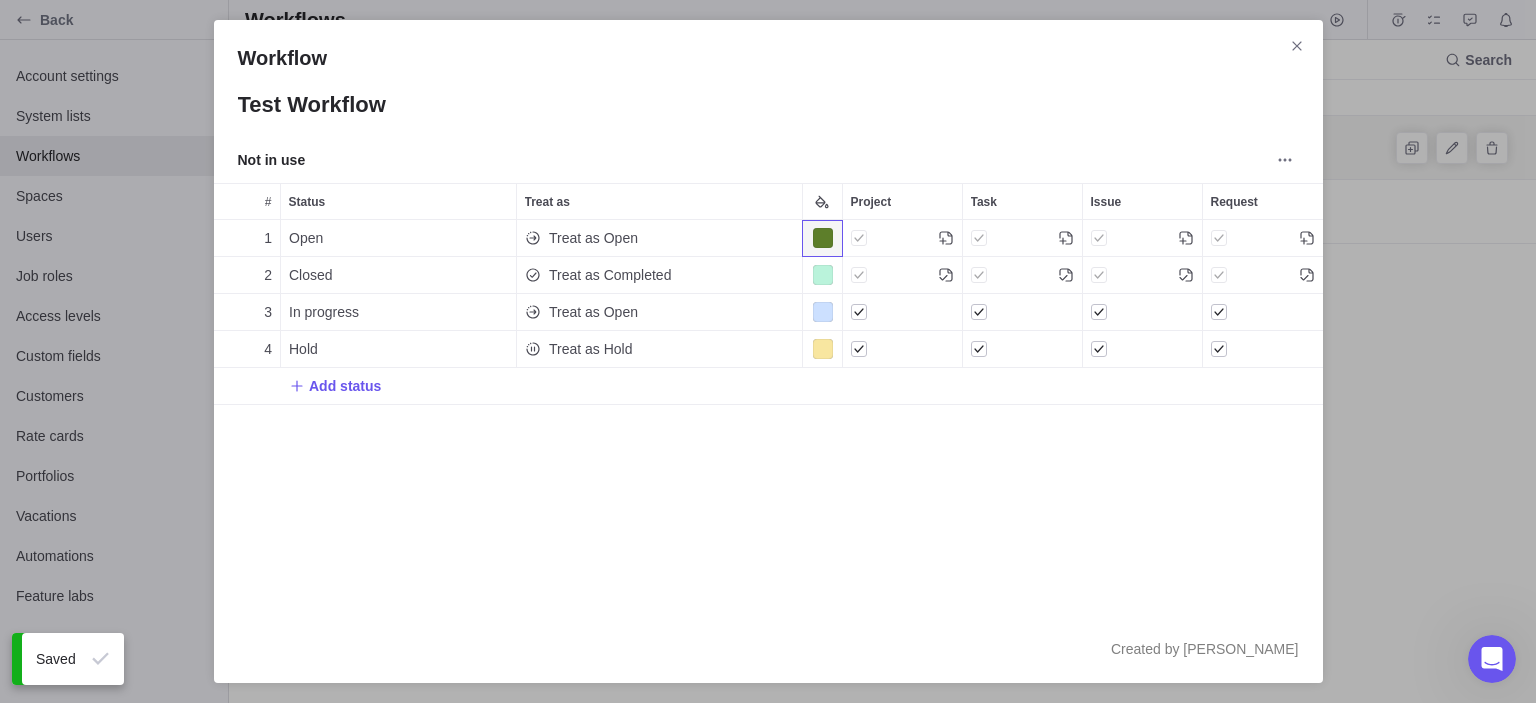 click on "1 Open Treat as Open 2 Closed Treat as Completed 3 In progress Treat as Open 4 Hold Treat as Hold Add status" at bounding box center (768, 417) 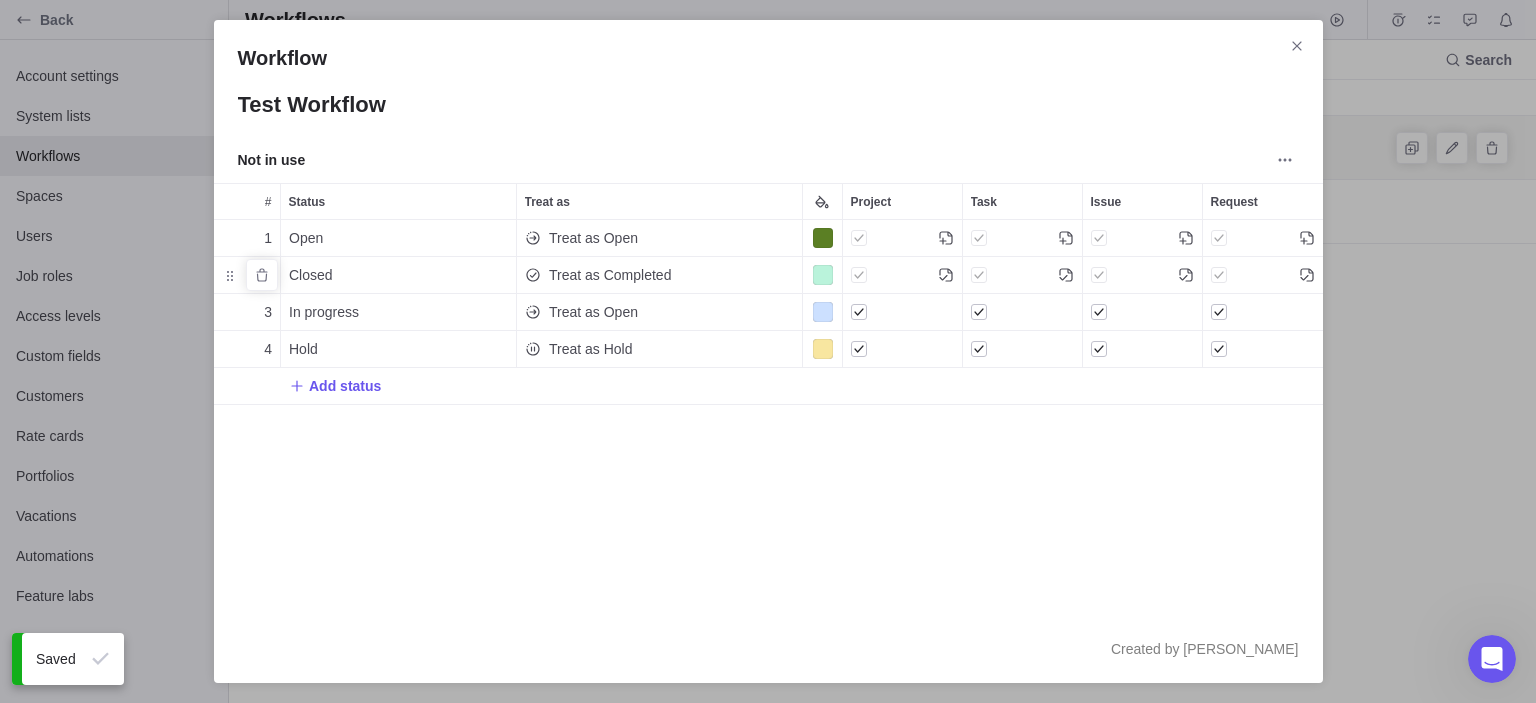 click at bounding box center (822, 275) 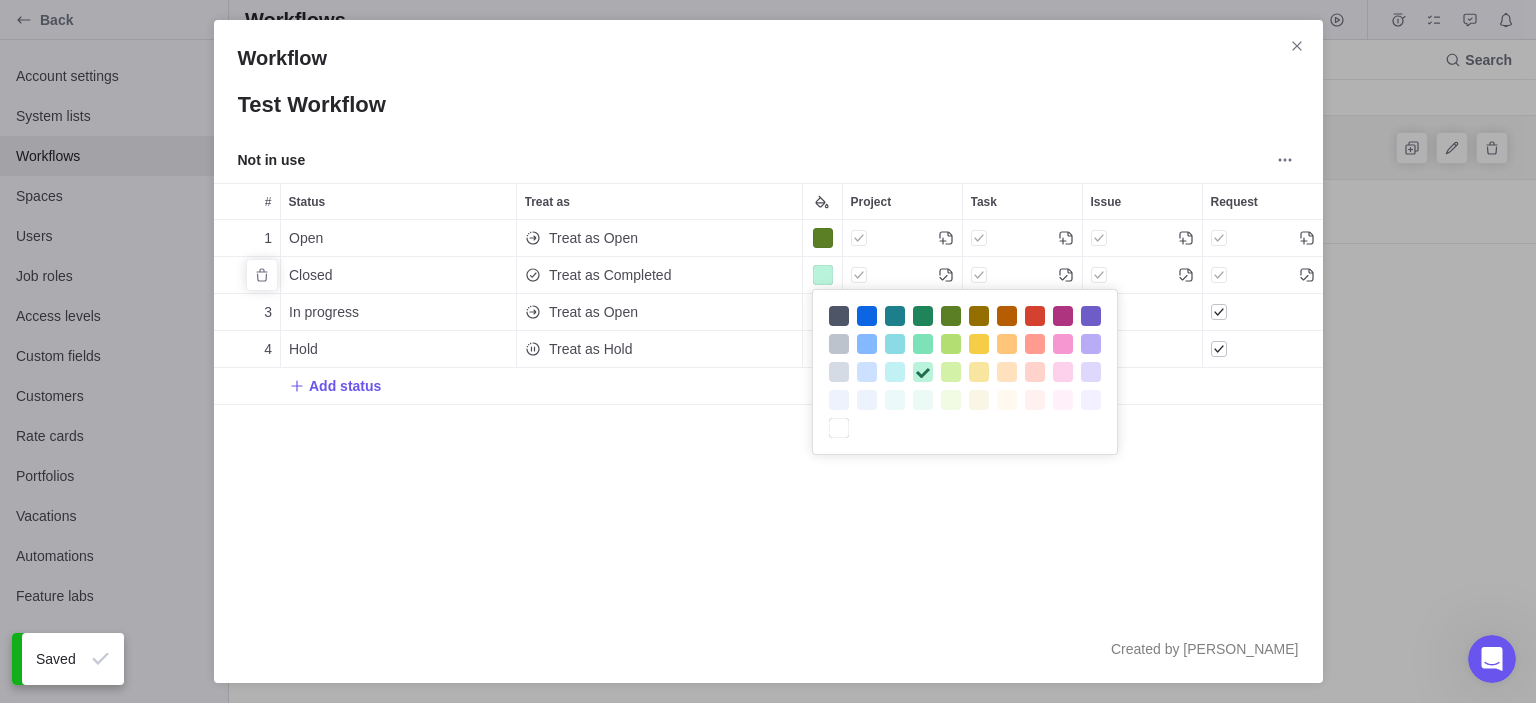 click at bounding box center [1007, 316] 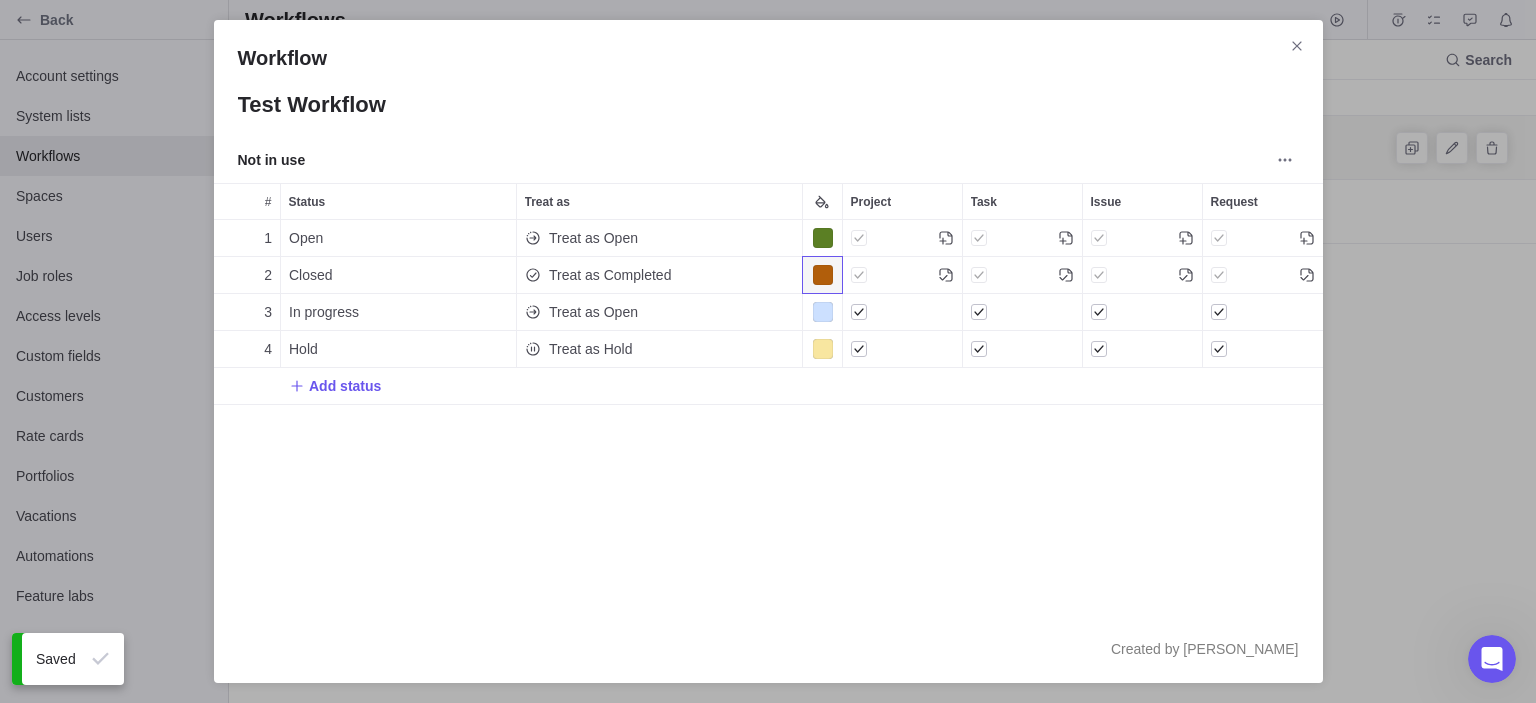 click on "1 Open Treat as Open 2 Closed Treat as Completed 3 In progress Treat as Open 4 Hold Treat as Hold Add status" at bounding box center (768, 417) 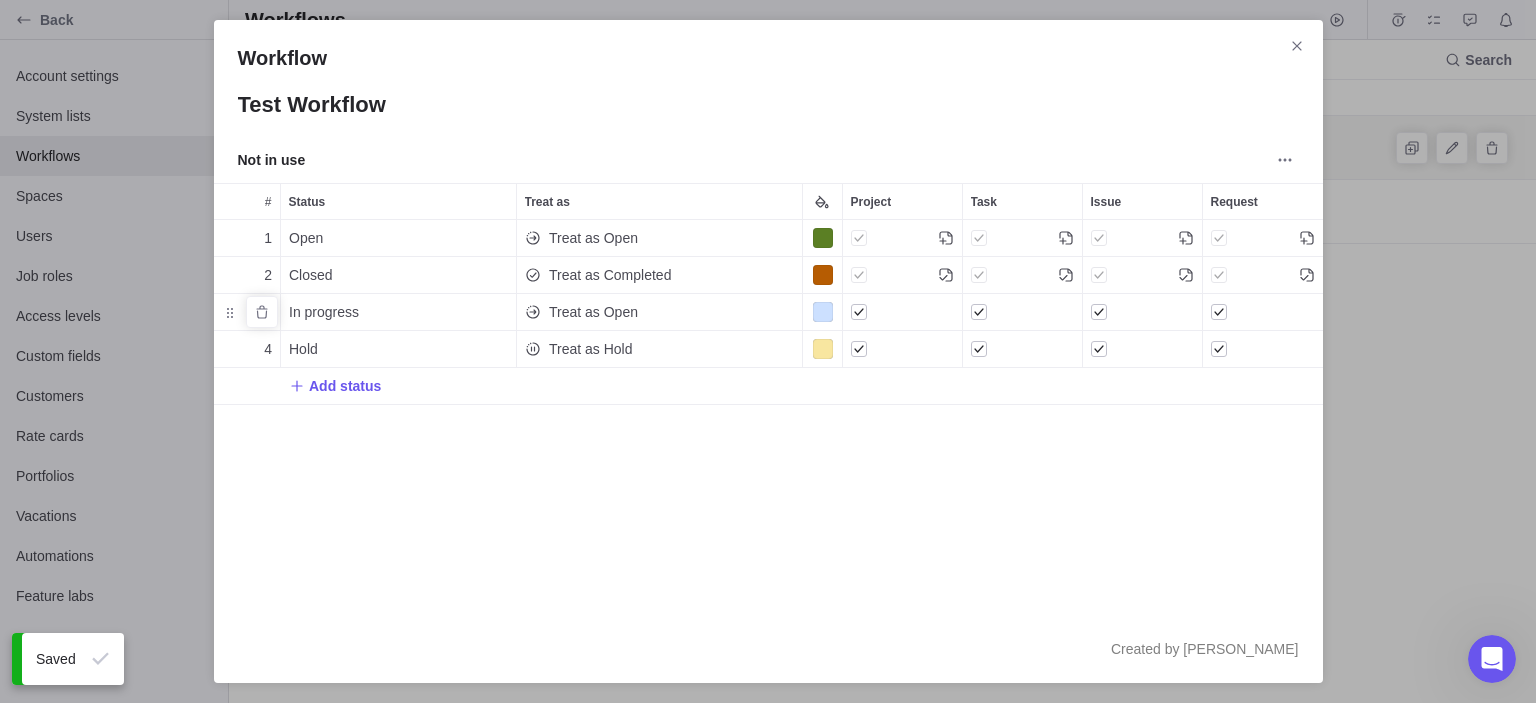 click at bounding box center (822, 312) 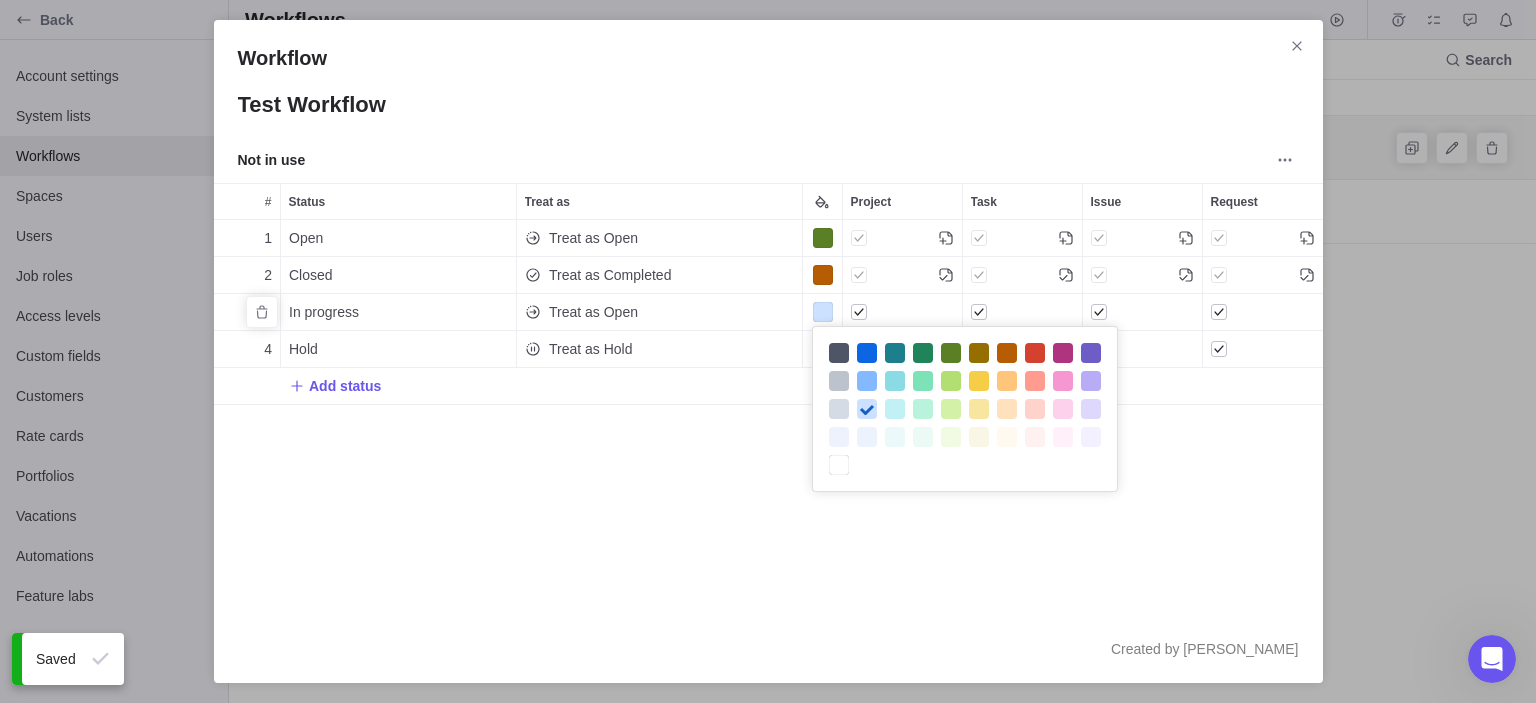 click at bounding box center [1063, 353] 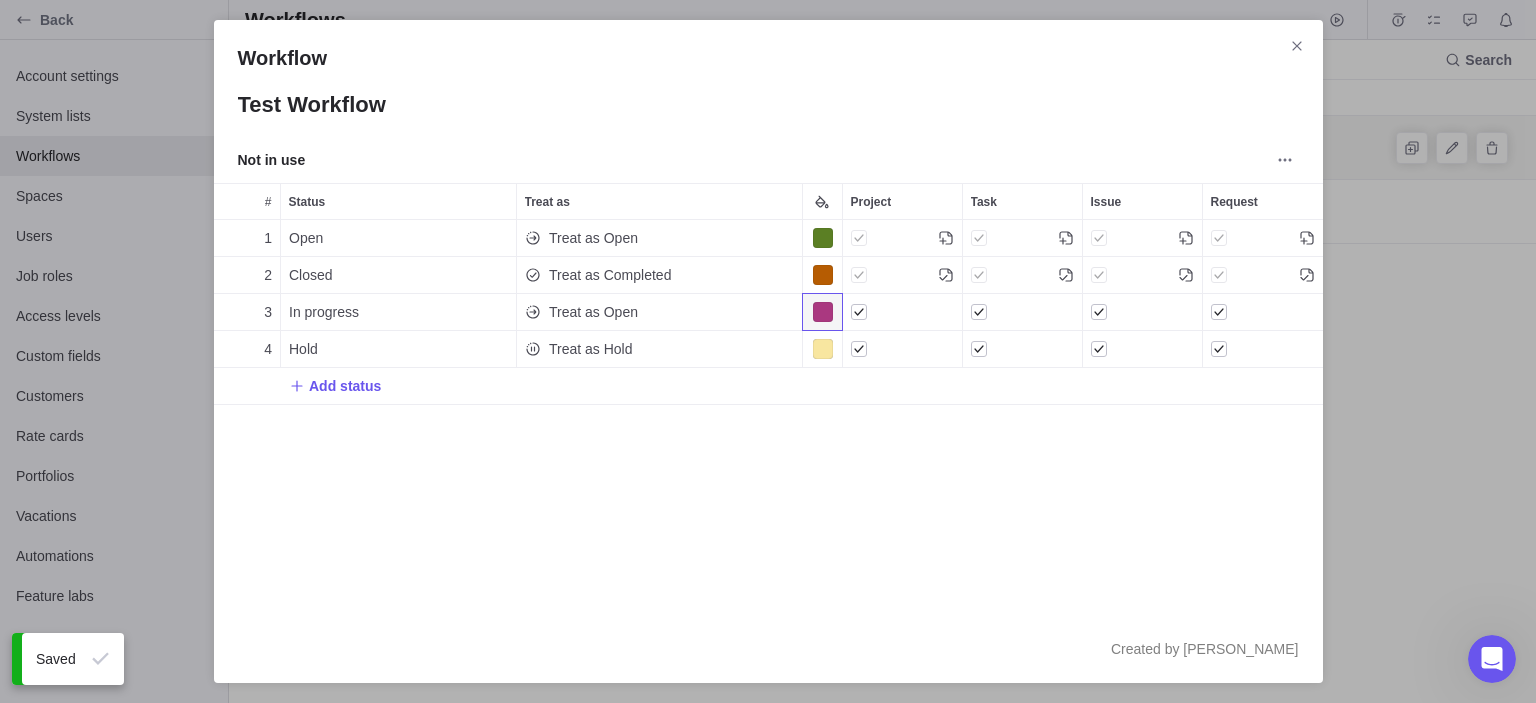 click on "1 Open Treat as Open 2 Closed Treat as Completed 3 In progress Treat as Open 4 Hold Treat as Hold Add status" at bounding box center [768, 417] 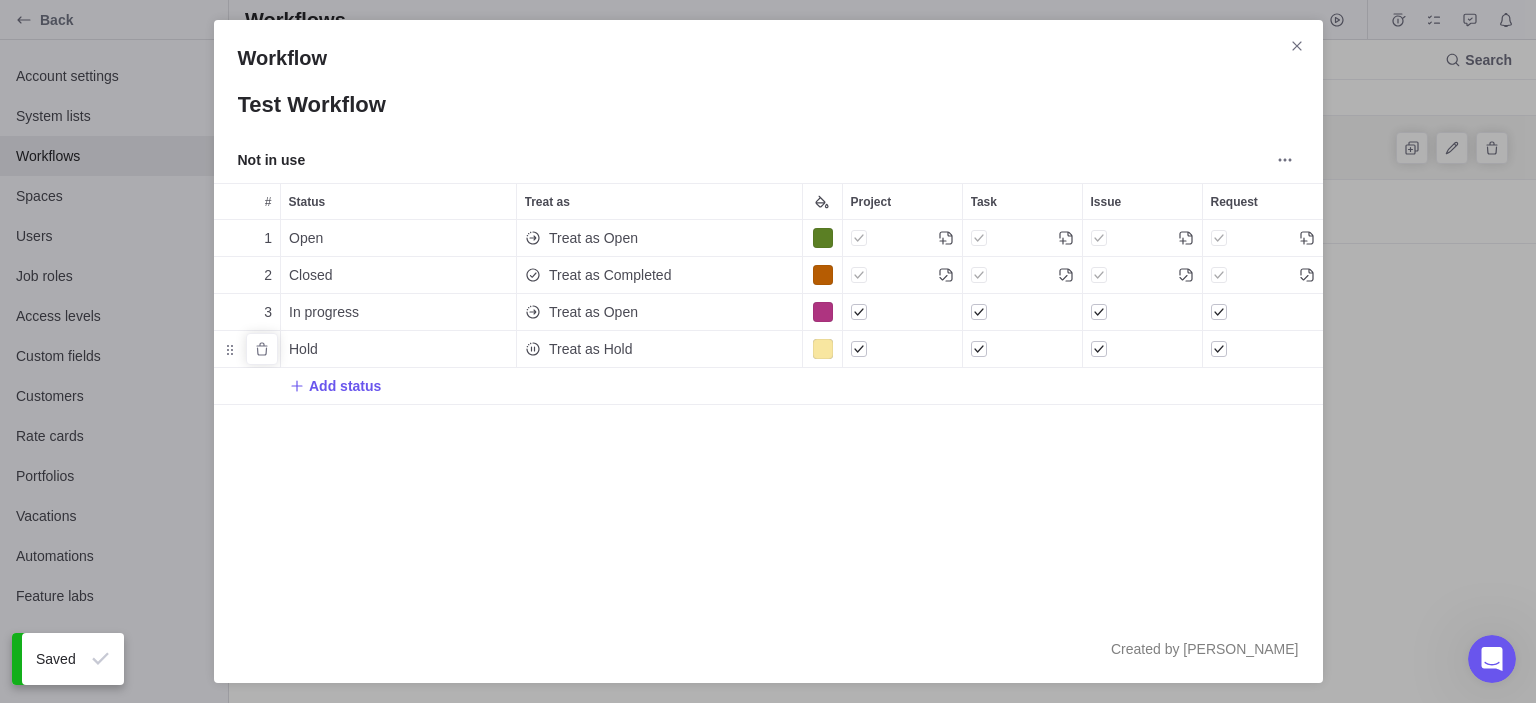 click at bounding box center (822, 349) 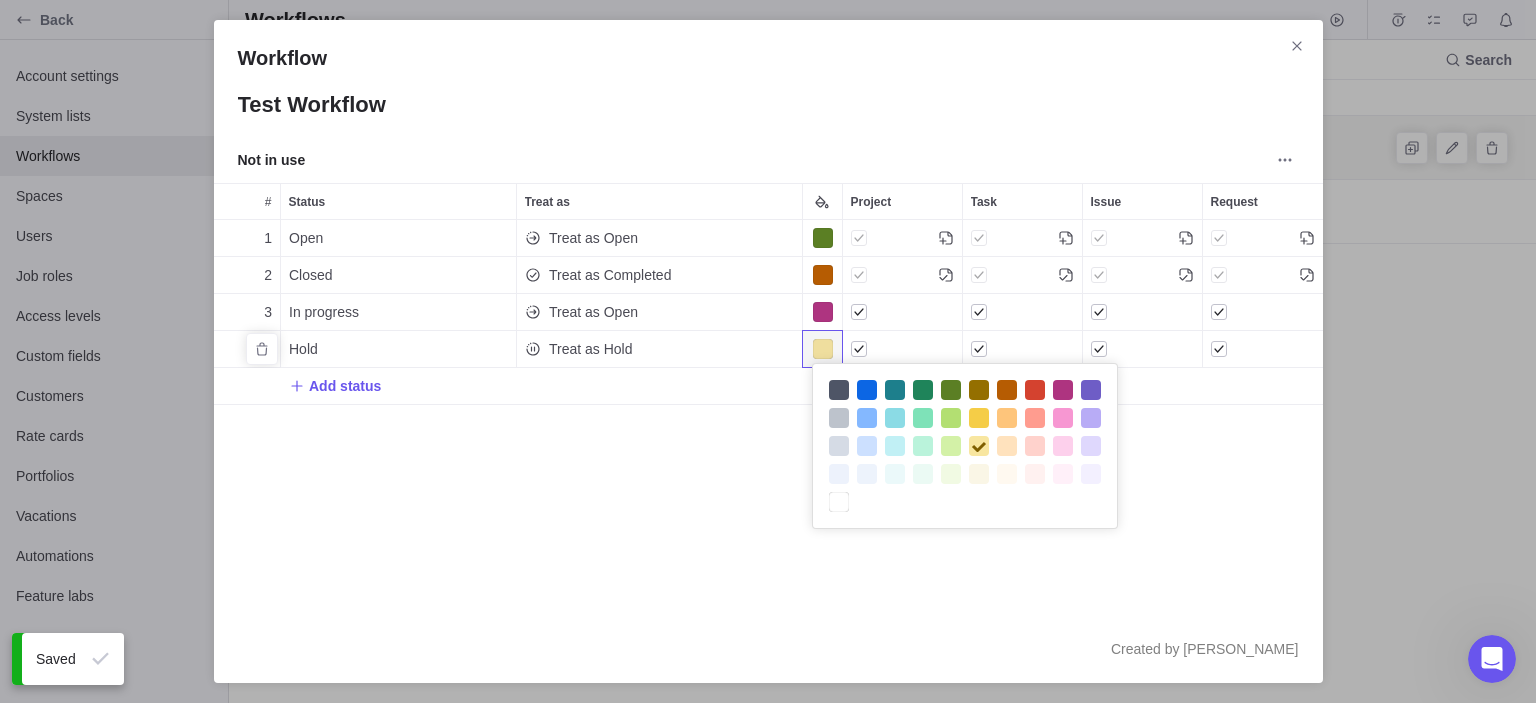 click at bounding box center (1091, 390) 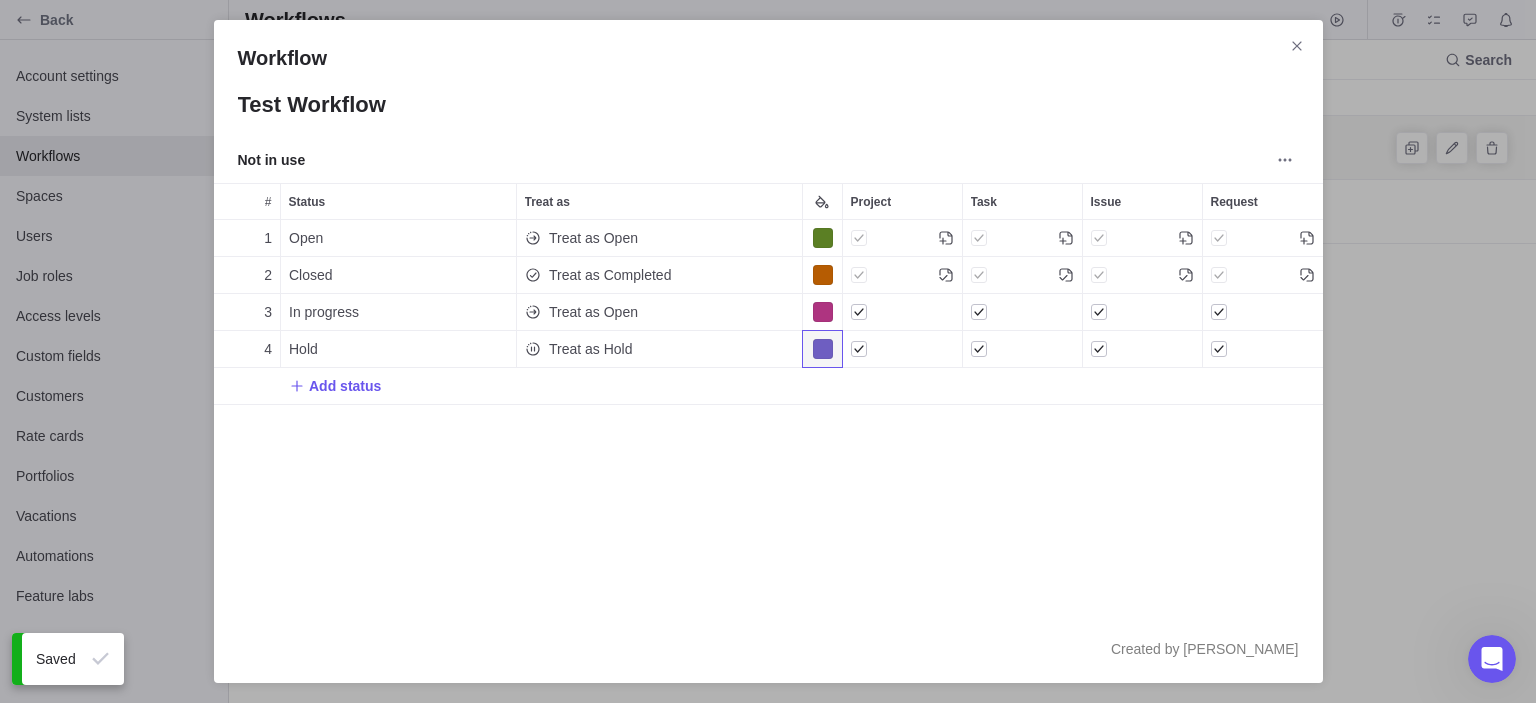 click on "1 Open Treat as Open 2 Closed Treat as Completed 3 In progress Treat as Open 4 Hold Treat as Hold Add status" at bounding box center (768, 417) 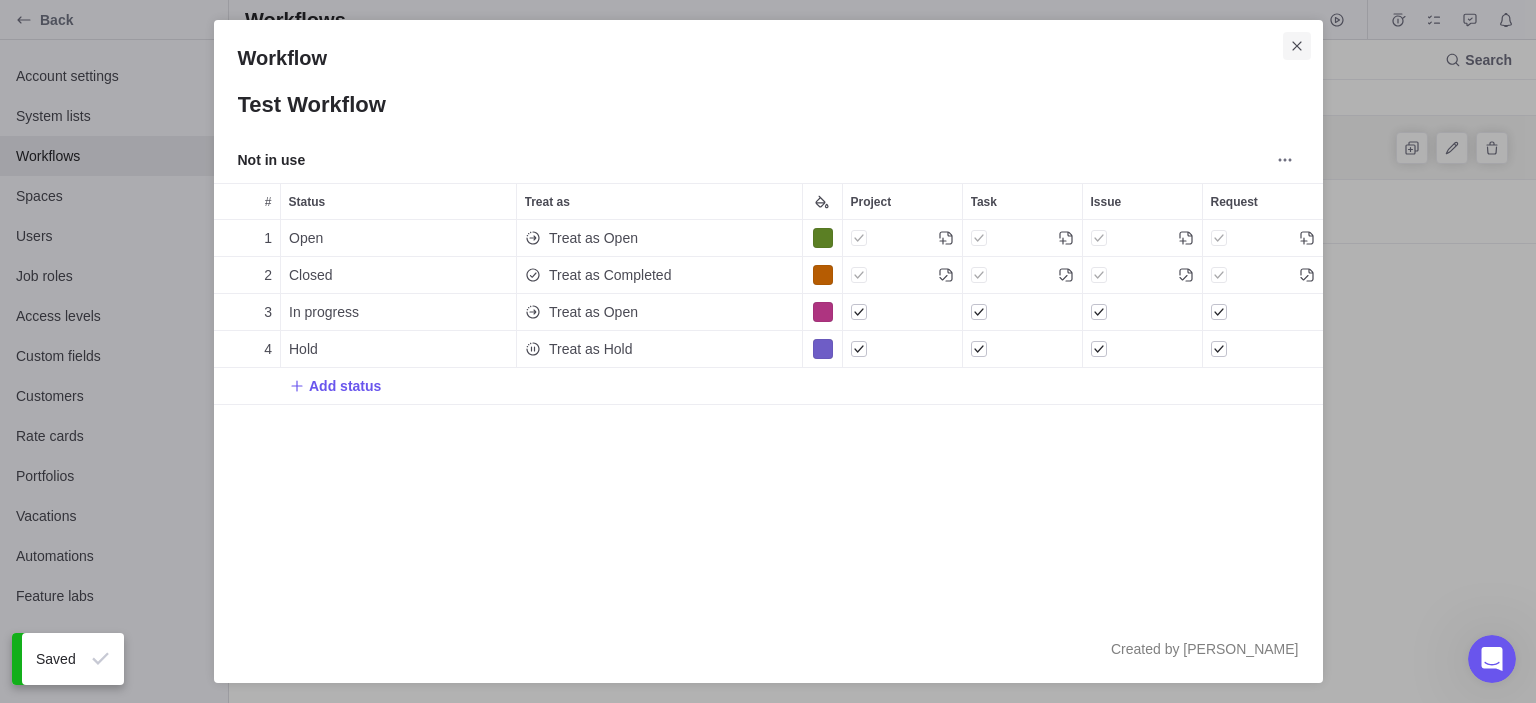 click 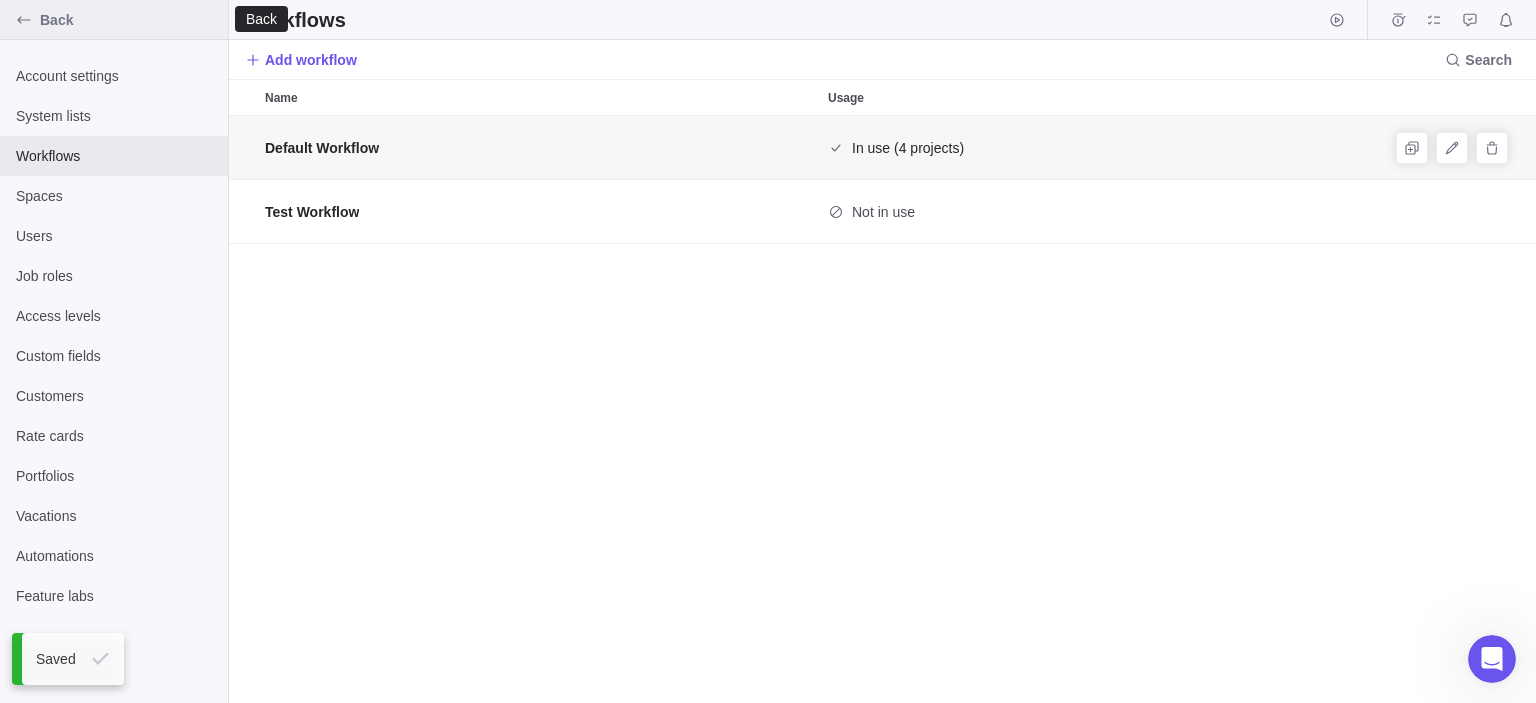 click 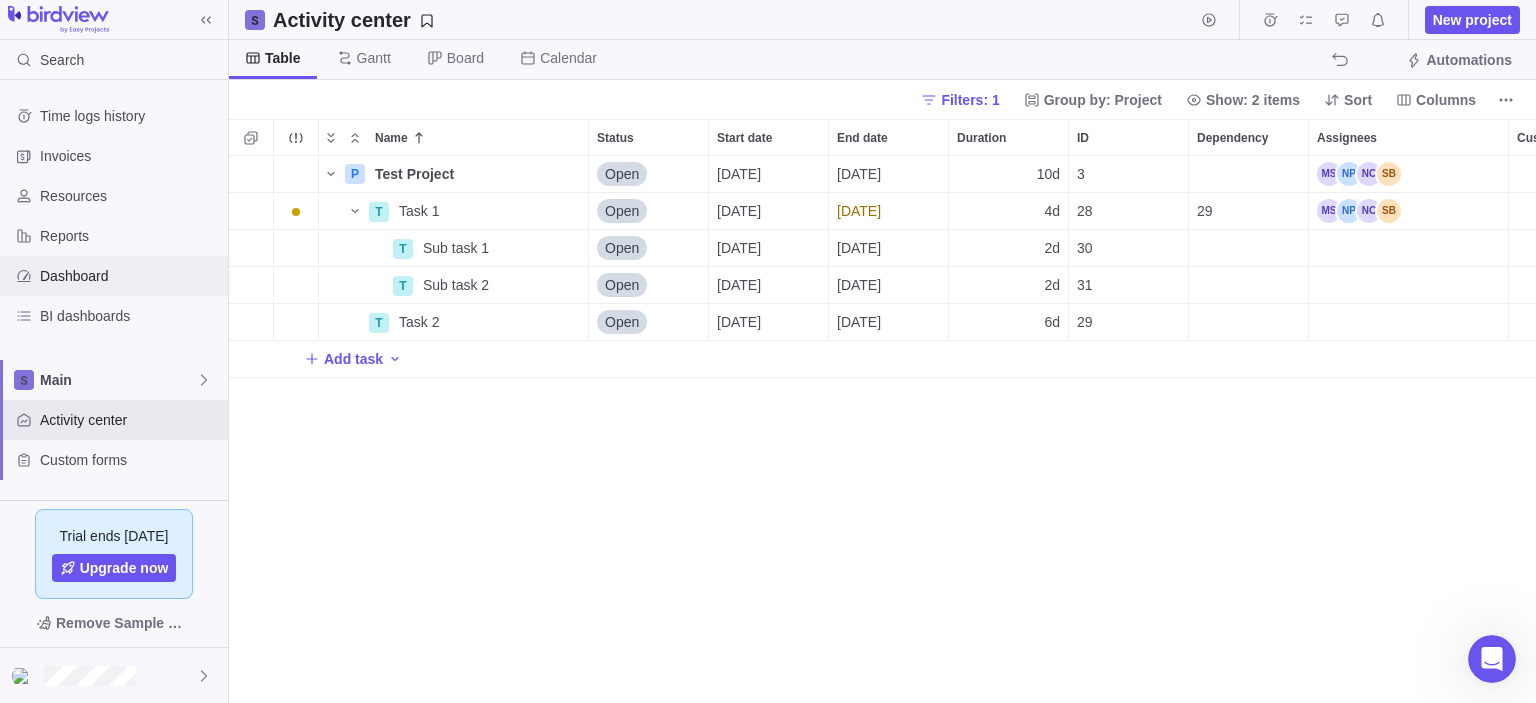 scroll, scrollTop: 532, scrollLeft: 1292, axis: both 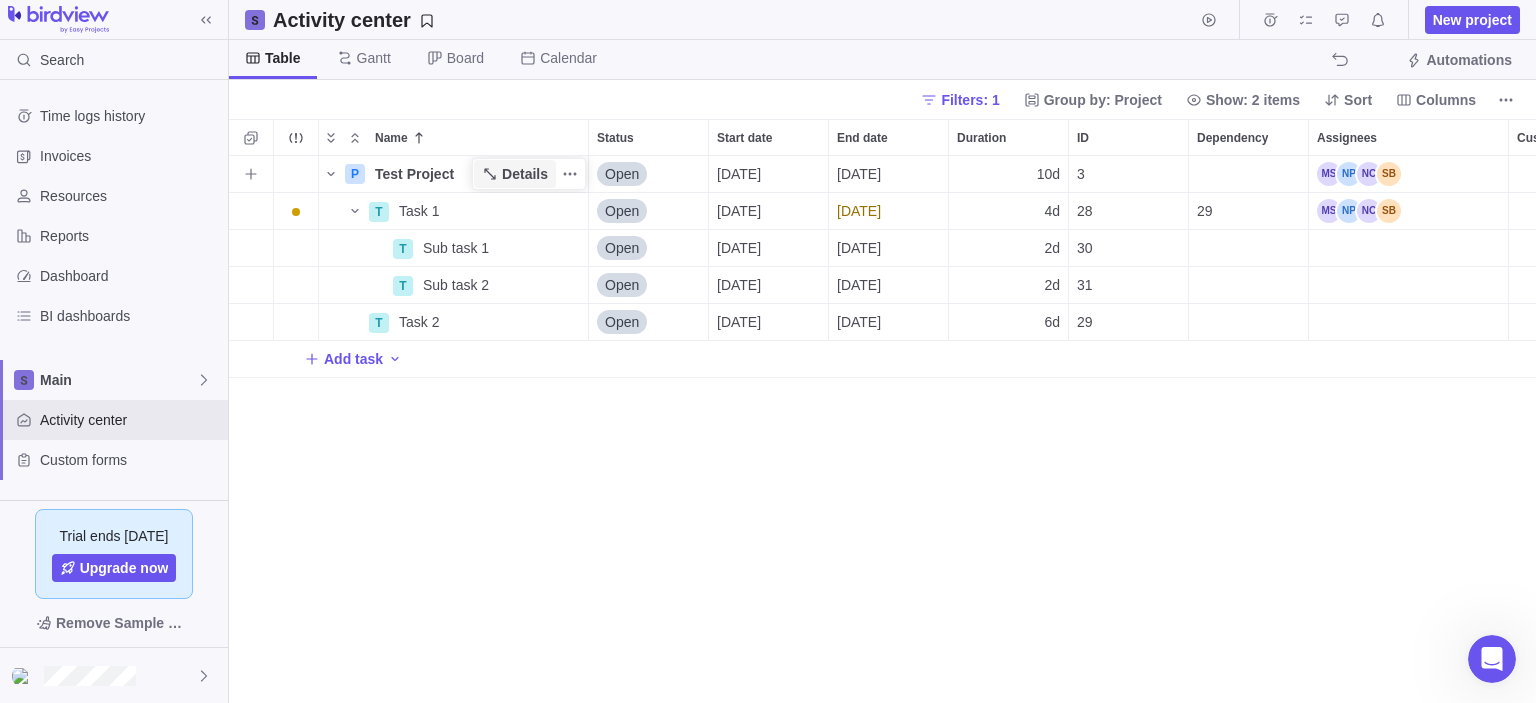 click on "Details" at bounding box center [525, 174] 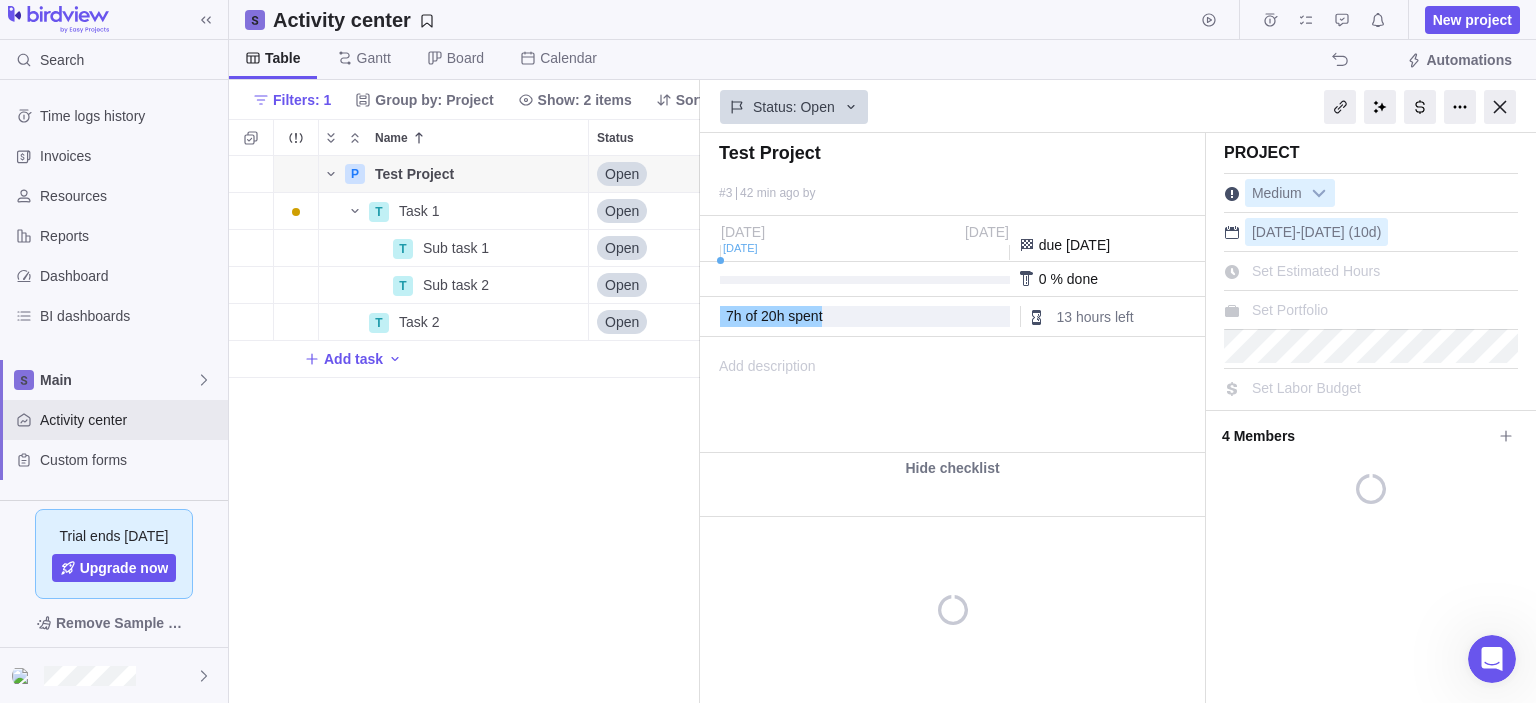 scroll, scrollTop: 532, scrollLeft: 456, axis: both 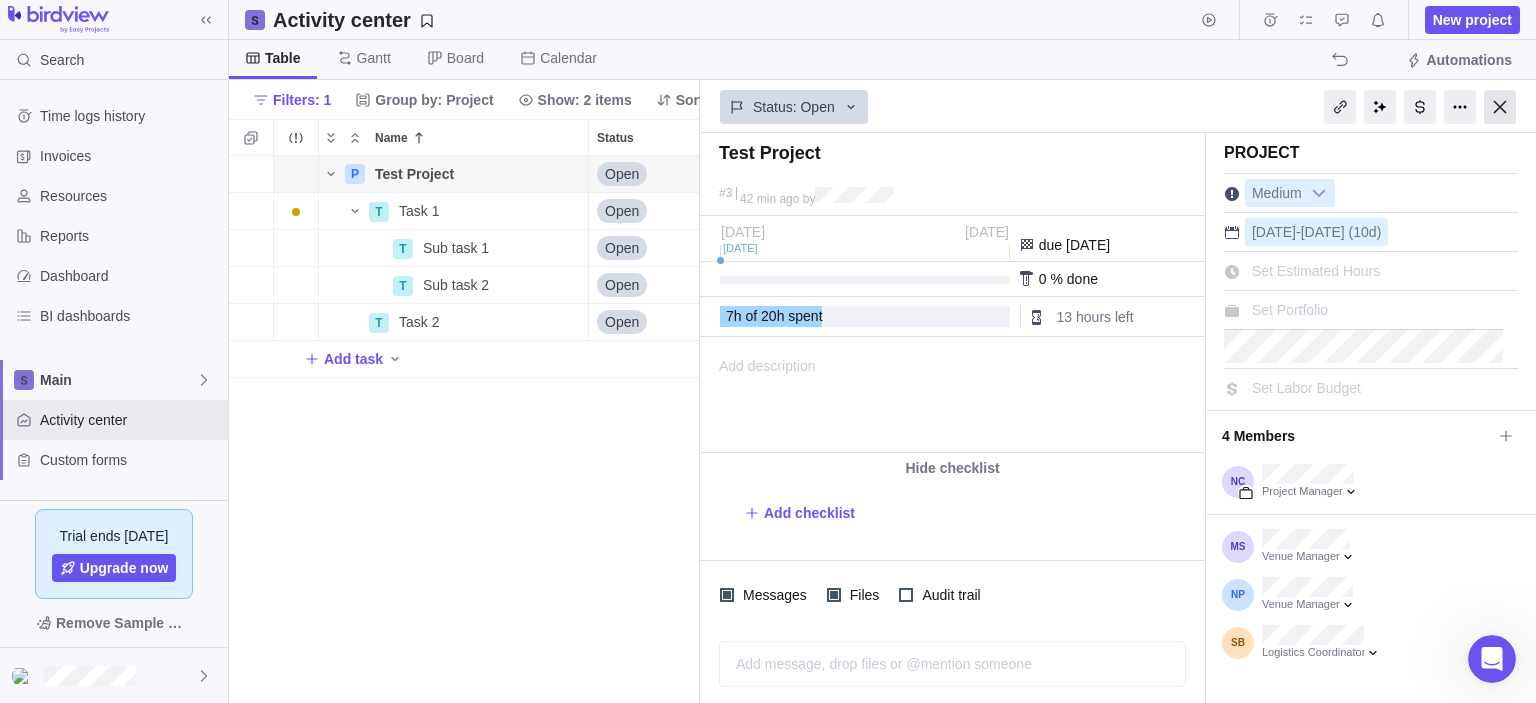 click at bounding box center [1500, 107] 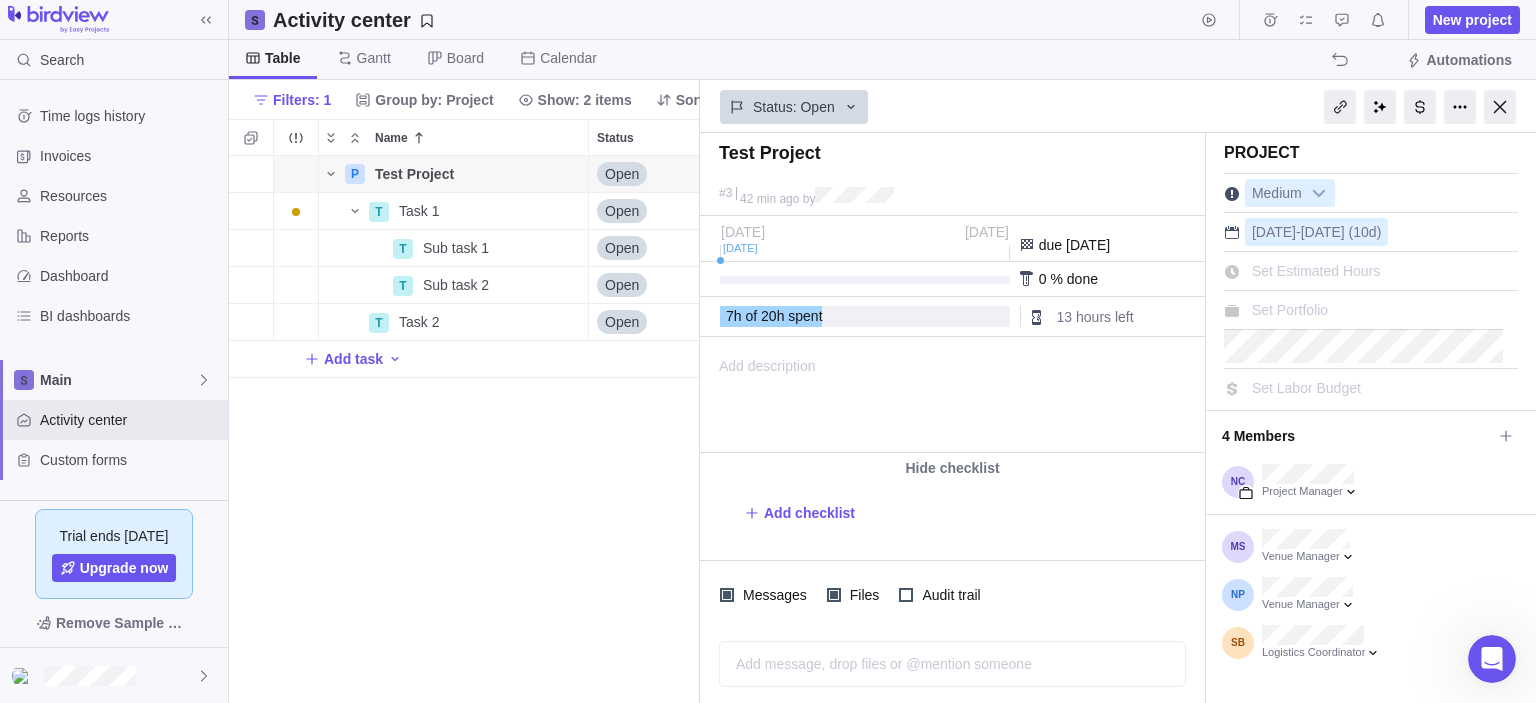 scroll, scrollTop: 16, scrollLeft: 16, axis: both 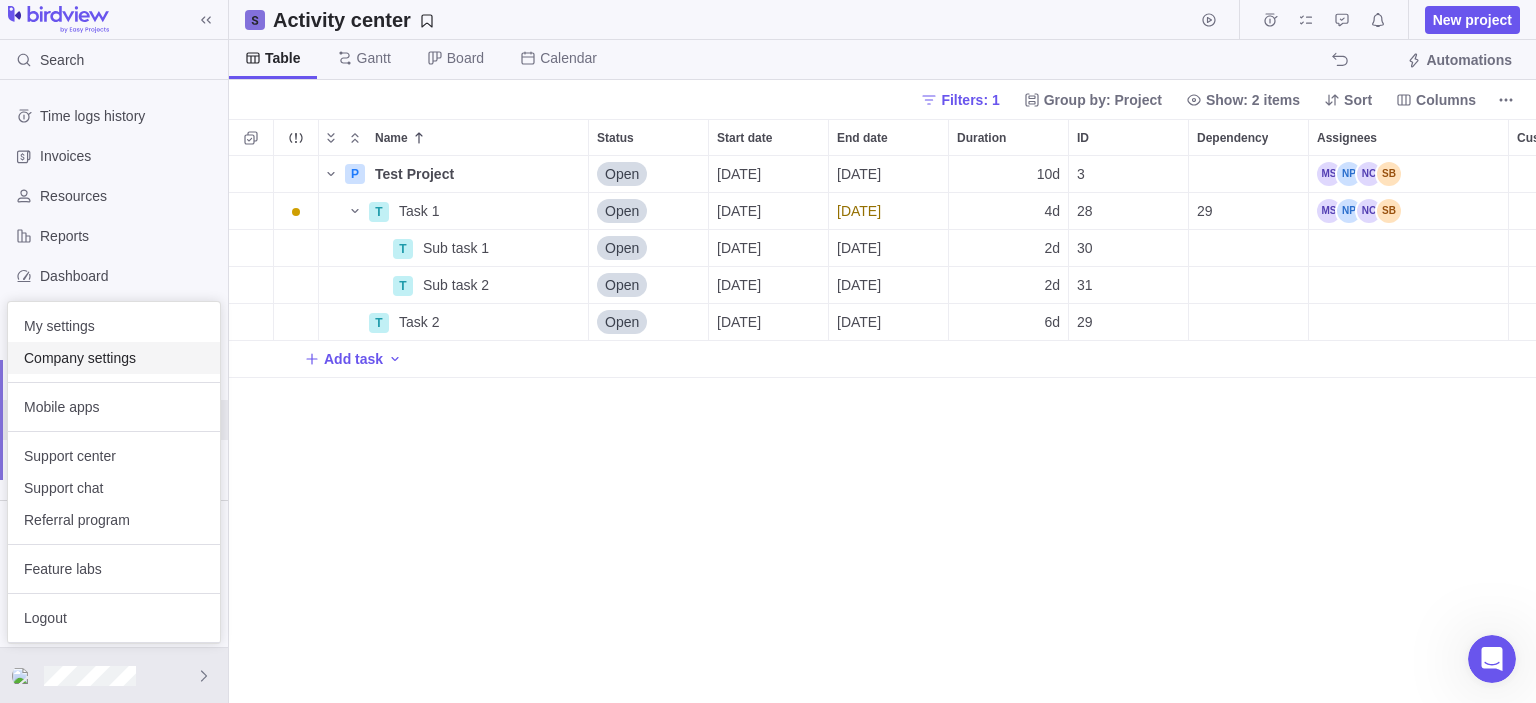 click on "Company settings" at bounding box center (114, 358) 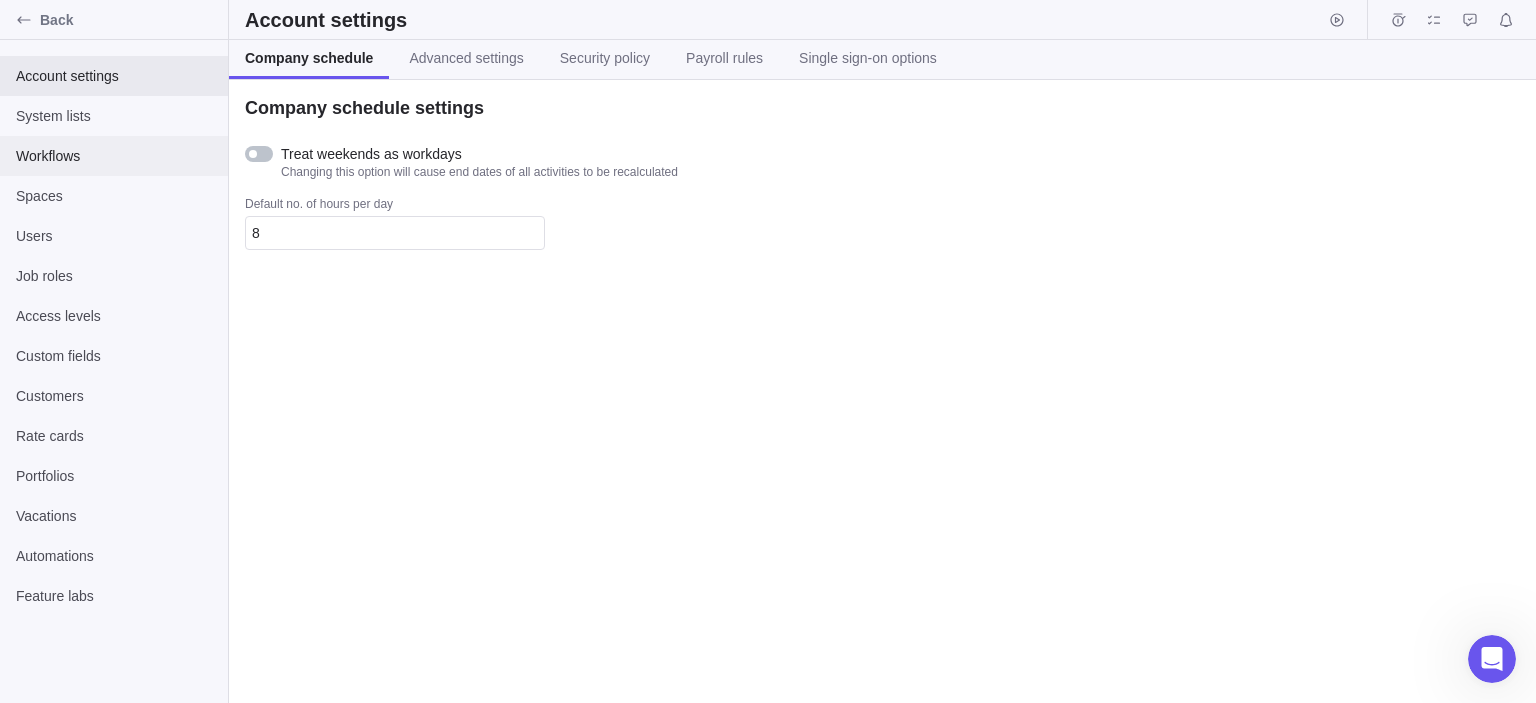 click on "Workflows" at bounding box center (114, 156) 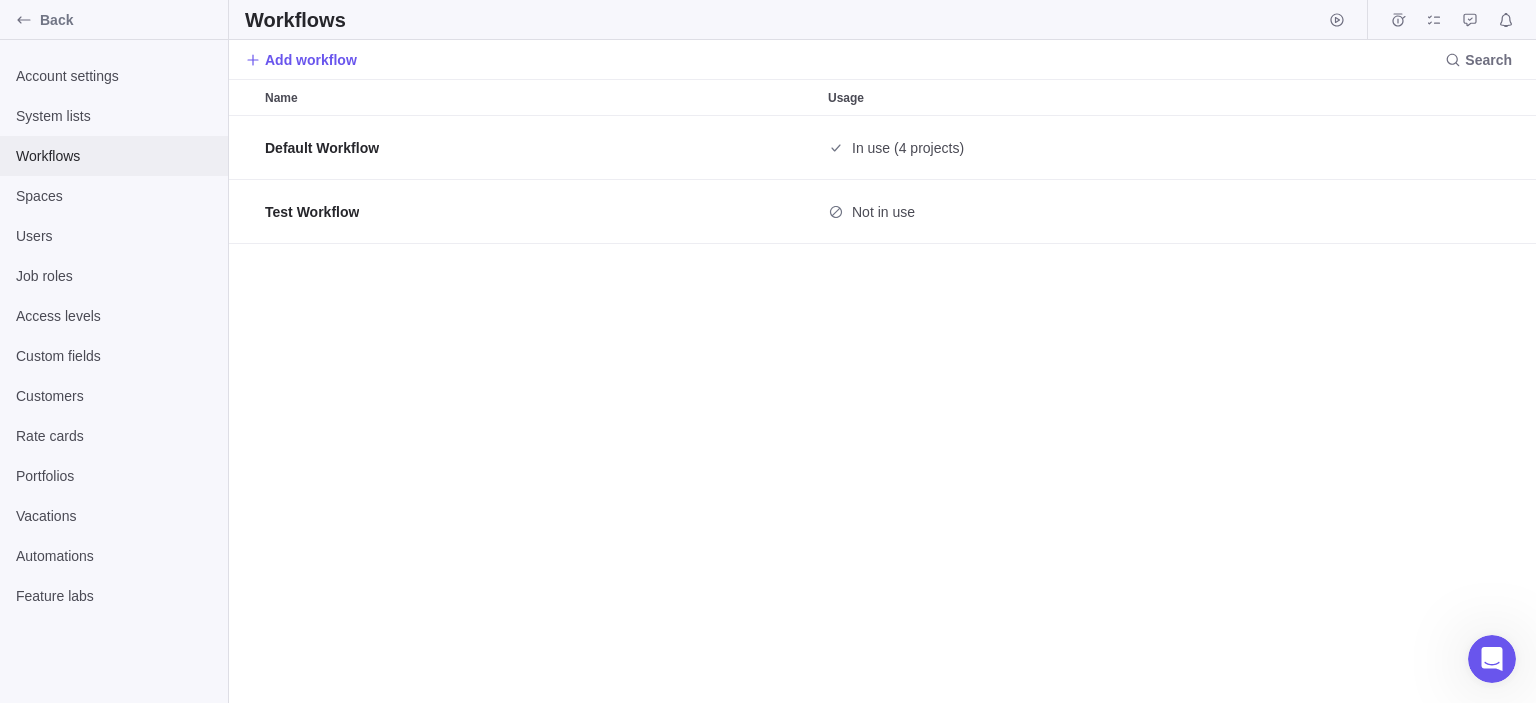 scroll, scrollTop: 16, scrollLeft: 16, axis: both 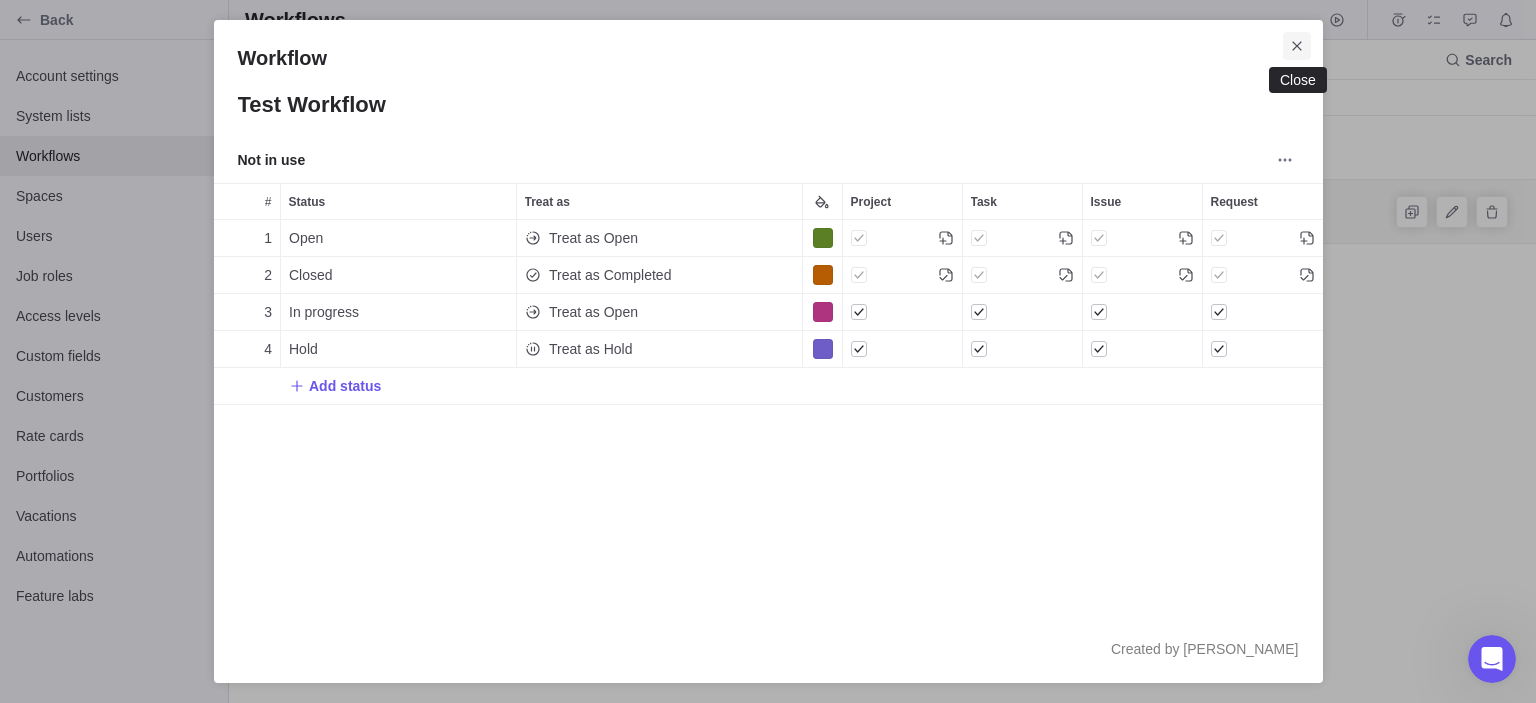 click 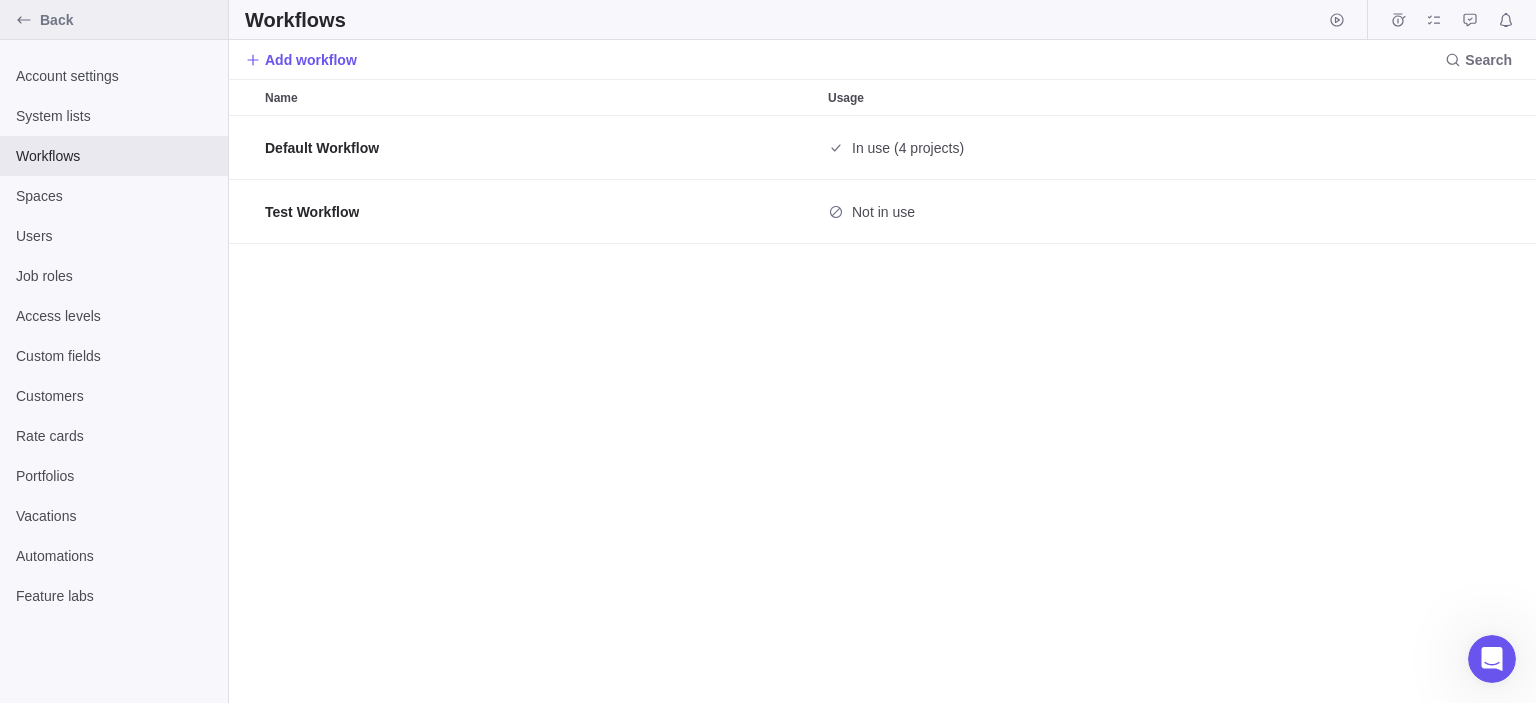 click 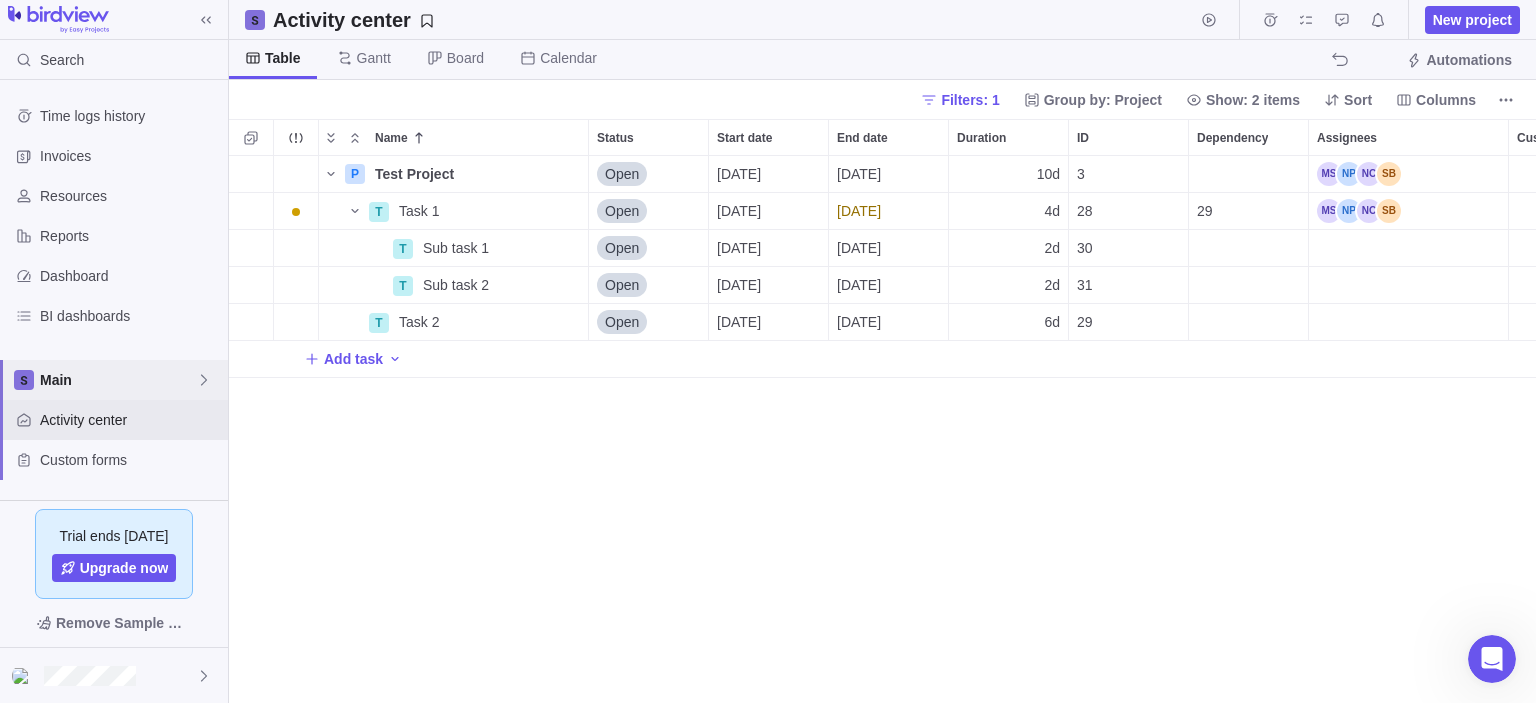 scroll, scrollTop: 16, scrollLeft: 16, axis: both 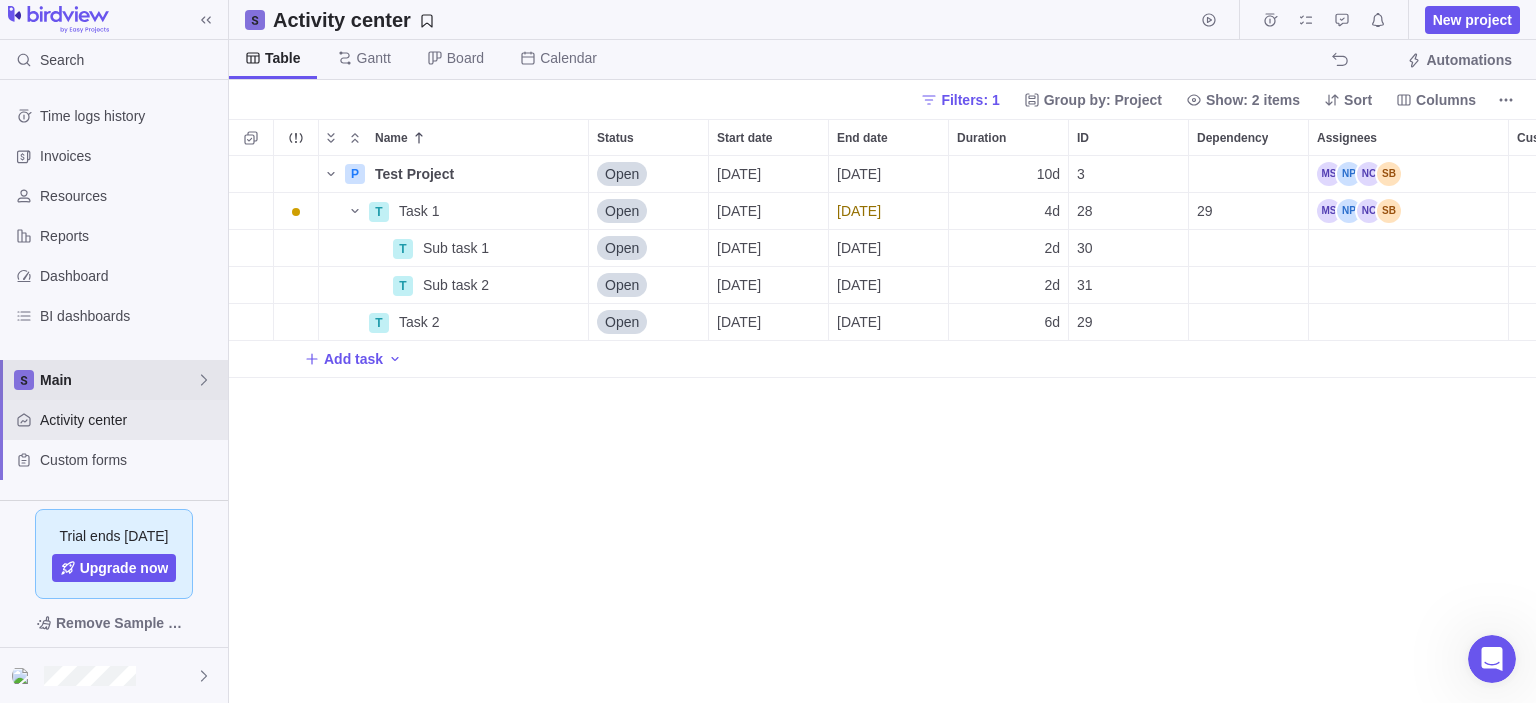 click on "Main" at bounding box center [118, 380] 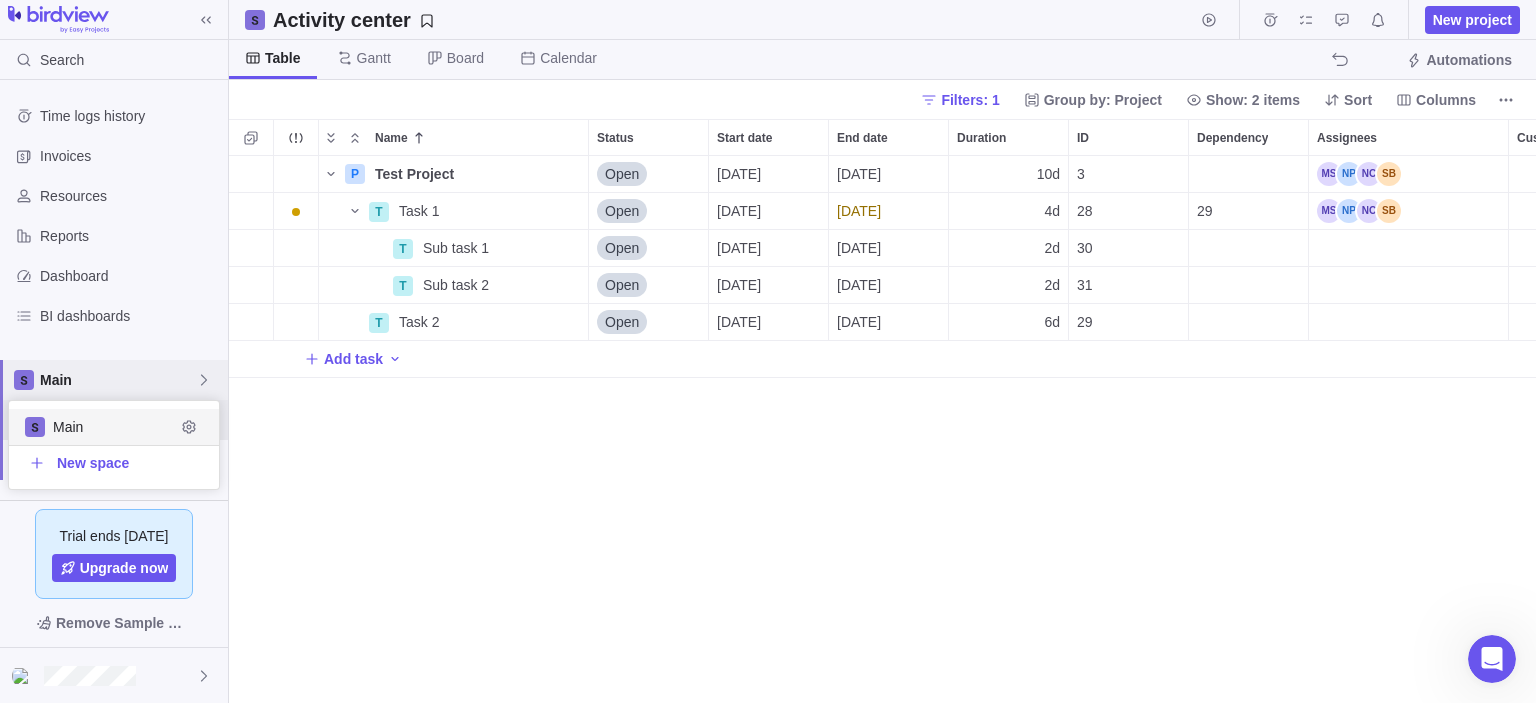 scroll, scrollTop: 16, scrollLeft: 16, axis: both 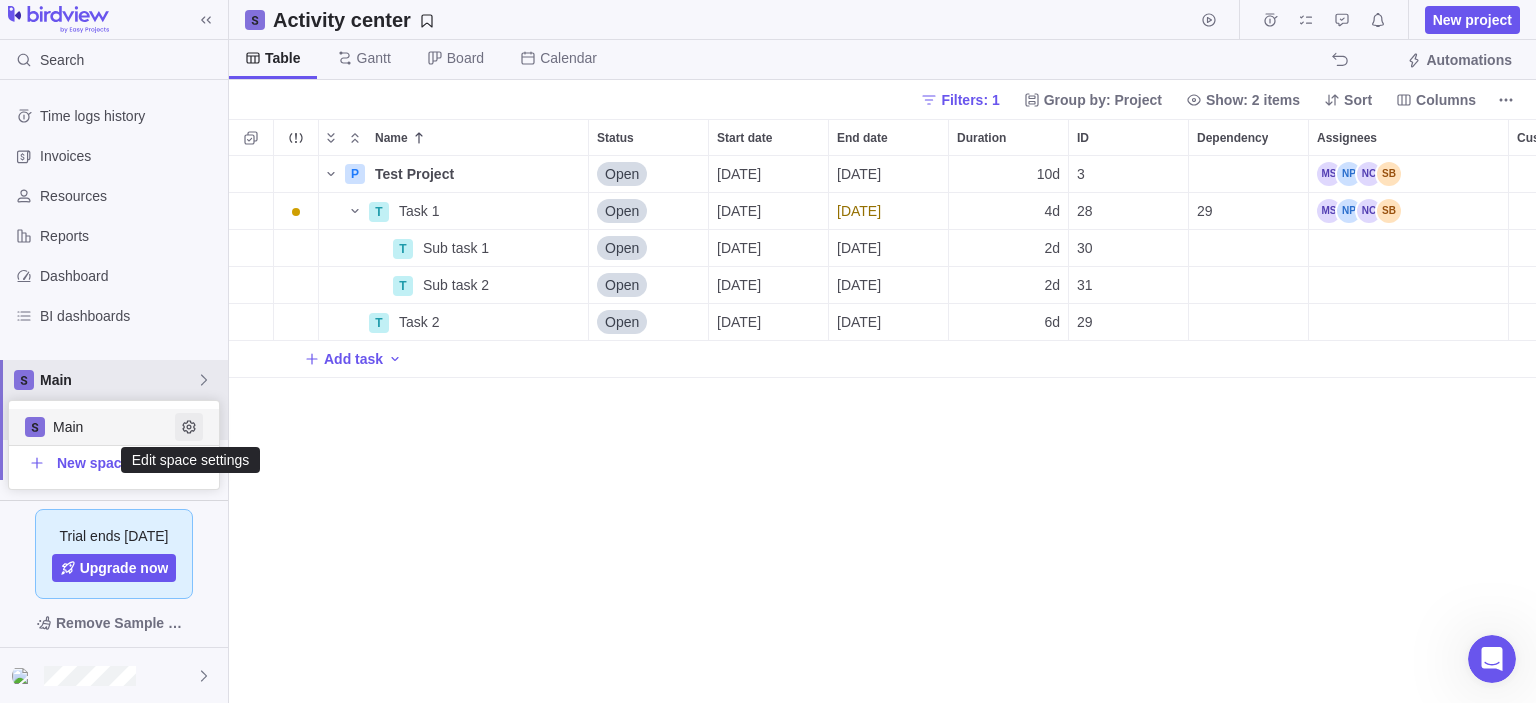 click 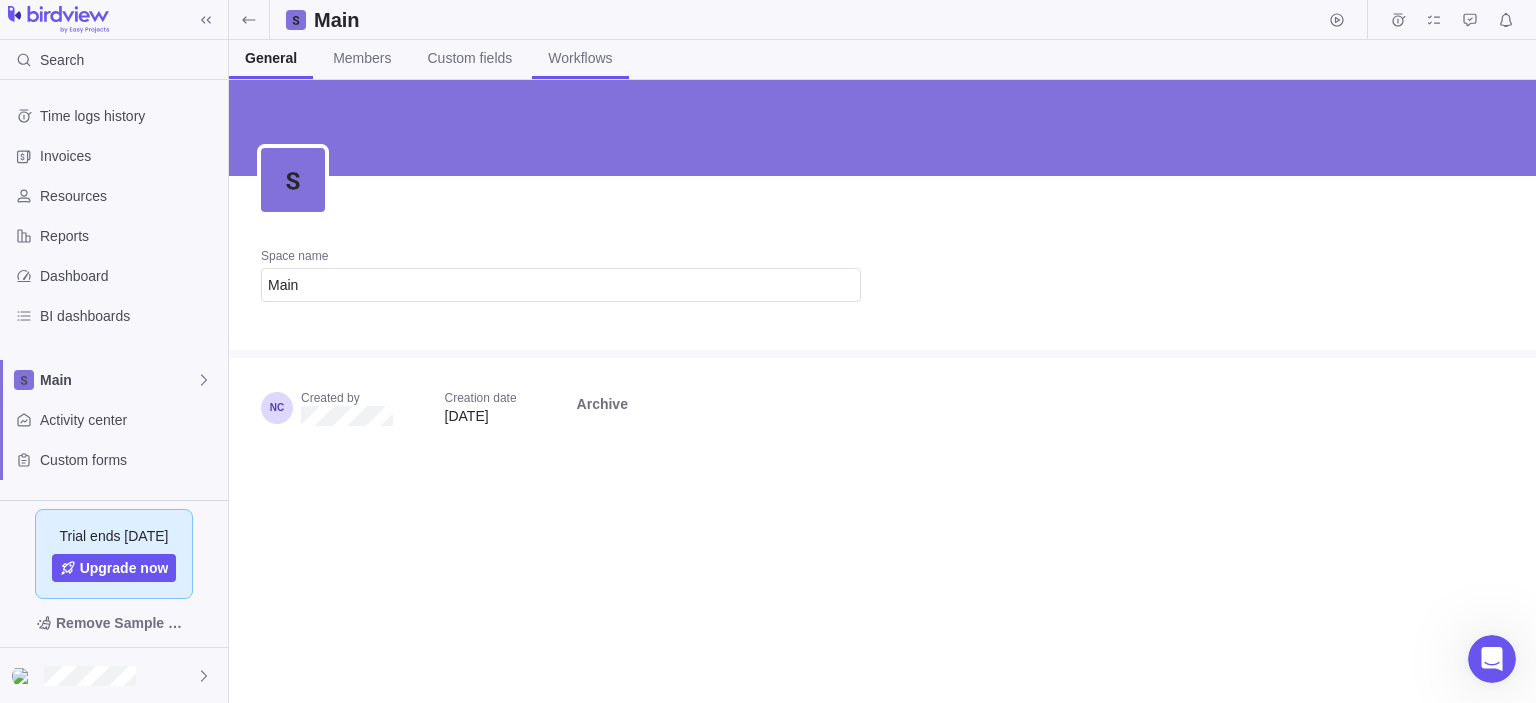 click on "Workflows" at bounding box center (580, 58) 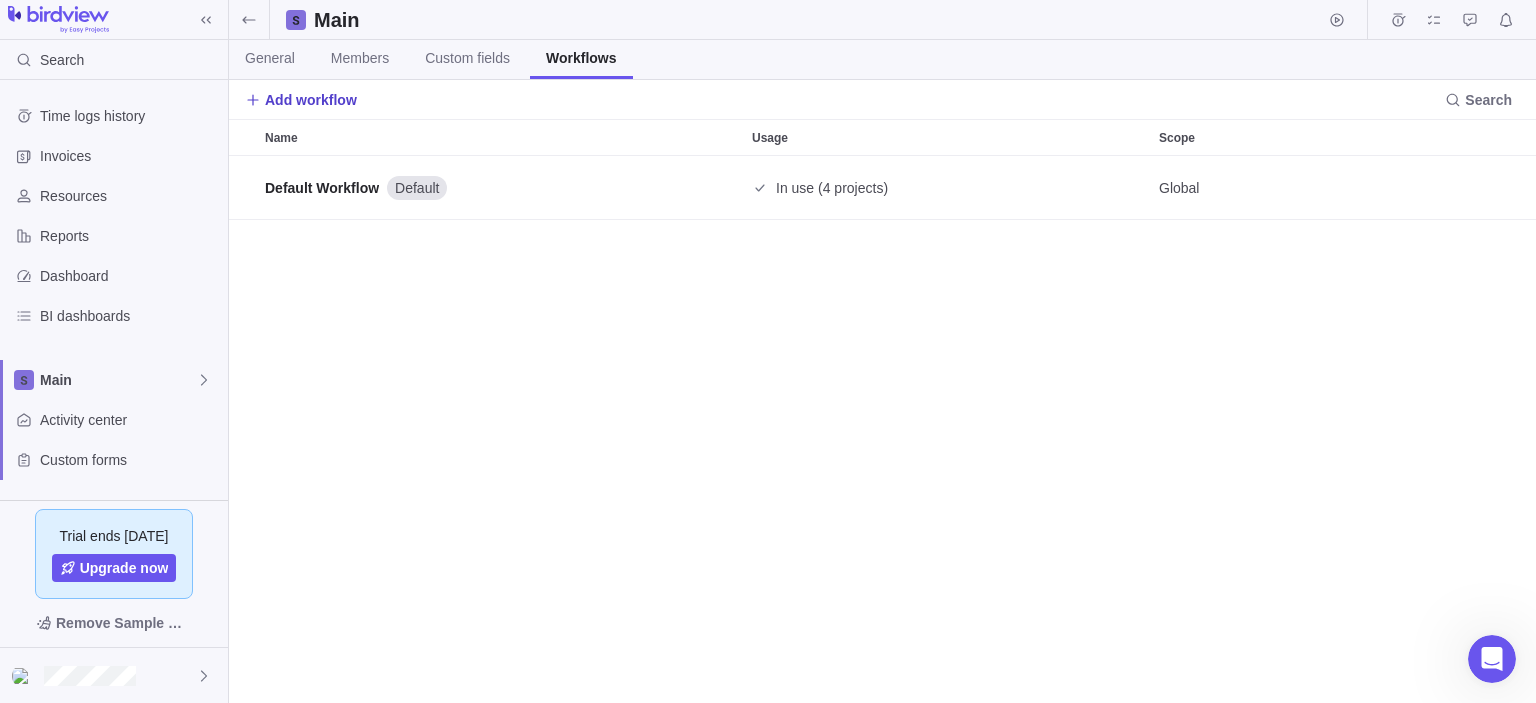 scroll, scrollTop: 16, scrollLeft: 16, axis: both 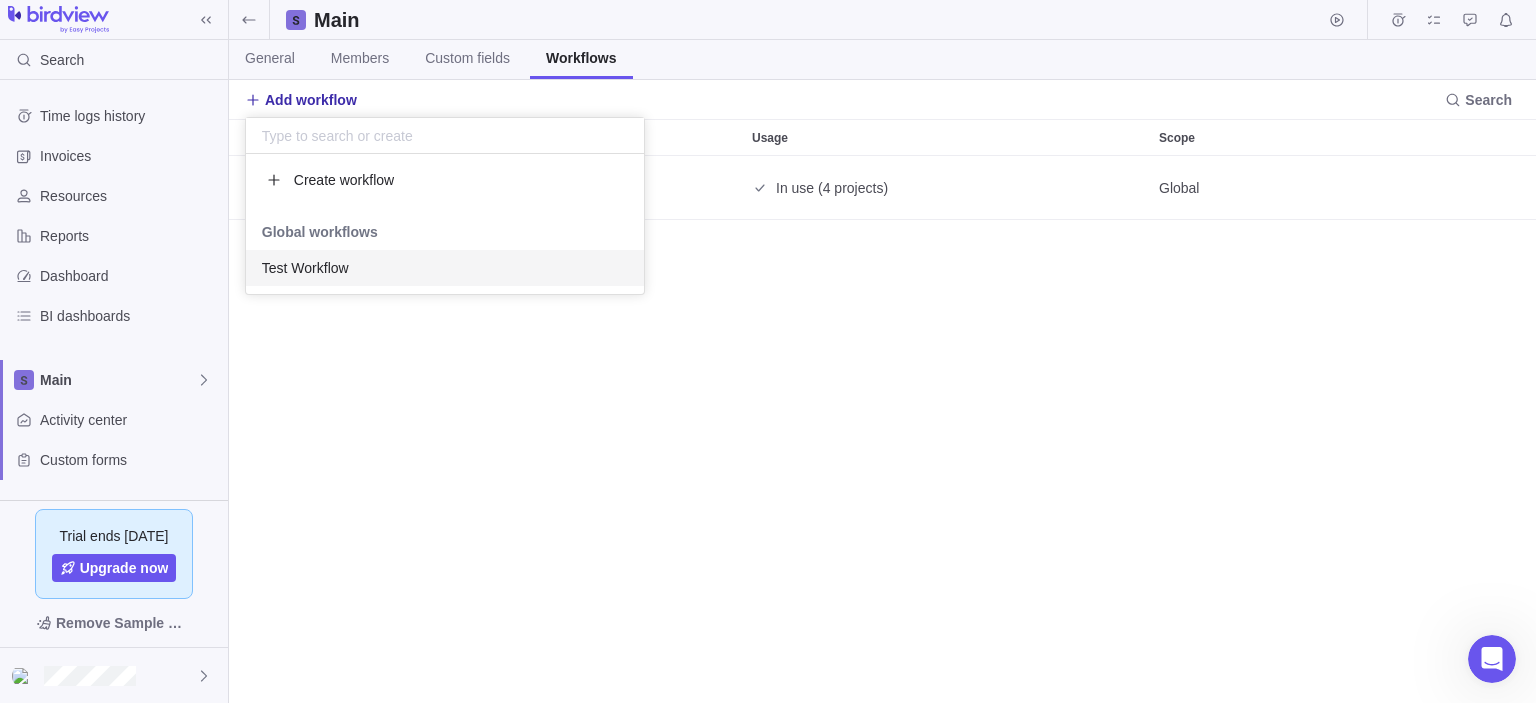 click on "Test Workflow" at bounding box center (305, 268) 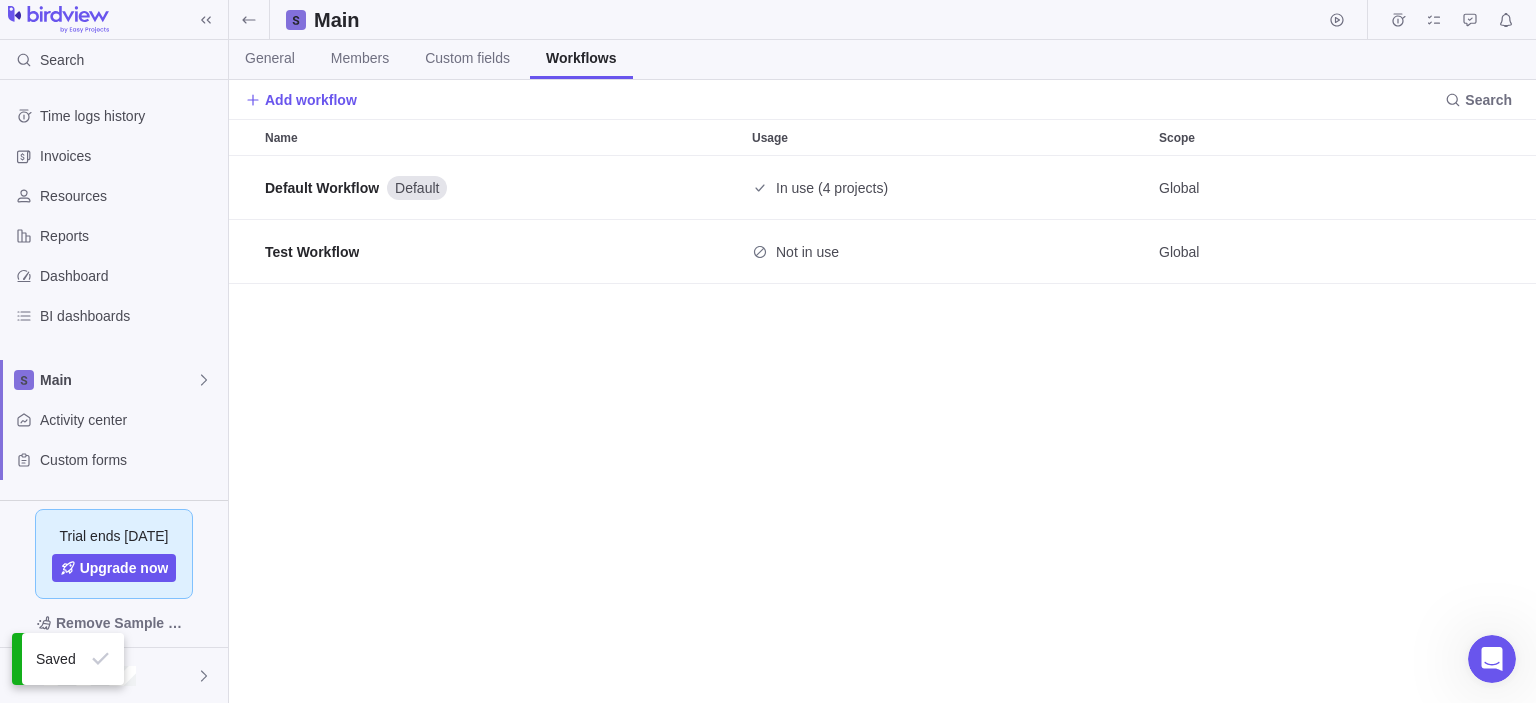 click on "Default Workflow Default In use (4 projects) Global Test Workflow Not in use Global Mark as Default" at bounding box center (882, 430) 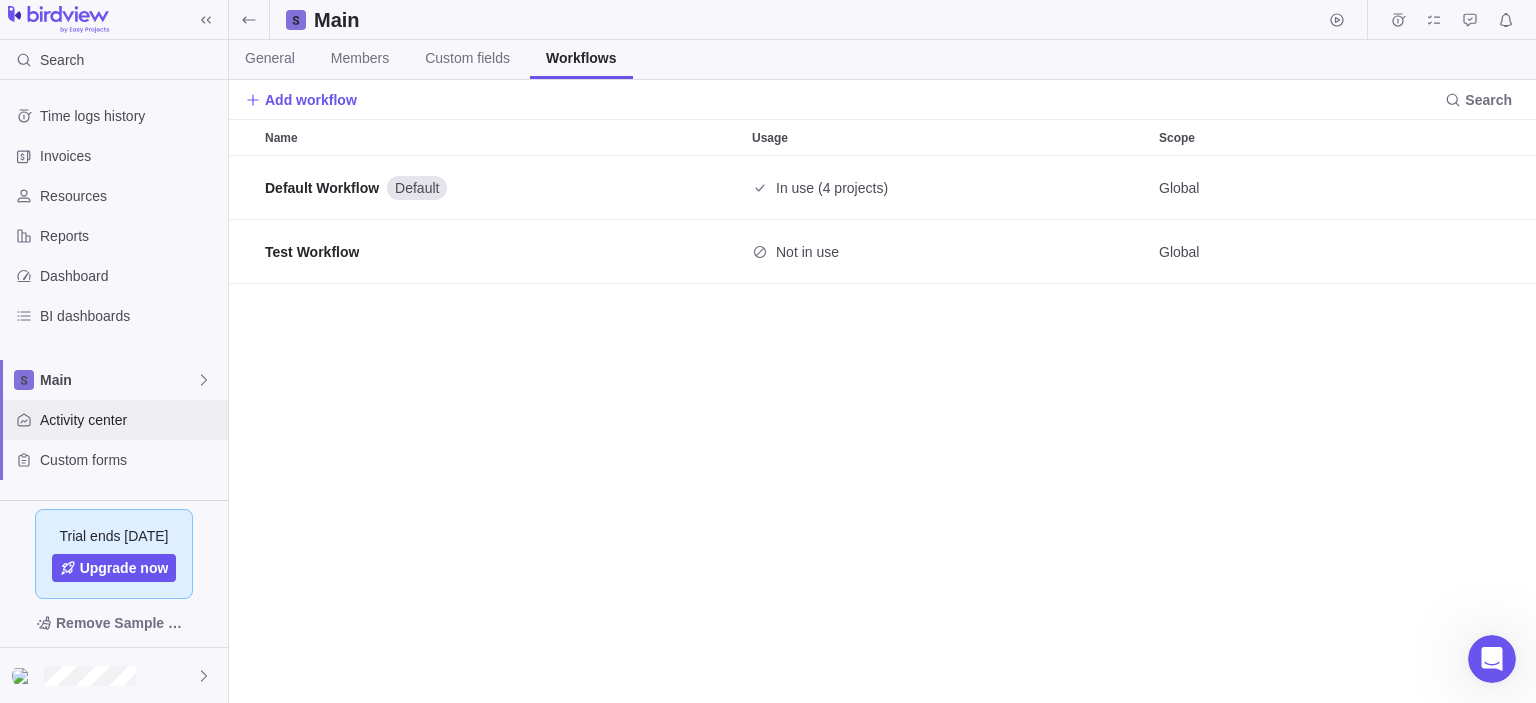 click on "Activity center" at bounding box center (130, 420) 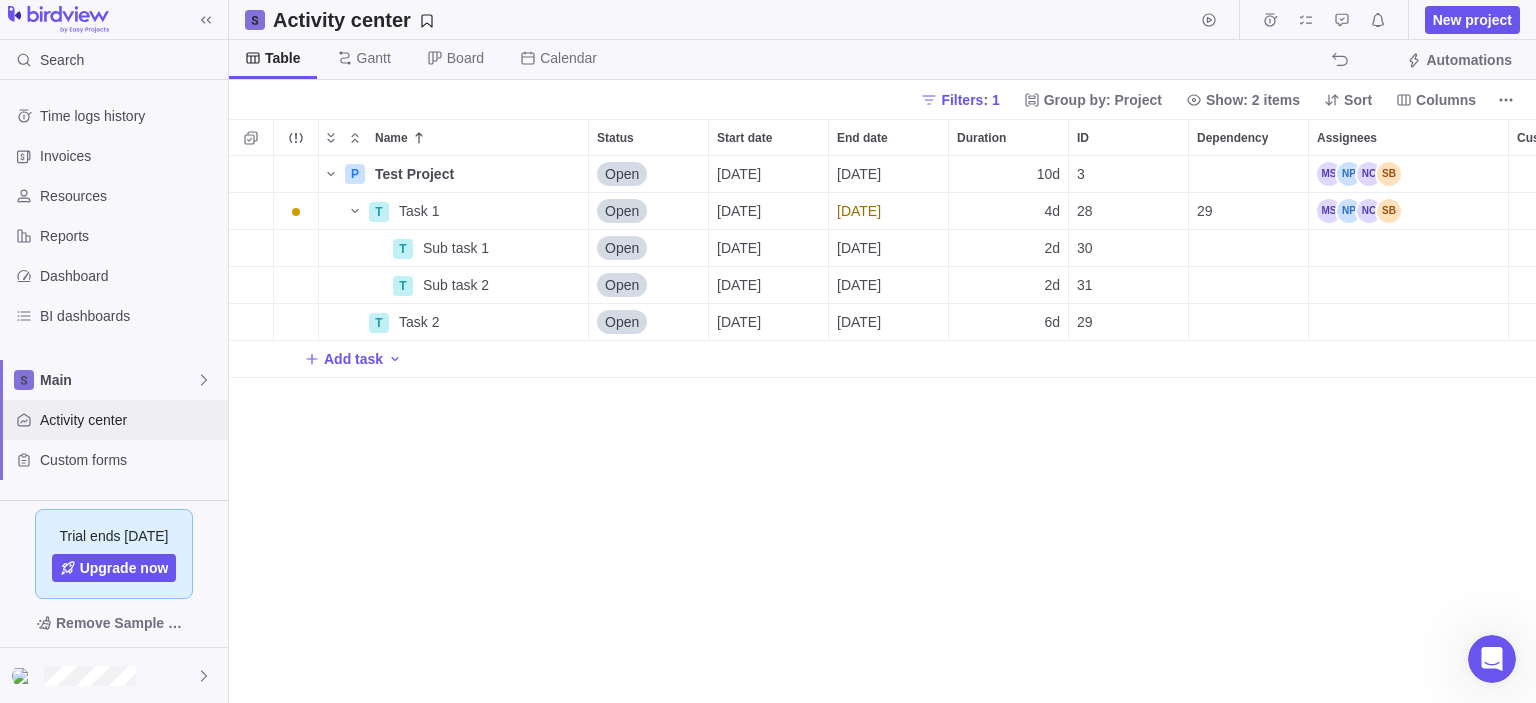 scroll, scrollTop: 532, scrollLeft: 1292, axis: both 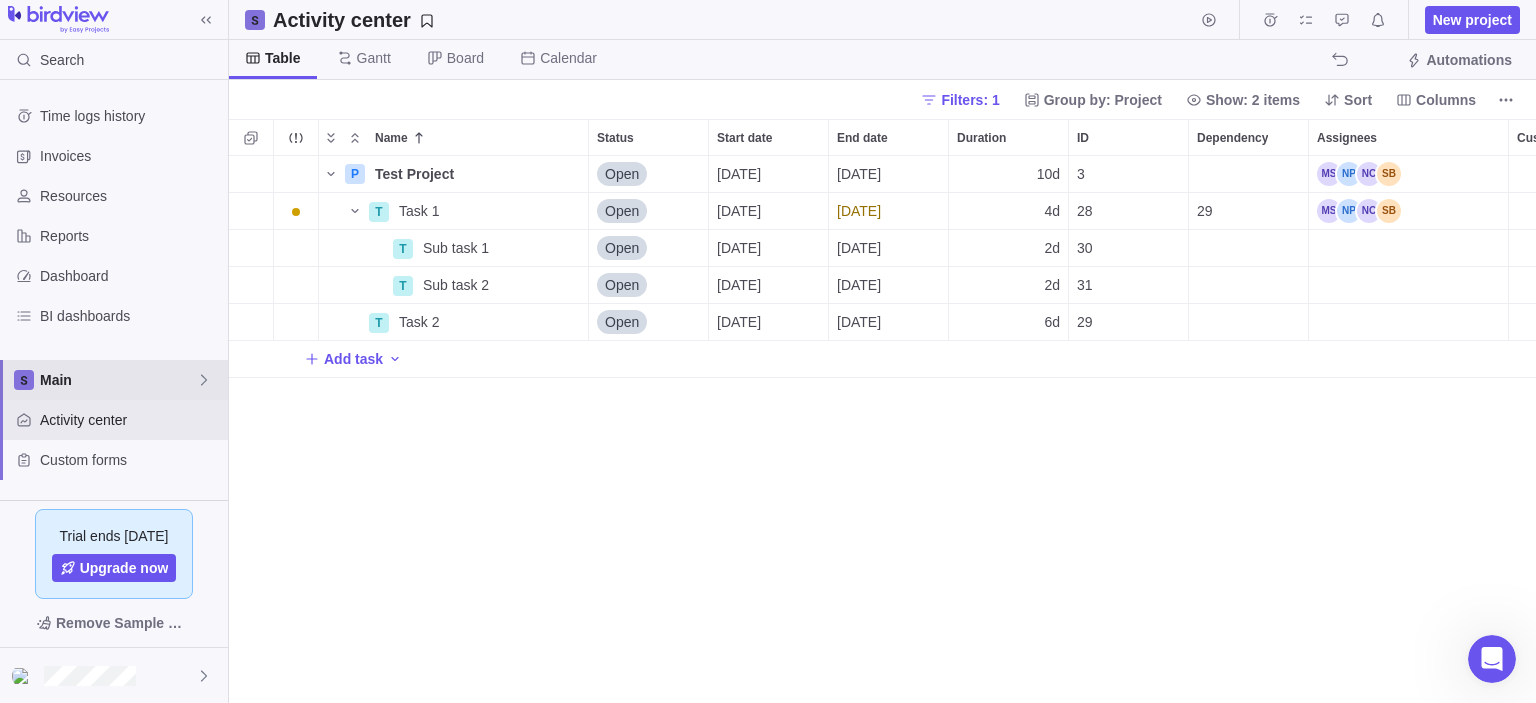 click on "Main" at bounding box center (118, 380) 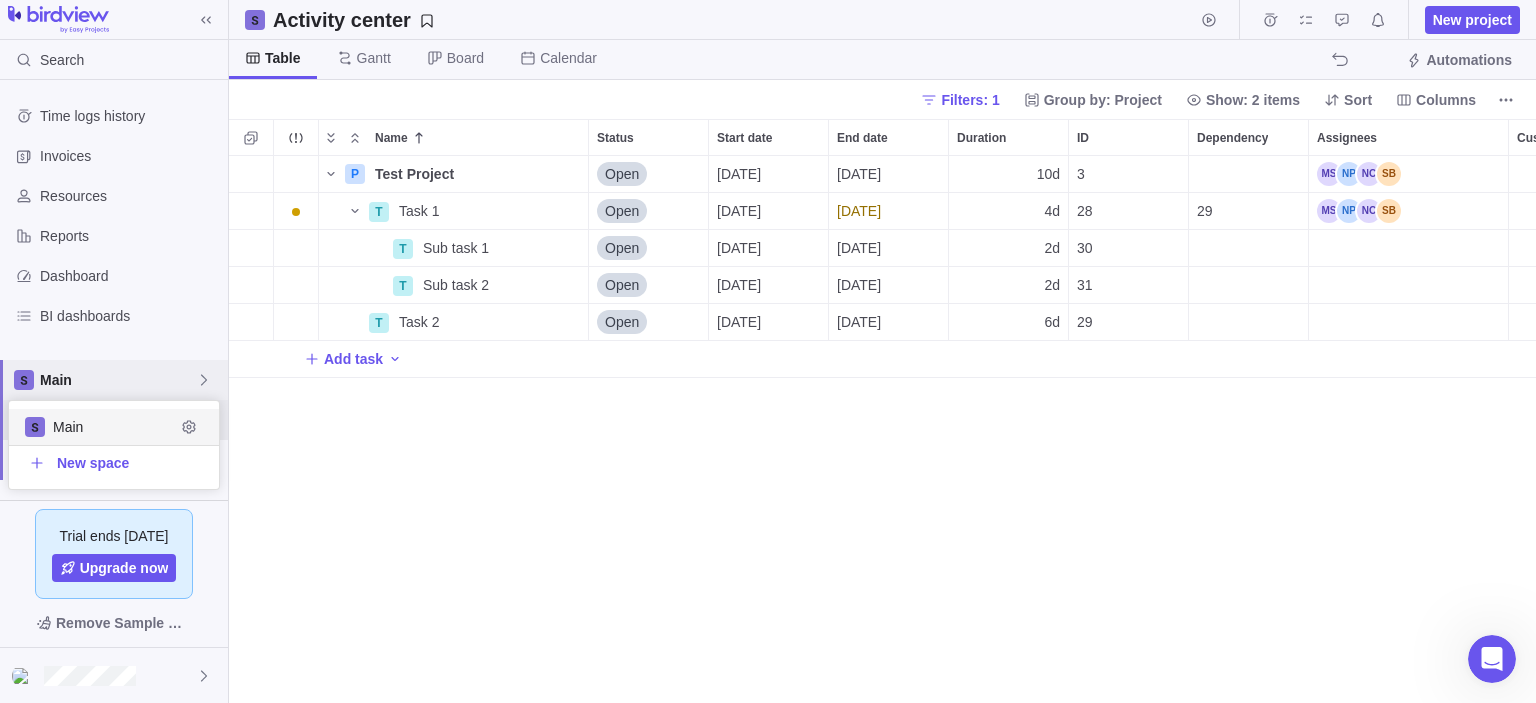 scroll, scrollTop: 16, scrollLeft: 16, axis: both 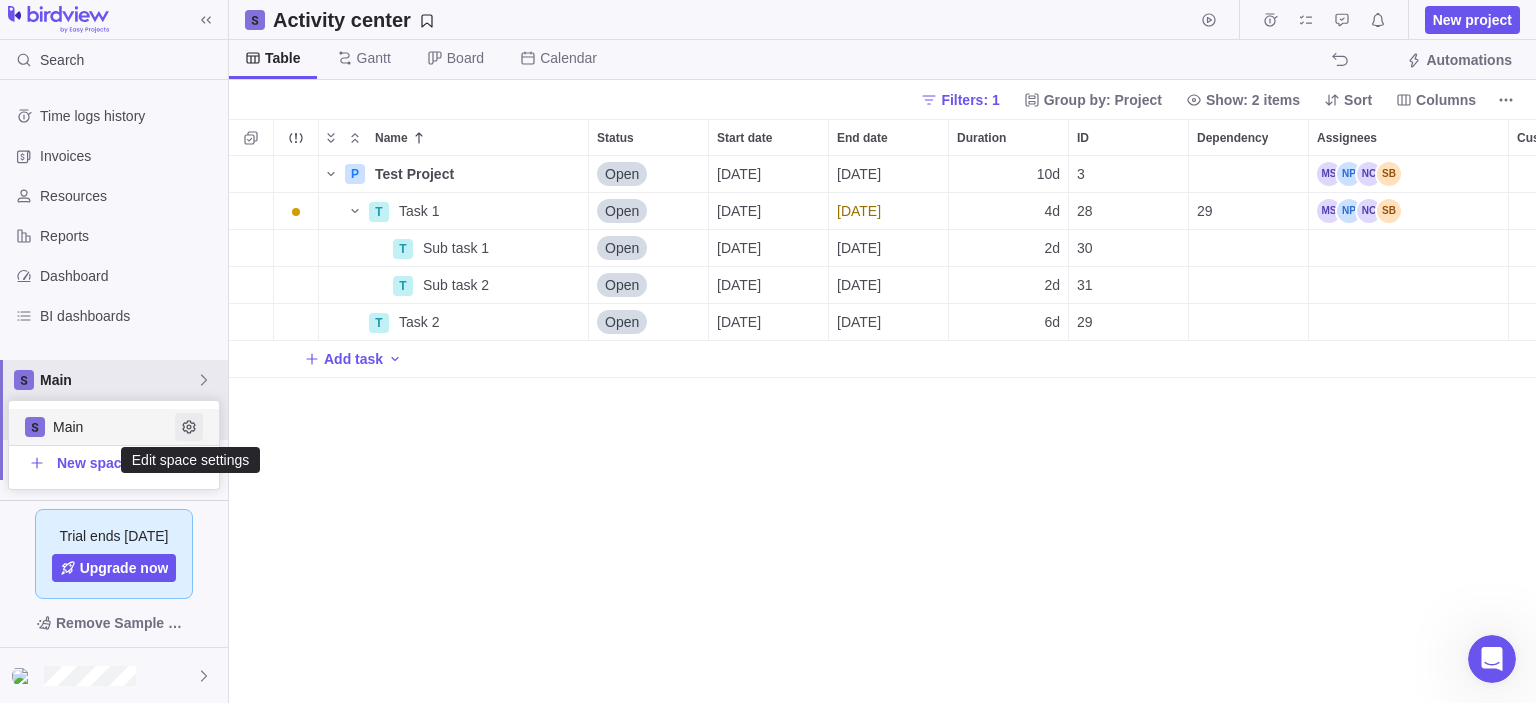 click 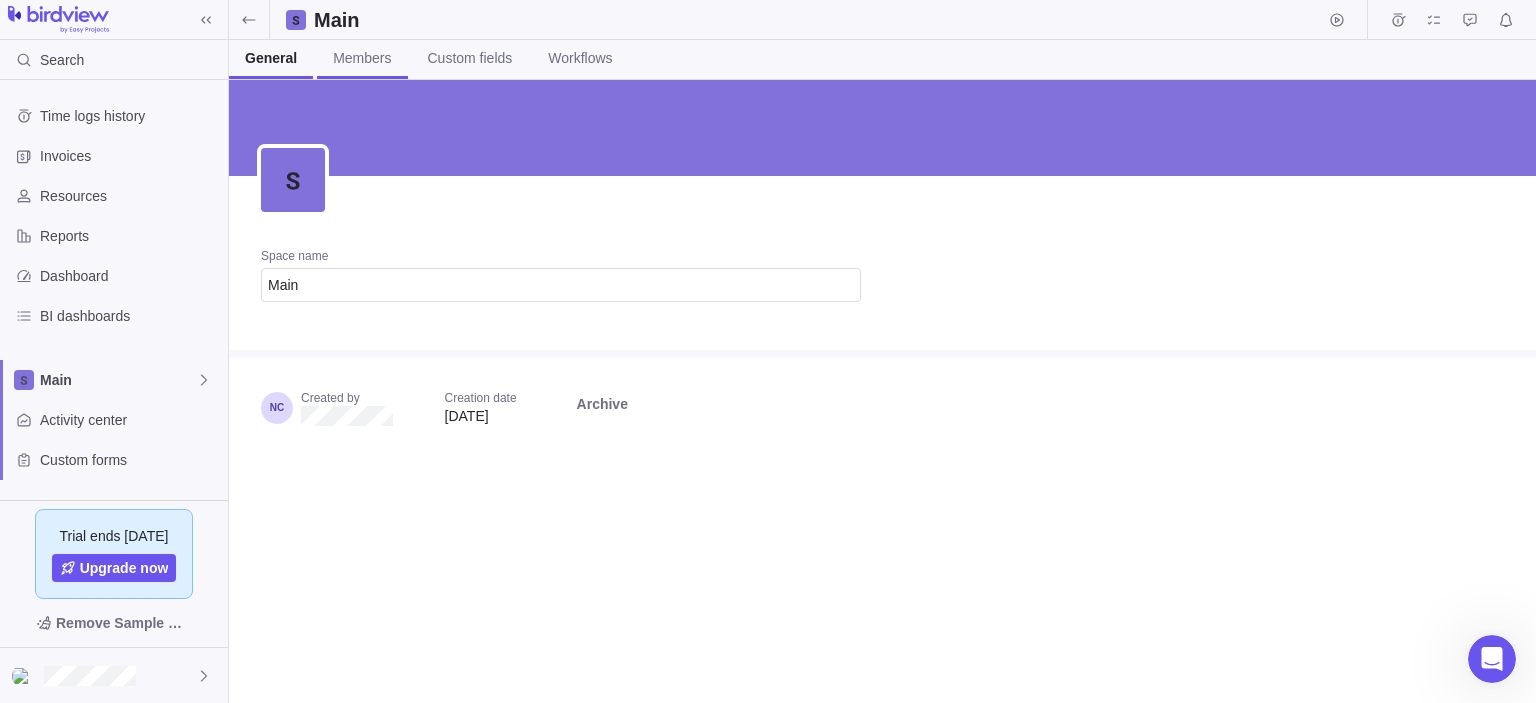 click on "Members" at bounding box center (362, 58) 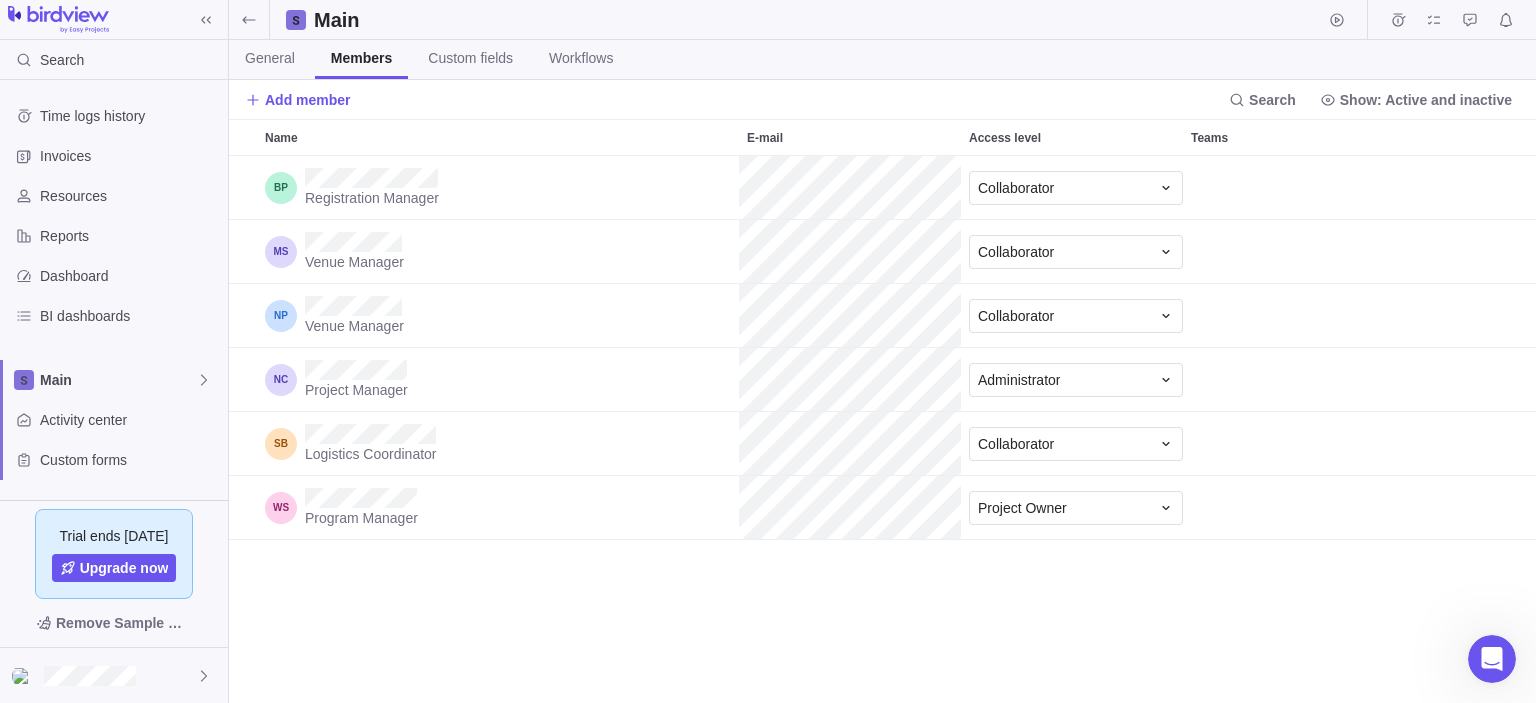 scroll, scrollTop: 16, scrollLeft: 16, axis: both 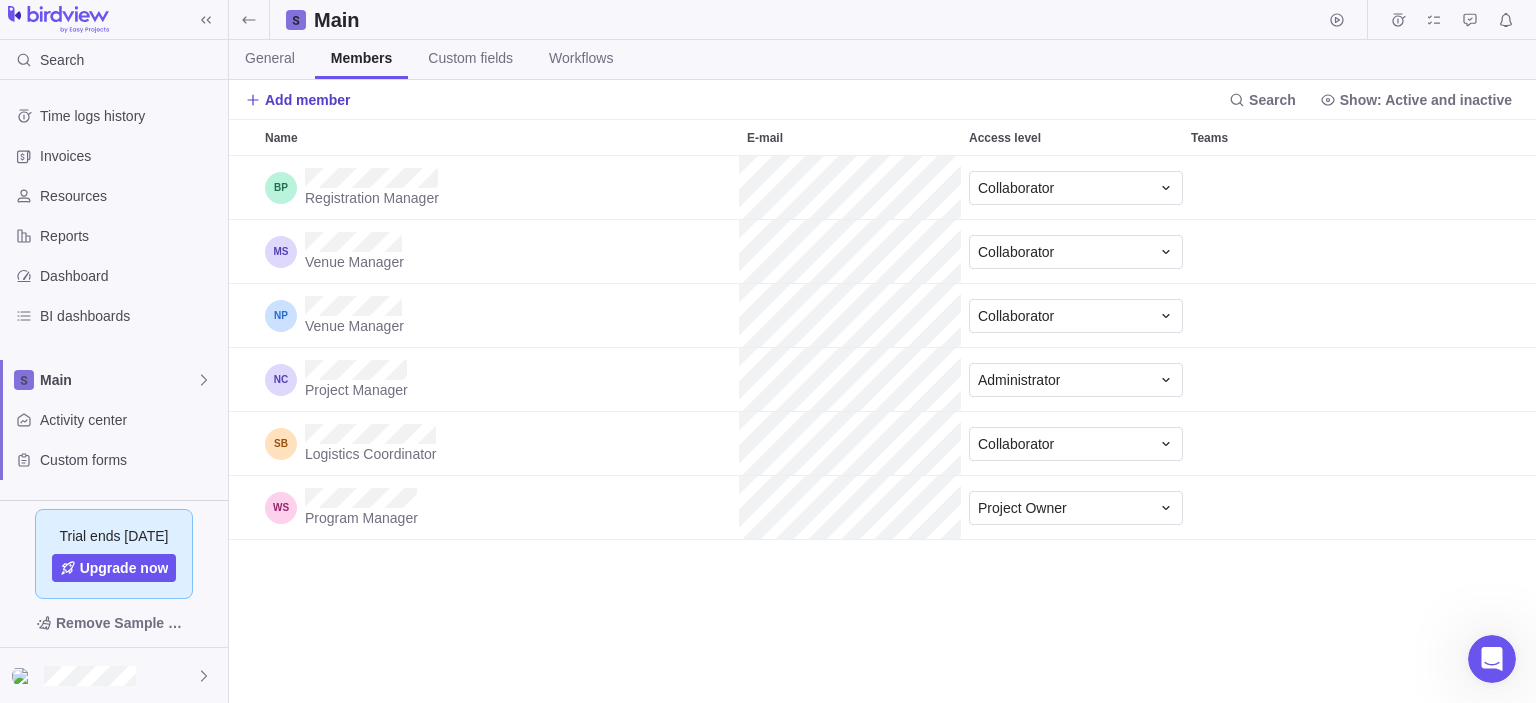 click on "Add member" at bounding box center [308, 100] 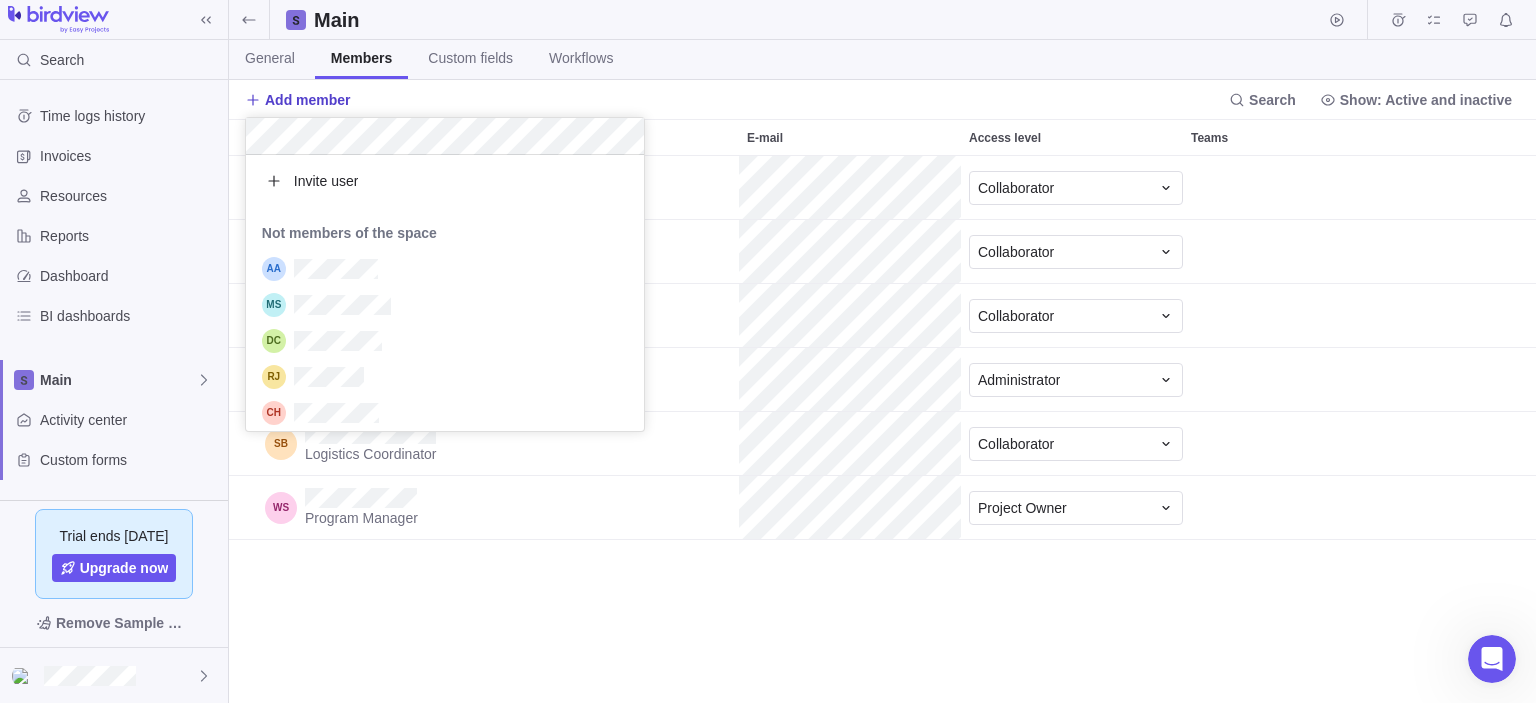 scroll, scrollTop: 16, scrollLeft: 16, axis: both 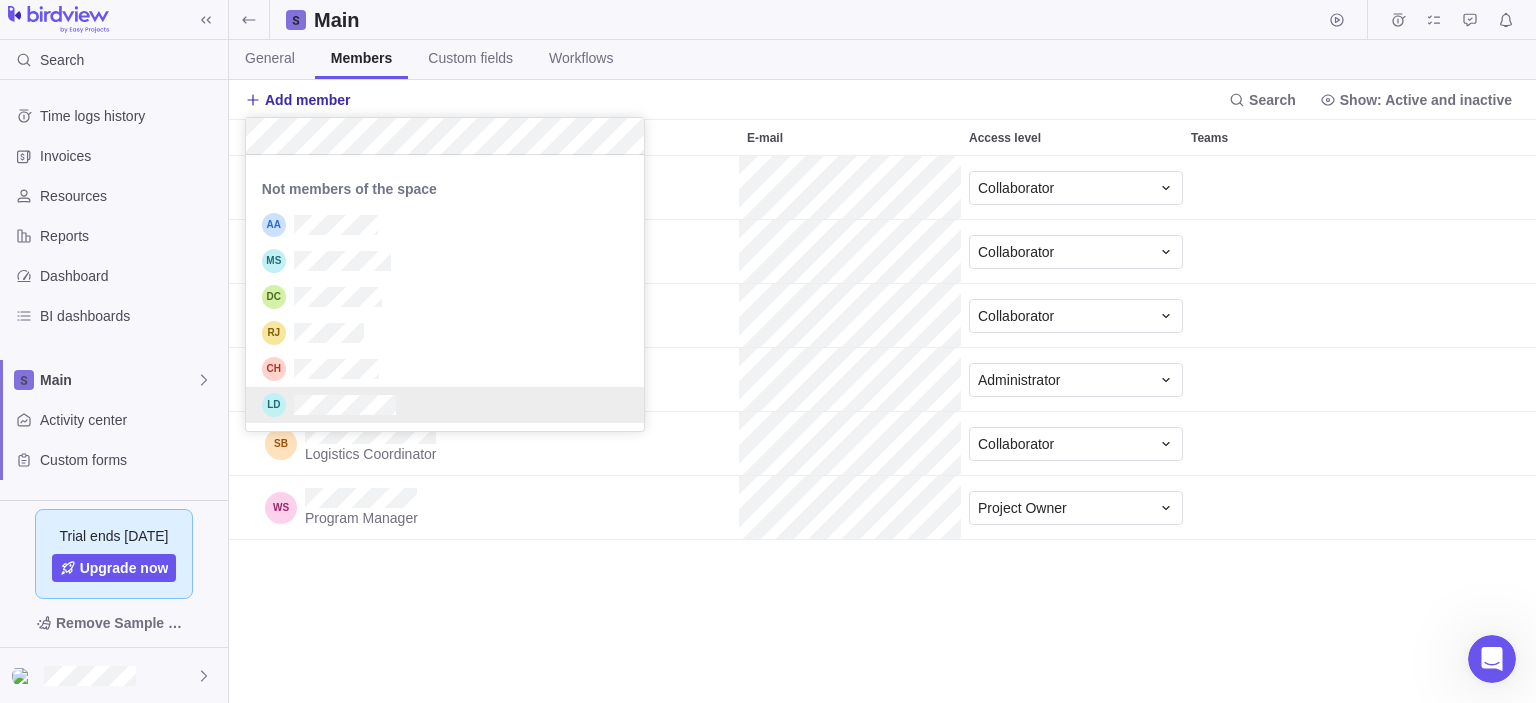 click on "Search Time logs history Invoices Resources Reports Dashboard BI dashboards Main Activity center Custom forms Saved views Get Started Project Financials Flat Fee Project Financials T&M Test Saved View Upcoming Milestones Trial ends [DATE] Upgrade now Remove Sample Data Main General Members Custom fields Workflows Add member Search Show: Active and inactive Name E-mail Access level Teams Registration Manager Collaborator Venue Manager Collaborator Venue Manager Collaborator Project Manager Administrator Logistics Coordinator Collaborator Program Manager Project Owner
x Prev Next [DATE] Su Mo Tu We Th Fr Sa         1 2 3 4 5 6 7 8 9 10 11 12 13 14 15 16 17 18 19 20 21 22 23 24 25 26 27 28 29 30 31 [DATE] Done Billable Invite user     Not members of the space" at bounding box center (768, 351) 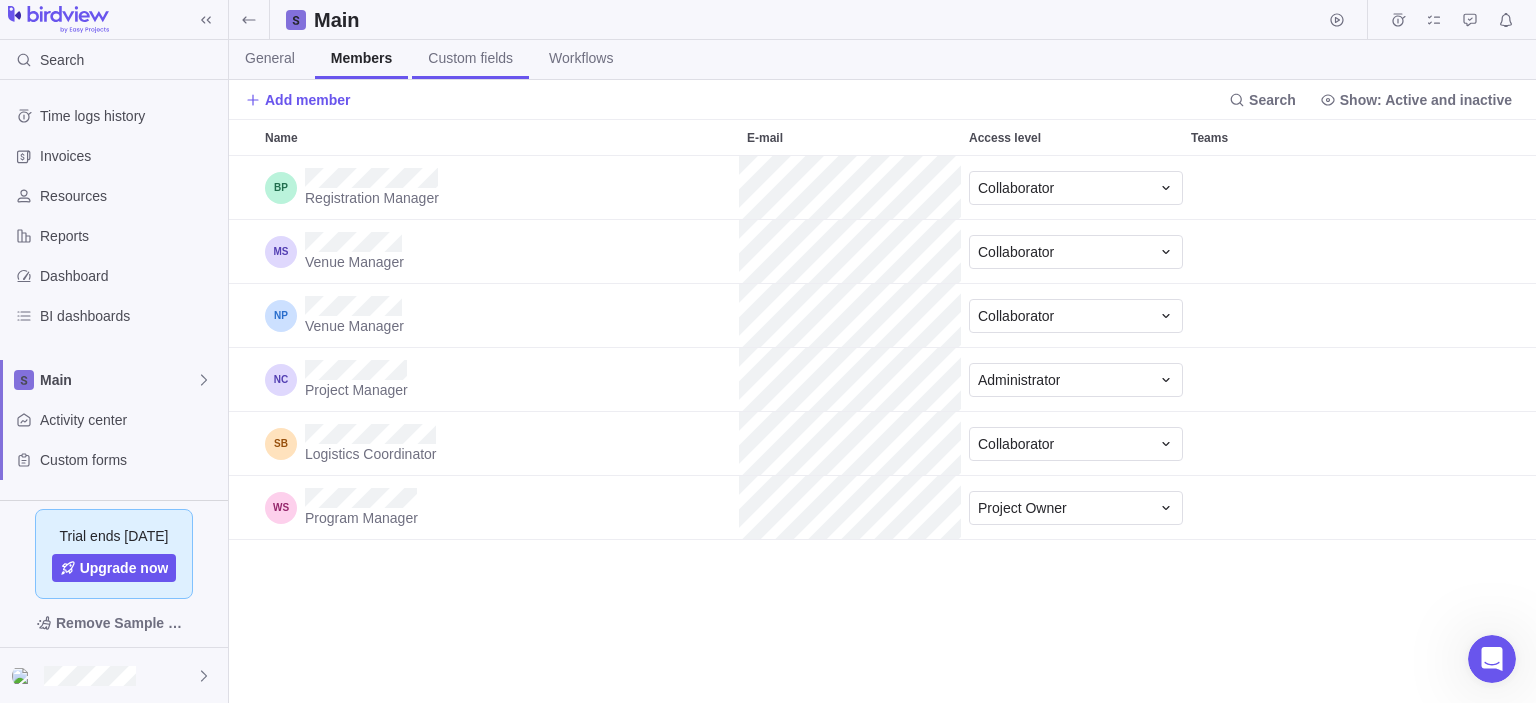 click on "Custom fields" at bounding box center (470, 58) 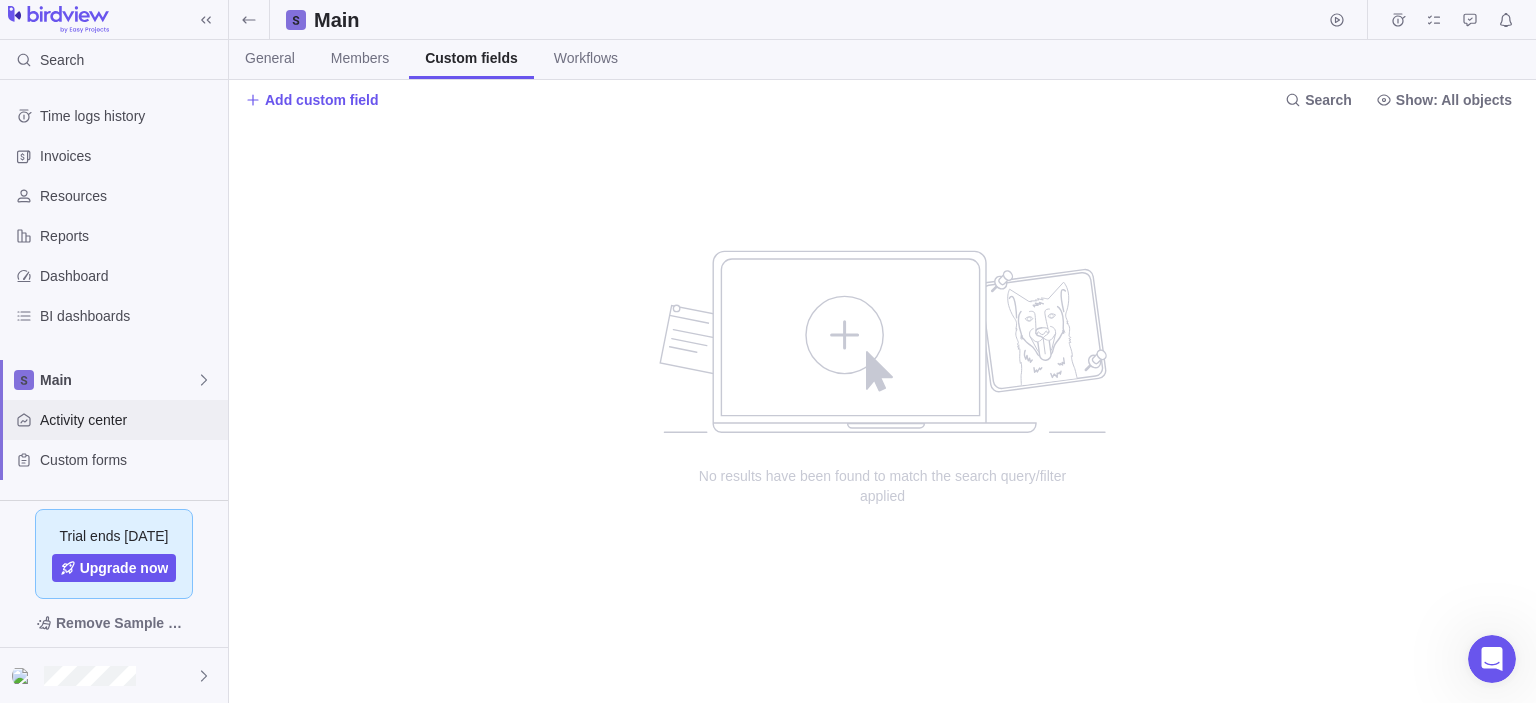 click on "Activity center" at bounding box center [114, 420] 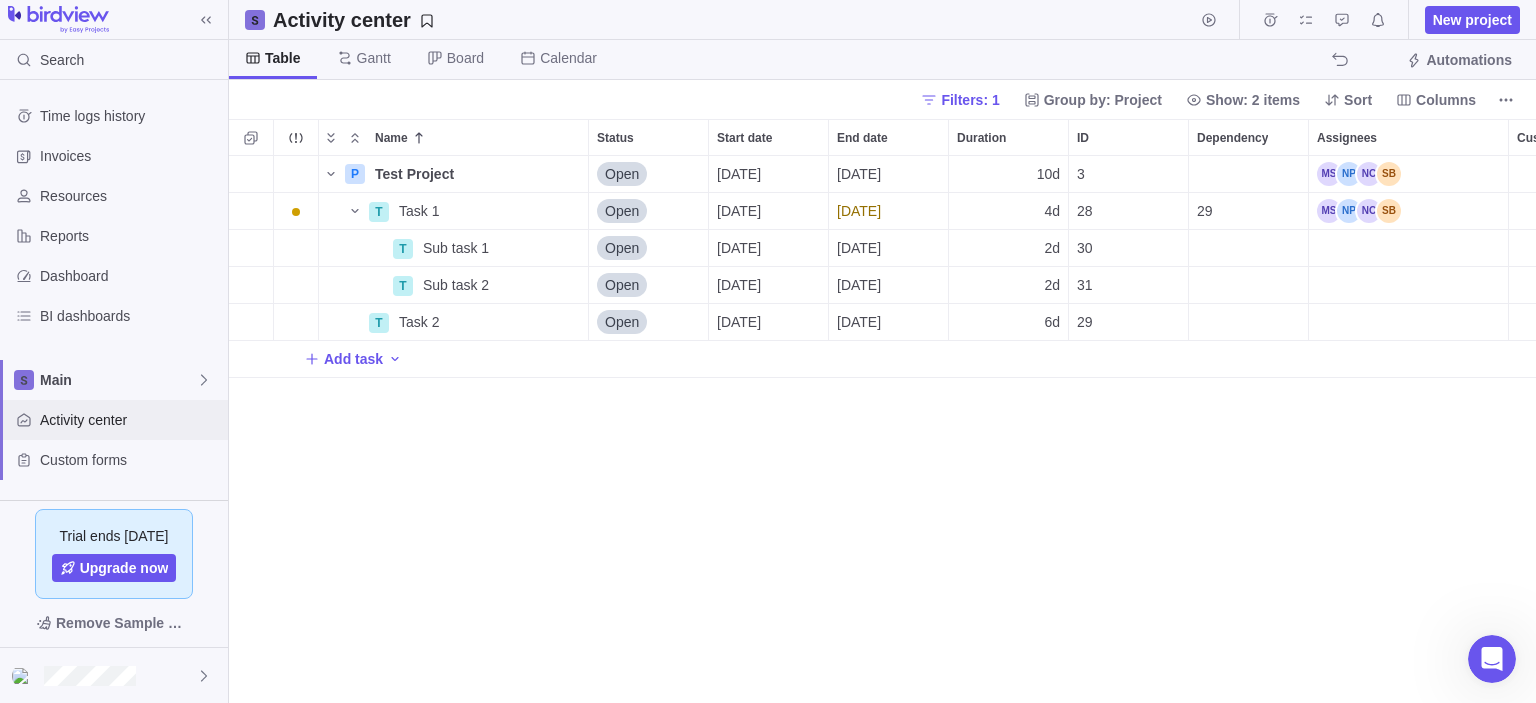 scroll, scrollTop: 16, scrollLeft: 16, axis: both 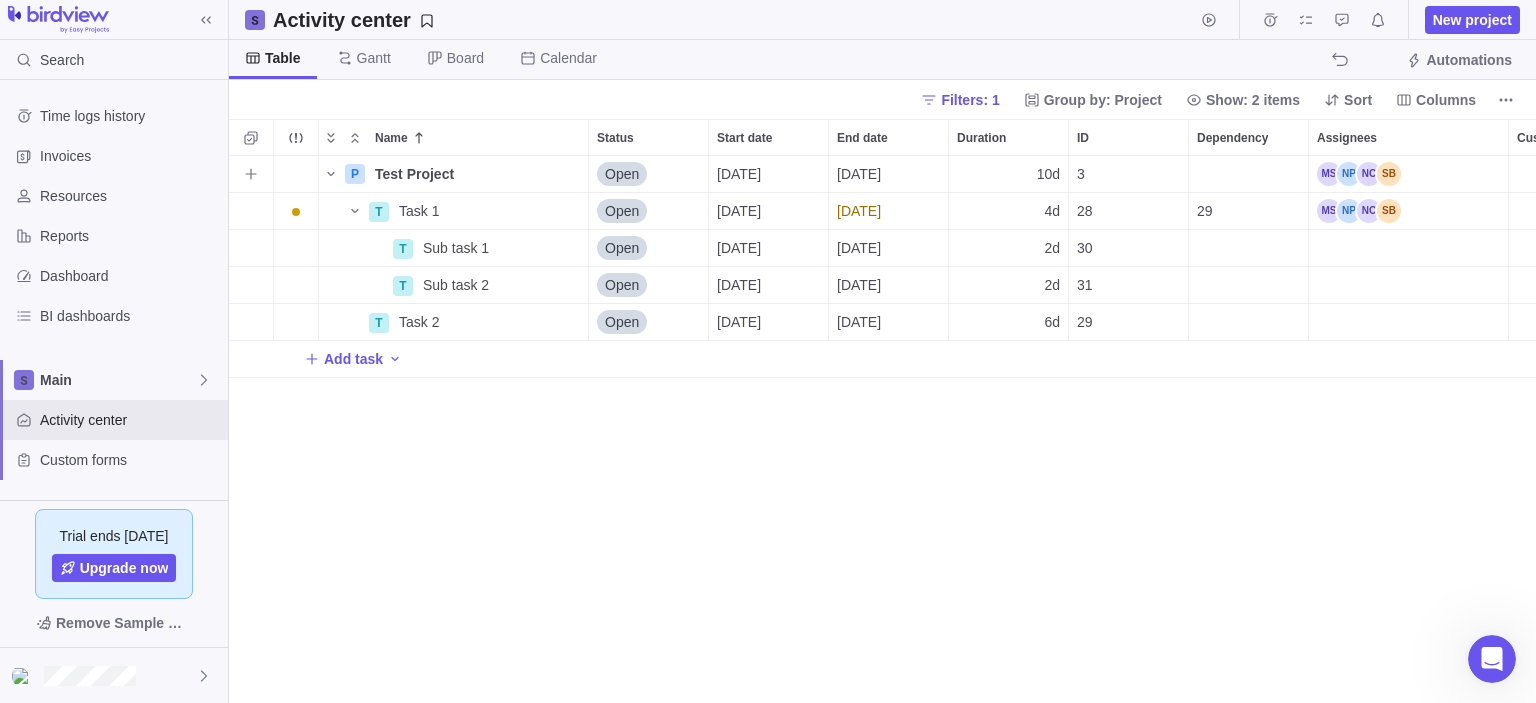 click on "Open" at bounding box center (622, 174) 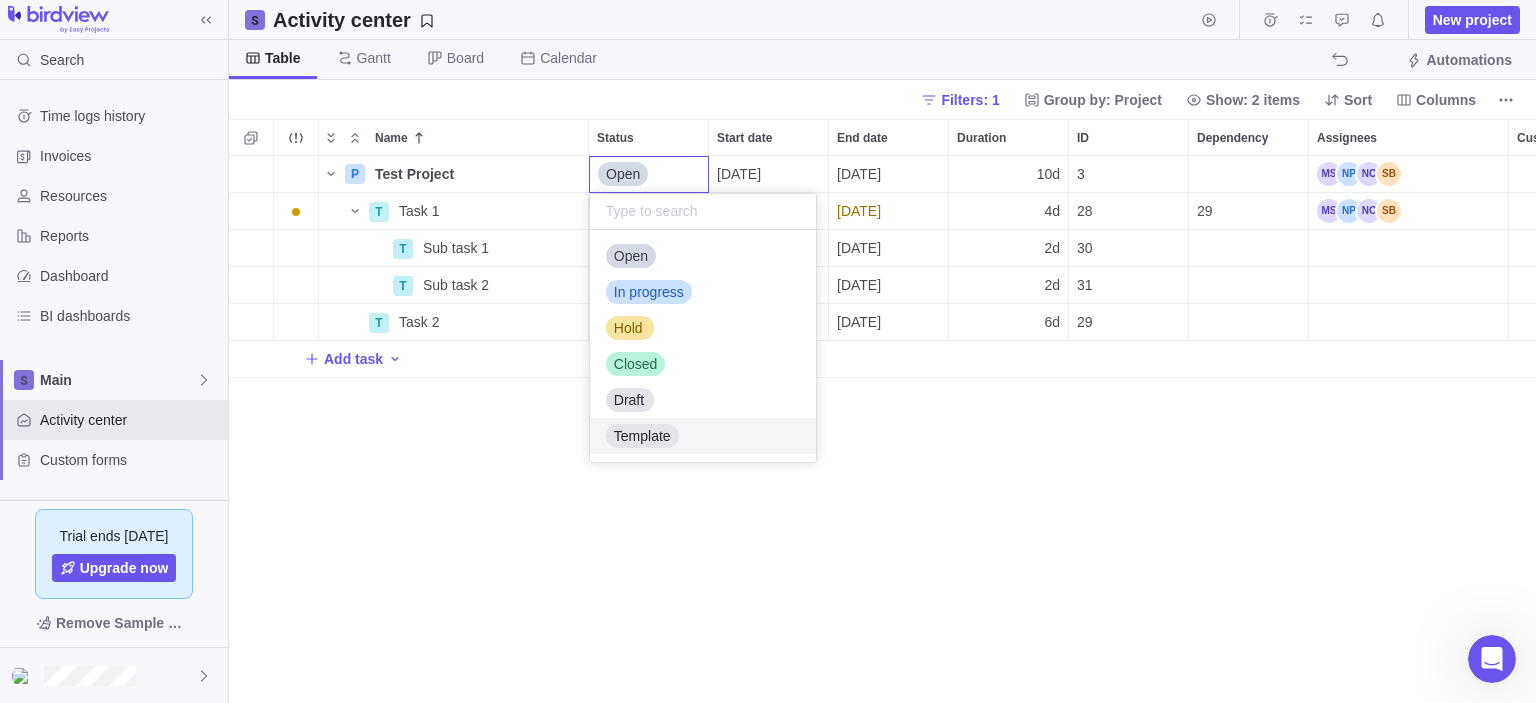 click on "P Test Project Details Open [DATE] [DATE] 10d 3 7h 20h 13h T Task 1 Details Open [DATE] [DATE] 4d 28 29 7h 20h 13h T Sub task 1 Details Open [DATE] [DATE] 2d 30 T Sub task 2 Details Open [DATE] [DATE] 2d 31 T Task 2 Details Open [DATE] [DATE] 6d 29 Add task" at bounding box center [882, 430] 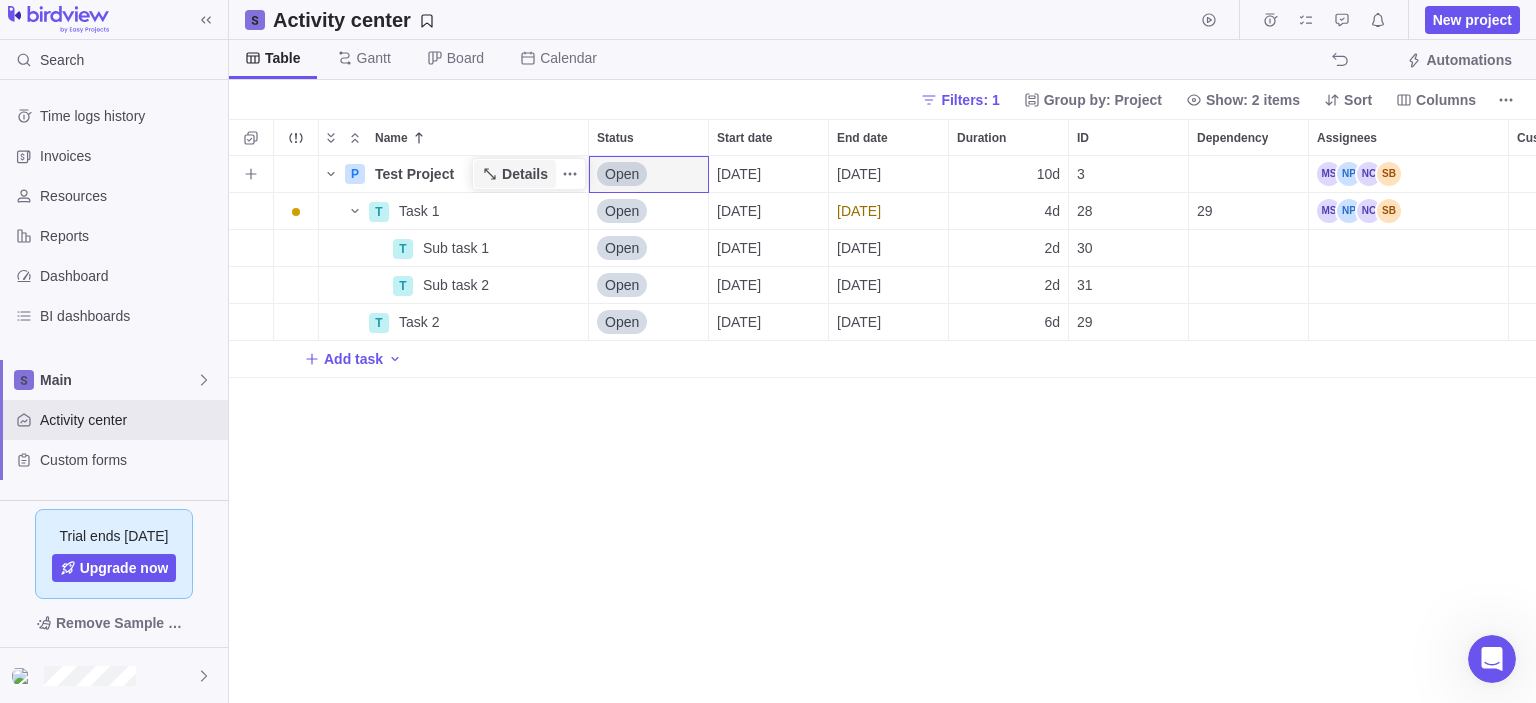 click on "Details" at bounding box center (525, 174) 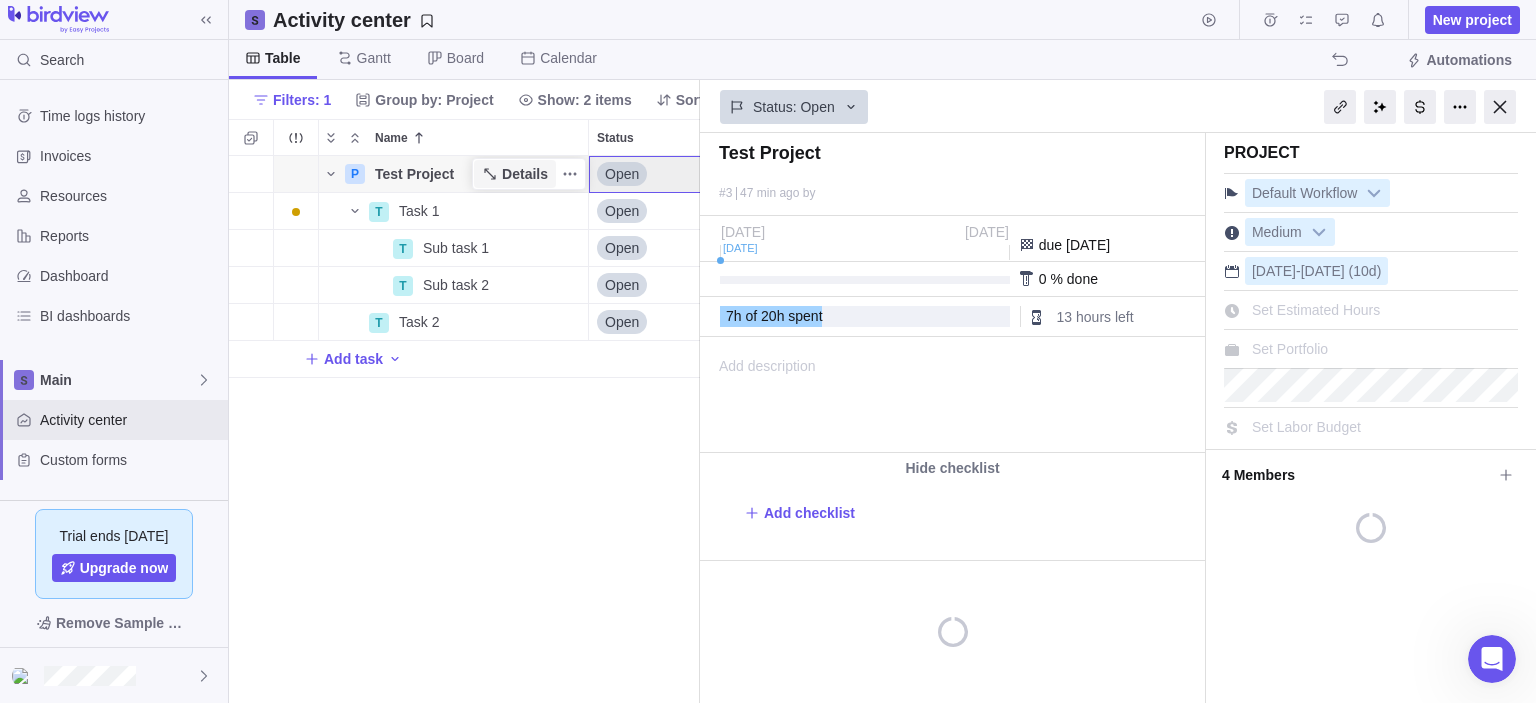 scroll, scrollTop: 532, scrollLeft: 456, axis: both 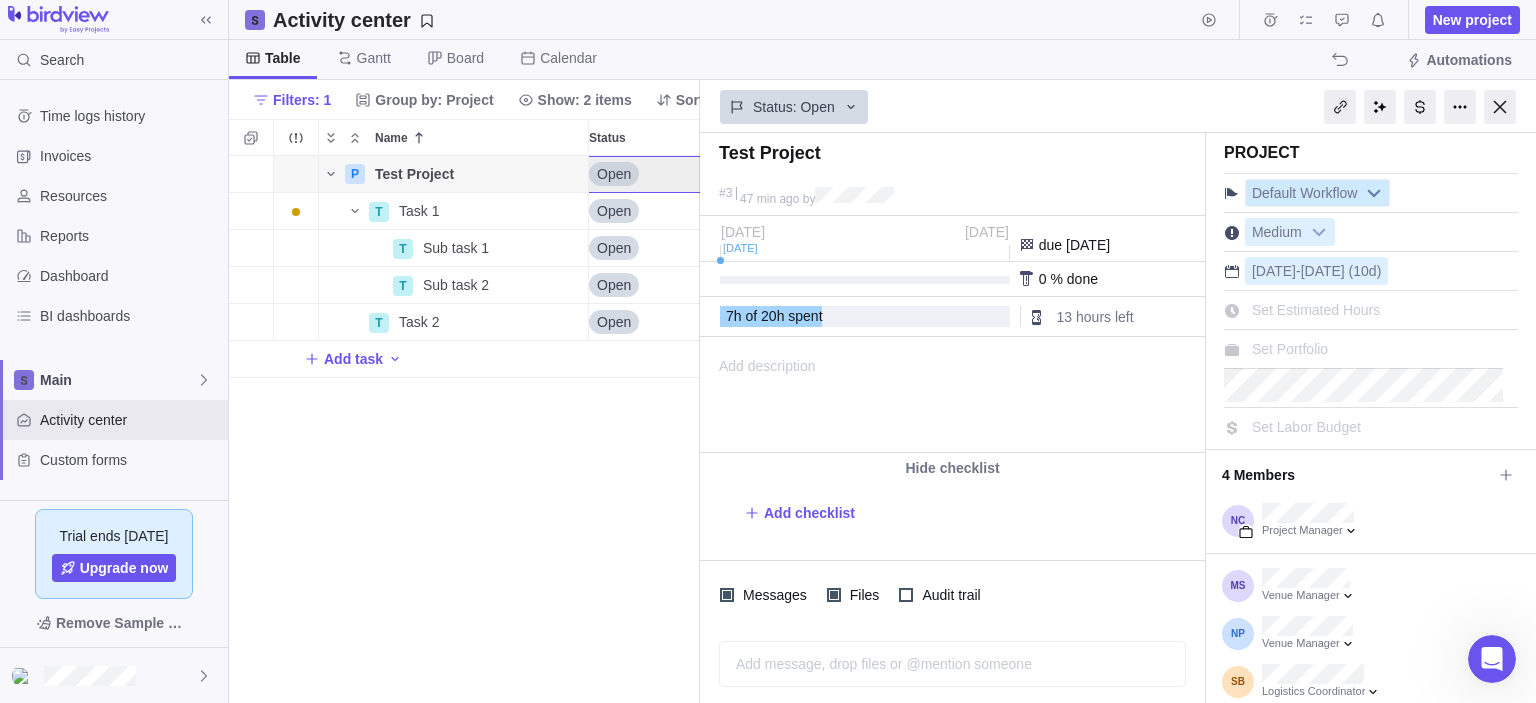 click at bounding box center [1374, 193] 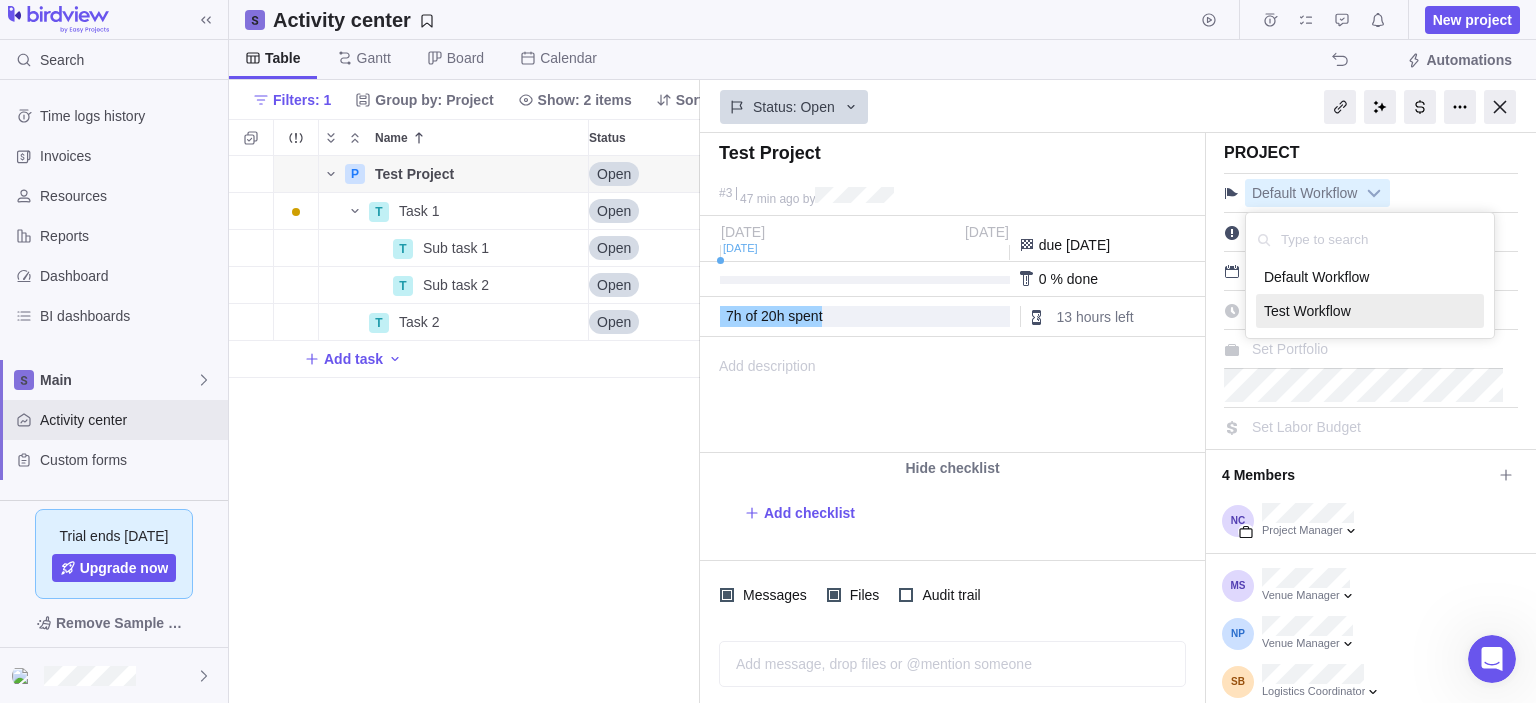 click on "Test Workflow" at bounding box center [1370, 311] 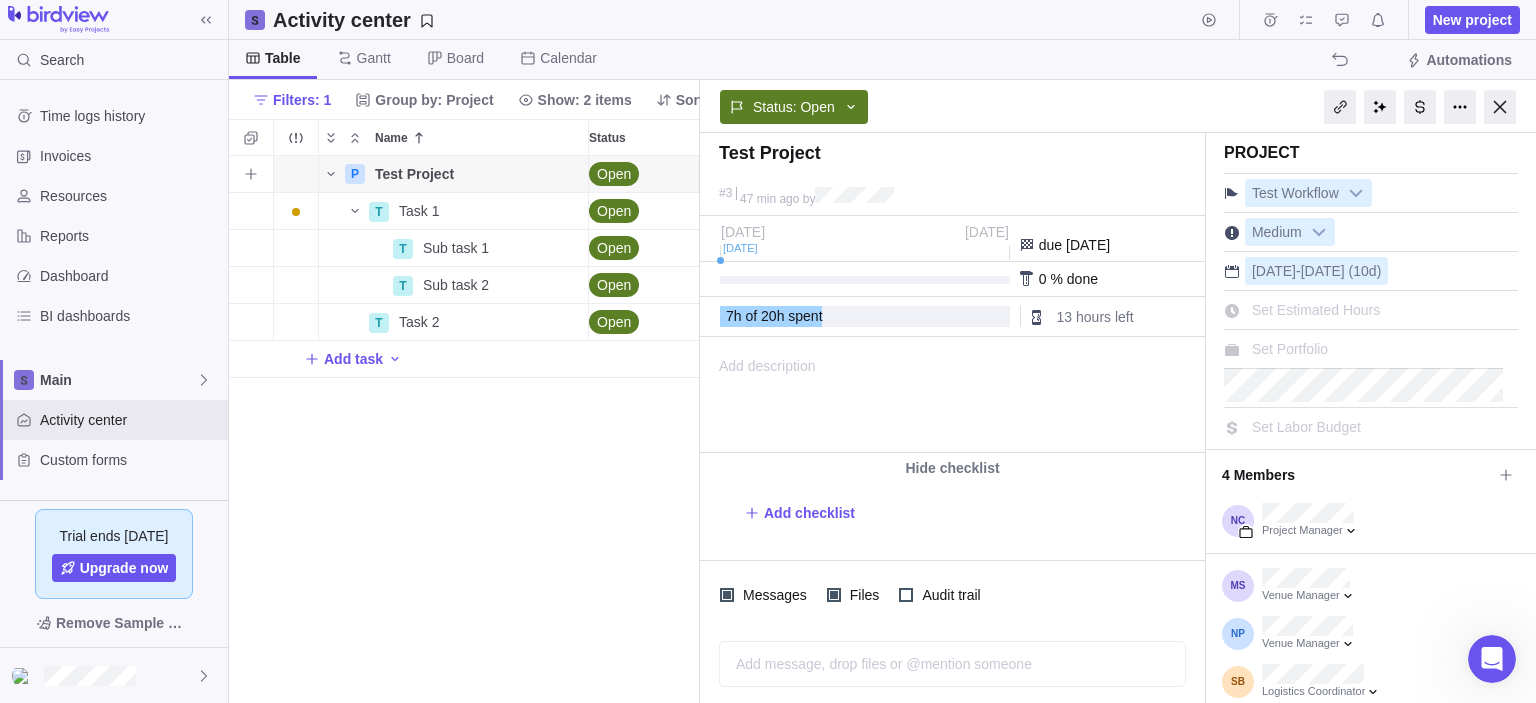 click on "Open" at bounding box center (614, 174) 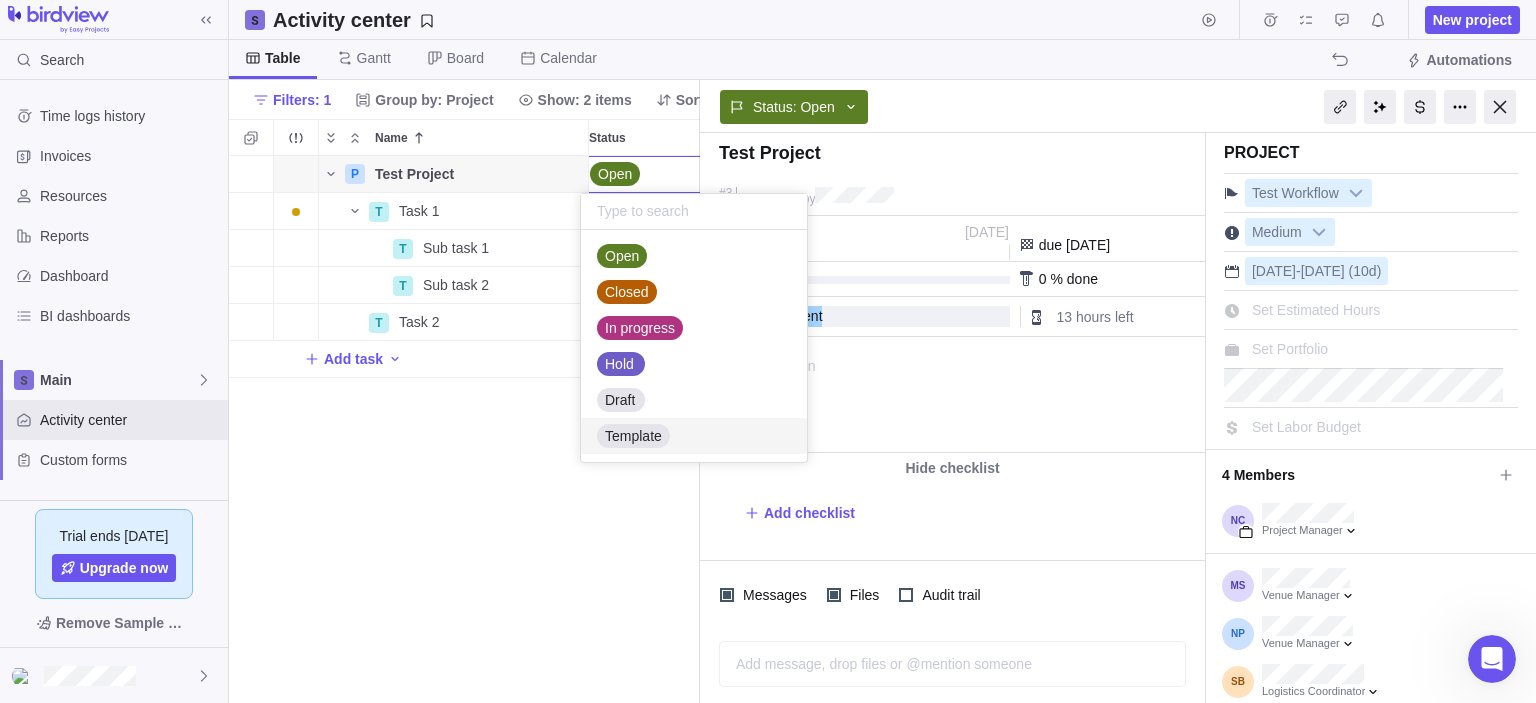 click on "P Test Project Details Open [DATE] [DATE] 10d 3 7h 20h 13h T Task 1 Details Open [DATE] [DATE] 4d 28 29 7h 20h 13h T Sub task 1 Details Open [DATE] [DATE] 2d 30 T Sub task 2 Details Open [DATE] [DATE] 2d 31 T Task 2 Details Open [DATE] [DATE] 6d 29 Add task" at bounding box center [464, 430] 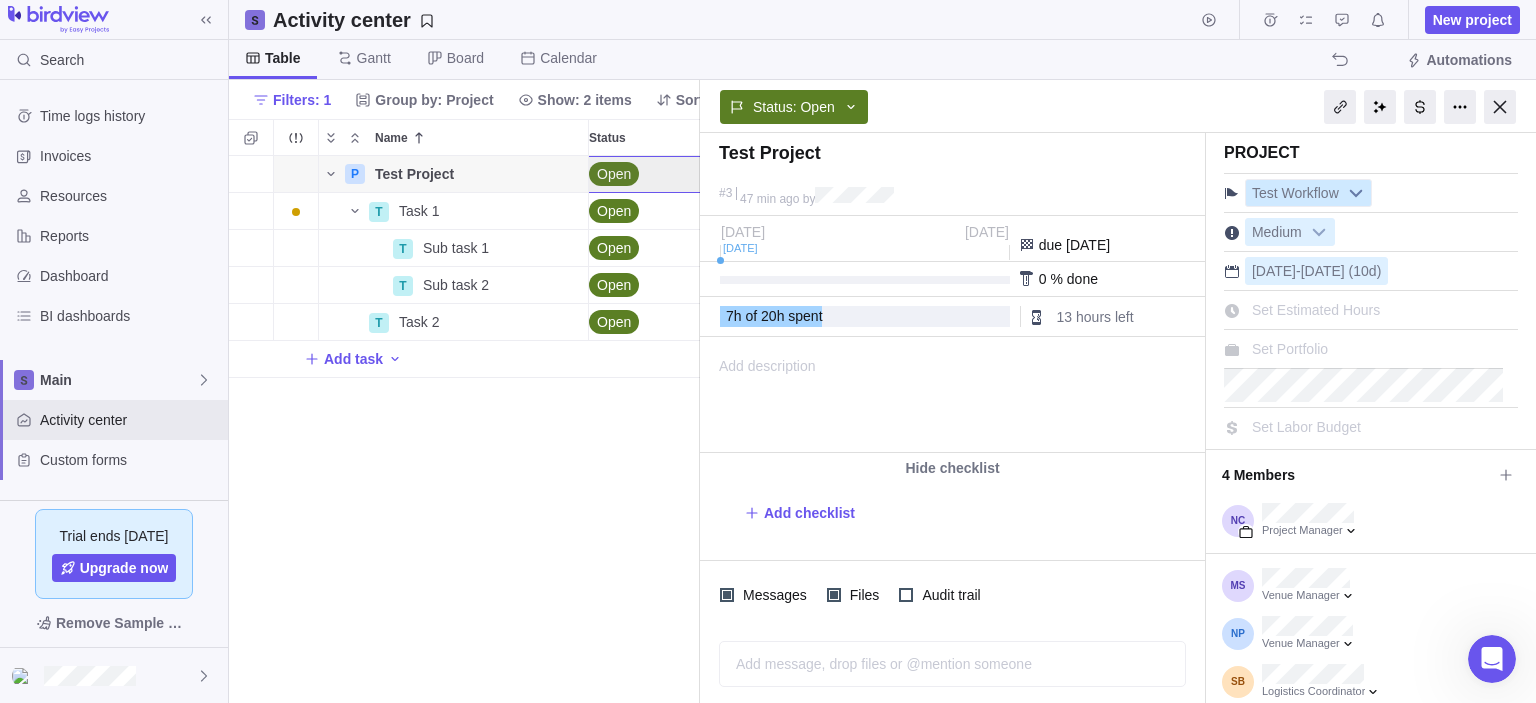 click at bounding box center [1356, 193] 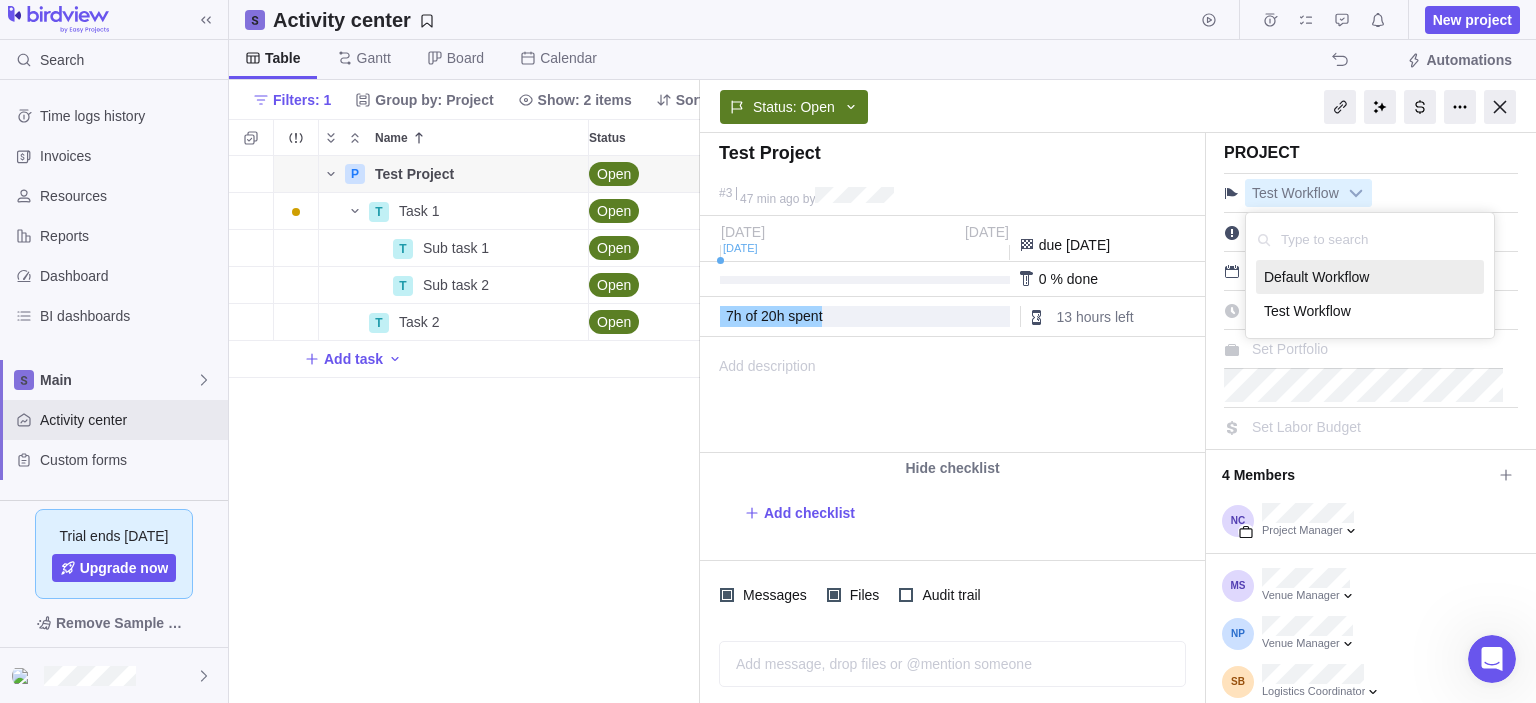 click on "Default Workflow" at bounding box center (1370, 277) 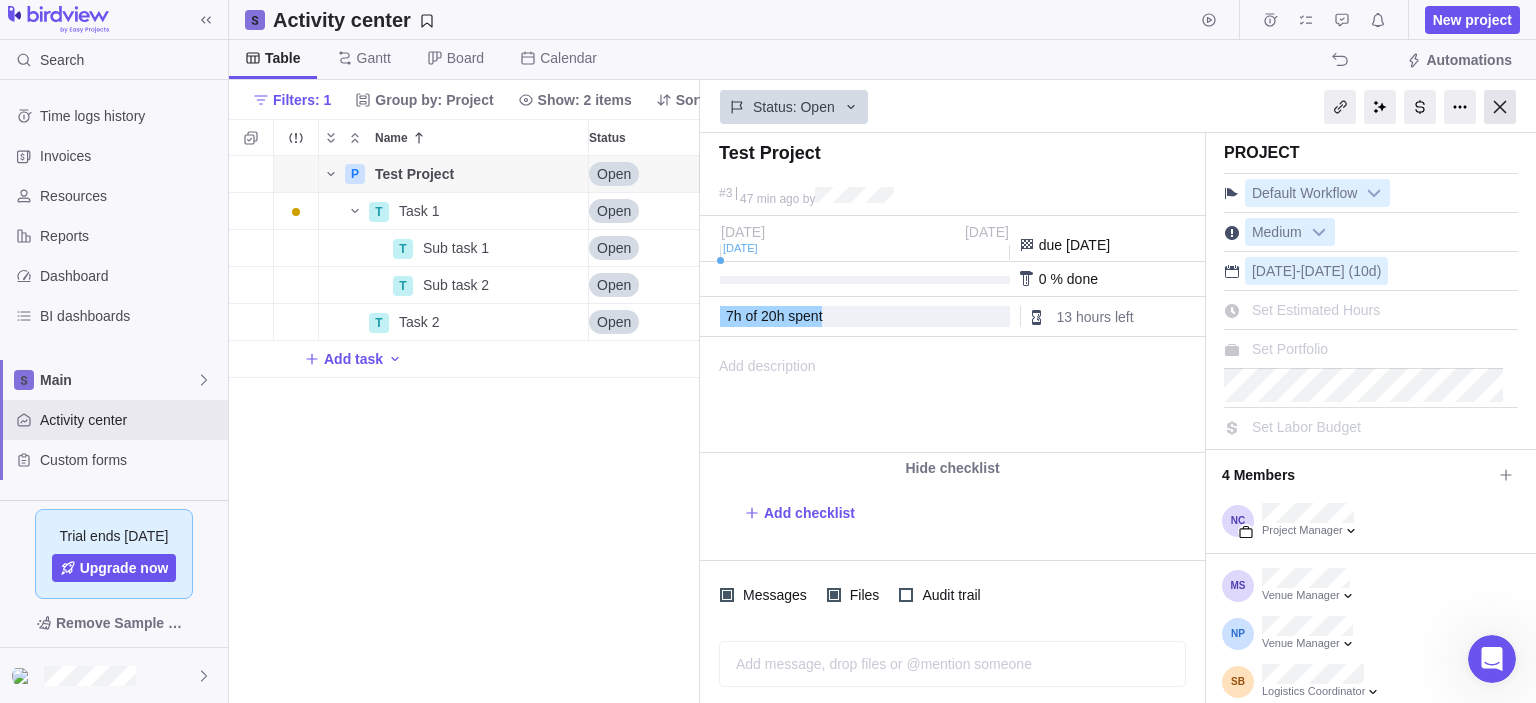 click at bounding box center [1500, 107] 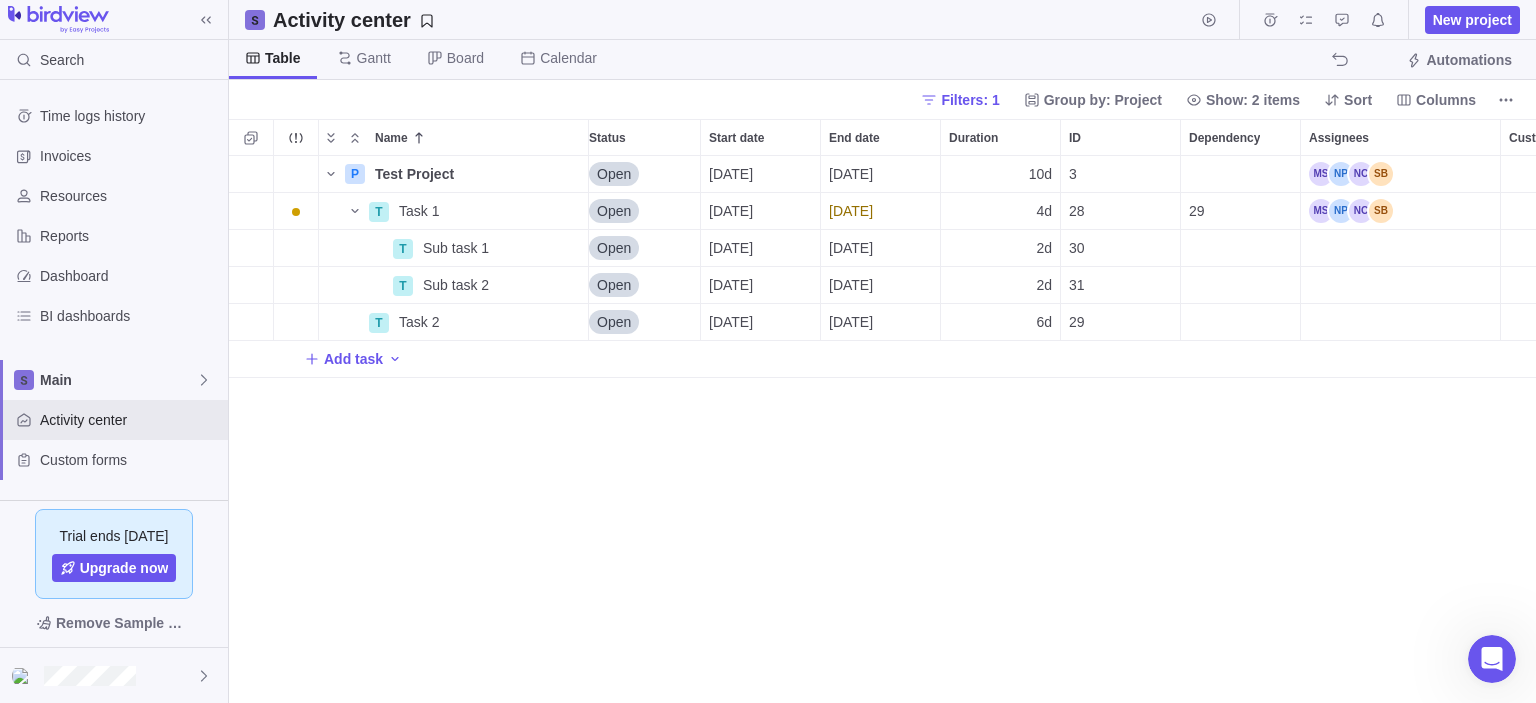 scroll, scrollTop: 16, scrollLeft: 16, axis: both 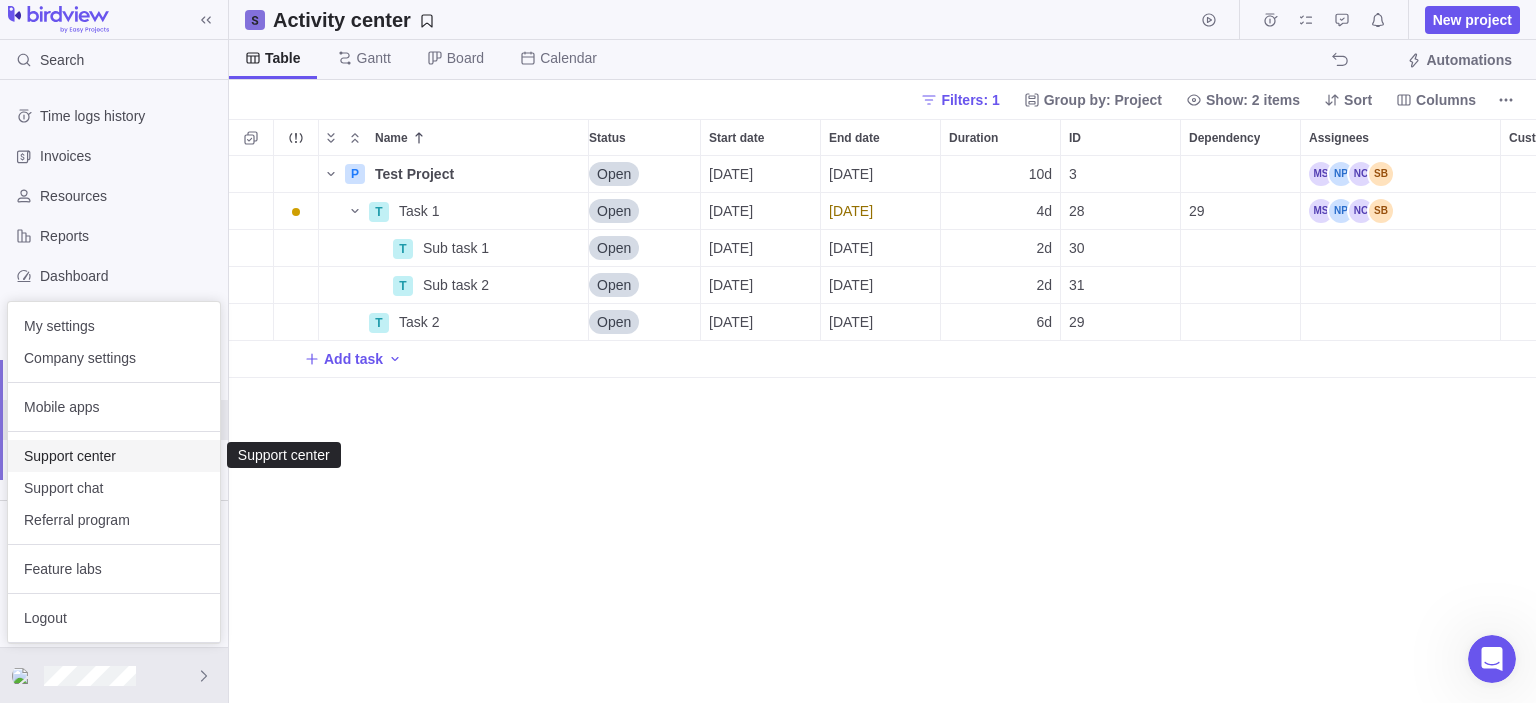 click on "Support center" at bounding box center [114, 456] 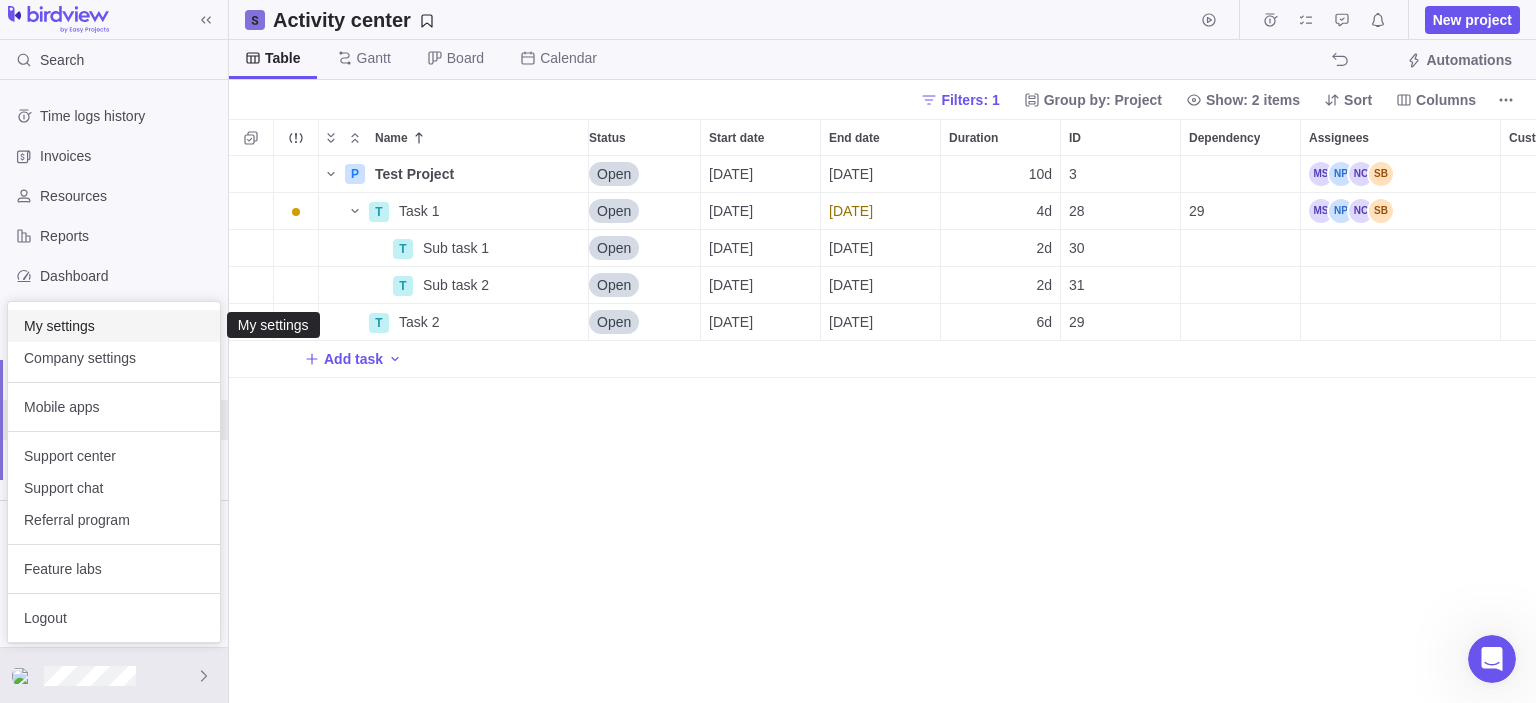 click on "My settings" at bounding box center (114, 326) 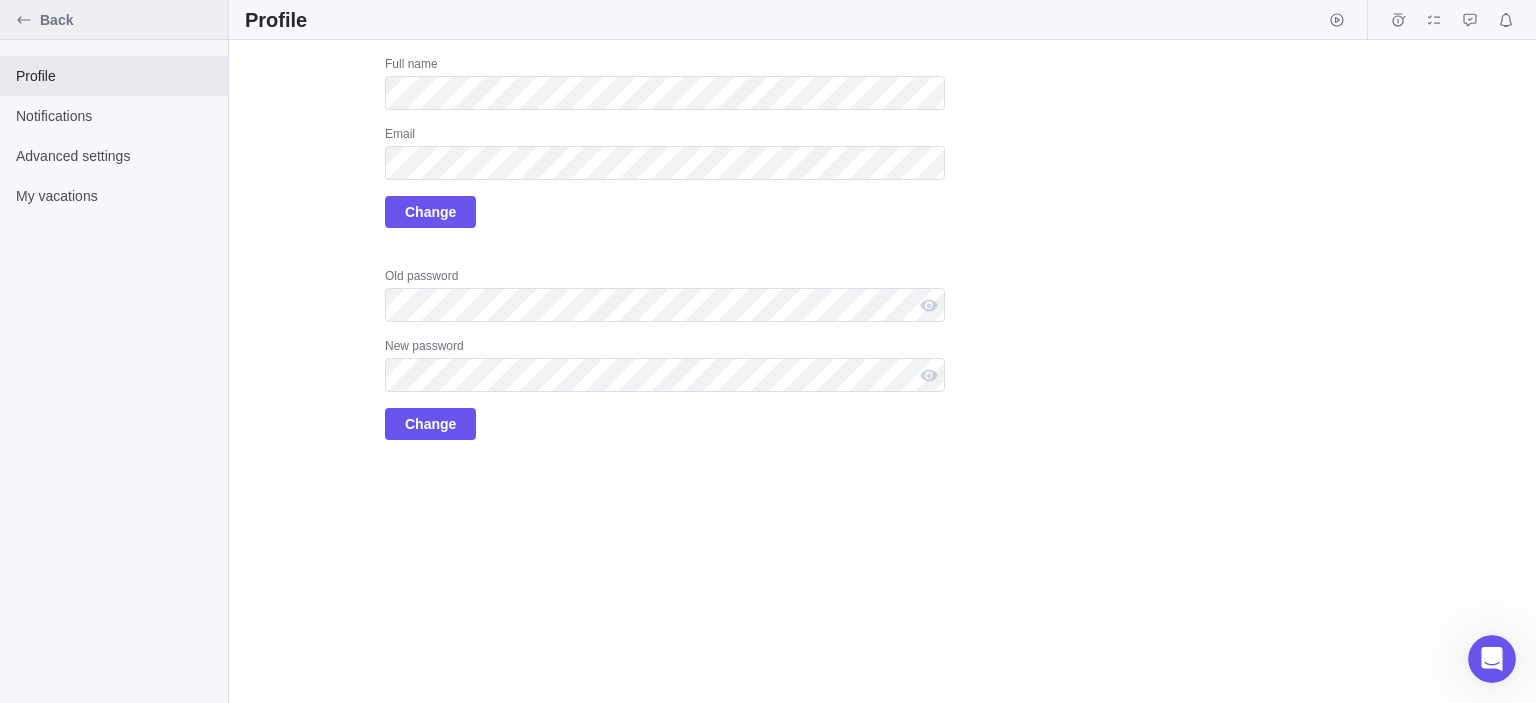 click 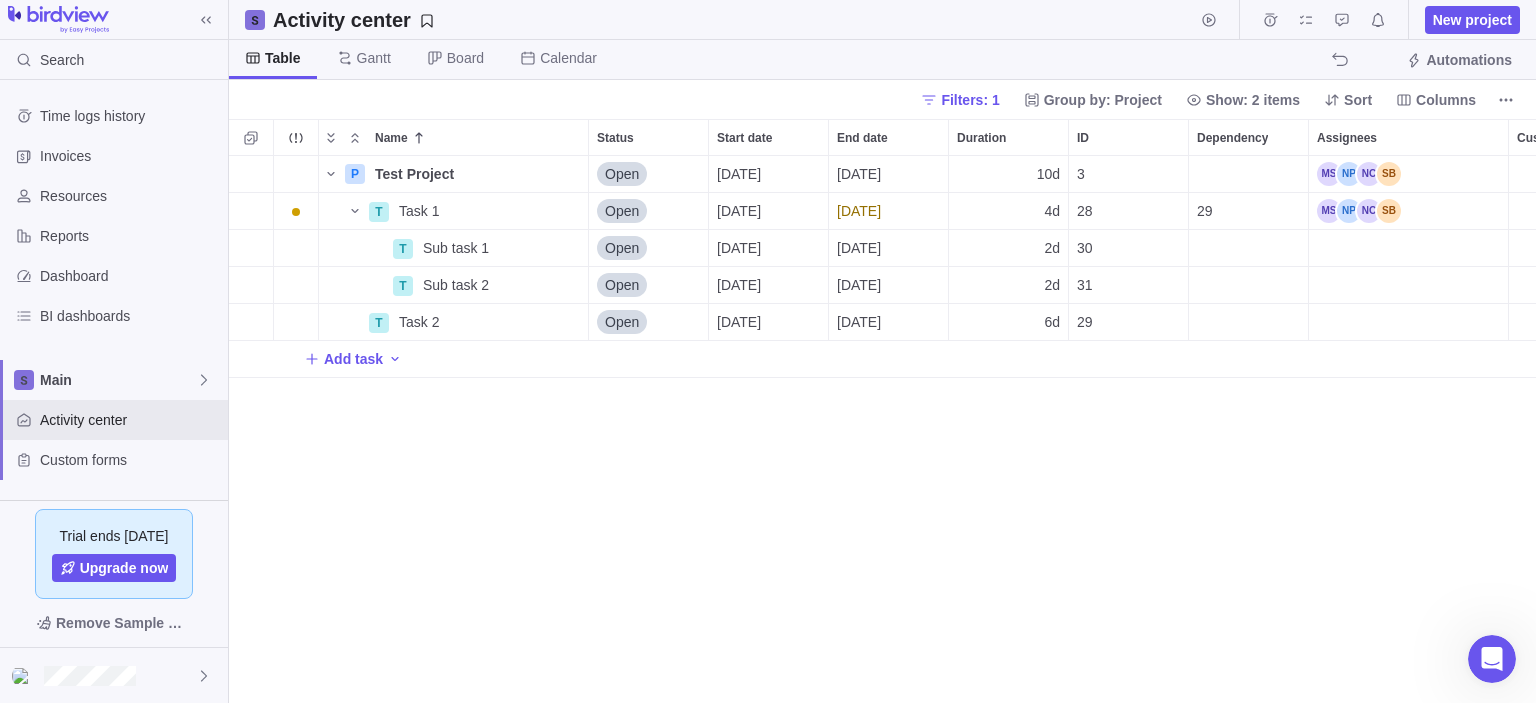 scroll, scrollTop: 16, scrollLeft: 16, axis: both 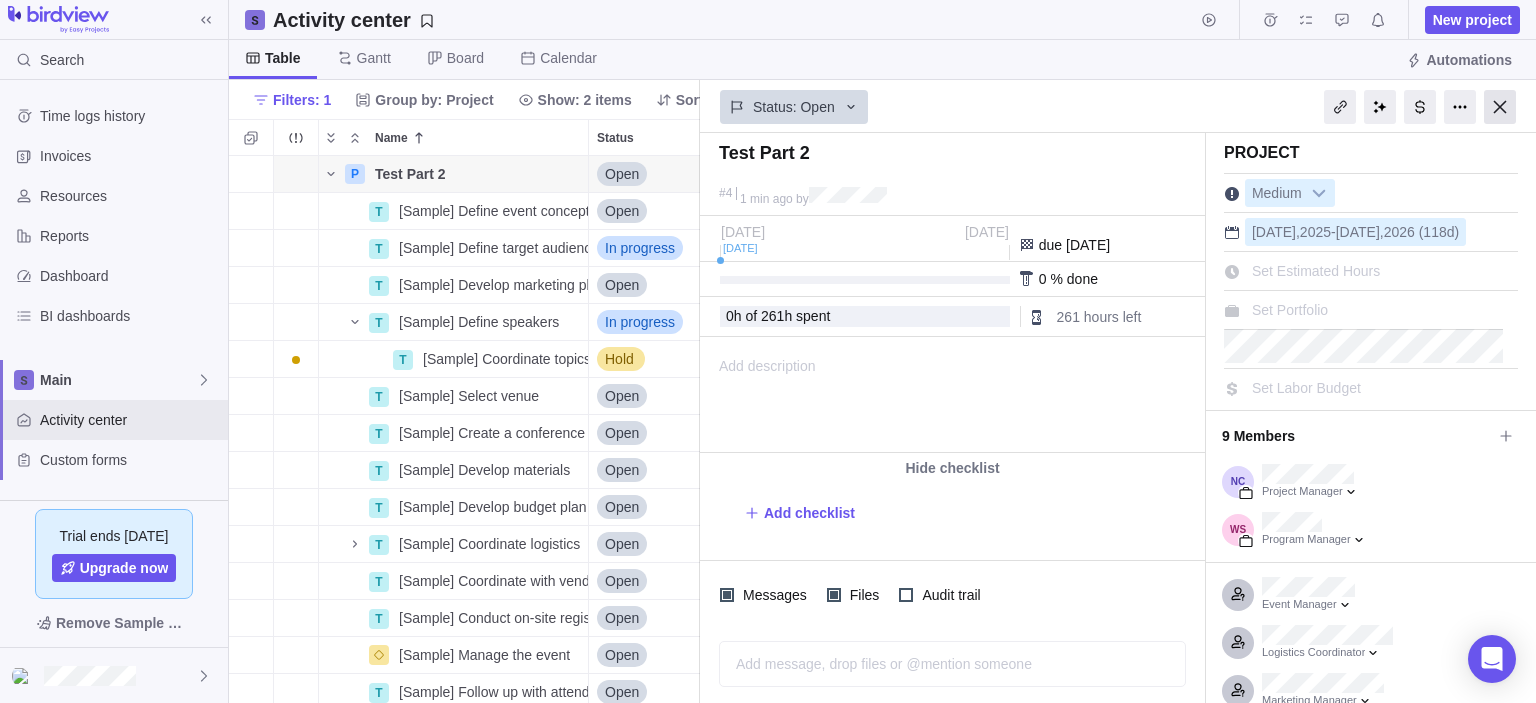click at bounding box center [1500, 107] 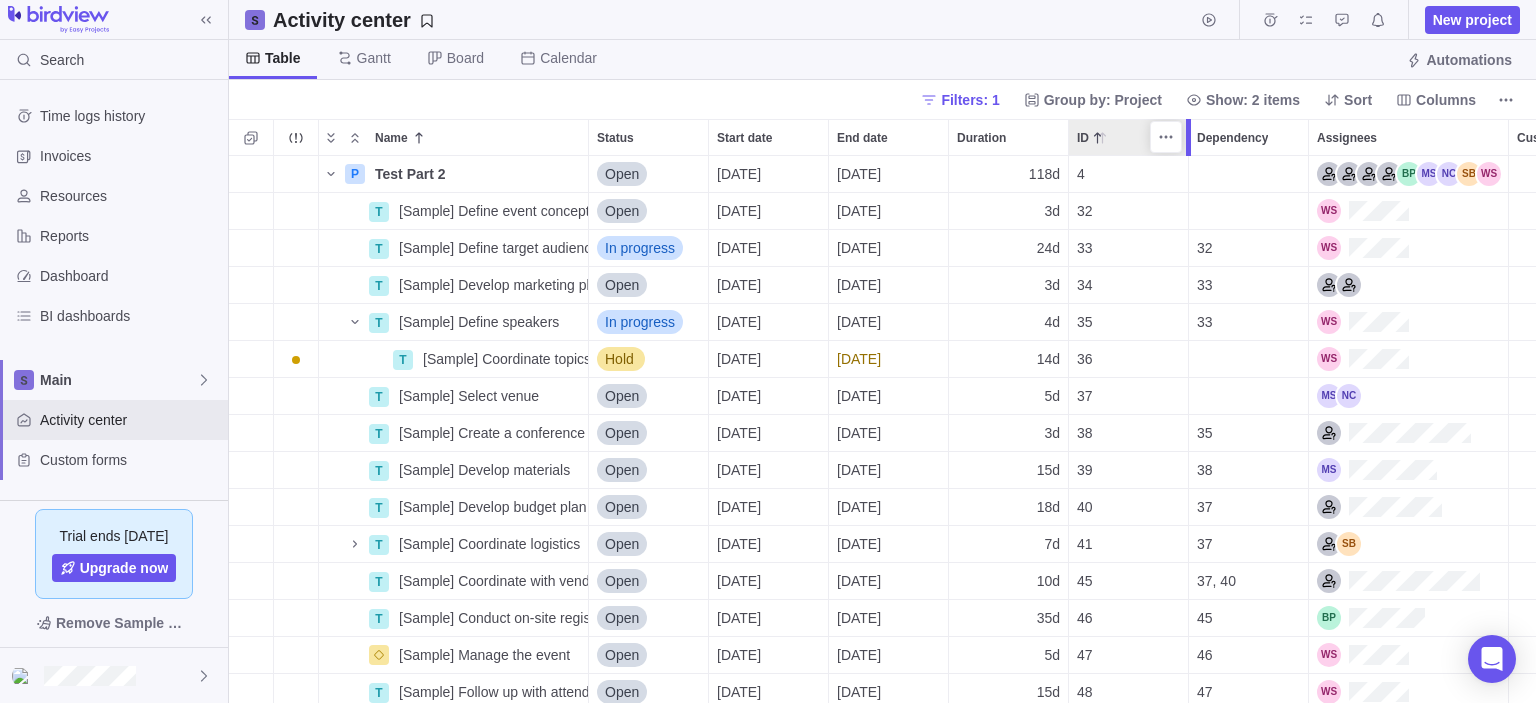 scroll, scrollTop: 16, scrollLeft: 16, axis: both 